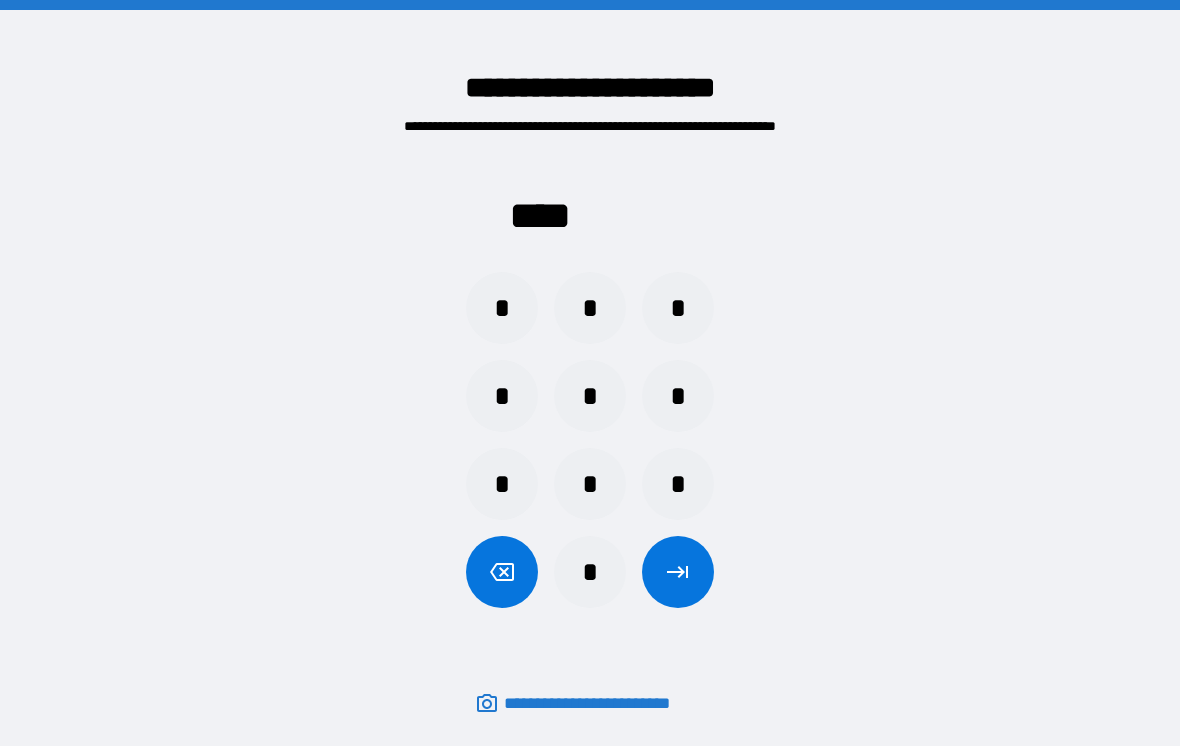 scroll, scrollTop: 31, scrollLeft: 0, axis: vertical 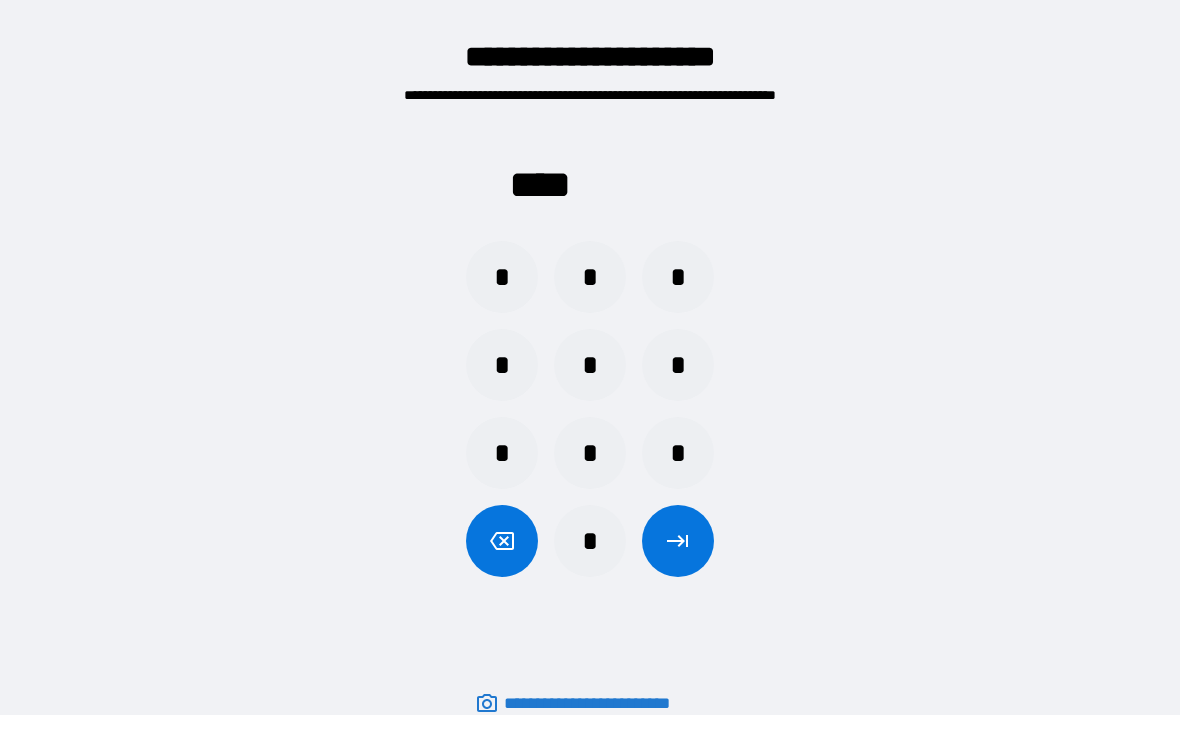 click on "*" at bounding box center [502, 277] 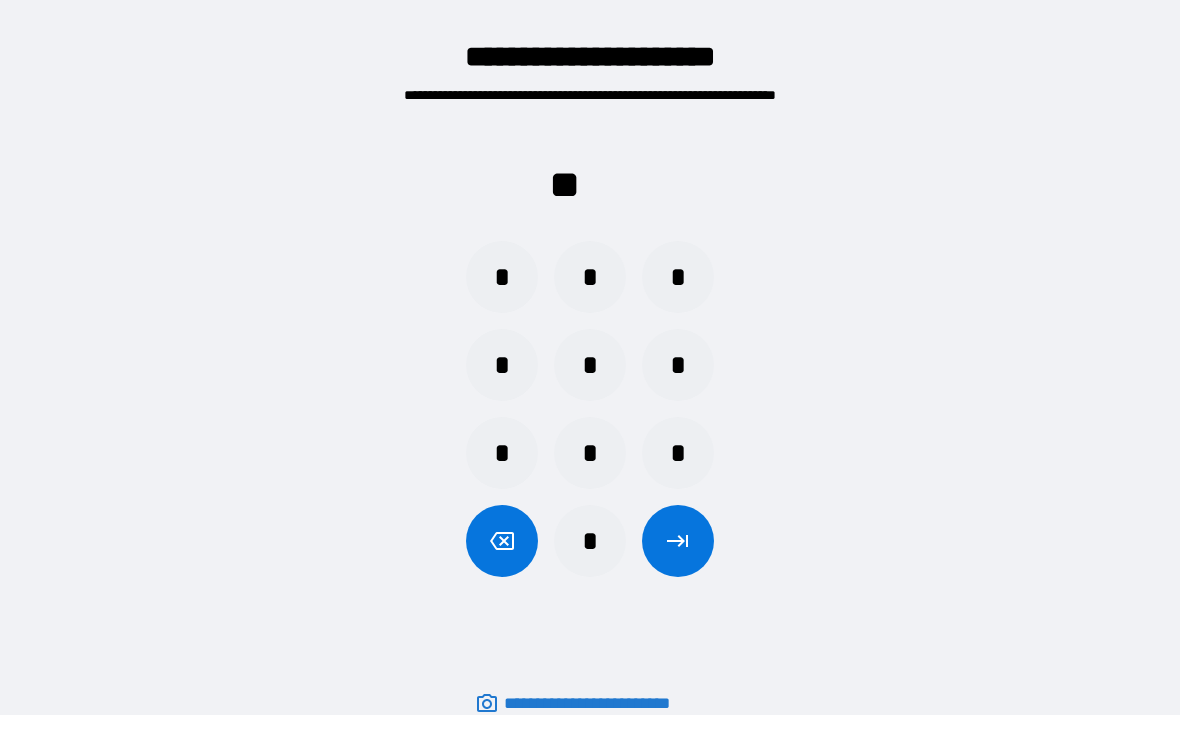 click on "*" at bounding box center [678, 453] 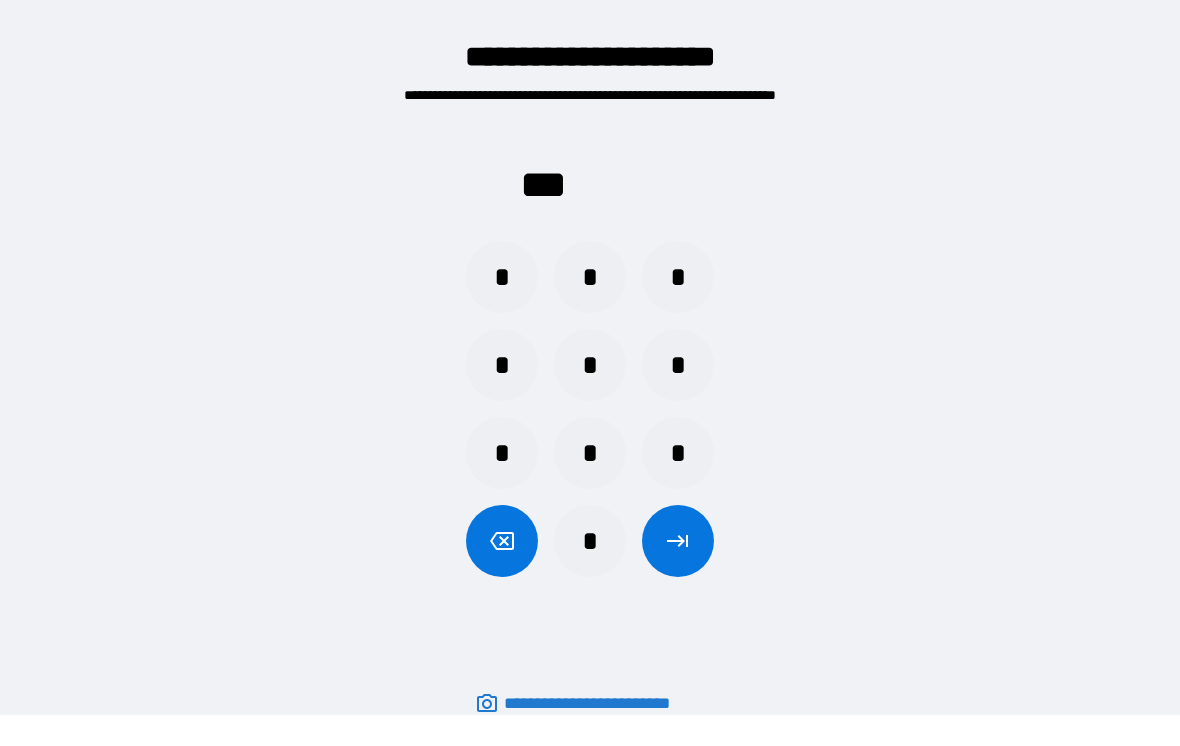 click on "*" at bounding box center [590, 365] 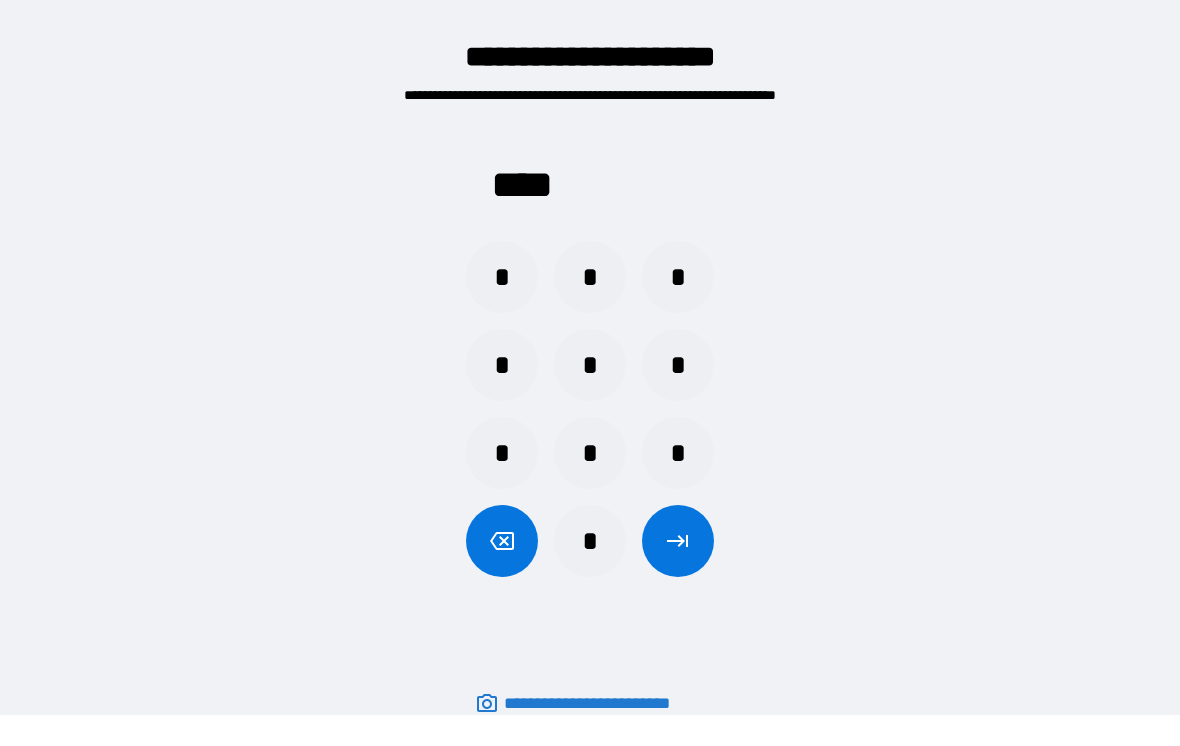 click at bounding box center [678, 541] 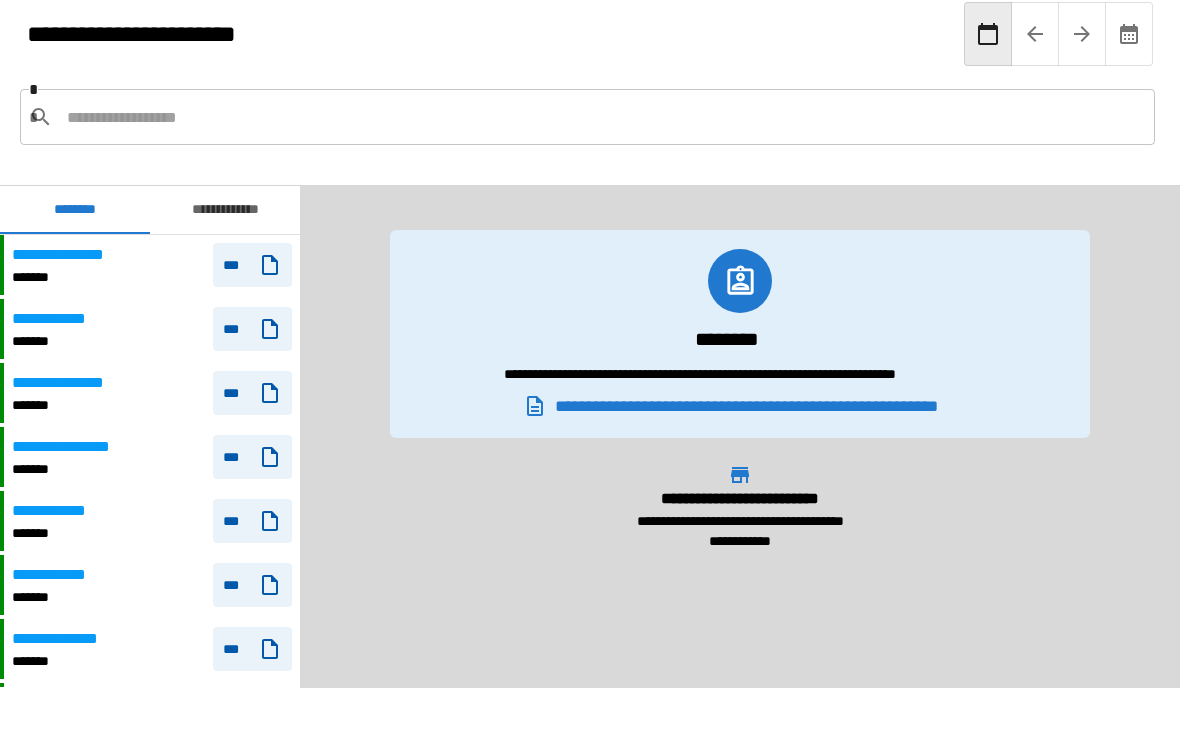 scroll, scrollTop: 2340, scrollLeft: 0, axis: vertical 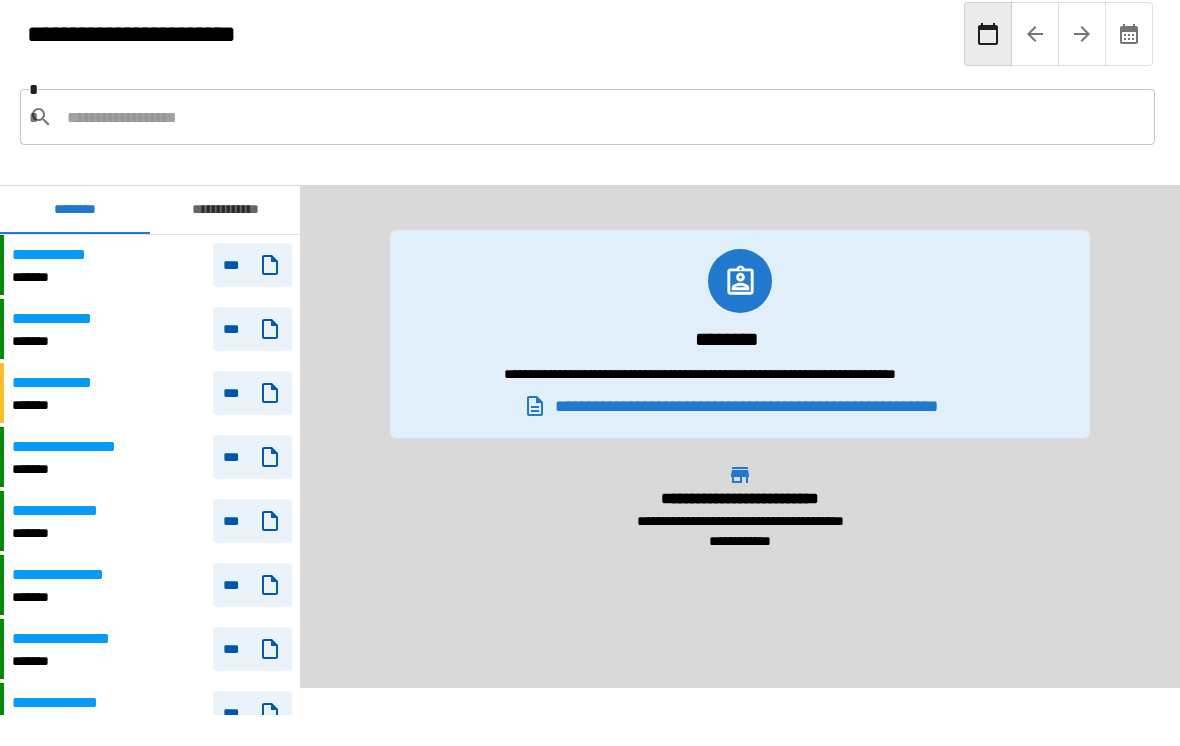 click at bounding box center (603, 117) 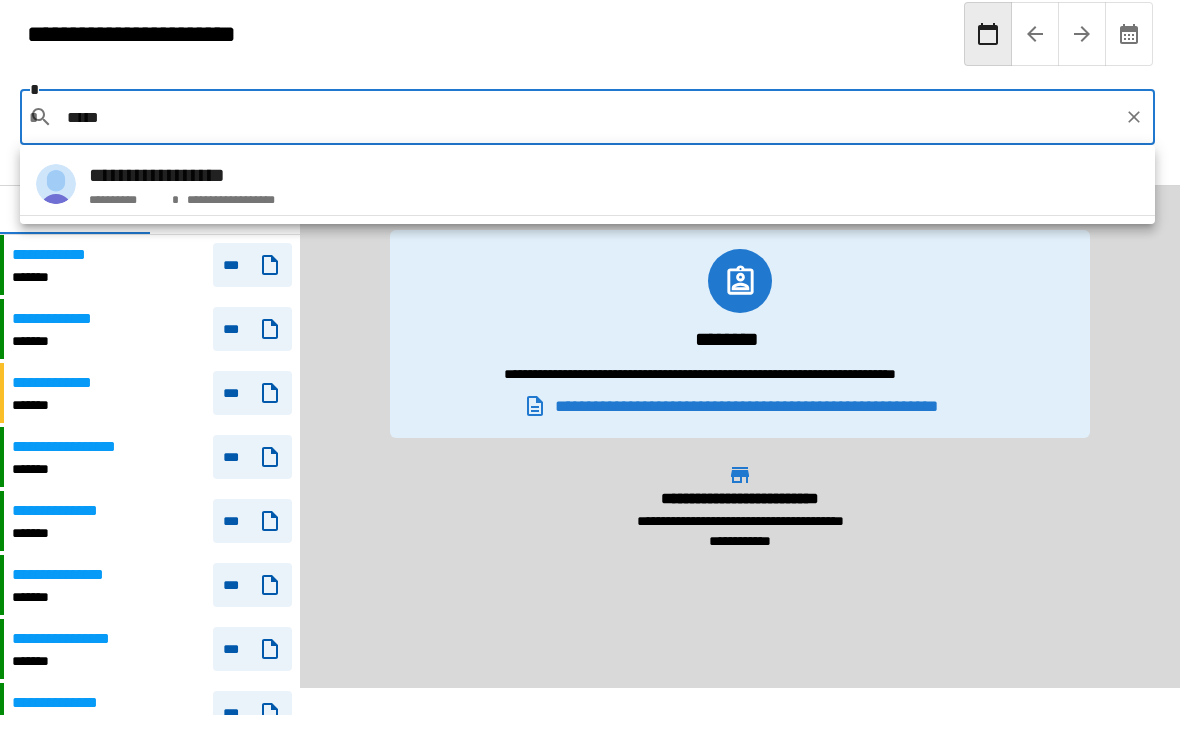 click on "**********" at bounding box center (182, 175) 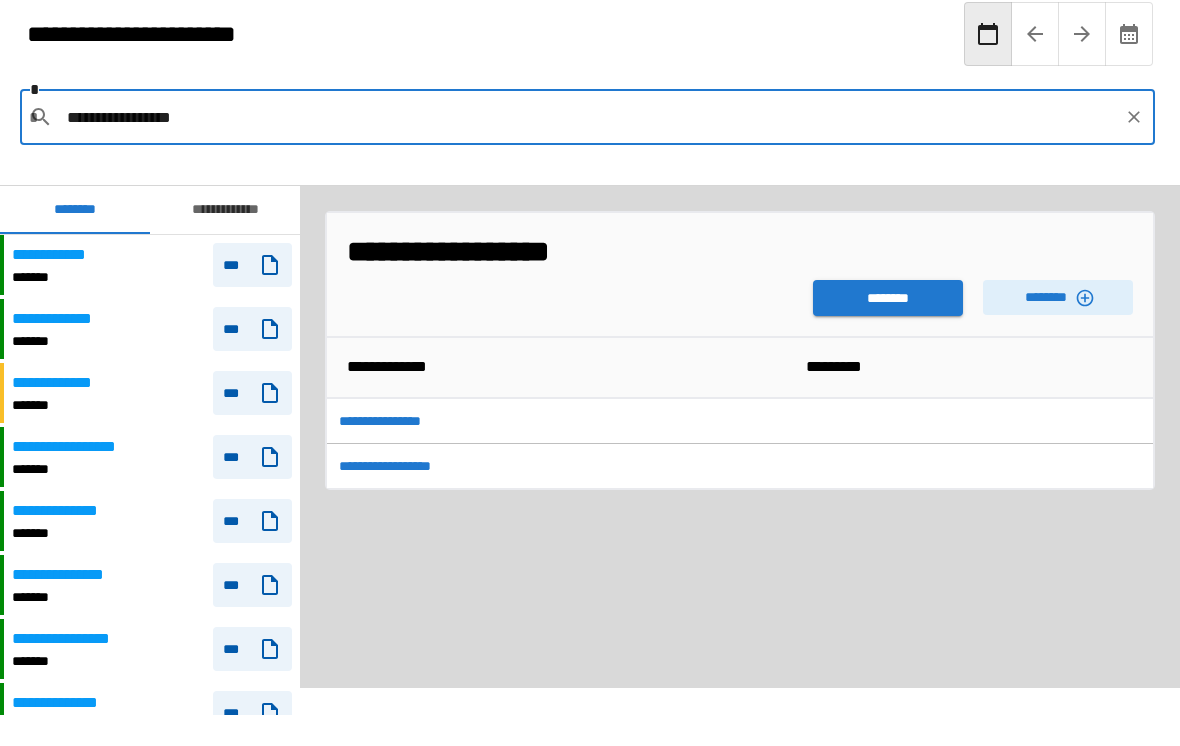 click on "********" at bounding box center [888, 298] 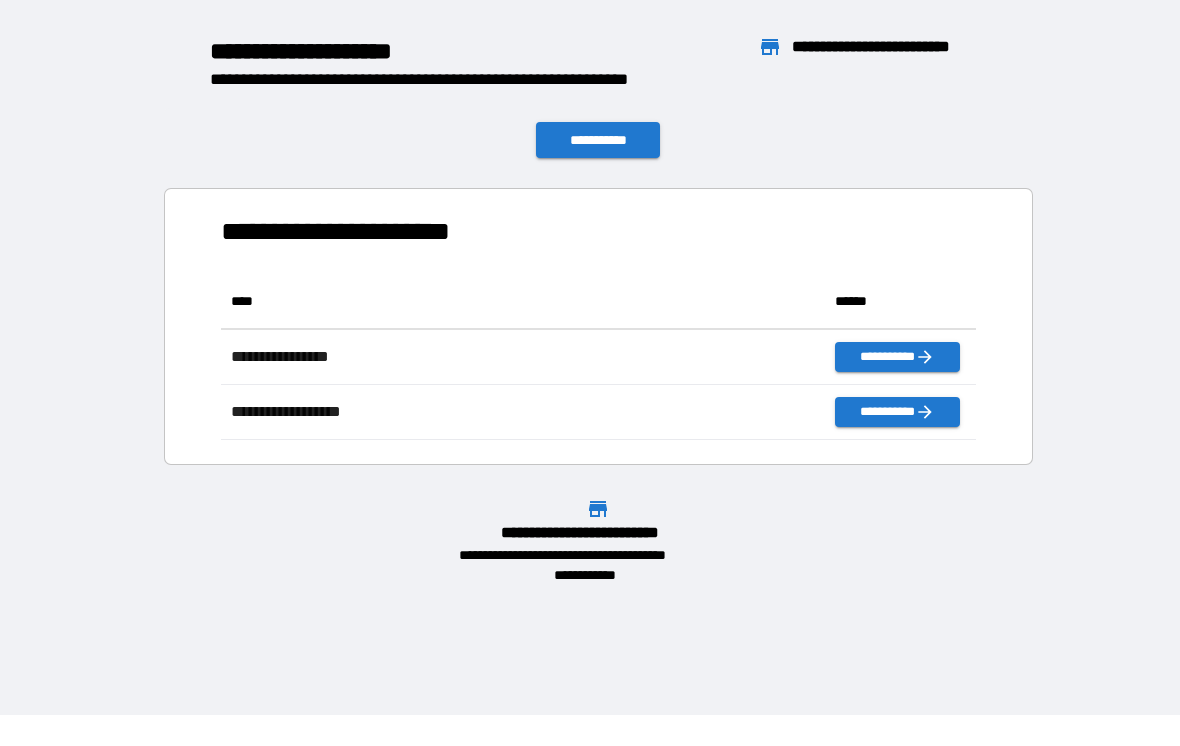 scroll, scrollTop: 166, scrollLeft: 755, axis: both 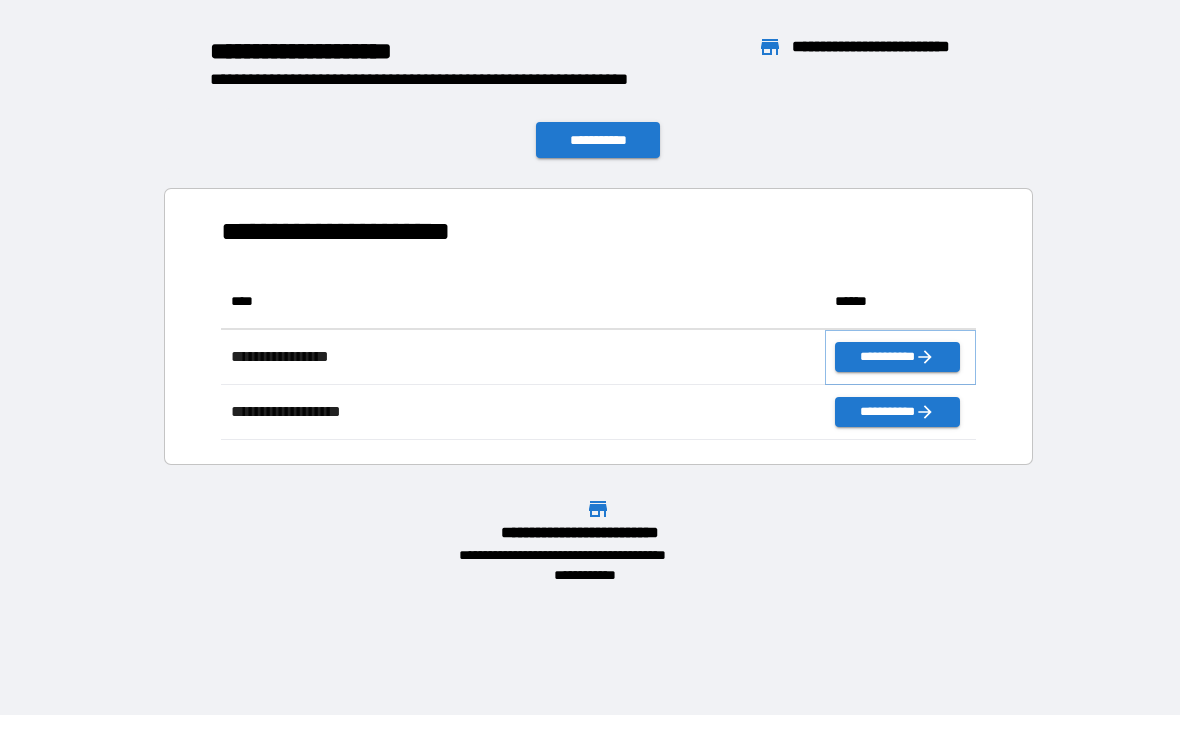 click 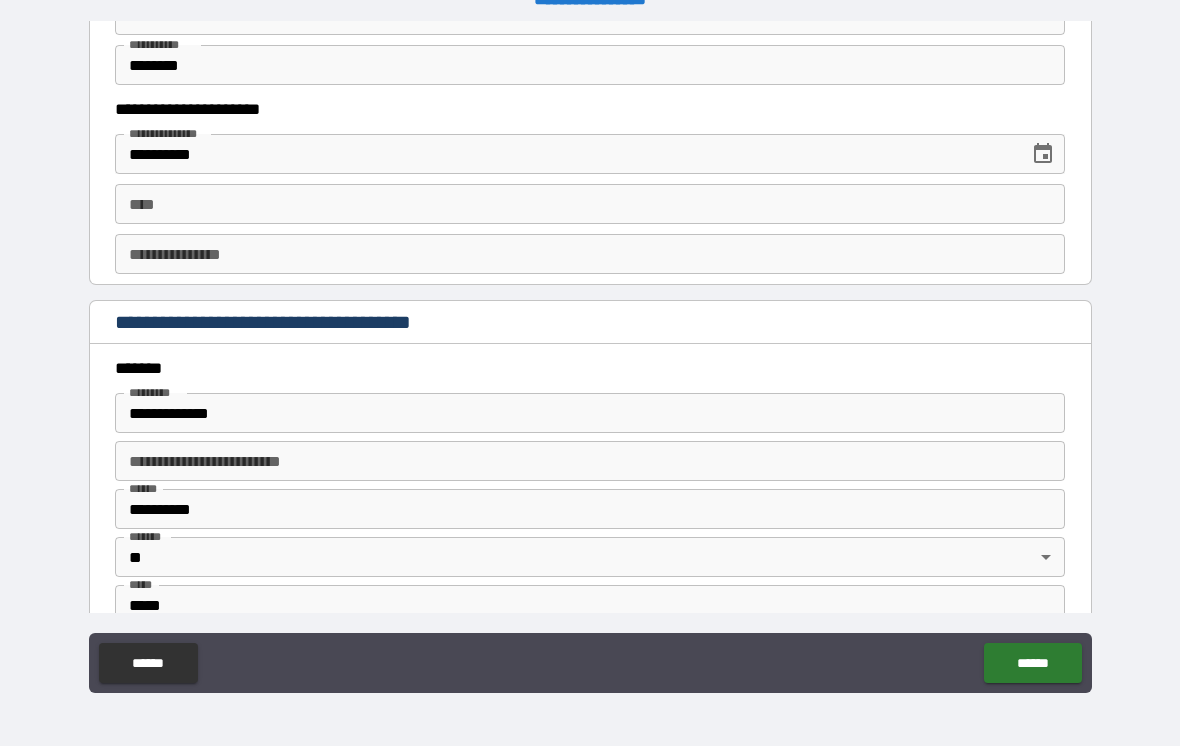 scroll, scrollTop: 2057, scrollLeft: 0, axis: vertical 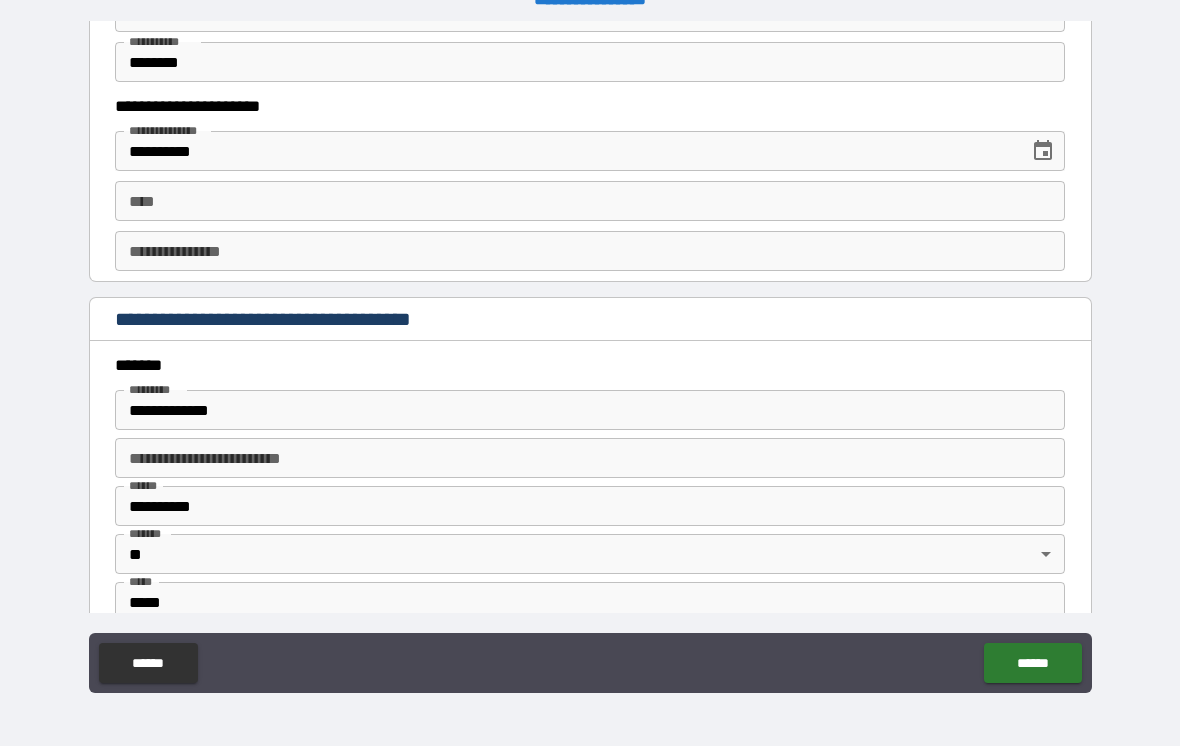 click on "**********" at bounding box center [590, 410] 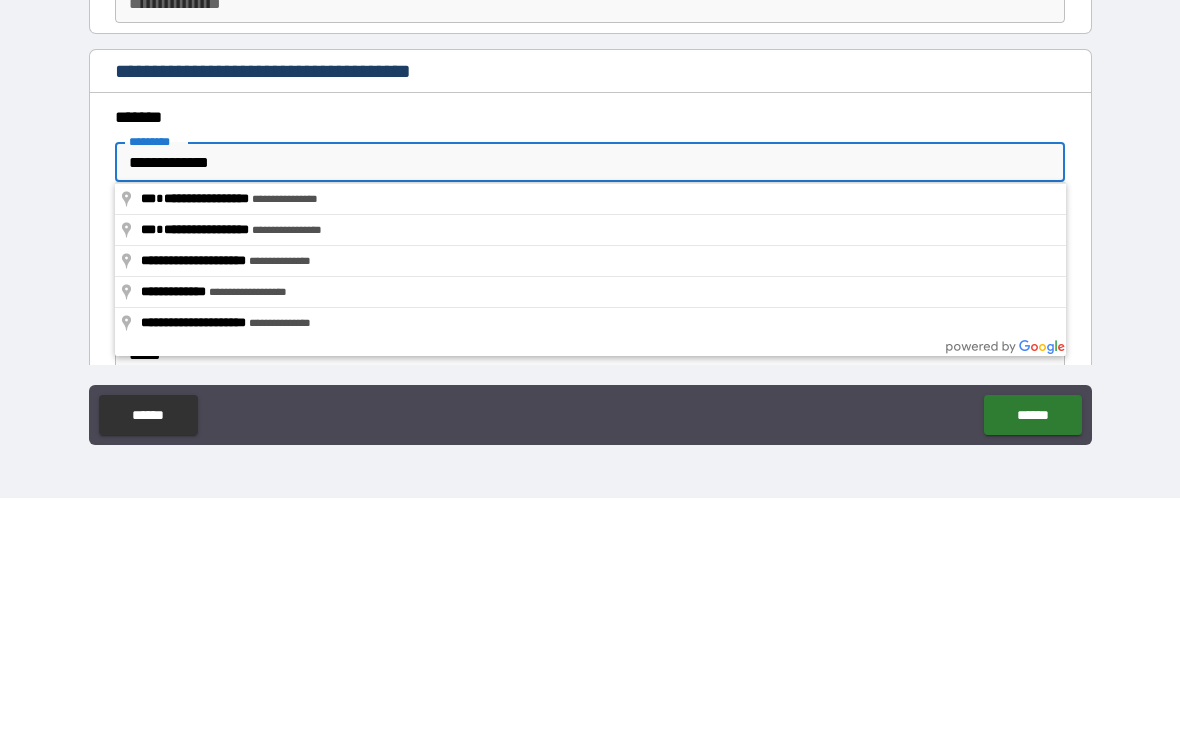 click on "**********" at bounding box center [590, 360] 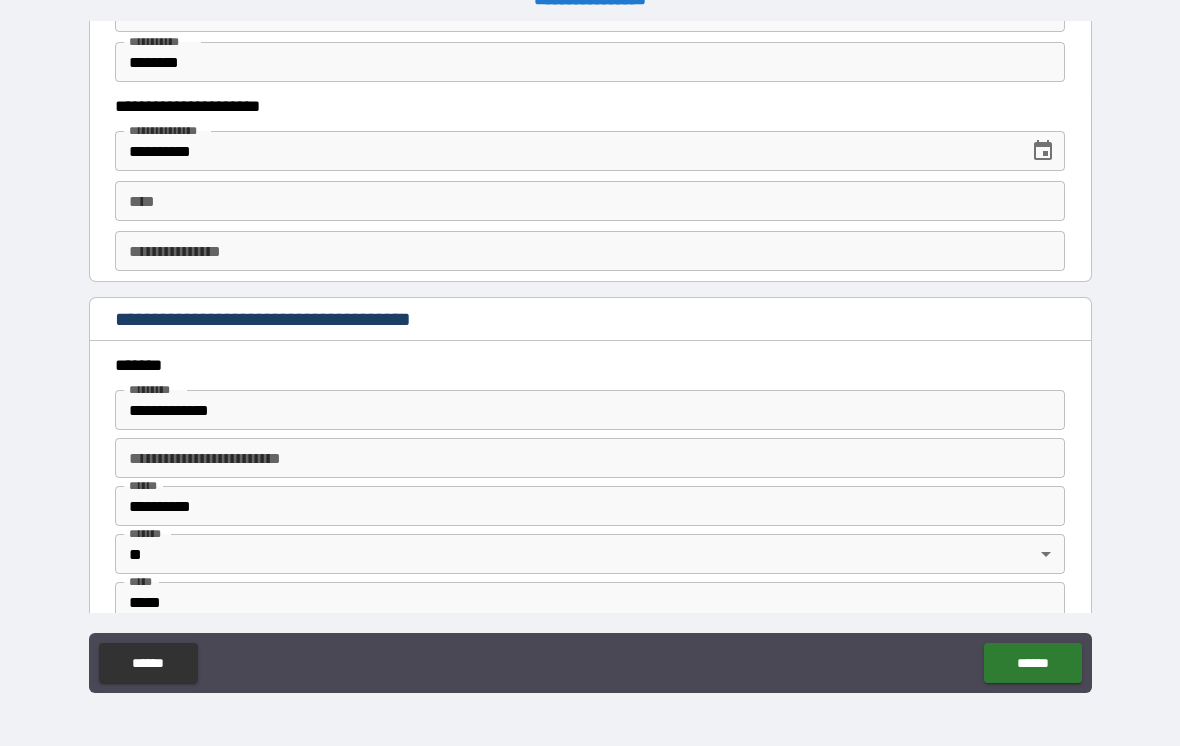 click on "**********" at bounding box center (590, 410) 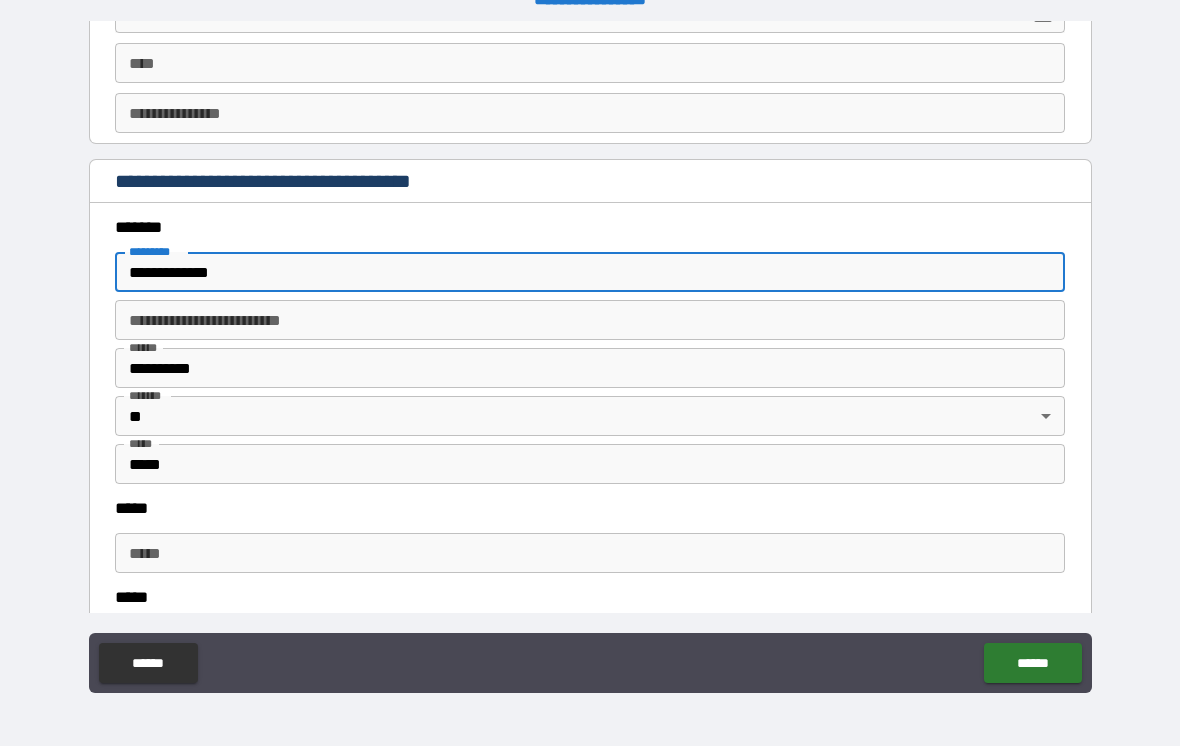 scroll, scrollTop: 2194, scrollLeft: 0, axis: vertical 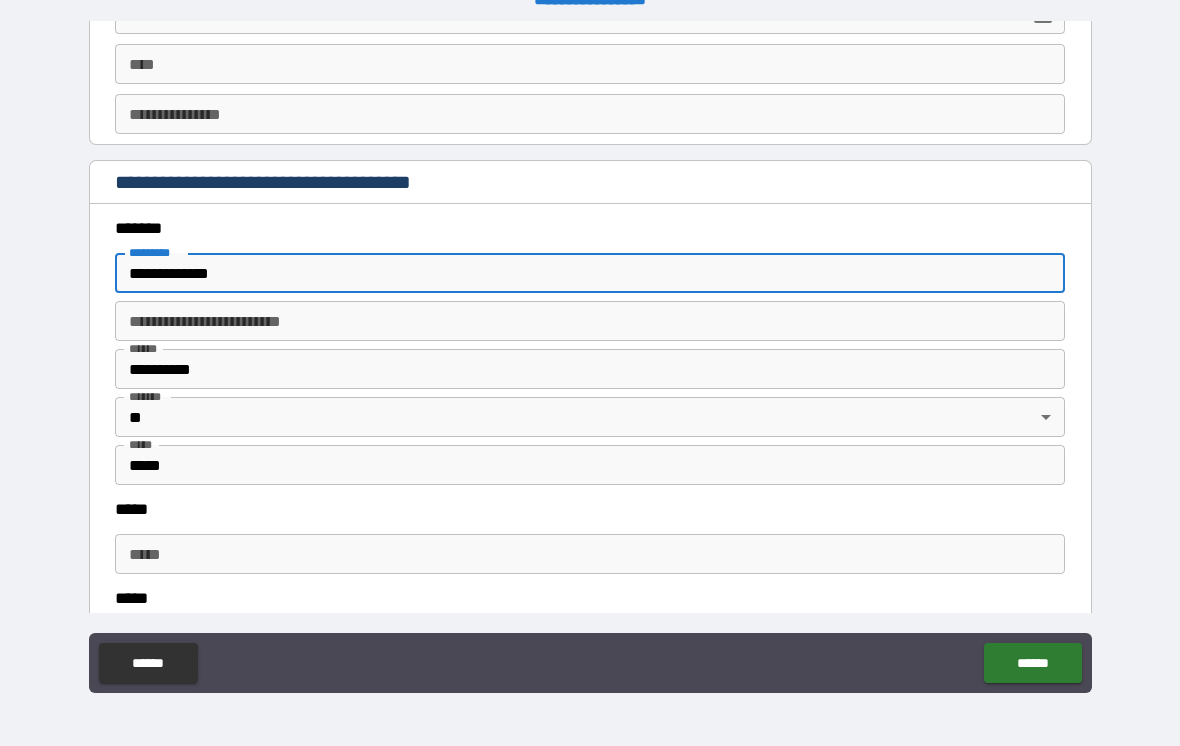 click on "**********" at bounding box center (590, 273) 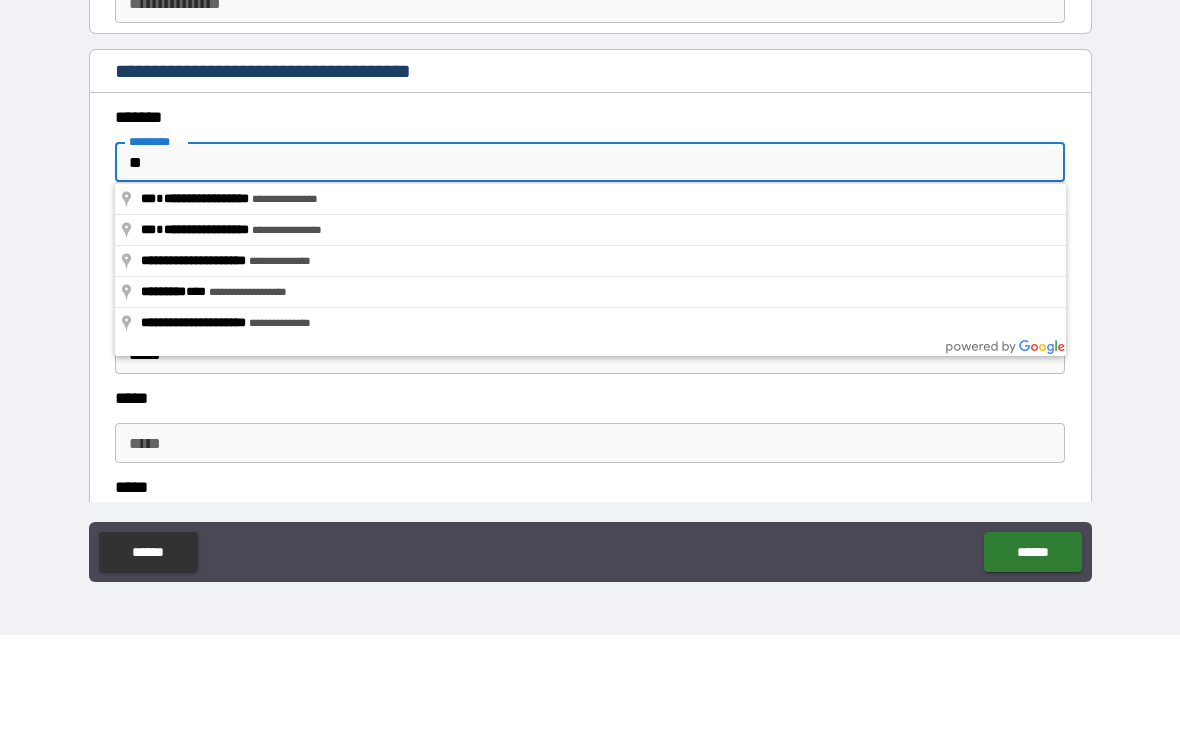 type on "*" 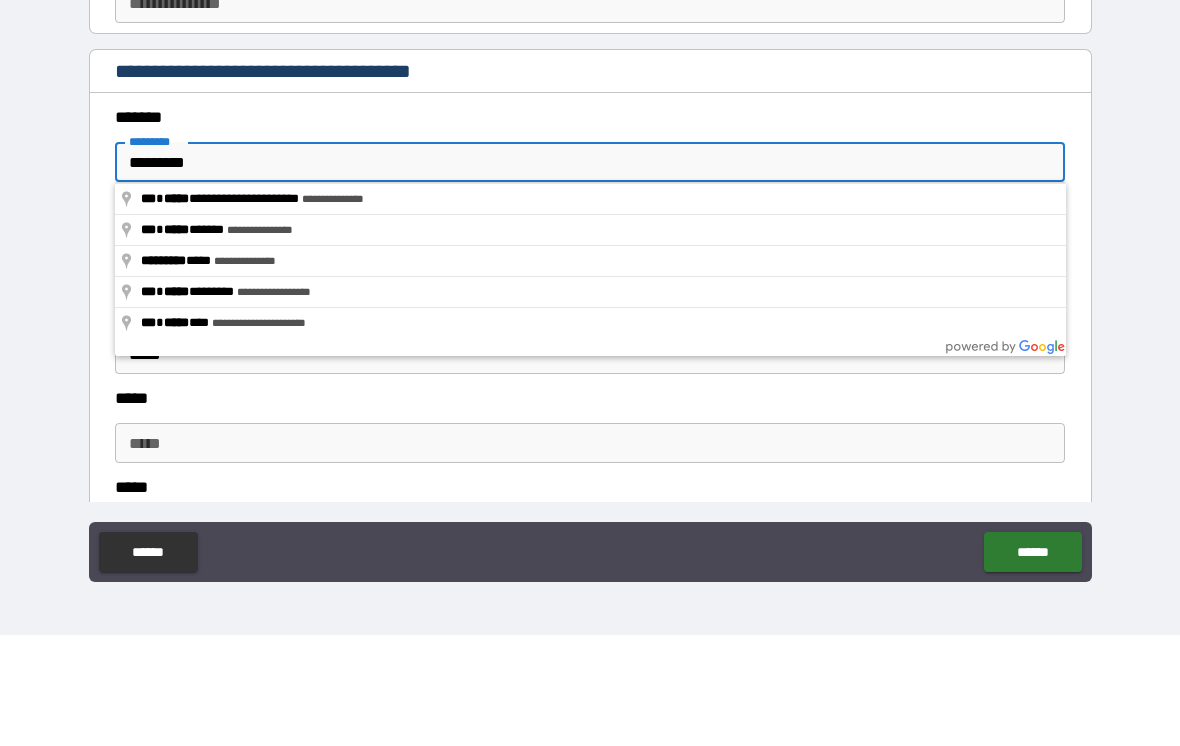 type on "**********" 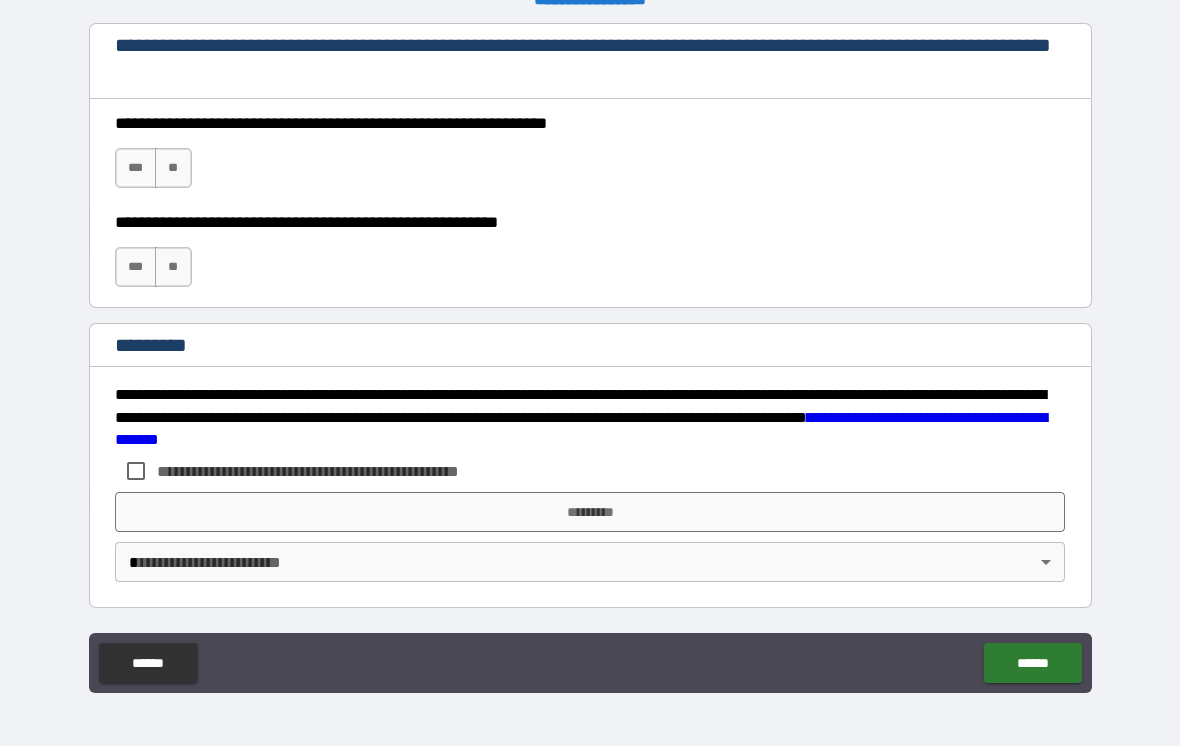 scroll, scrollTop: 2960, scrollLeft: 0, axis: vertical 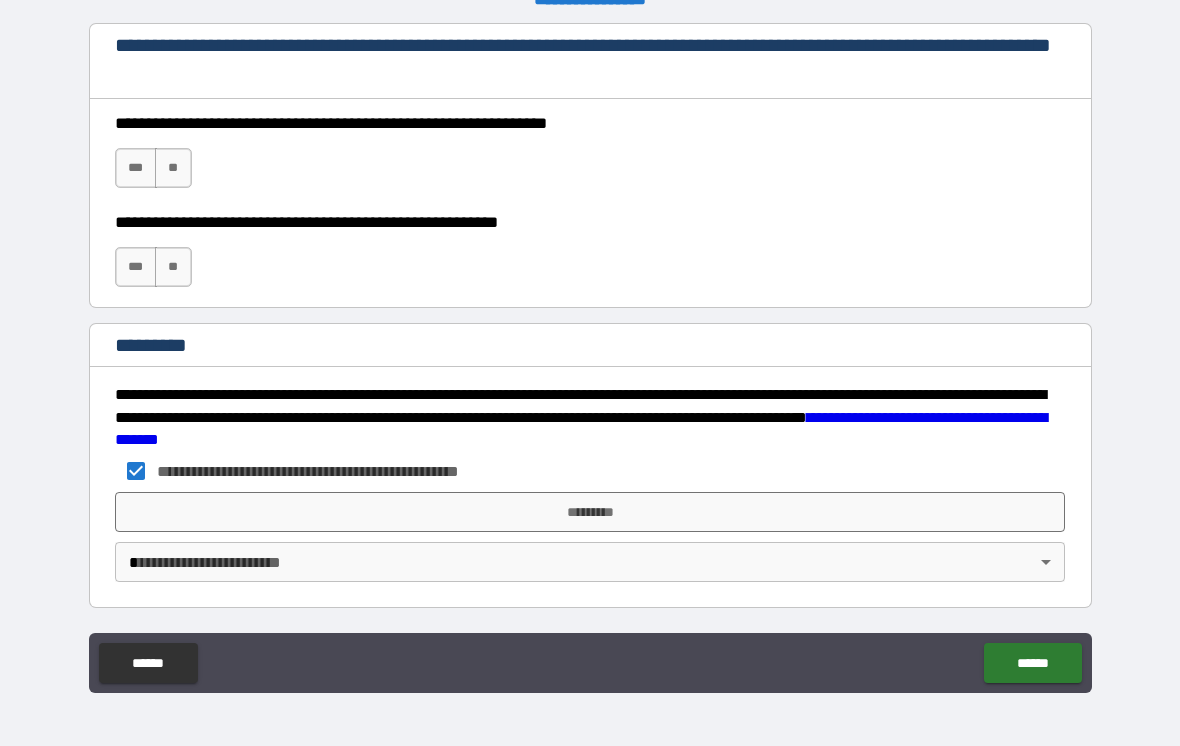 click on "******" at bounding box center (1032, 663) 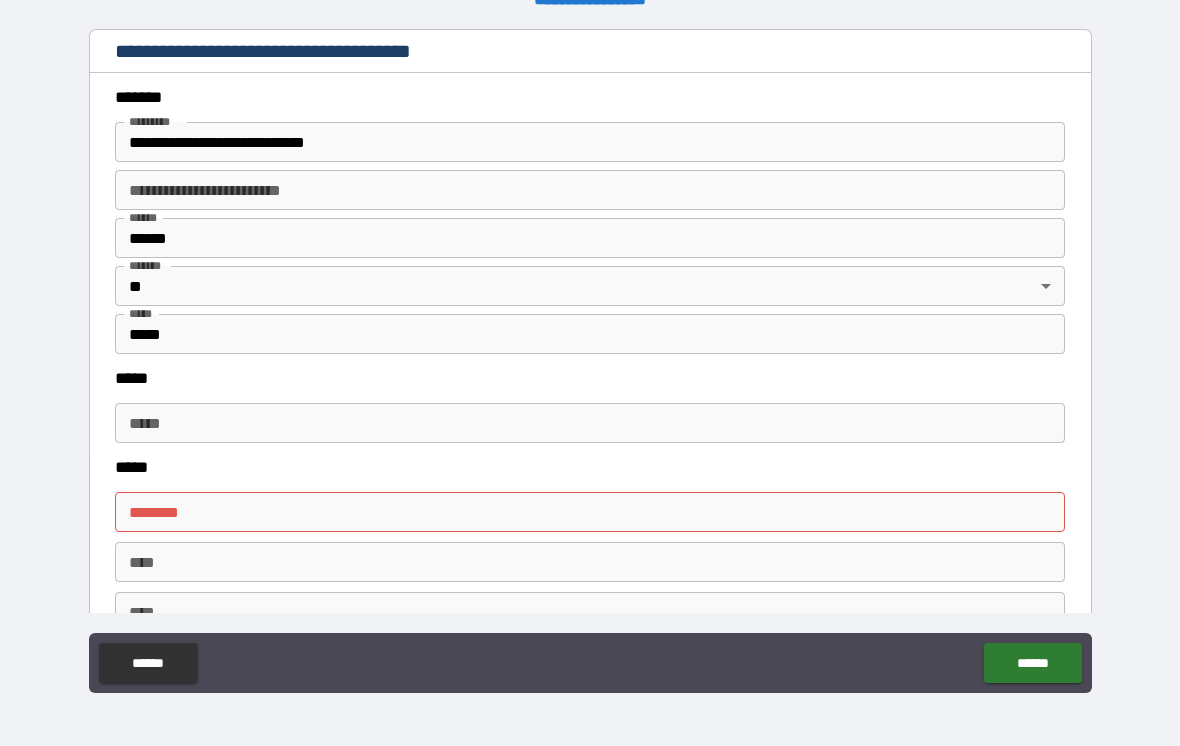 scroll, scrollTop: 2355, scrollLeft: 0, axis: vertical 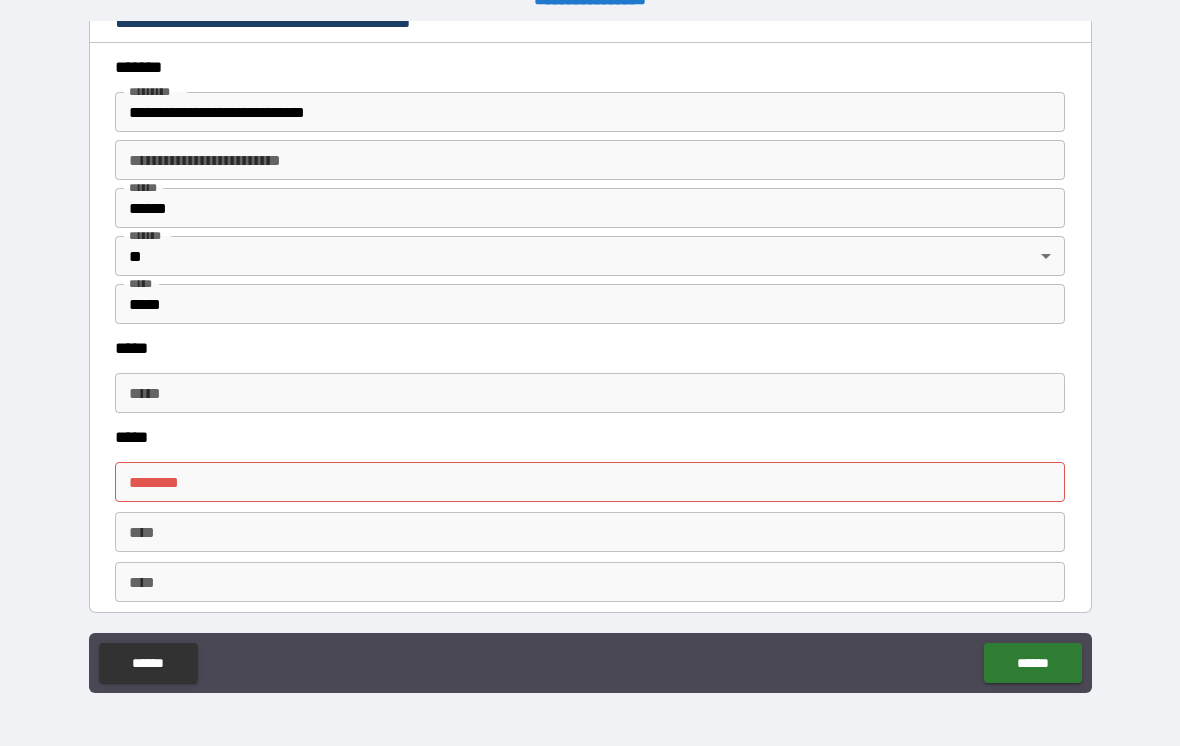 click on "******   *" at bounding box center [590, 482] 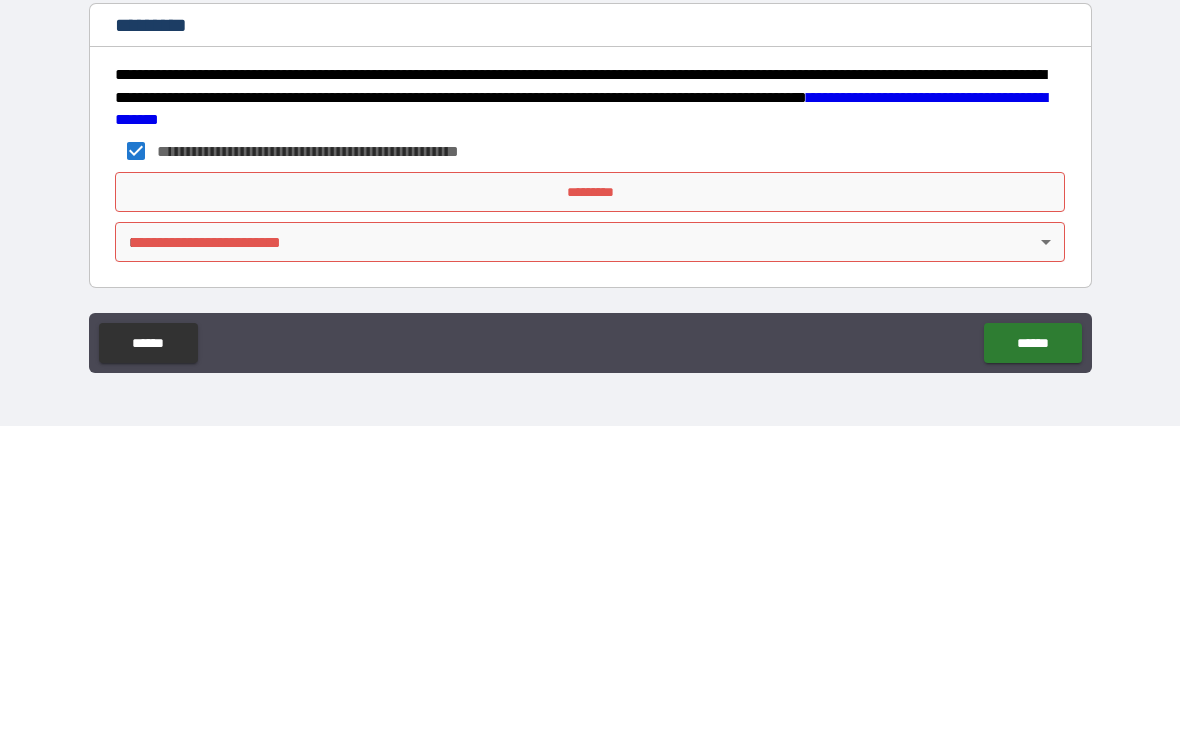 scroll, scrollTop: 2960, scrollLeft: 0, axis: vertical 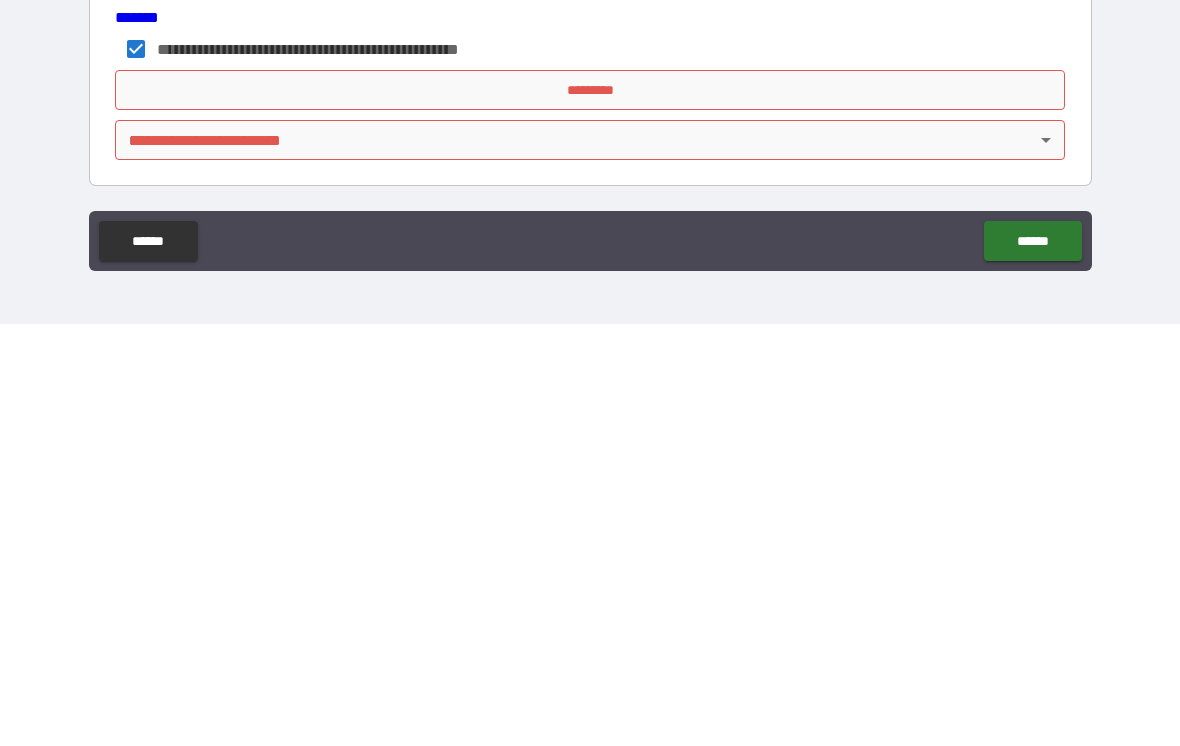 type on "**********" 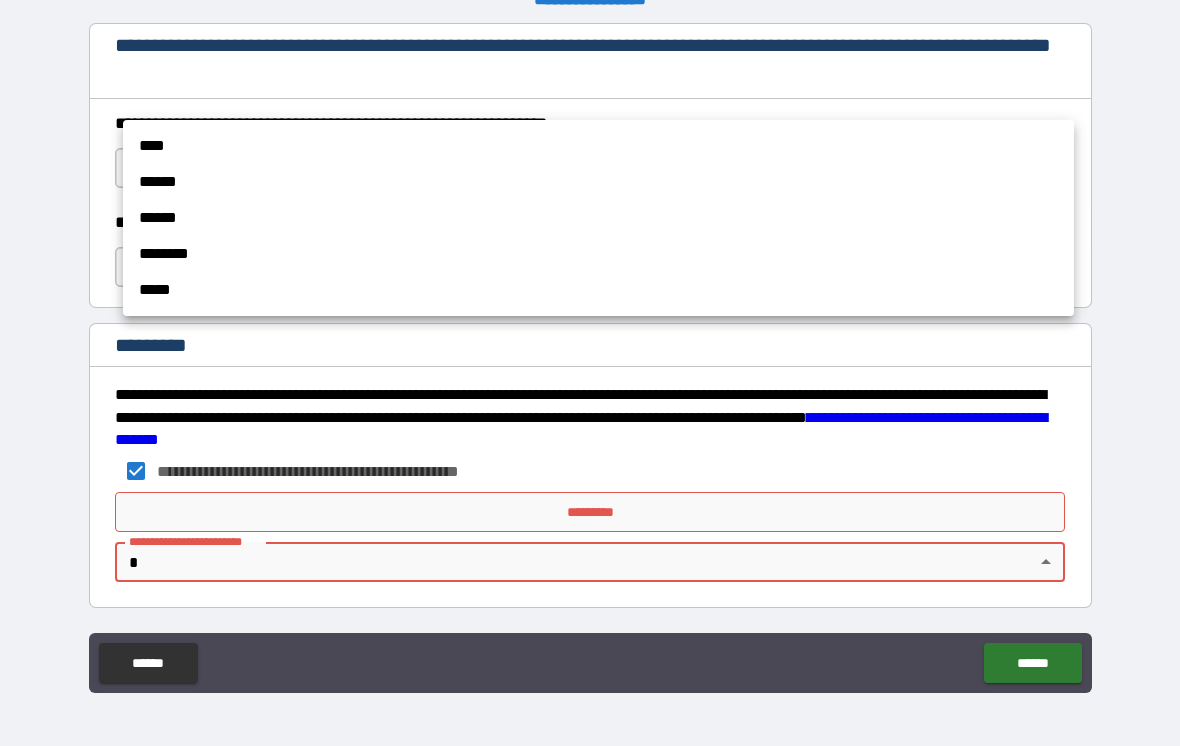 click at bounding box center (590, 373) 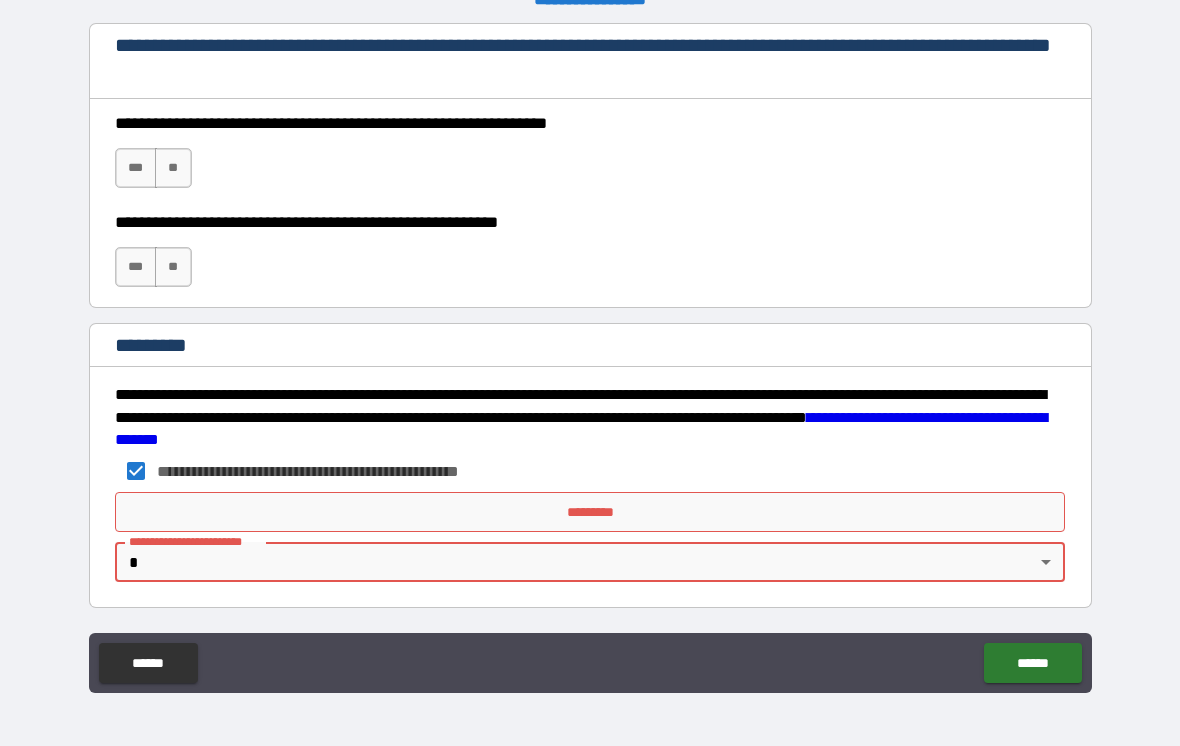 click on "**********" at bounding box center (590, 357) 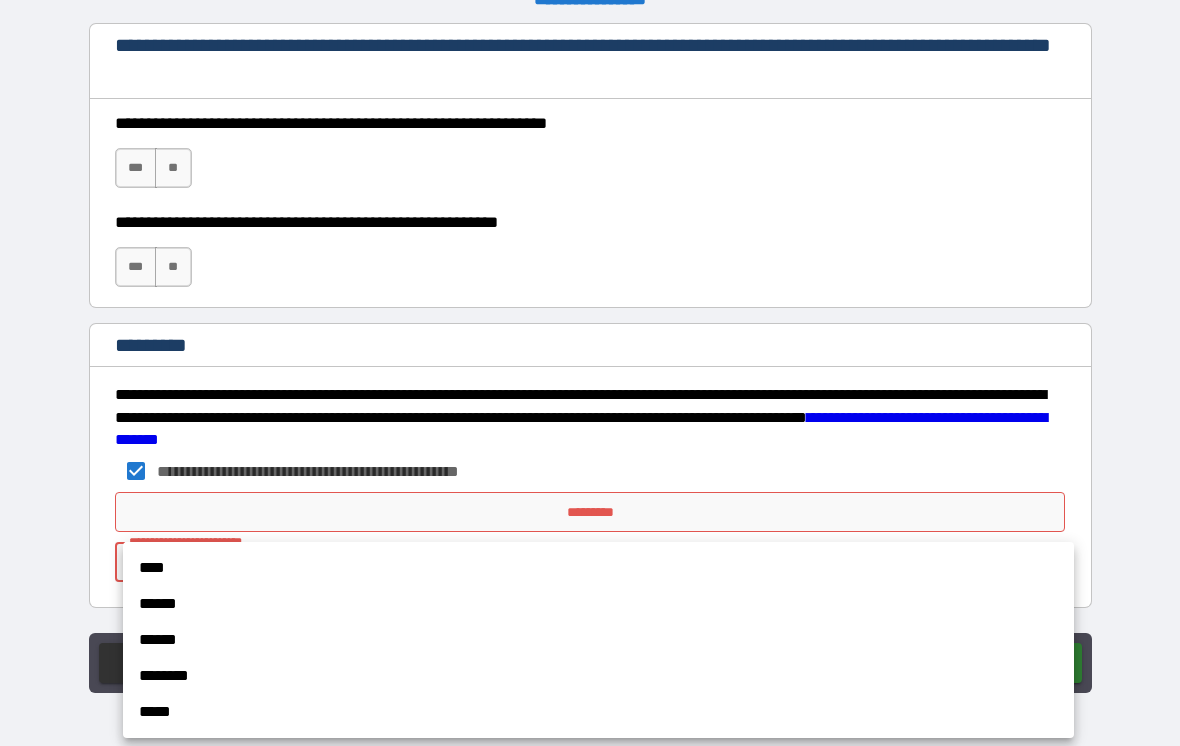 click on "******" at bounding box center [598, 640] 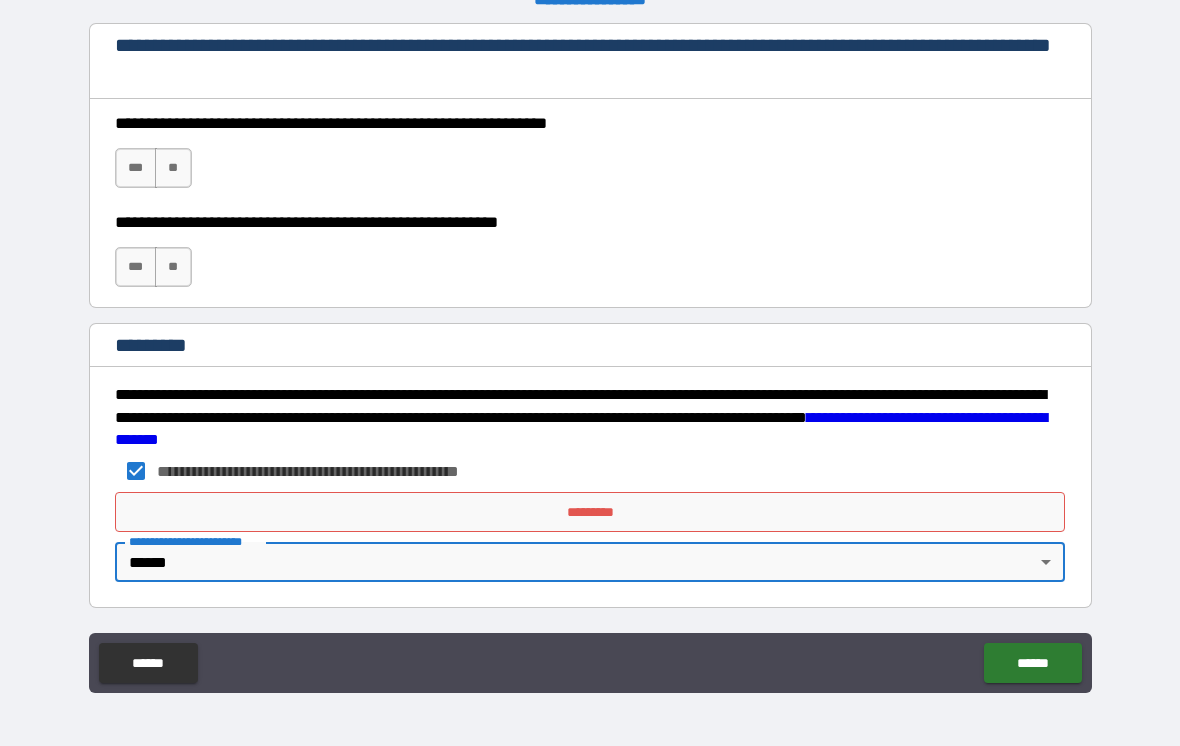 type on "*" 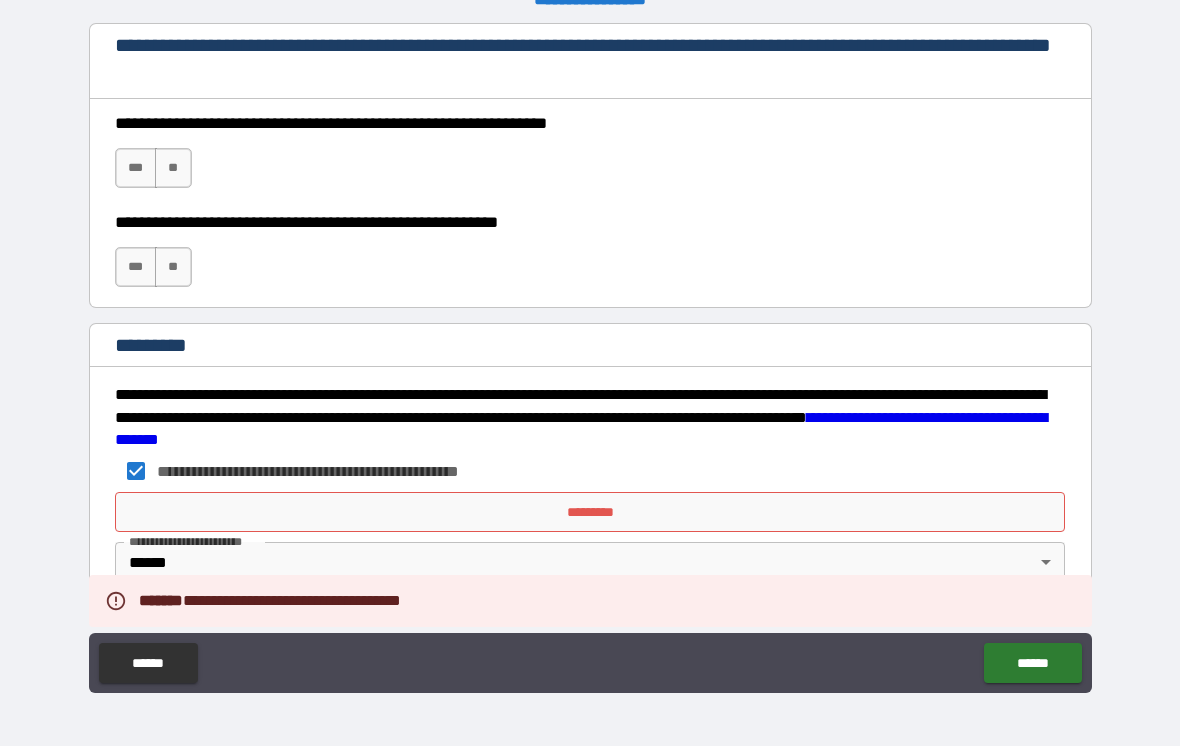 scroll, scrollTop: 2960, scrollLeft: 0, axis: vertical 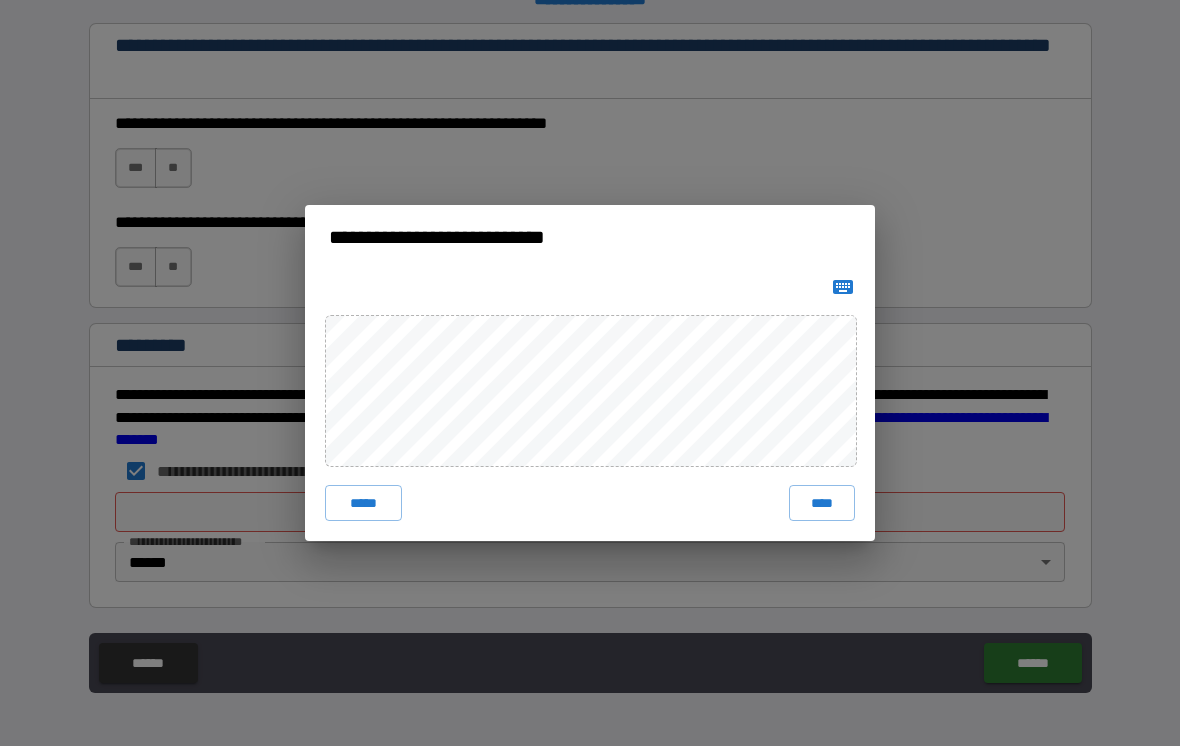 click on "****" at bounding box center [822, 503] 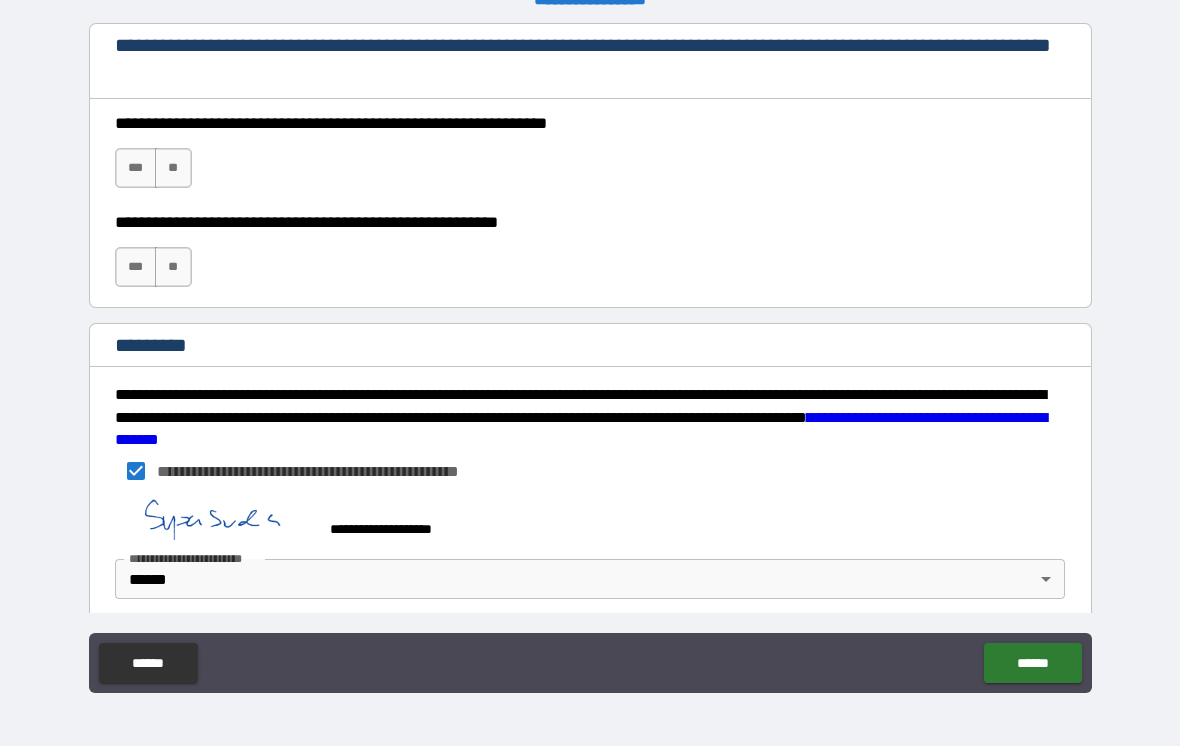 scroll, scrollTop: 2950, scrollLeft: 0, axis: vertical 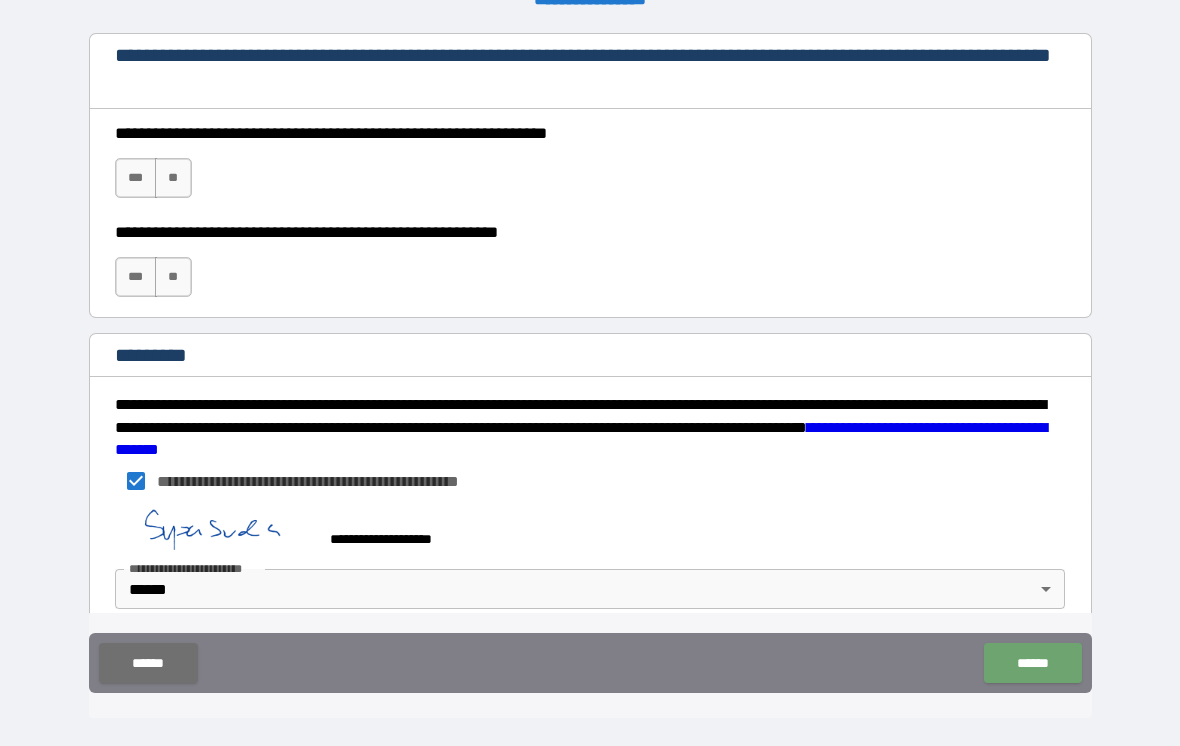 click on "******" at bounding box center (1032, 663) 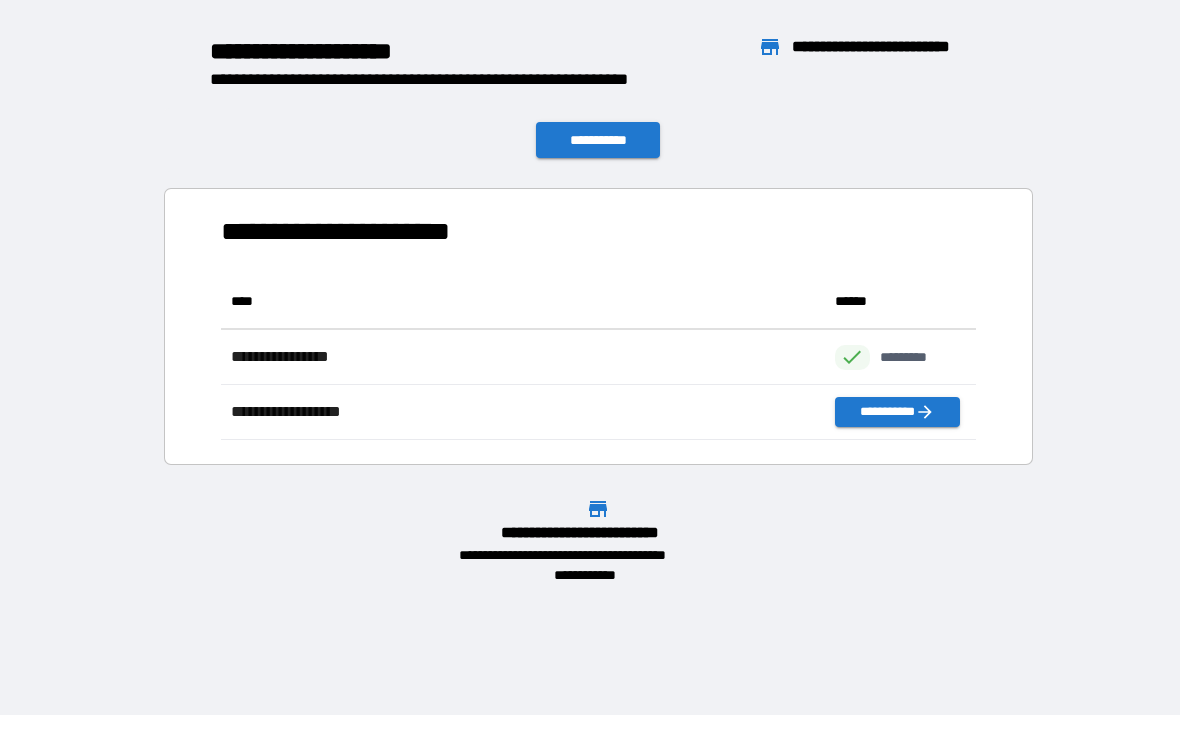 scroll, scrollTop: 166, scrollLeft: 755, axis: both 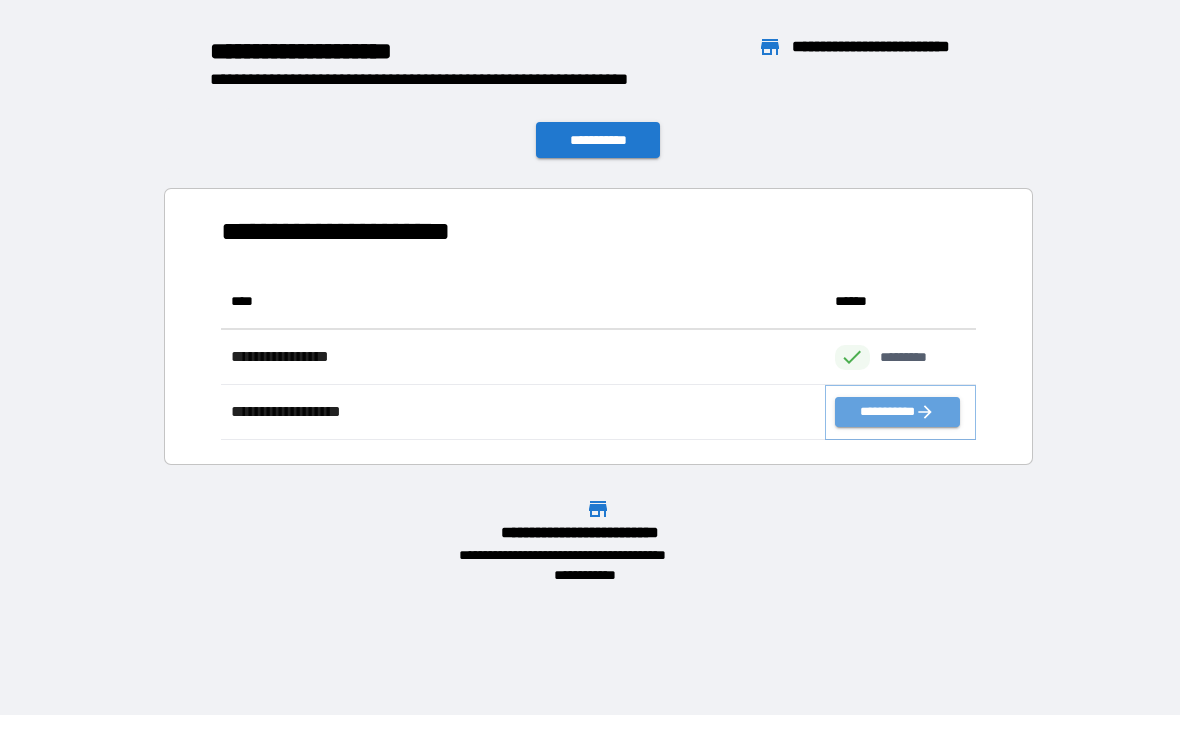 click on "**********" at bounding box center (897, 412) 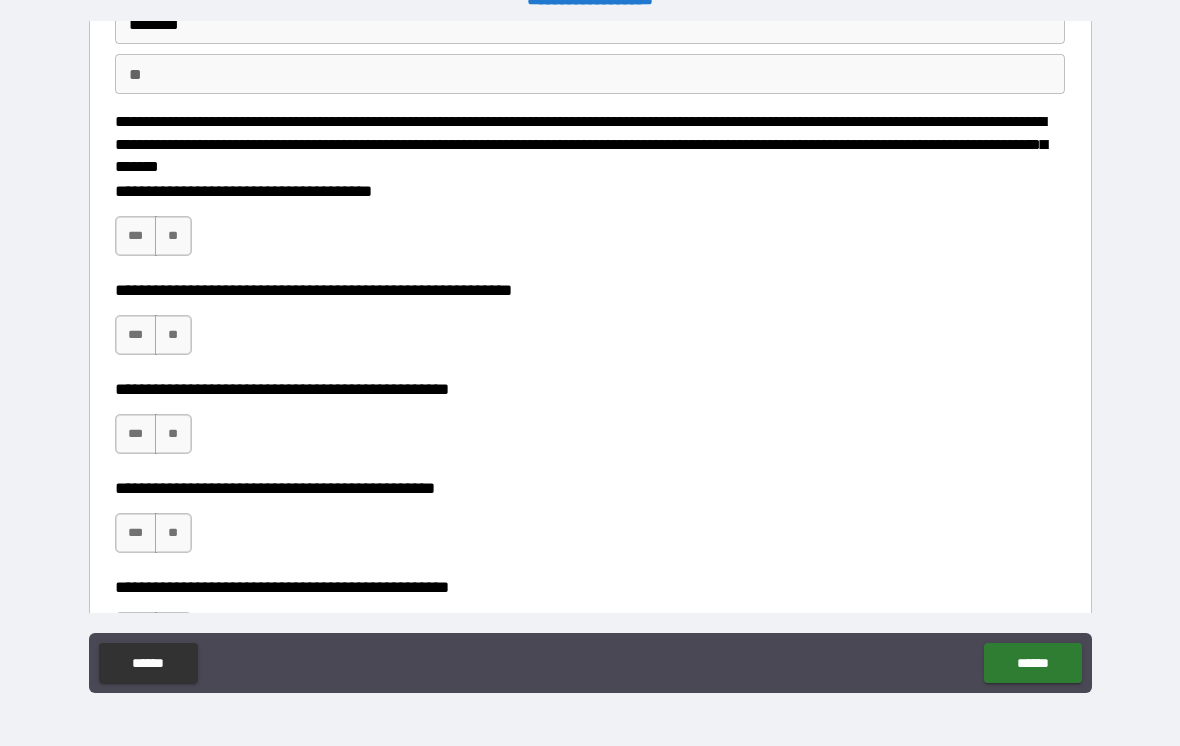 scroll, scrollTop: 166, scrollLeft: 0, axis: vertical 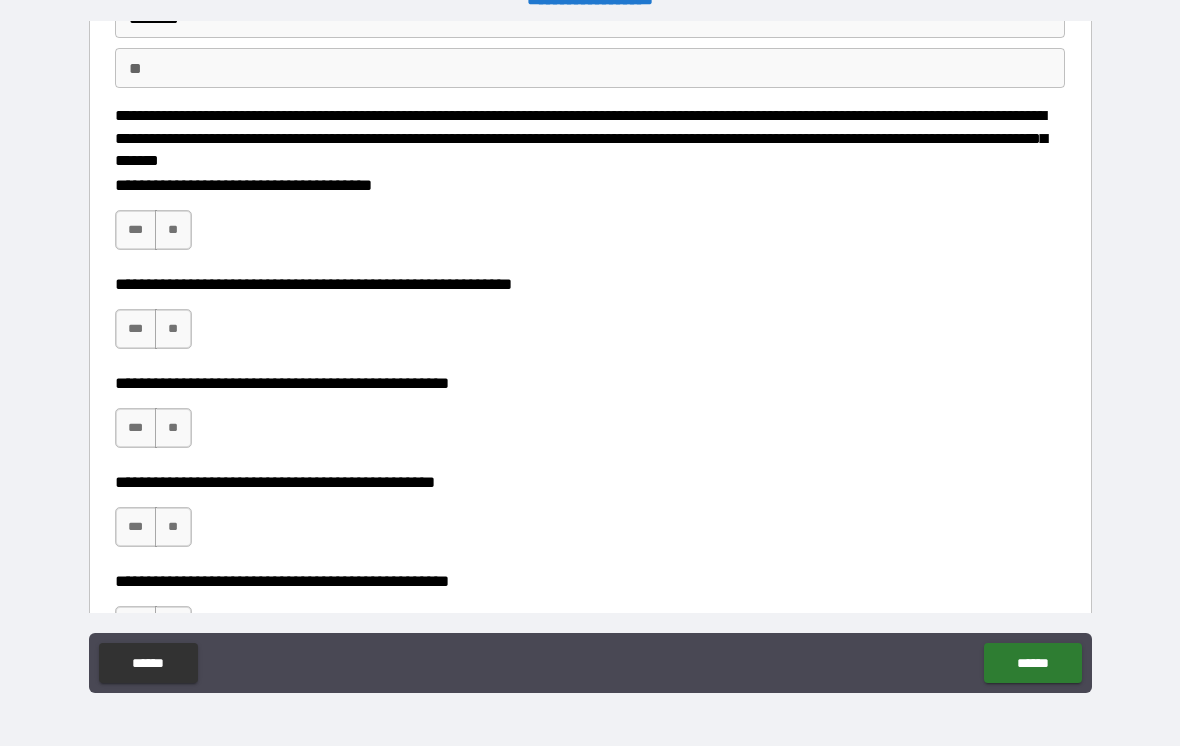 click on "**" at bounding box center (173, 230) 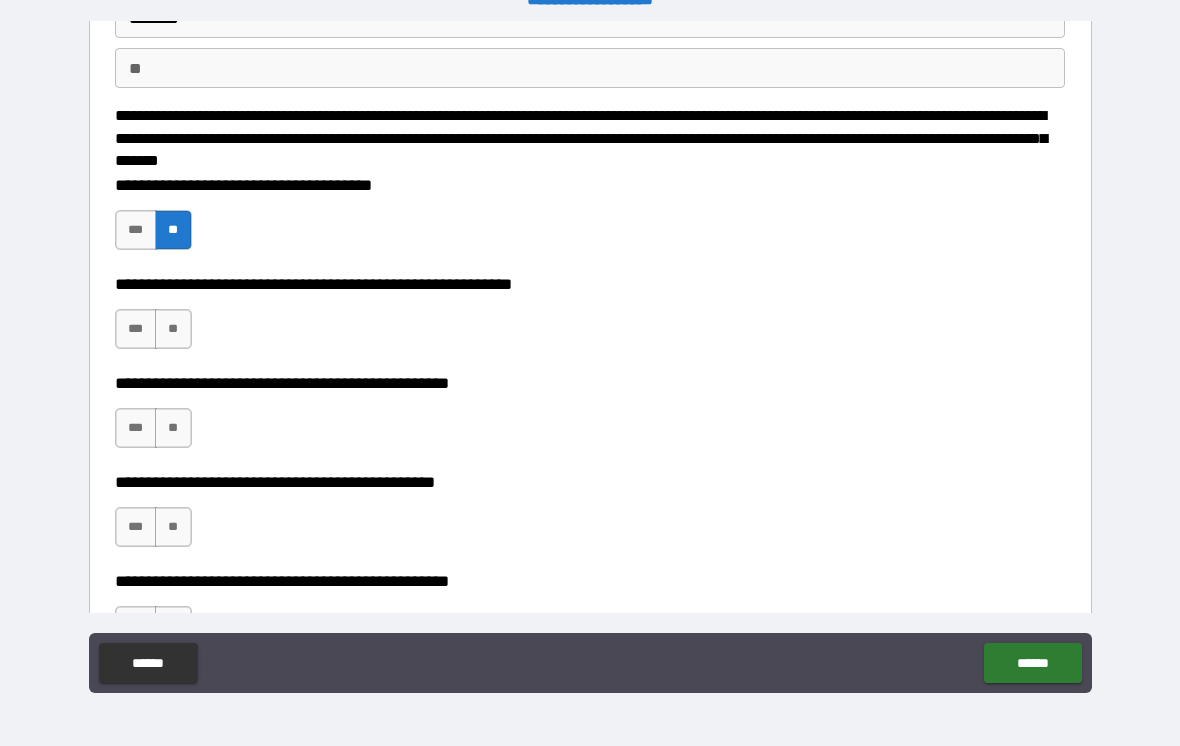click on "**" at bounding box center [173, 329] 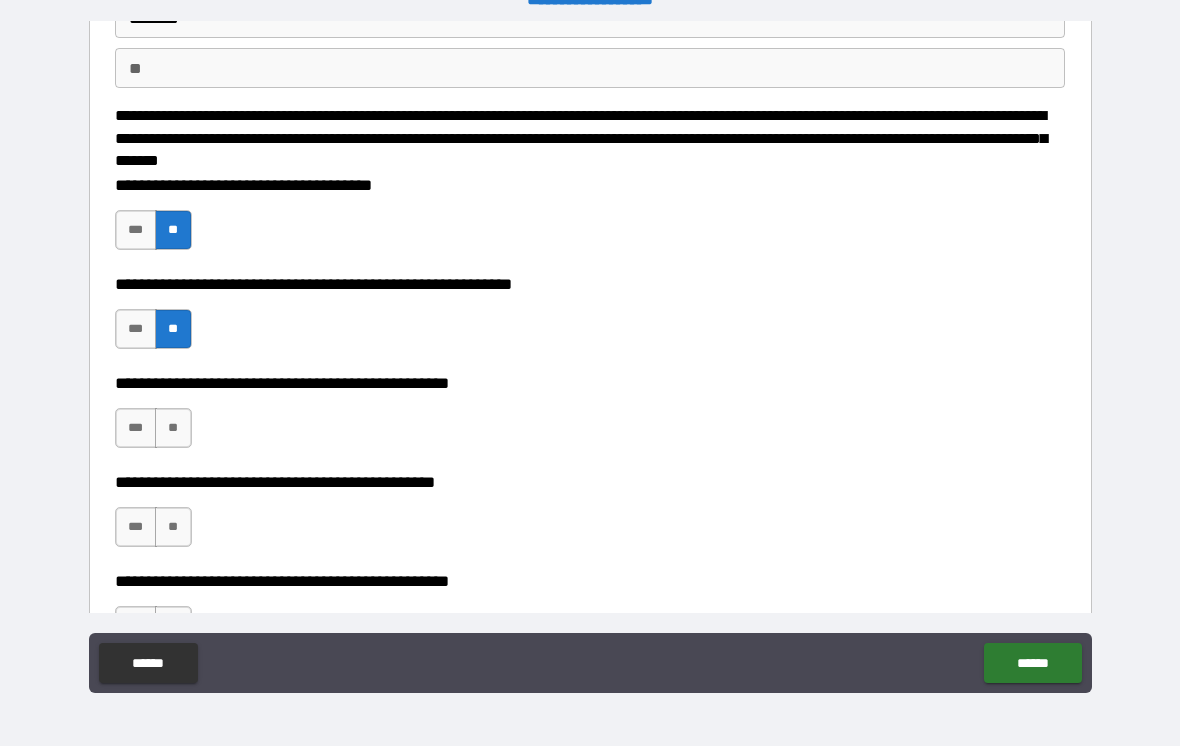 click on "**" at bounding box center (173, 428) 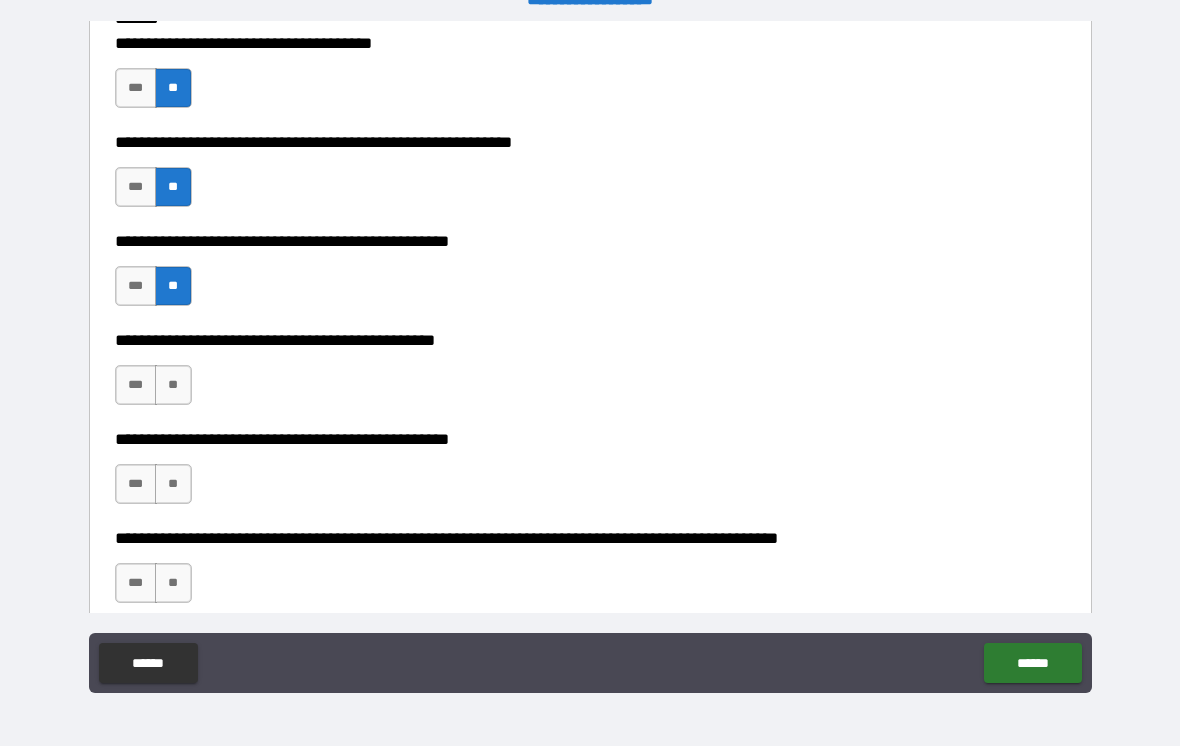 scroll, scrollTop: 309, scrollLeft: 0, axis: vertical 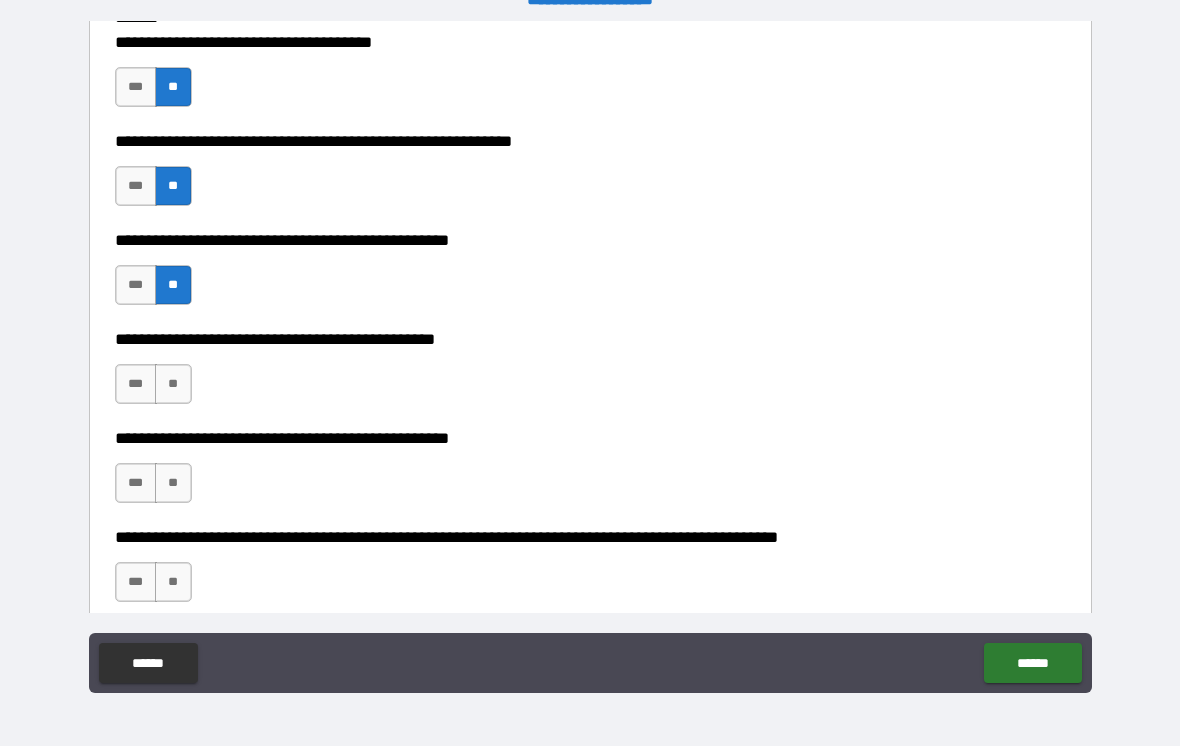 click on "***" at bounding box center (136, 384) 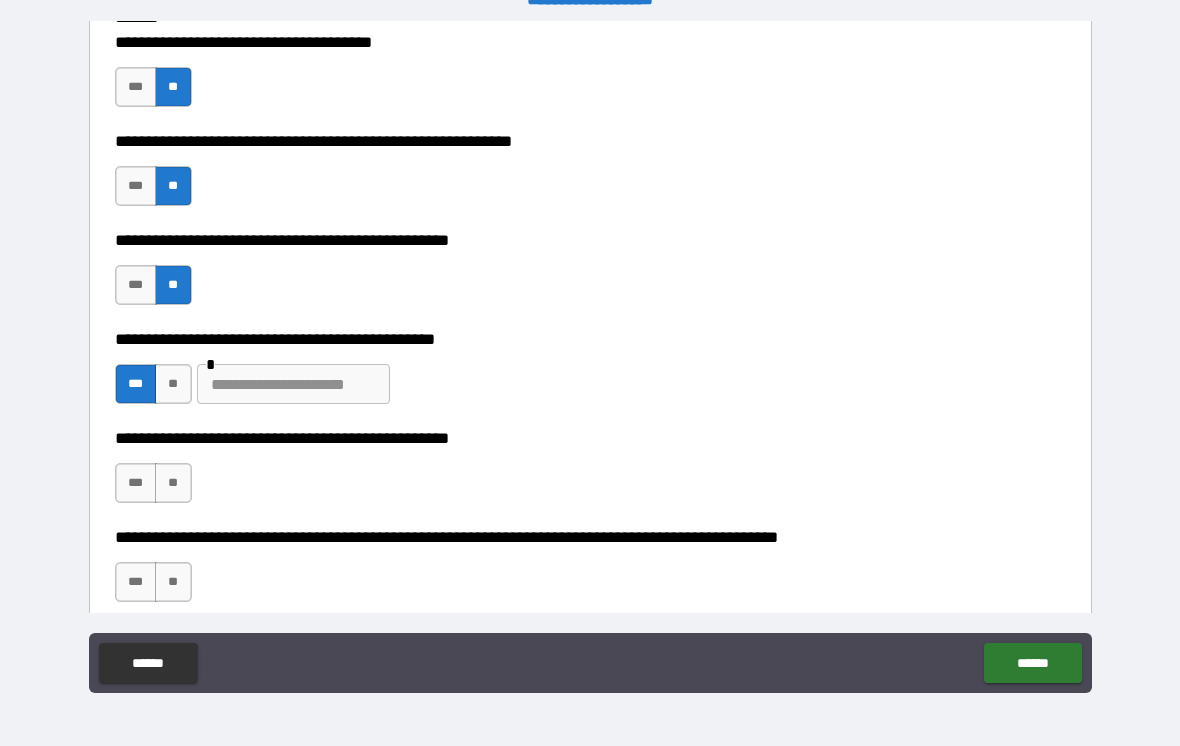 click at bounding box center [293, 384] 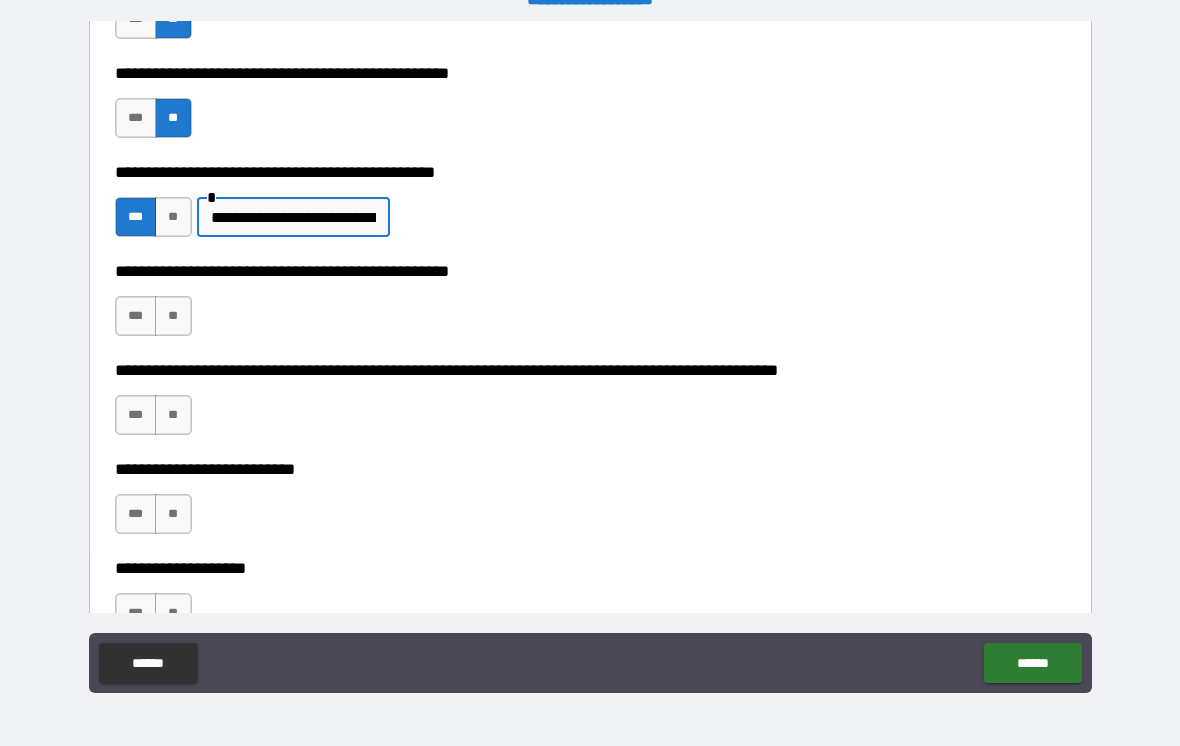 scroll, scrollTop: 472, scrollLeft: 0, axis: vertical 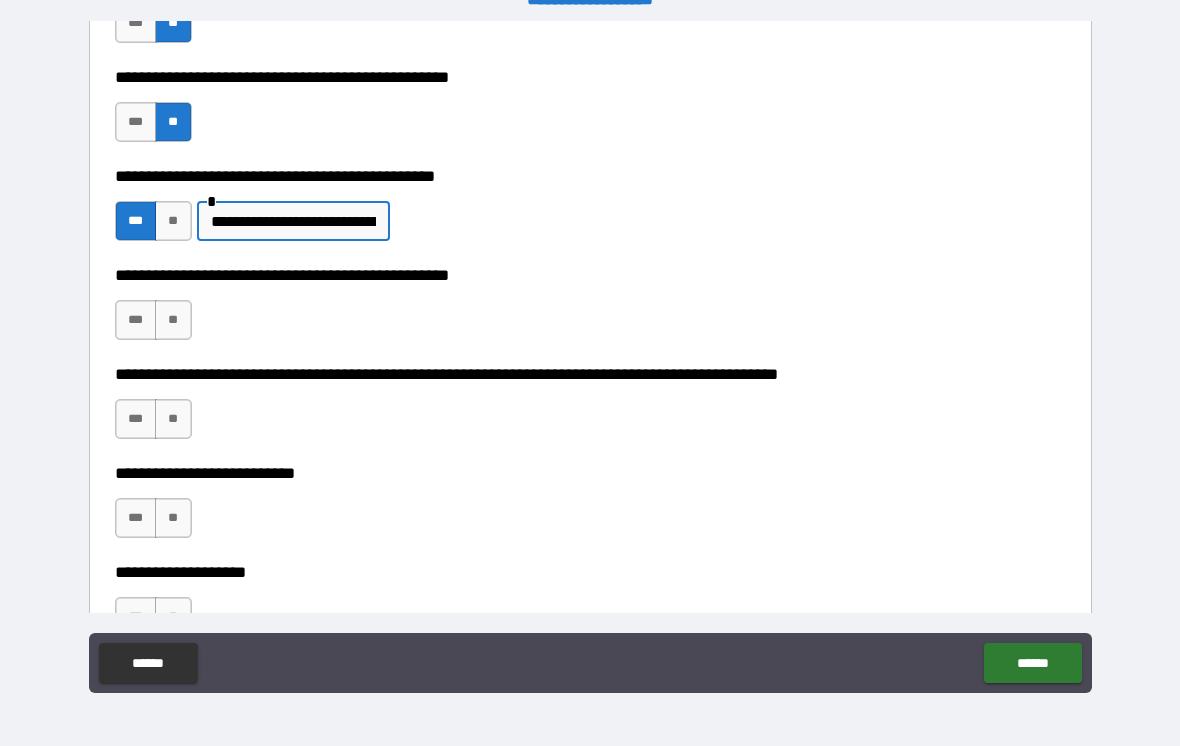 type on "**********" 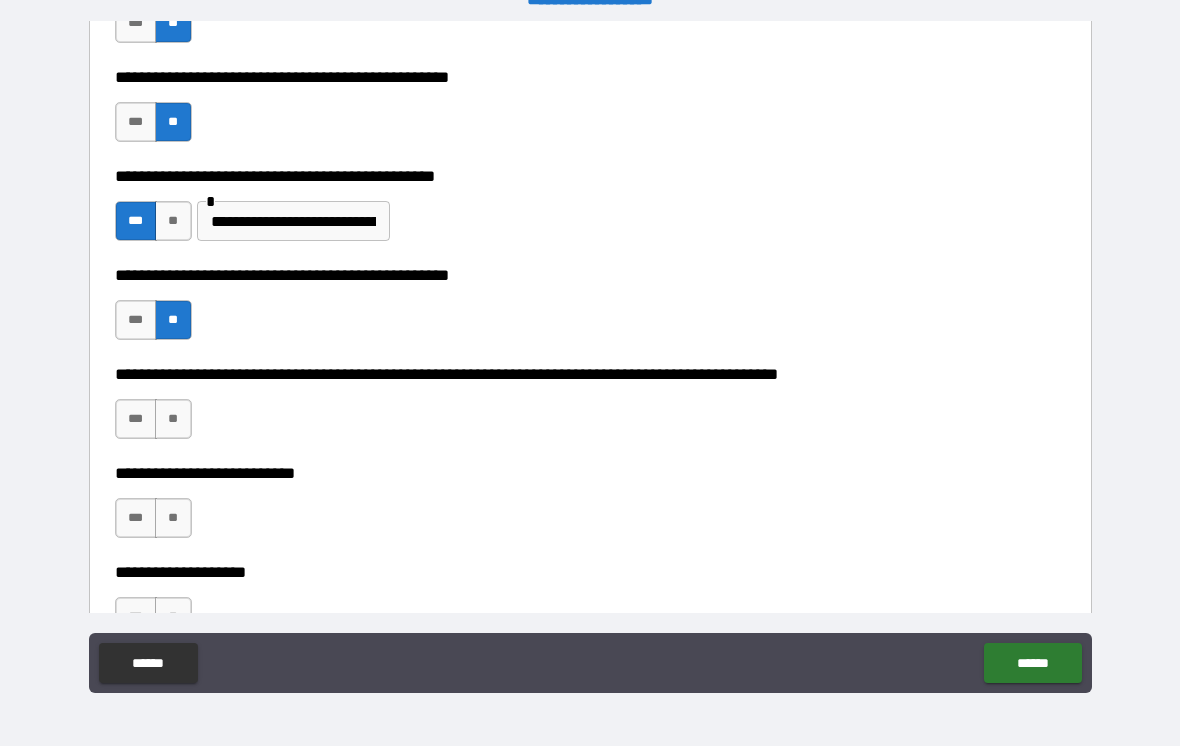 click on "**" at bounding box center (173, 419) 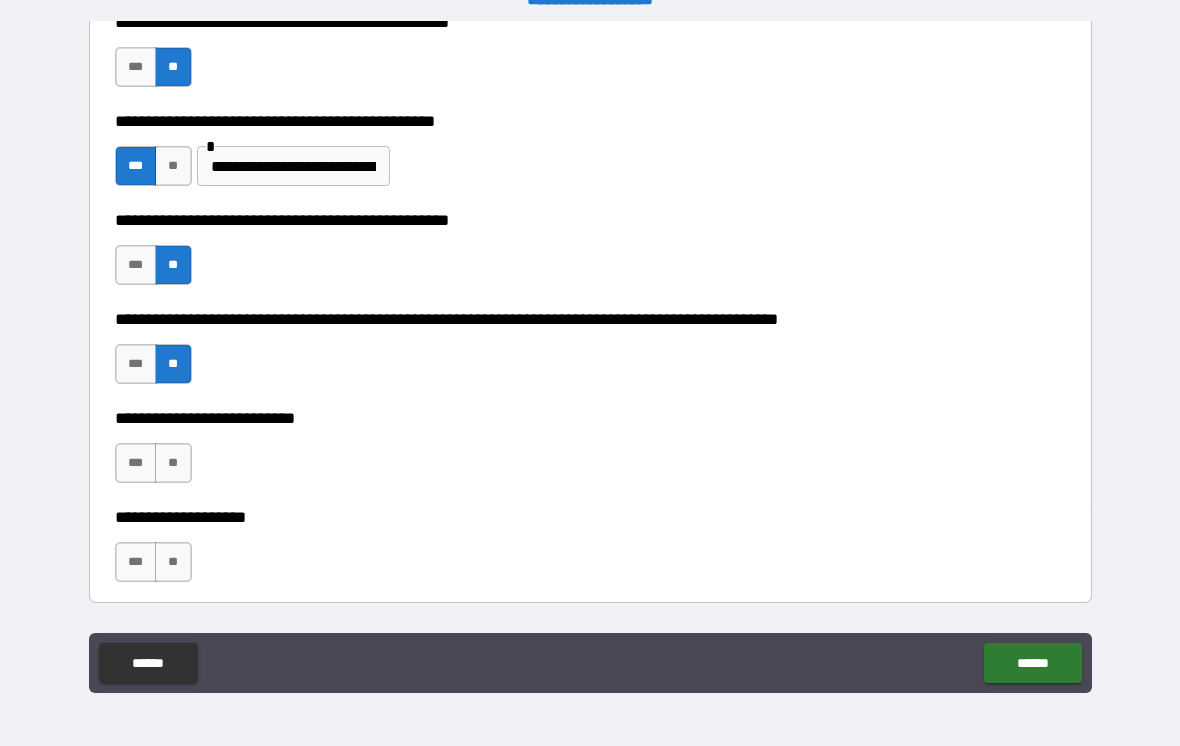 scroll, scrollTop: 535, scrollLeft: 0, axis: vertical 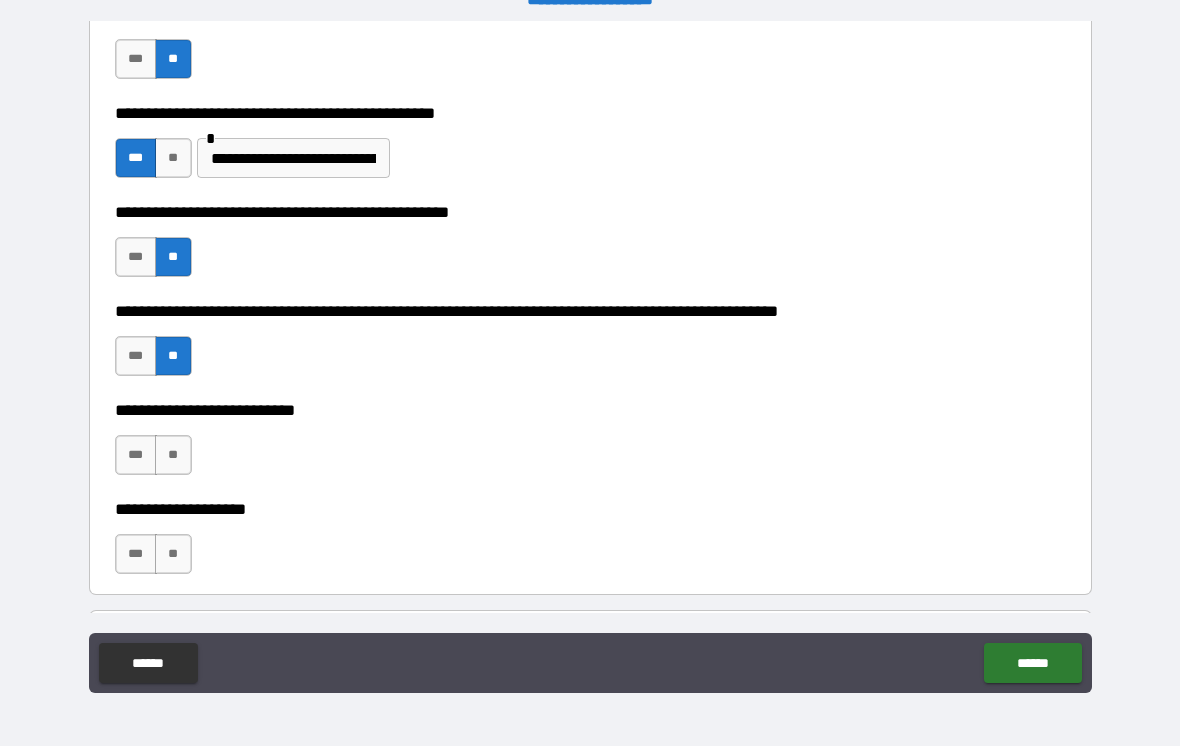 click on "**" at bounding box center (173, 455) 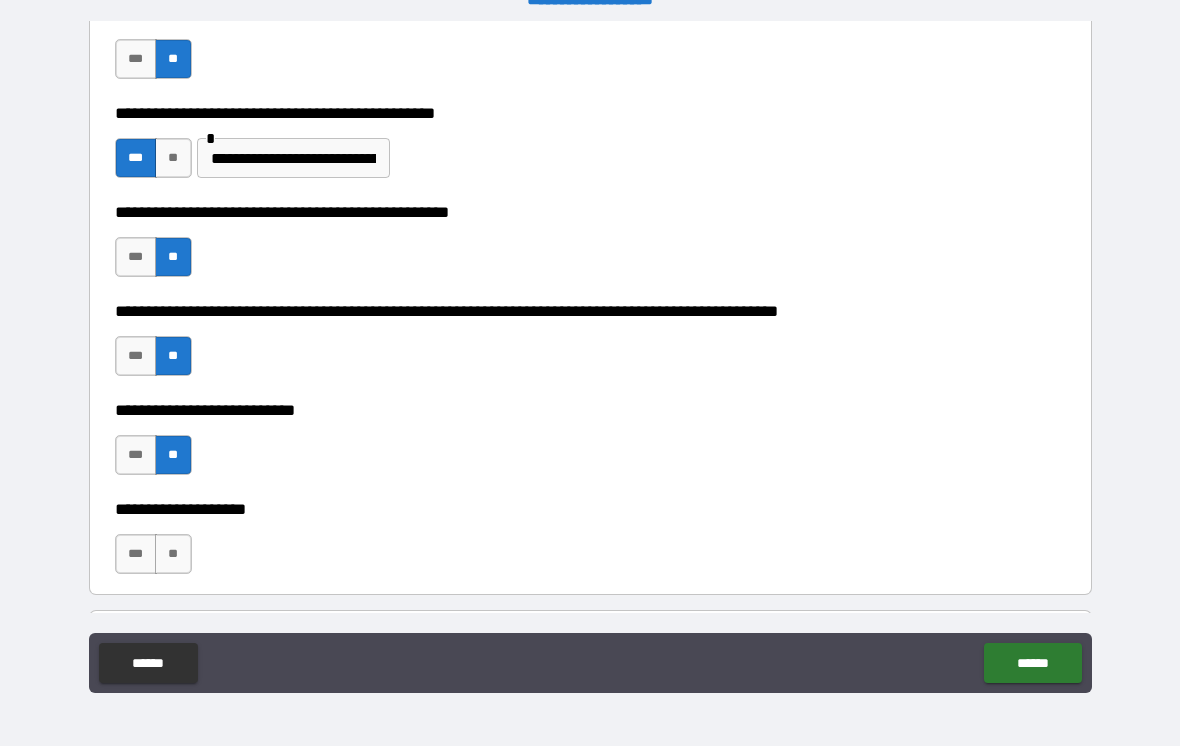 click on "**" at bounding box center [173, 554] 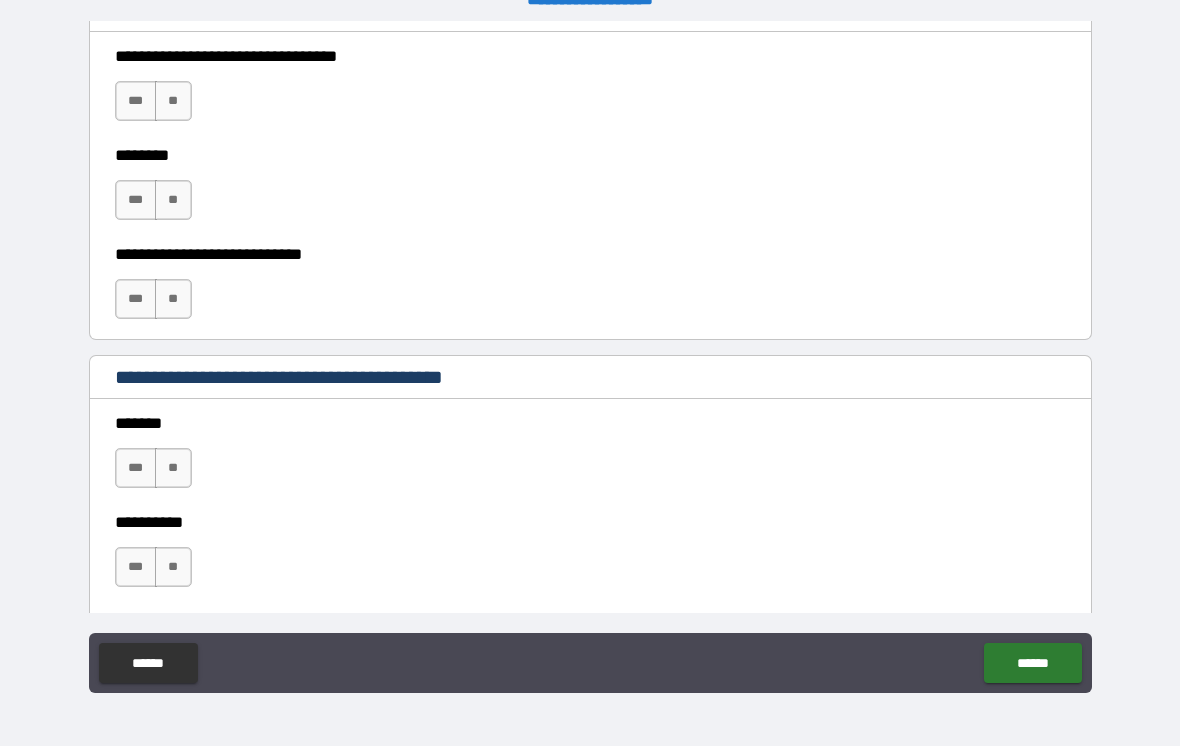 scroll, scrollTop: 1142, scrollLeft: 0, axis: vertical 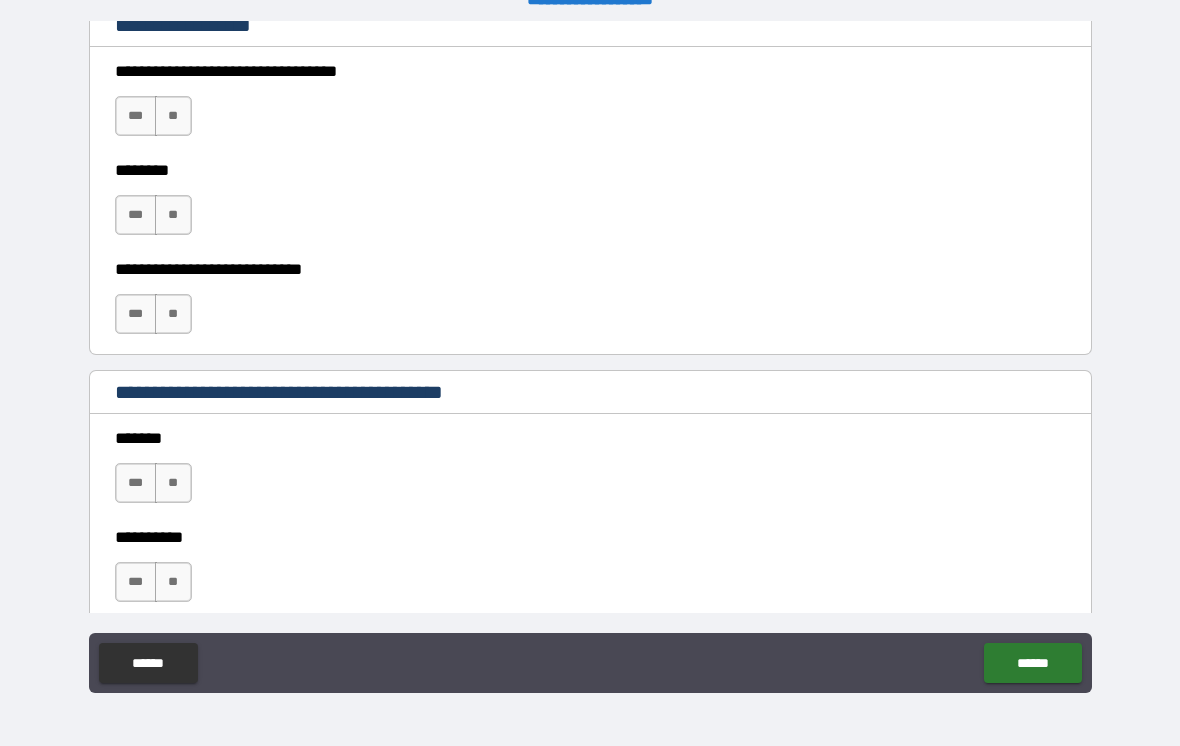 click on "**" at bounding box center (173, 314) 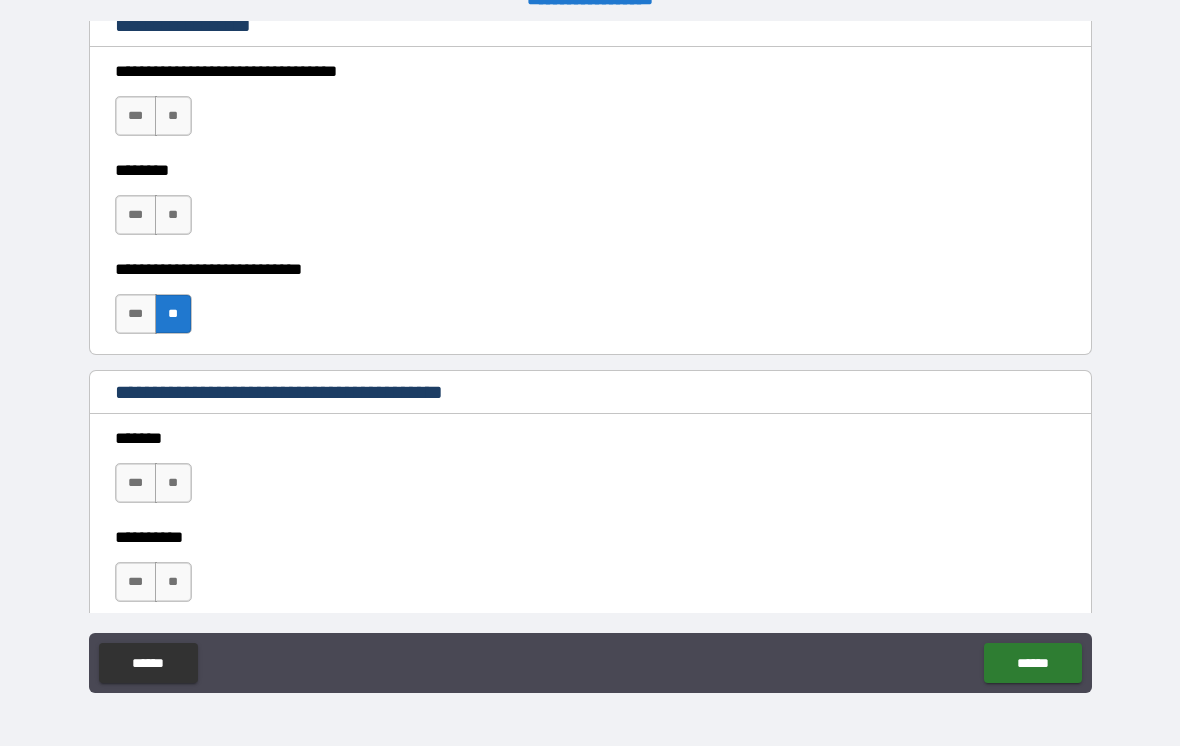 click on "**" at bounding box center (173, 215) 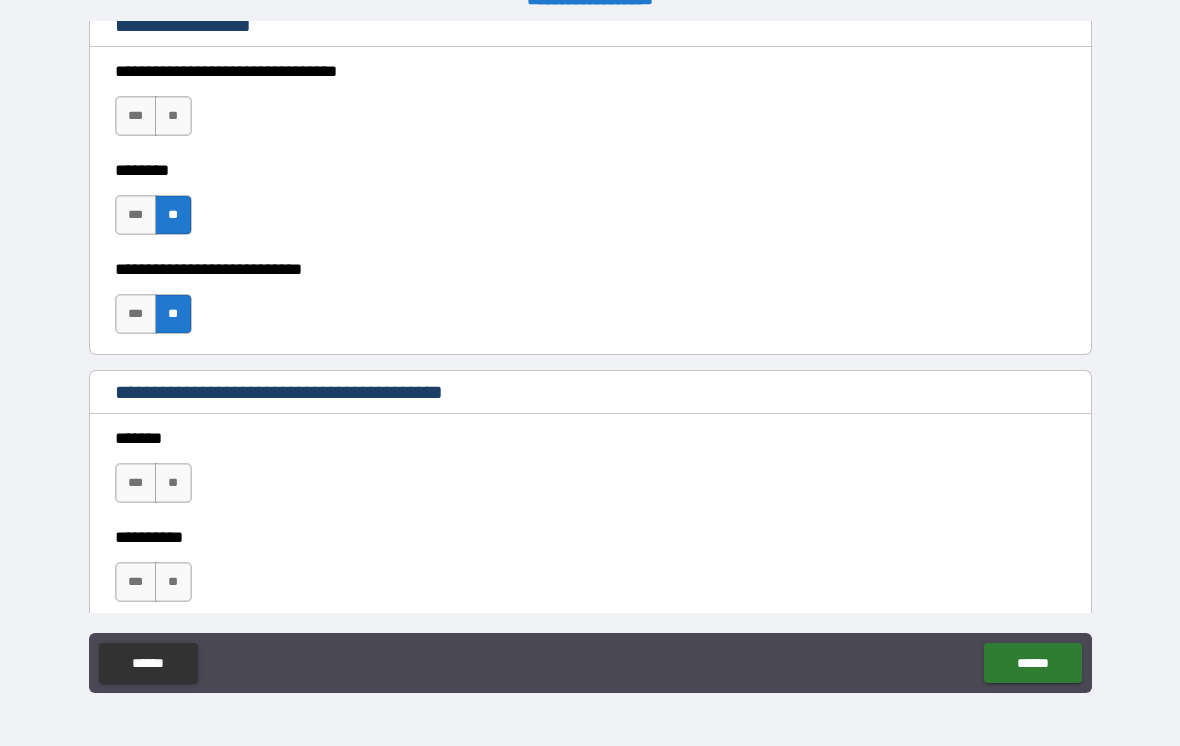 click on "**" at bounding box center (173, 116) 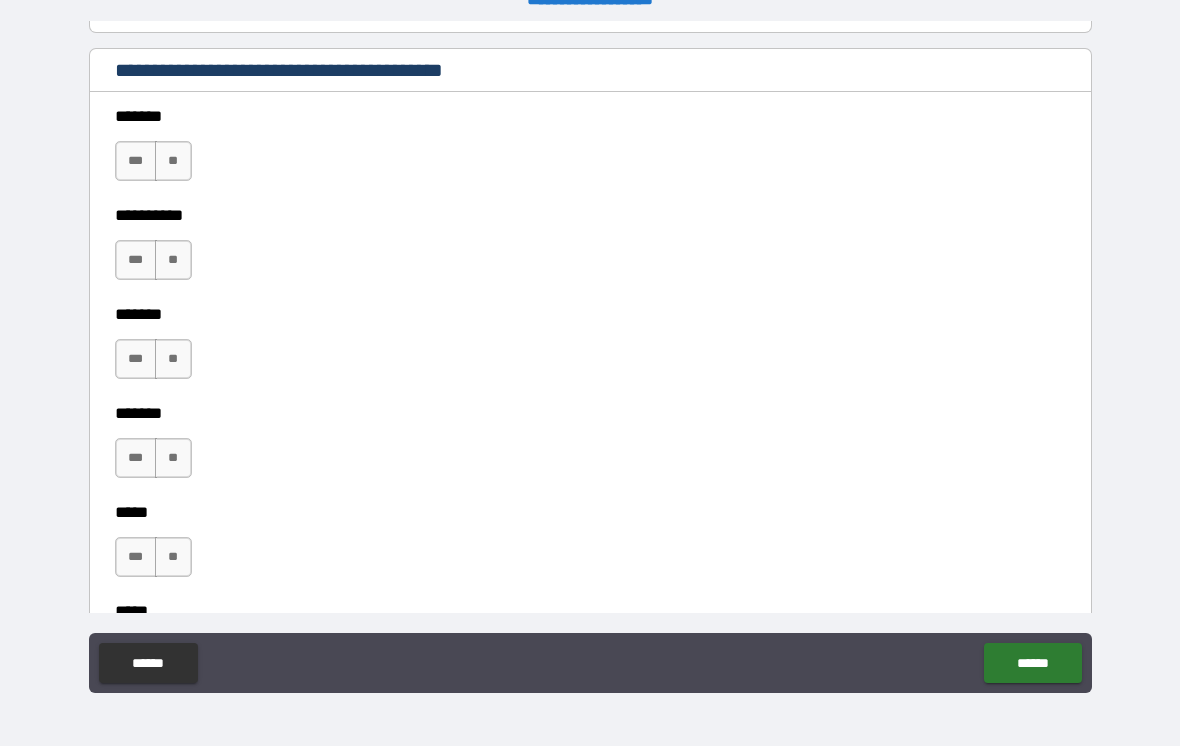 scroll, scrollTop: 1463, scrollLeft: 0, axis: vertical 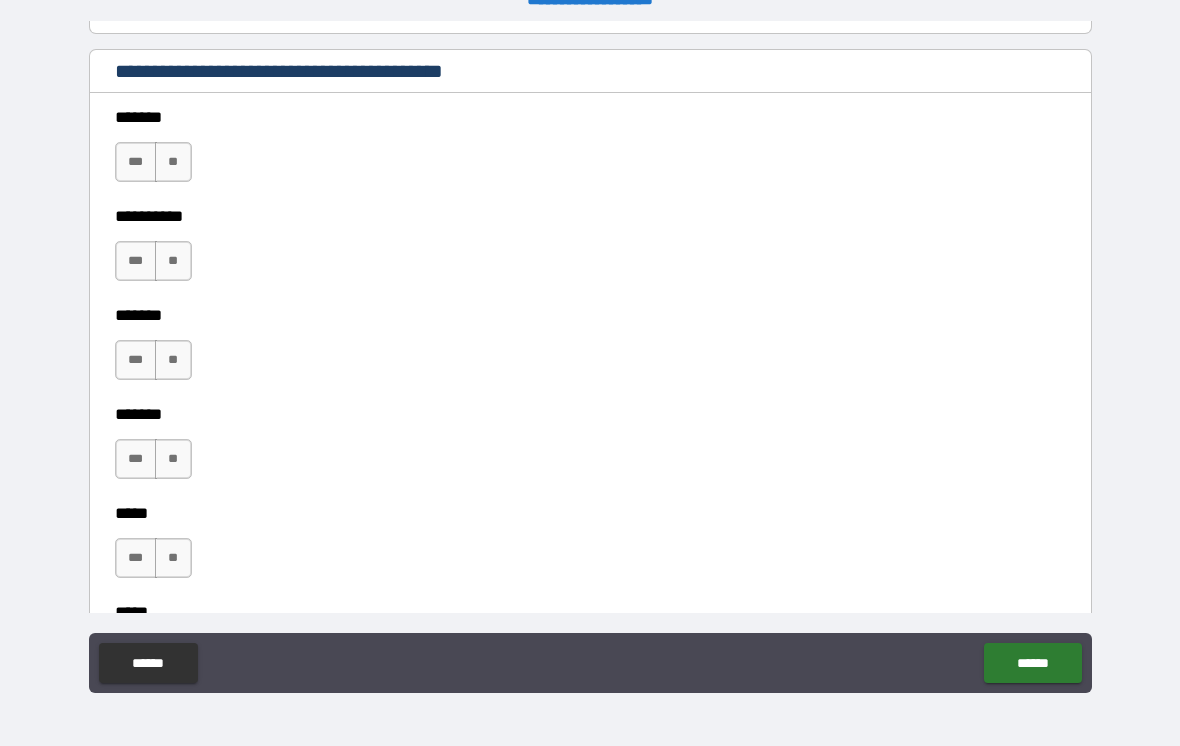 click on "**" at bounding box center [173, 459] 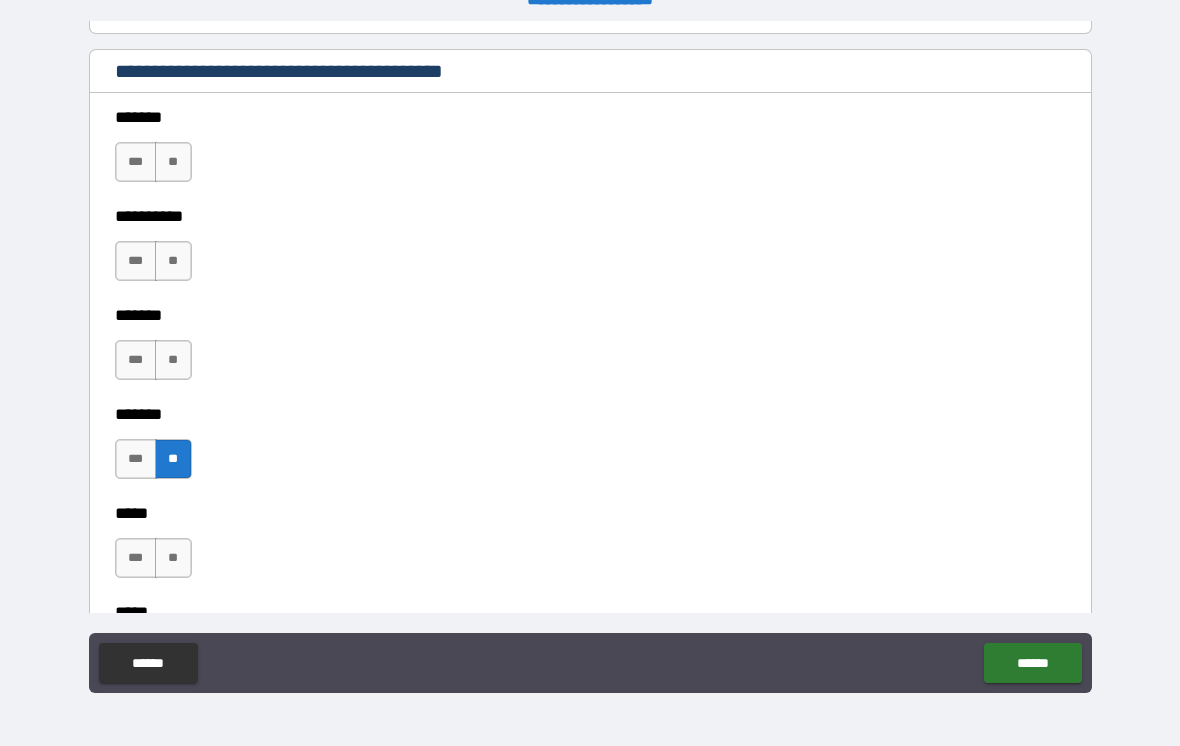 click on "**" at bounding box center [173, 360] 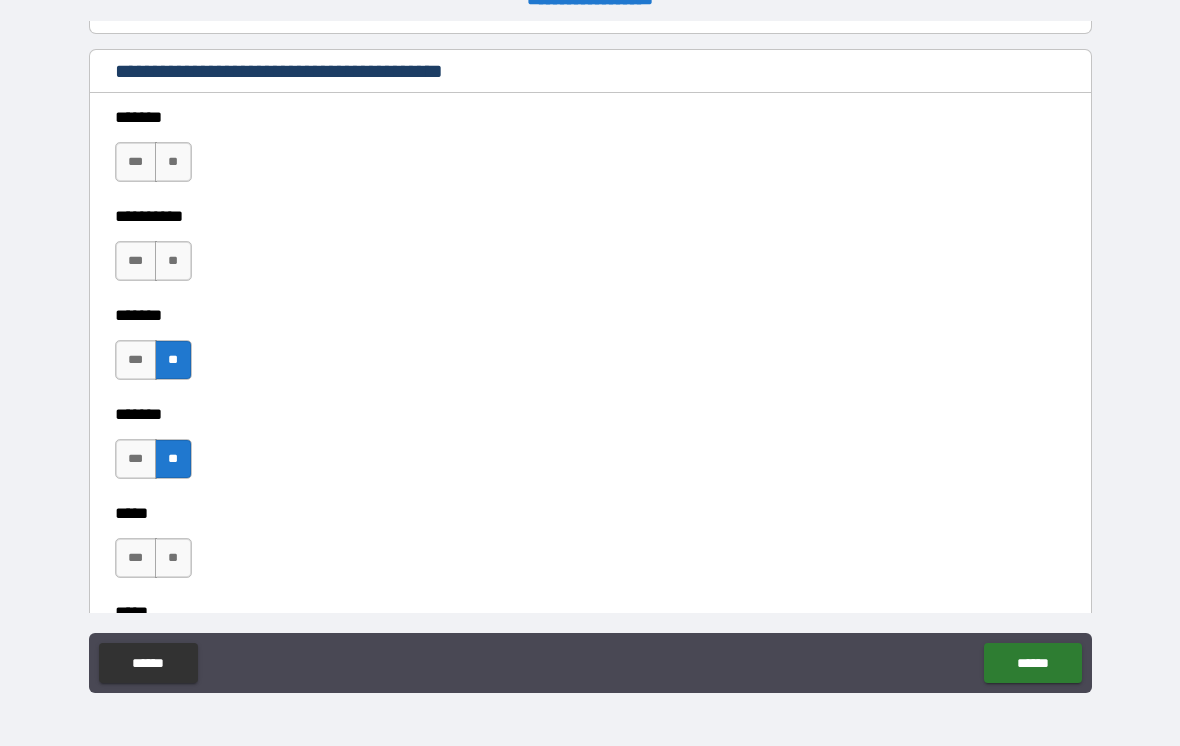 click on "**" at bounding box center [173, 261] 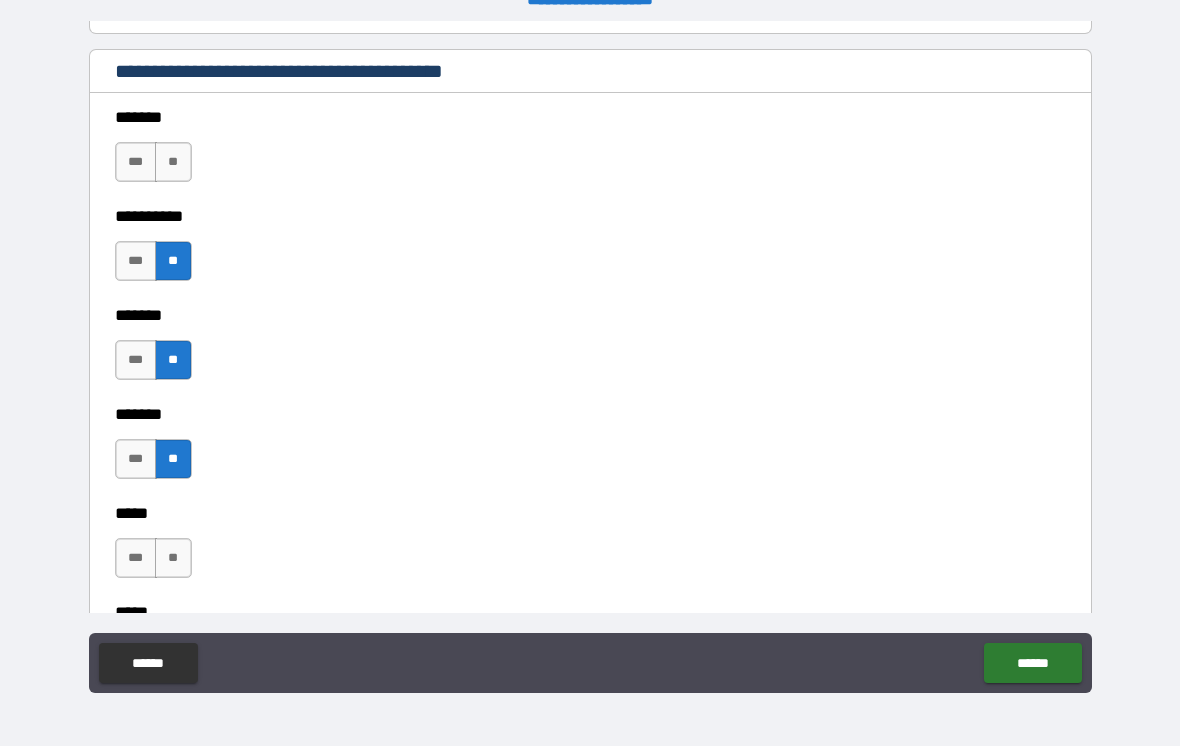 click on "**" at bounding box center [173, 162] 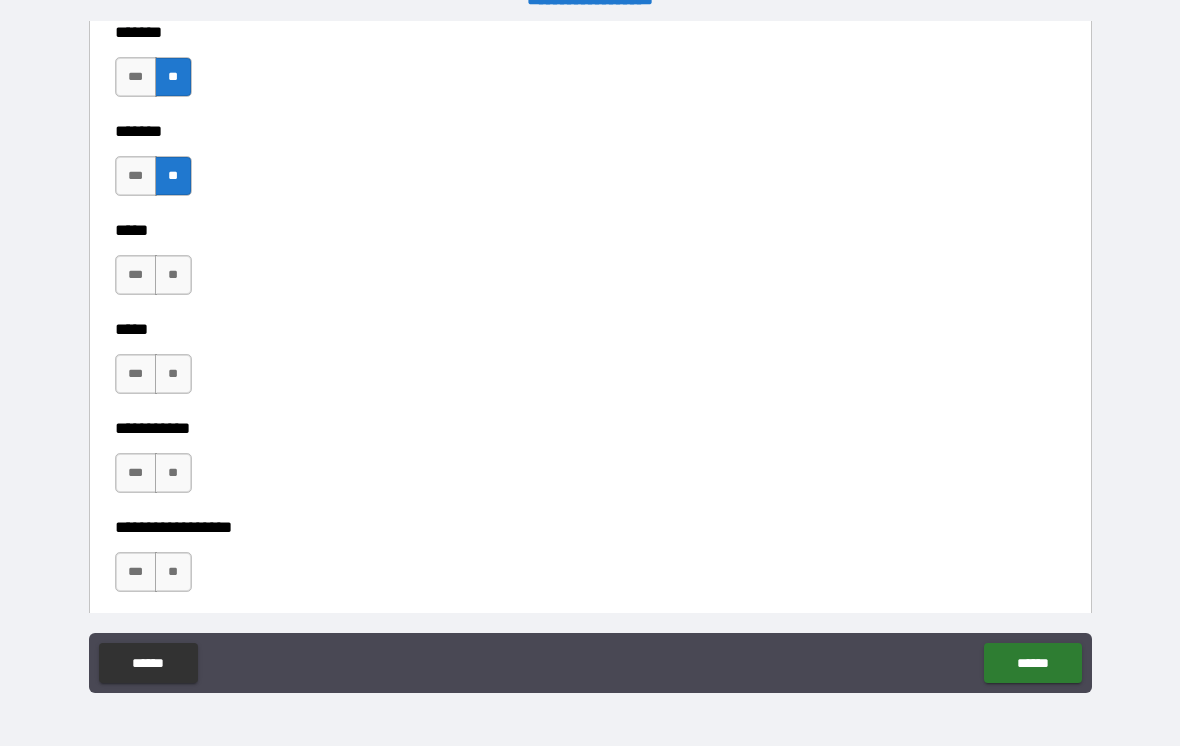 scroll, scrollTop: 1745, scrollLeft: 0, axis: vertical 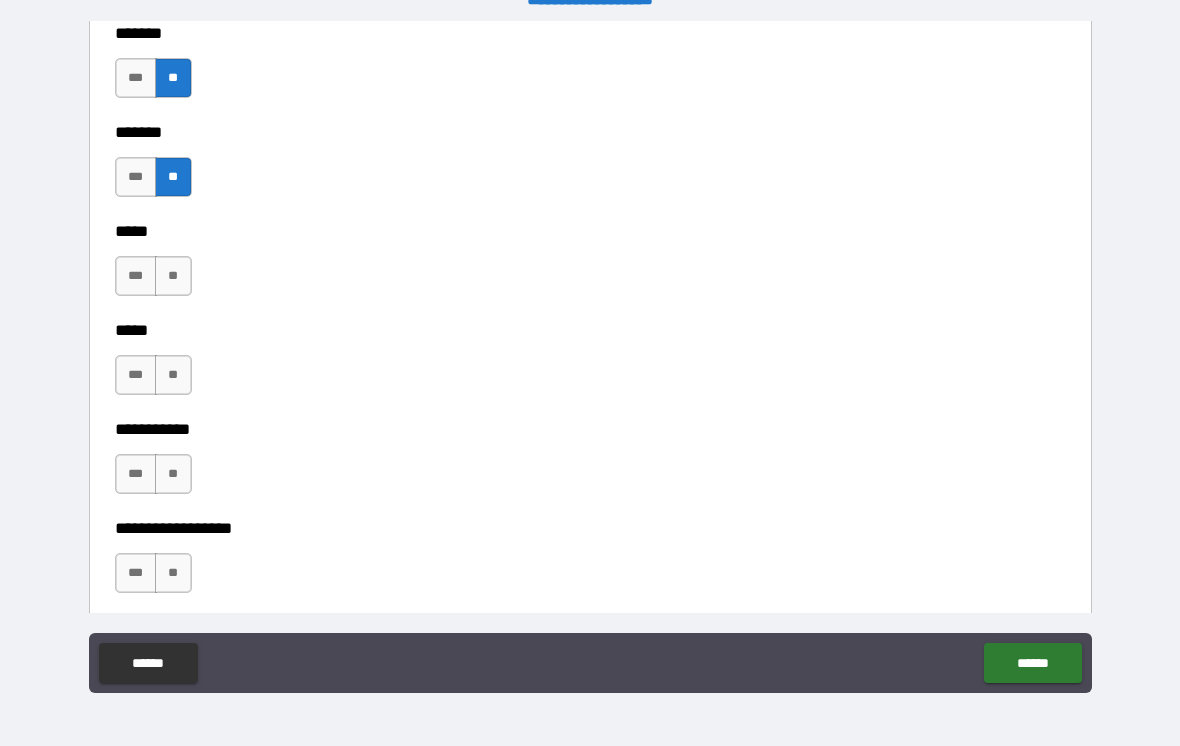 click on "**" at bounding box center (173, 276) 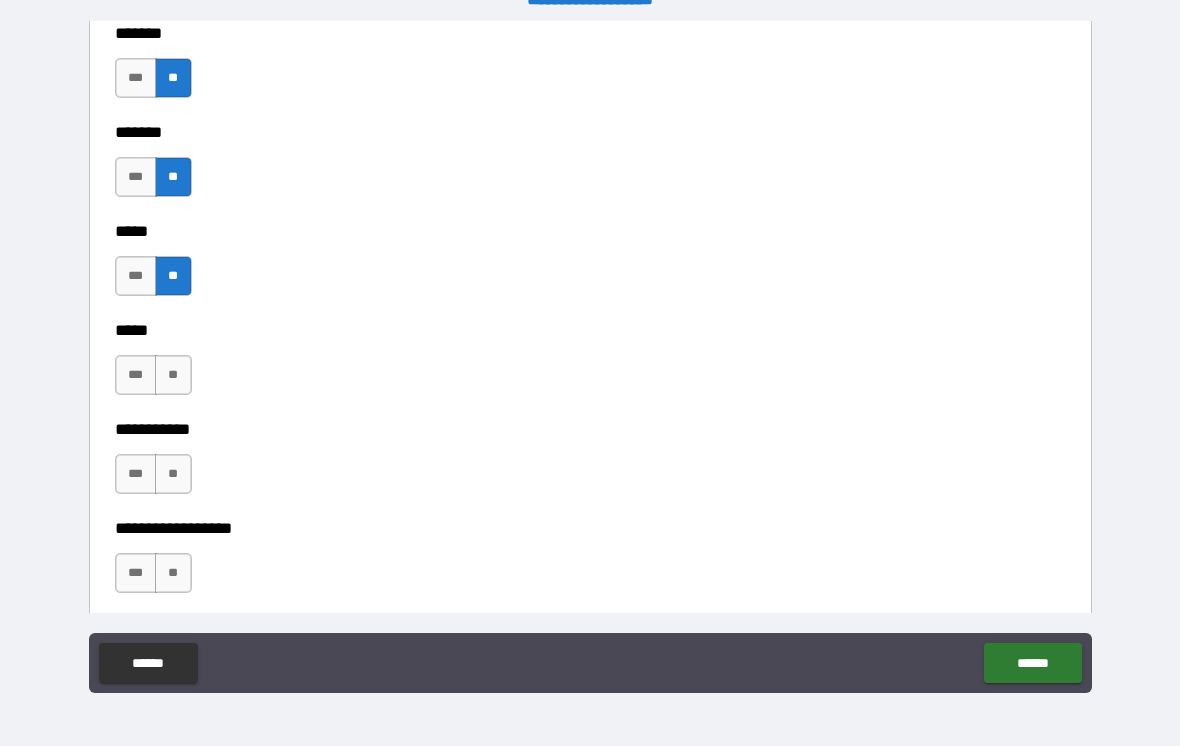 click on "**" at bounding box center [173, 375] 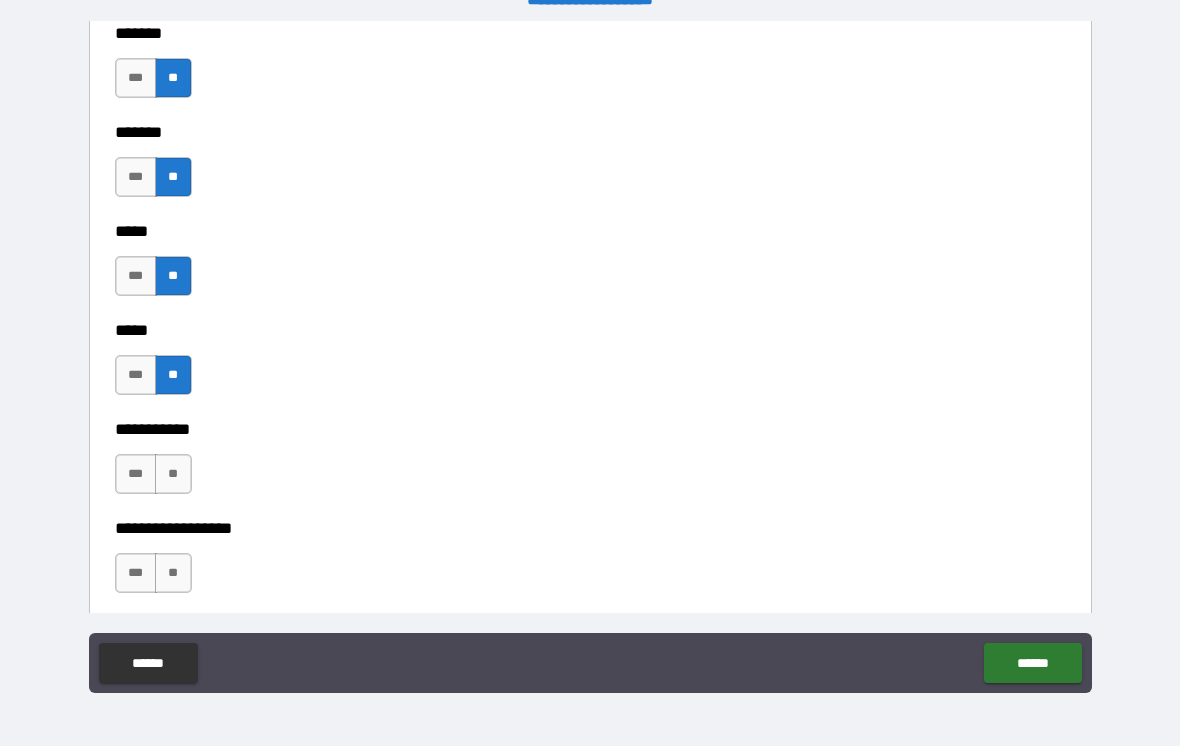 click on "**" at bounding box center (173, 474) 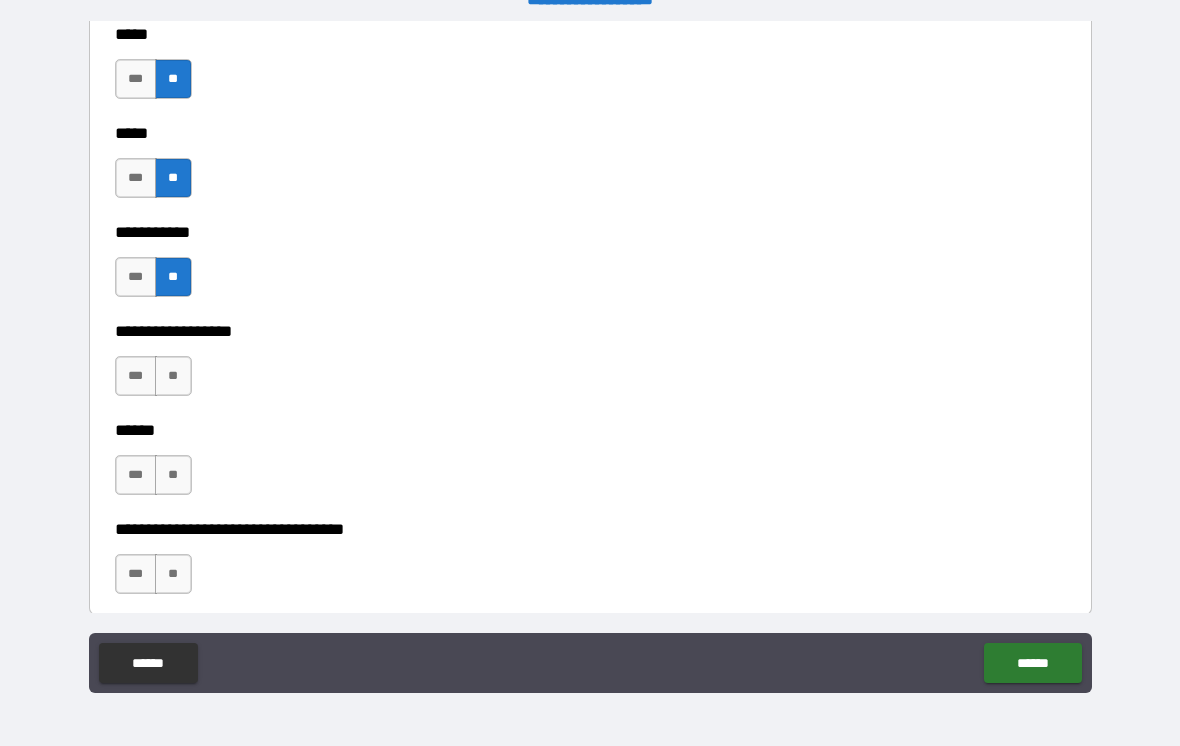 scroll, scrollTop: 2052, scrollLeft: 0, axis: vertical 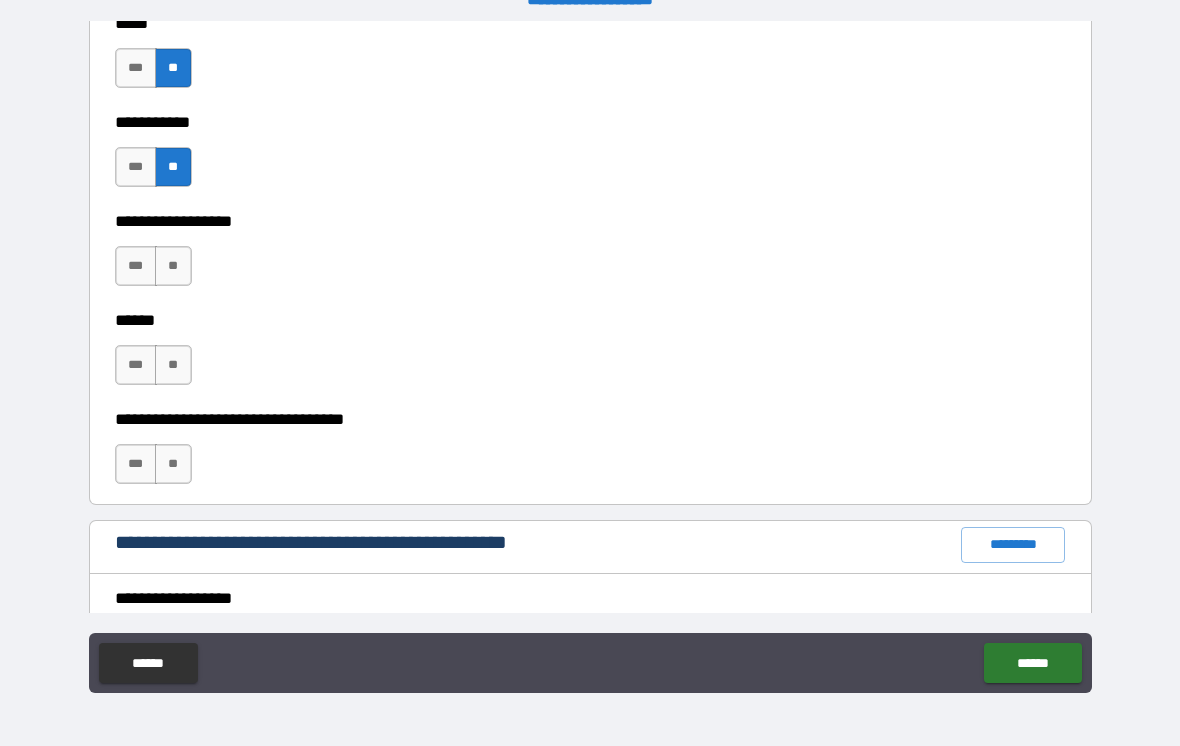 click on "**" at bounding box center [173, 266] 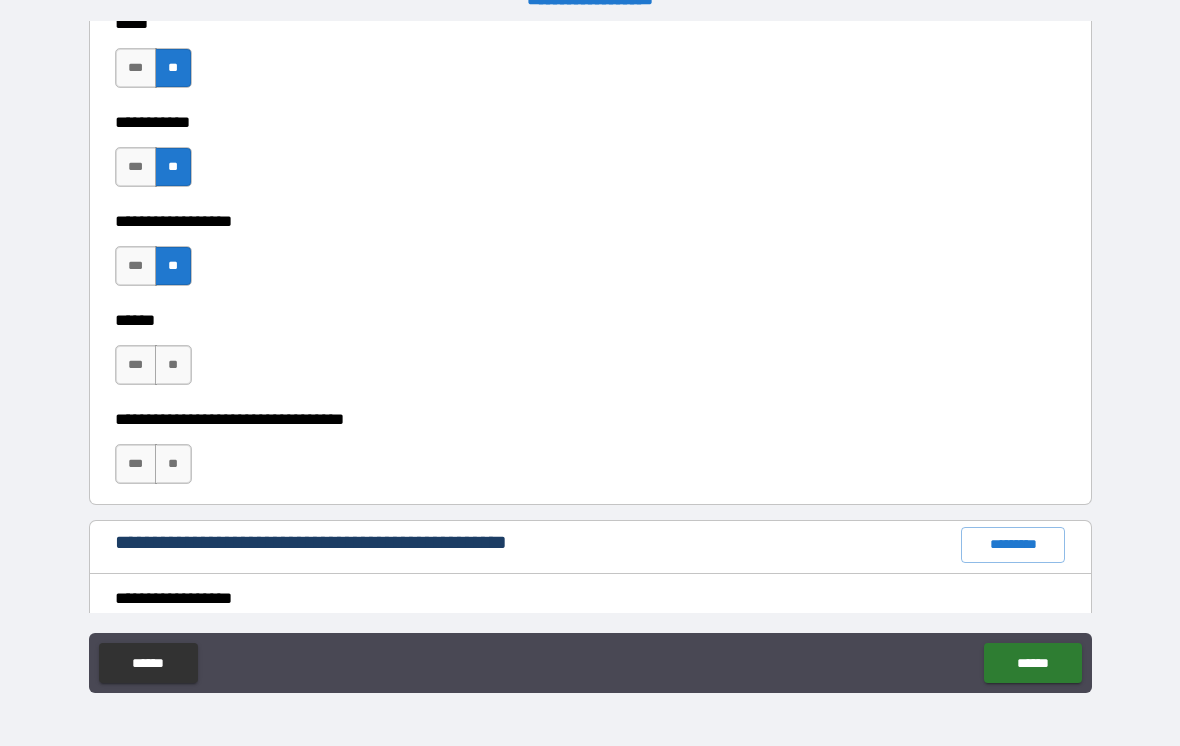 click on "**" at bounding box center [173, 365] 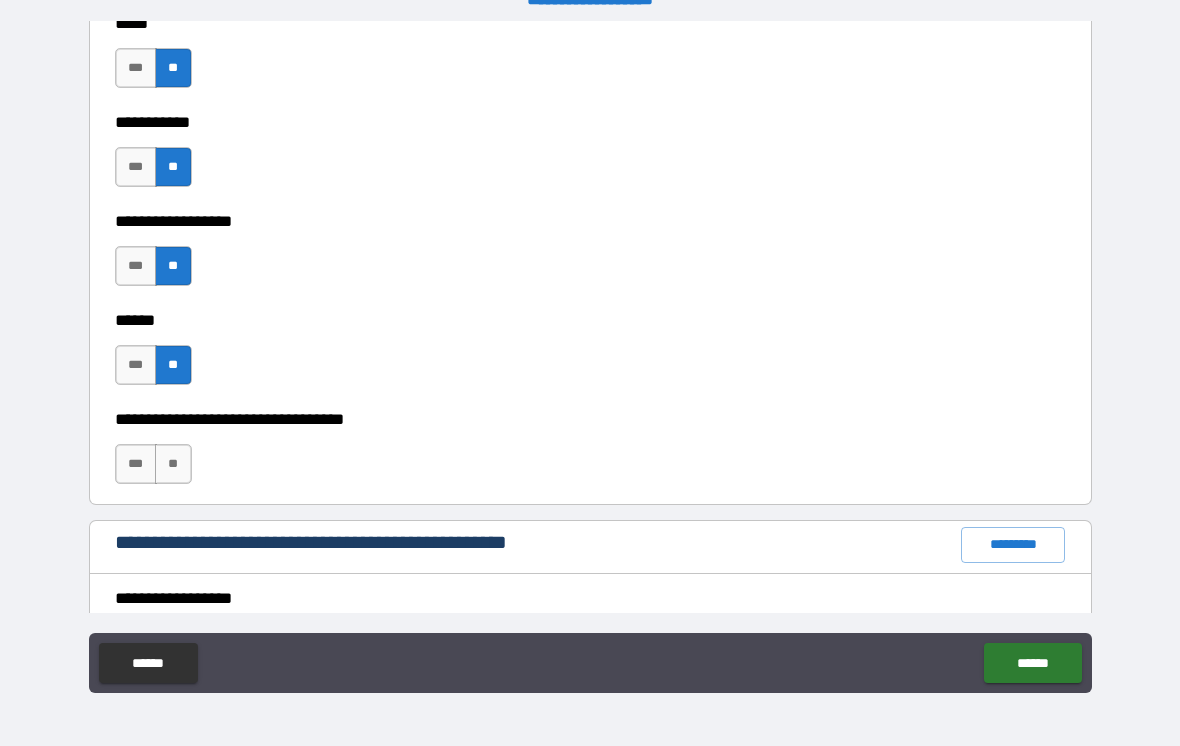 click on "**" at bounding box center [173, 464] 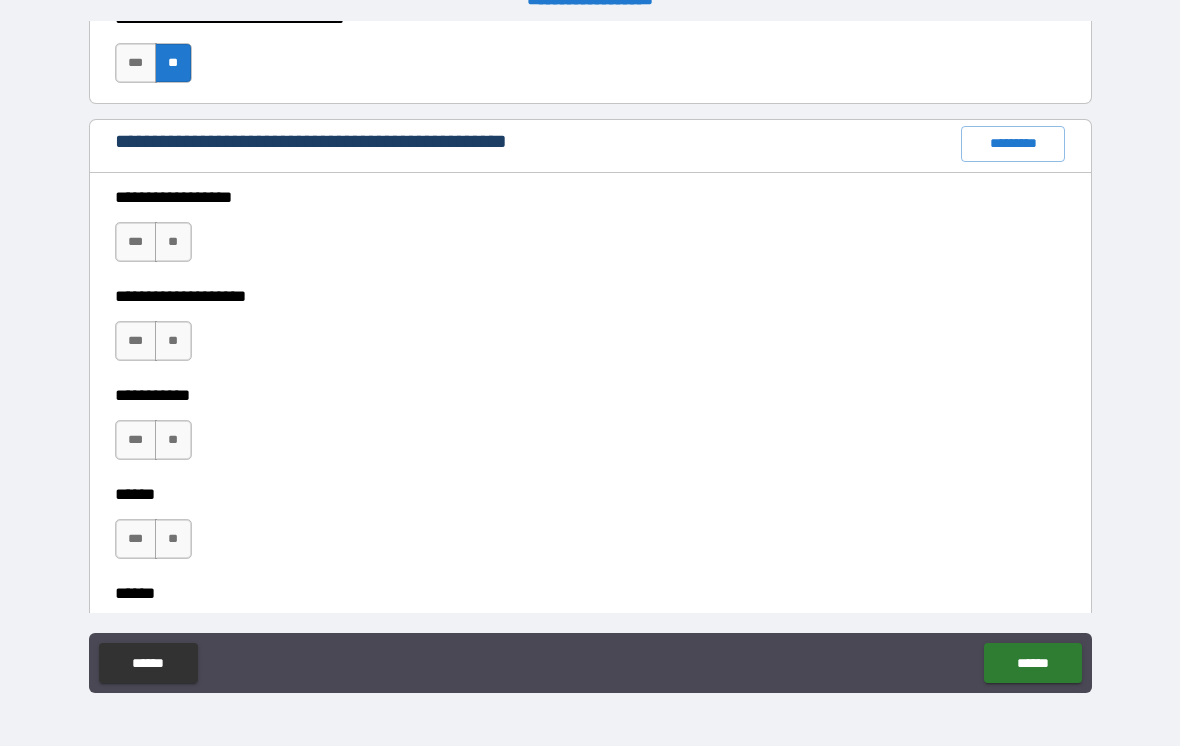 scroll, scrollTop: 2452, scrollLeft: 0, axis: vertical 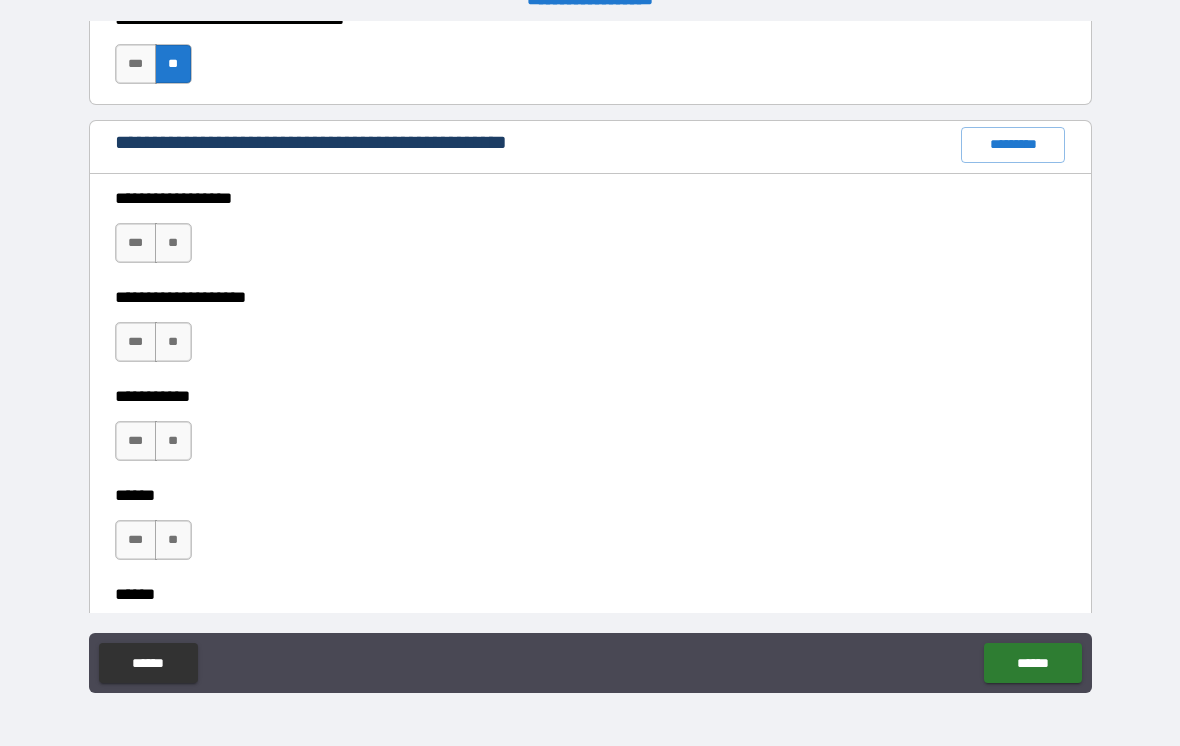 click on "*********" at bounding box center (1013, 145) 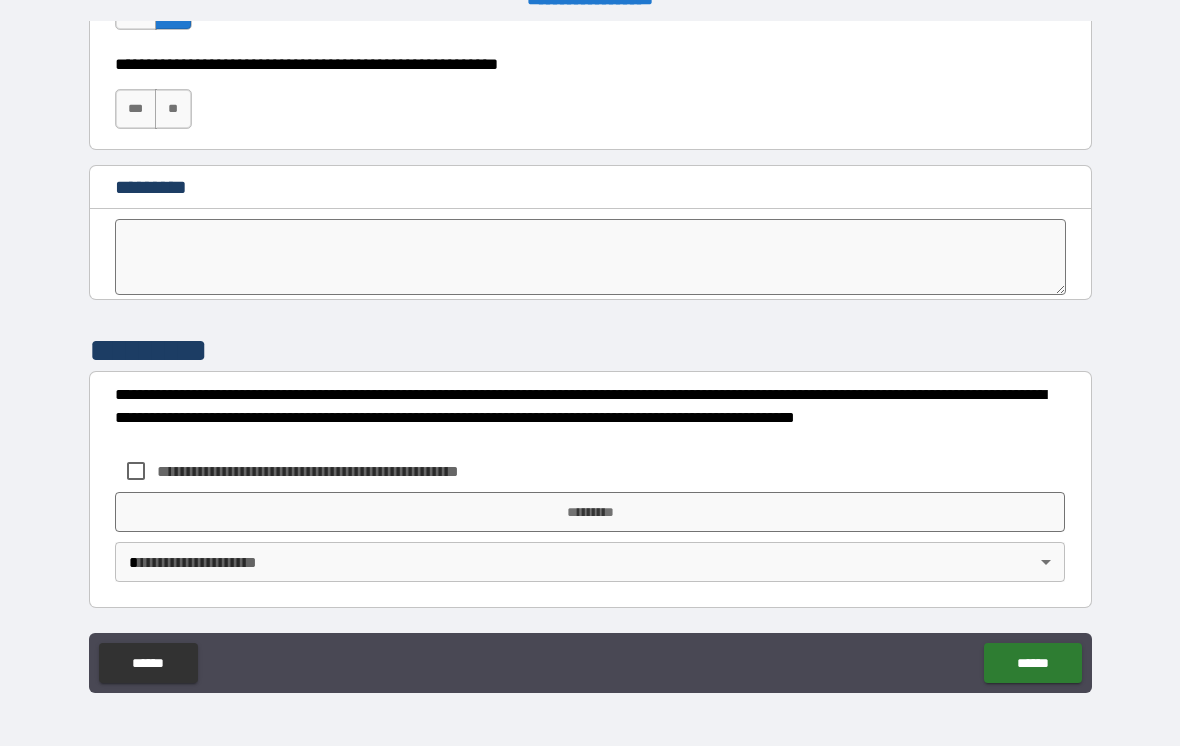 scroll, scrollTop: 10209, scrollLeft: 0, axis: vertical 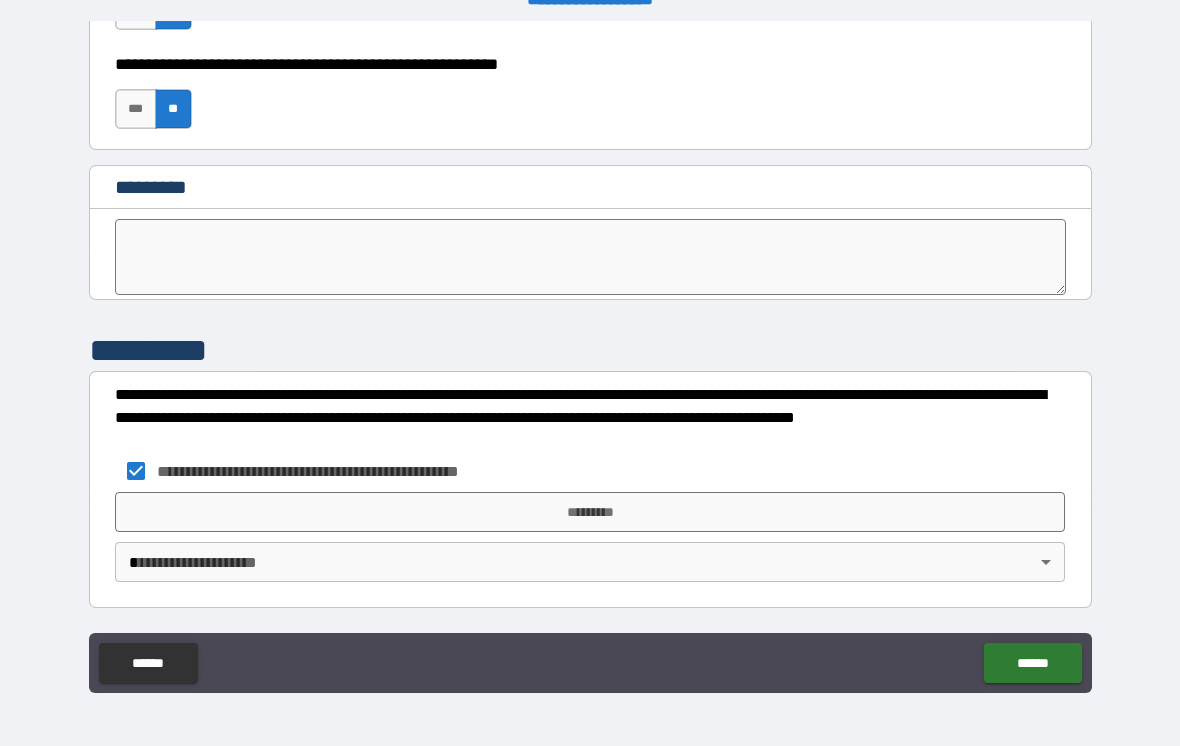click on "**********" at bounding box center [590, 357] 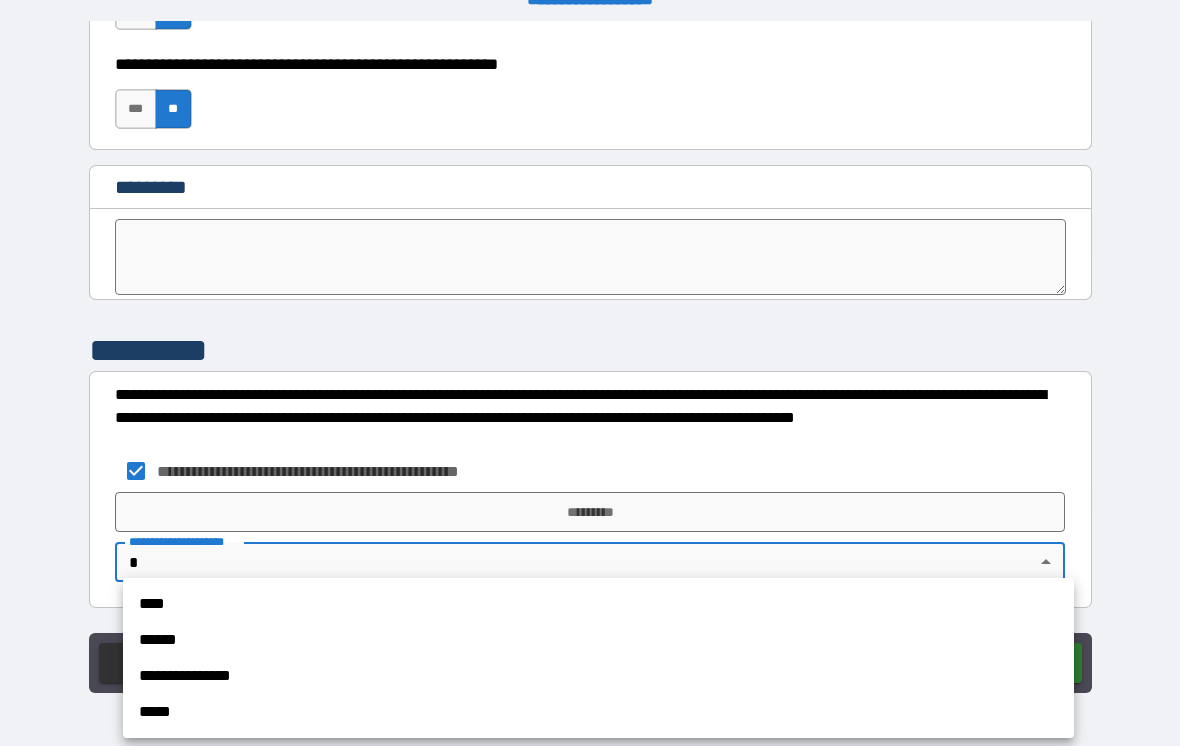 click on "****" at bounding box center (598, 604) 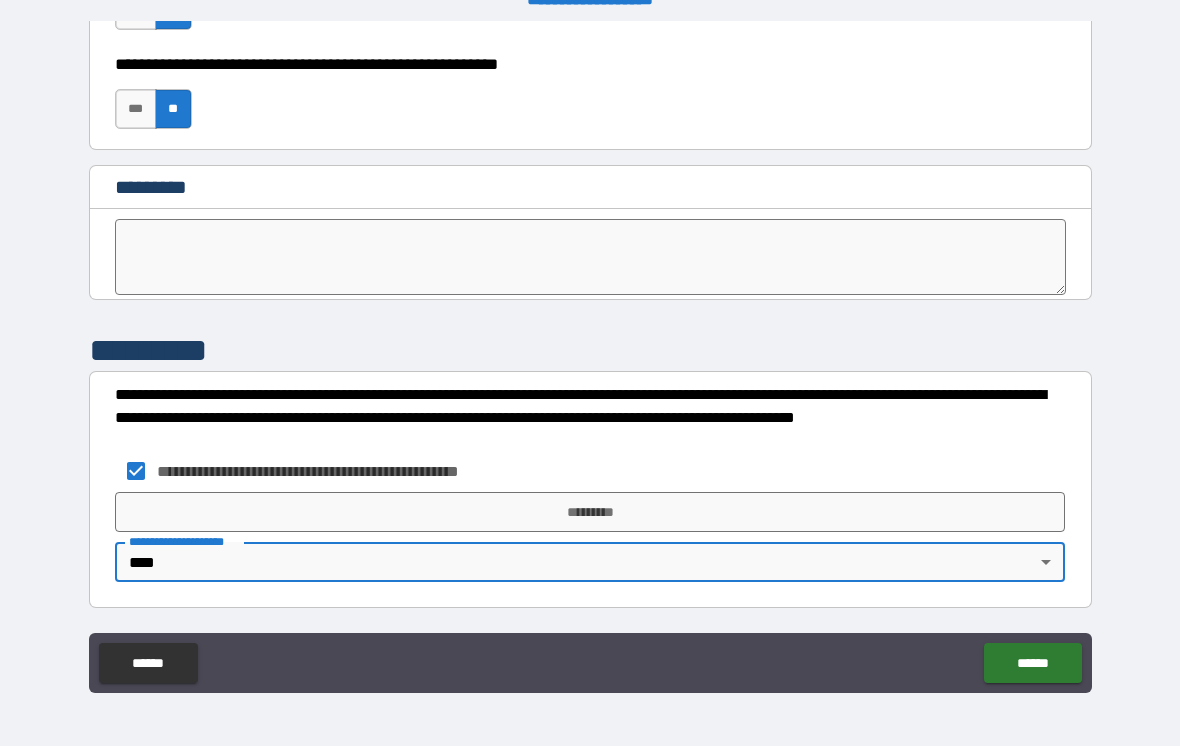 type on "****" 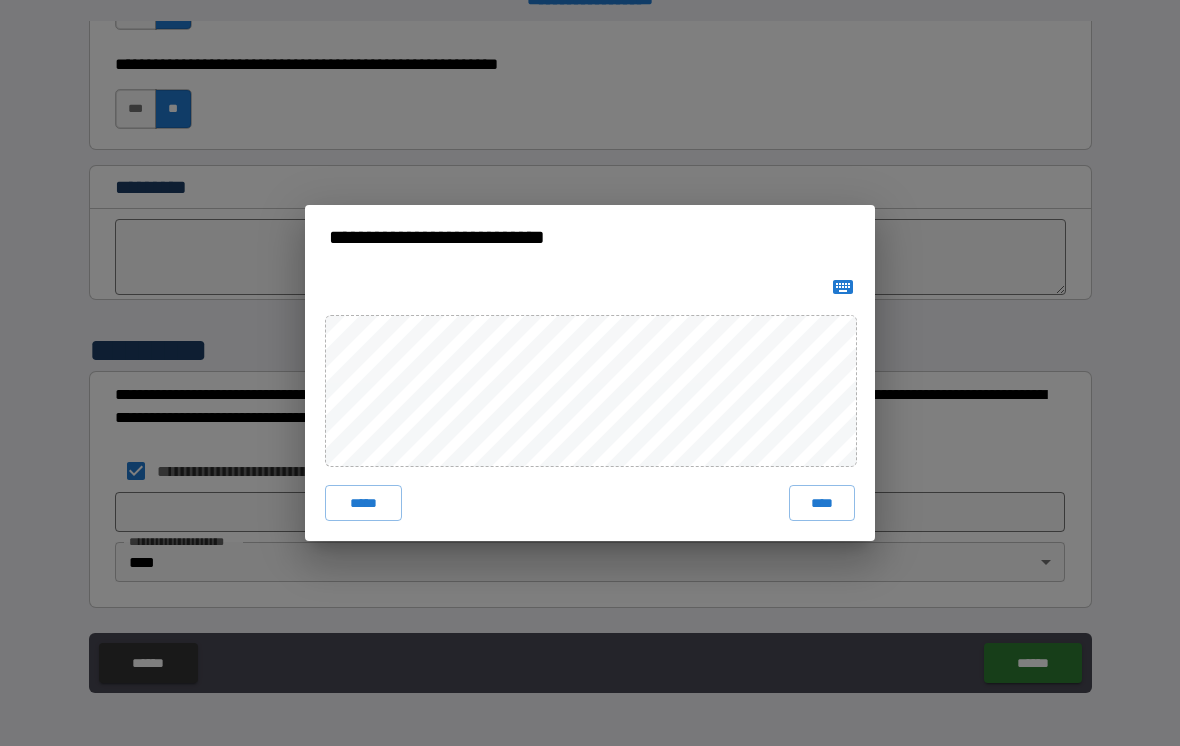 click on "****" at bounding box center (822, 503) 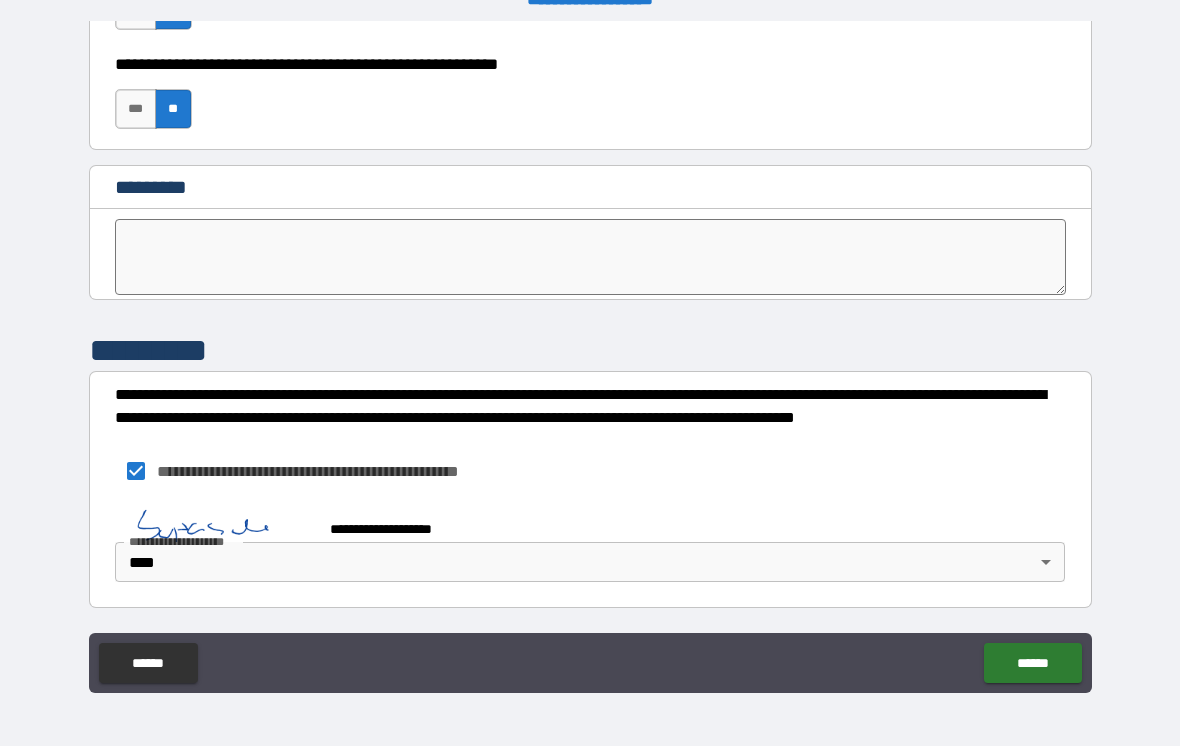 scroll, scrollTop: 10199, scrollLeft: 0, axis: vertical 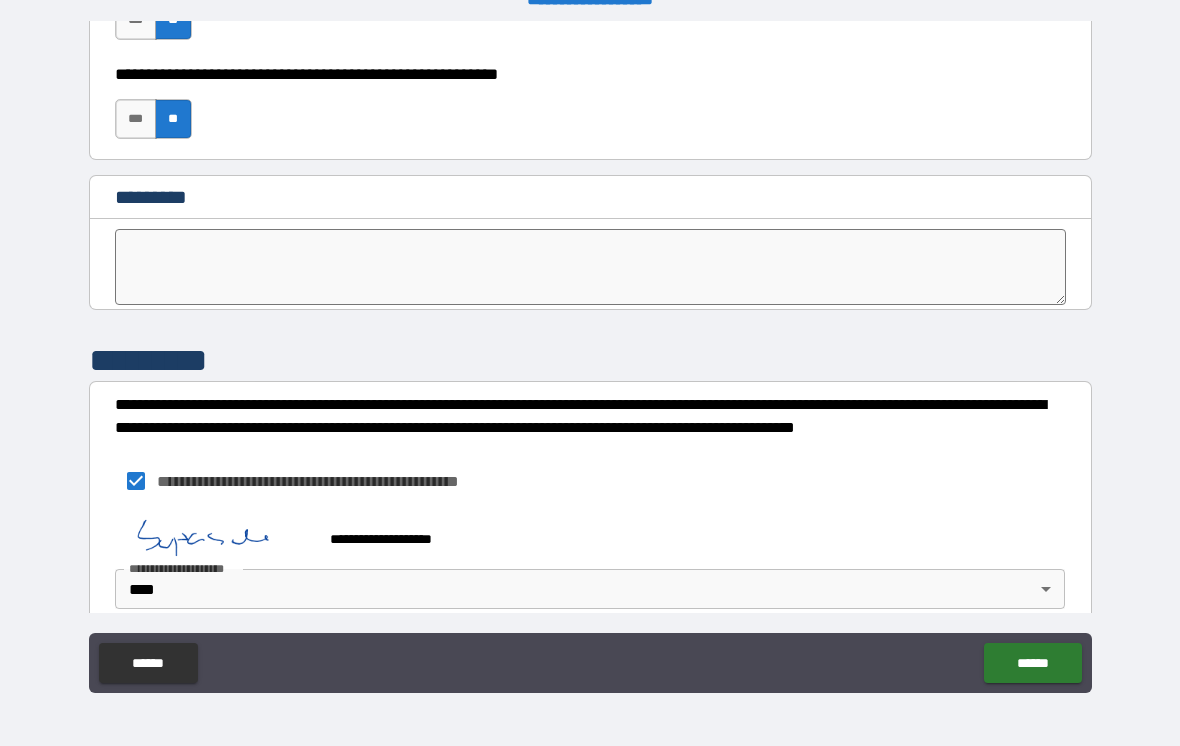 click on "******" at bounding box center [1032, 663] 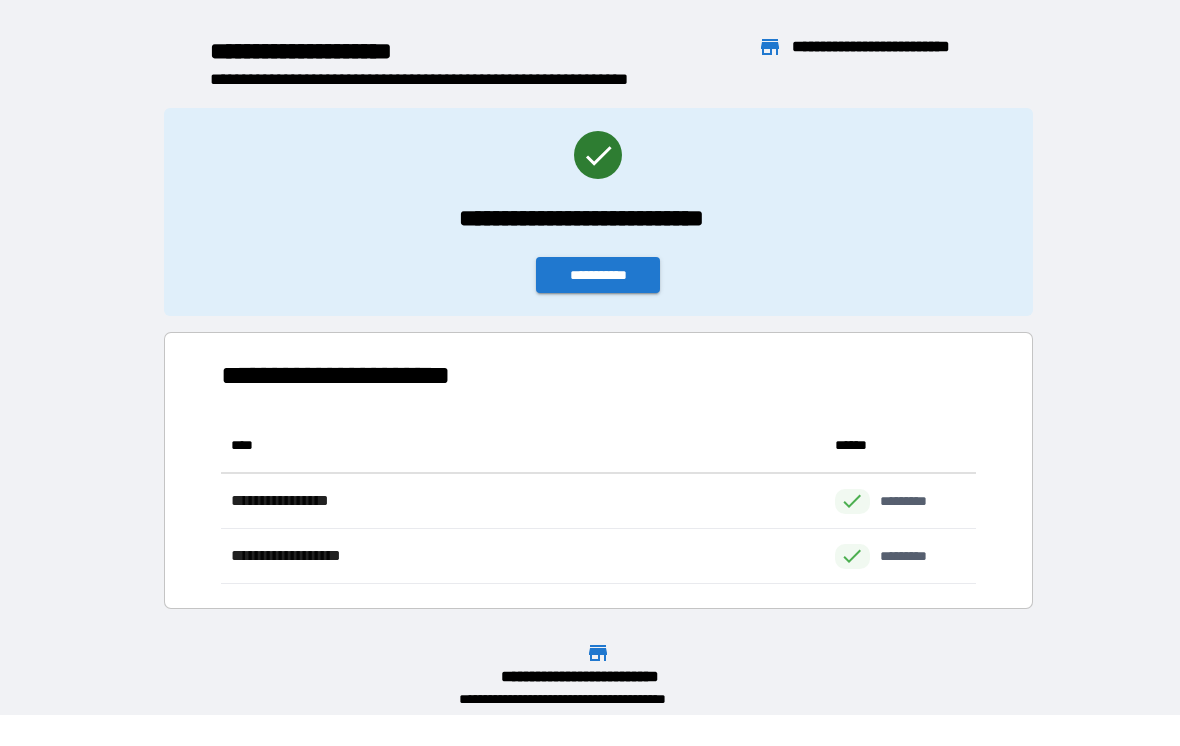 scroll, scrollTop: 1, scrollLeft: 1, axis: both 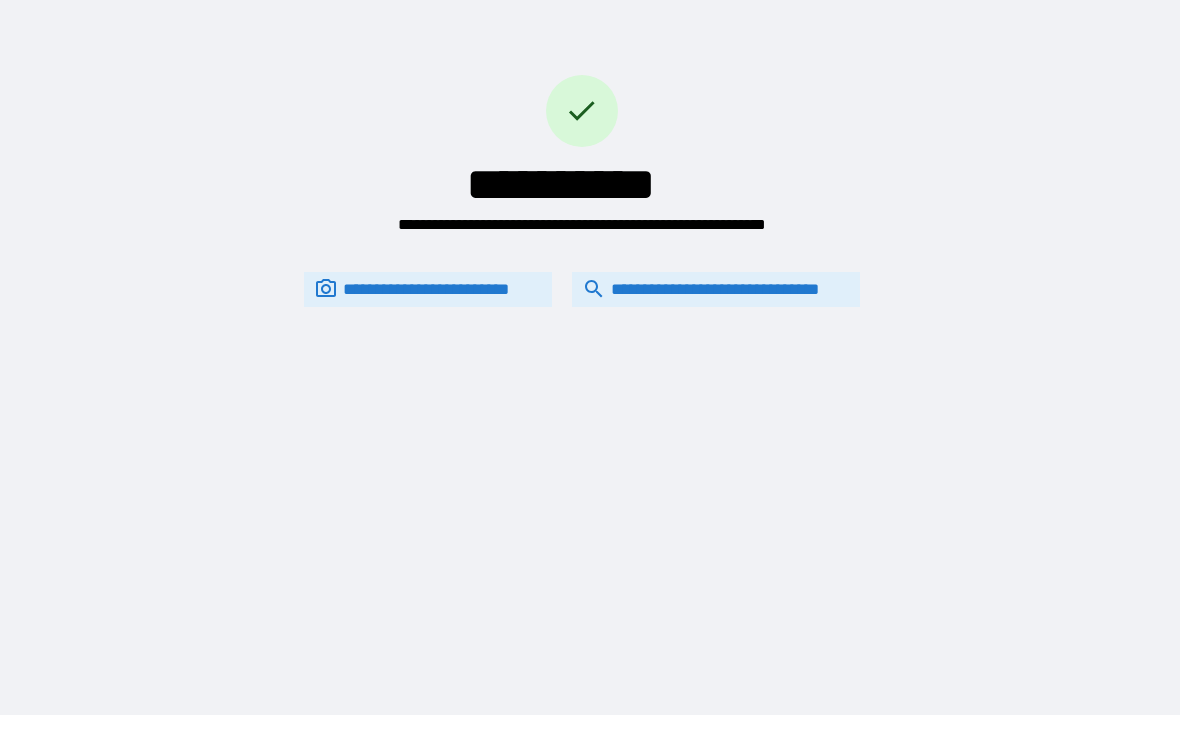 click on "**********" at bounding box center (716, 289) 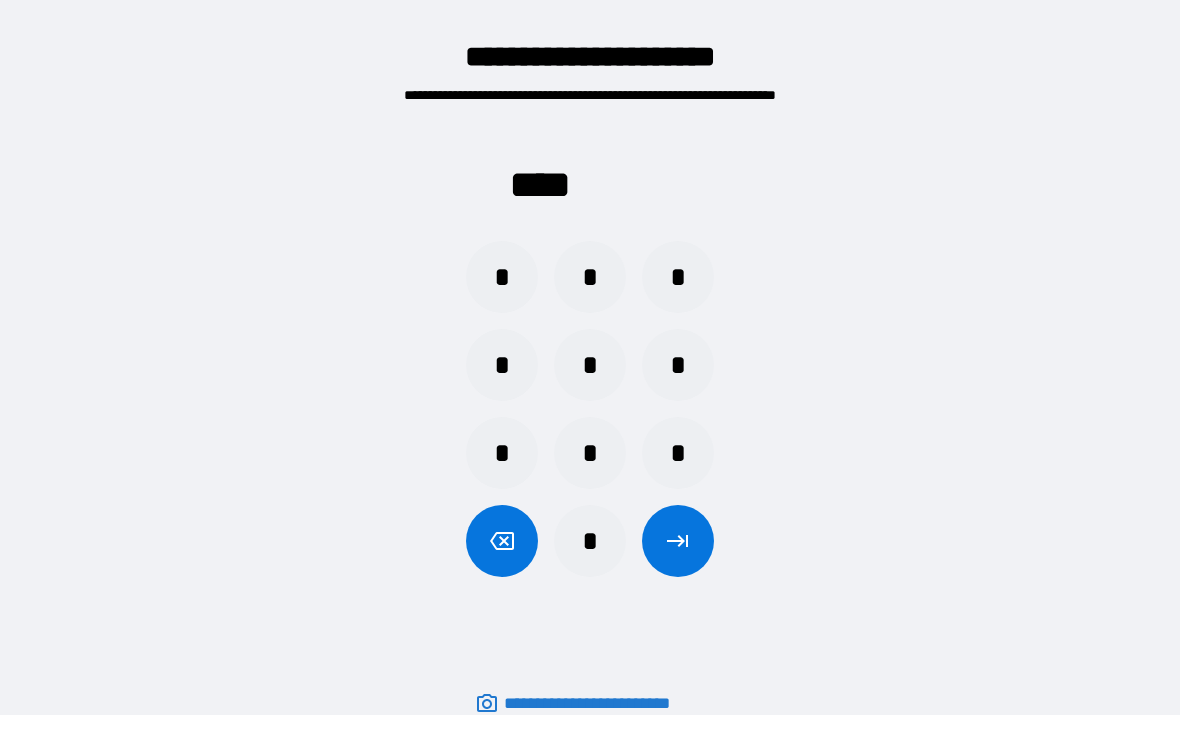 click on "*" at bounding box center [502, 277] 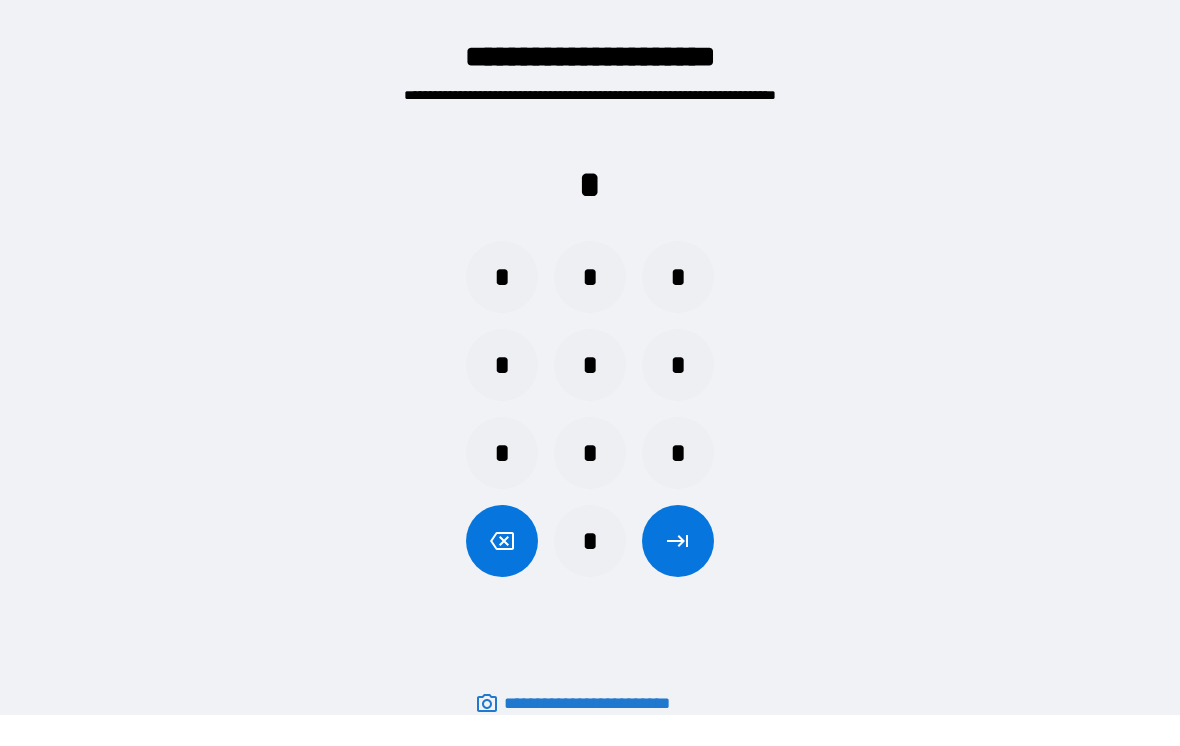 click on "*" at bounding box center [590, 277] 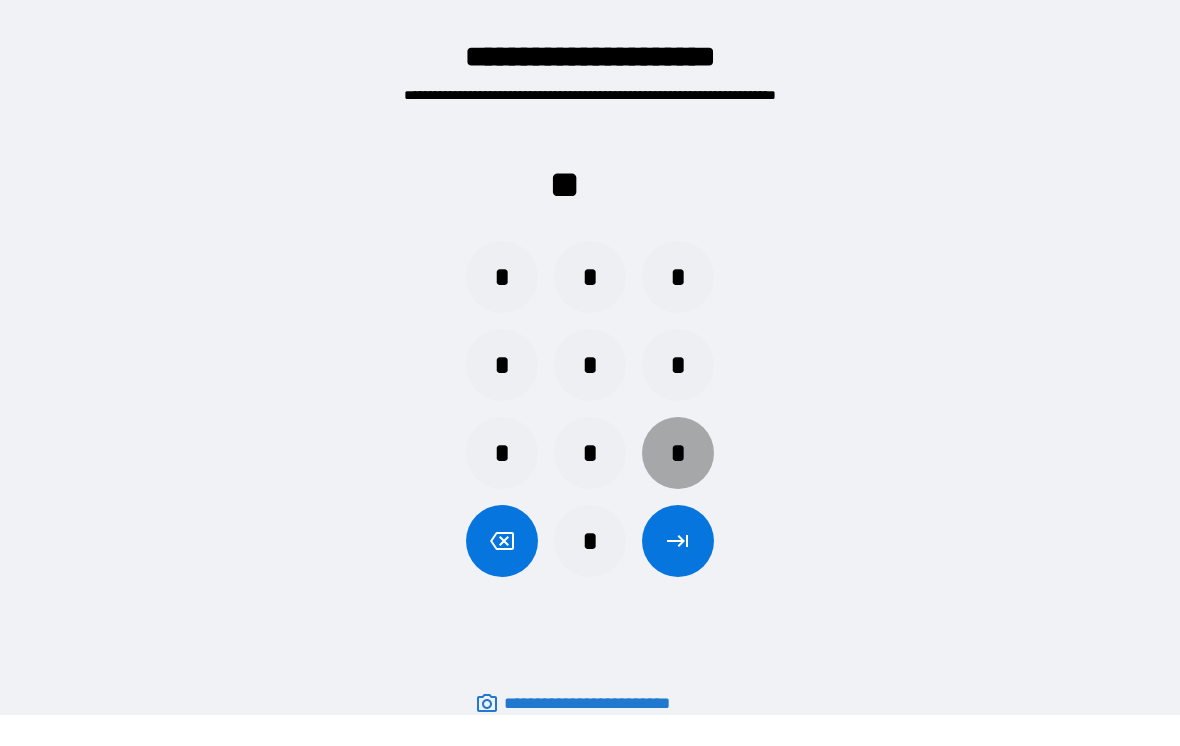 click on "*" at bounding box center (678, 453) 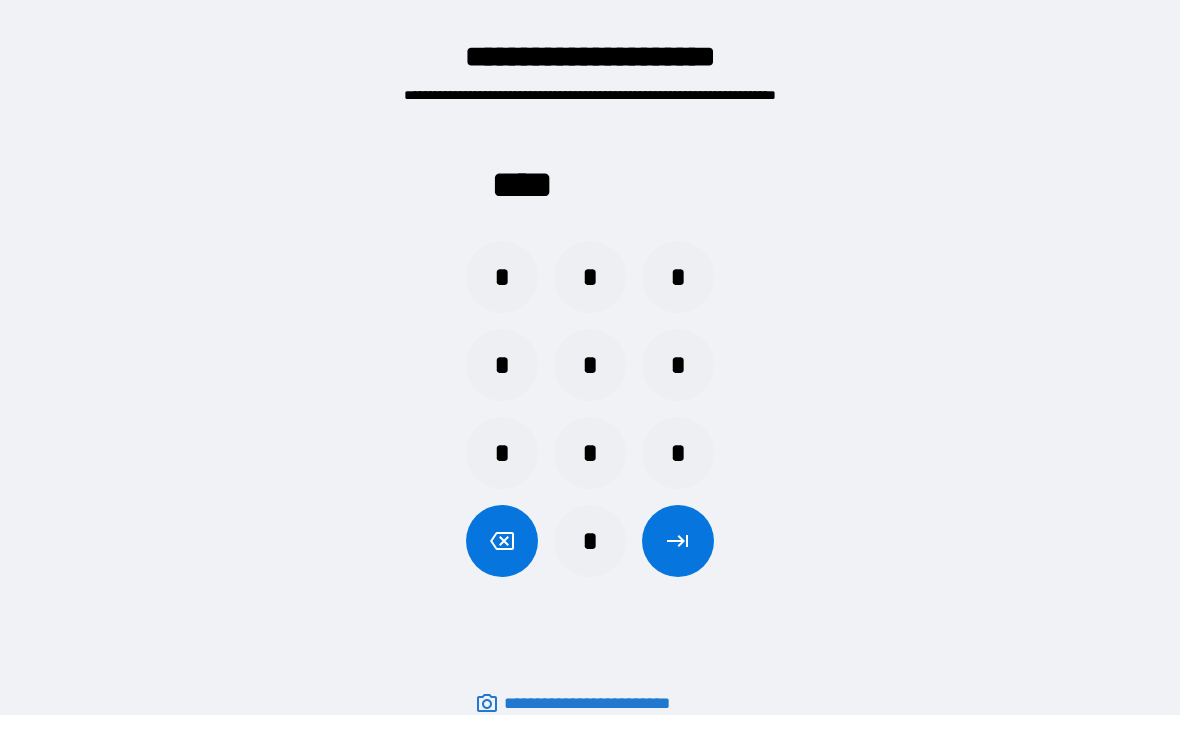 click at bounding box center (678, 541) 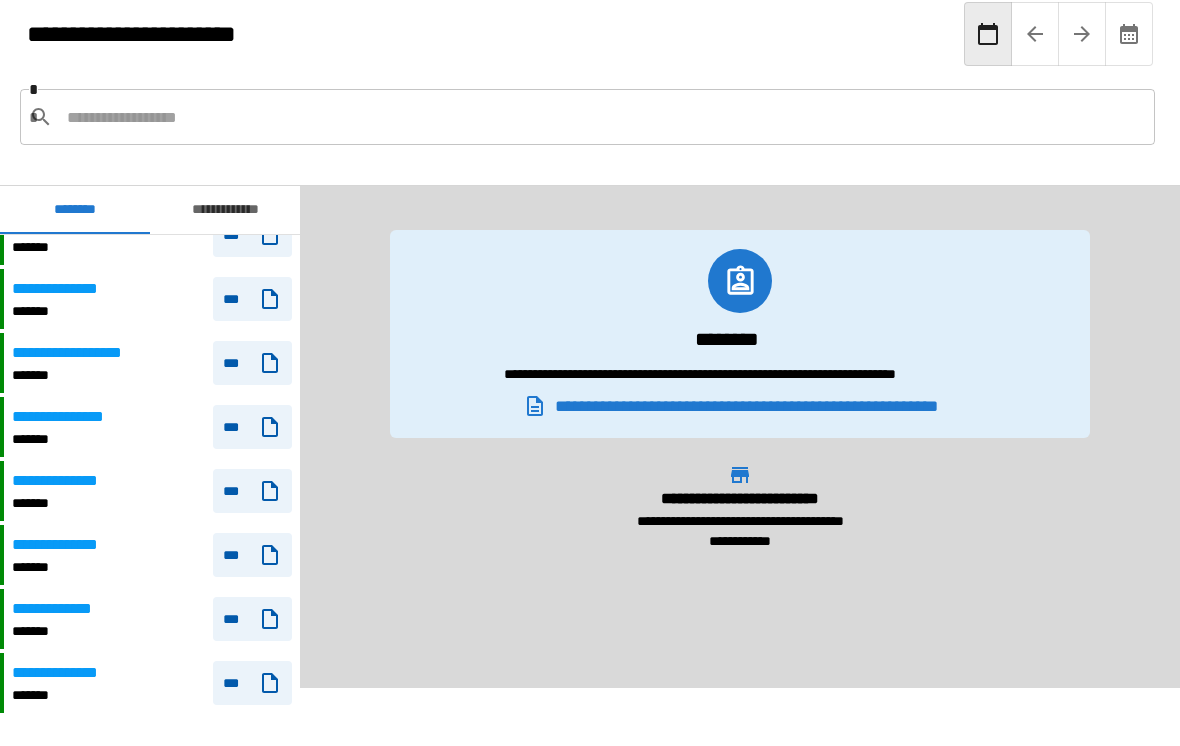scroll, scrollTop: 2828, scrollLeft: 0, axis: vertical 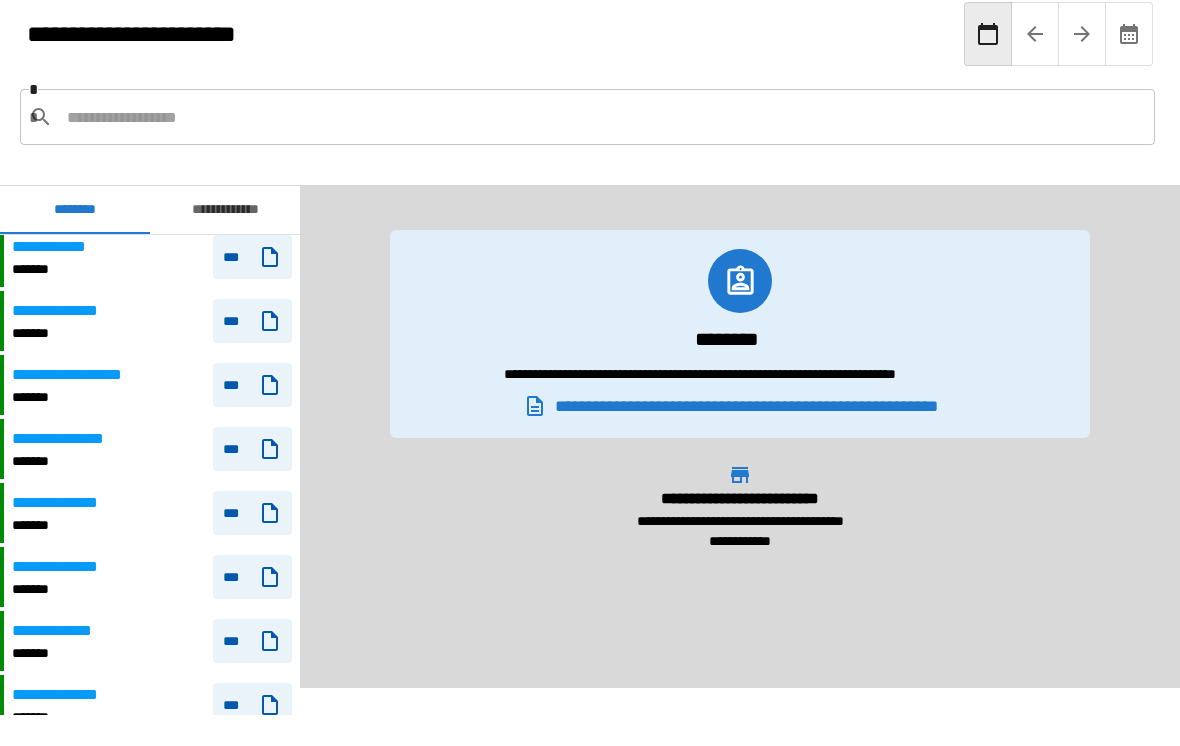 click on "**********" at bounding box center [152, 449] 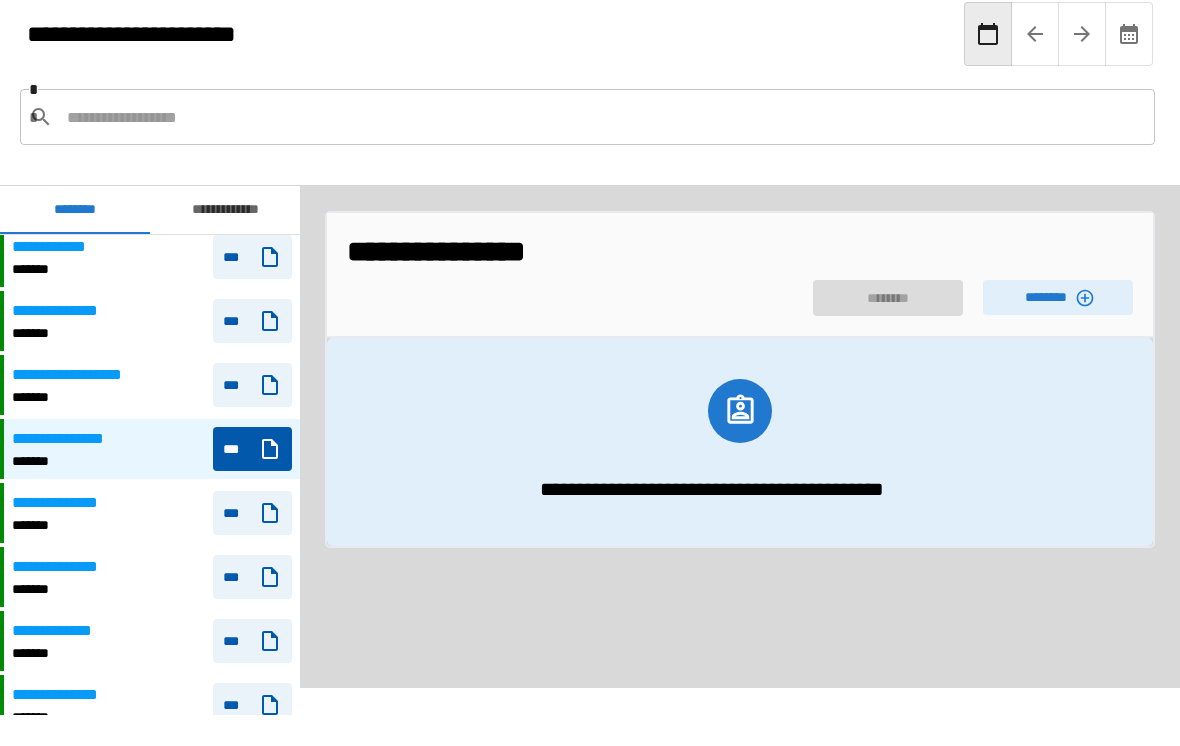 click 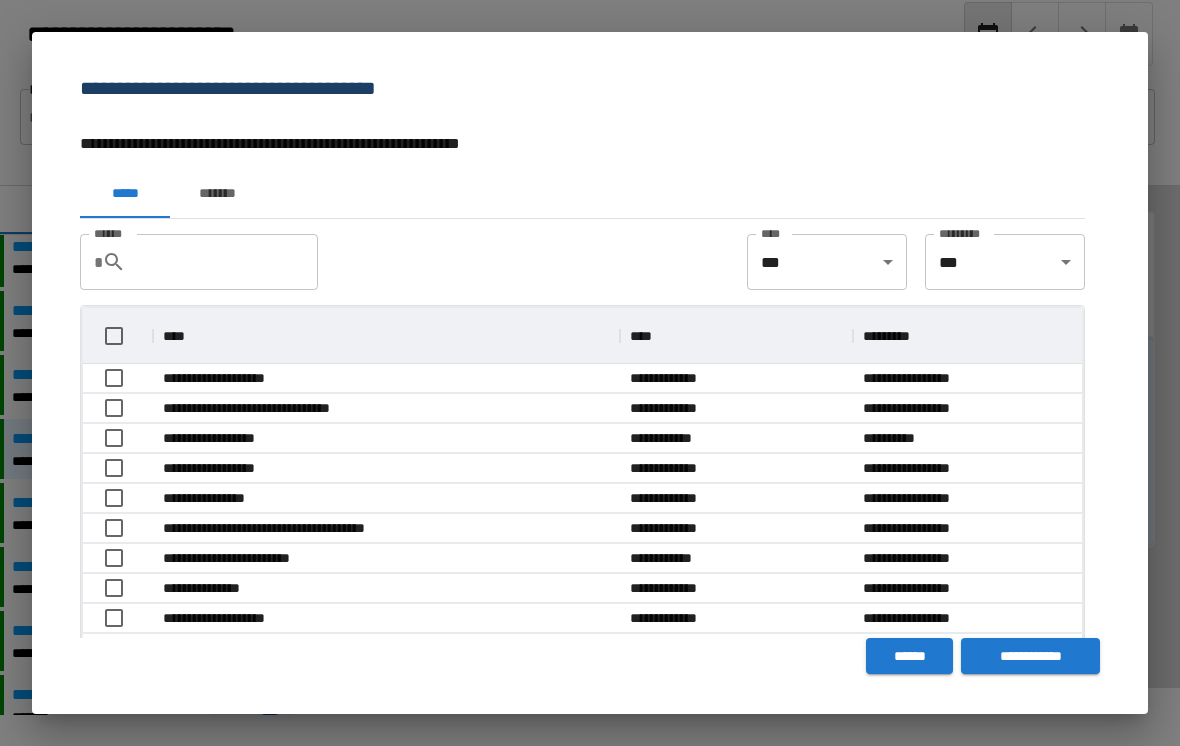 scroll, scrollTop: 1, scrollLeft: 1, axis: both 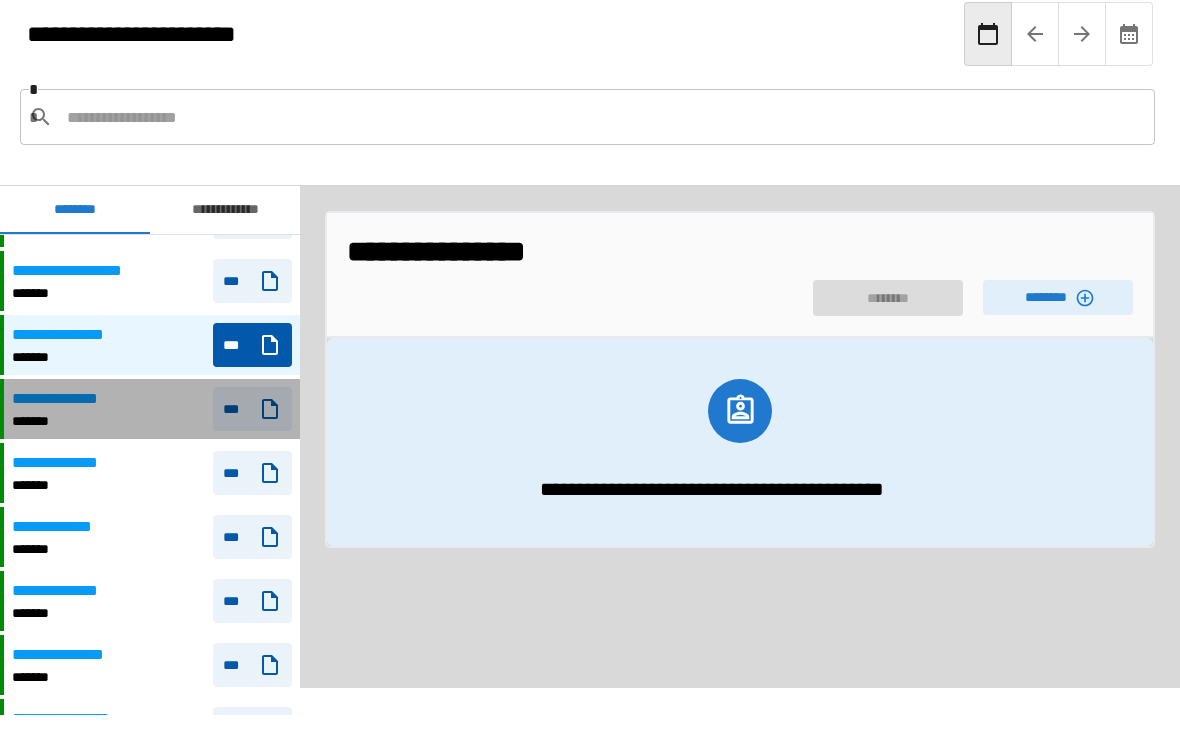 click on "**********" at bounding box center (152, 409) 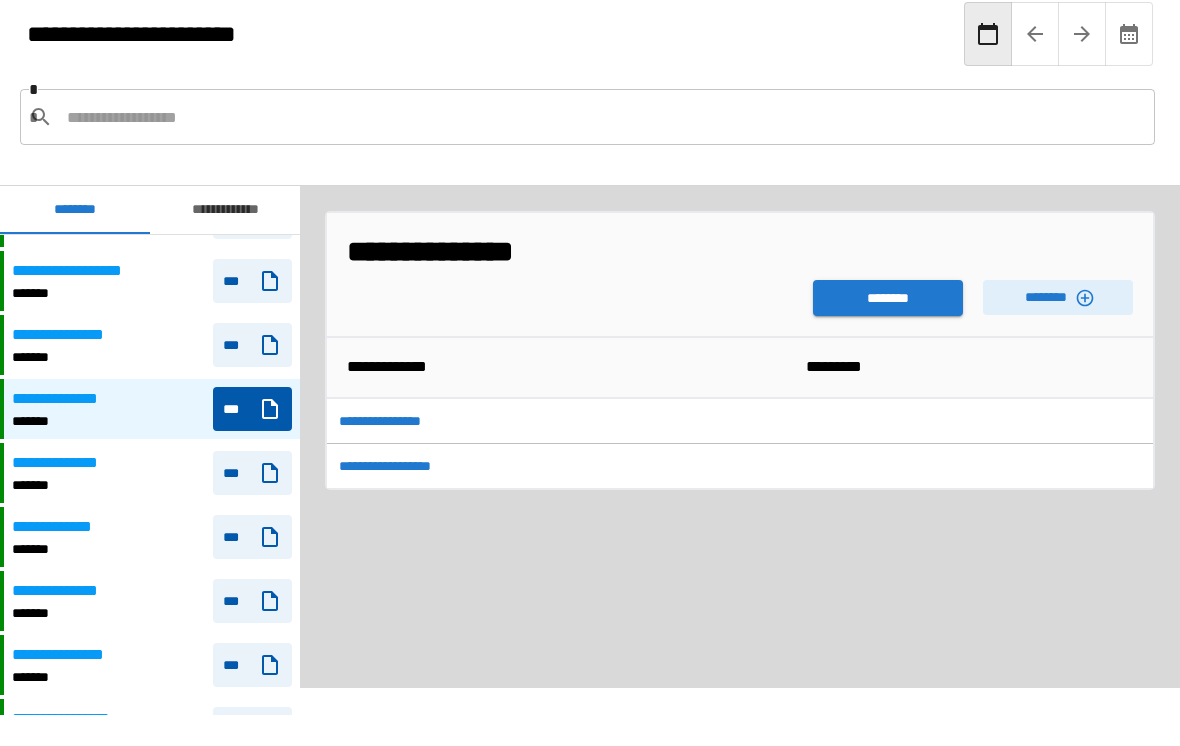 click on "**********" at bounding box center (152, 473) 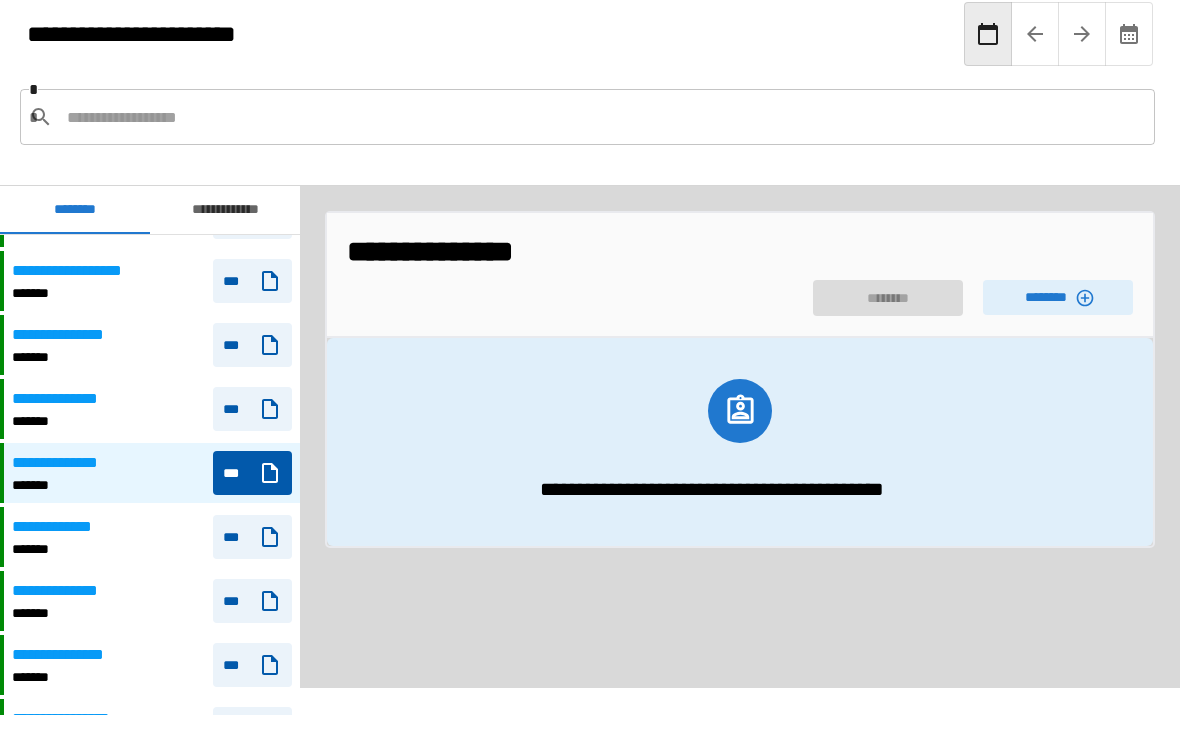 click on "**********" at bounding box center (152, 537) 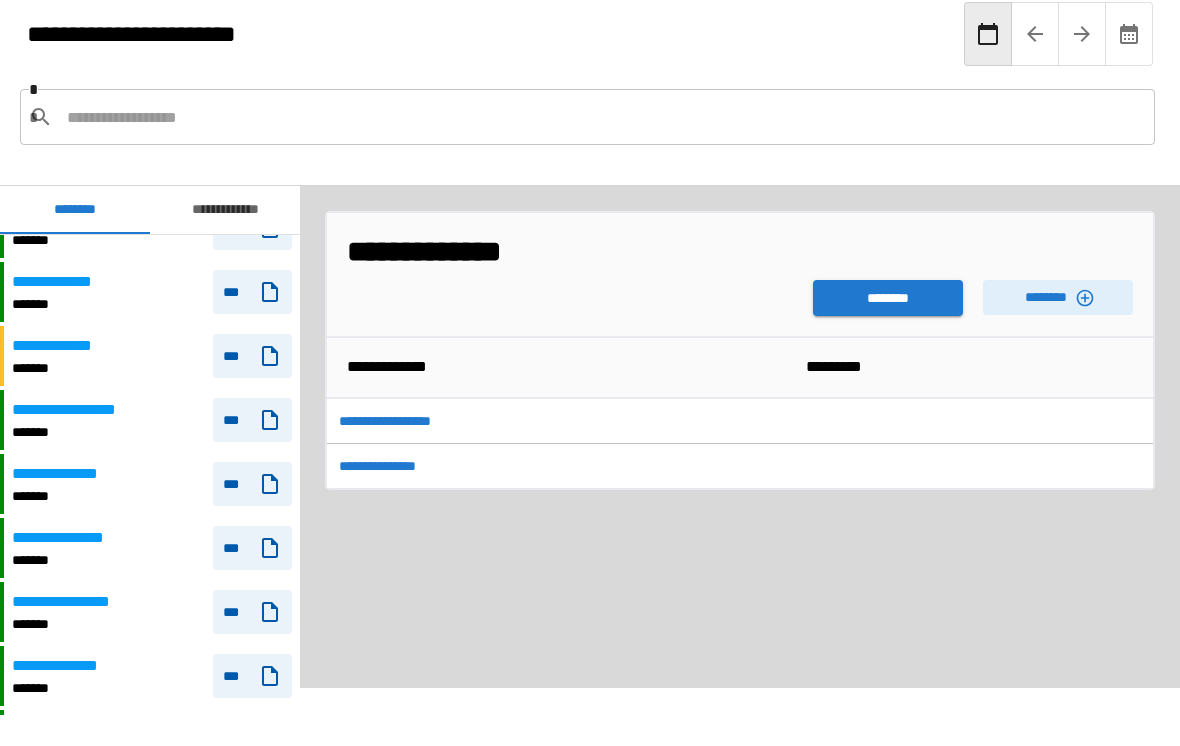 scroll, scrollTop: 2378, scrollLeft: 0, axis: vertical 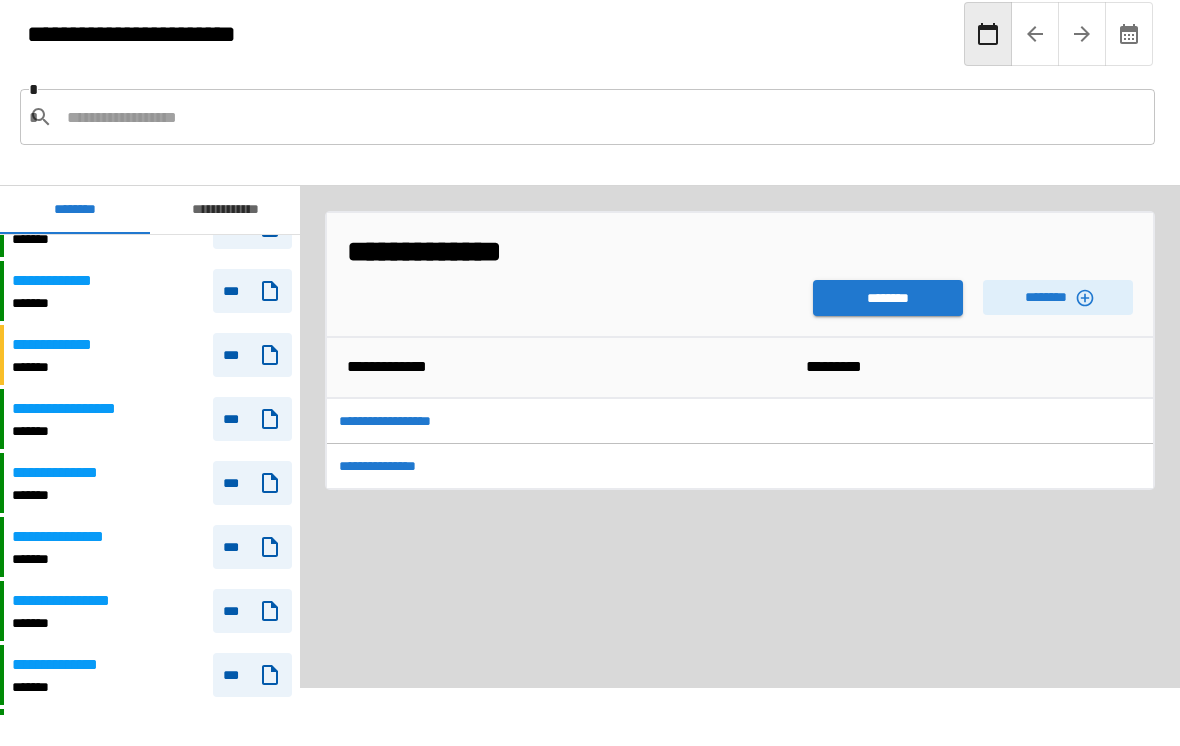 click on "**********" at bounding box center [86, 409] 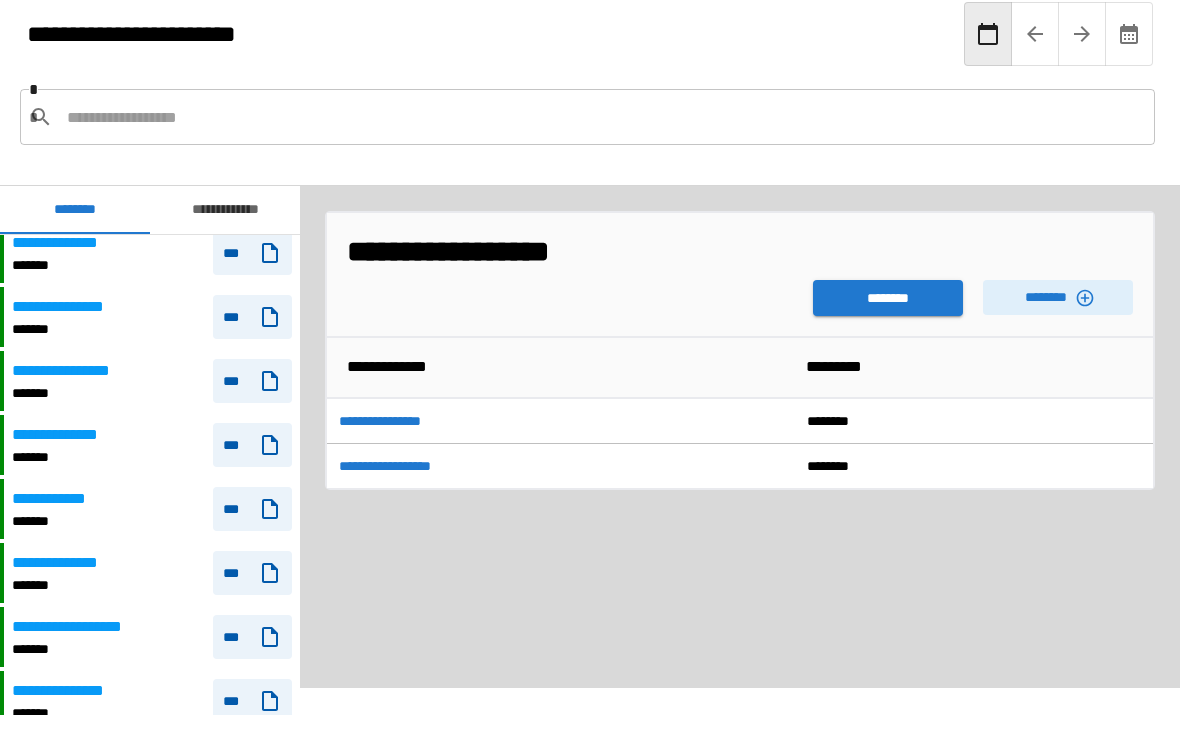 scroll, scrollTop: 2591, scrollLeft: 0, axis: vertical 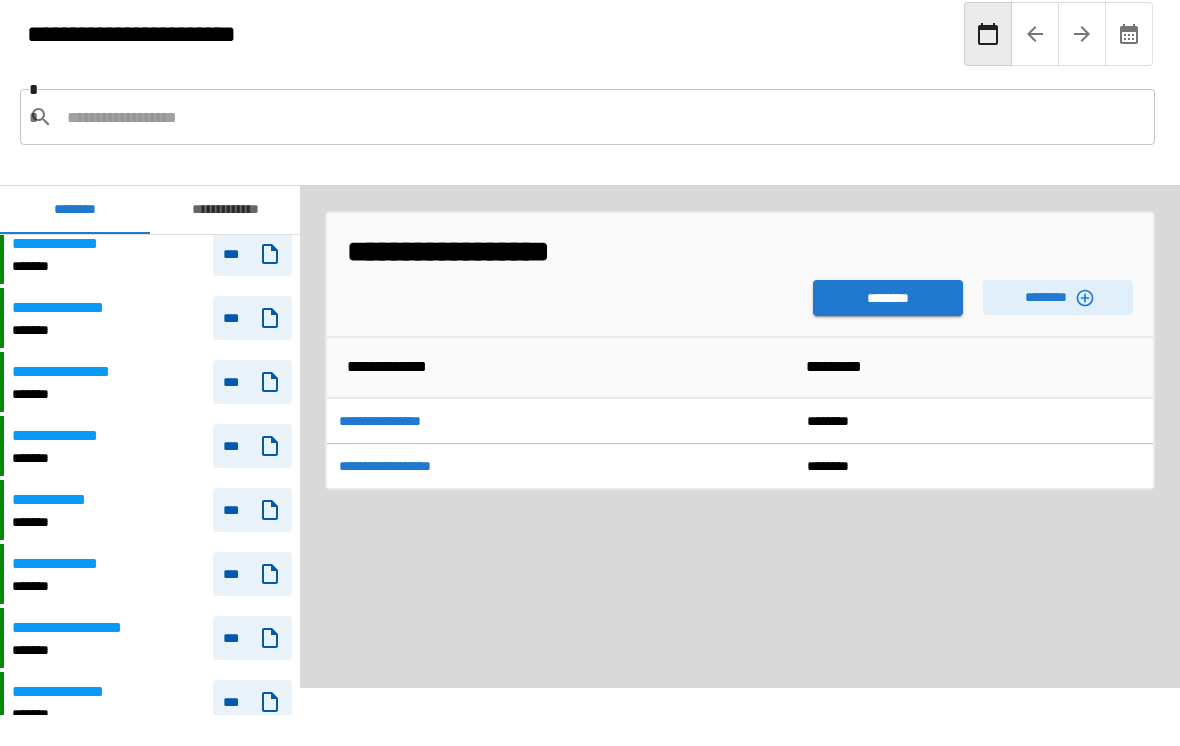 click on "**********" at bounding box center [152, 510] 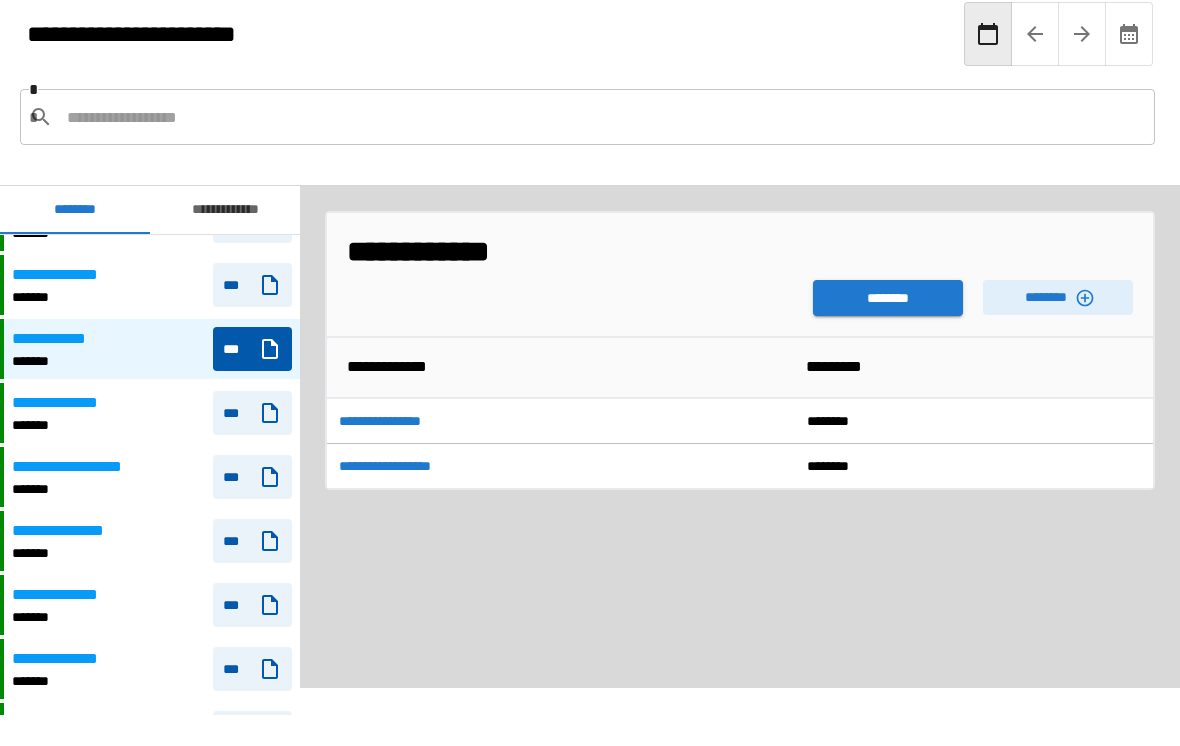 scroll, scrollTop: 2764, scrollLeft: 0, axis: vertical 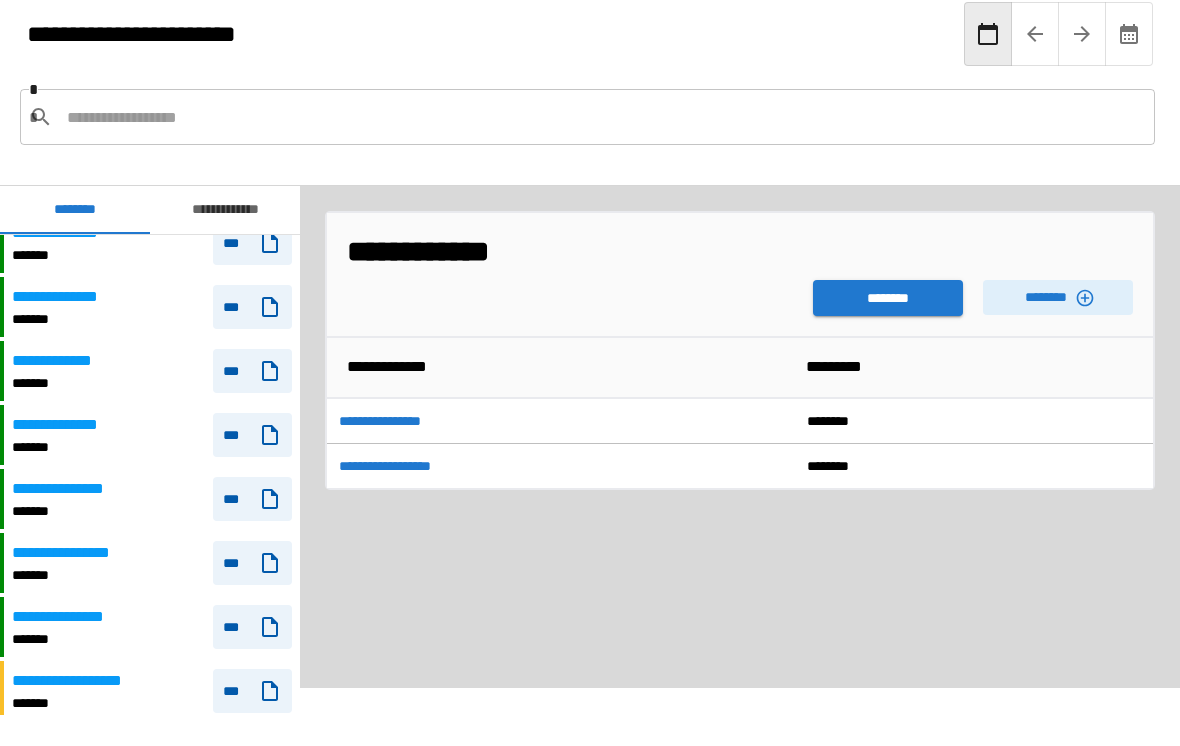 click on "***" at bounding box center [252, 371] 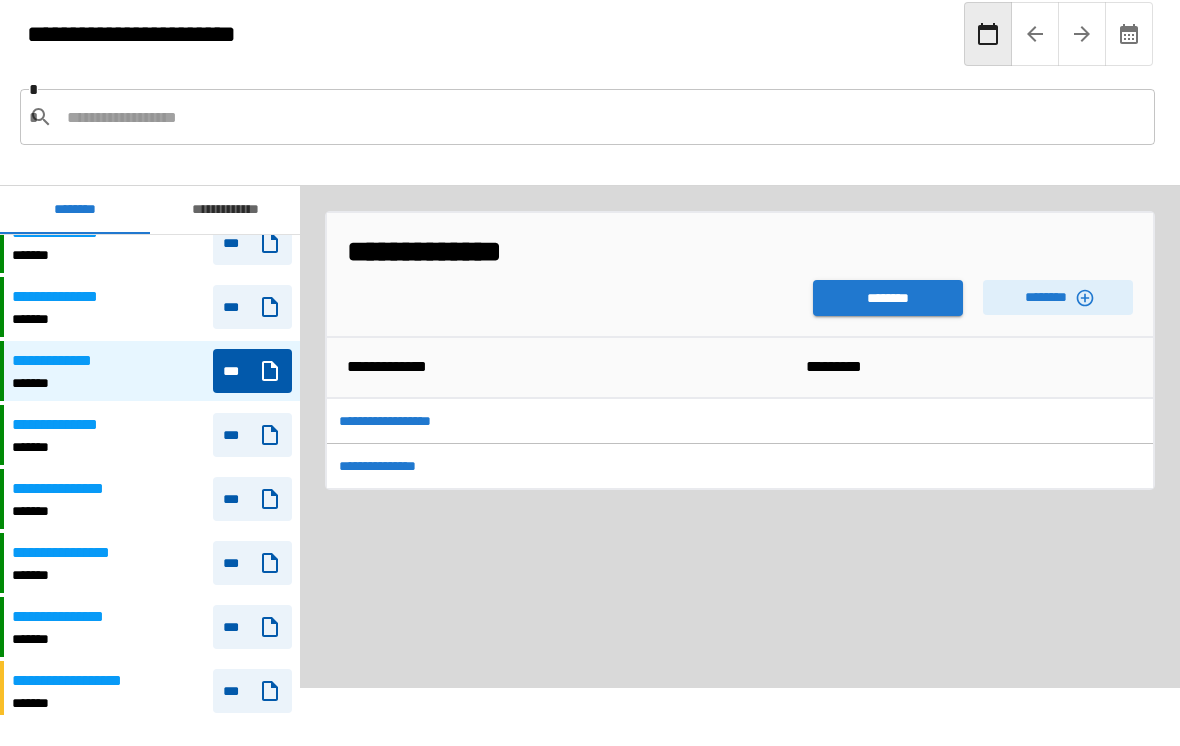 click on "********" at bounding box center (888, 298) 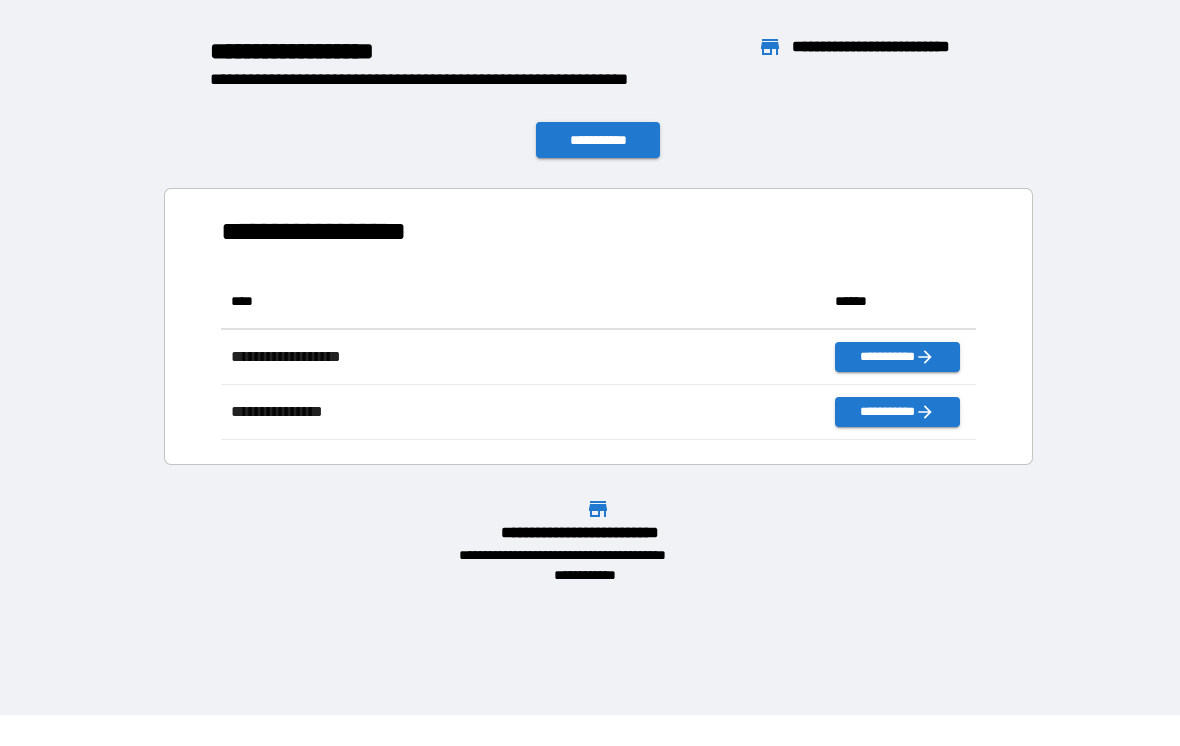 scroll, scrollTop: 166, scrollLeft: 755, axis: both 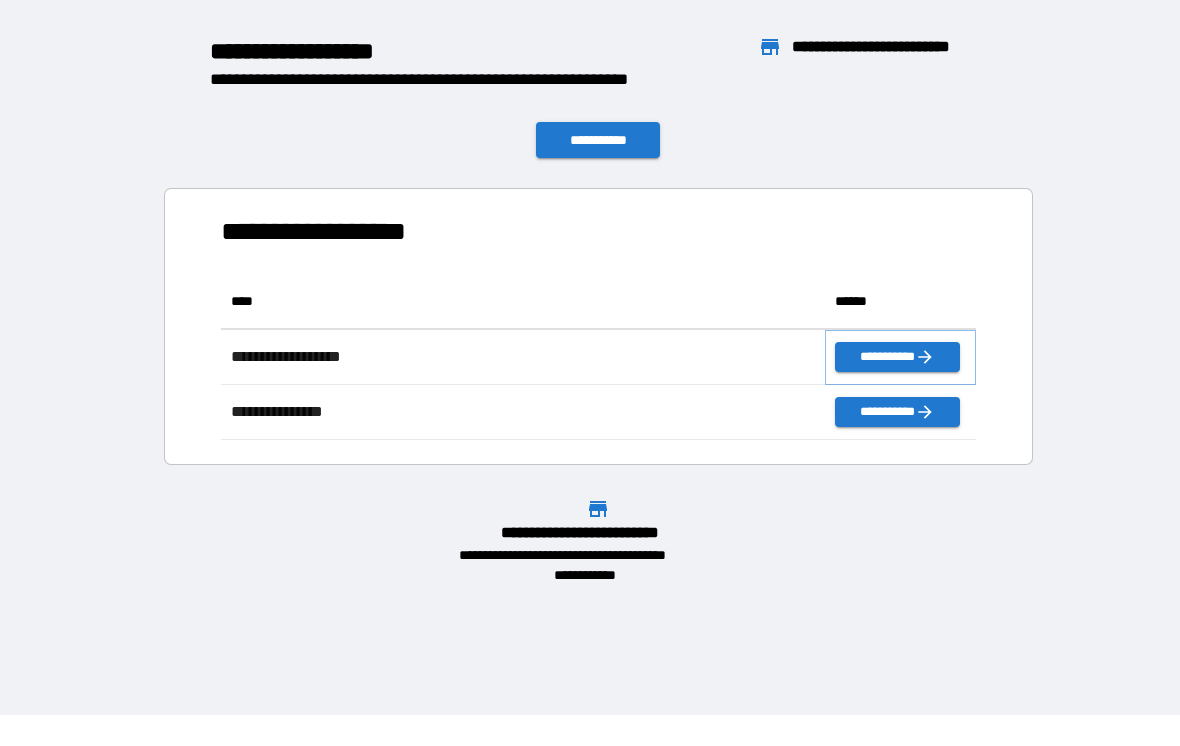 click on "**********" at bounding box center [897, 357] 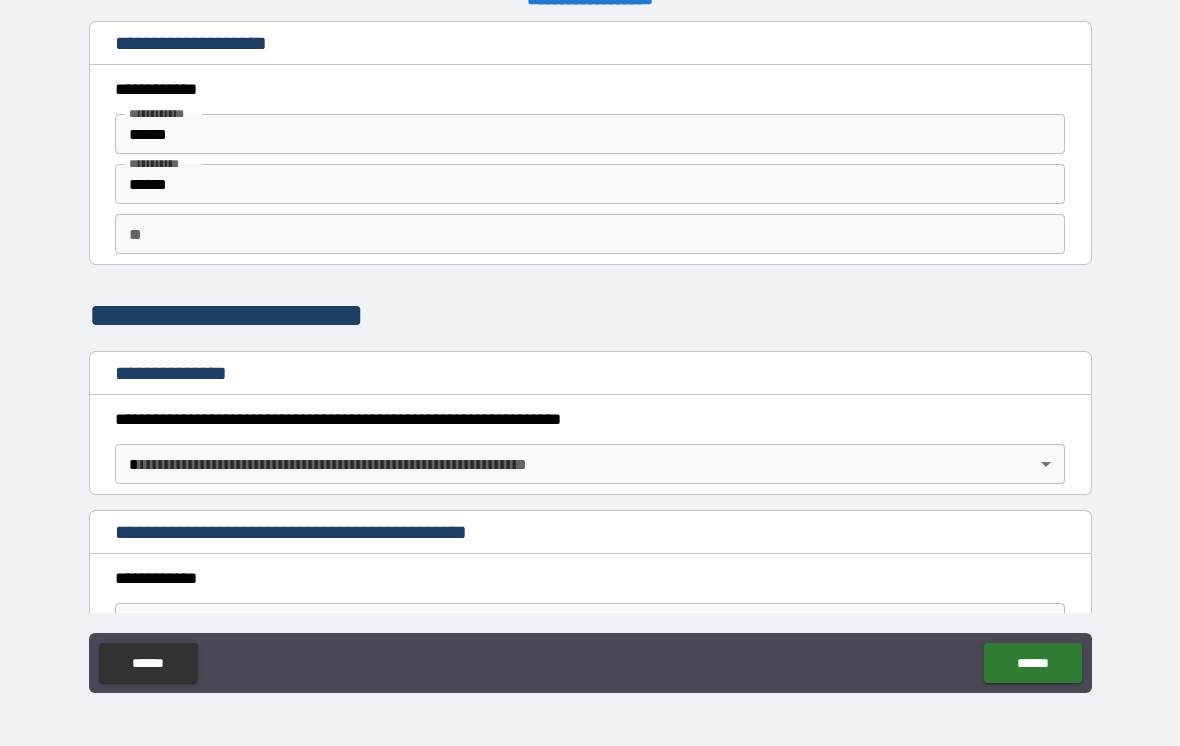 click on "**********" at bounding box center (590, 357) 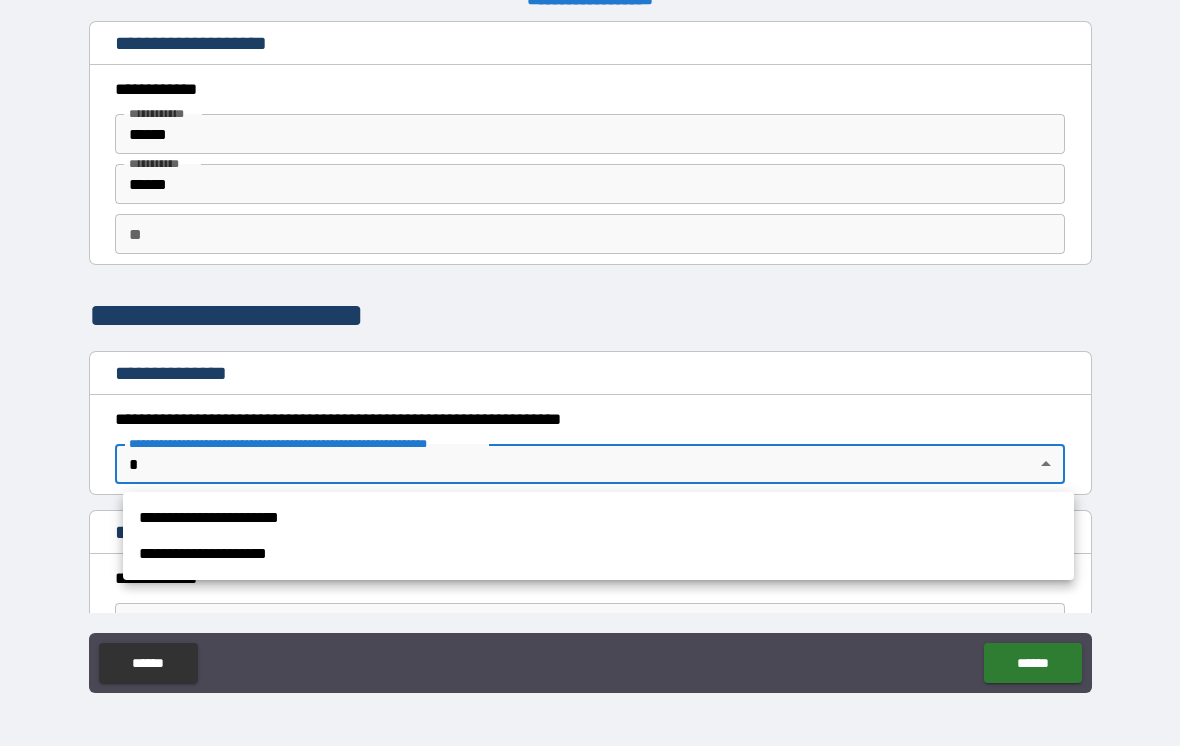 click on "**********" at bounding box center [598, 518] 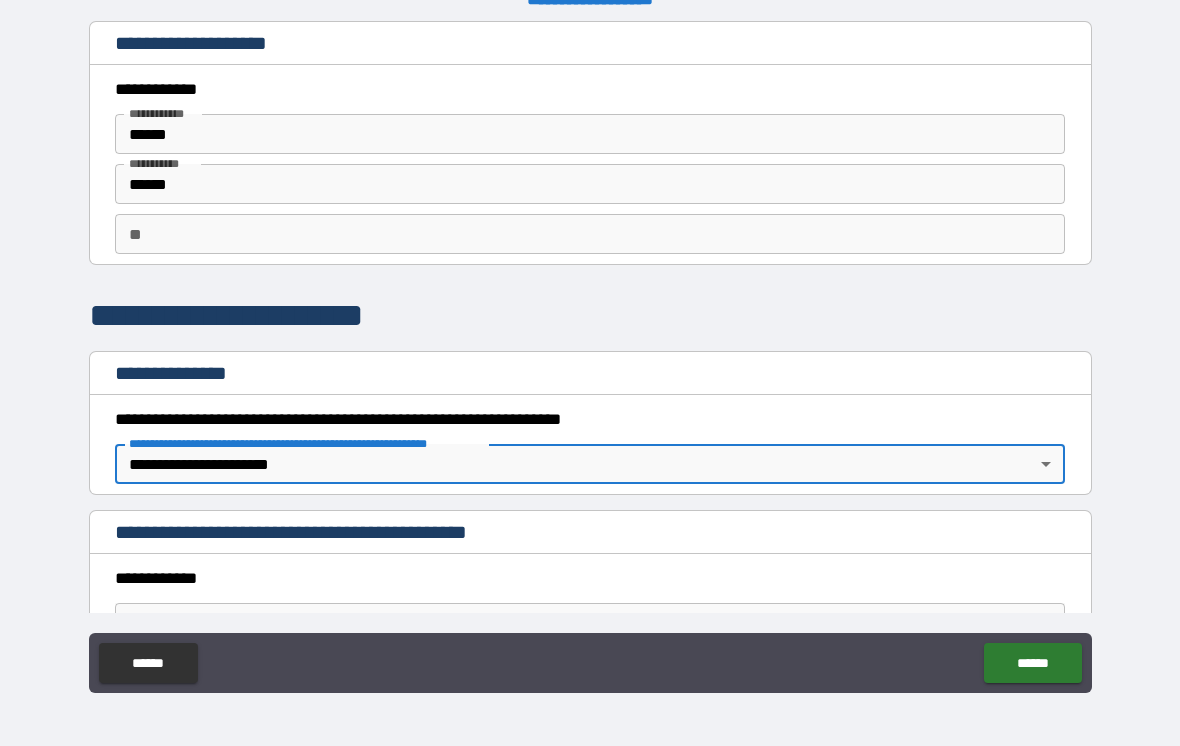 type on "*" 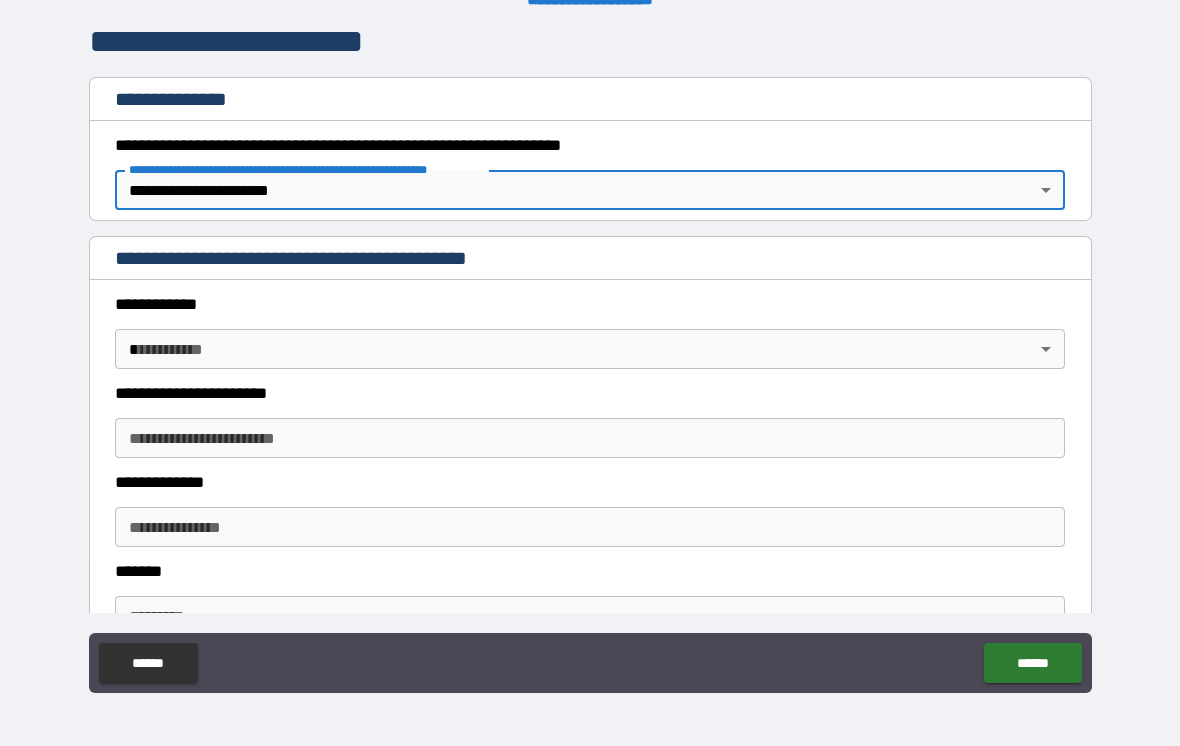 scroll, scrollTop: 278, scrollLeft: 0, axis: vertical 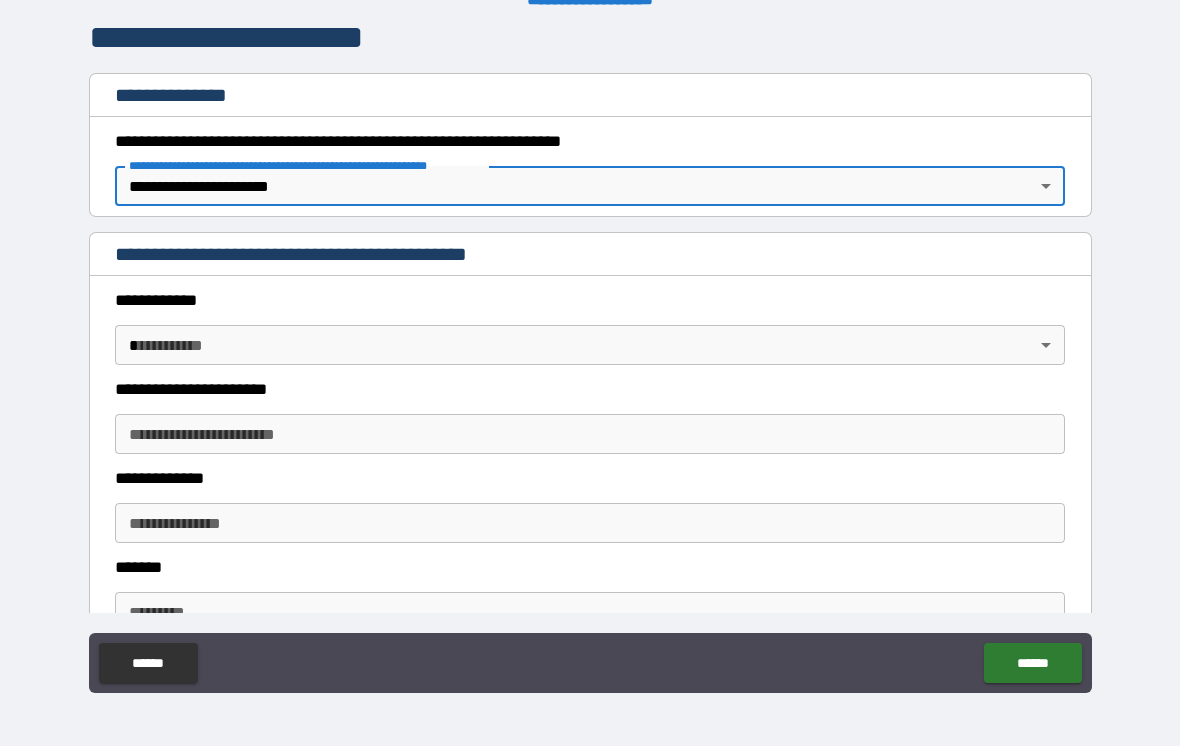 click on "**********" at bounding box center [590, 357] 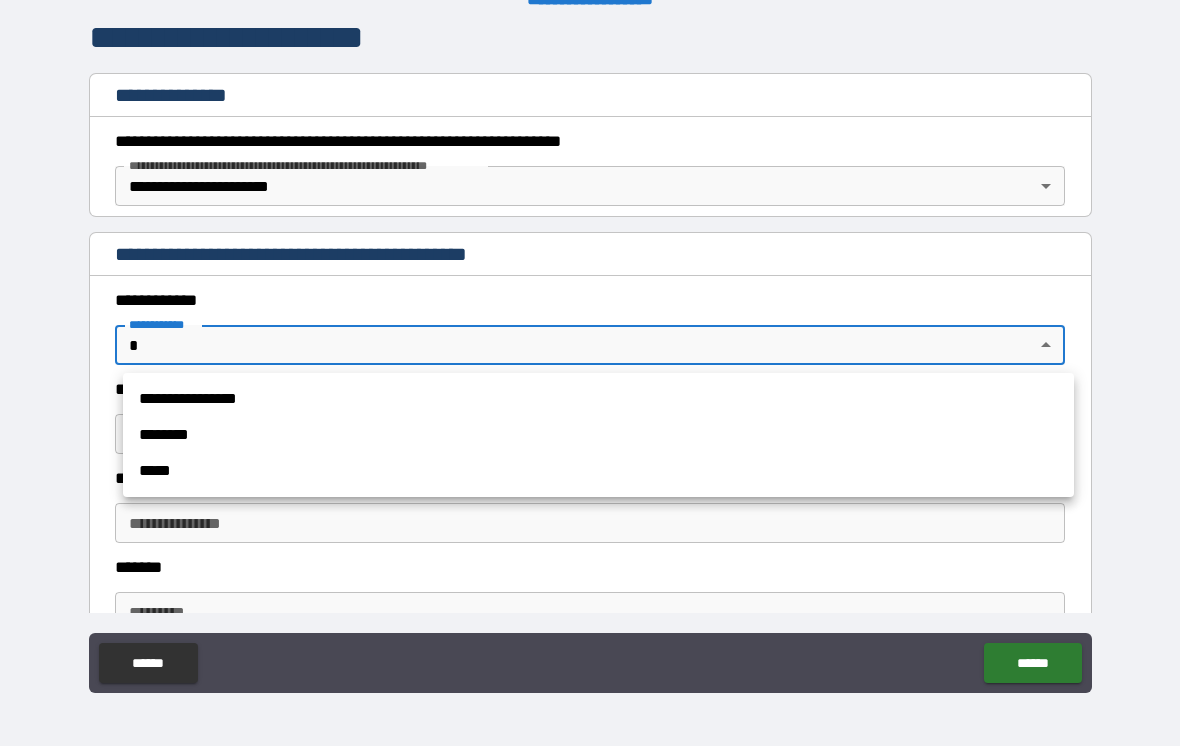 click on "**********" at bounding box center (598, 399) 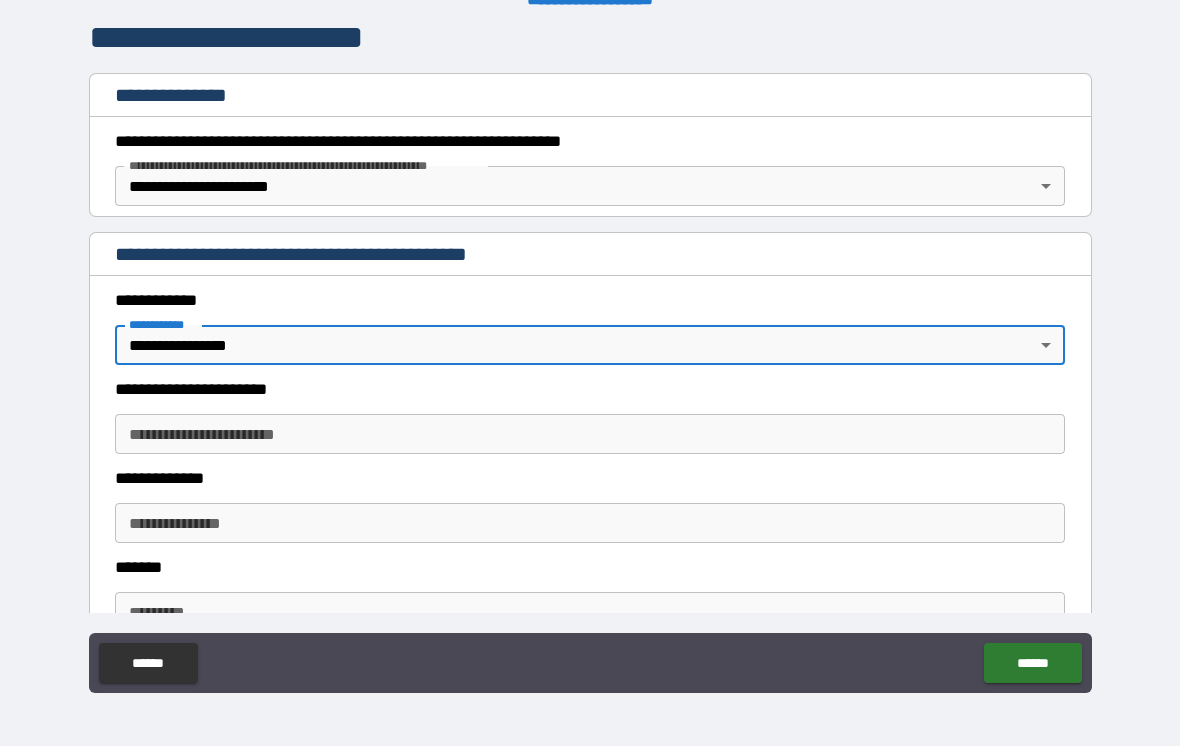click on "**********" at bounding box center (590, 434) 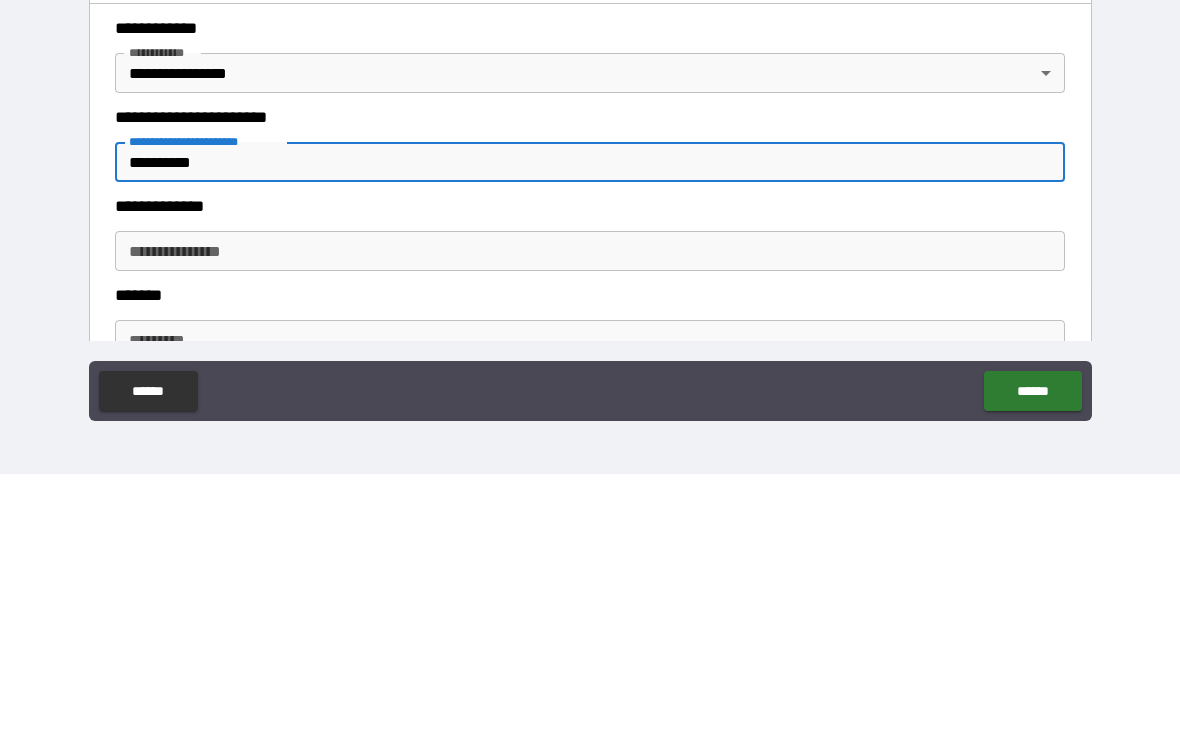 type on "**********" 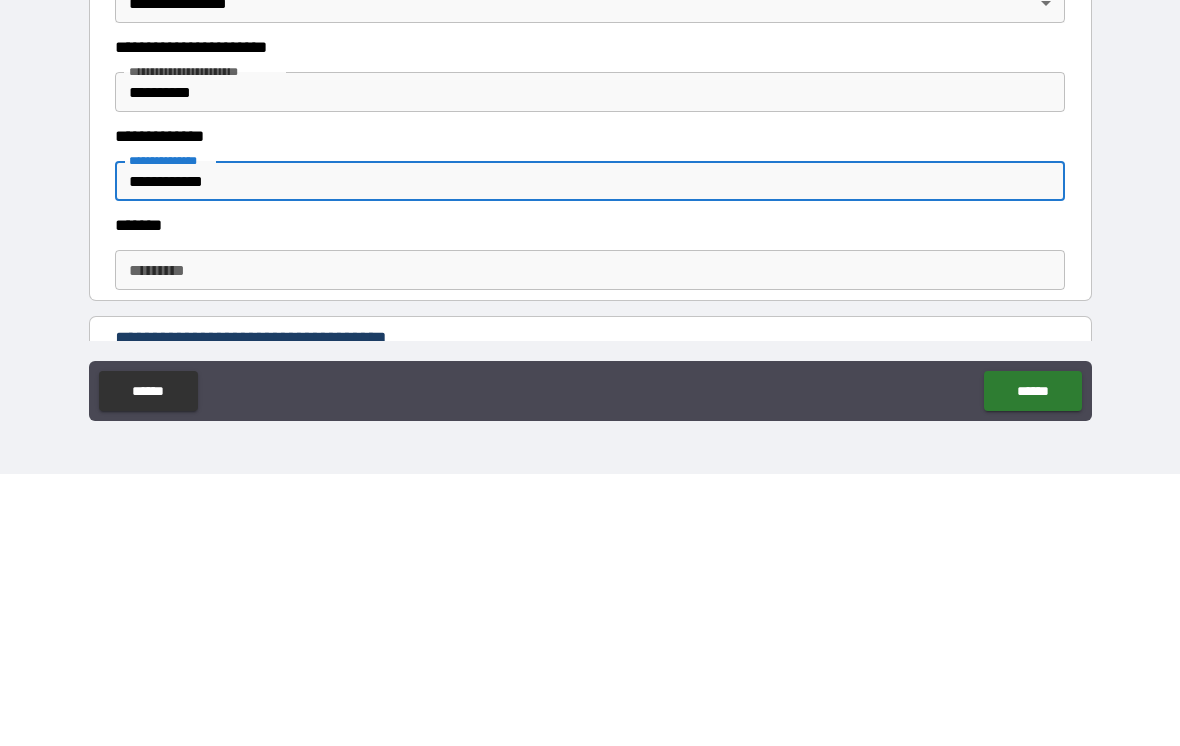 scroll, scrollTop: 356, scrollLeft: 0, axis: vertical 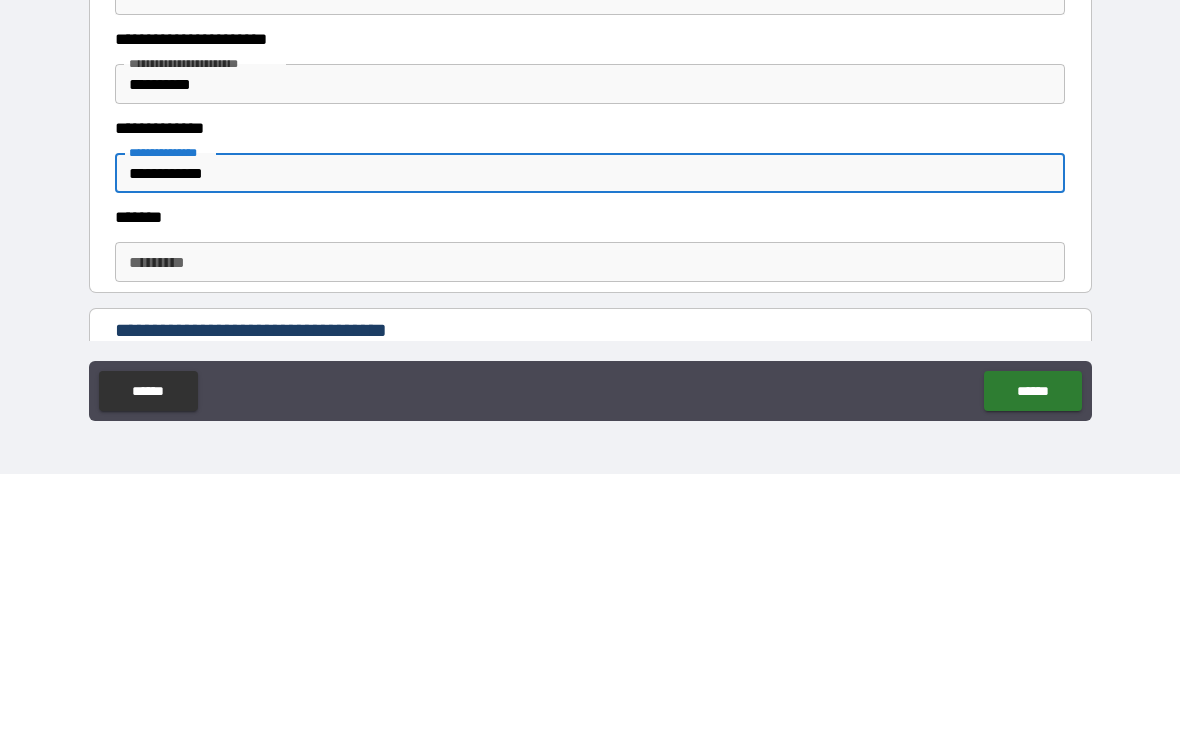 type on "**********" 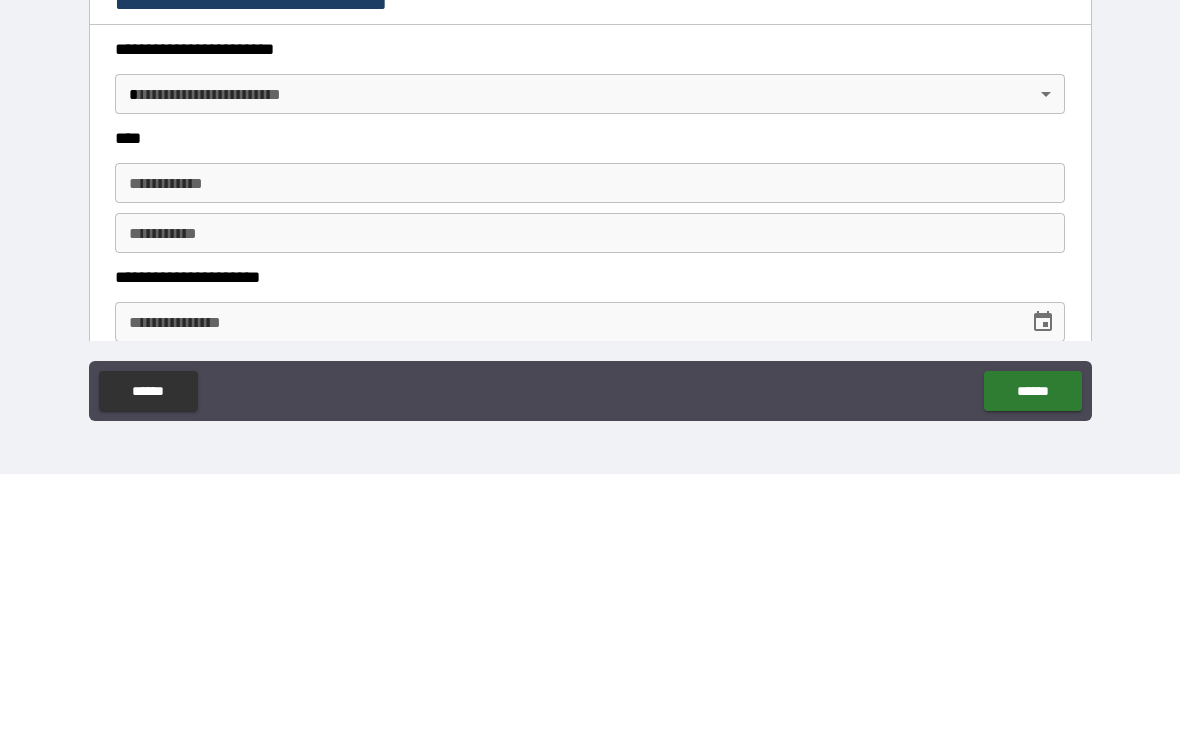 scroll, scrollTop: 677, scrollLeft: 0, axis: vertical 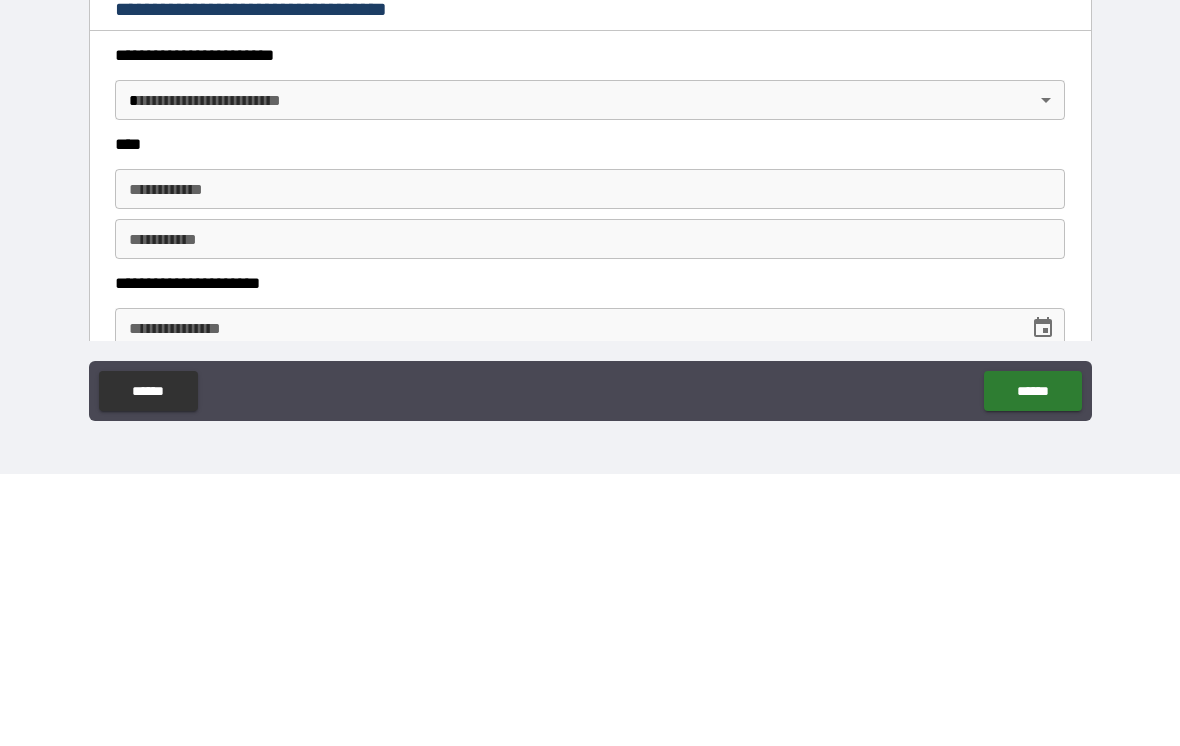 type on "**********" 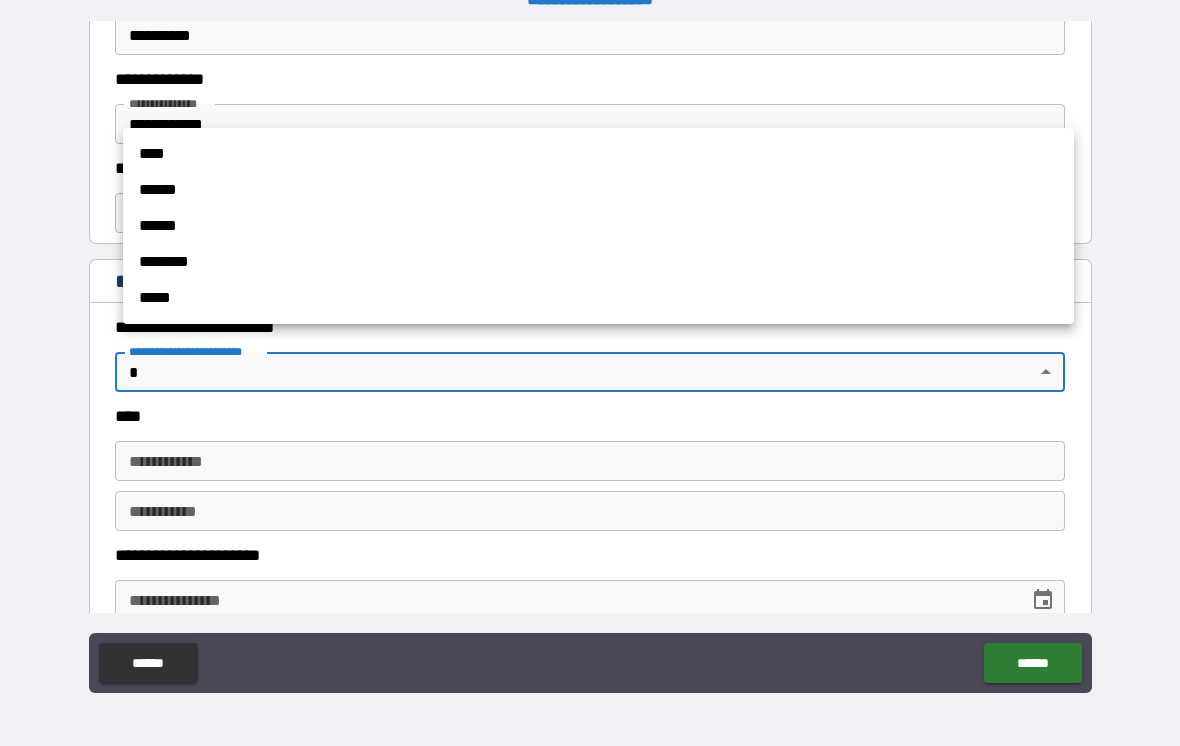 click on "******" at bounding box center [598, 190] 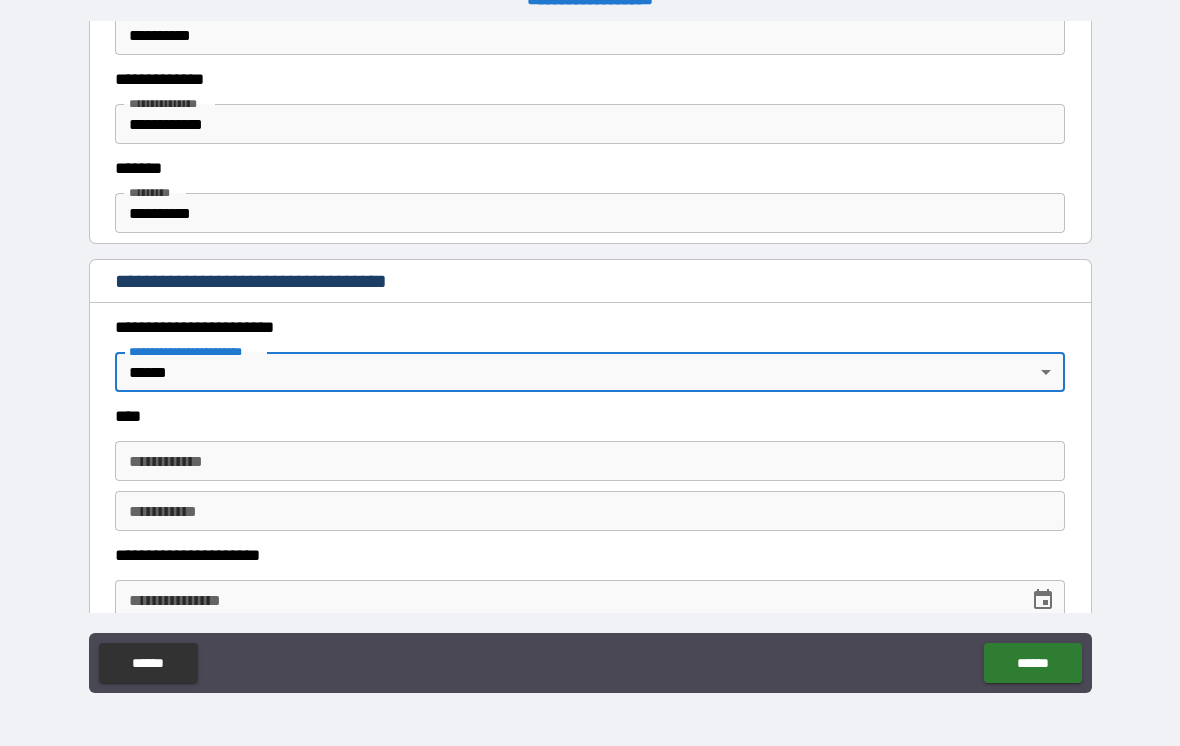 click on "**********" at bounding box center (590, 461) 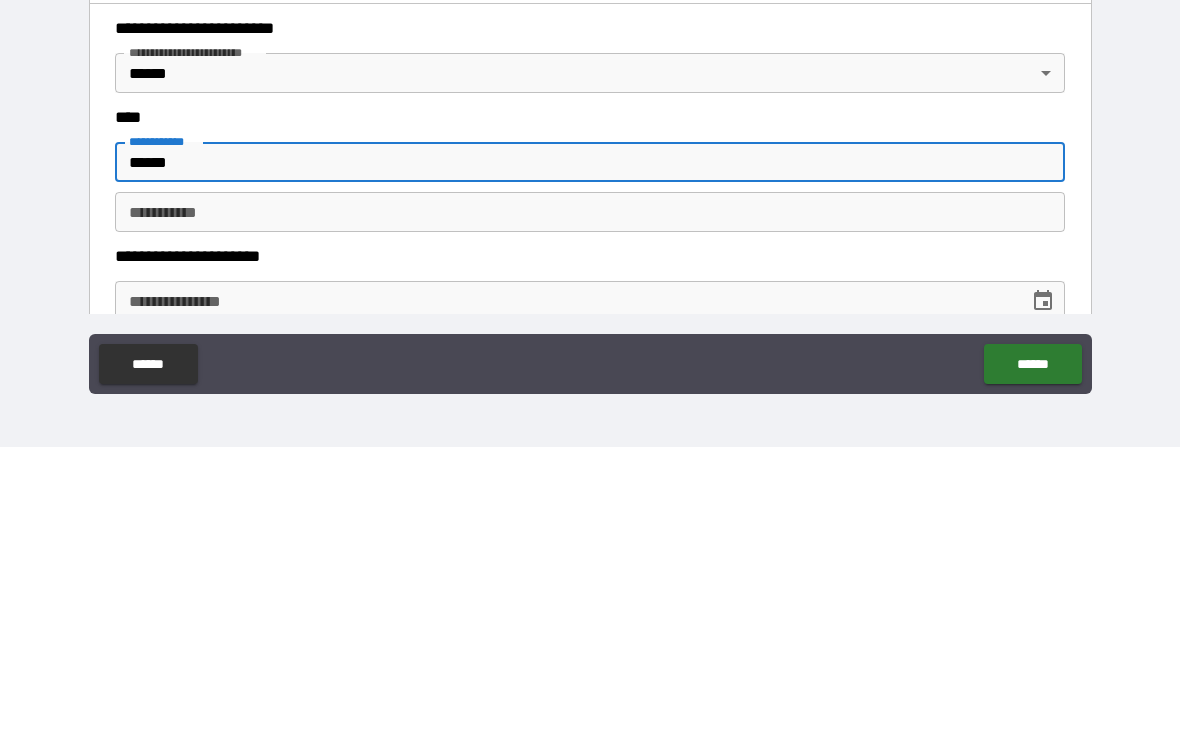 type on "******" 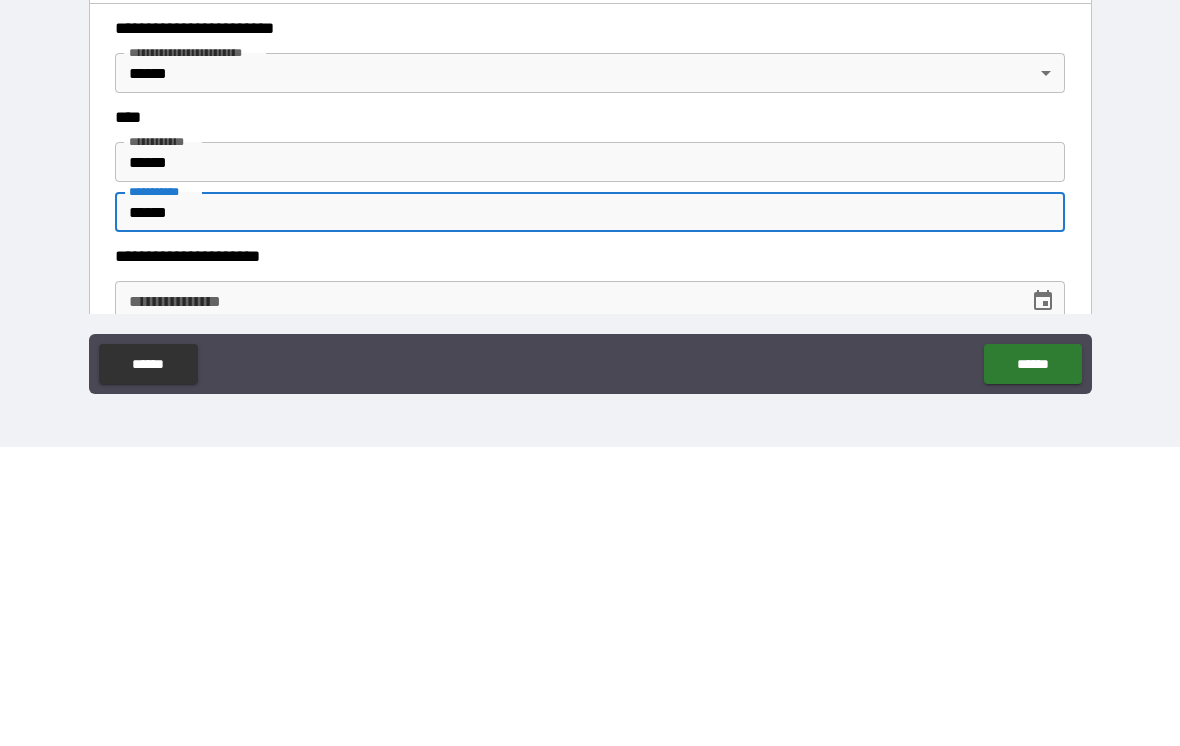 type on "******" 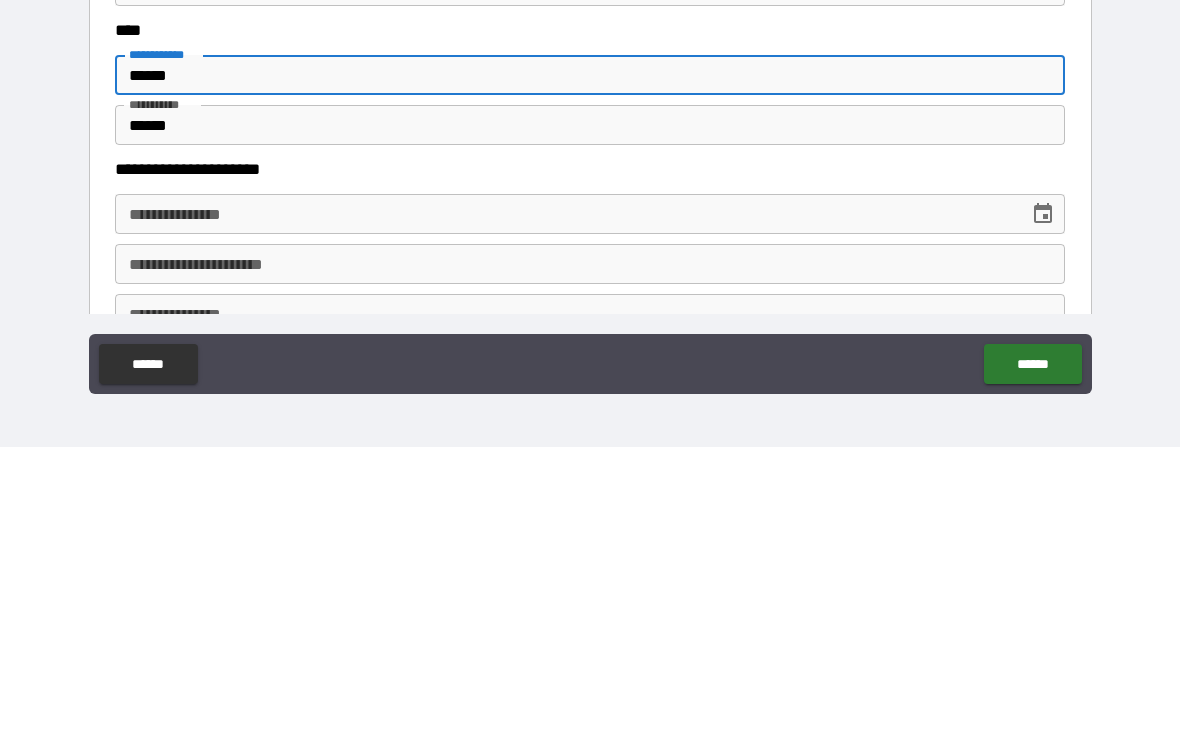 scroll, scrollTop: 768, scrollLeft: 0, axis: vertical 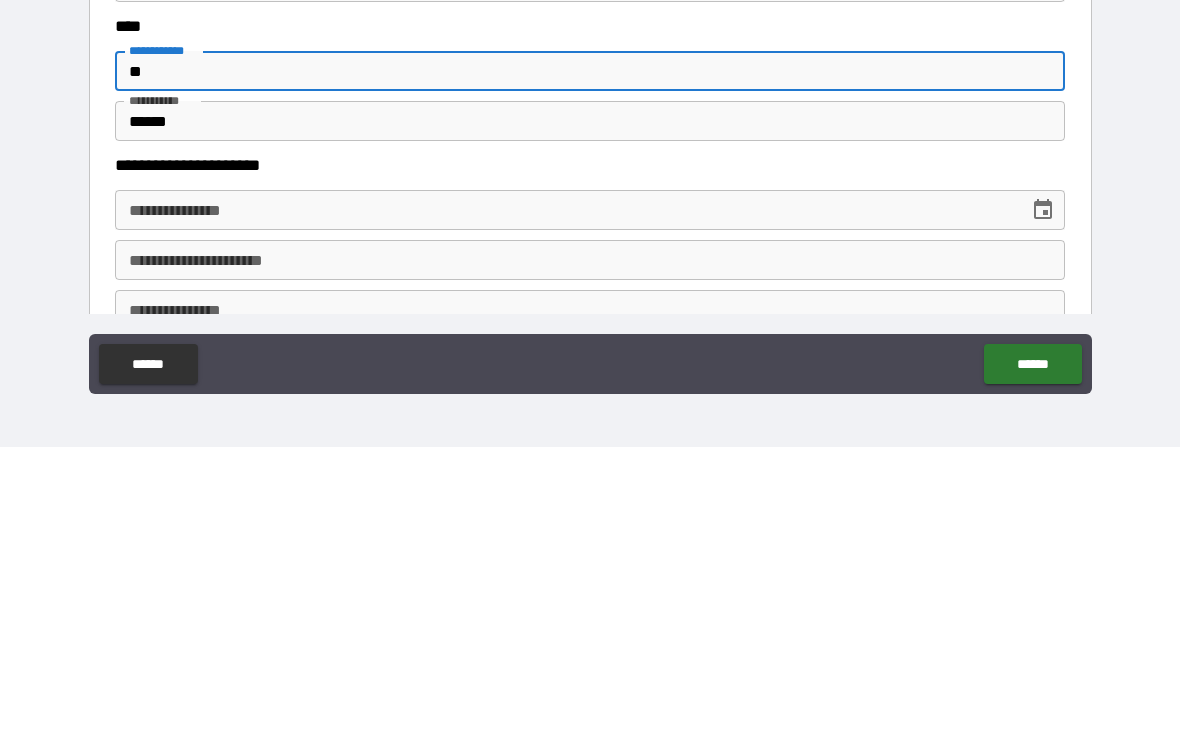 type on "*" 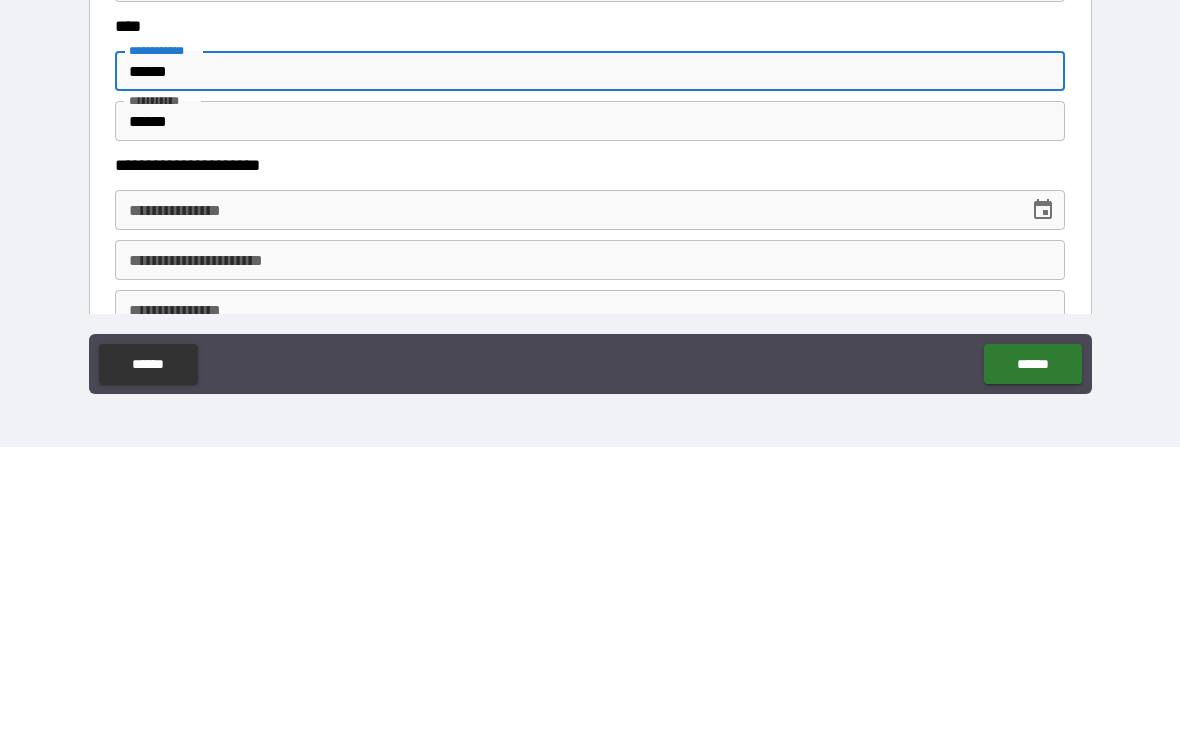 type on "******" 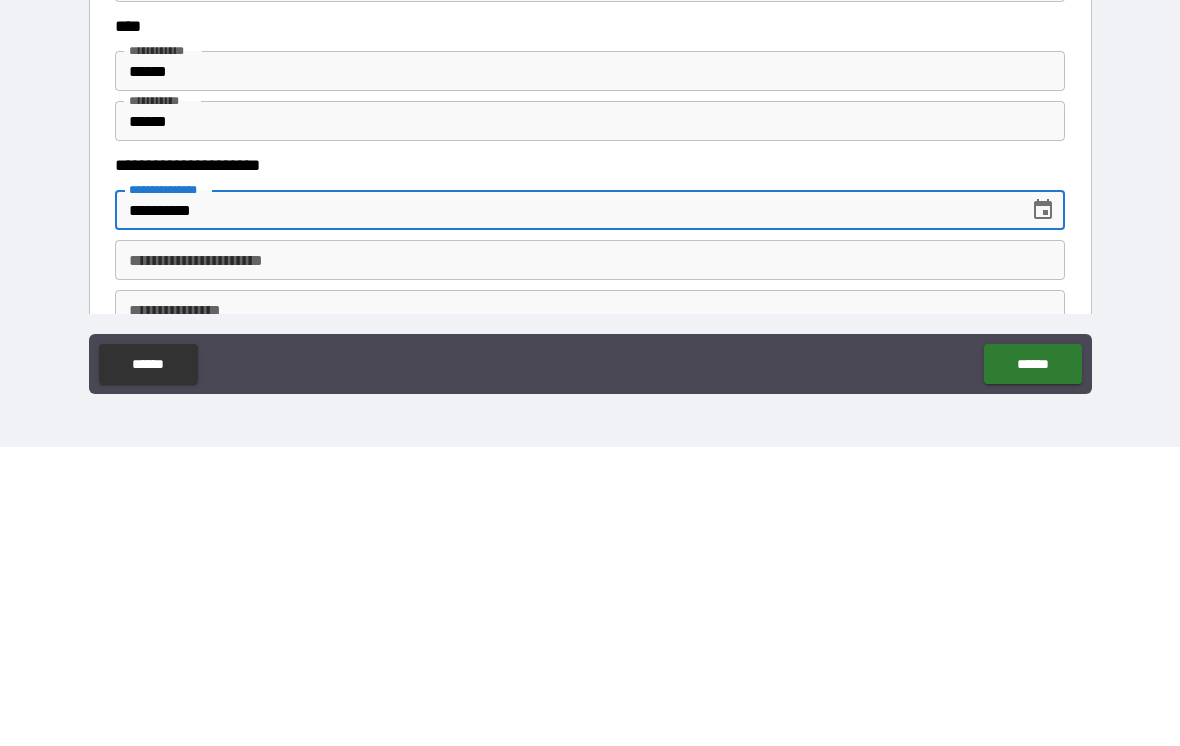 type on "**********" 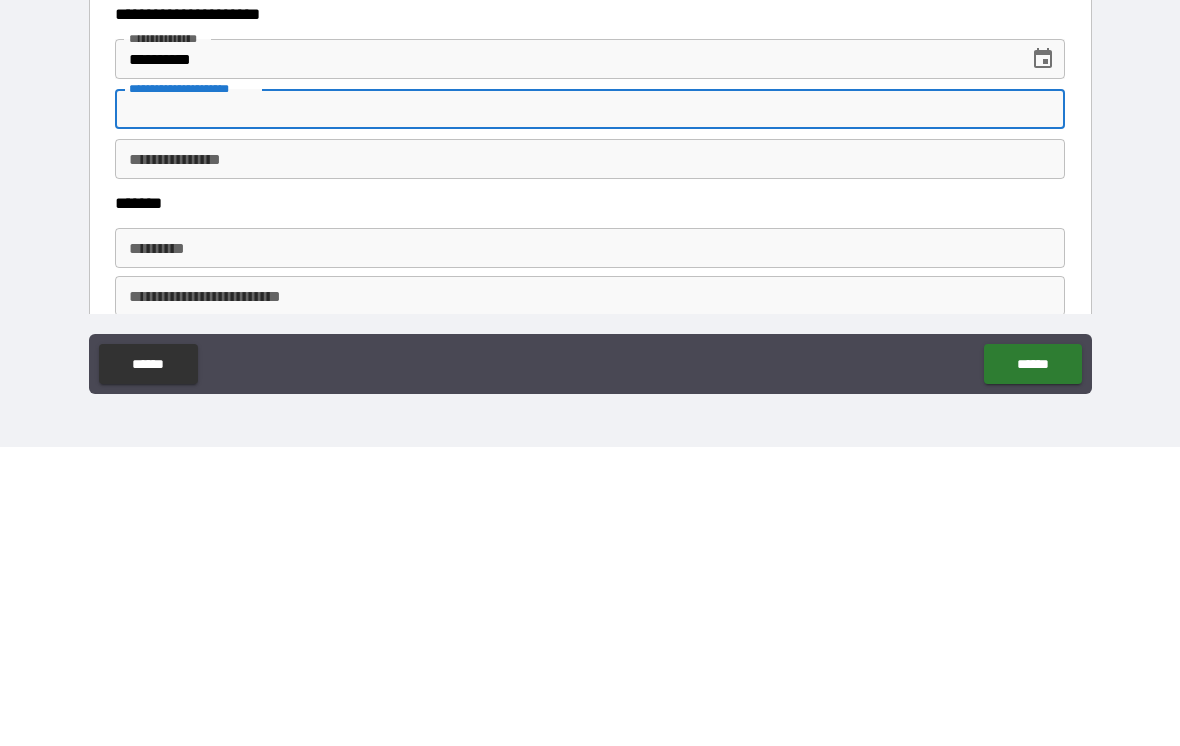 scroll, scrollTop: 920, scrollLeft: 0, axis: vertical 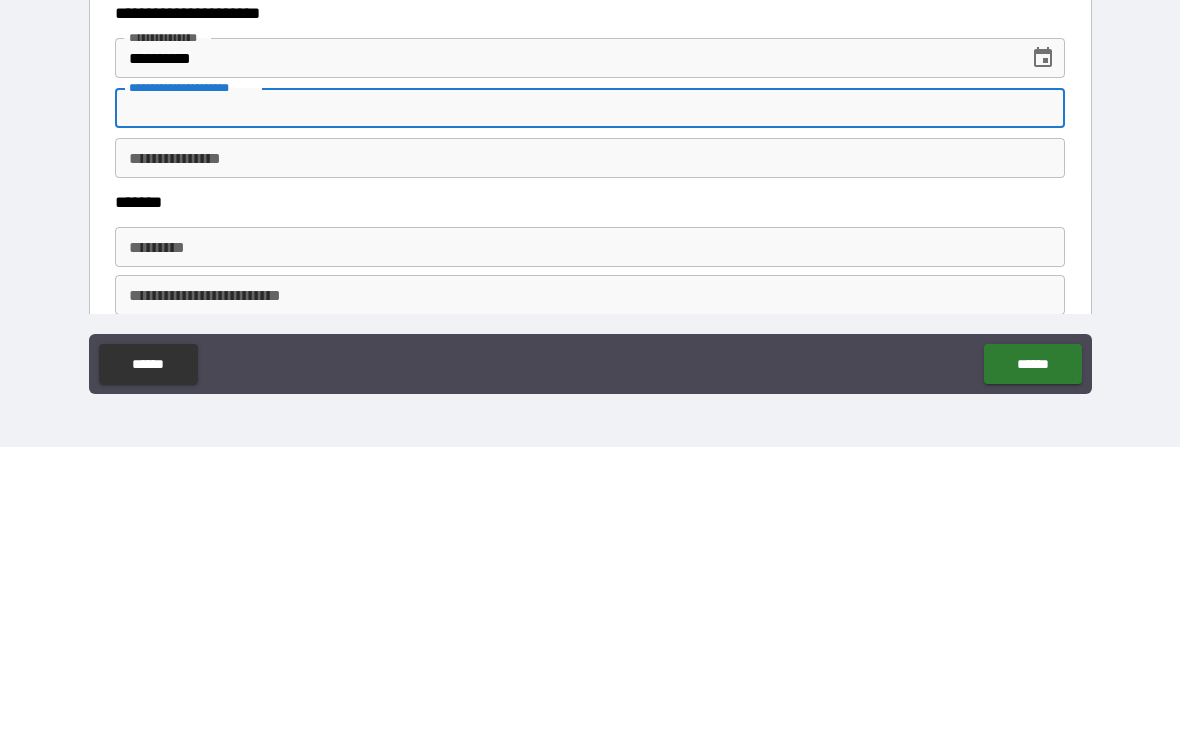 click on "*******   *" at bounding box center (590, 546) 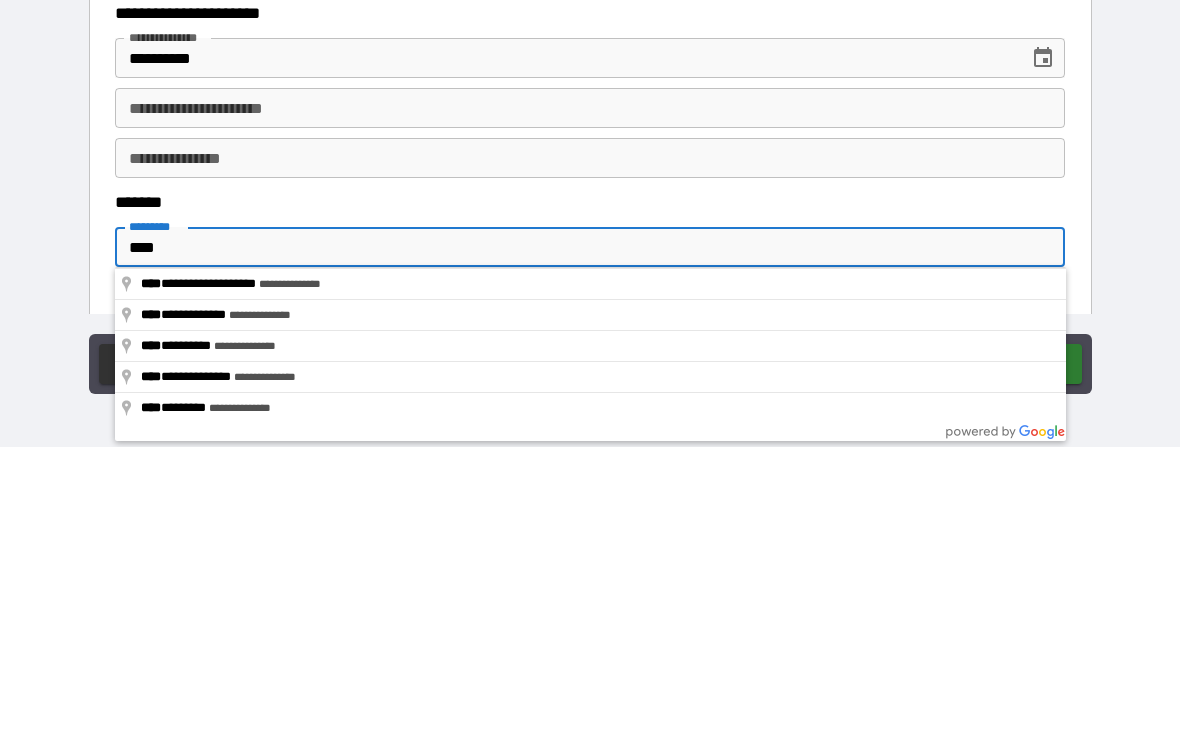 type on "**********" 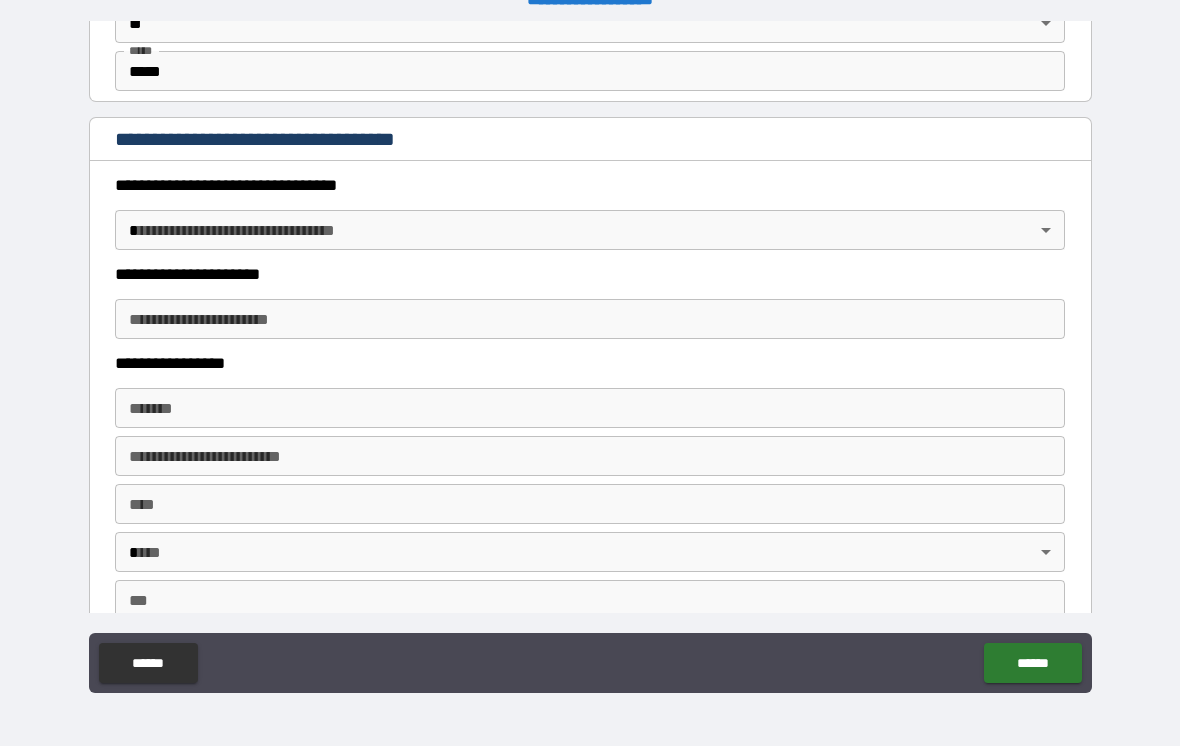 scroll, scrollTop: 1588, scrollLeft: 0, axis: vertical 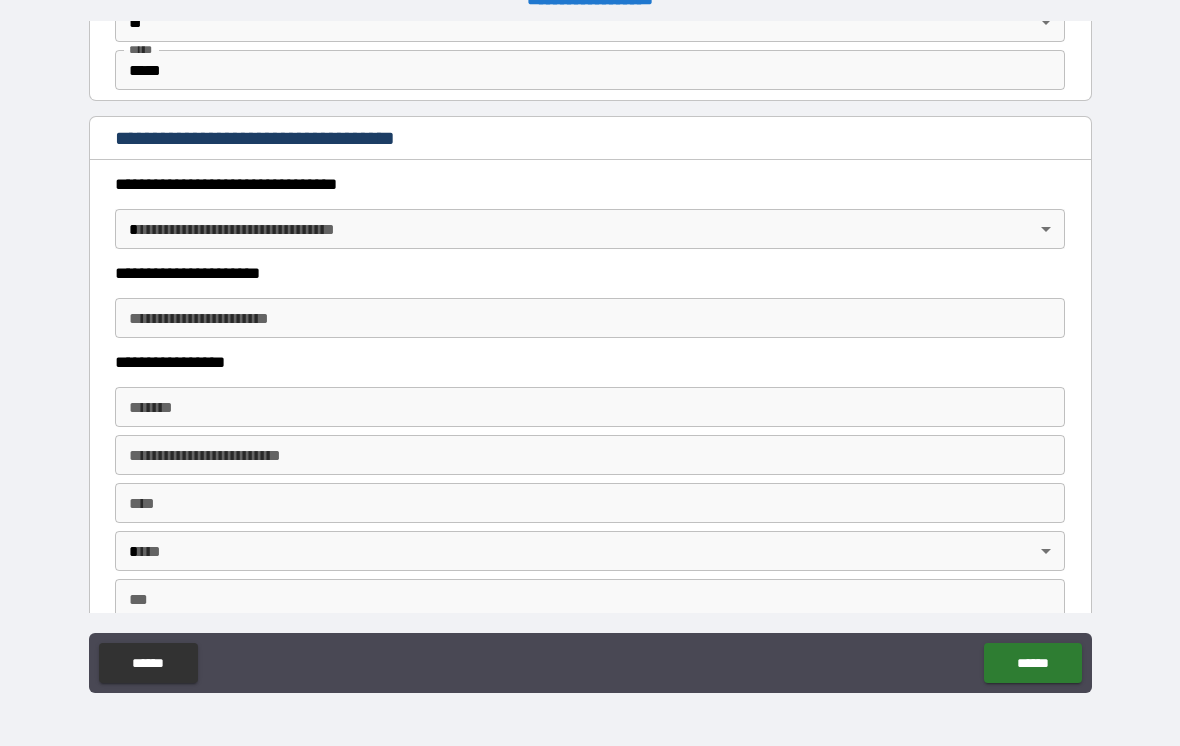 click on "**********" at bounding box center [590, 357] 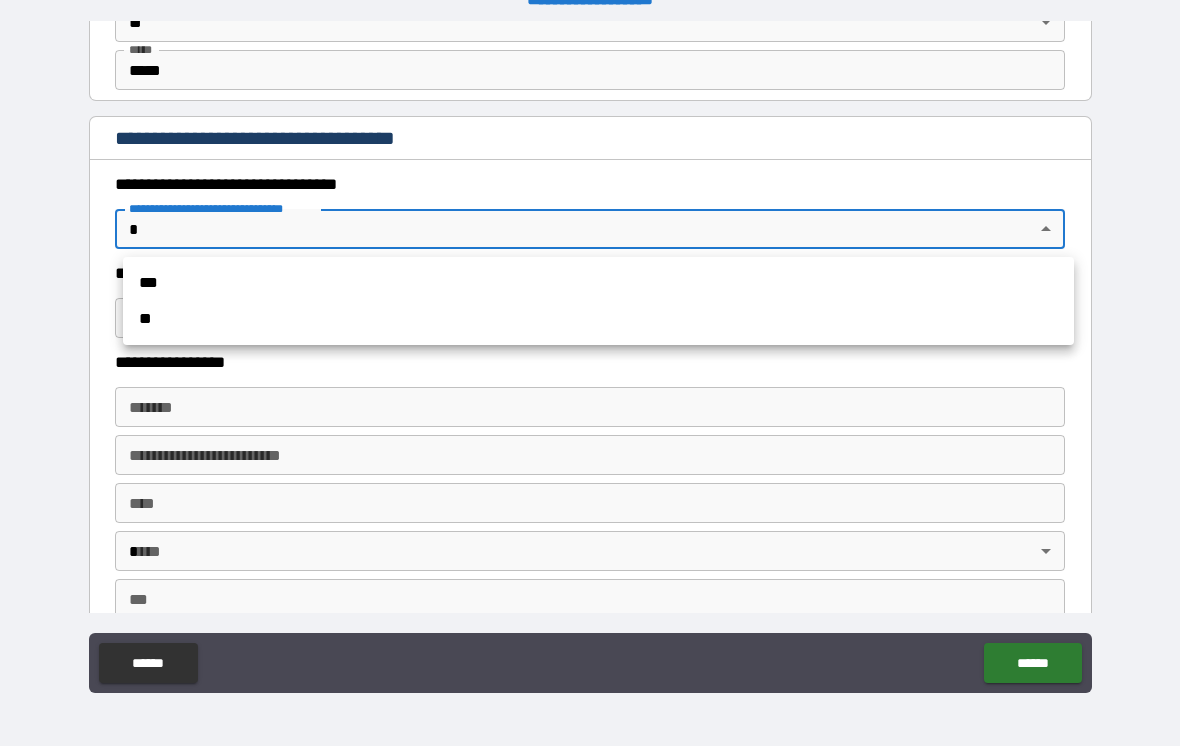 click on "***" at bounding box center (598, 283) 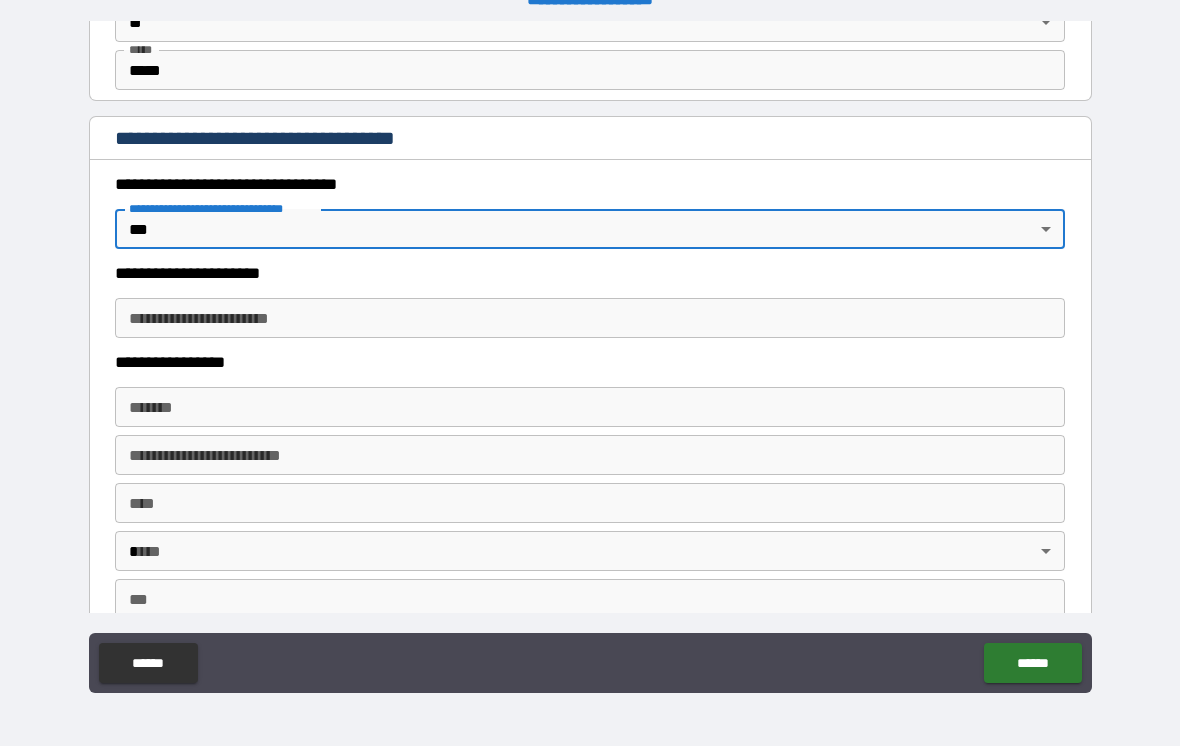 click on "**********" at bounding box center (590, 318) 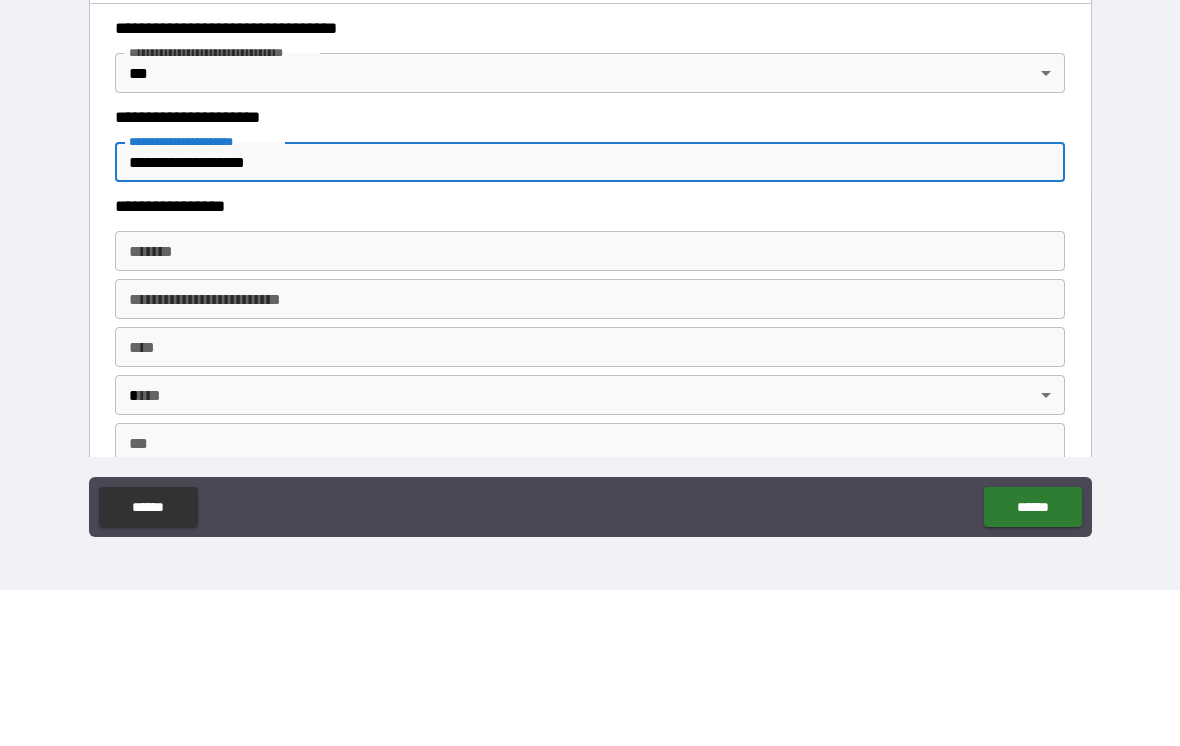 type on "**********" 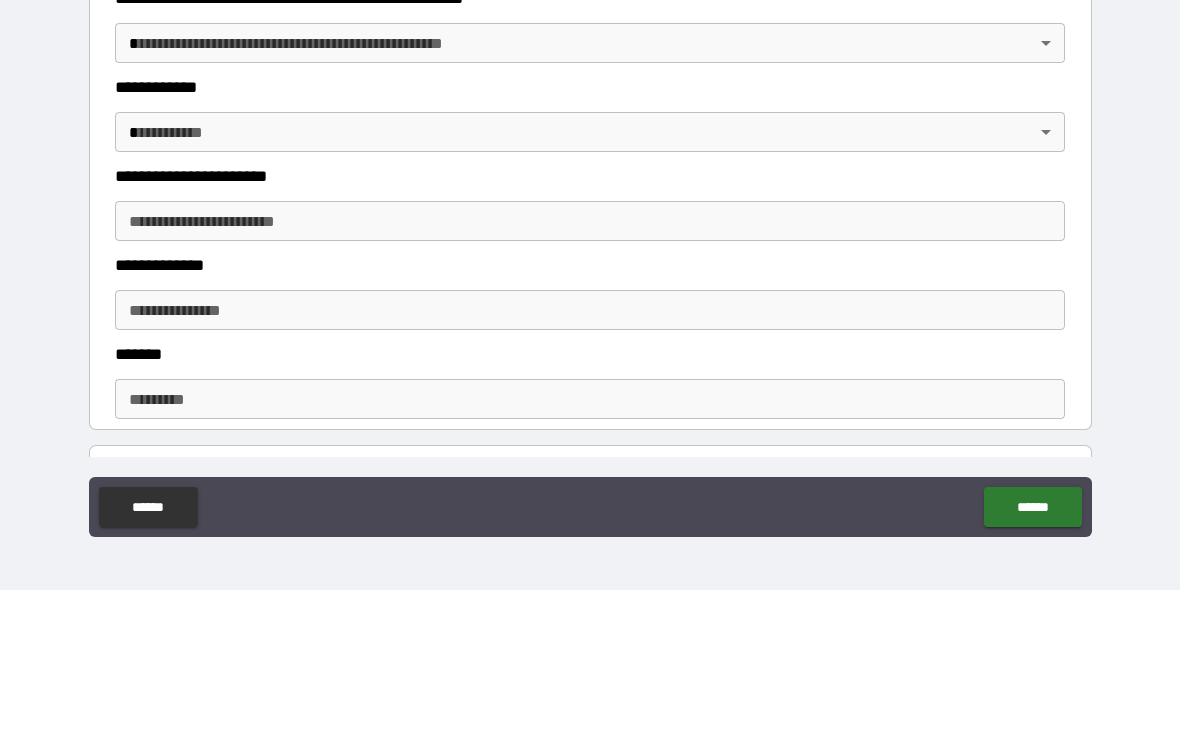 scroll, scrollTop: 2148, scrollLeft: 0, axis: vertical 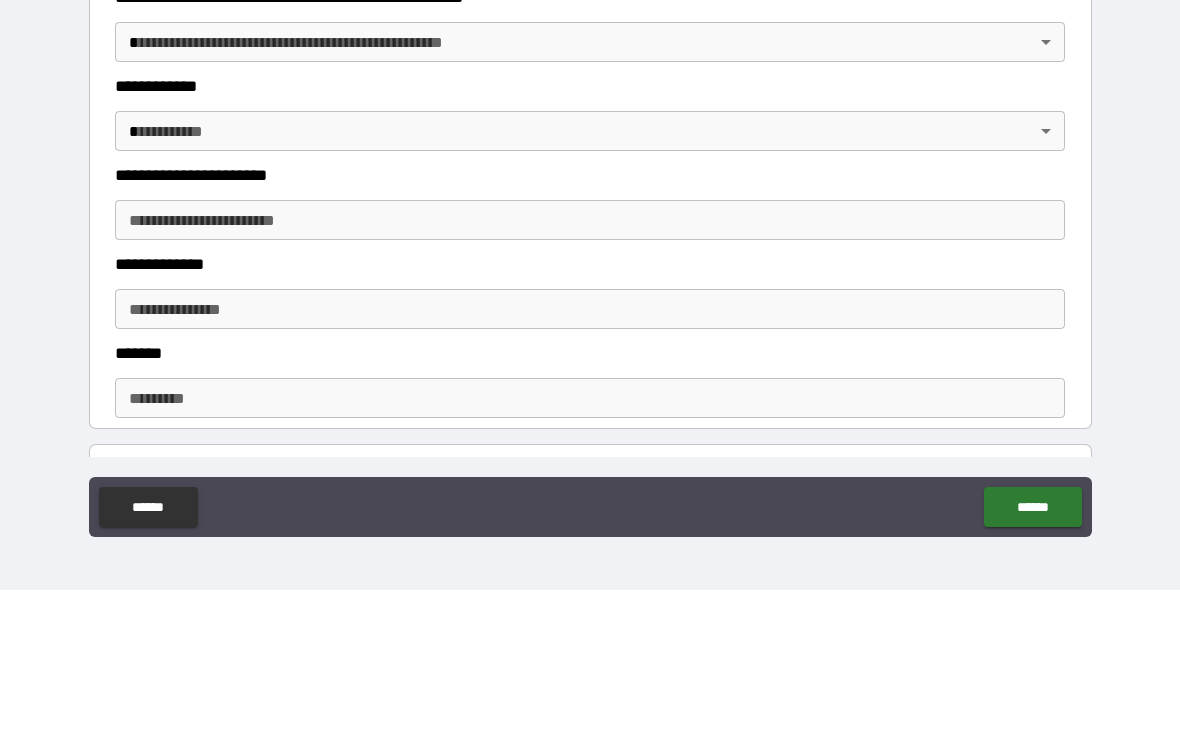 click on "**********" at bounding box center (590, 357) 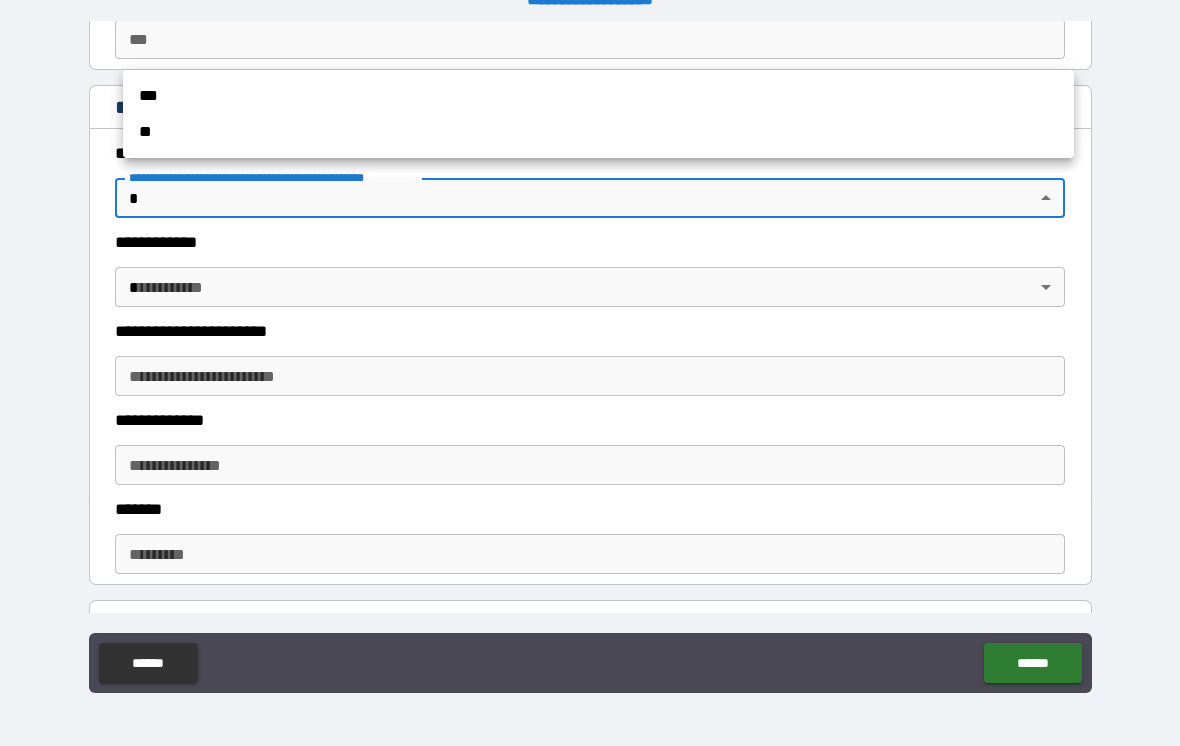 click on "**" at bounding box center (598, 132) 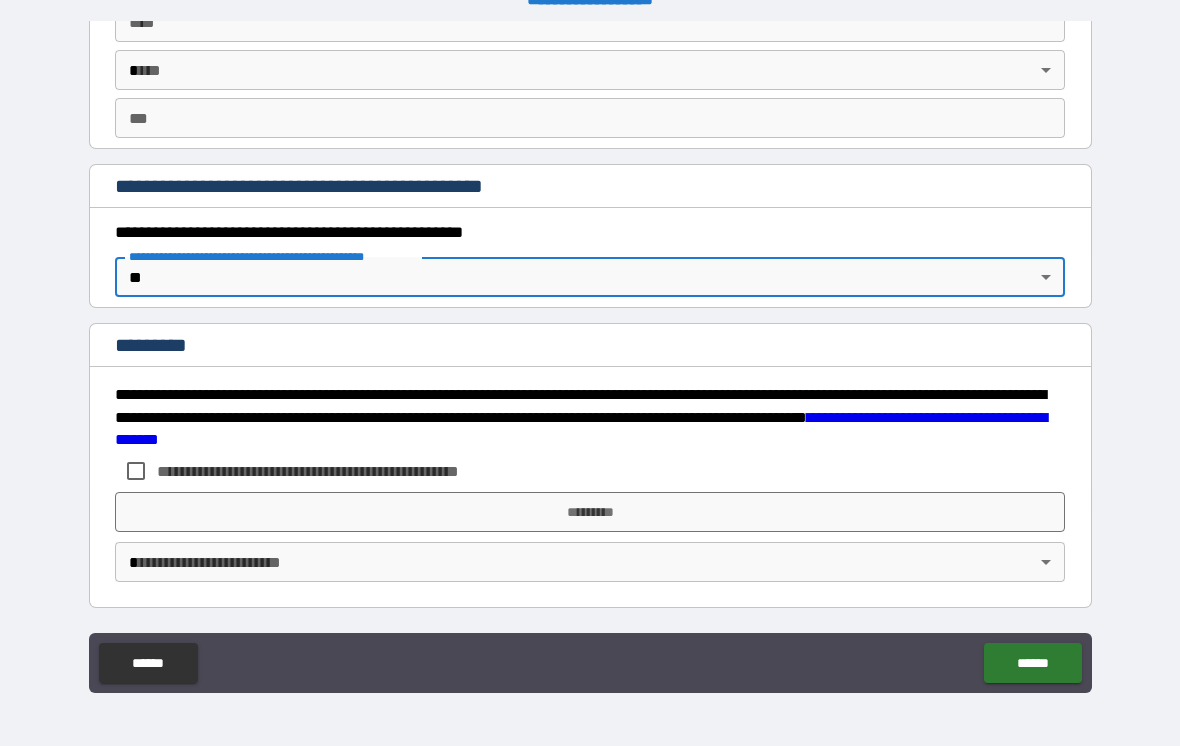 scroll, scrollTop: 2069, scrollLeft: 0, axis: vertical 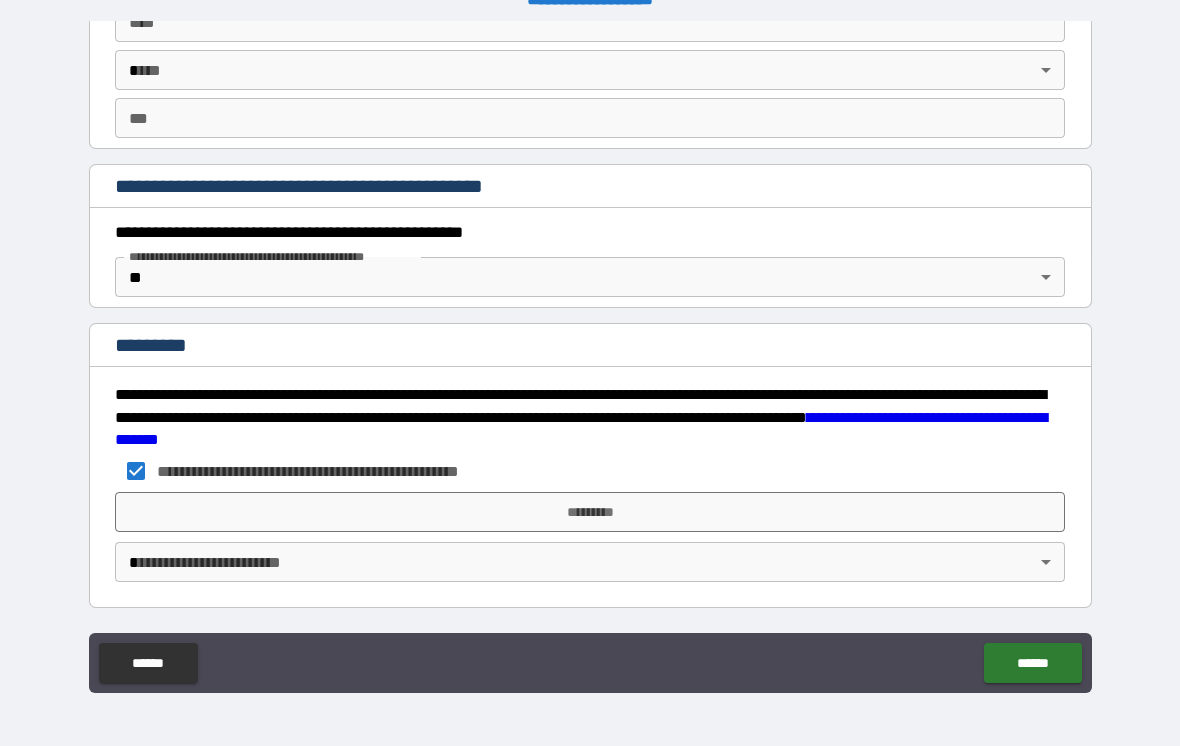 click on "**********" at bounding box center (590, 357) 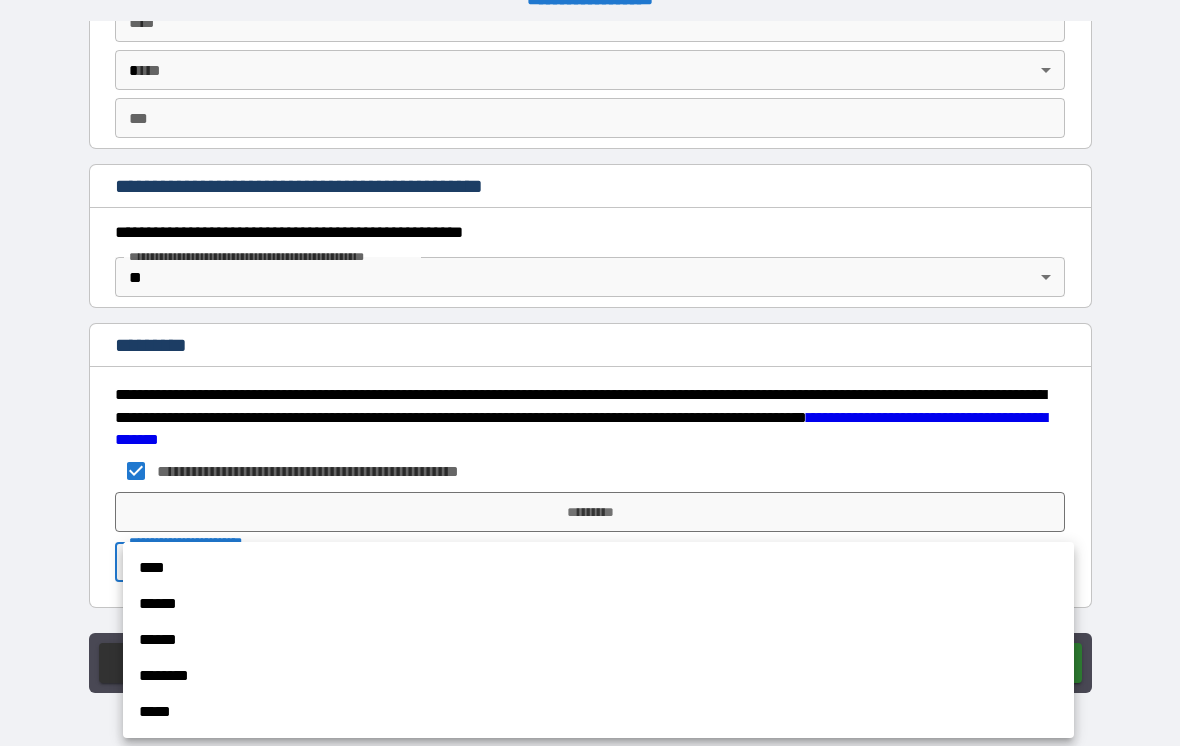 click on "********" at bounding box center [598, 676] 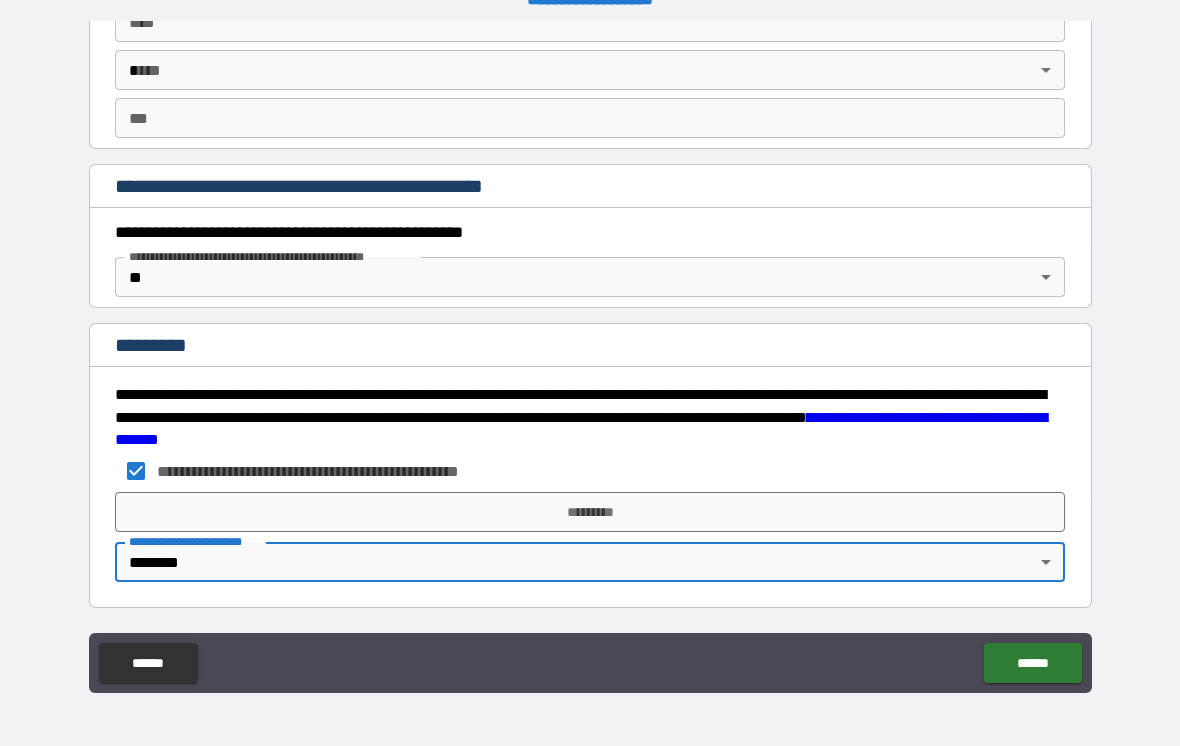 click on "*********" at bounding box center [590, 512] 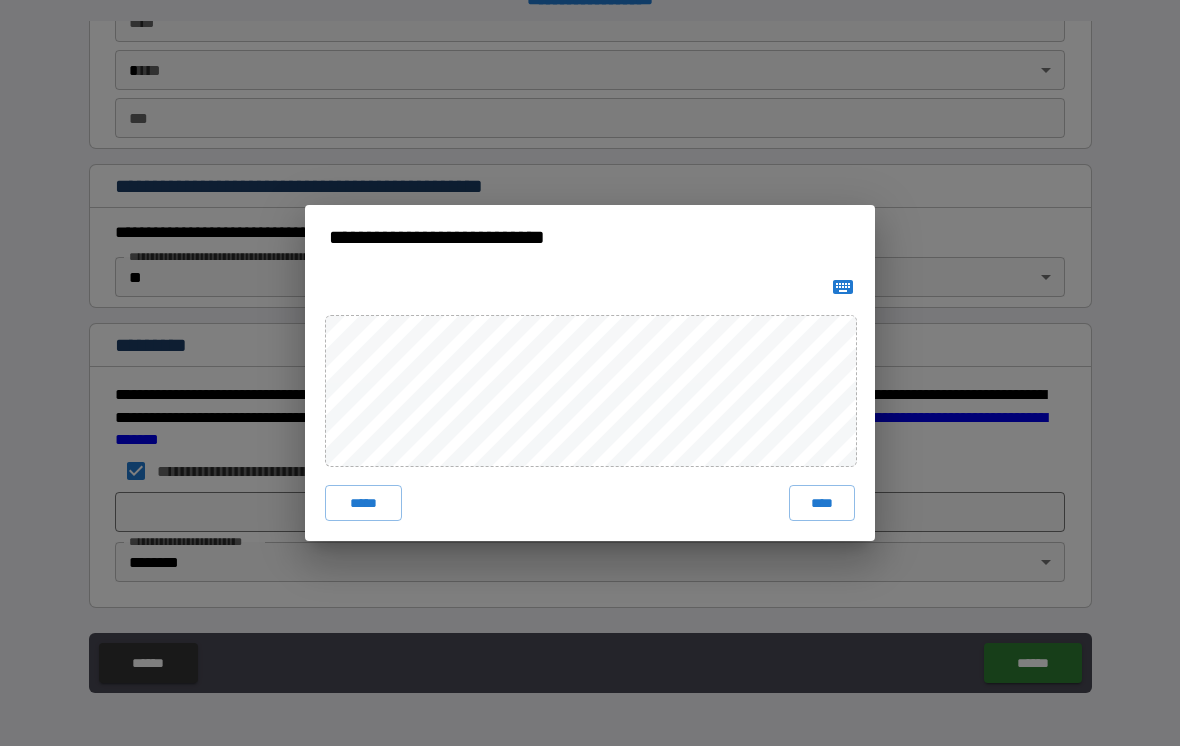 click on "****" at bounding box center (822, 503) 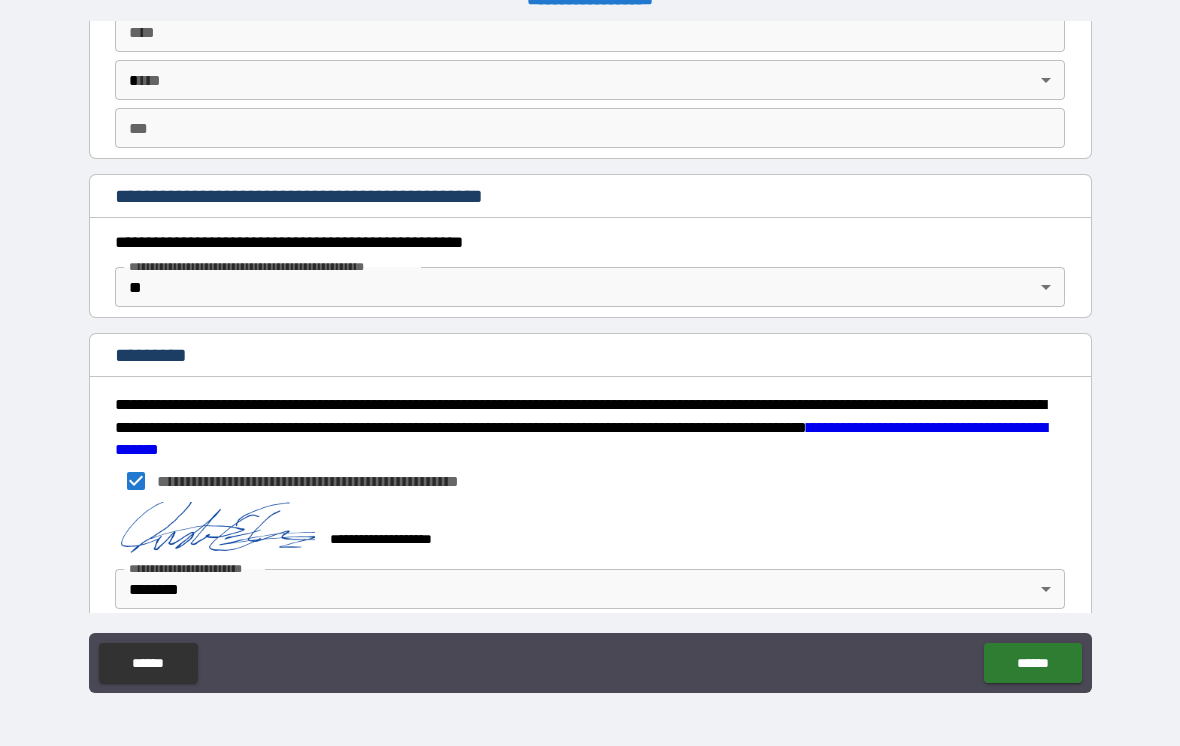 click on "******" at bounding box center (1032, 663) 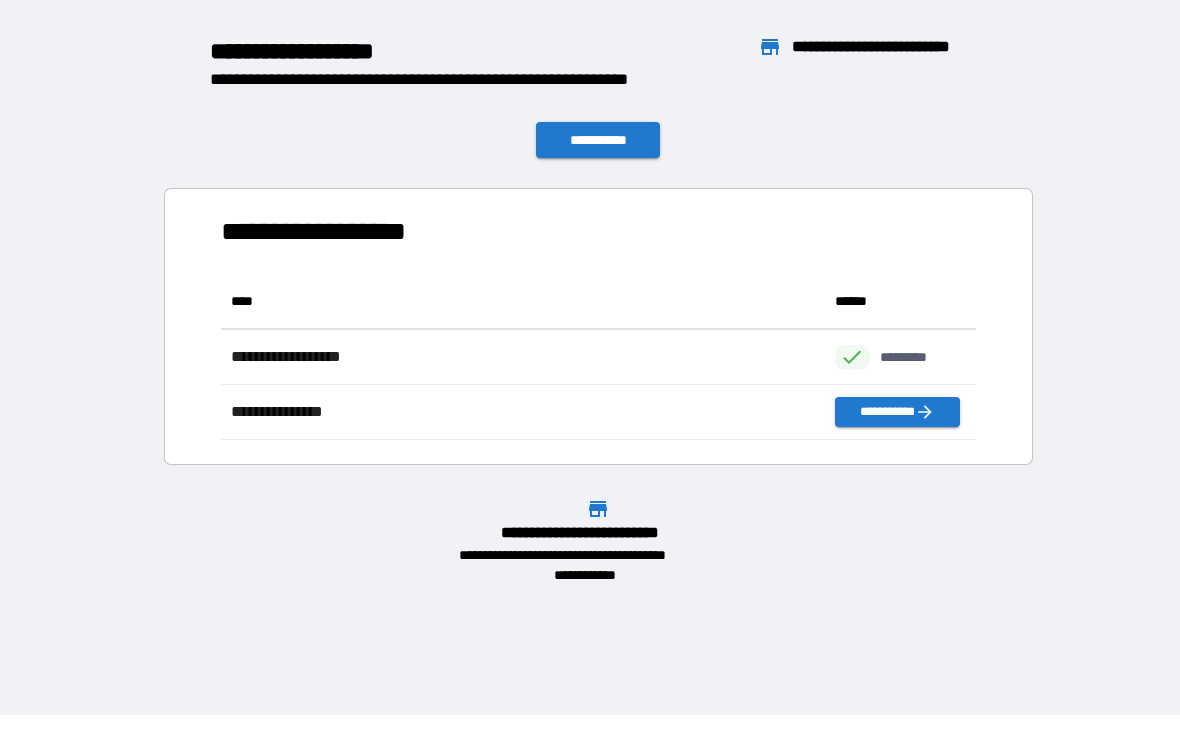scroll, scrollTop: 1, scrollLeft: 1, axis: both 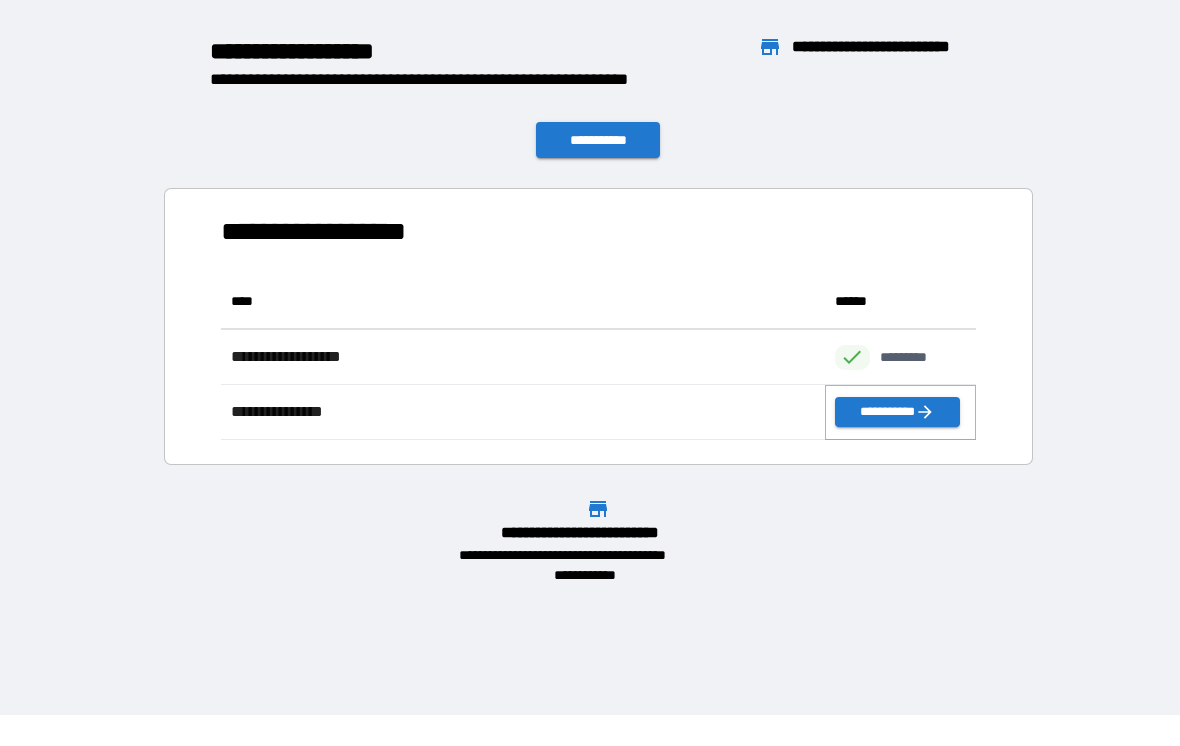 click on "**********" at bounding box center (897, 412) 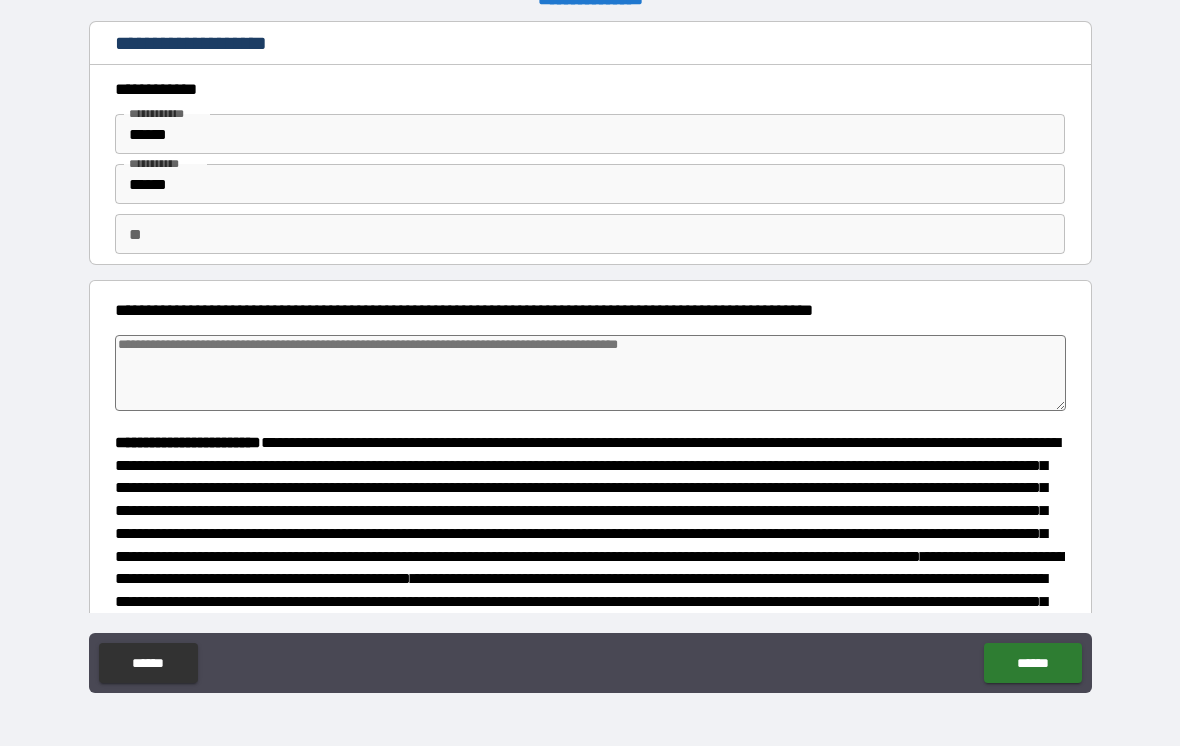 type on "*" 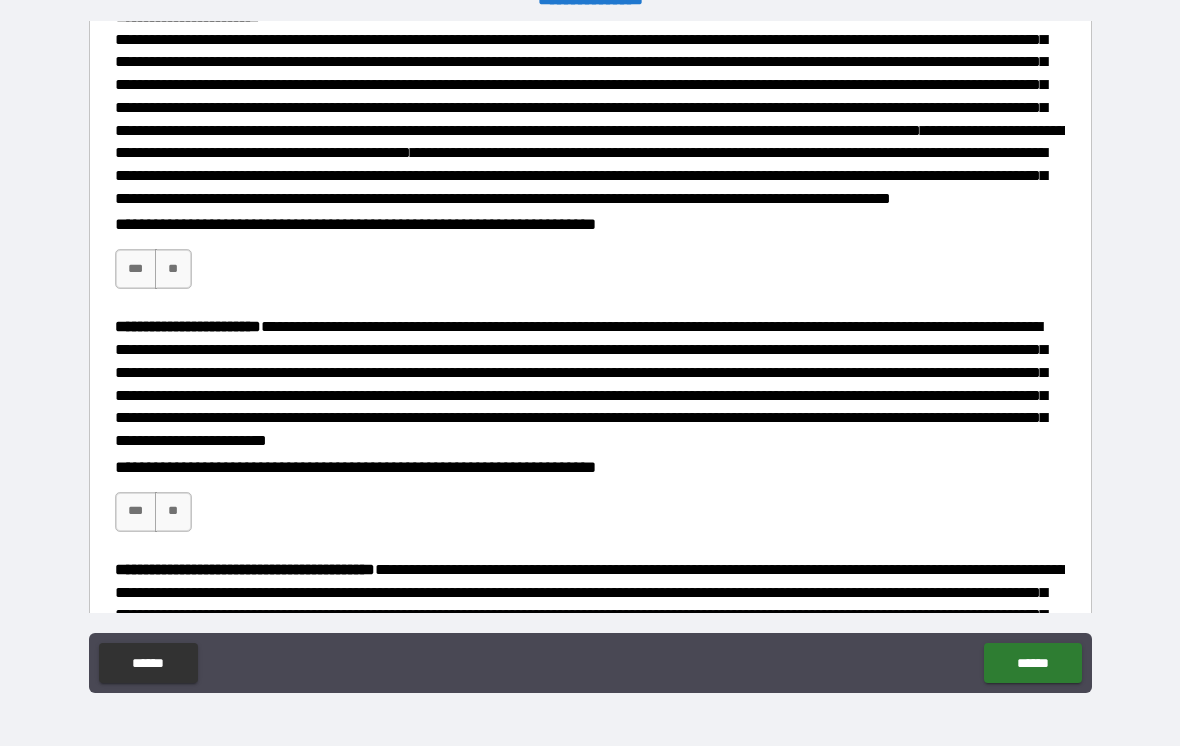 scroll, scrollTop: 427, scrollLeft: 0, axis: vertical 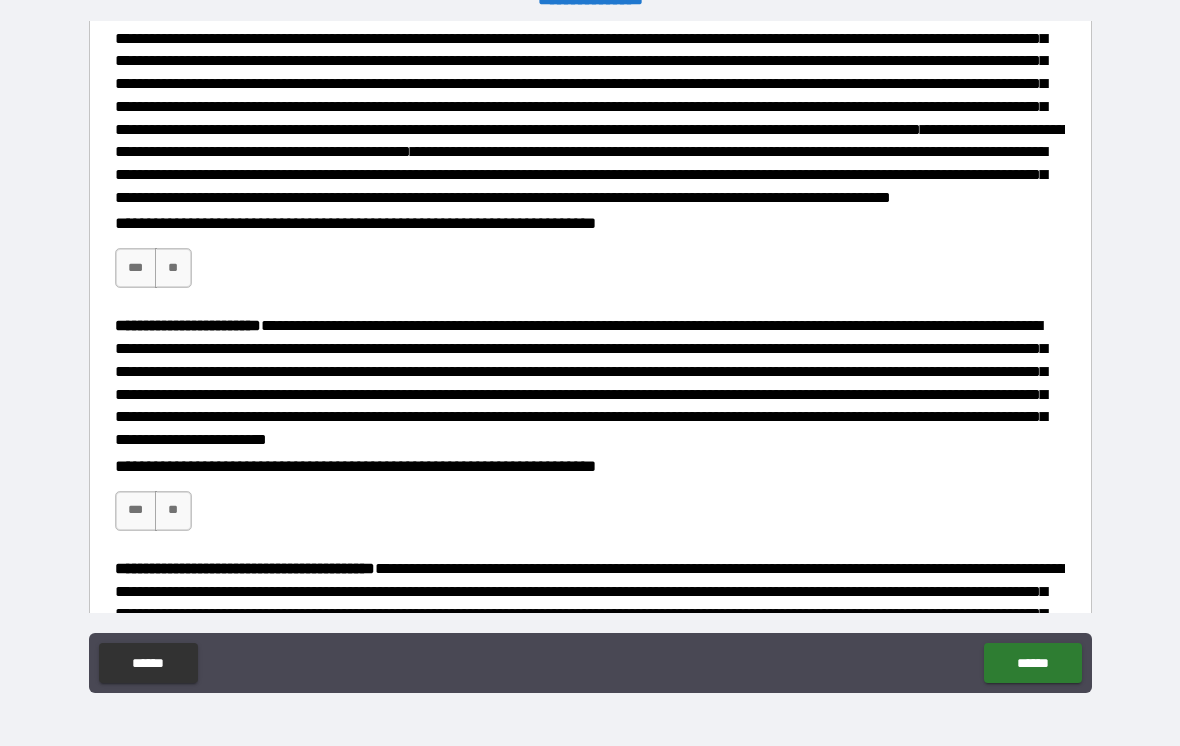 click on "***" at bounding box center (136, 268) 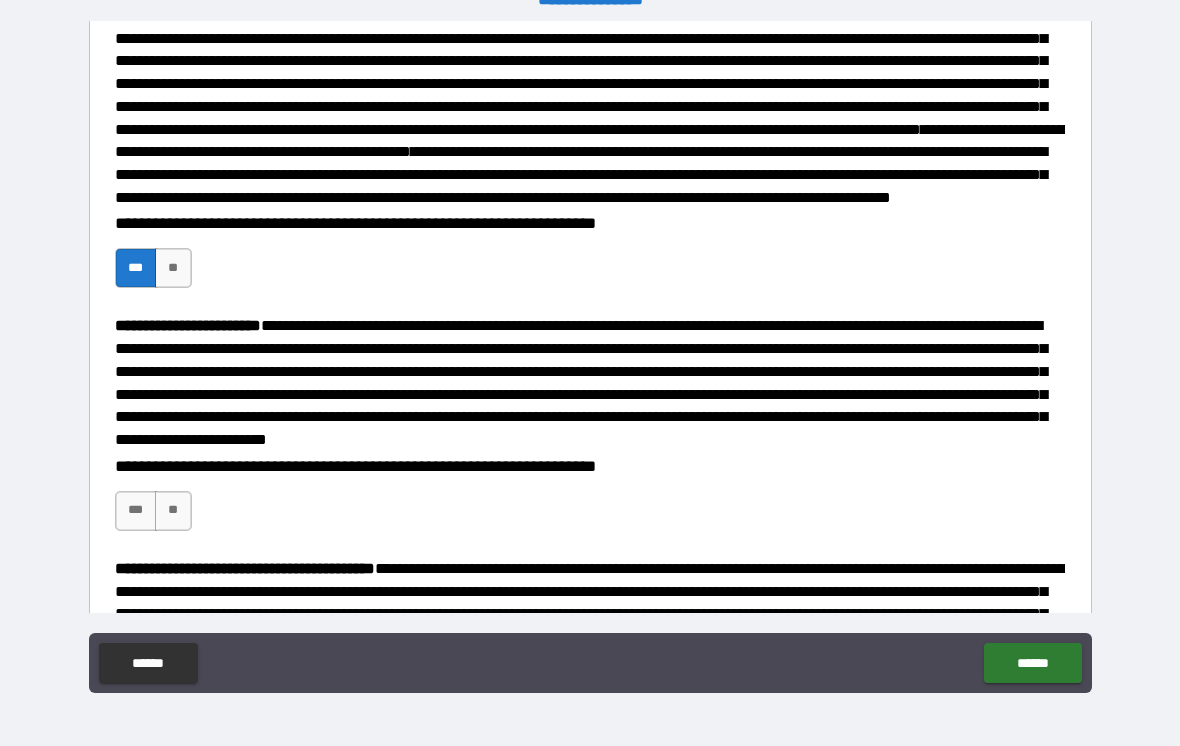type on "*" 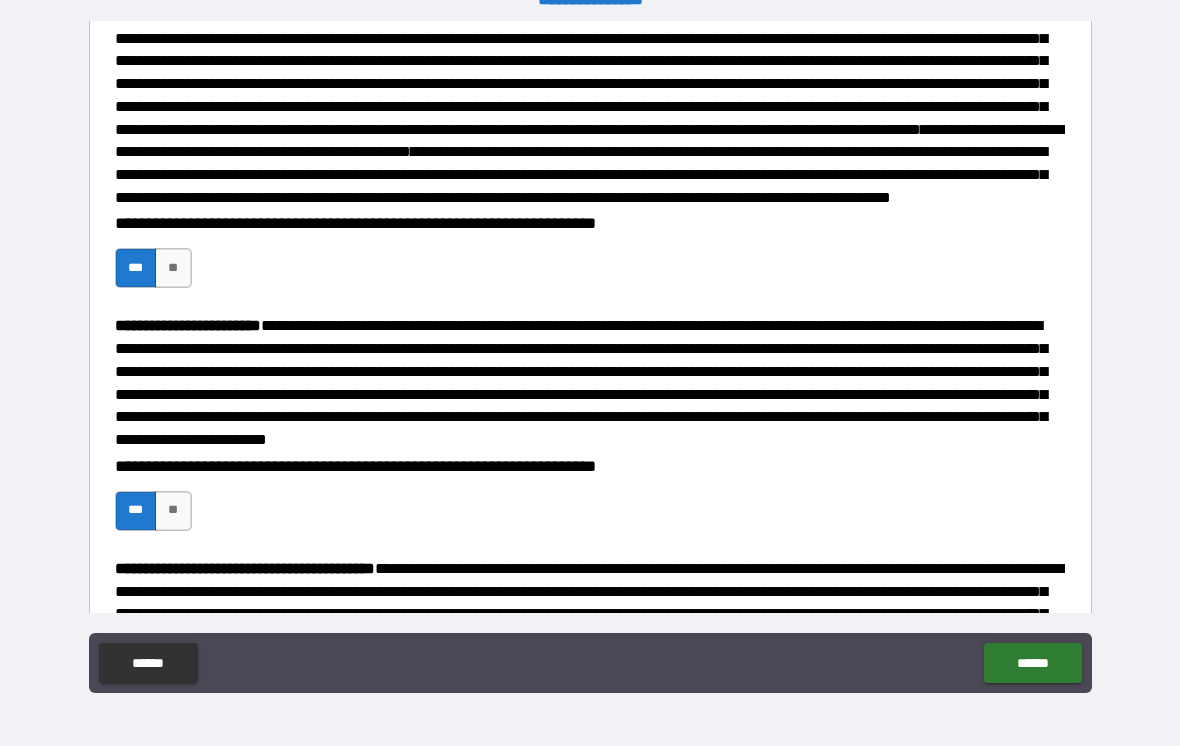 type on "*" 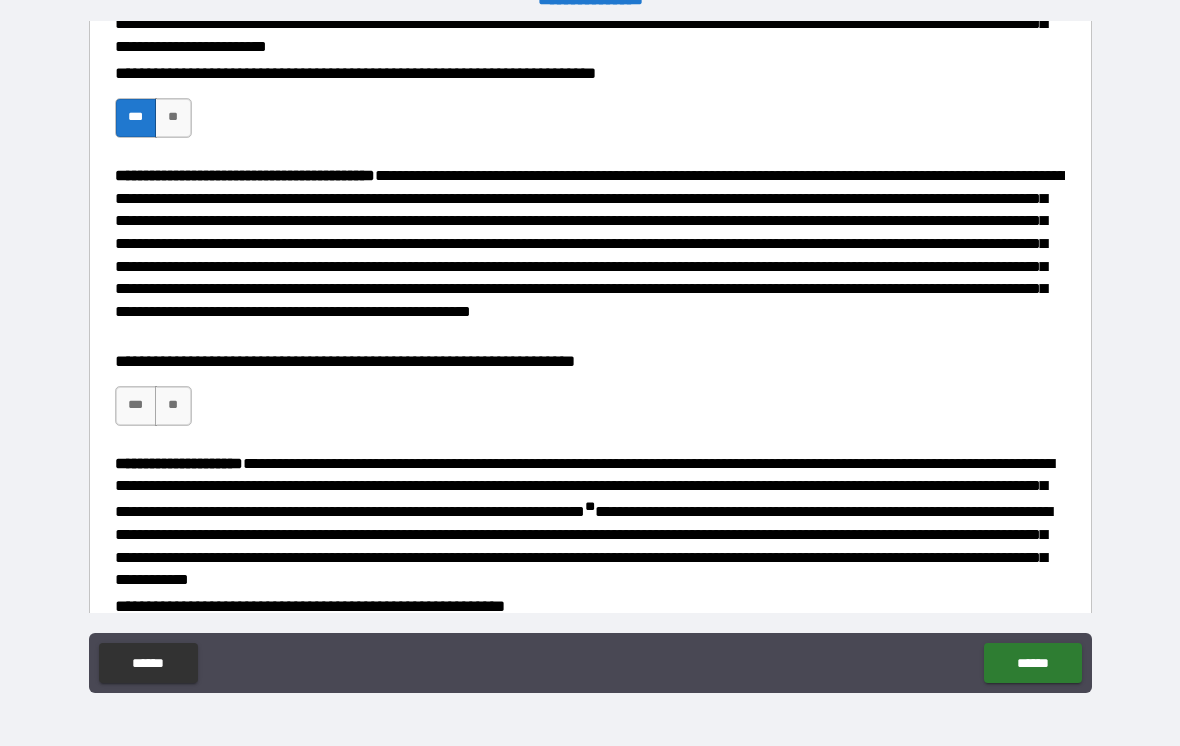 scroll, scrollTop: 882, scrollLeft: 0, axis: vertical 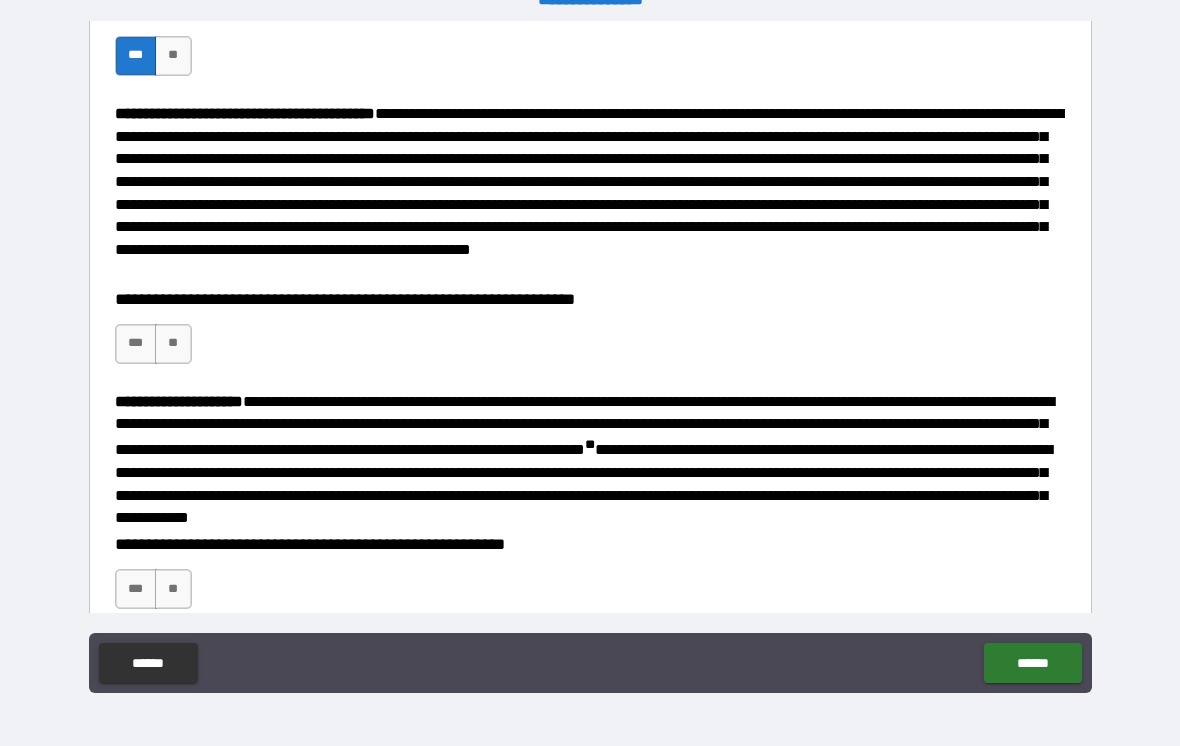 click on "***" at bounding box center [136, 344] 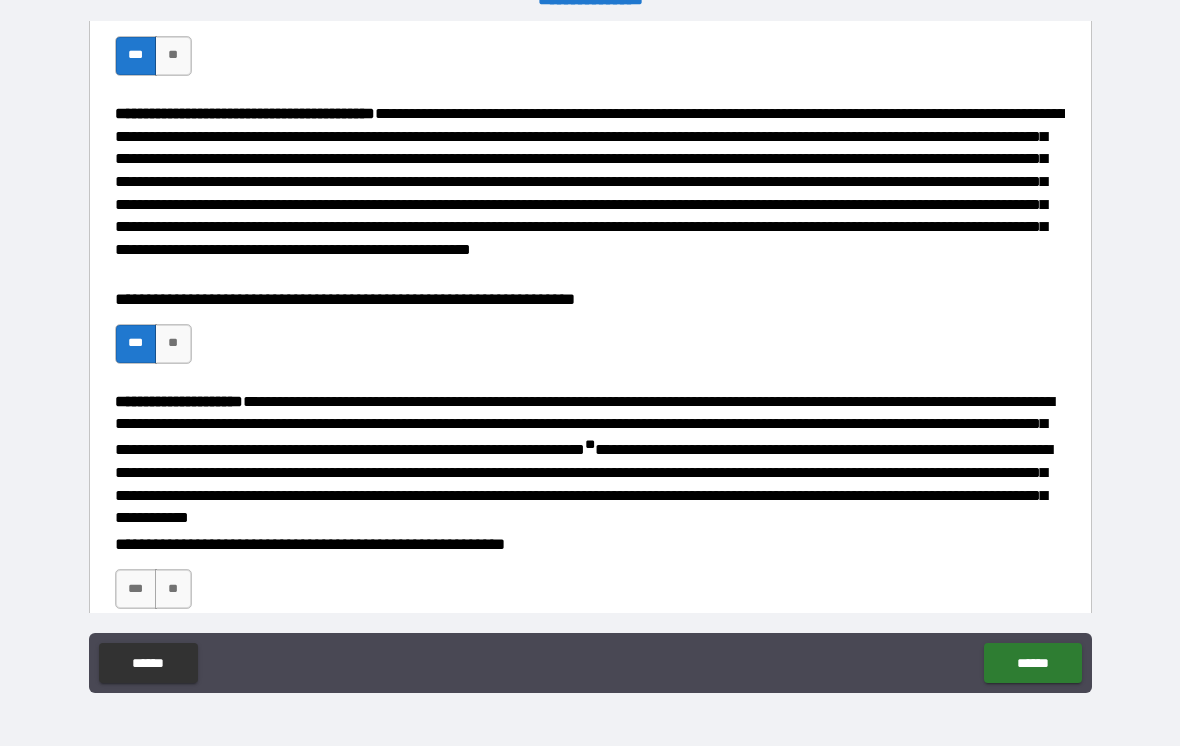 type on "*" 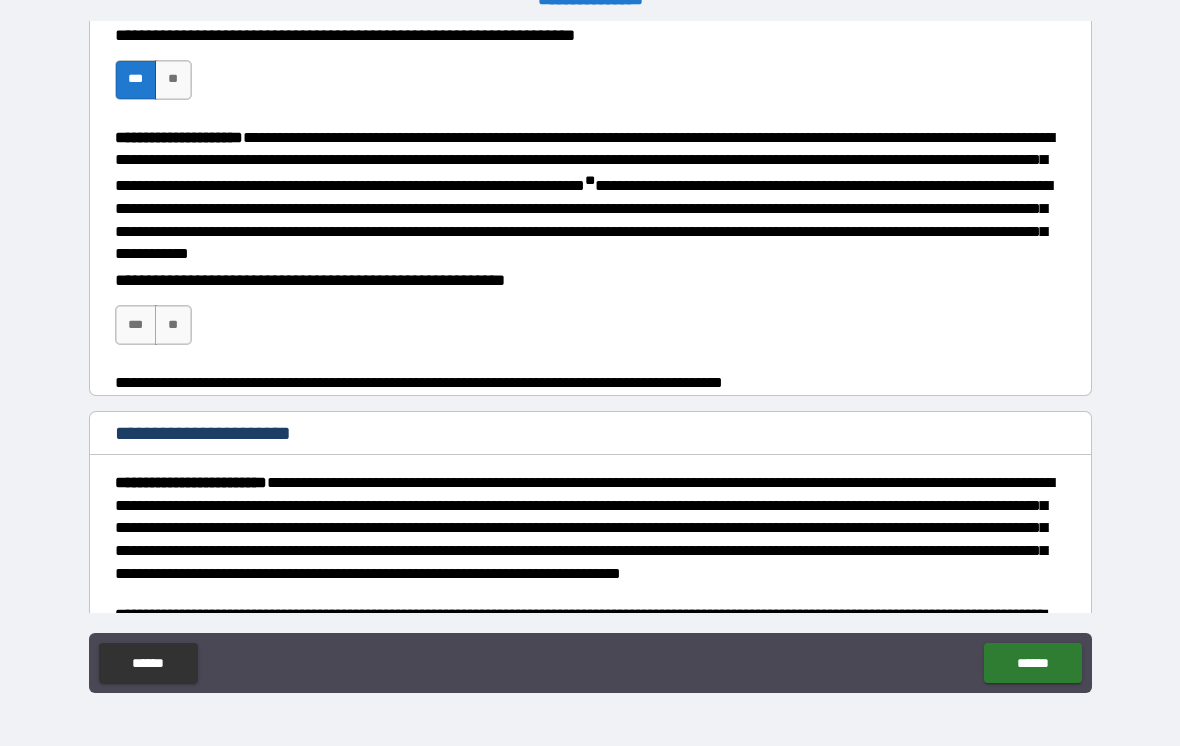 scroll, scrollTop: 1147, scrollLeft: 0, axis: vertical 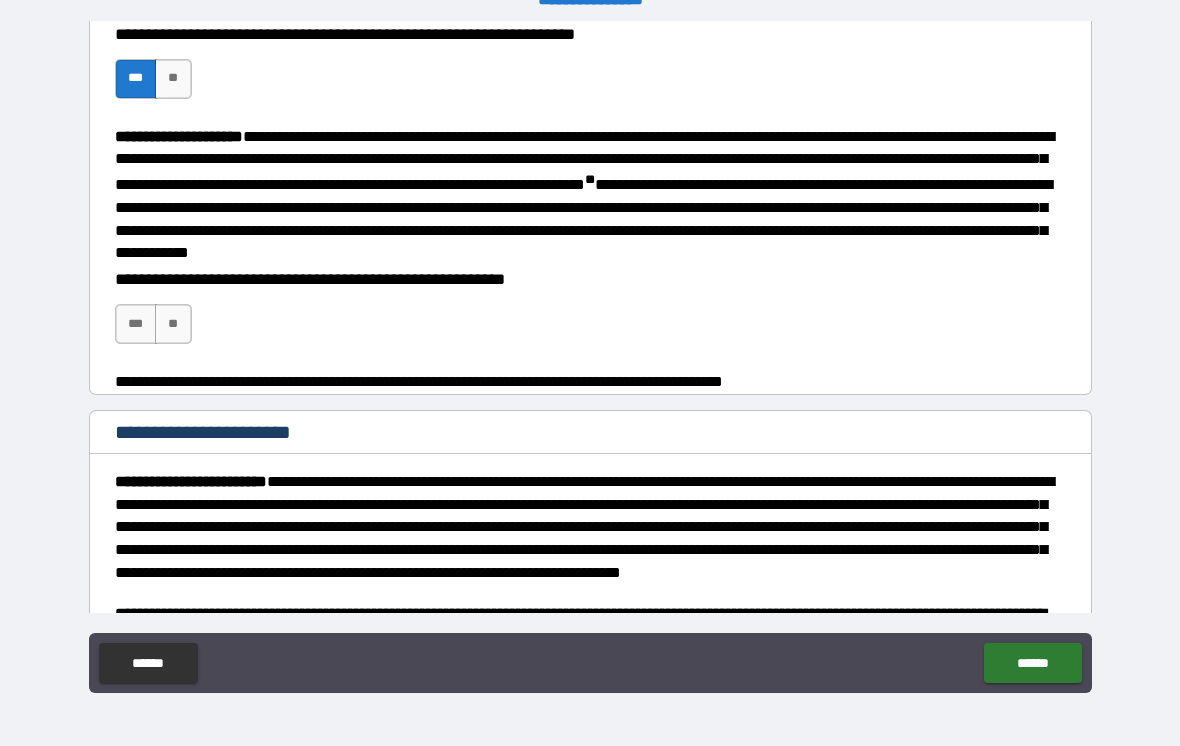 click on "***" at bounding box center (136, 324) 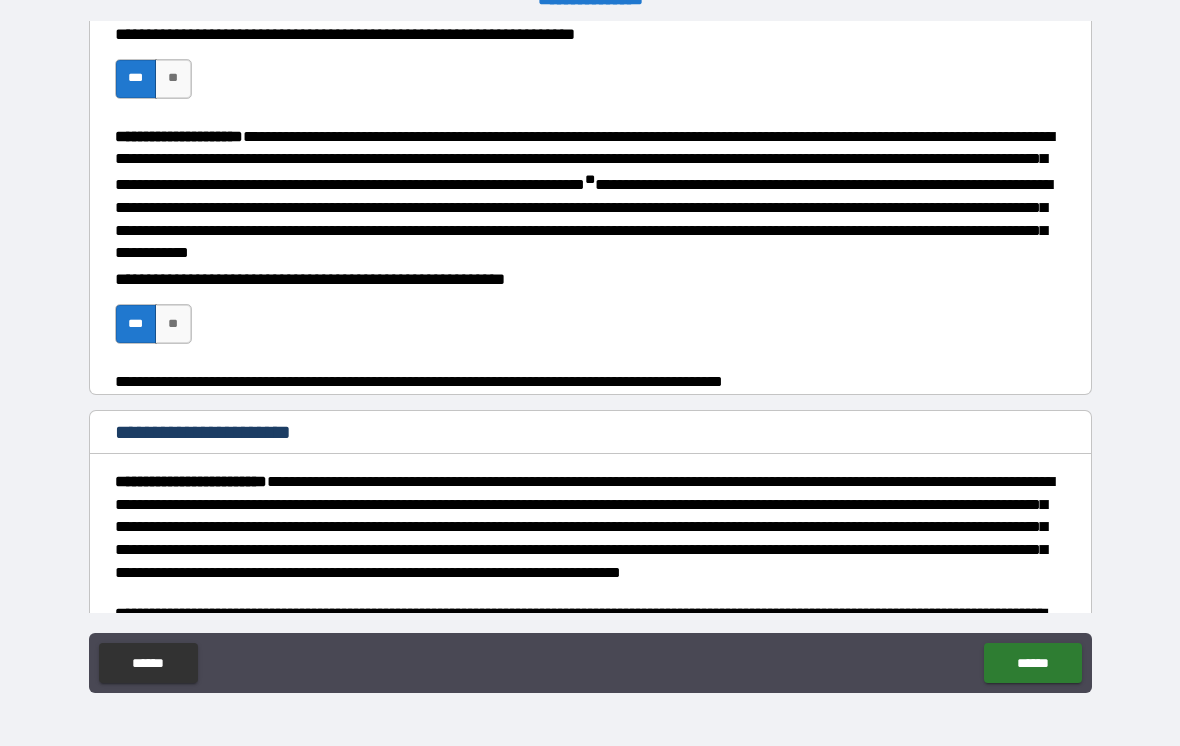 type on "*" 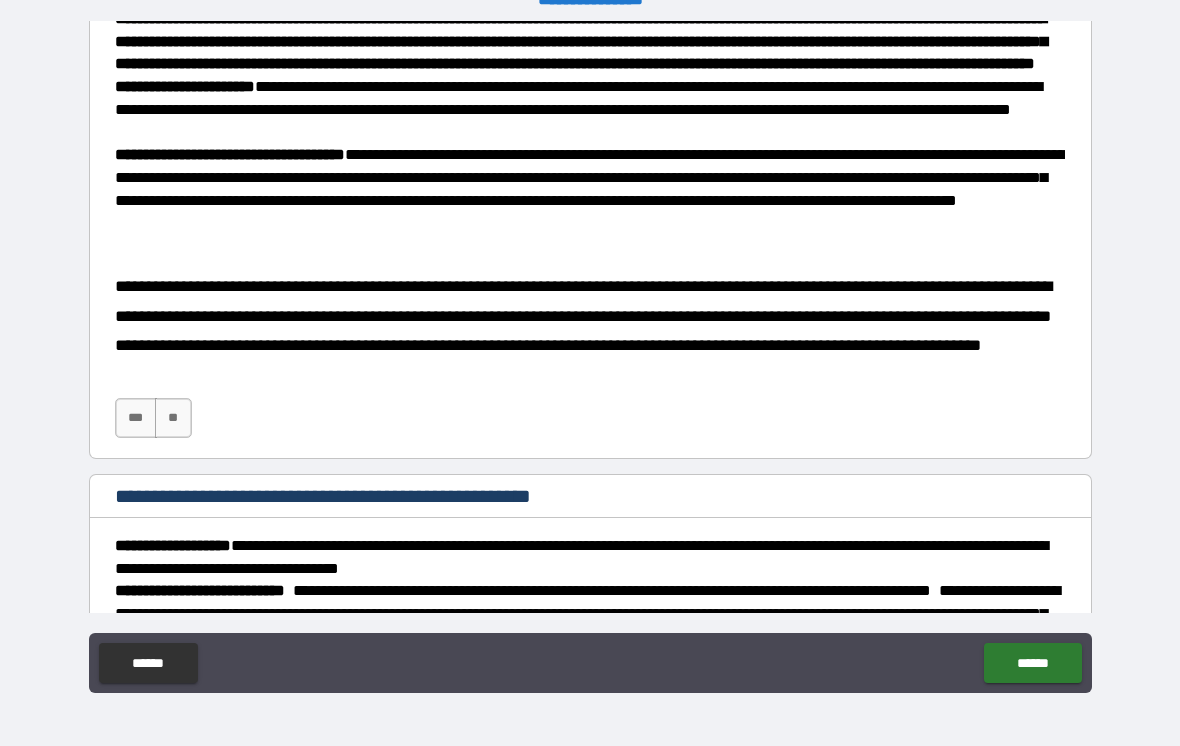 scroll, scrollTop: 1802, scrollLeft: 0, axis: vertical 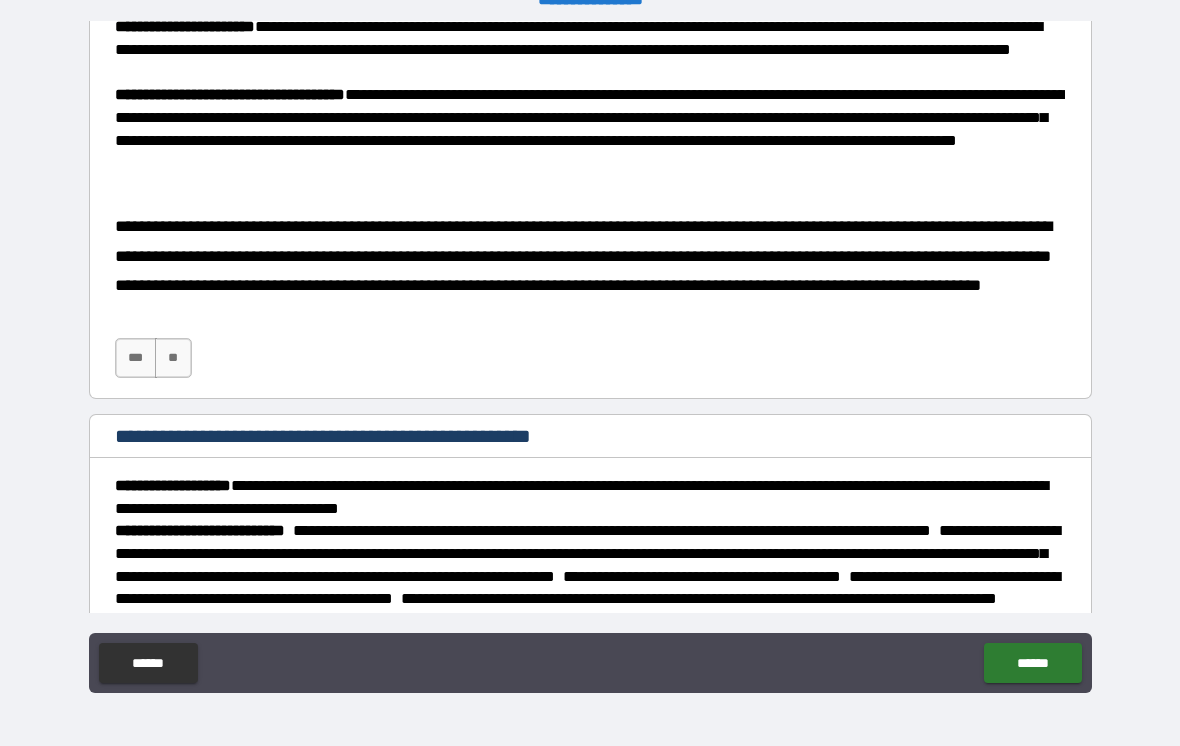 click on "***" at bounding box center (136, 358) 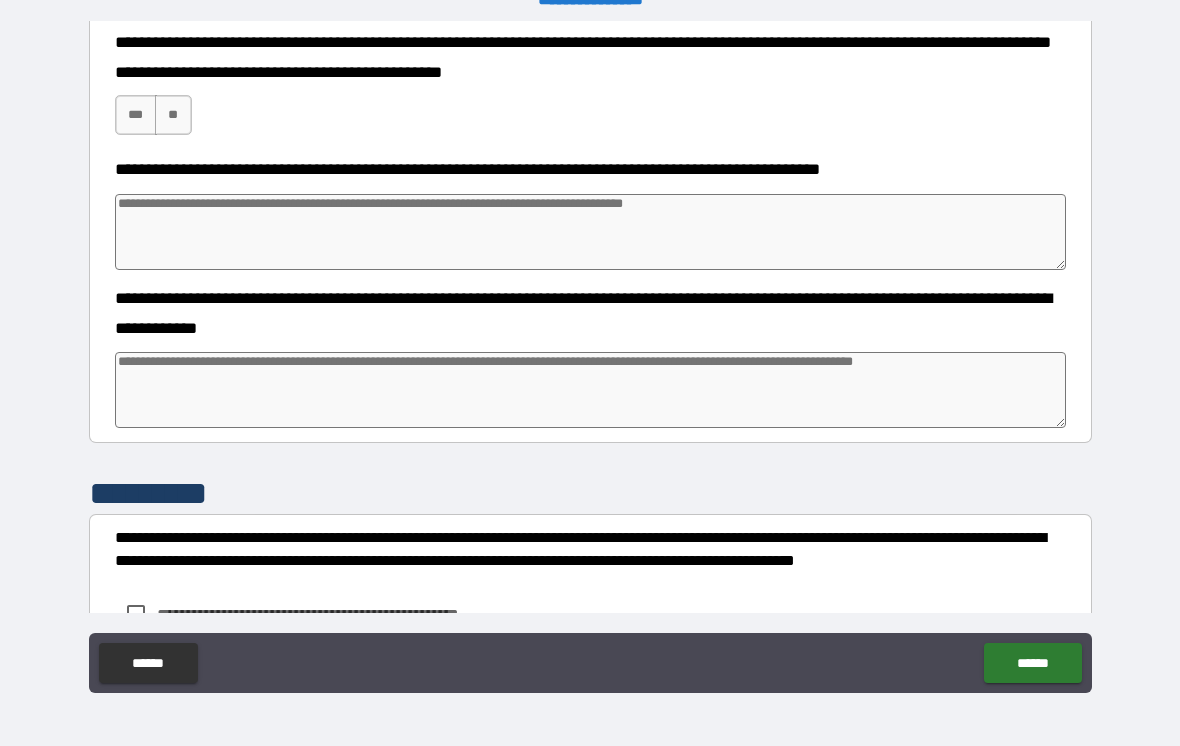 scroll, scrollTop: 2618, scrollLeft: 0, axis: vertical 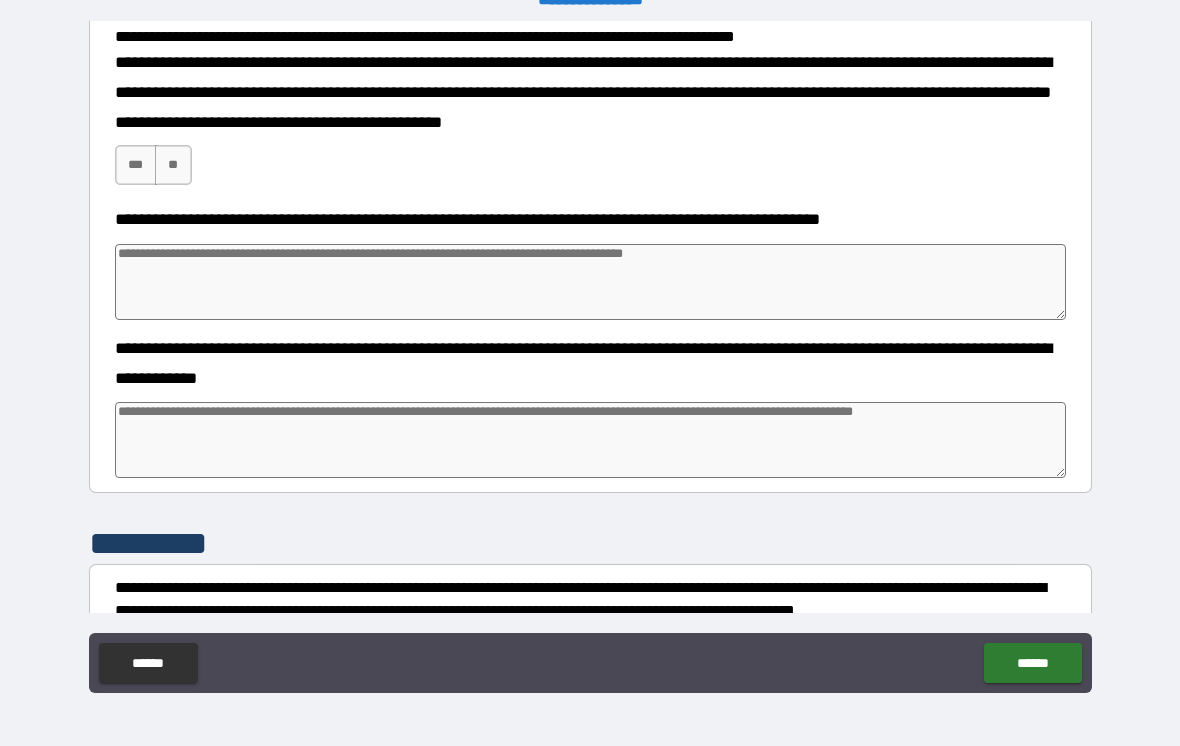 click on "***" at bounding box center (136, 165) 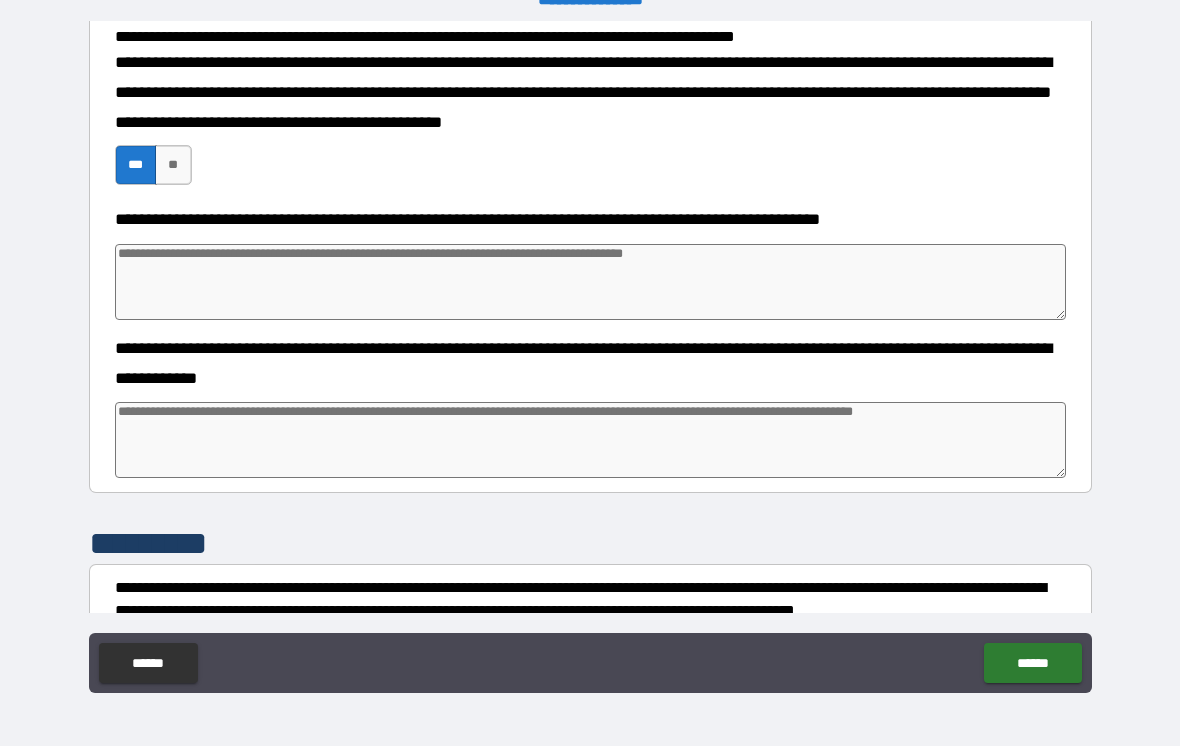 type on "*" 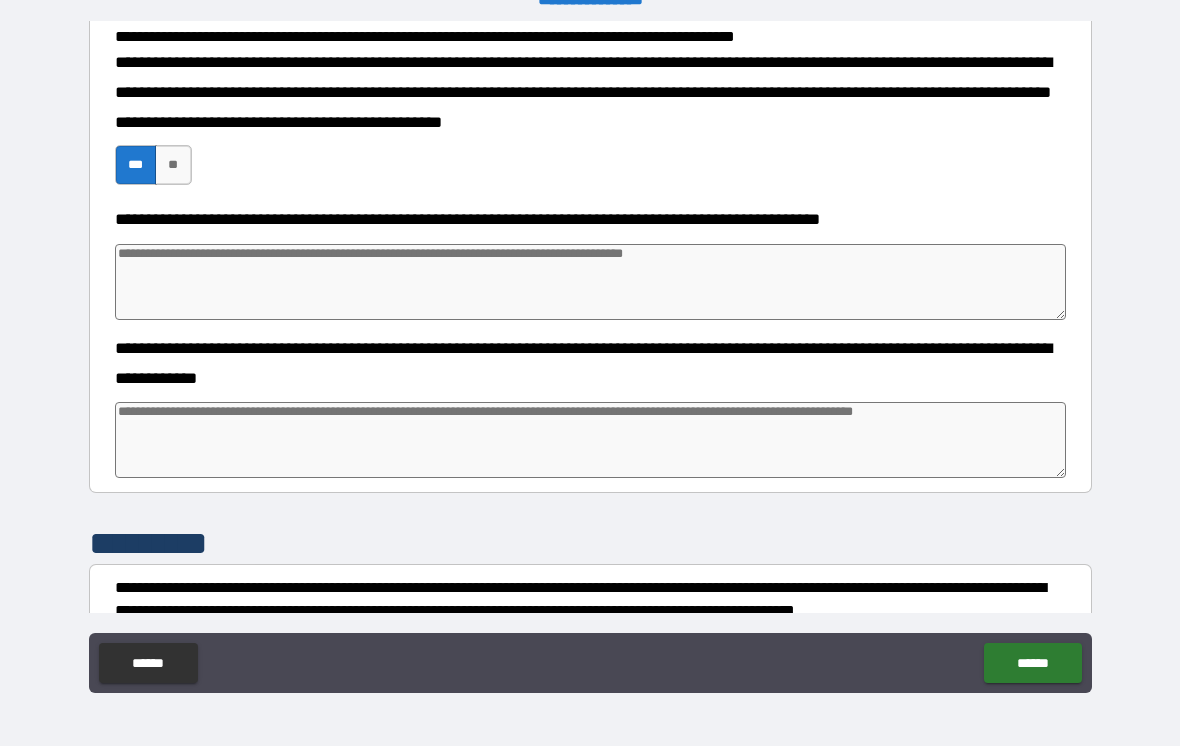 type on "*" 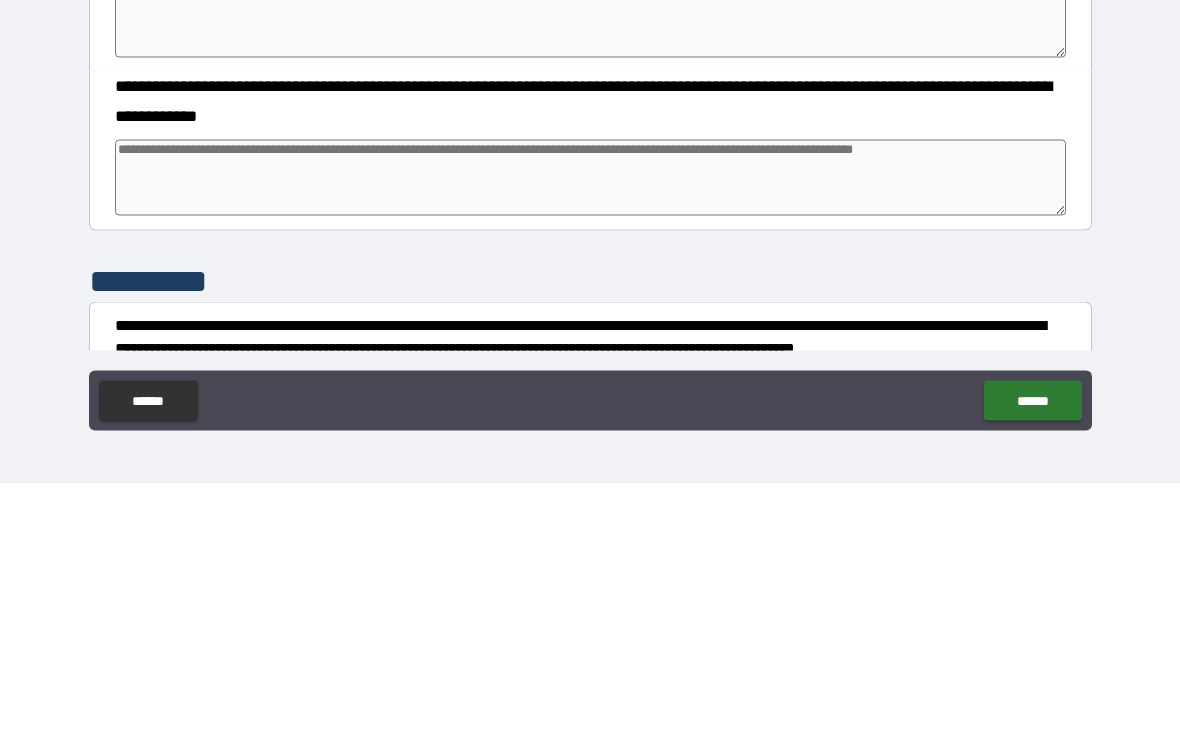 type on "*" 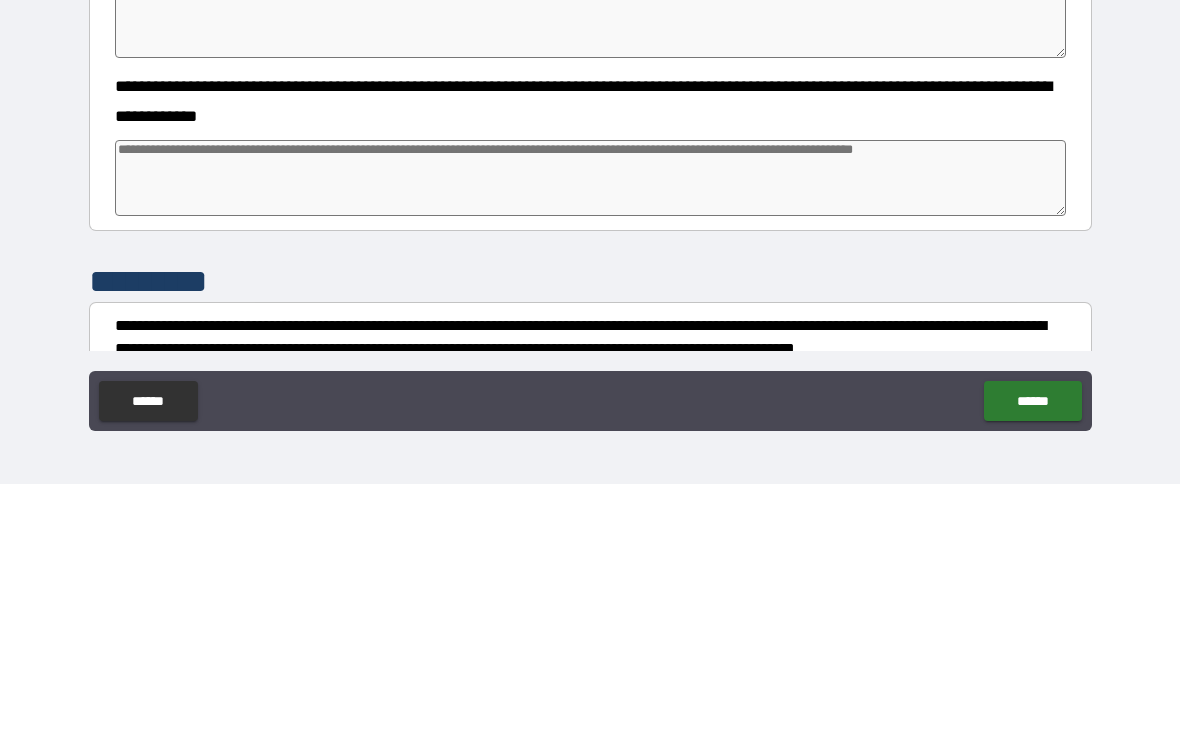 type on "*" 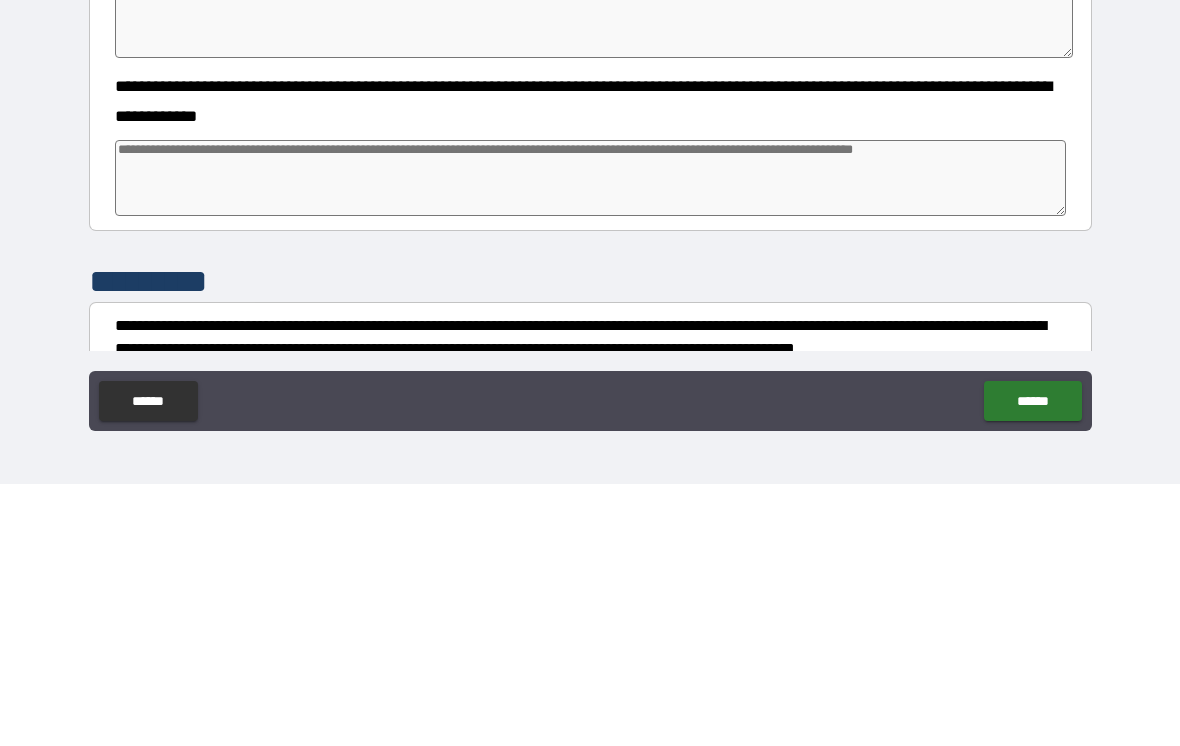 type on "**" 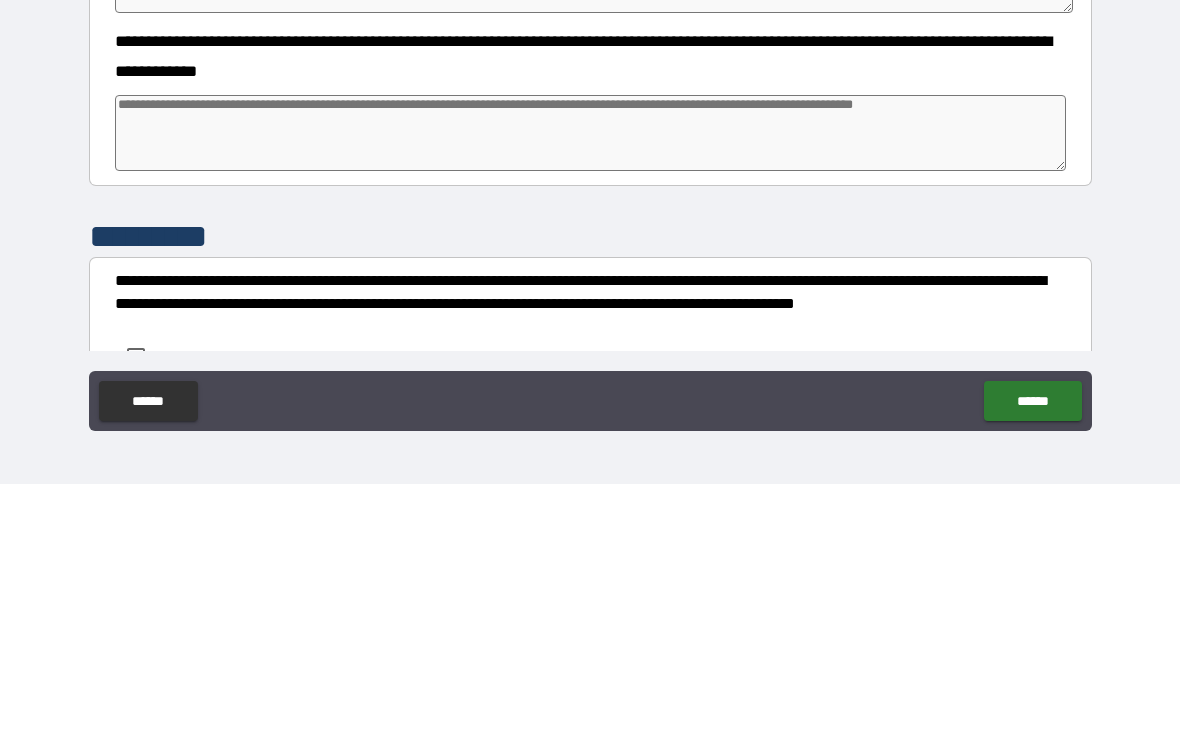 scroll, scrollTop: 2665, scrollLeft: 0, axis: vertical 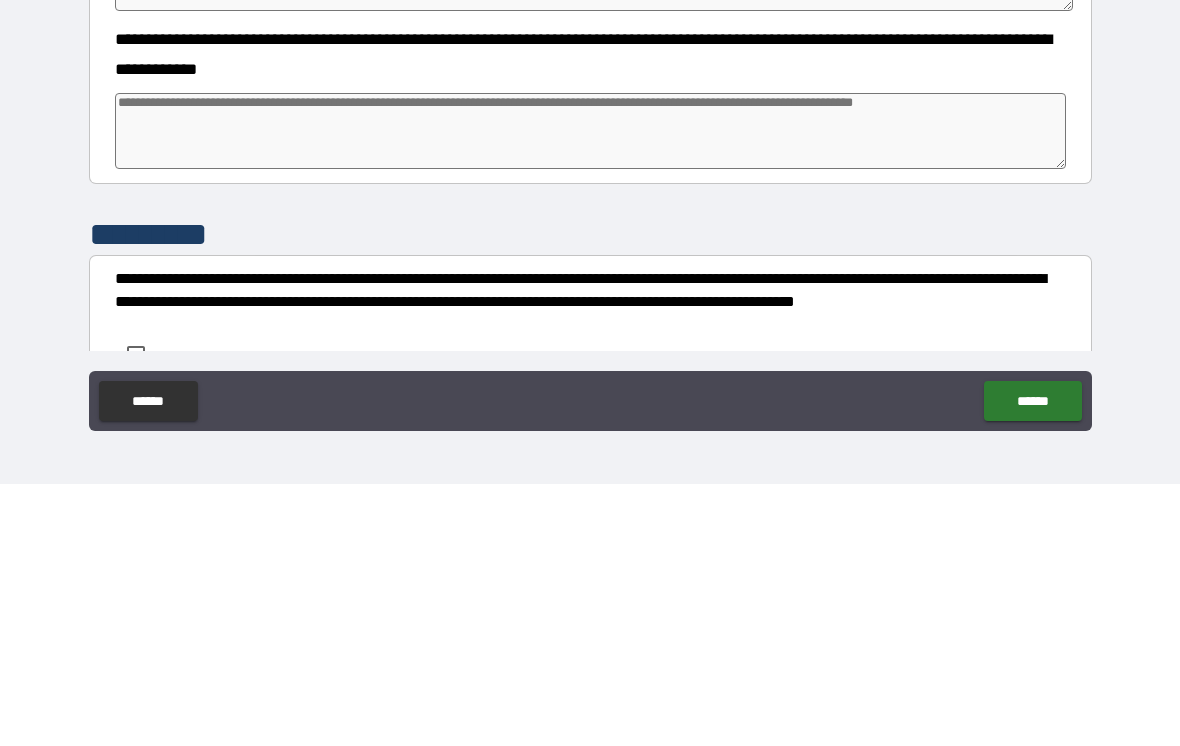 type on "*" 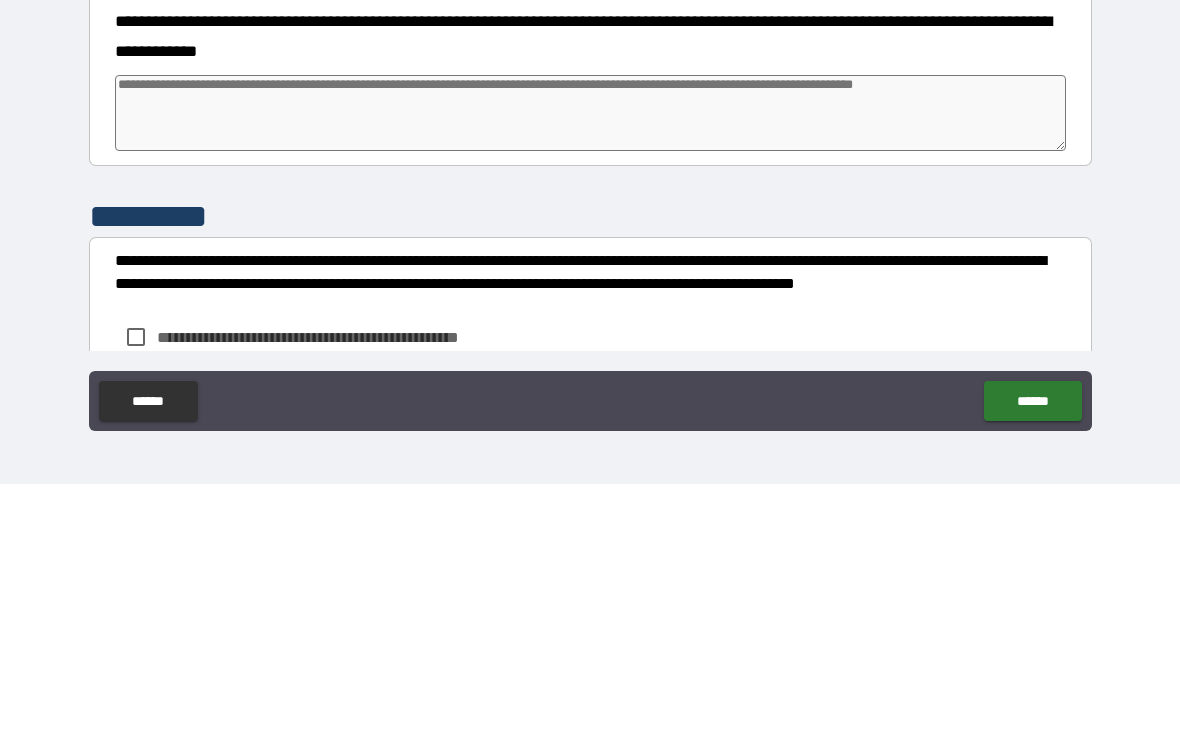 scroll, scrollTop: 2703, scrollLeft: 0, axis: vertical 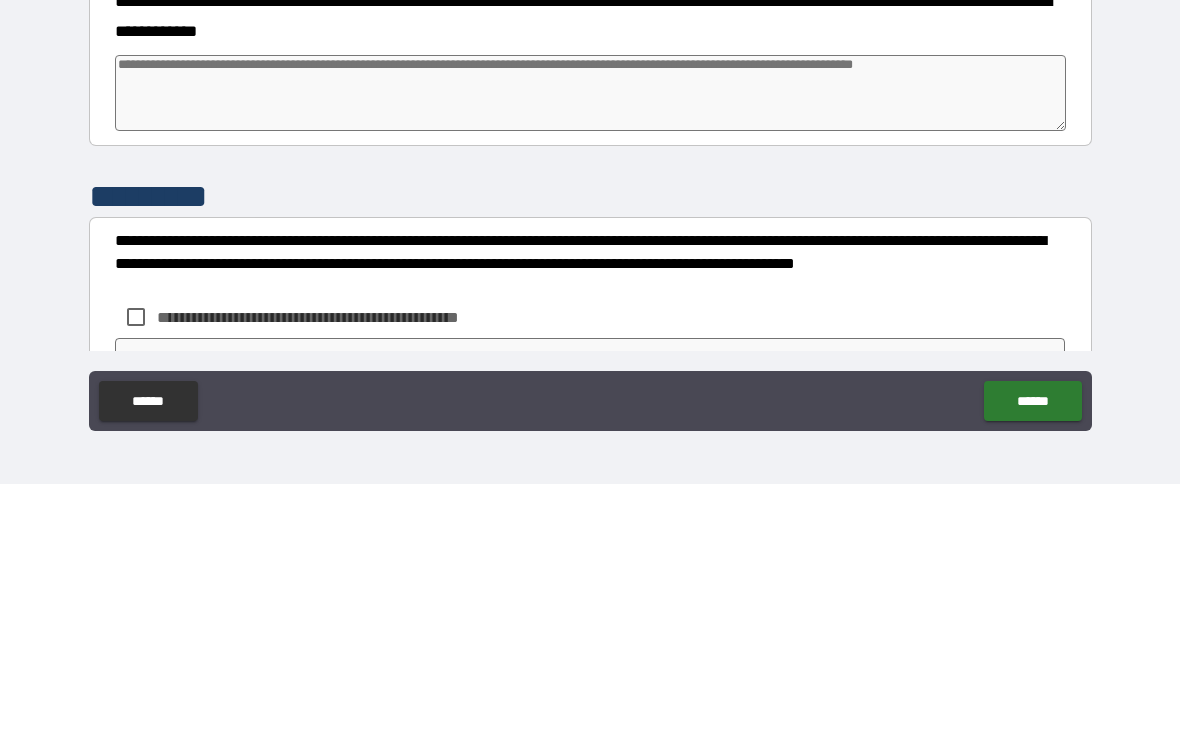 click at bounding box center (591, 355) 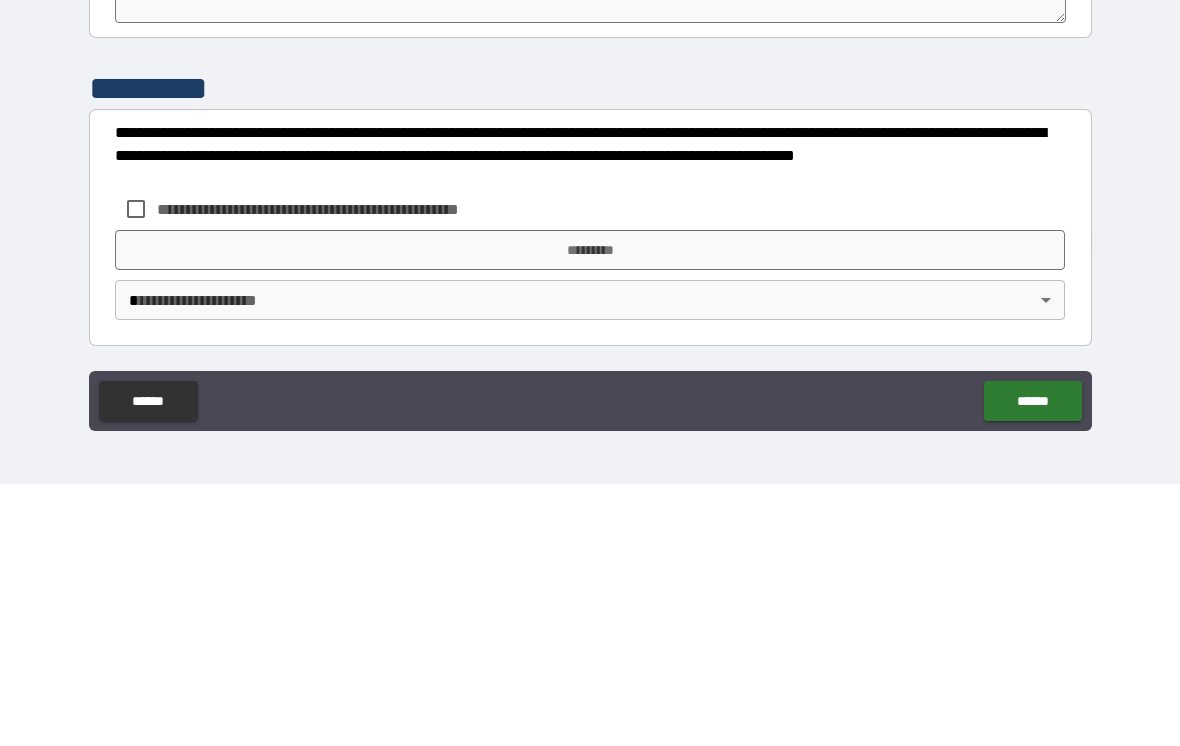 scroll, scrollTop: 2954, scrollLeft: 0, axis: vertical 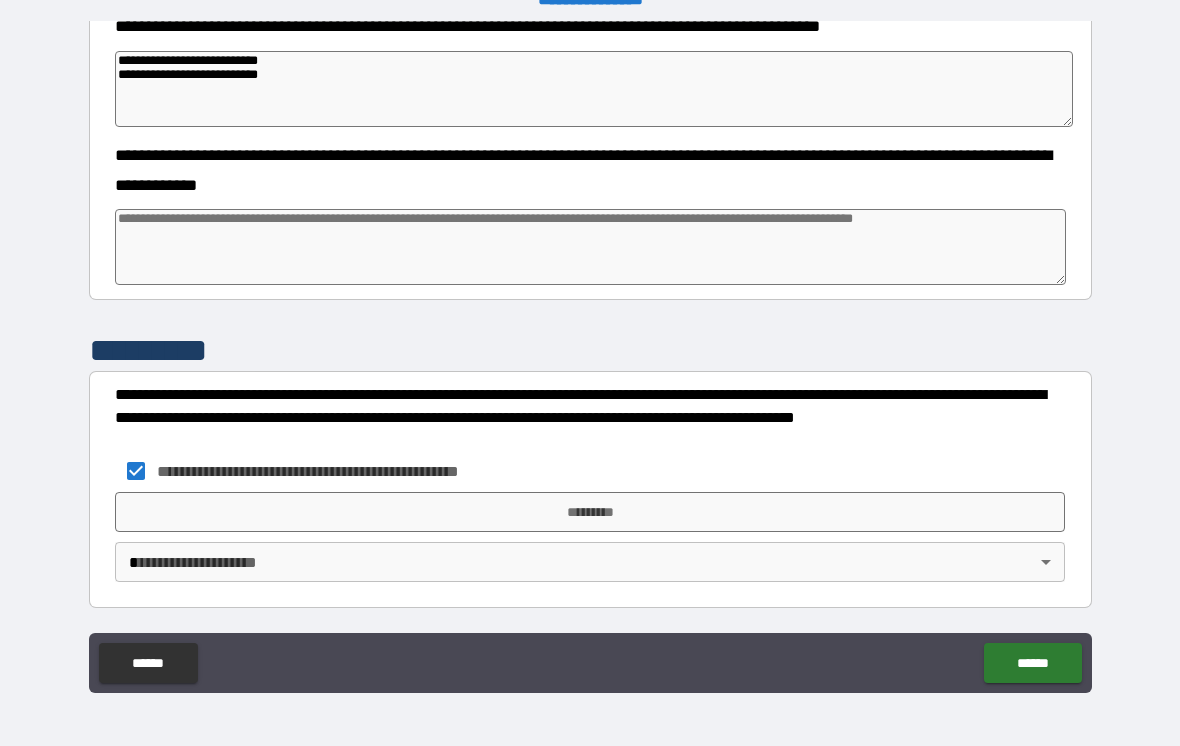 click on "*********" at bounding box center [590, 512] 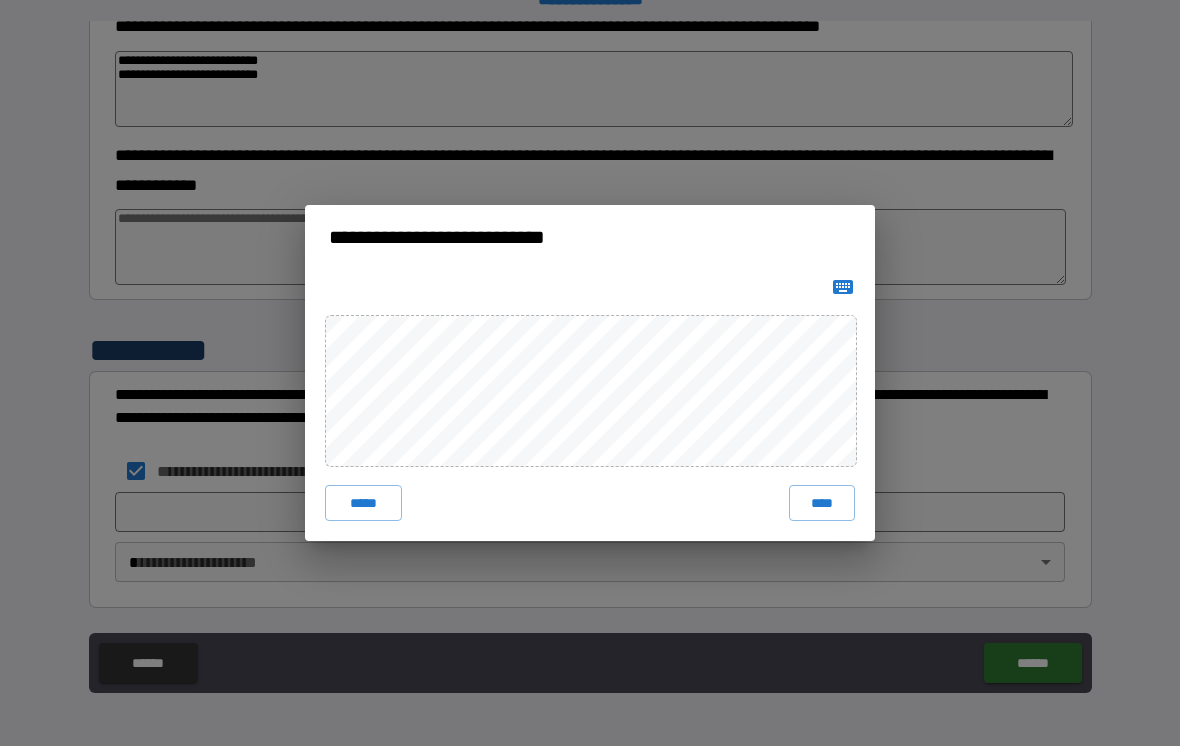 click on "****" at bounding box center [822, 503] 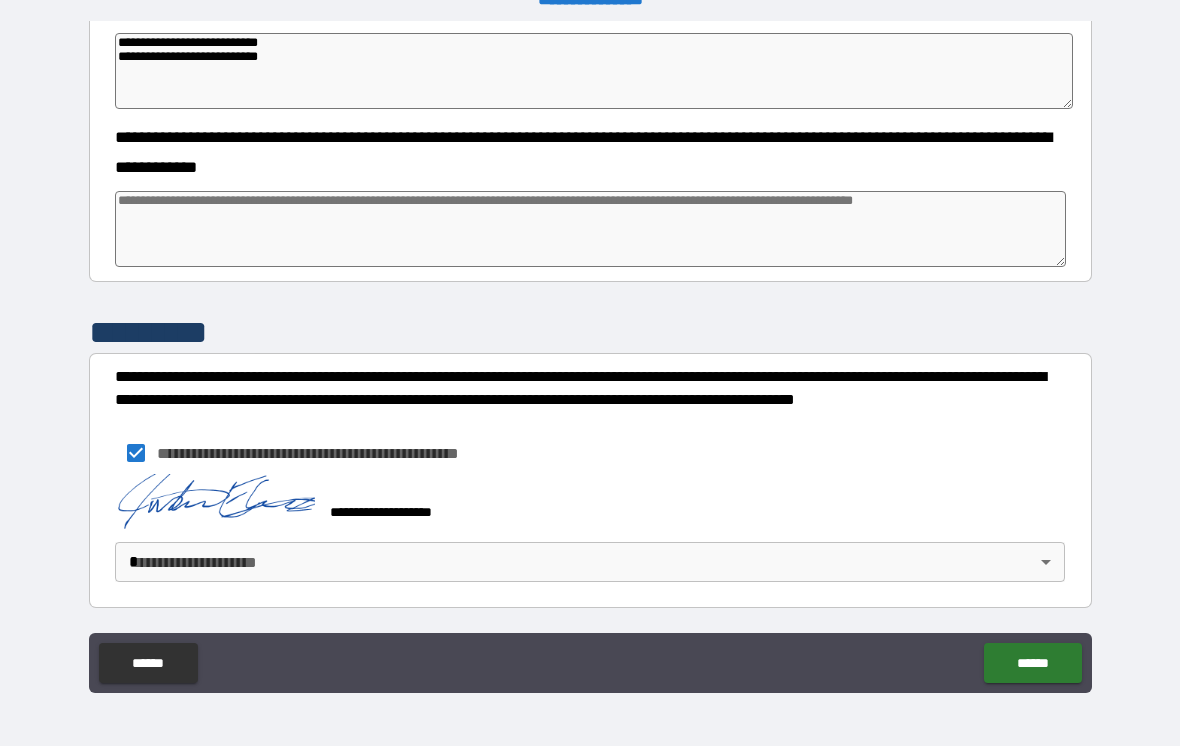 click on "**********" at bounding box center (590, 357) 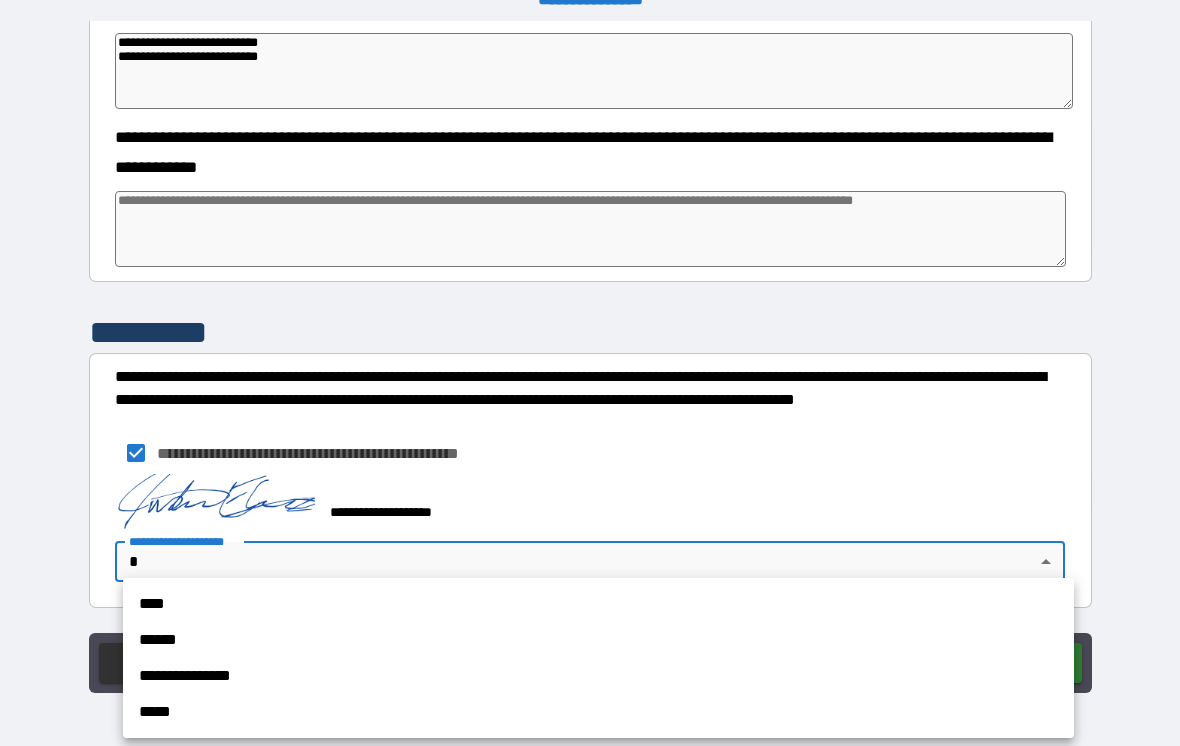 click on "**********" at bounding box center (598, 676) 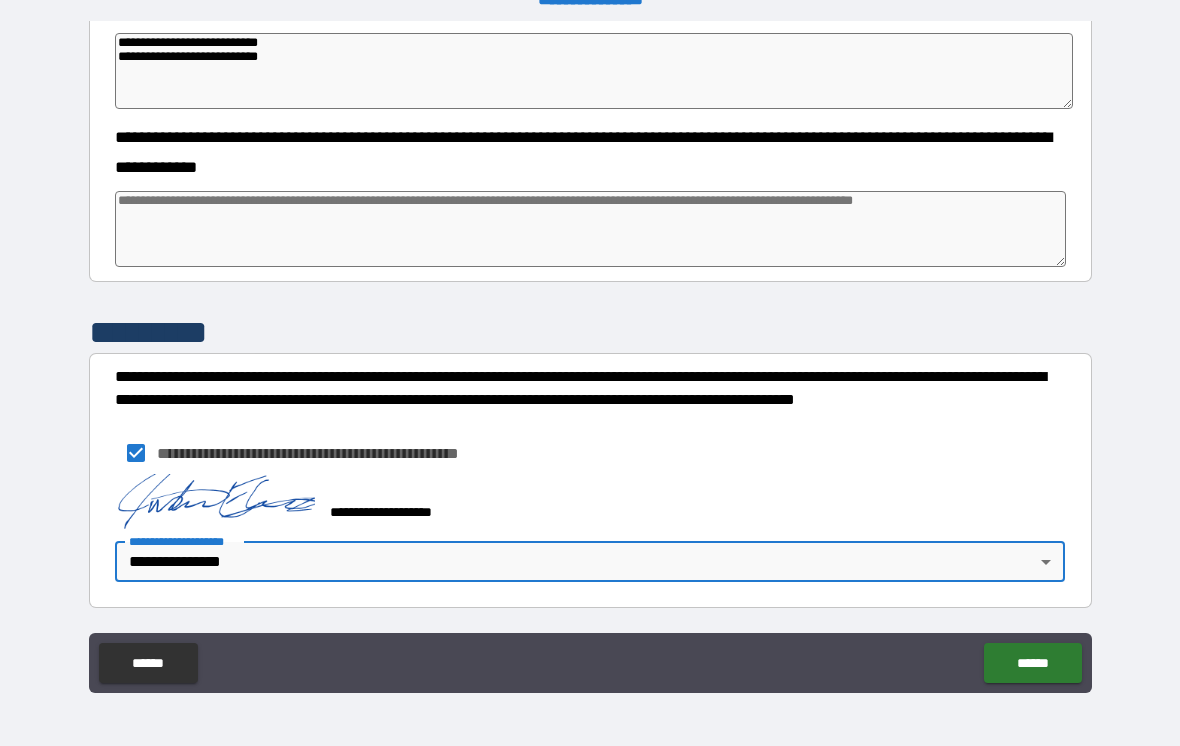 click on "******" at bounding box center [1032, 663] 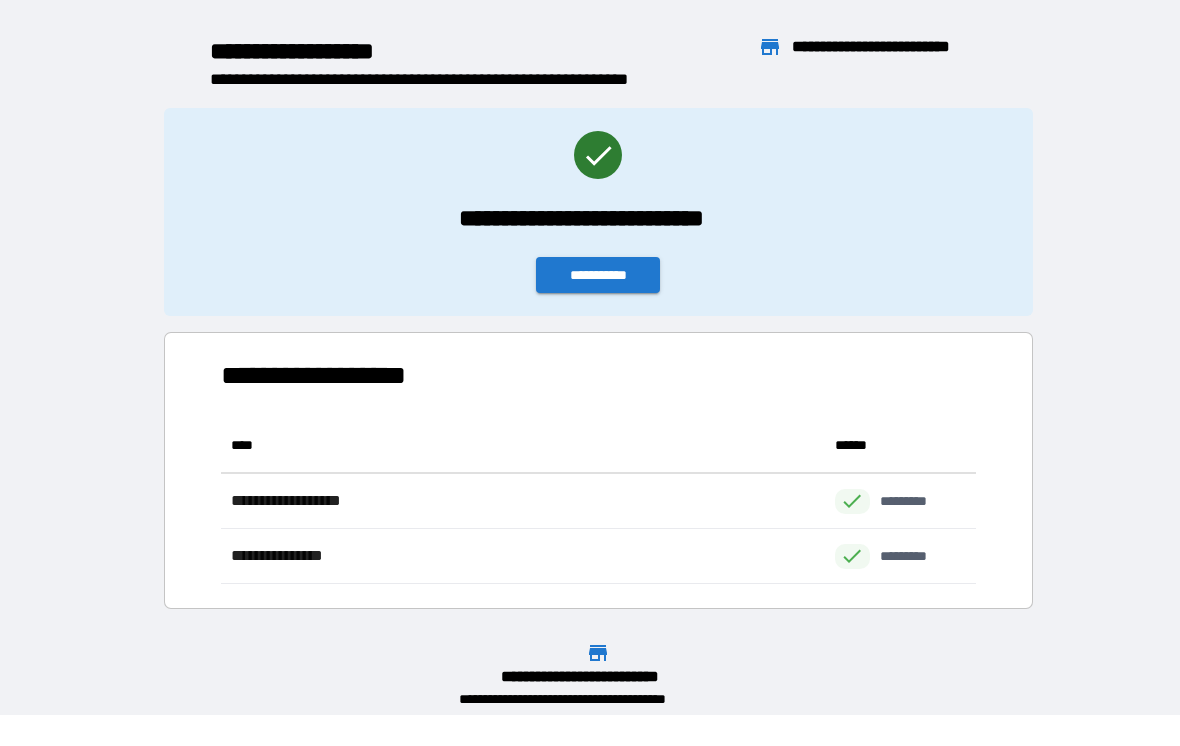 scroll, scrollTop: 1, scrollLeft: 1, axis: both 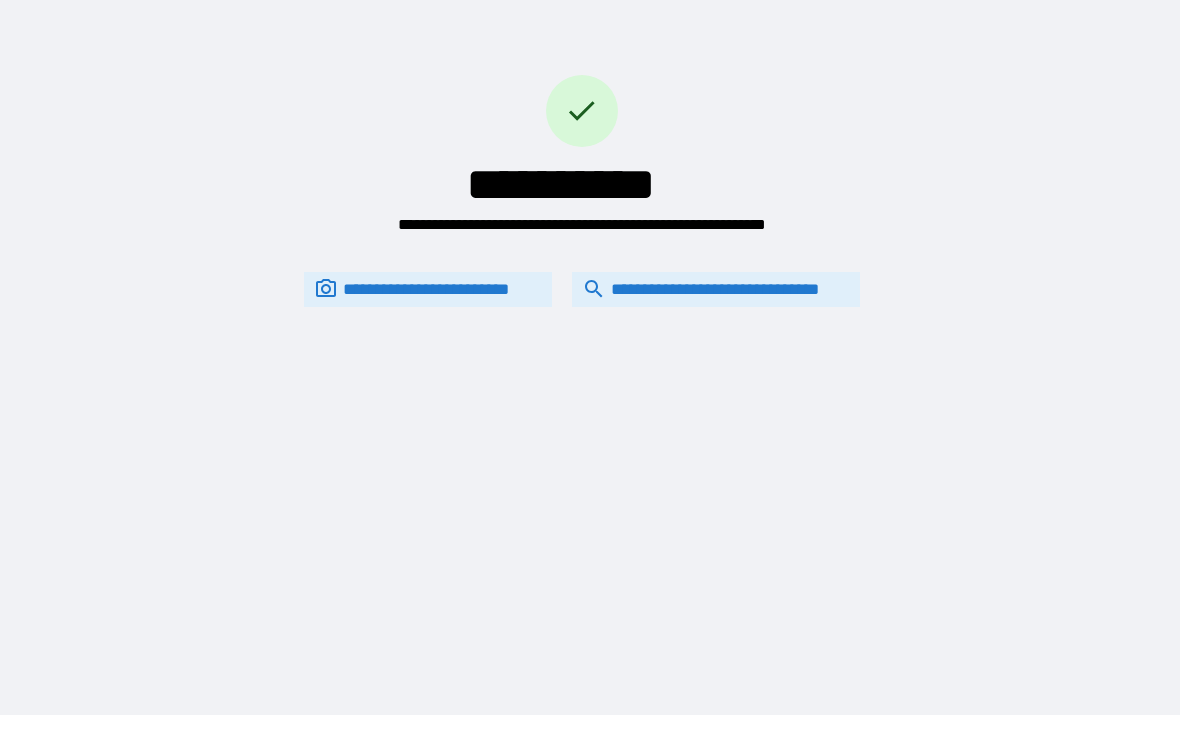 click on "**********" at bounding box center (590, 342) 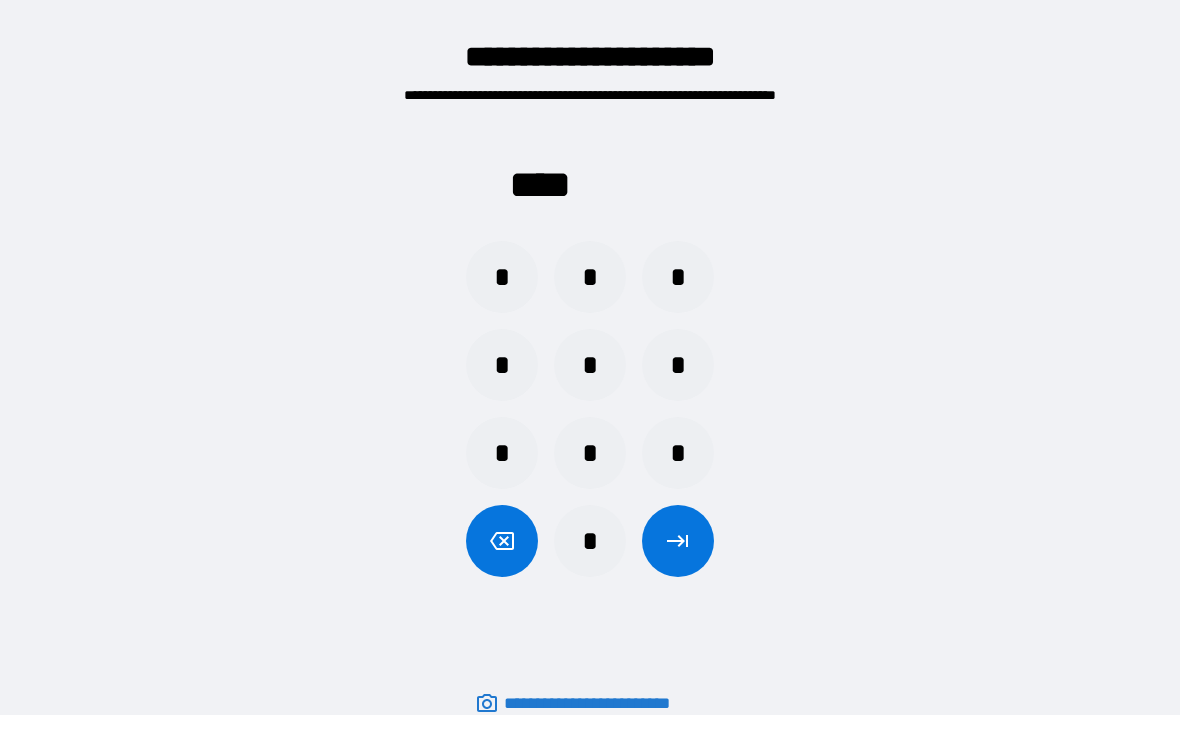 click on "*" at bounding box center [502, 277] 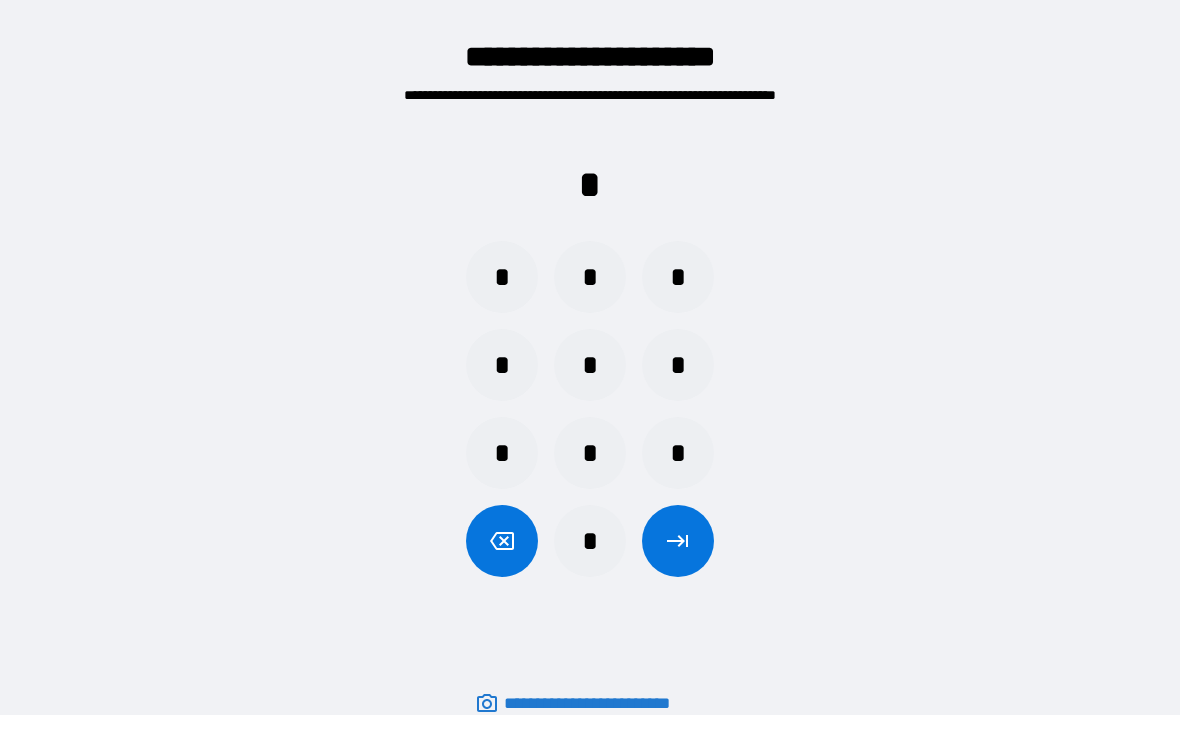 click on "*" at bounding box center (590, 277) 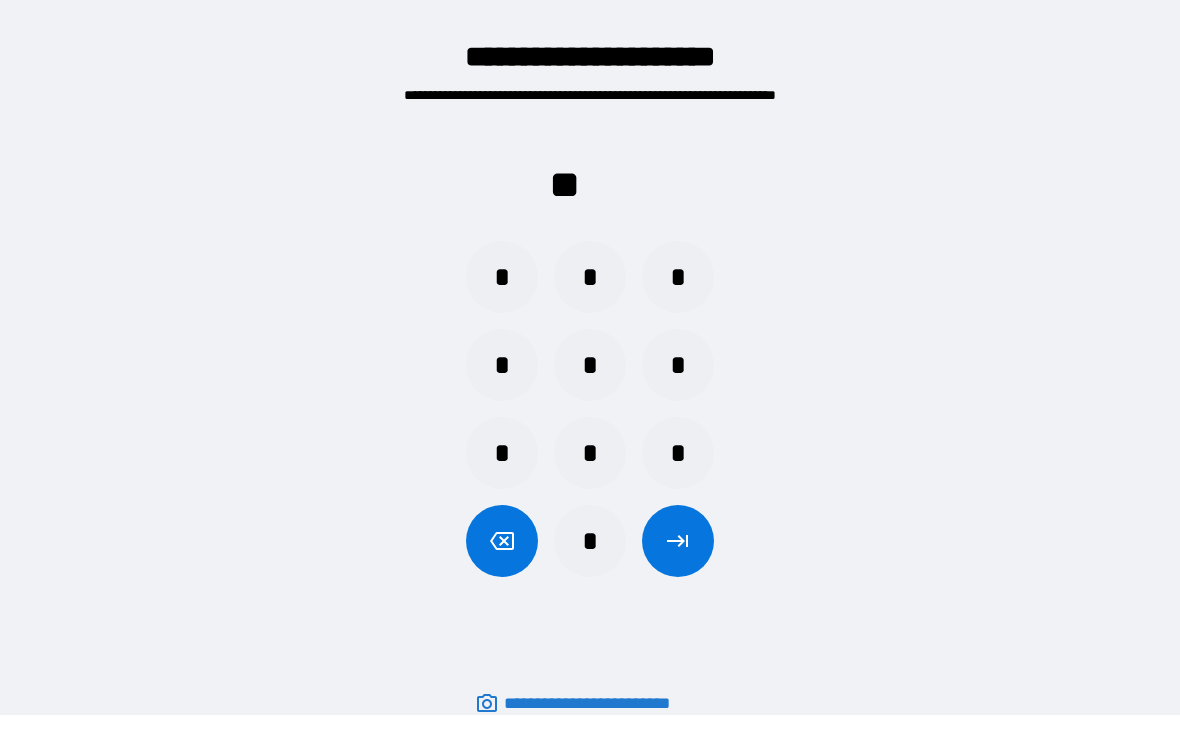 click on "*" at bounding box center [678, 453] 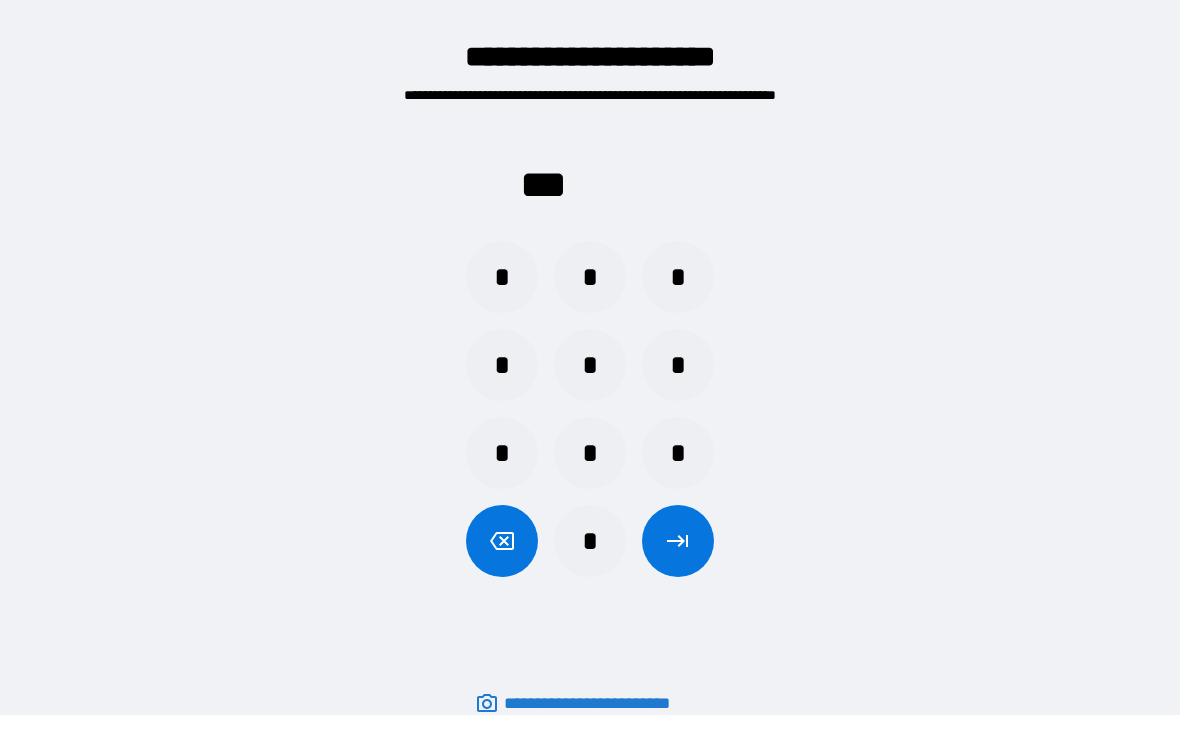 click on "*" at bounding box center (590, 365) 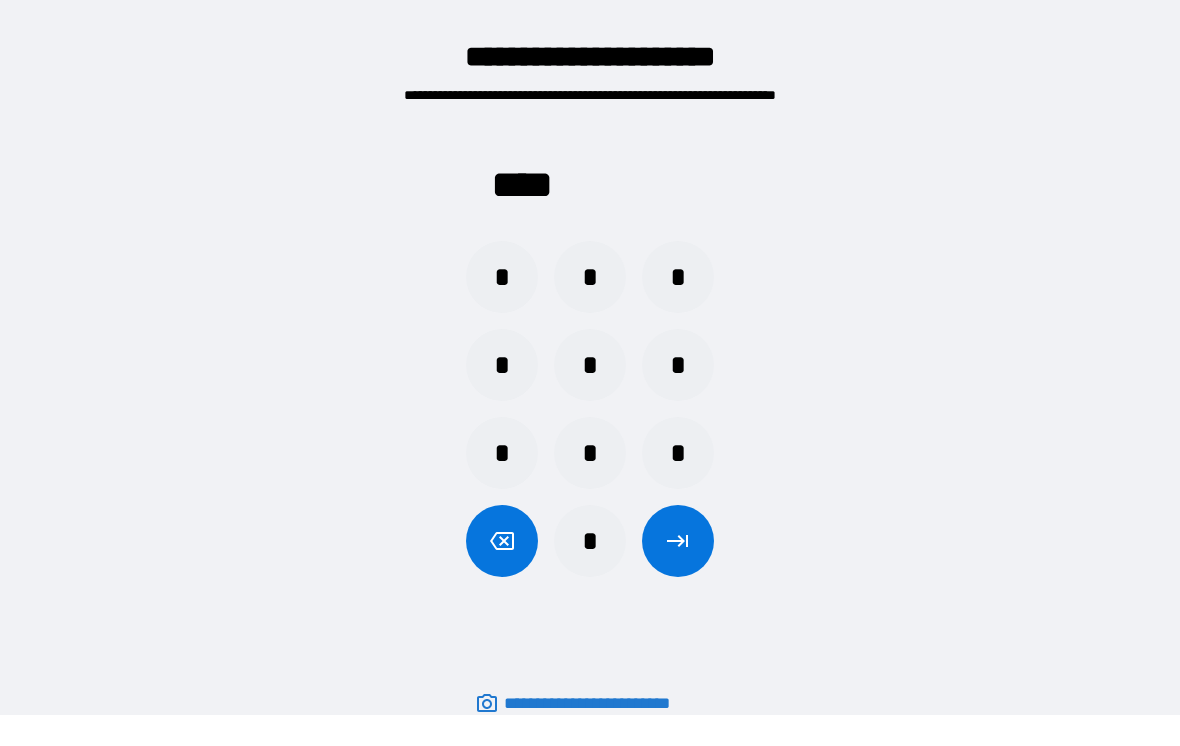 click 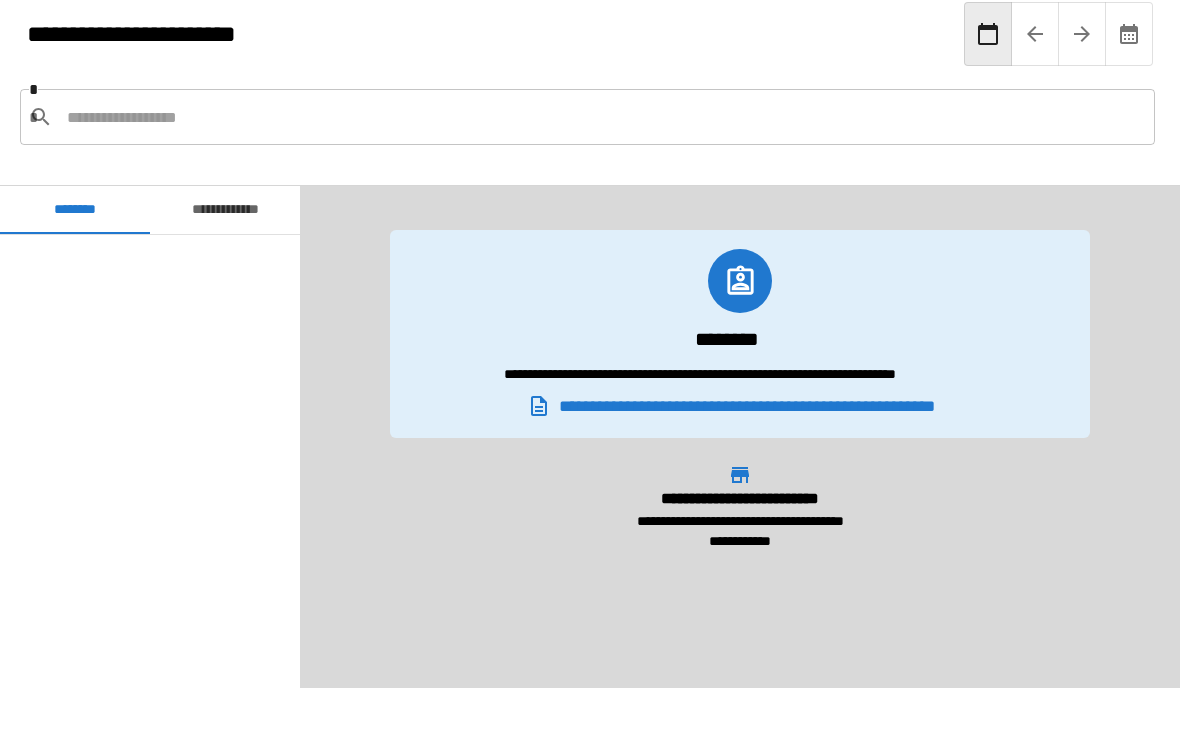 scroll, scrollTop: 2880, scrollLeft: 0, axis: vertical 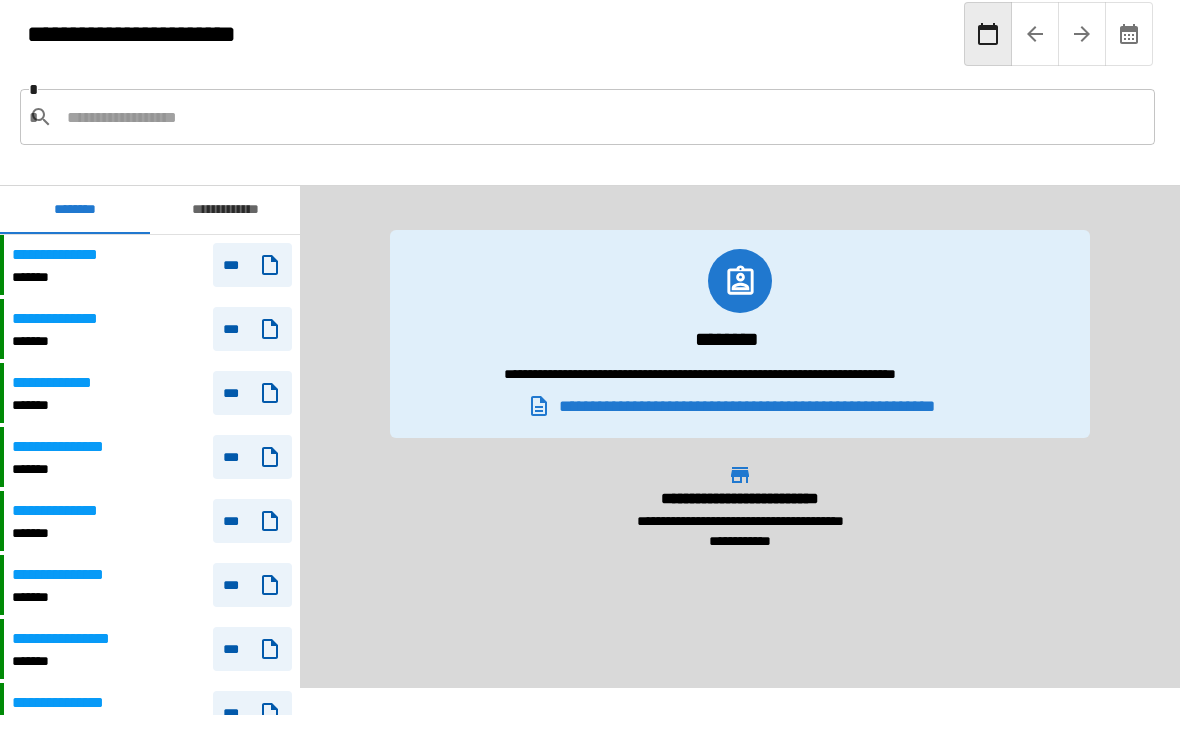 click 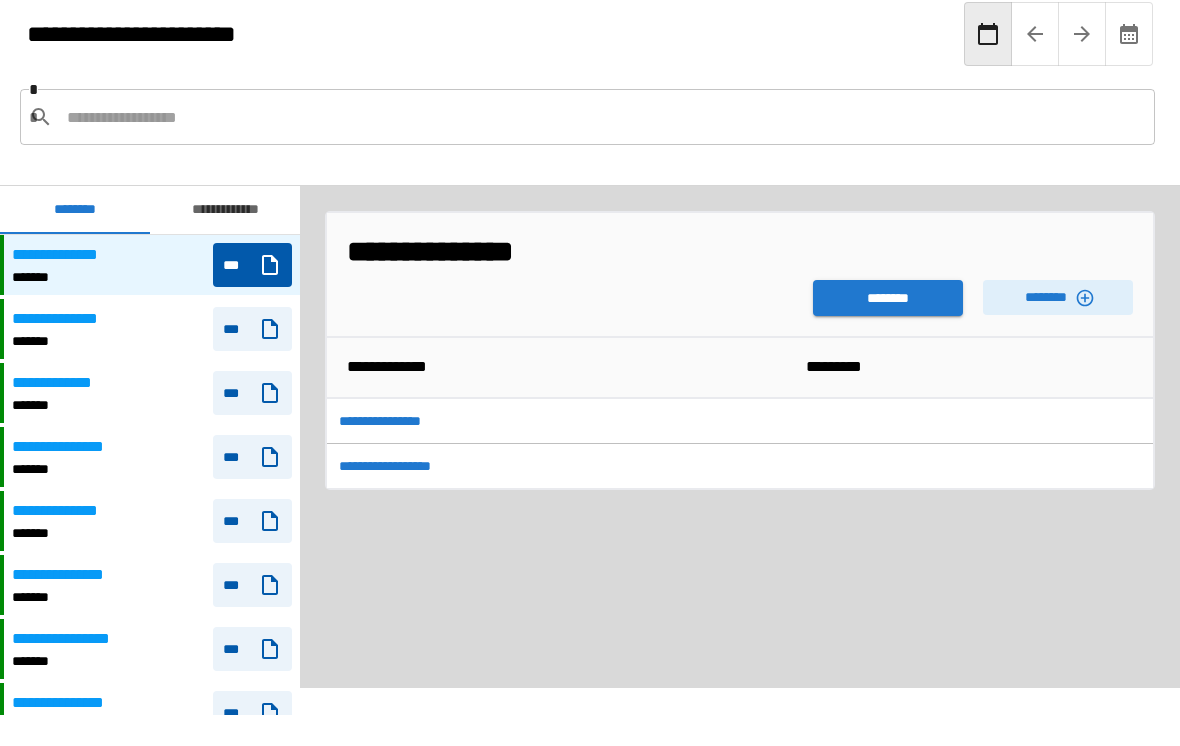 click on "********" at bounding box center [888, 298] 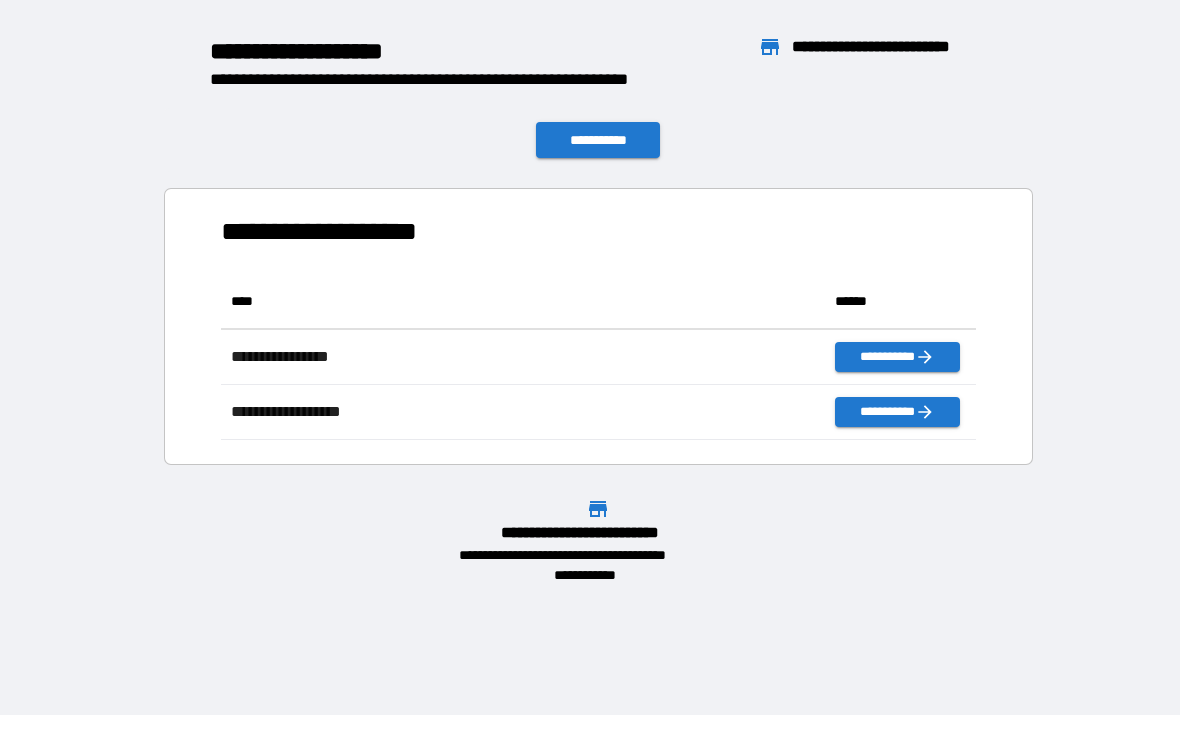 scroll, scrollTop: 1, scrollLeft: 1, axis: both 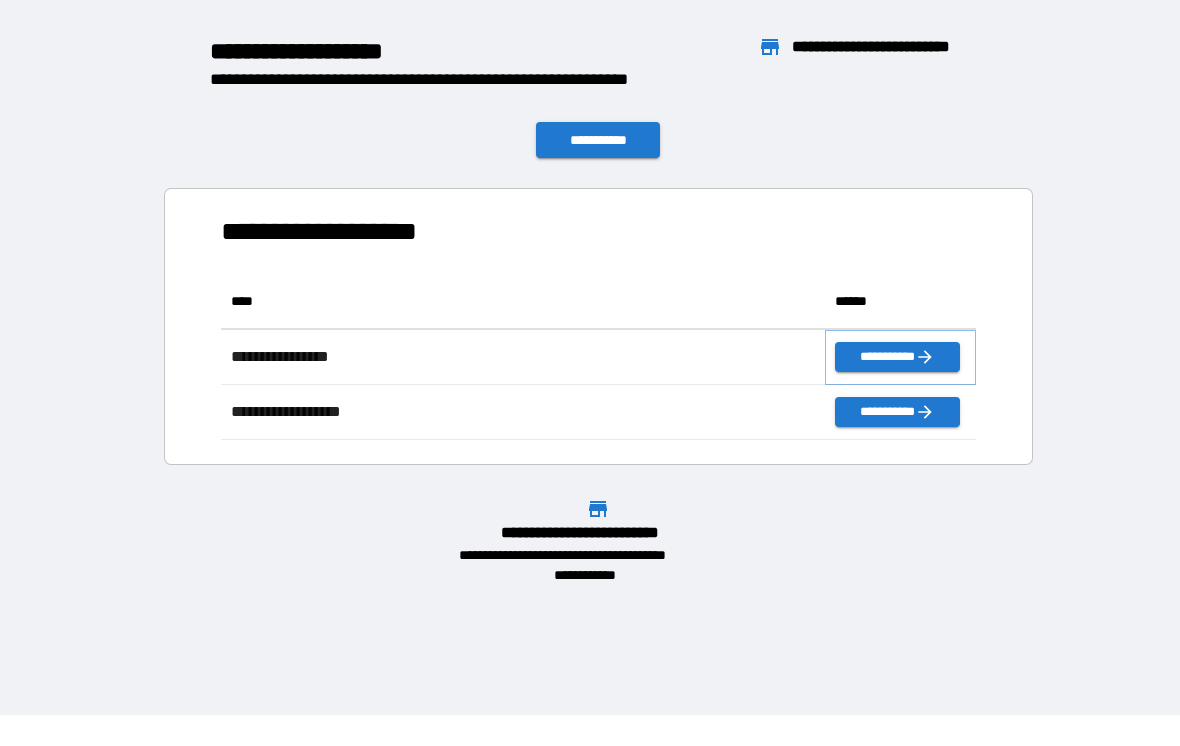 click on "**********" at bounding box center (897, 357) 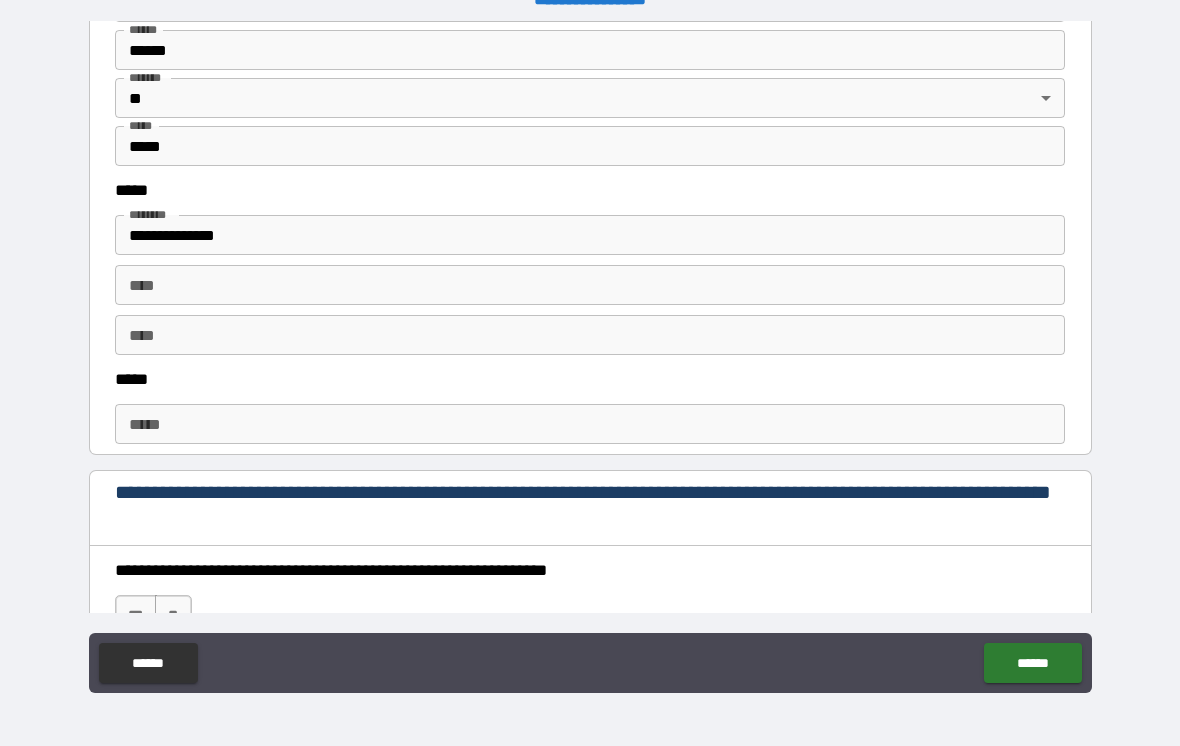 scroll, scrollTop: 910, scrollLeft: 0, axis: vertical 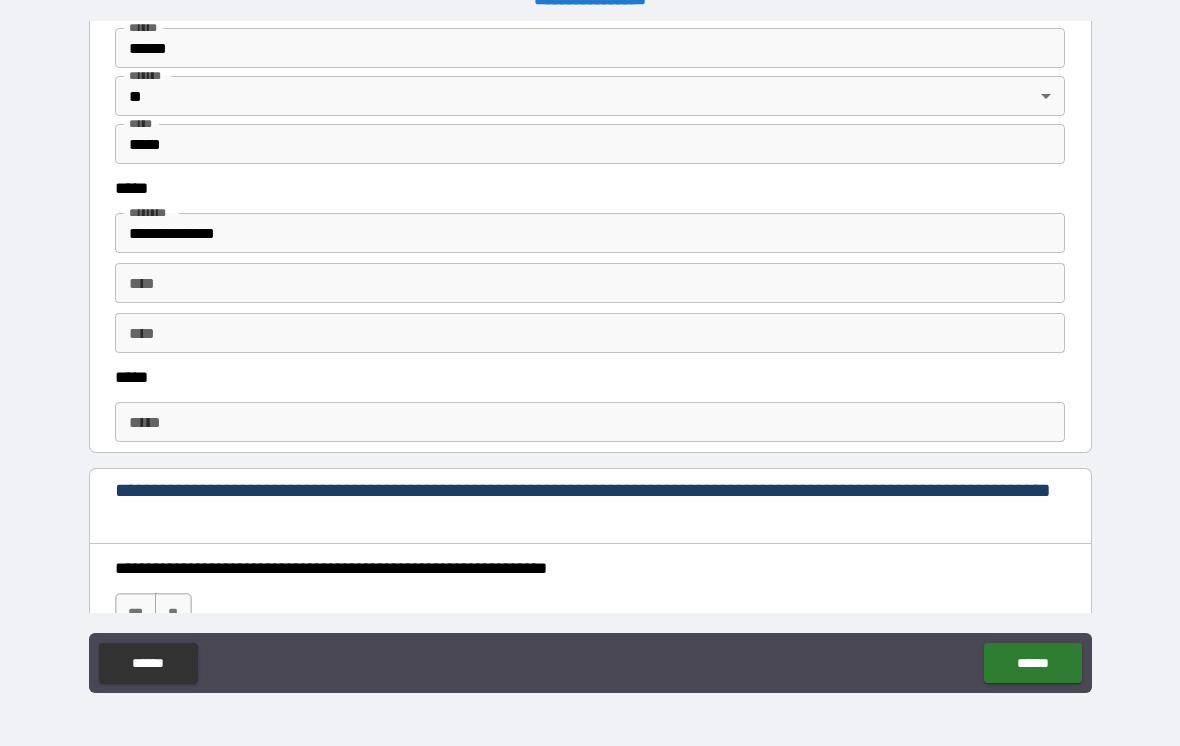 click on "*****" at bounding box center [590, 422] 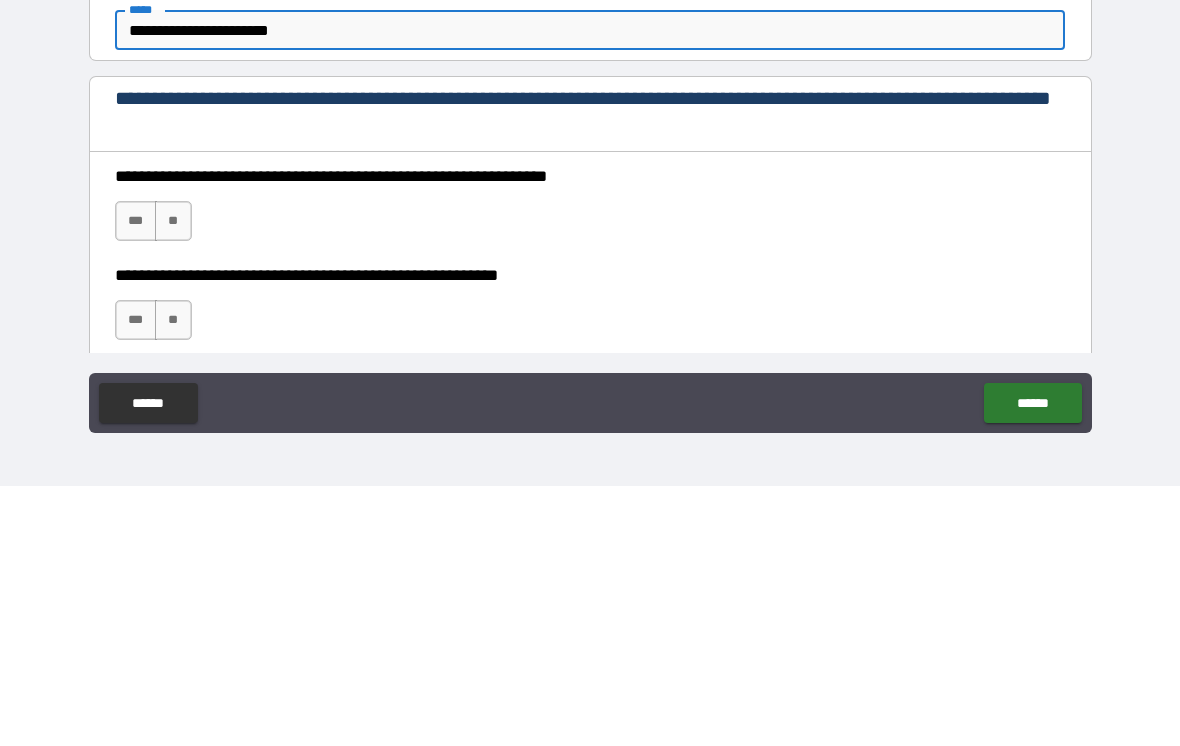scroll, scrollTop: 1047, scrollLeft: 0, axis: vertical 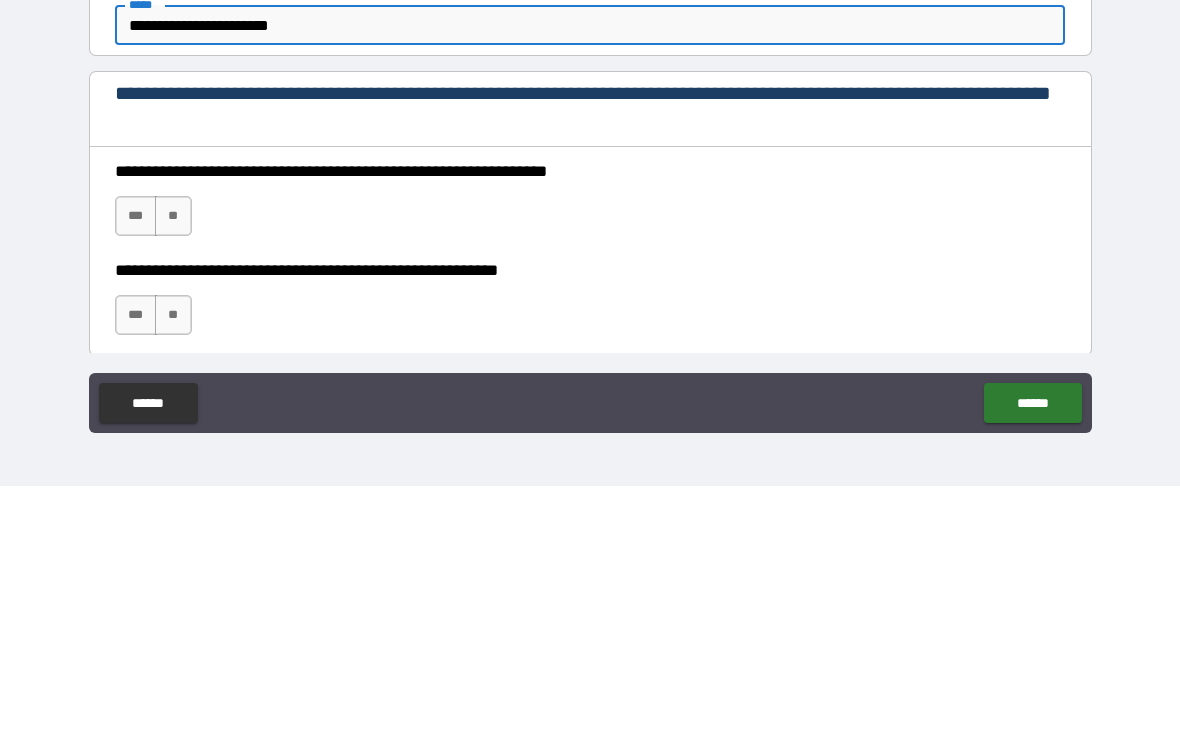 click on "***" at bounding box center (136, 476) 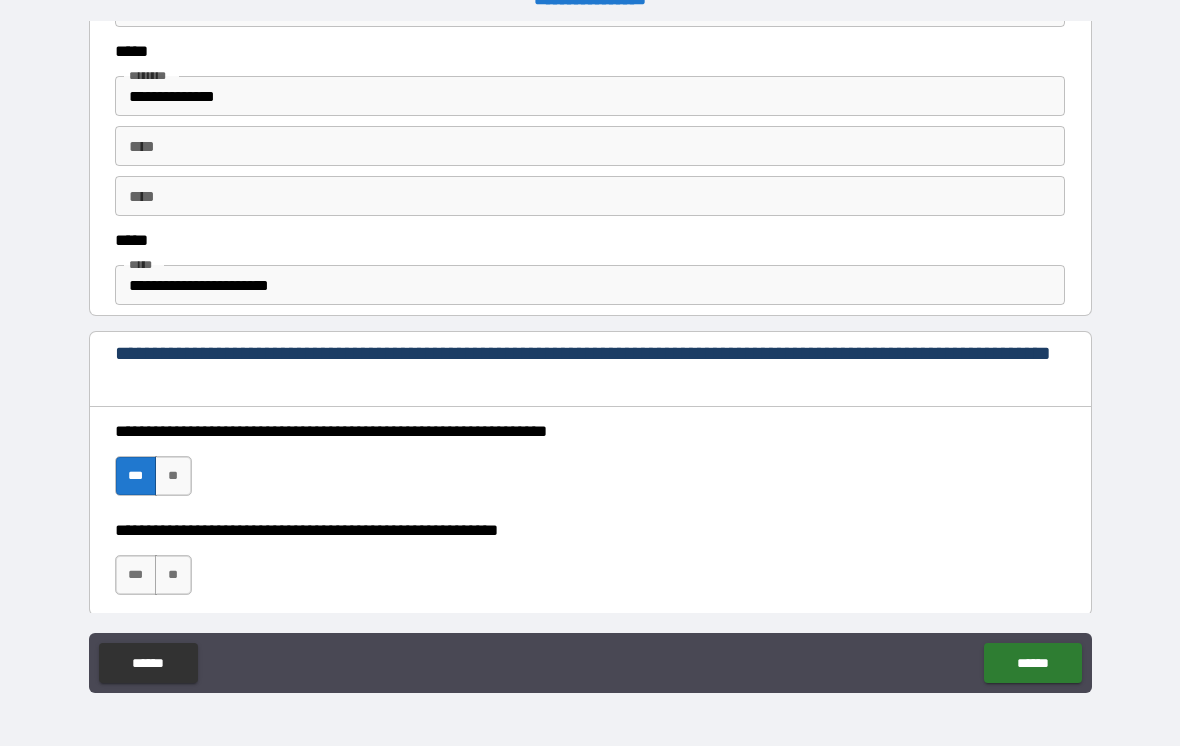 click on "***" at bounding box center (136, 575) 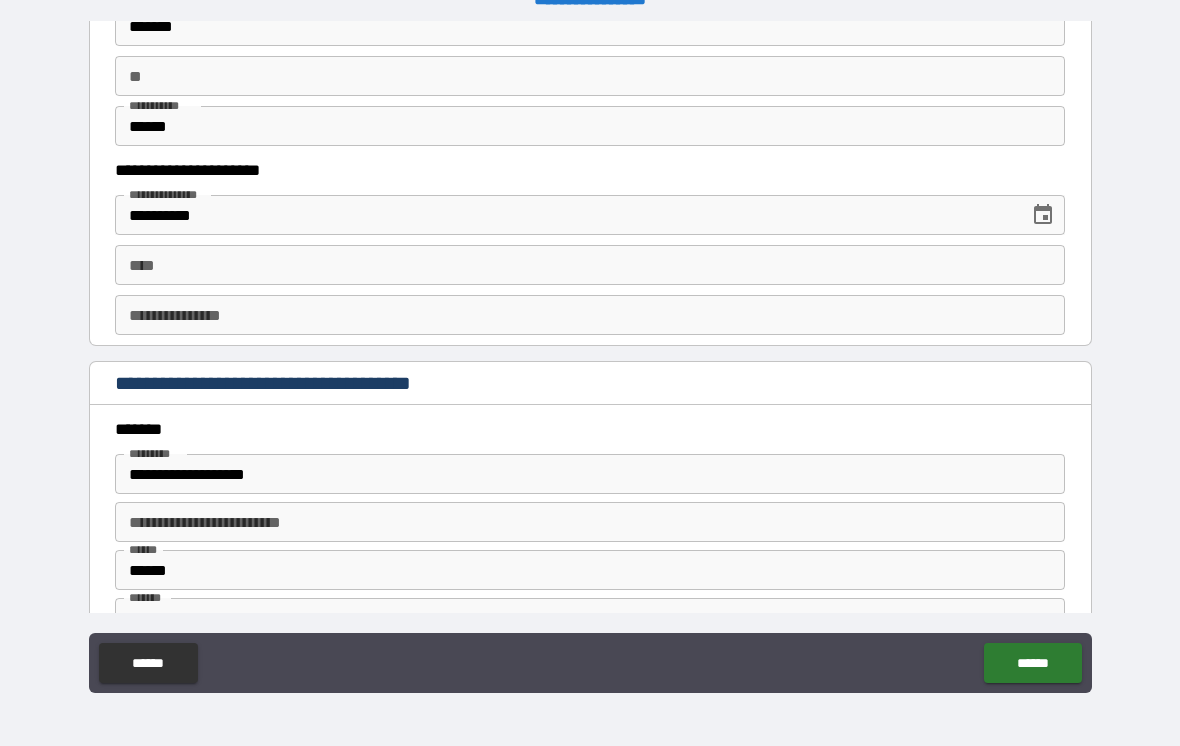 scroll, scrollTop: 1976, scrollLeft: 0, axis: vertical 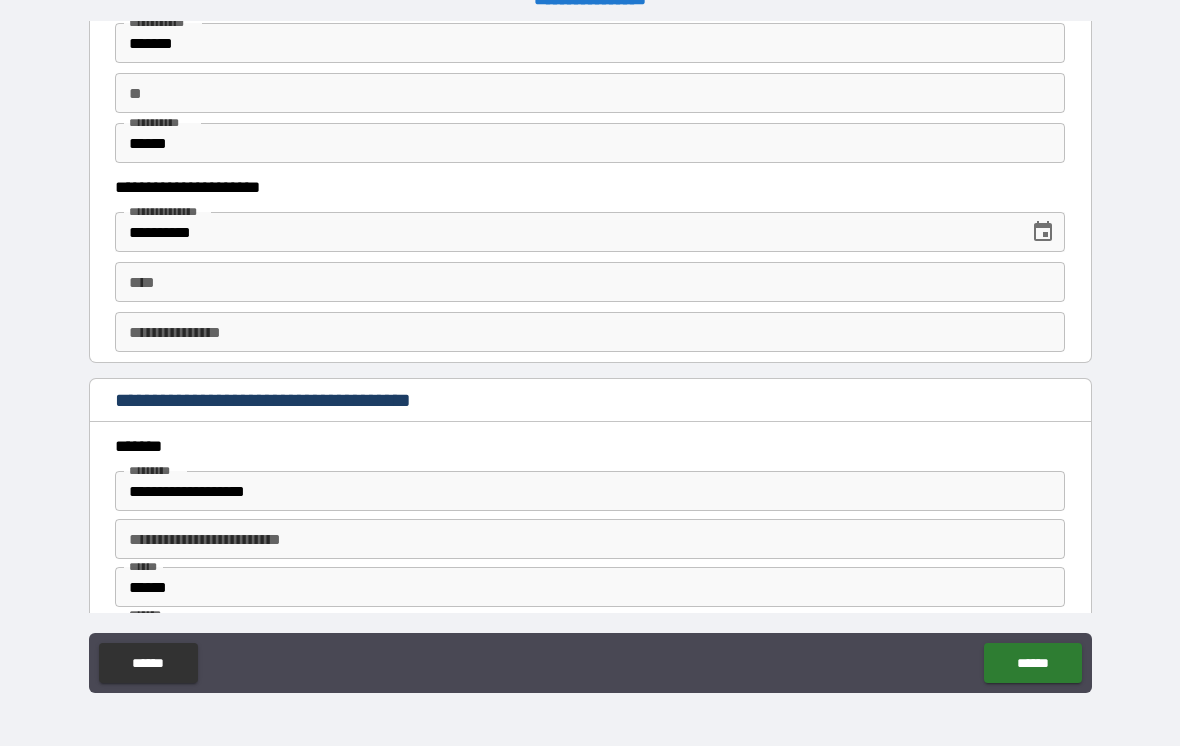 click on "****" at bounding box center [590, 282] 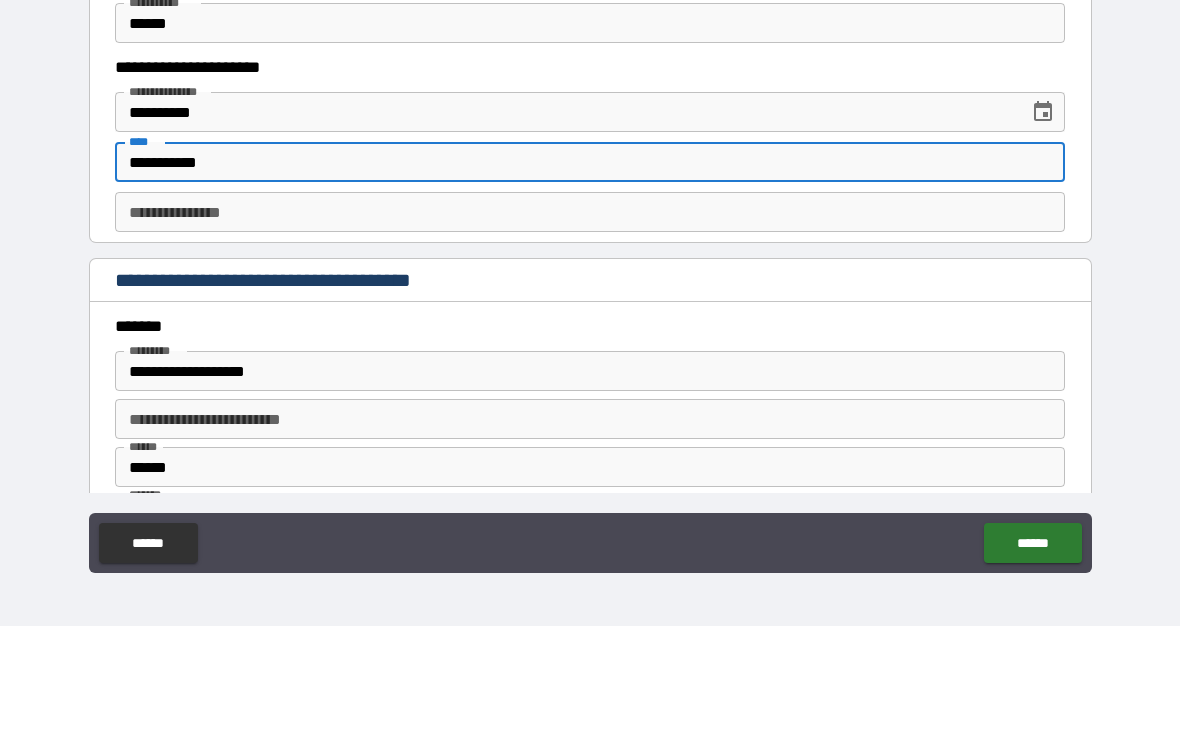 click on "**********" at bounding box center [590, 332] 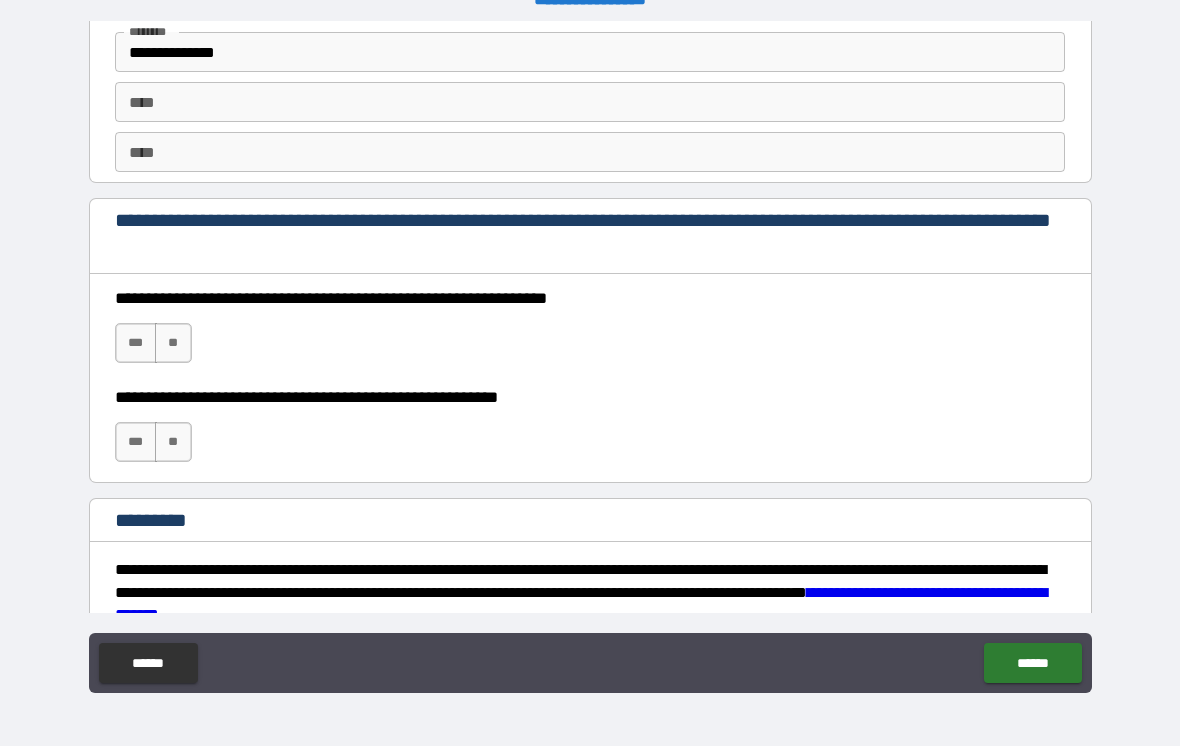 scroll, scrollTop: 2787, scrollLeft: 0, axis: vertical 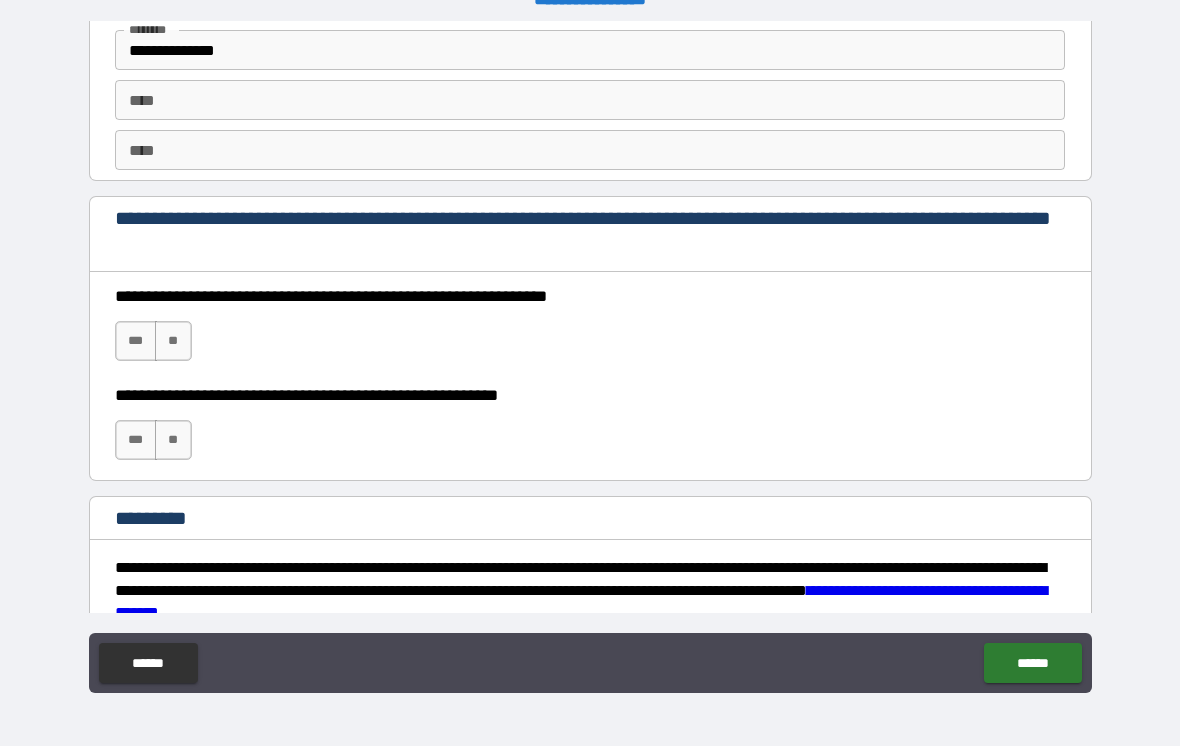 click on "***" at bounding box center [136, 341] 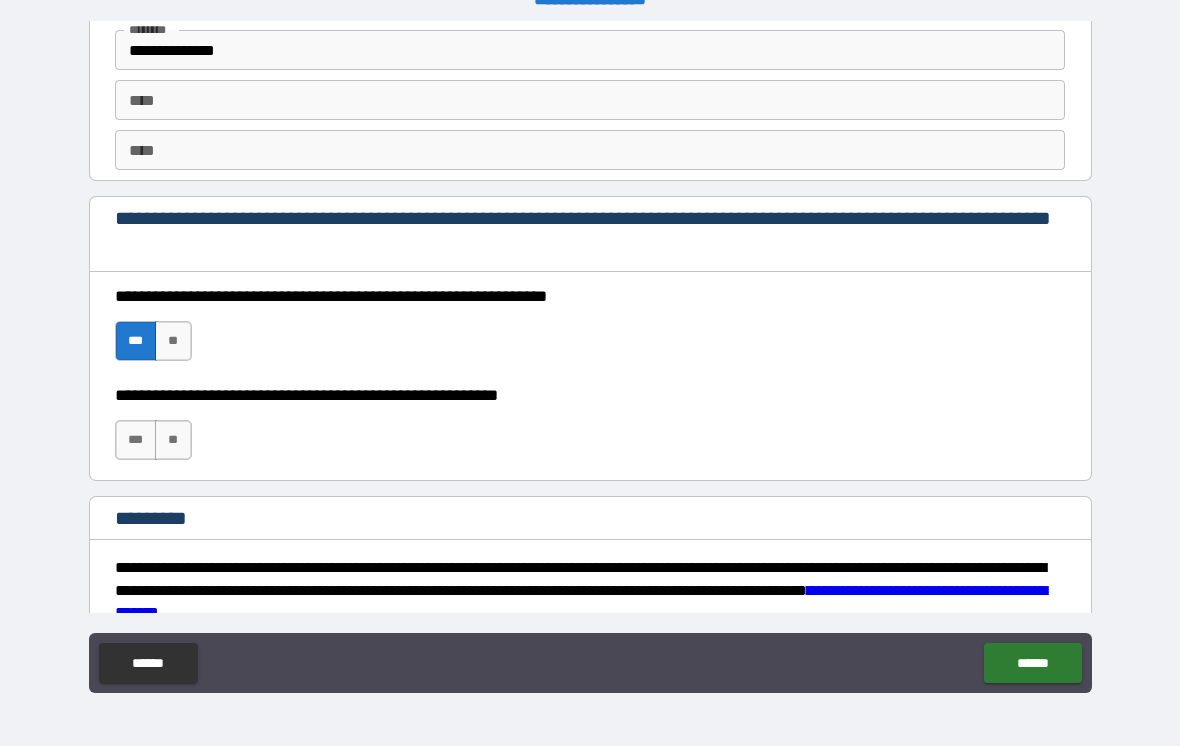 click on "***" at bounding box center (136, 440) 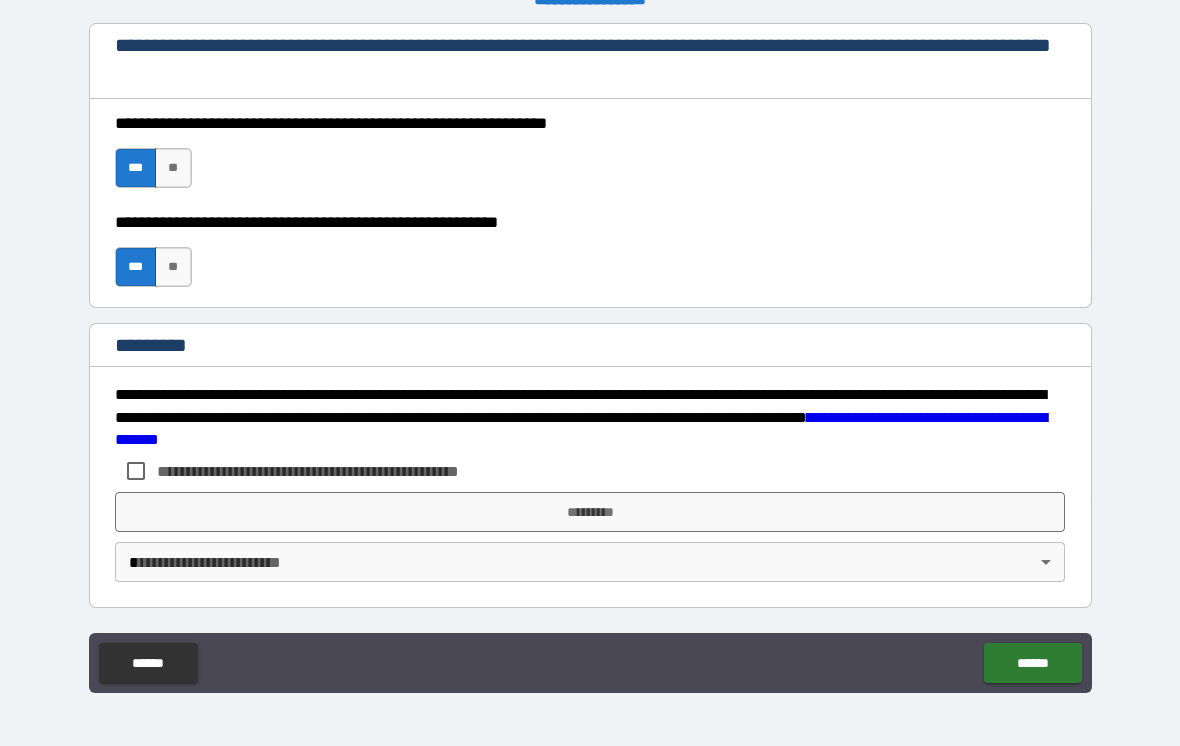 scroll, scrollTop: 2960, scrollLeft: 0, axis: vertical 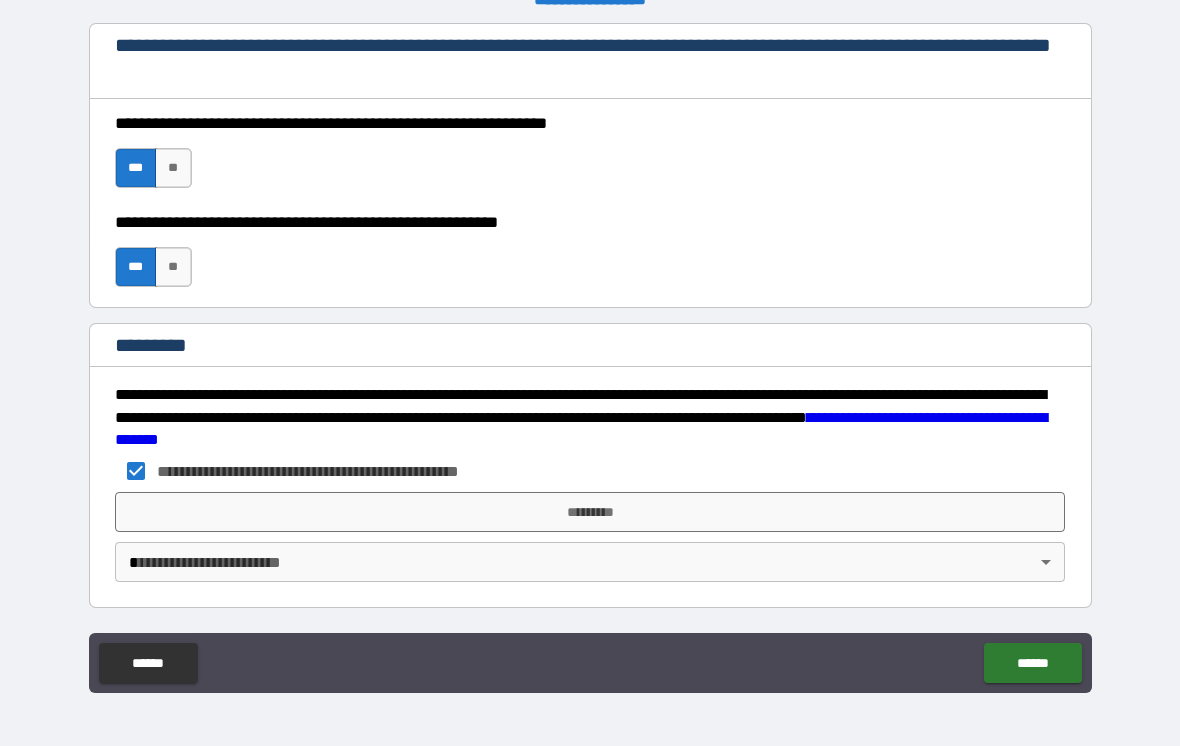 click on "*********" at bounding box center [590, 512] 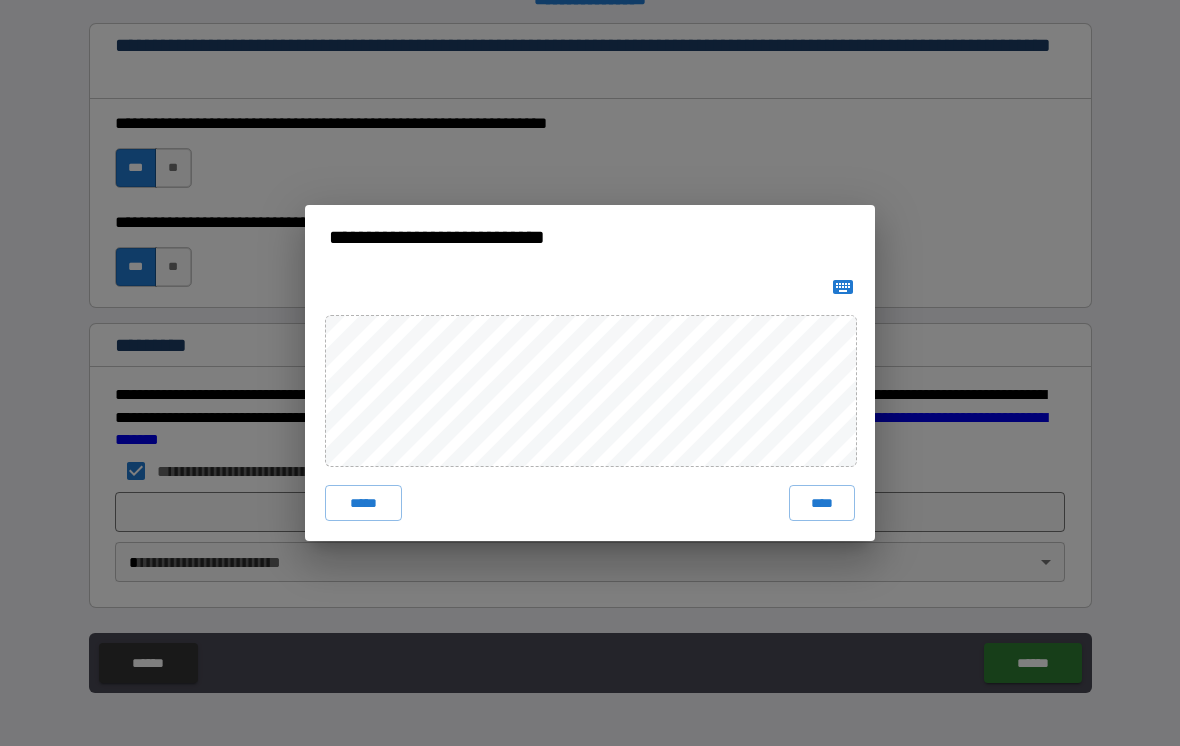 click on "****" at bounding box center [822, 503] 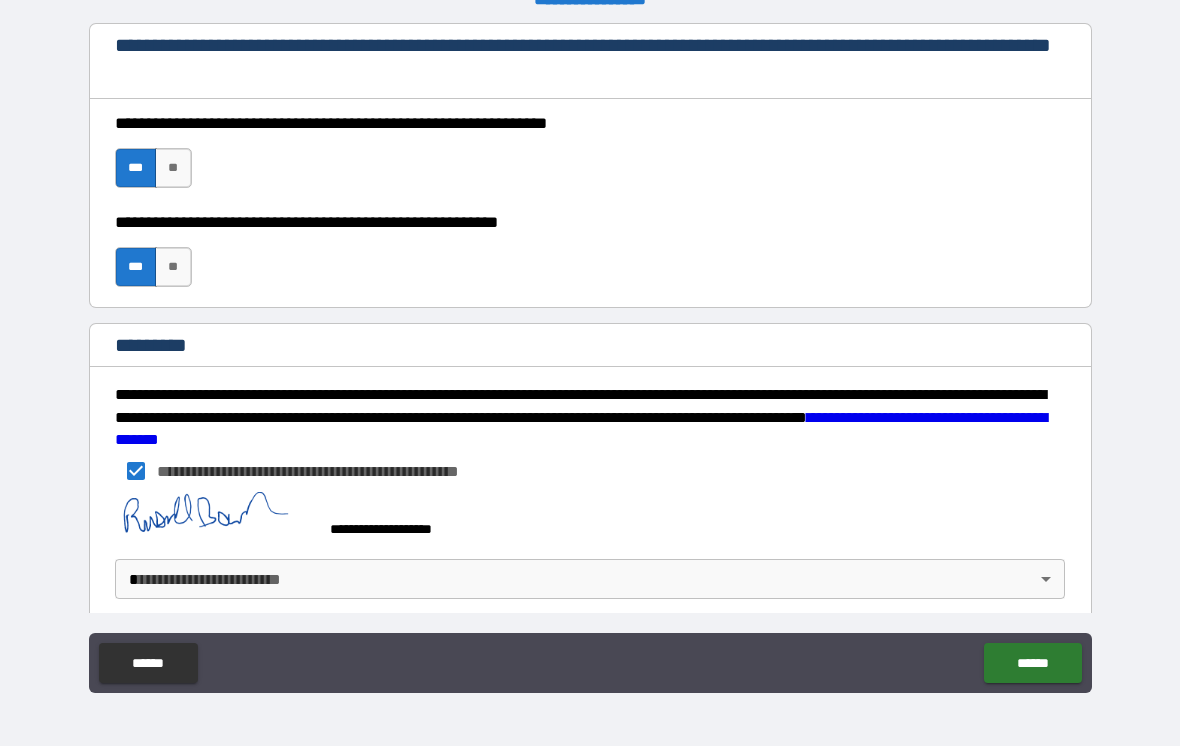scroll, scrollTop: 2950, scrollLeft: 0, axis: vertical 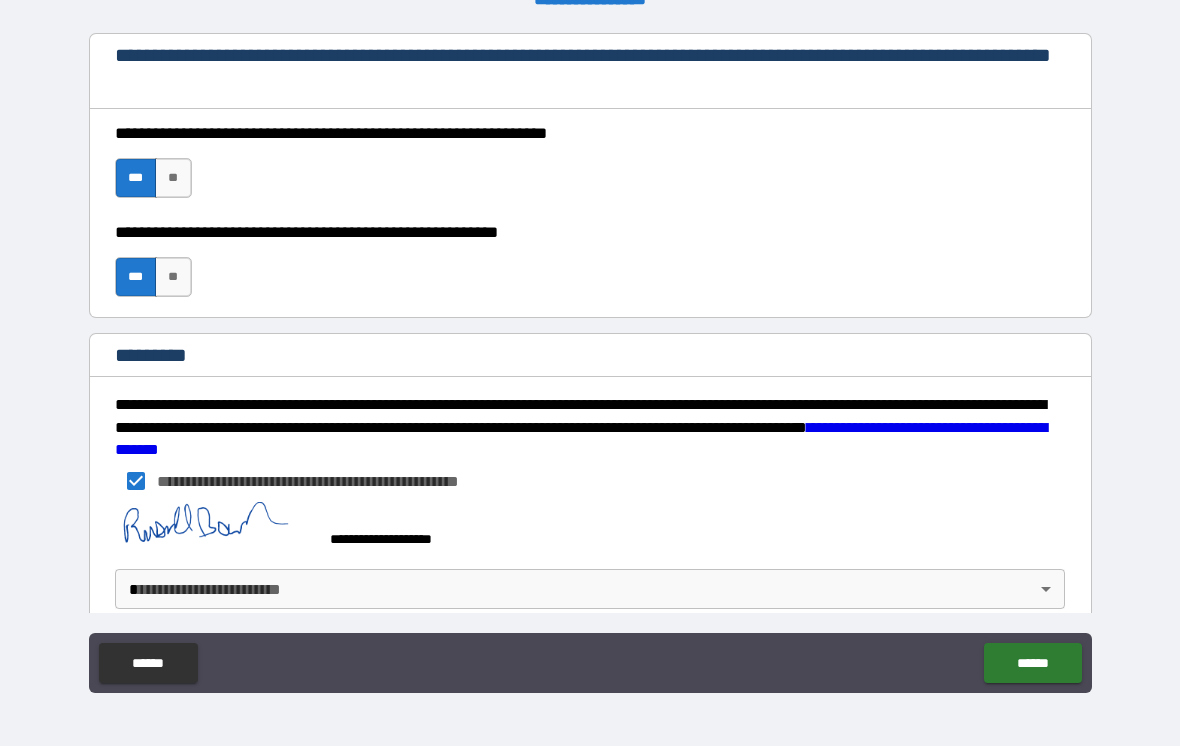 click on "******" at bounding box center (1032, 663) 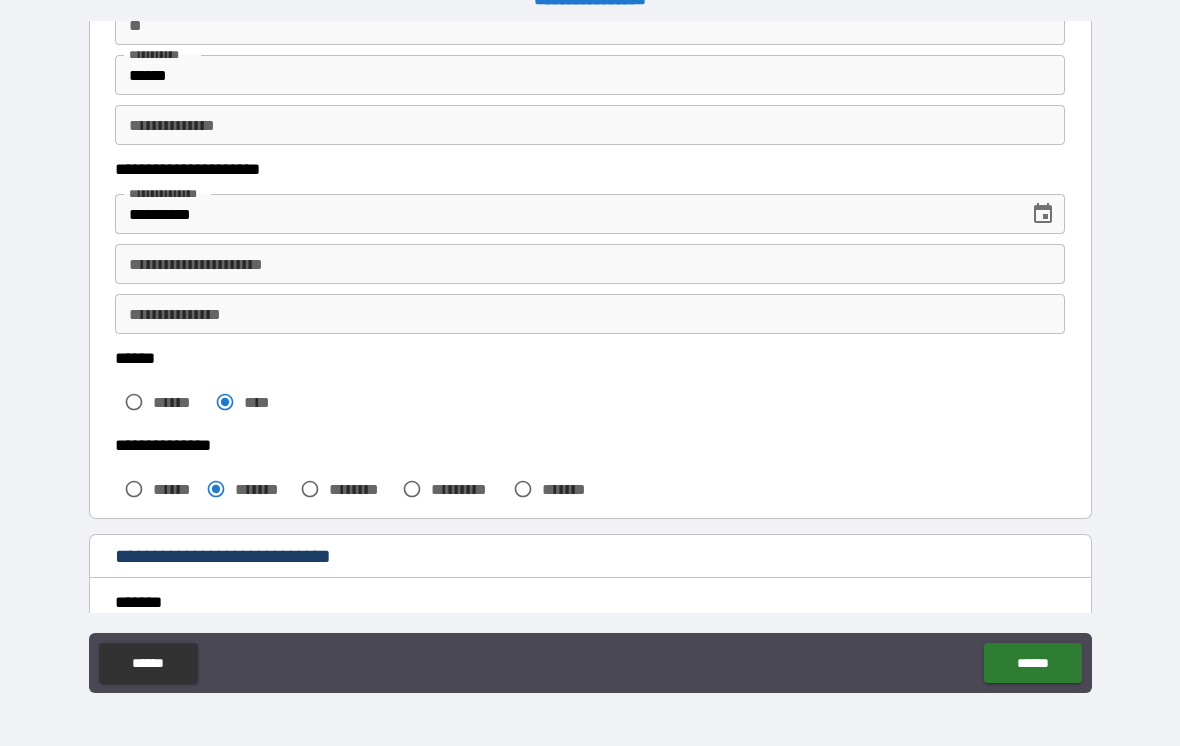 scroll, scrollTop: 204, scrollLeft: 0, axis: vertical 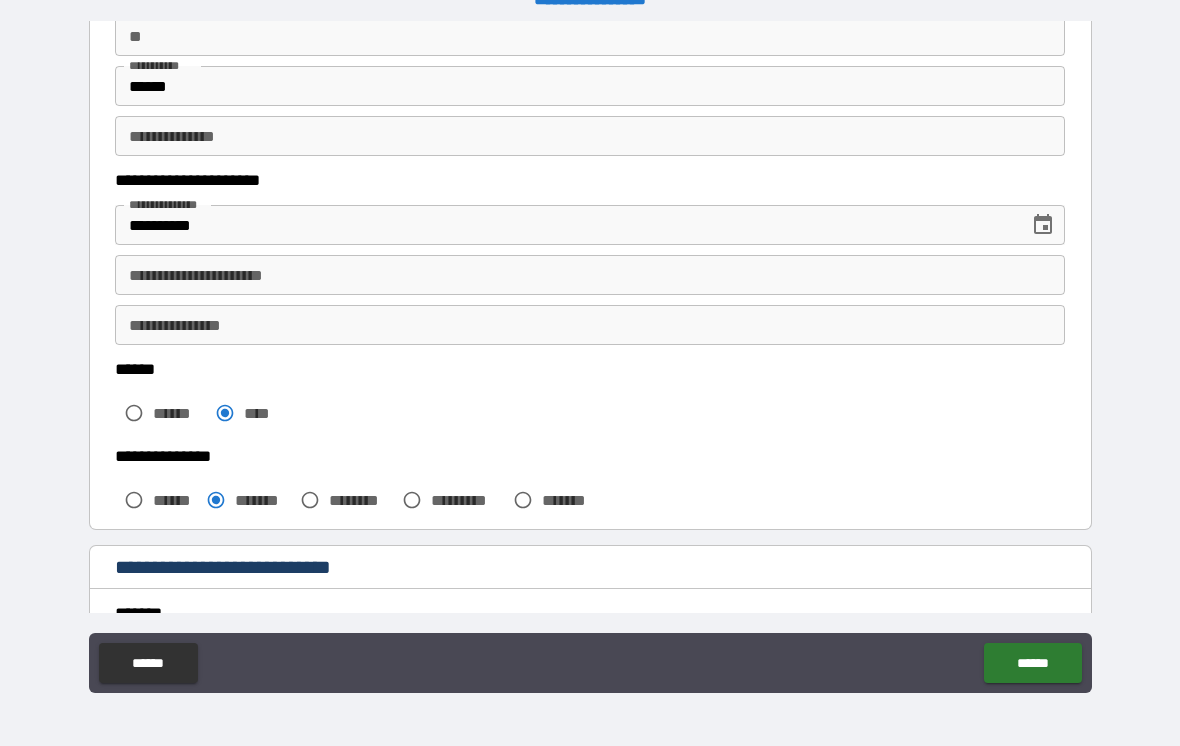 click on "**********" at bounding box center (590, 275) 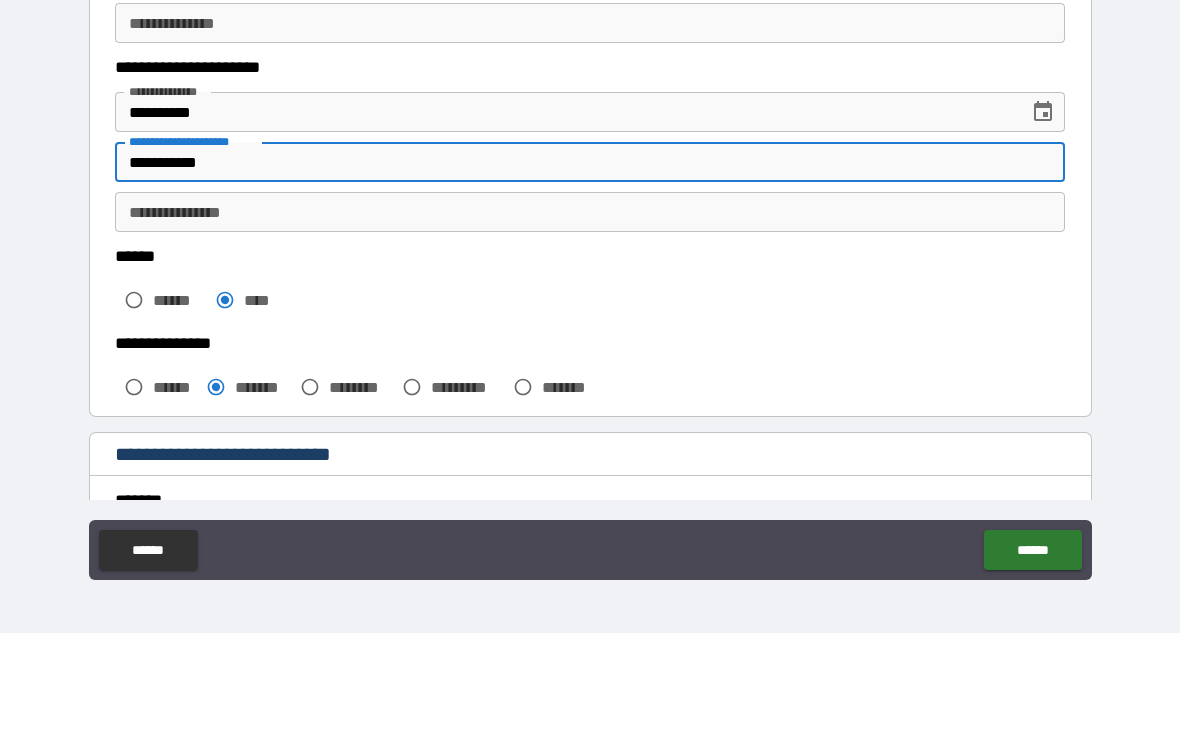 click on "**********" at bounding box center (590, 325) 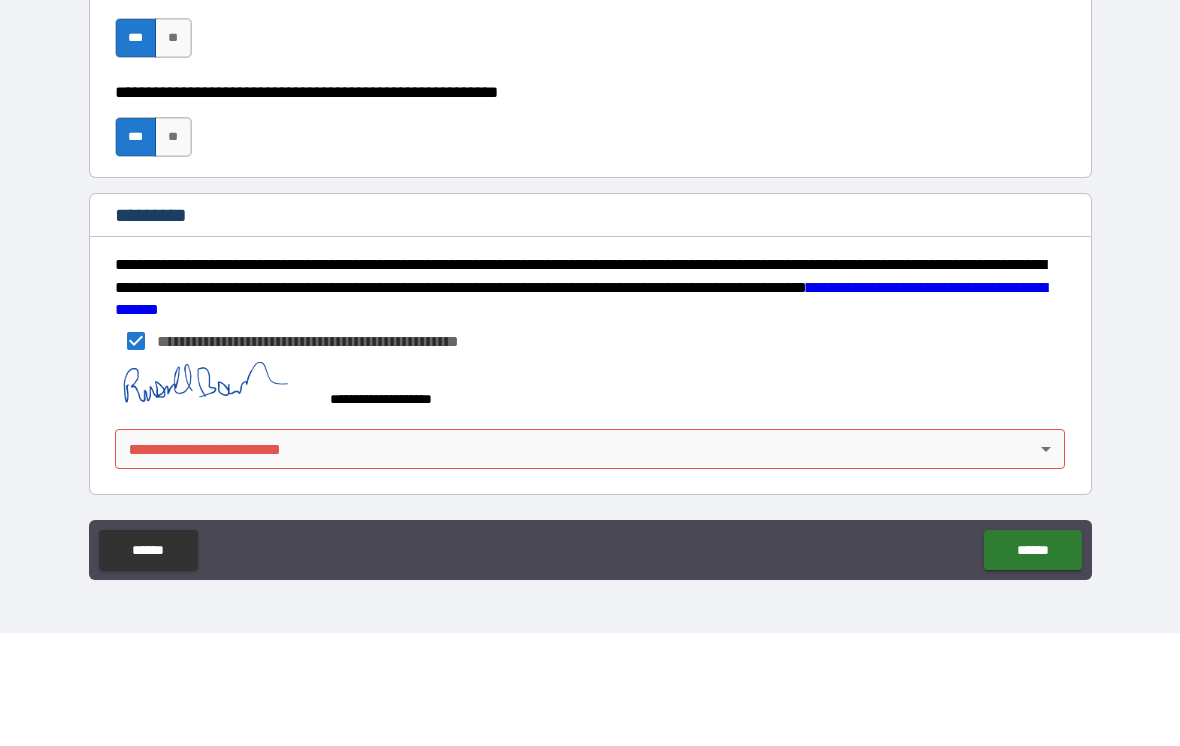 scroll, scrollTop: 2977, scrollLeft: 0, axis: vertical 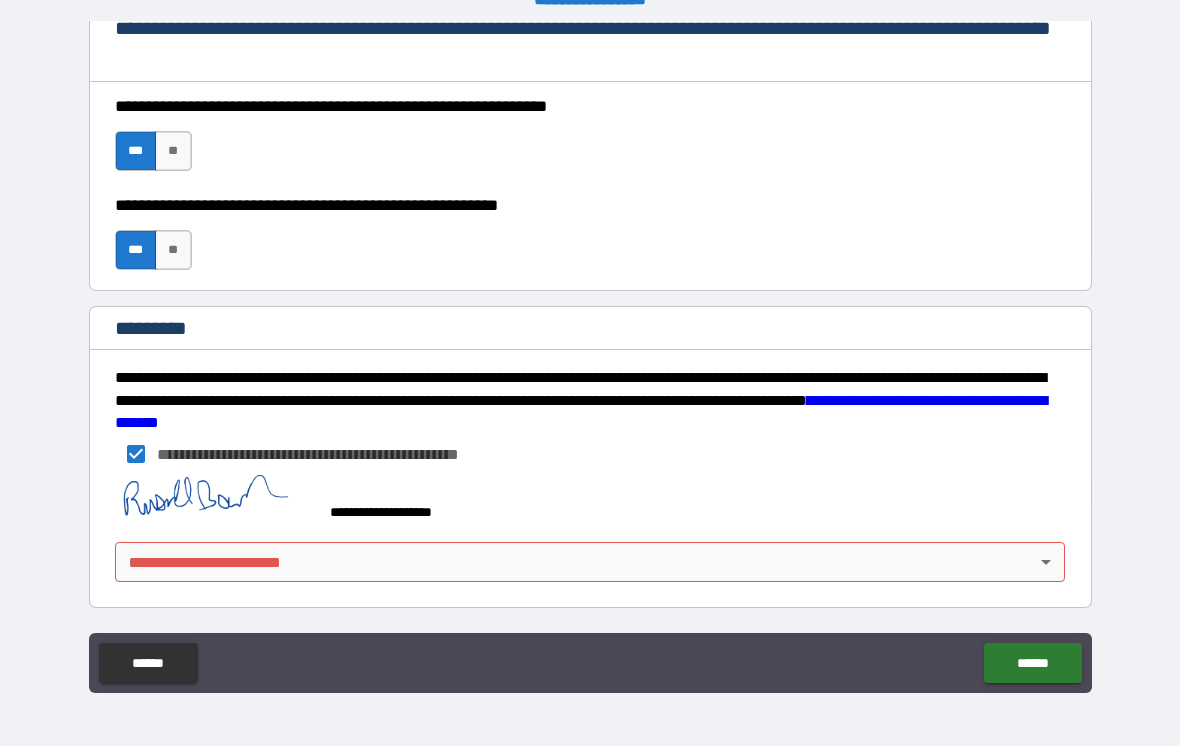click on "******" at bounding box center [1032, 663] 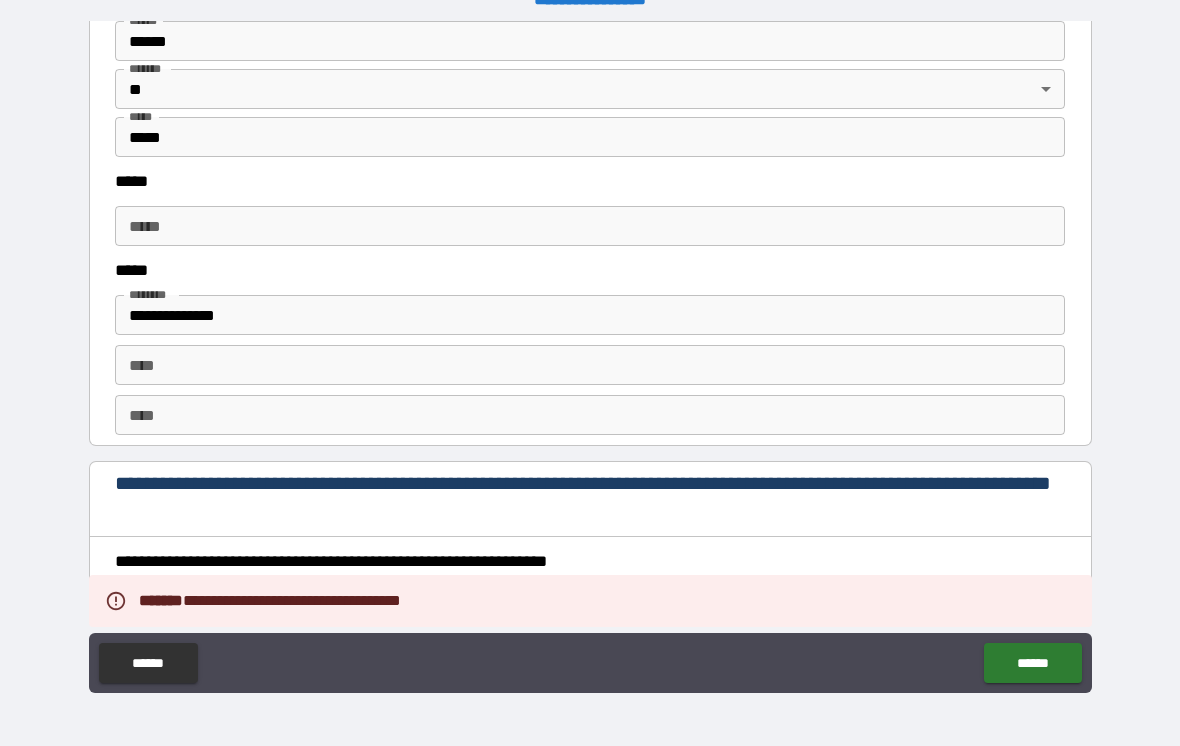 scroll, scrollTop: 2488, scrollLeft: 0, axis: vertical 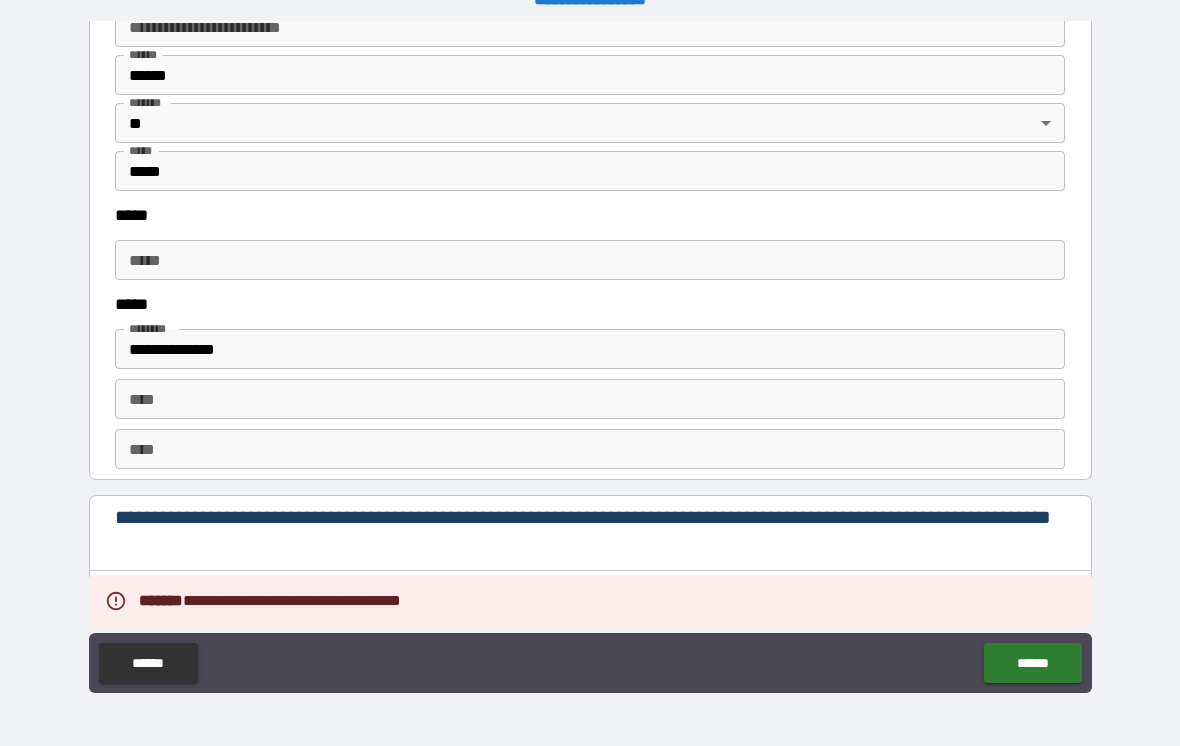 click on "*****" at bounding box center [590, 260] 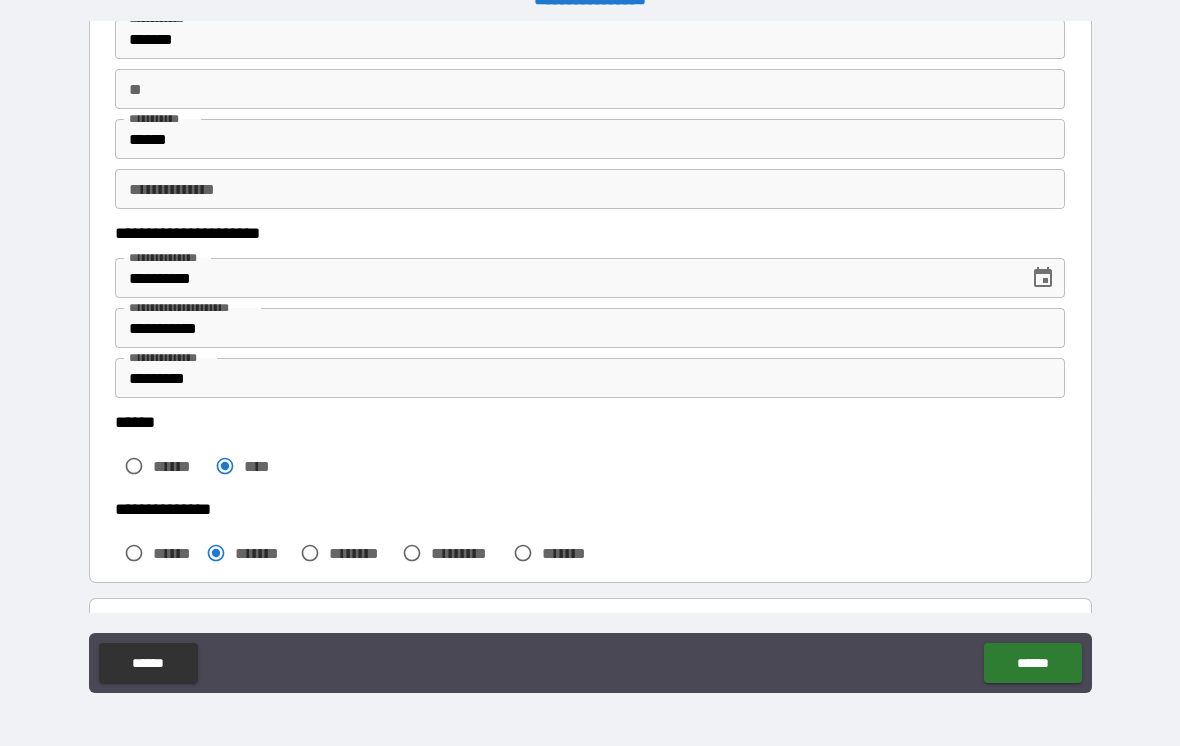scroll, scrollTop: 154, scrollLeft: 0, axis: vertical 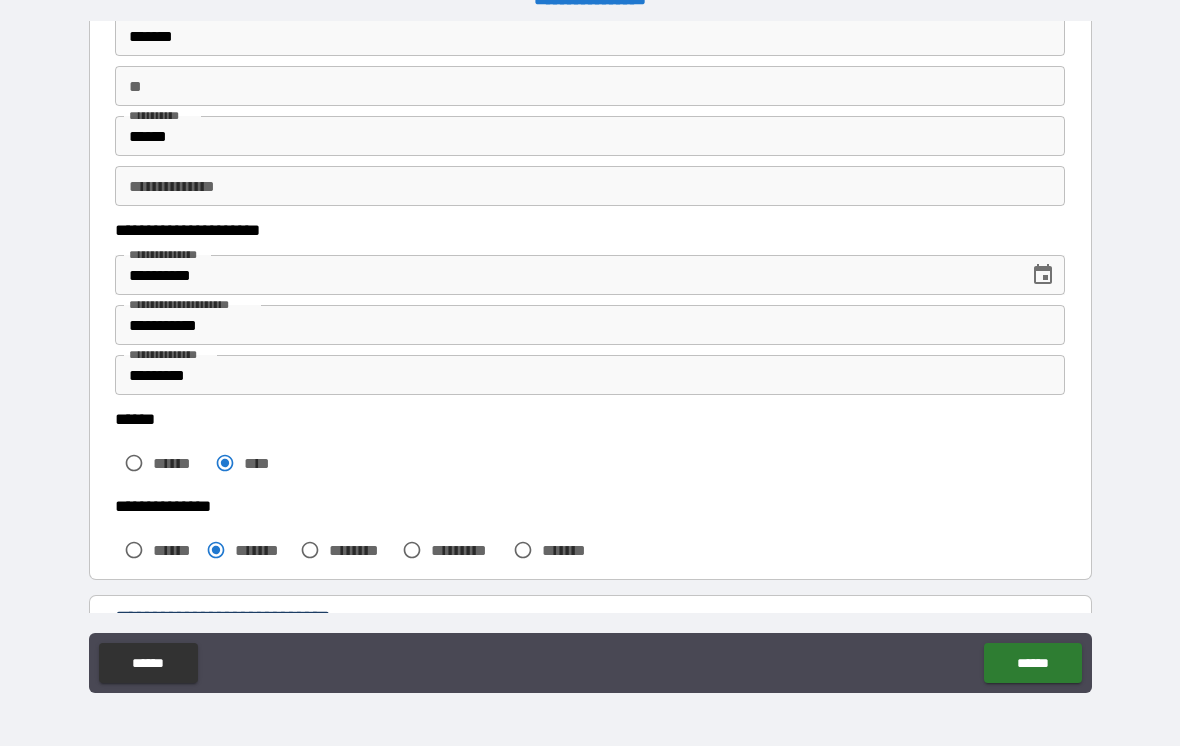 click on "**" at bounding box center [590, 86] 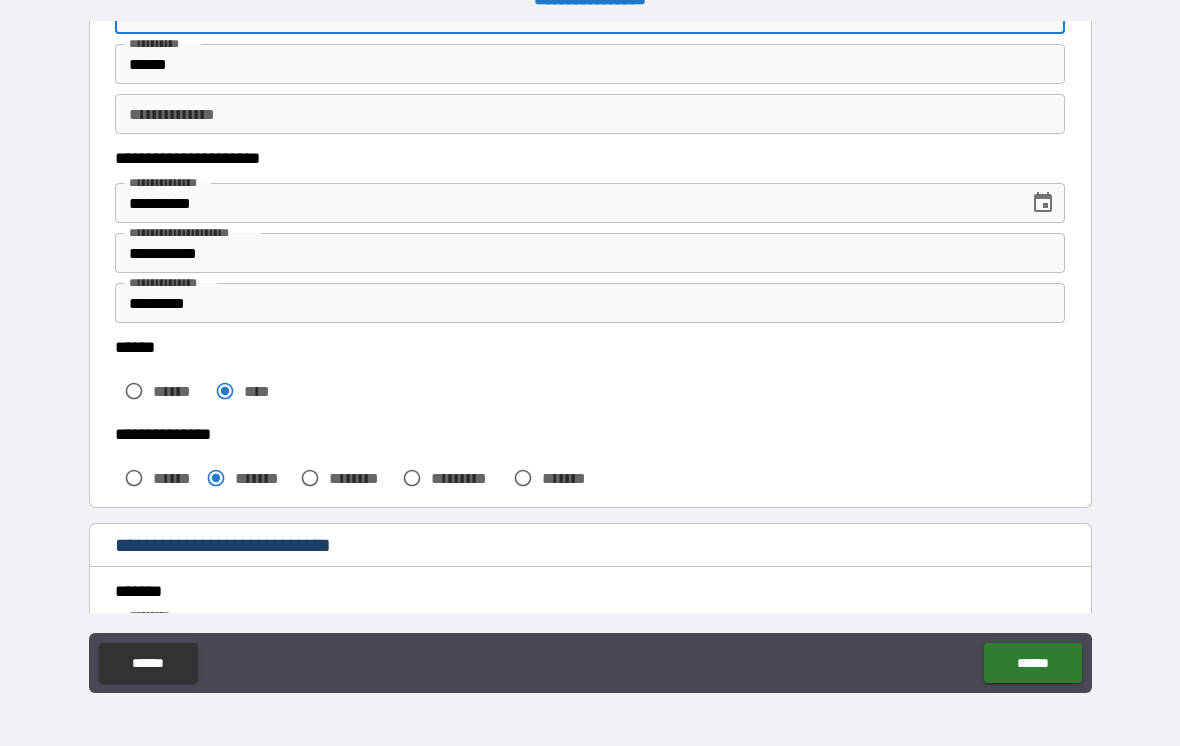 scroll, scrollTop: 244, scrollLeft: 0, axis: vertical 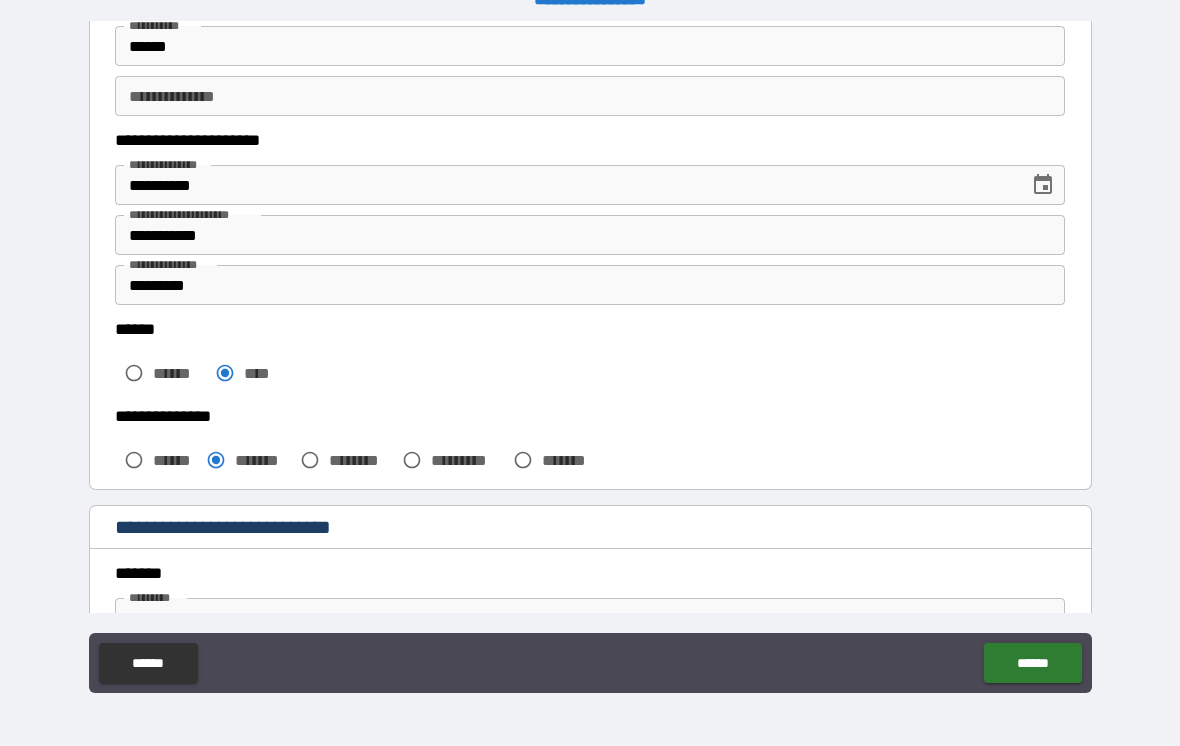 click on "**********" at bounding box center (590, 96) 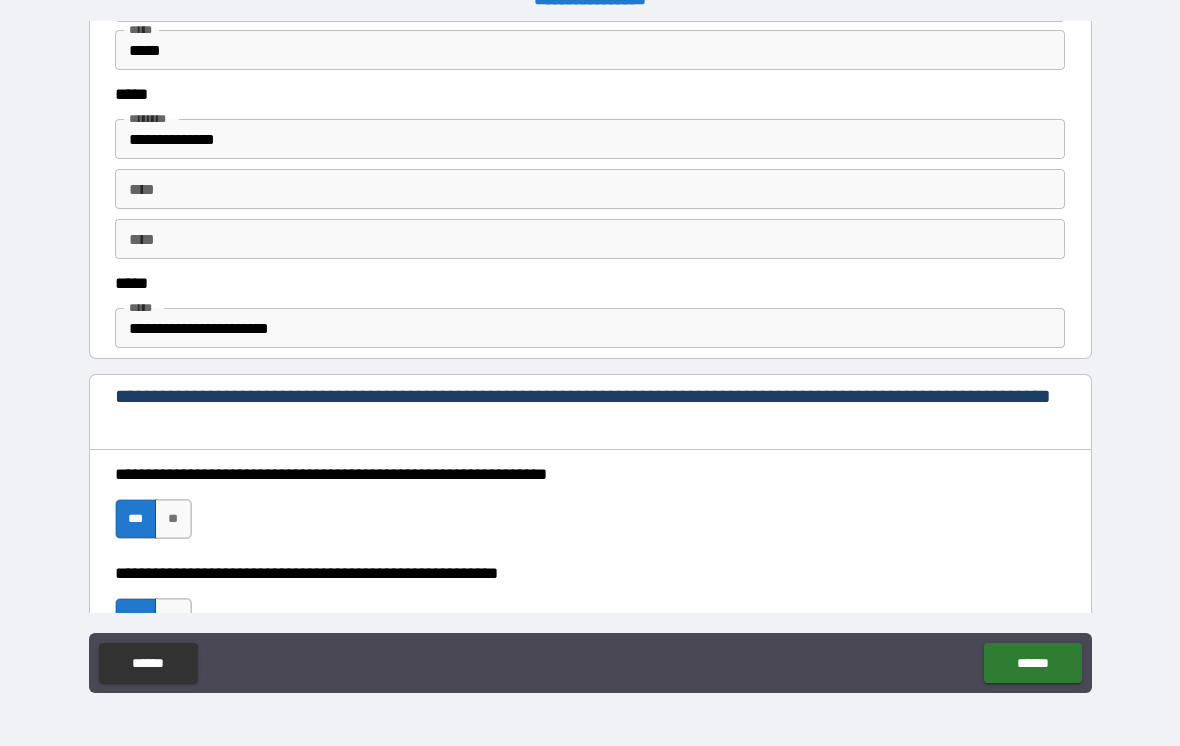 scroll, scrollTop: 1001, scrollLeft: 0, axis: vertical 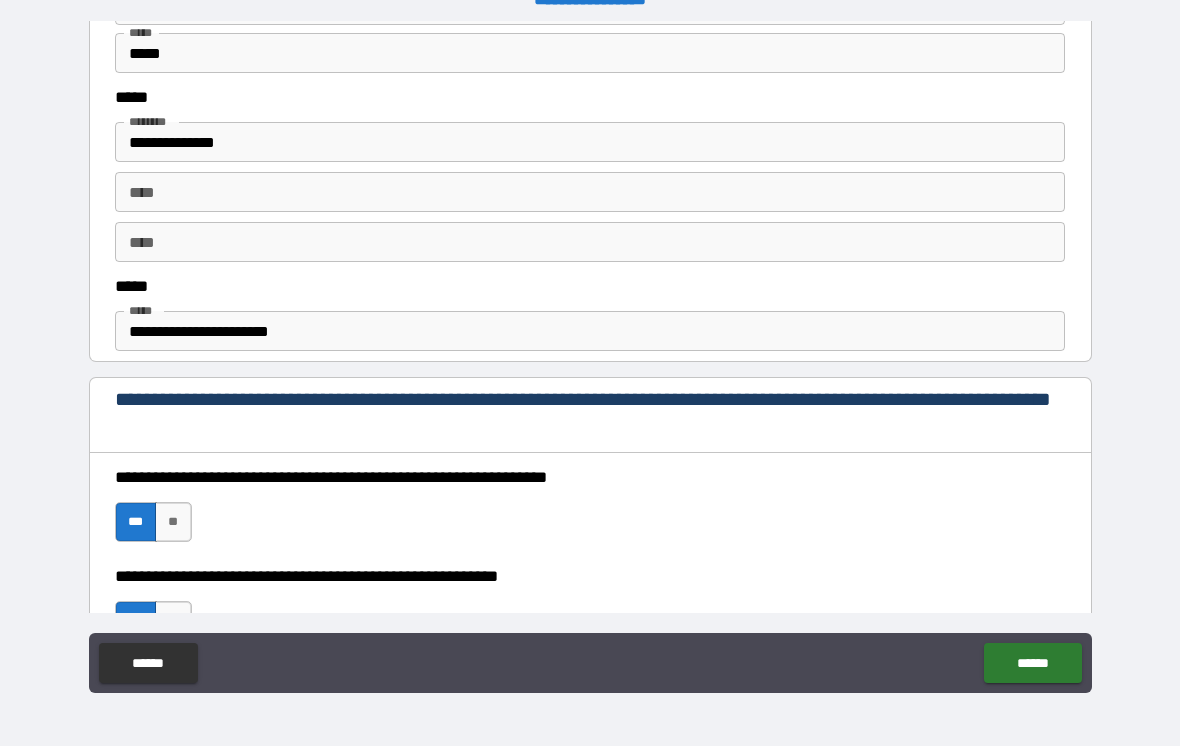 click on "****" at bounding box center [590, 192] 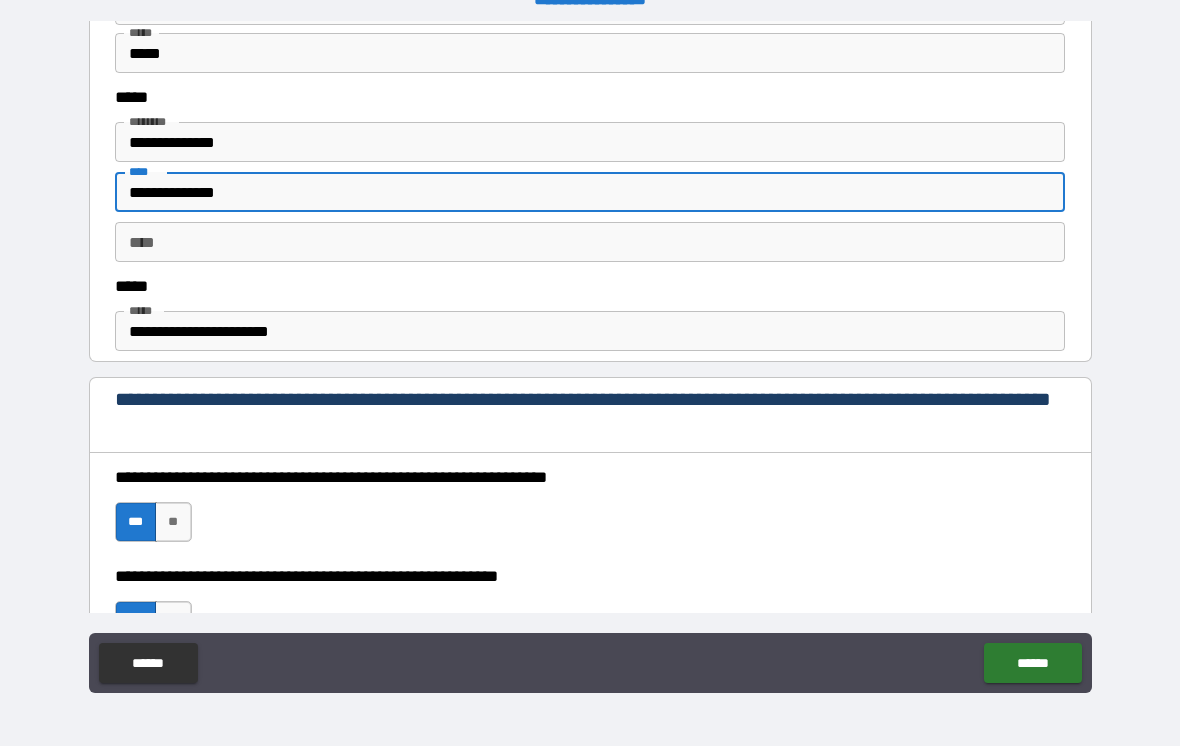 click on "****" at bounding box center [590, 242] 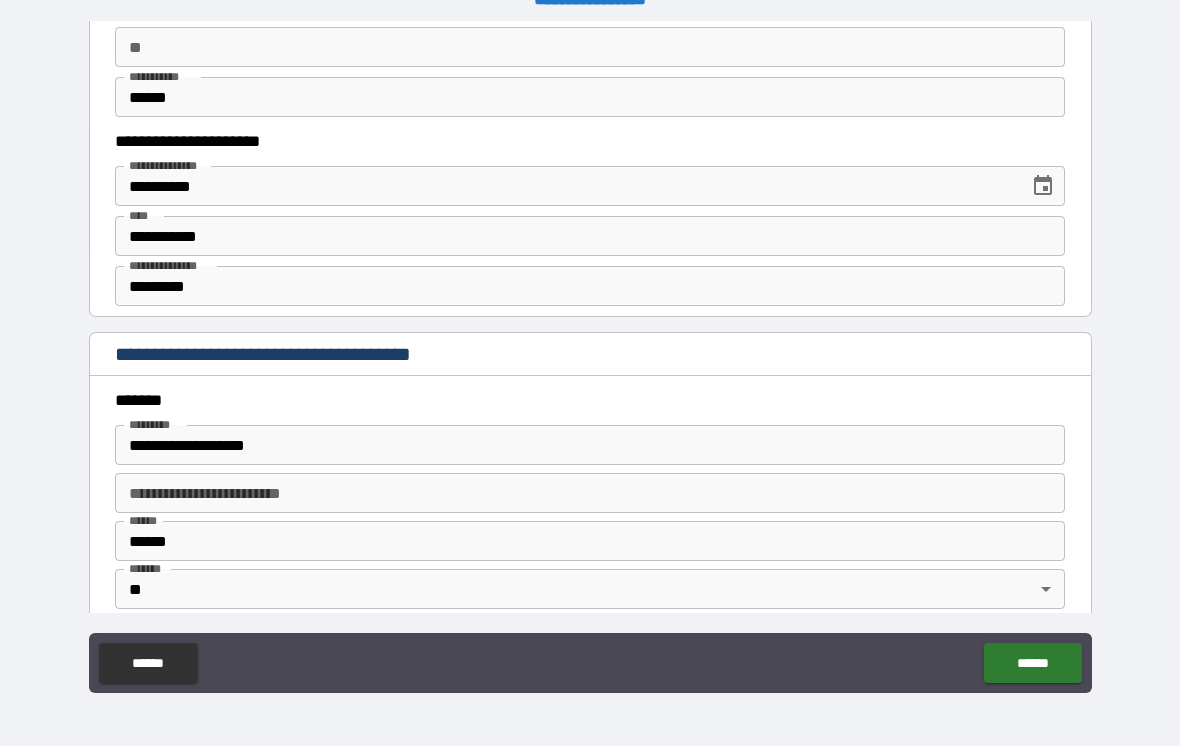 scroll, scrollTop: 2007, scrollLeft: 0, axis: vertical 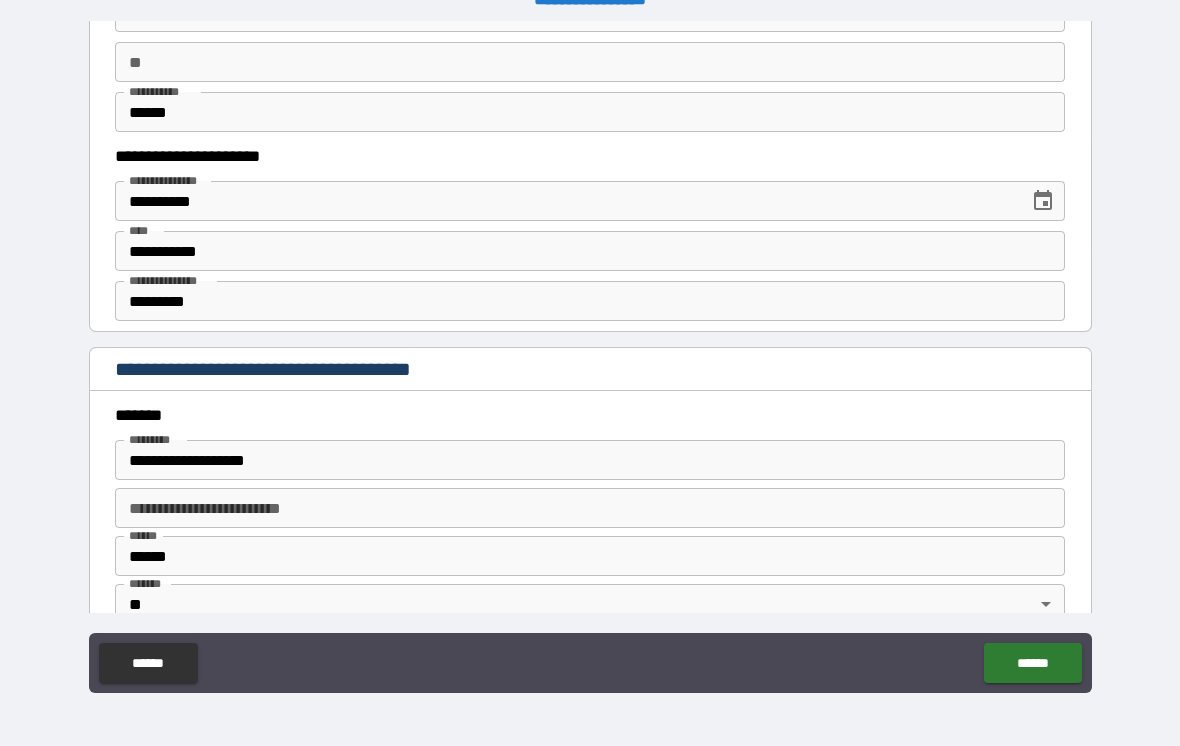 click on "**" at bounding box center (590, 62) 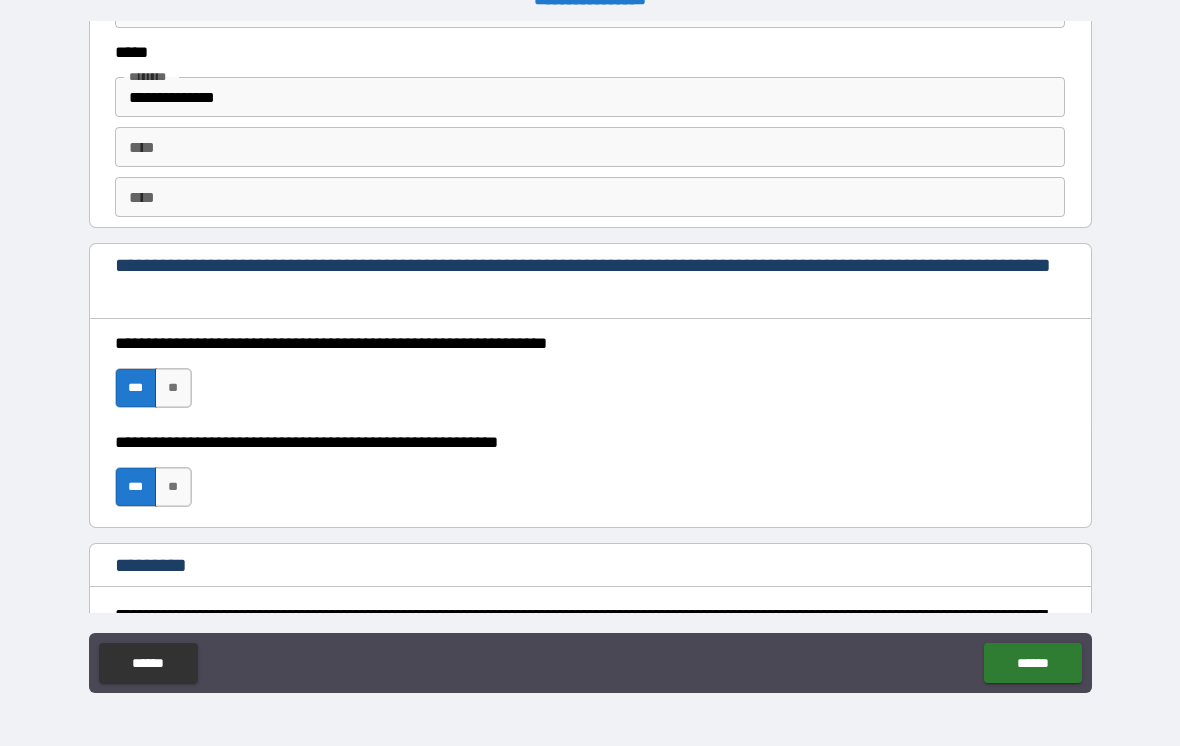 scroll, scrollTop: 2742, scrollLeft: 0, axis: vertical 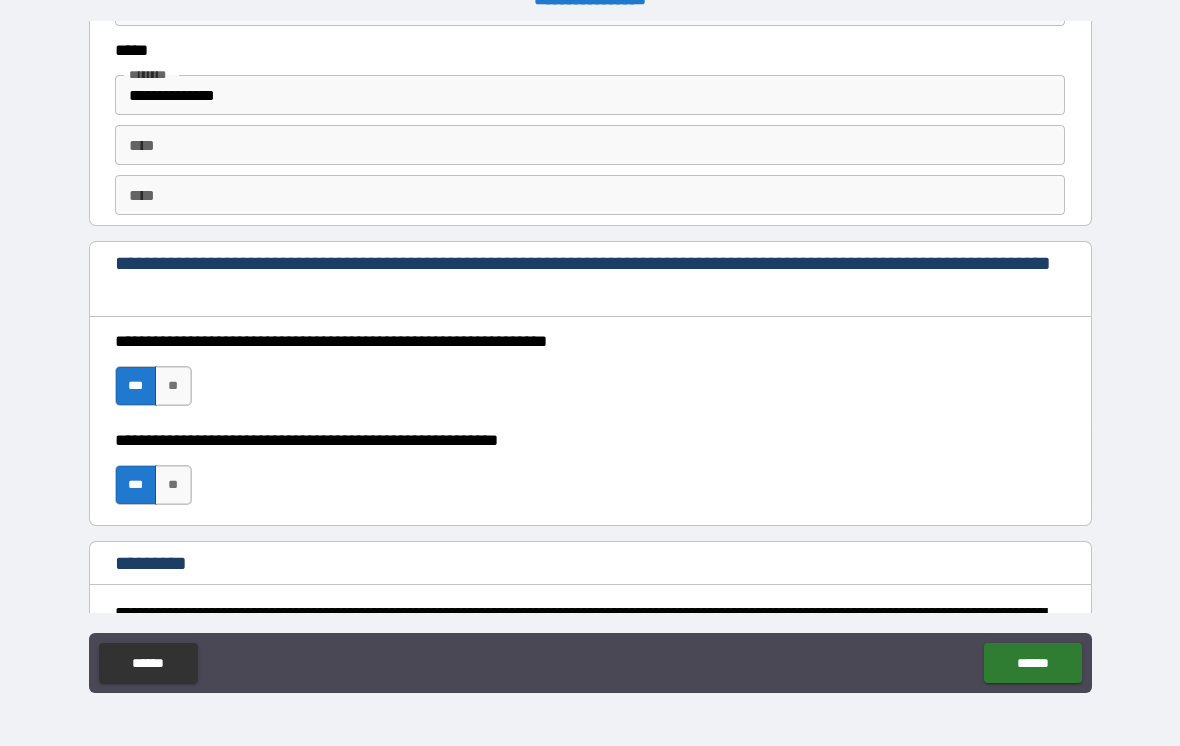 click on "****" at bounding box center [590, 145] 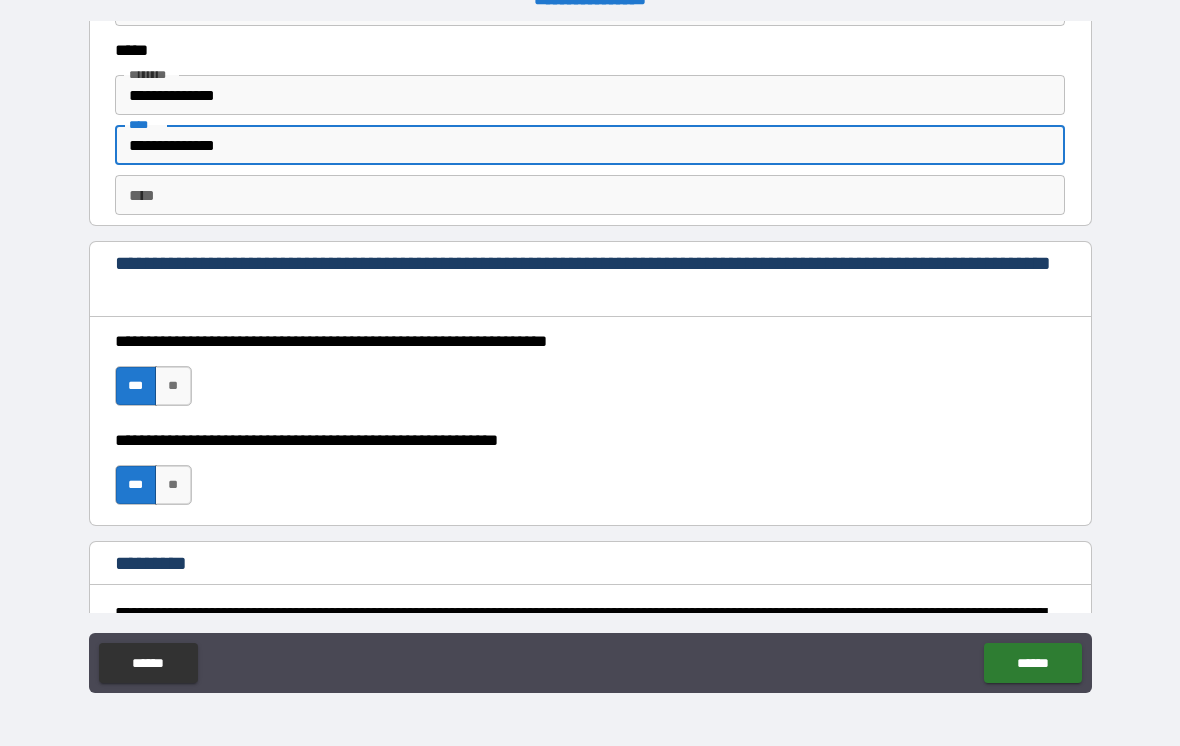 click on "****" at bounding box center [590, 195] 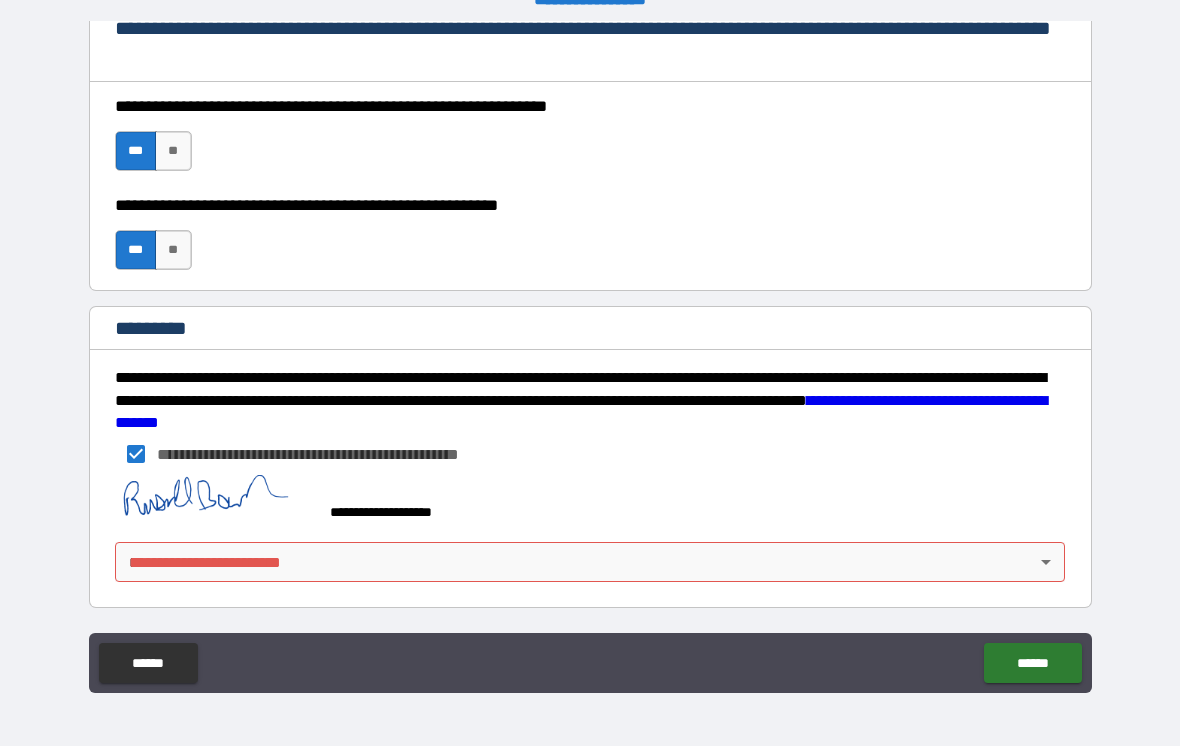 scroll, scrollTop: 2977, scrollLeft: 0, axis: vertical 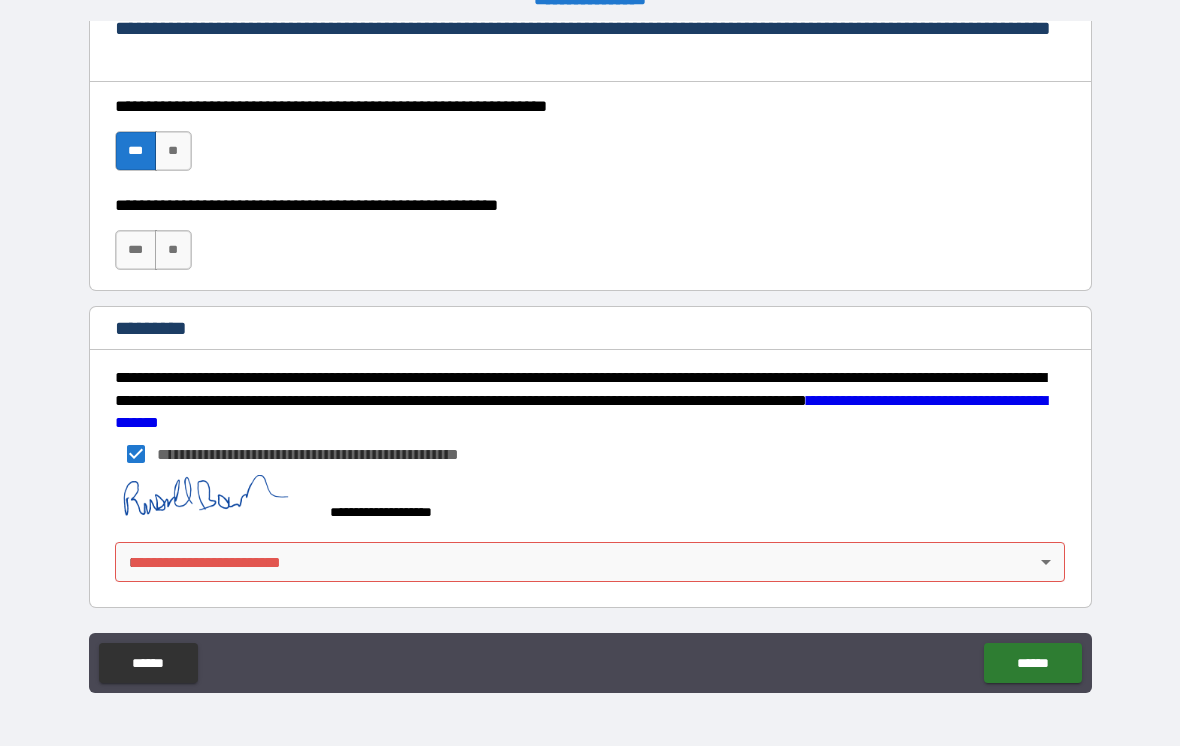click on "***" at bounding box center [136, 250] 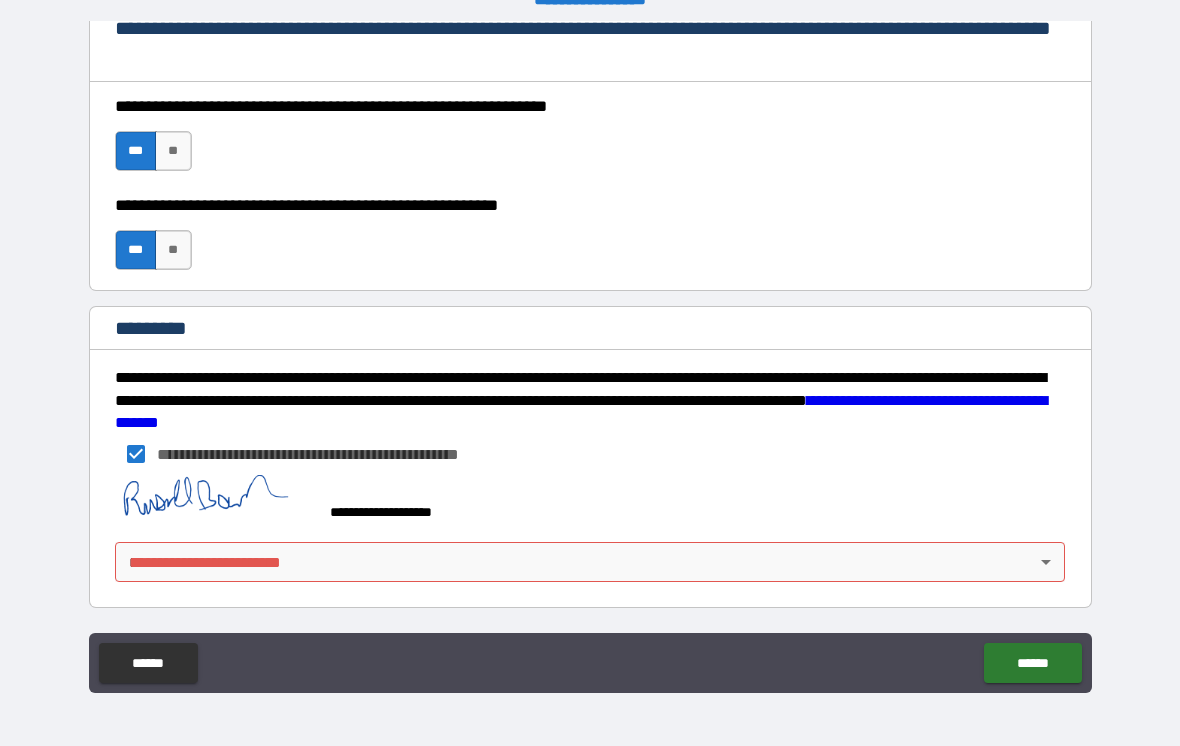 click on "**********" at bounding box center [590, 357] 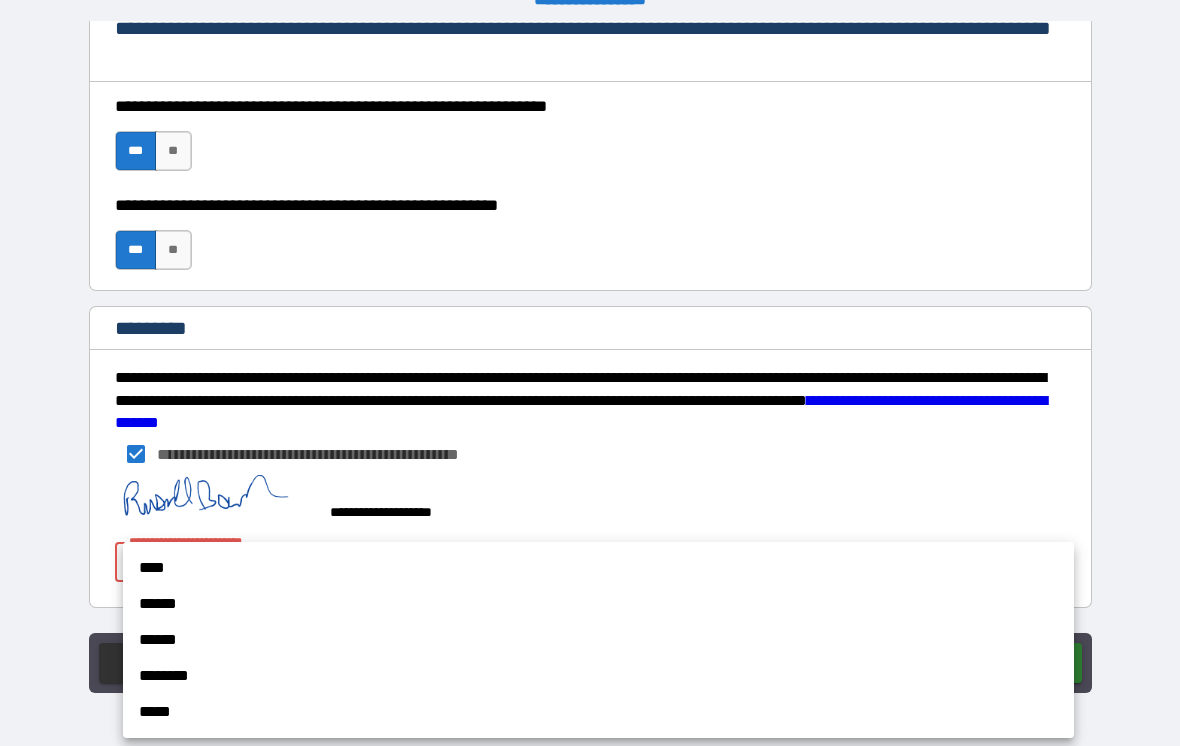 click on "****" at bounding box center (598, 568) 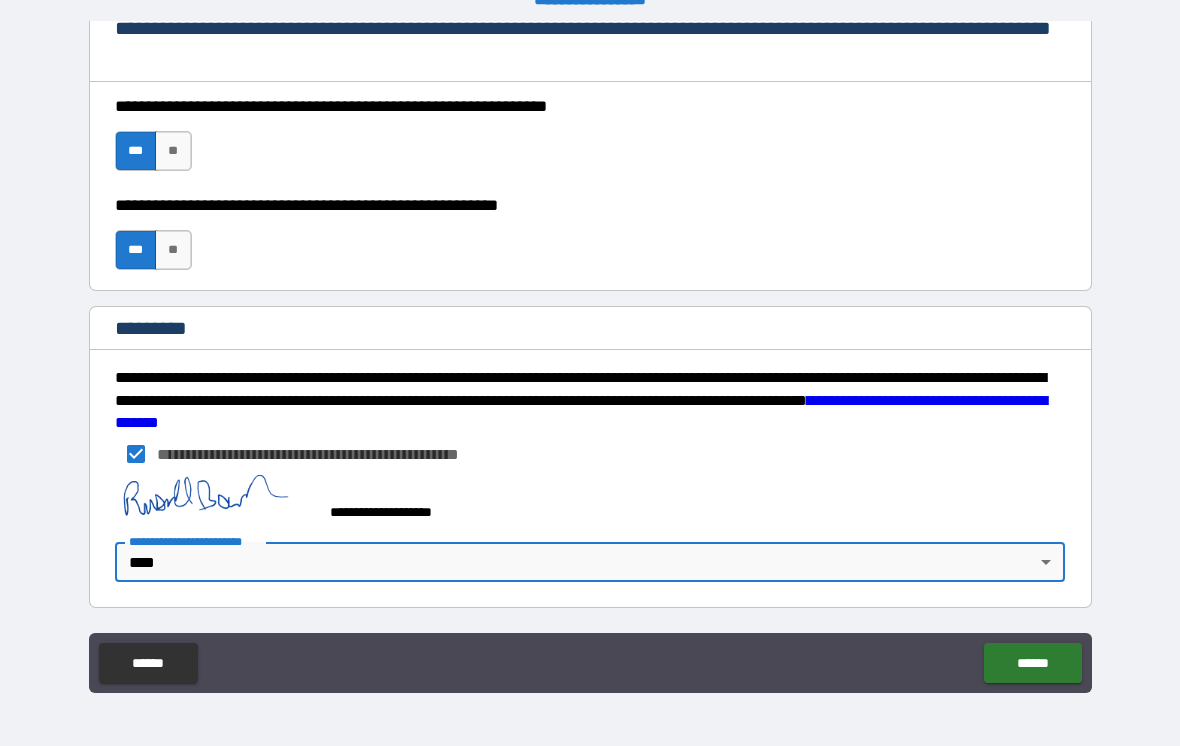 click on "******" at bounding box center [1032, 663] 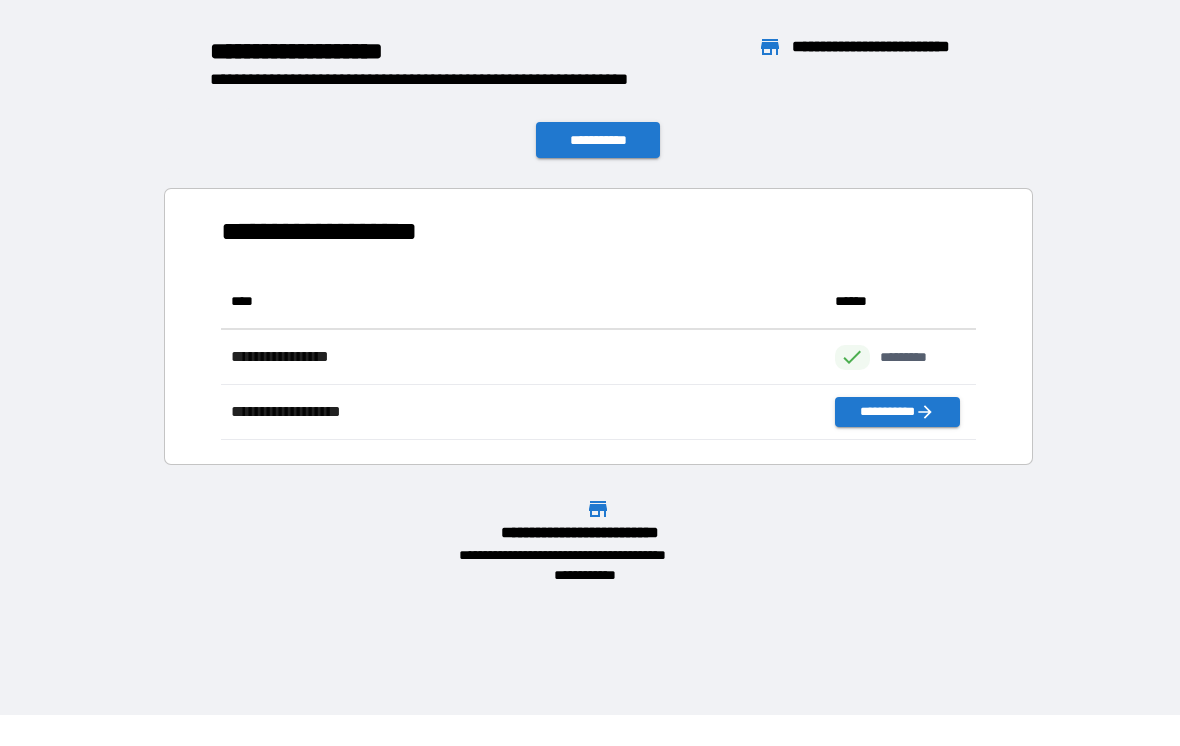 scroll, scrollTop: 1, scrollLeft: 1, axis: both 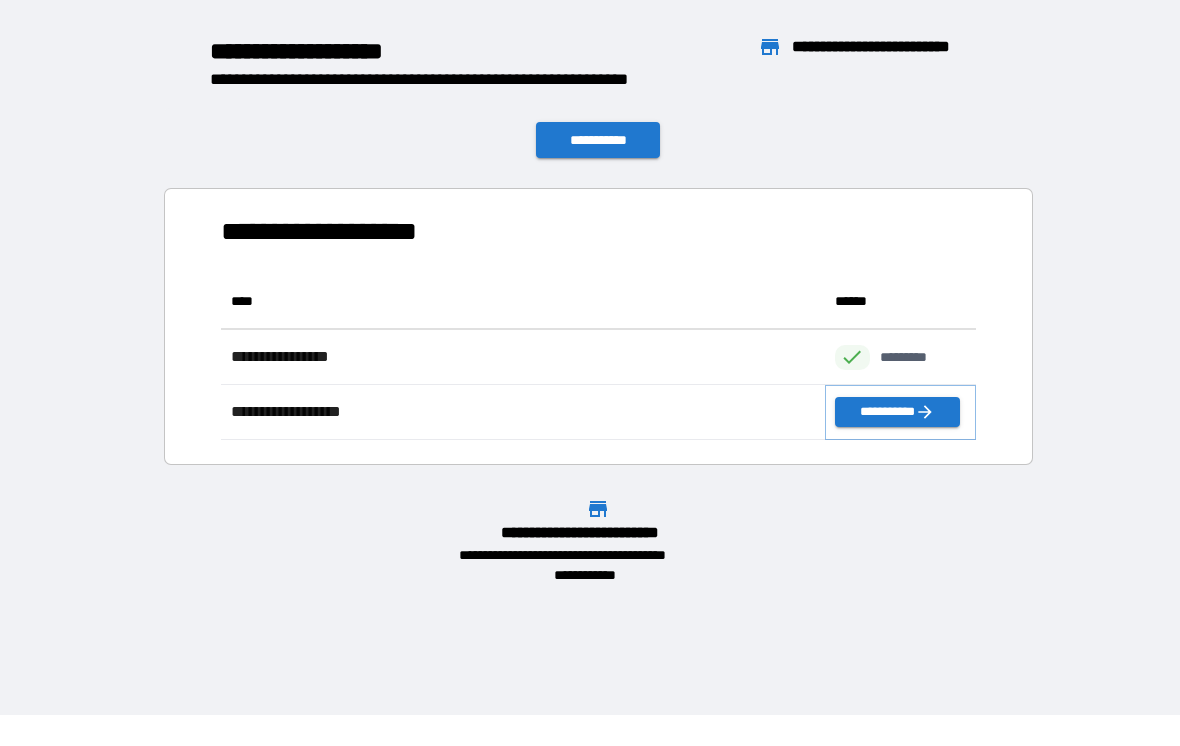 click on "**********" at bounding box center [897, 412] 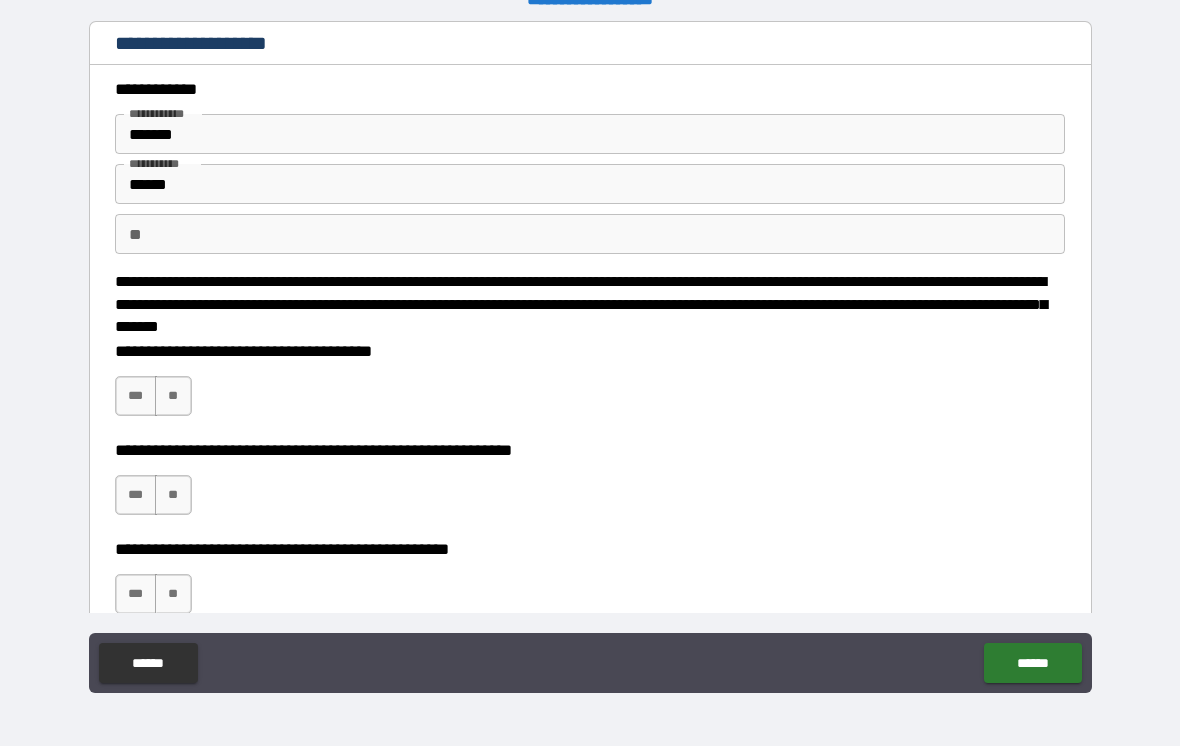 click on "**" at bounding box center [173, 396] 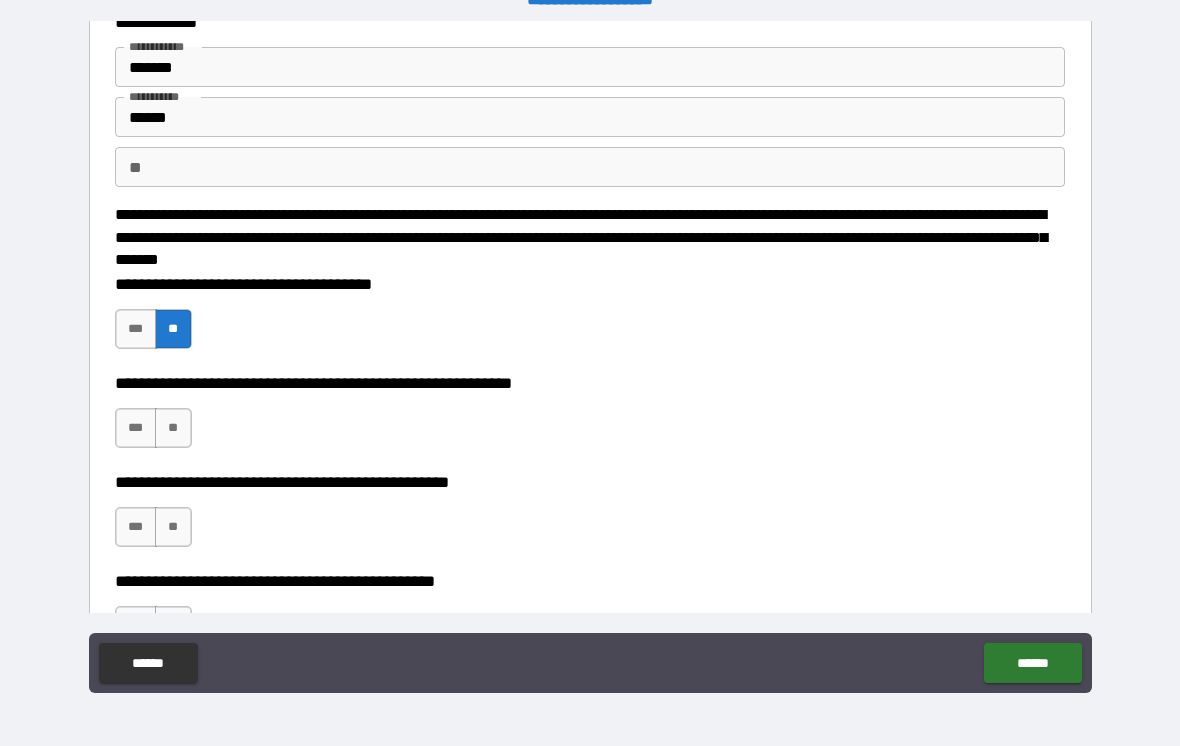 scroll, scrollTop: 83, scrollLeft: 0, axis: vertical 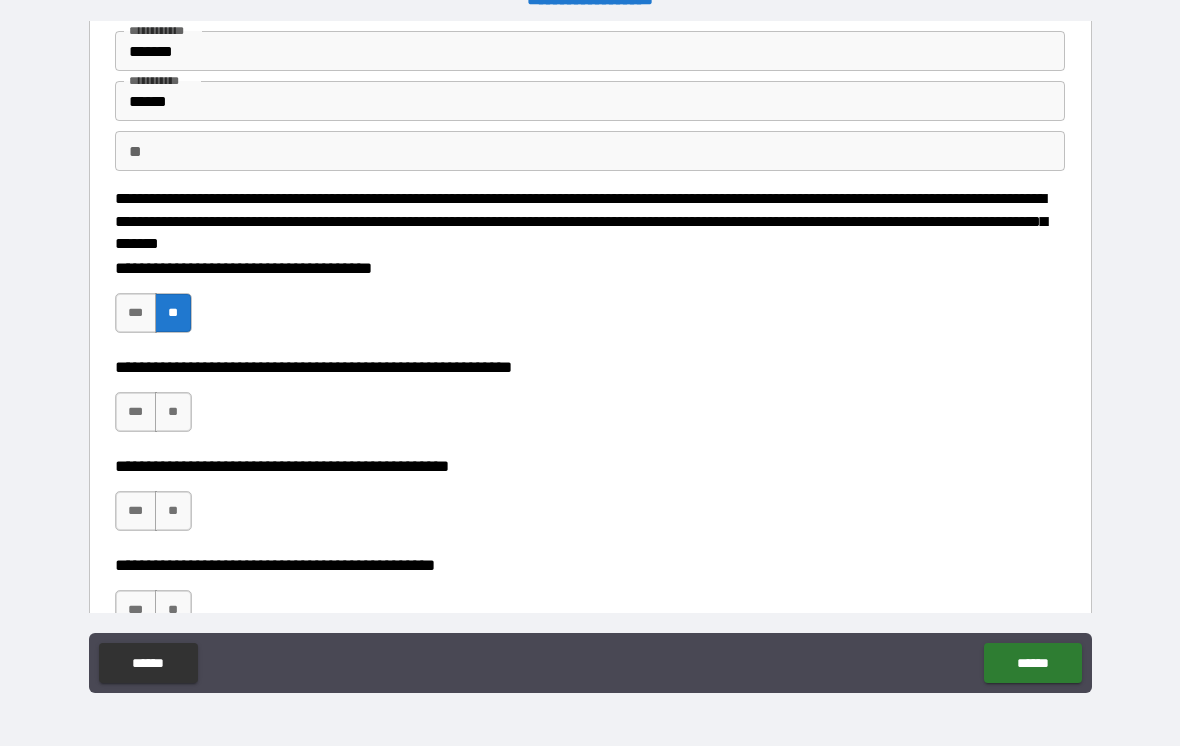 click on "**" at bounding box center [173, 412] 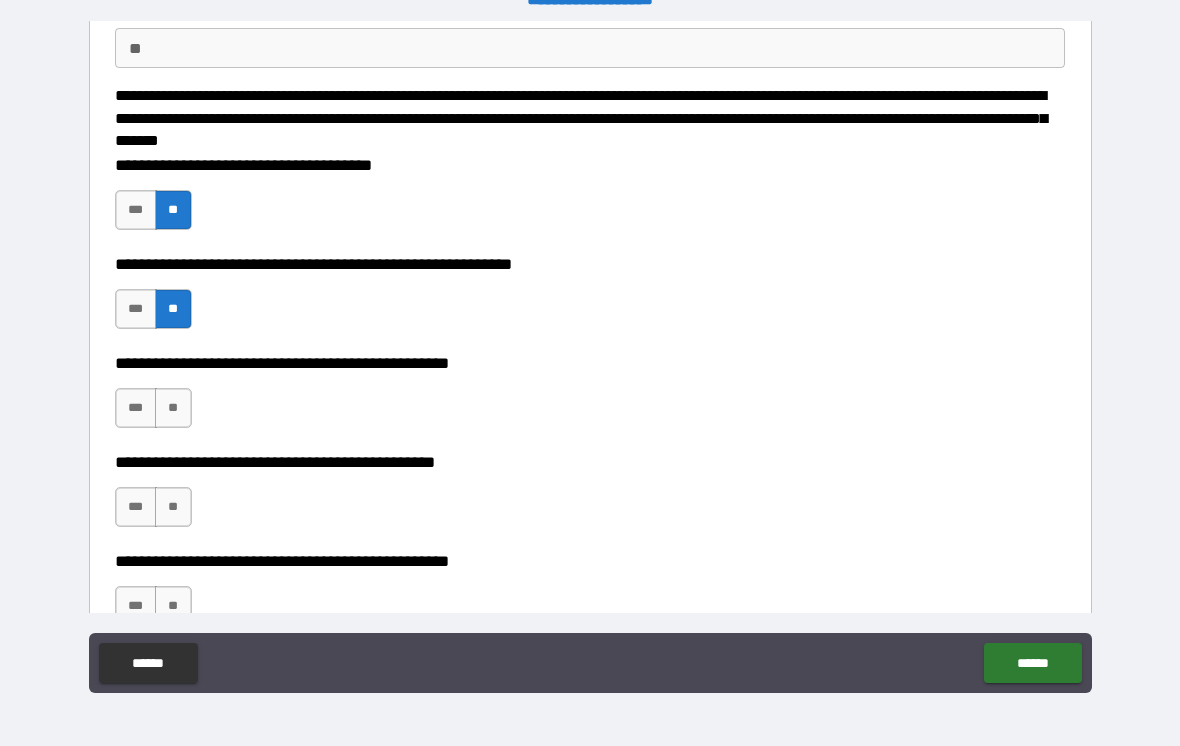 scroll, scrollTop: 191, scrollLeft: 0, axis: vertical 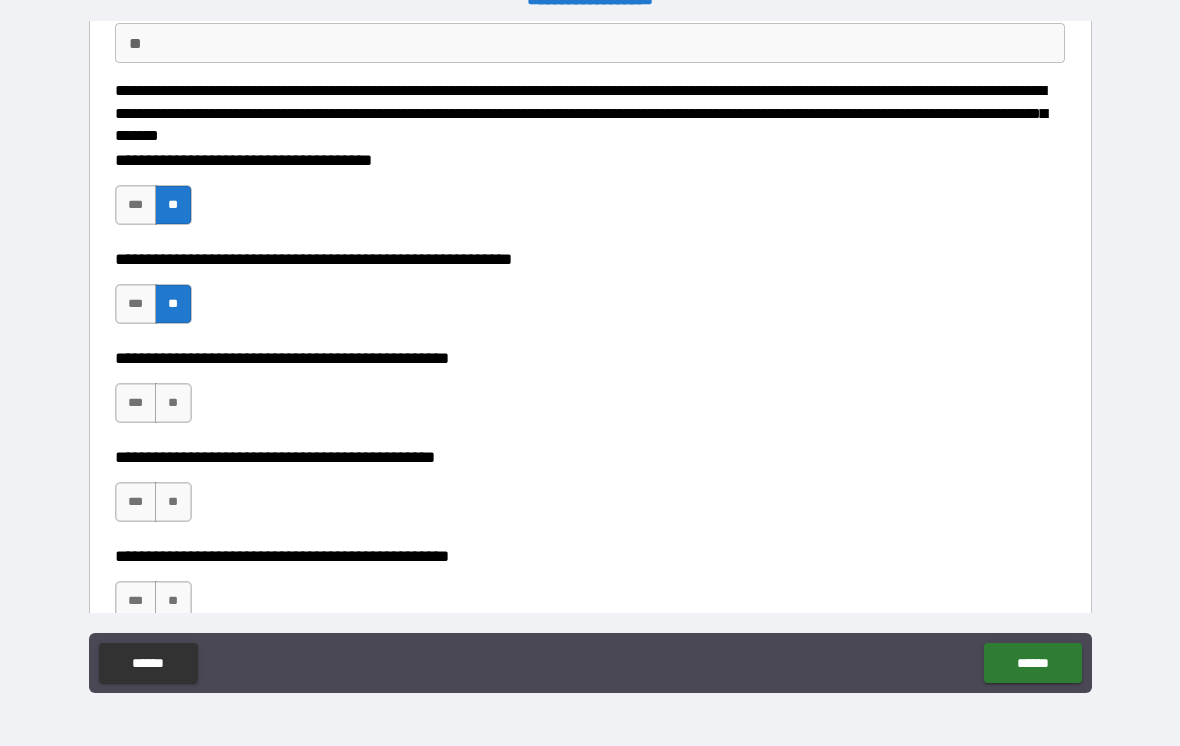 click on "**" at bounding box center (173, 403) 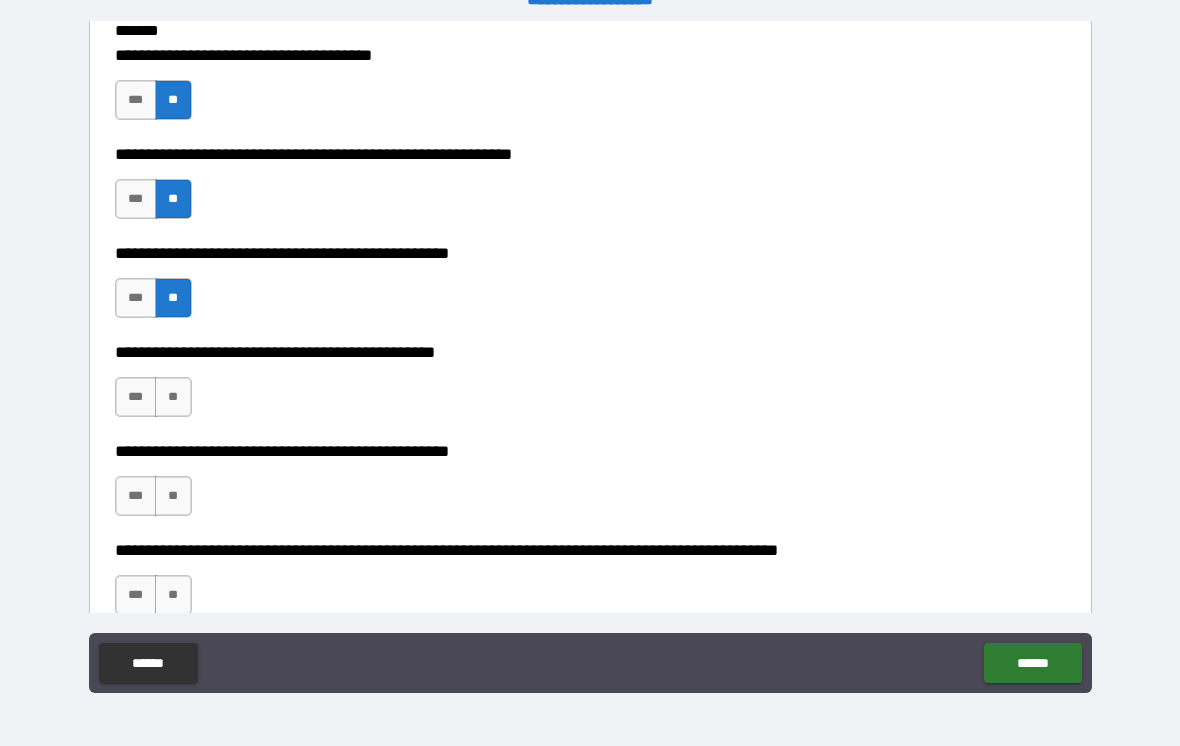 scroll, scrollTop: 300, scrollLeft: 0, axis: vertical 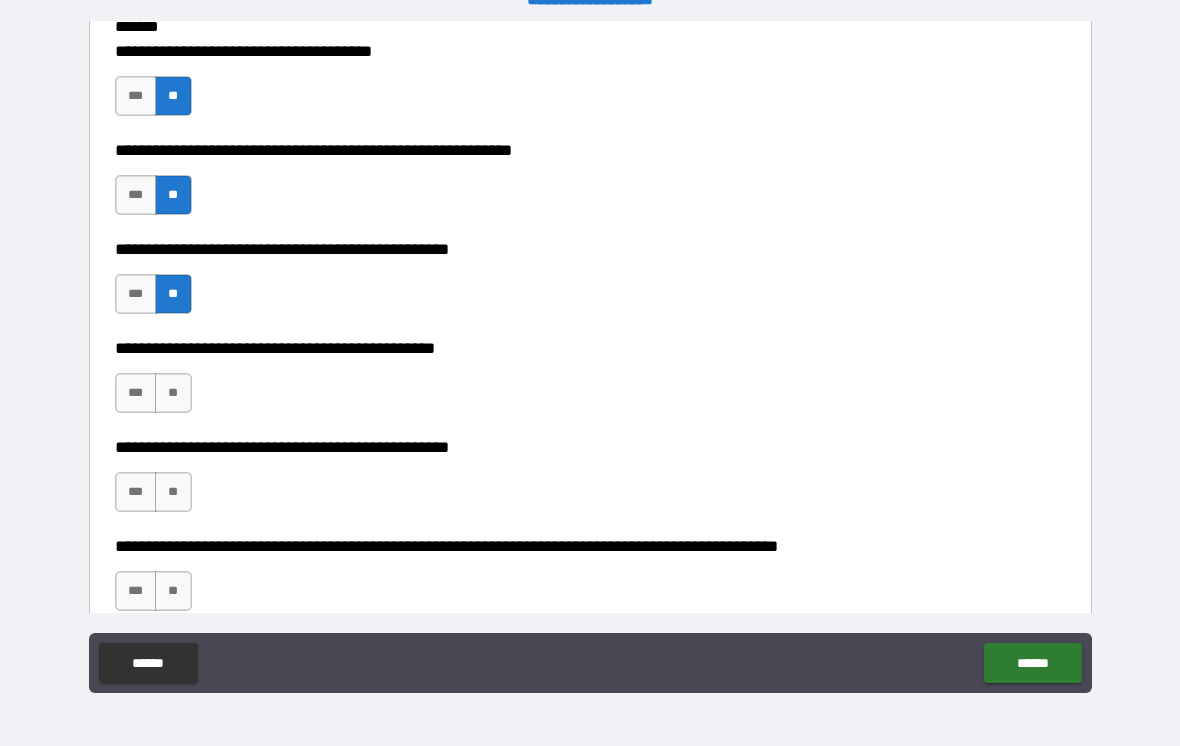 click on "**" at bounding box center (173, 393) 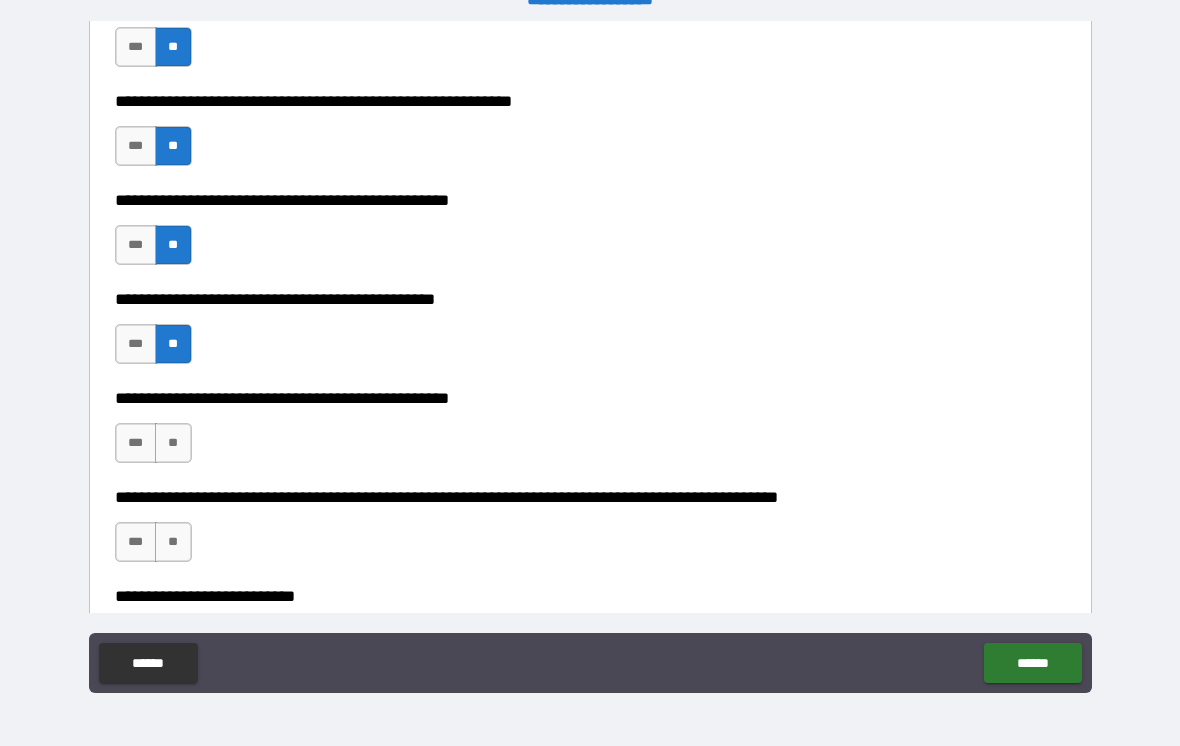 scroll, scrollTop: 379, scrollLeft: 0, axis: vertical 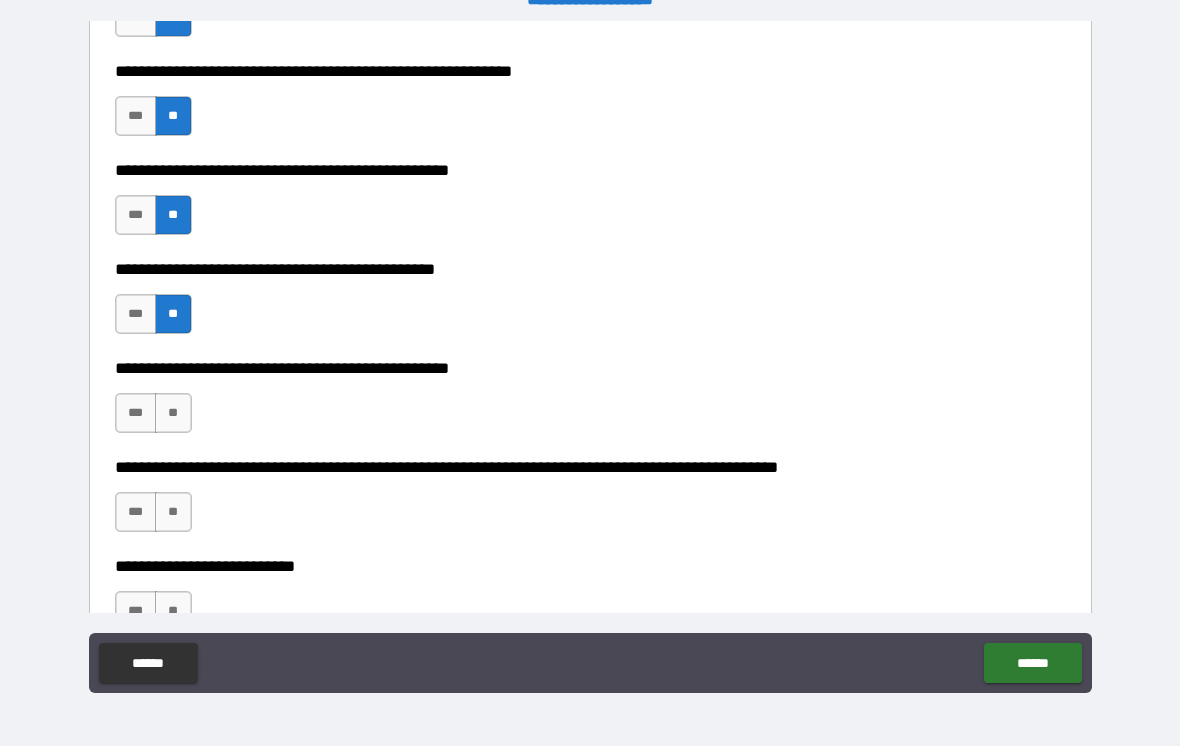 click on "**" at bounding box center [173, 413] 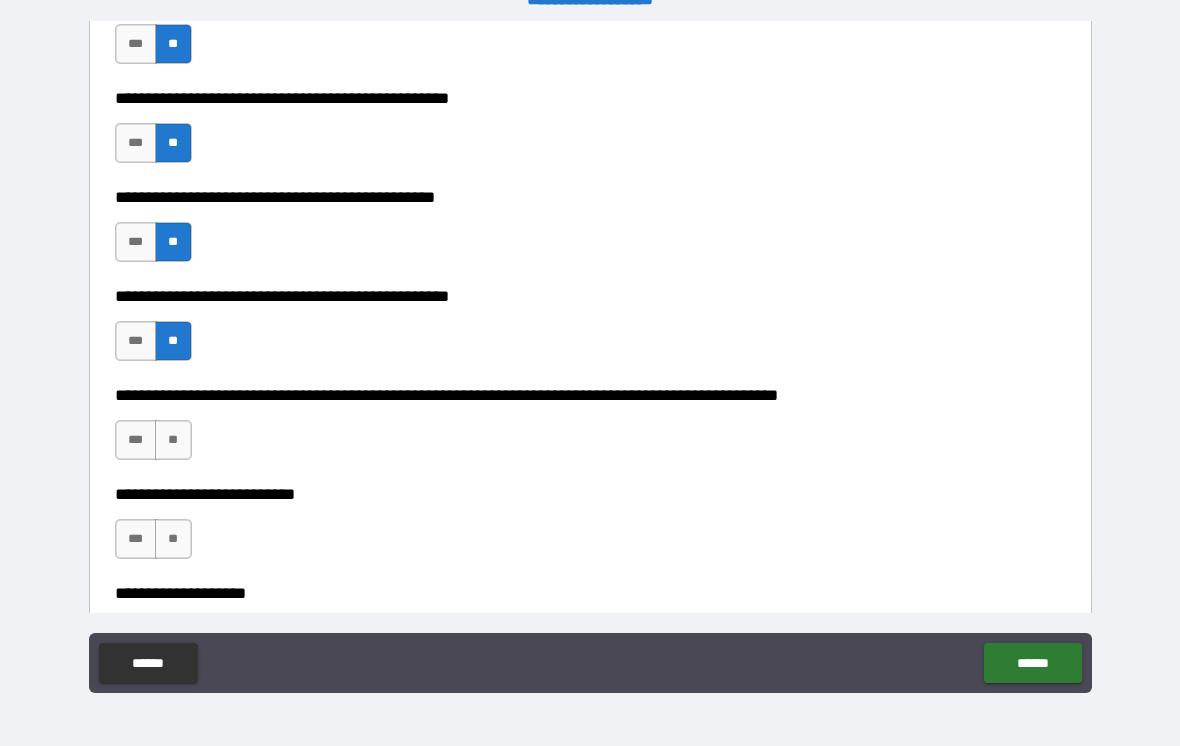scroll, scrollTop: 454, scrollLeft: 0, axis: vertical 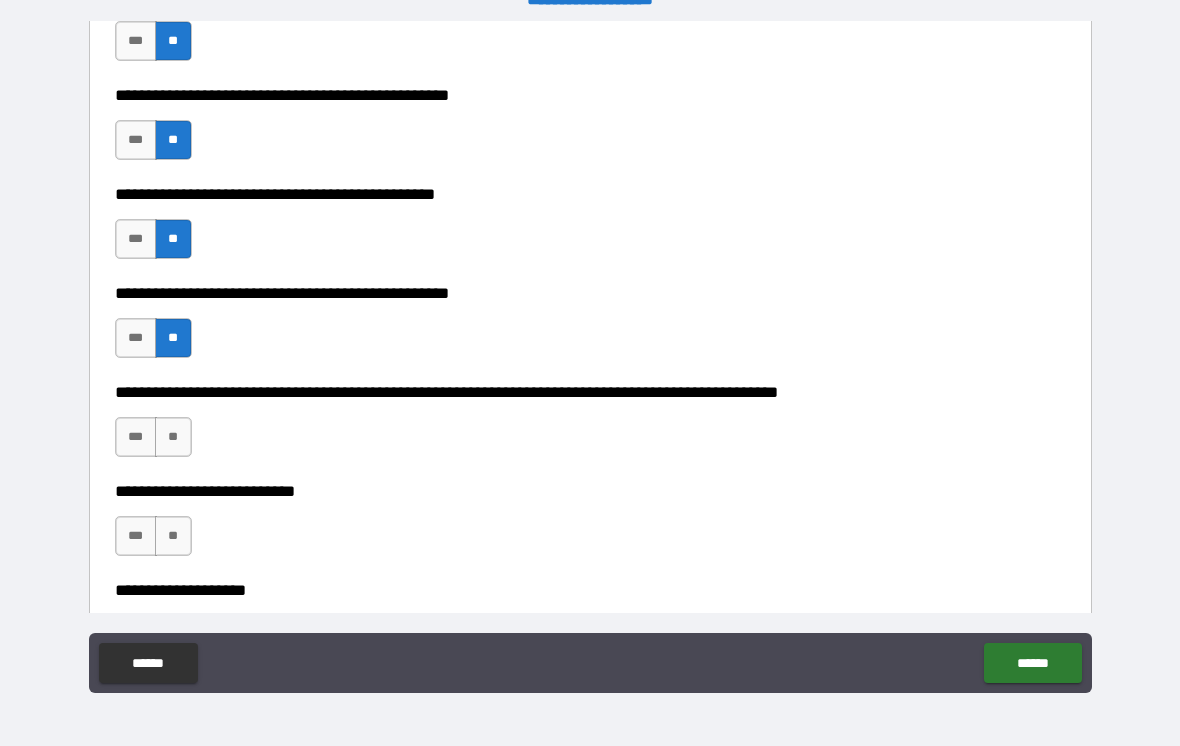 click on "**" at bounding box center (173, 437) 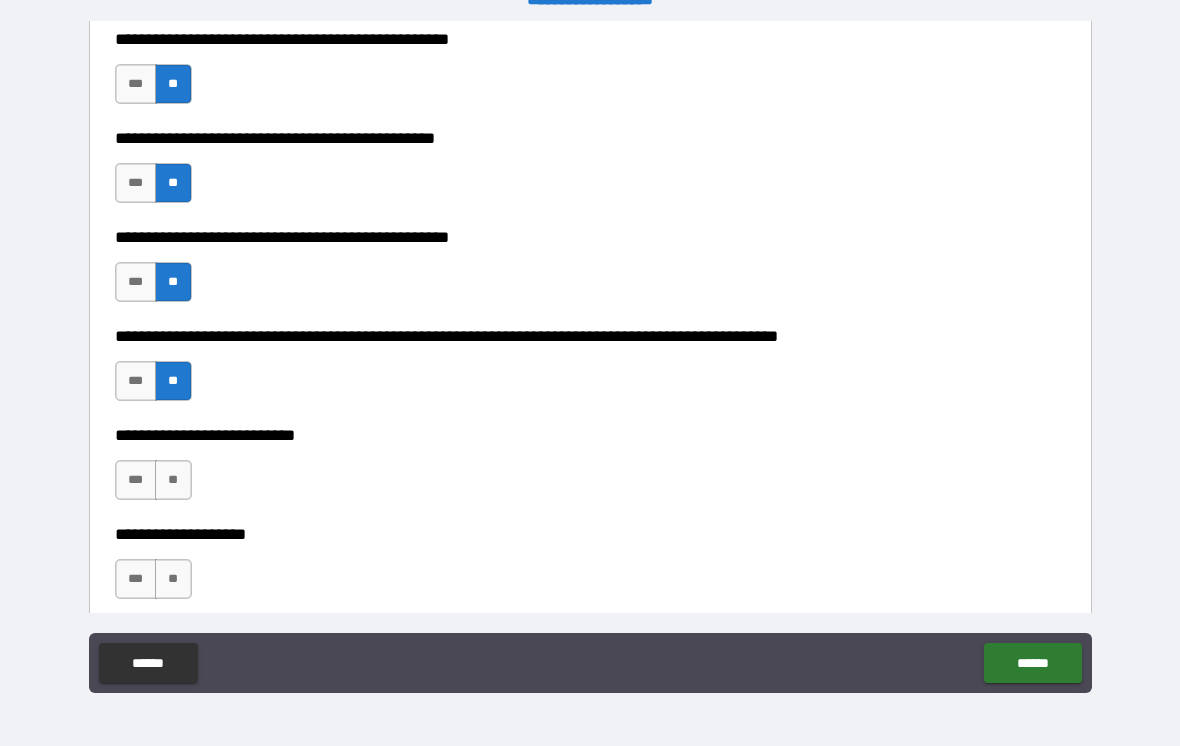 scroll, scrollTop: 573, scrollLeft: 0, axis: vertical 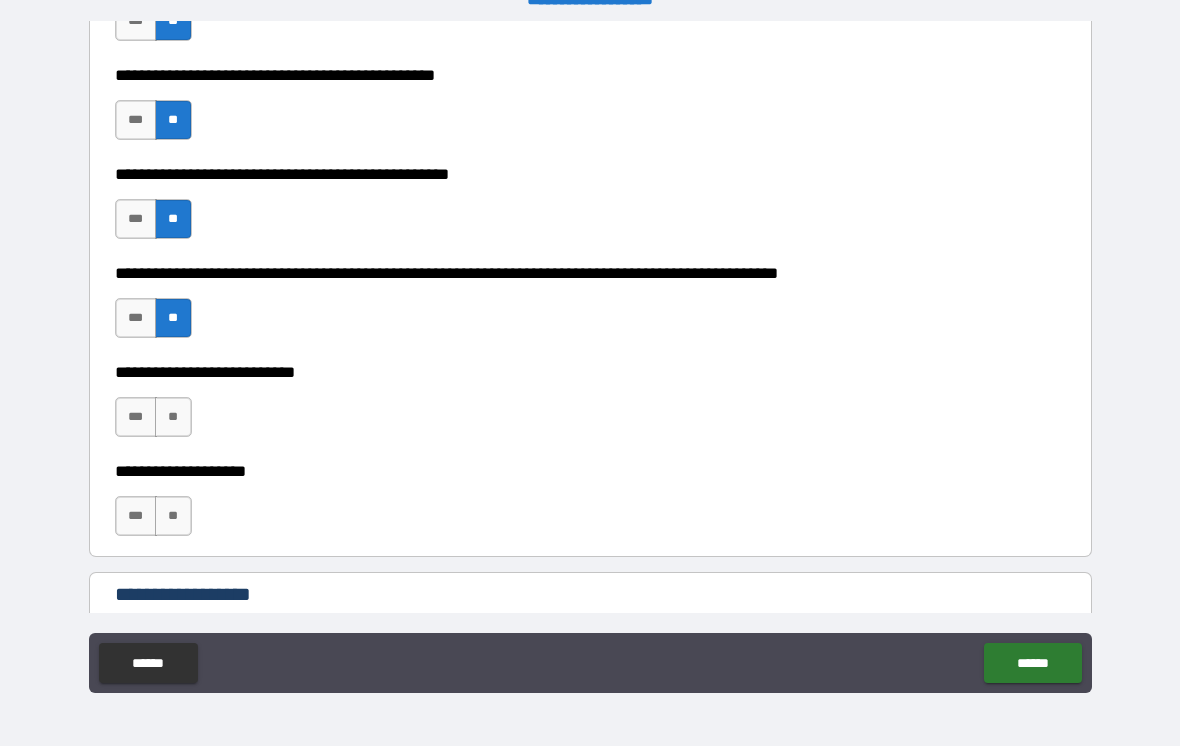 click on "**" at bounding box center (173, 417) 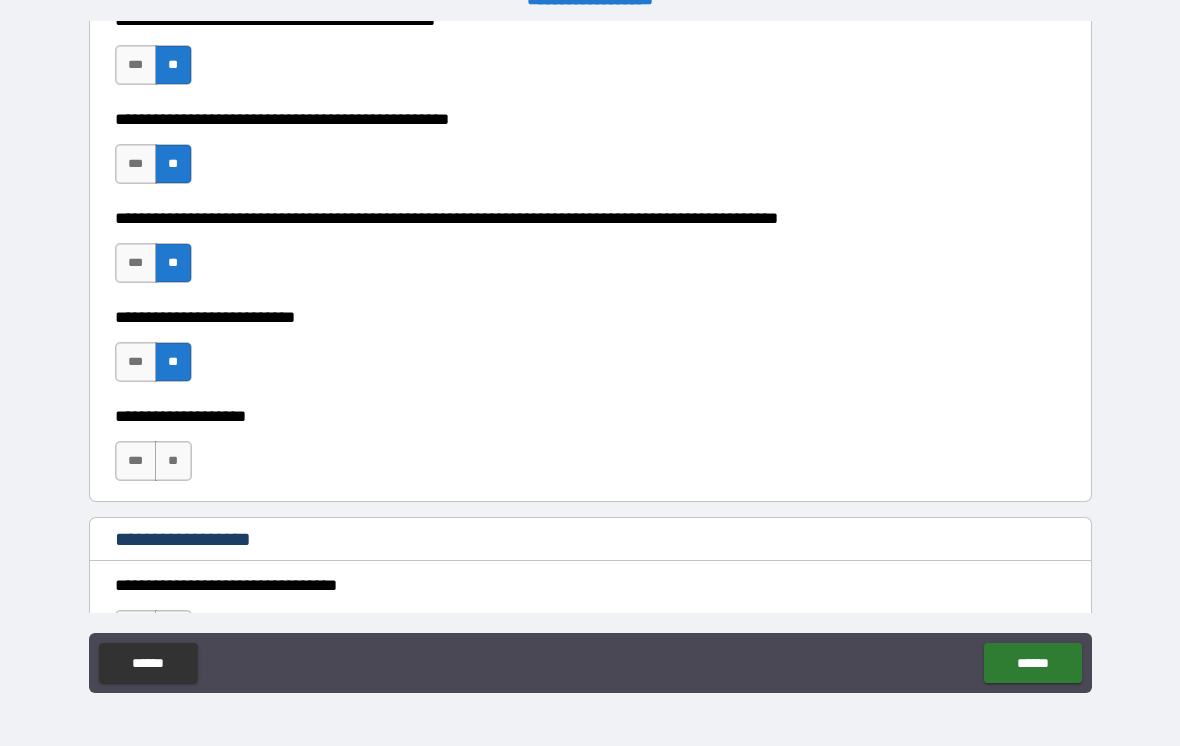 scroll, scrollTop: 693, scrollLeft: 0, axis: vertical 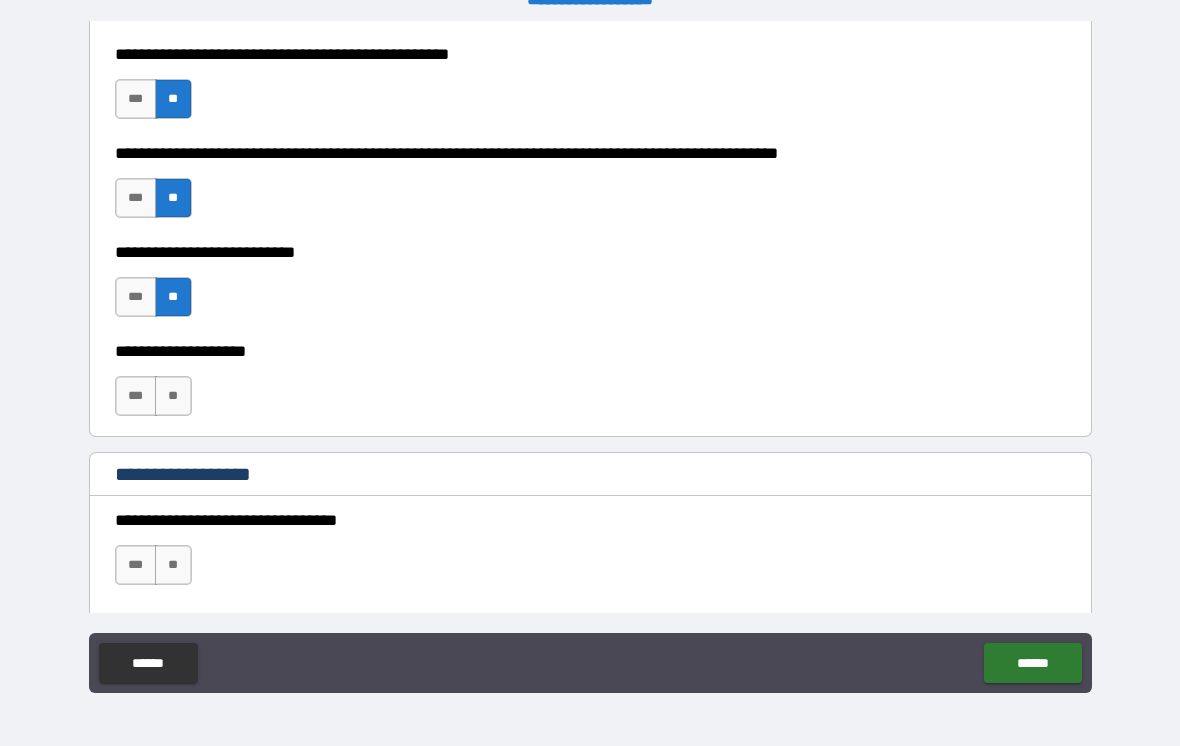 click on "**" at bounding box center (173, 396) 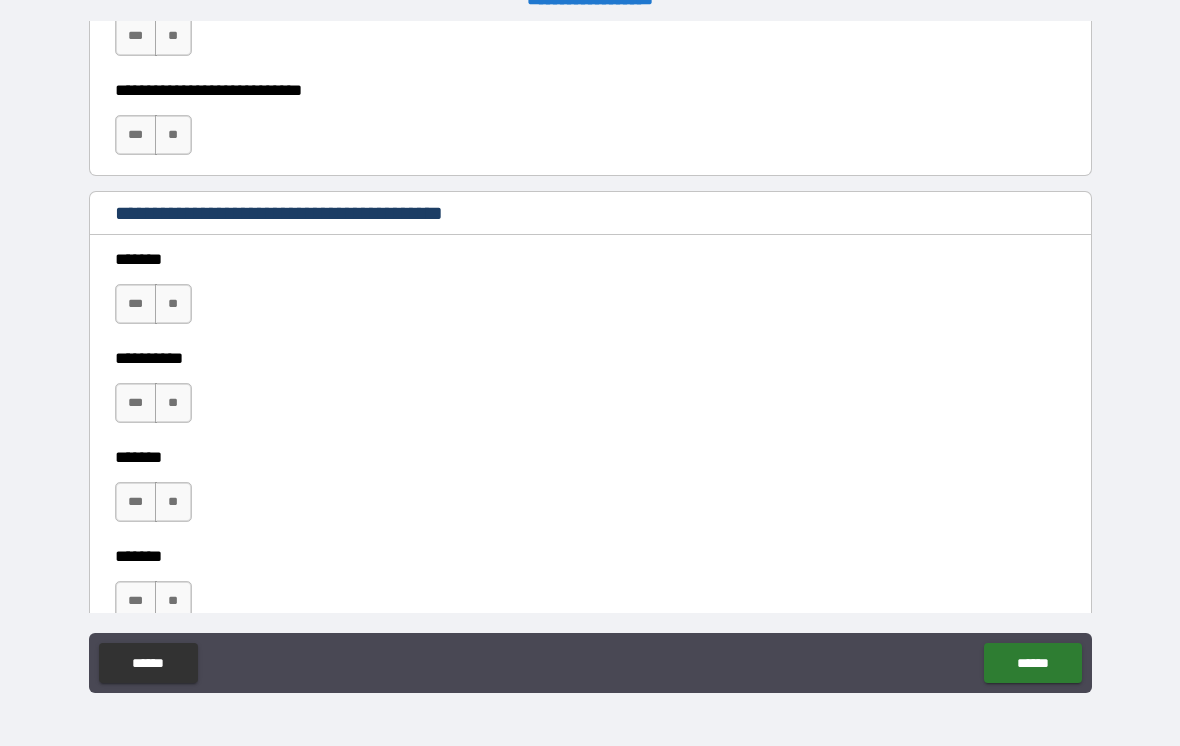 scroll, scrollTop: 1323, scrollLeft: 0, axis: vertical 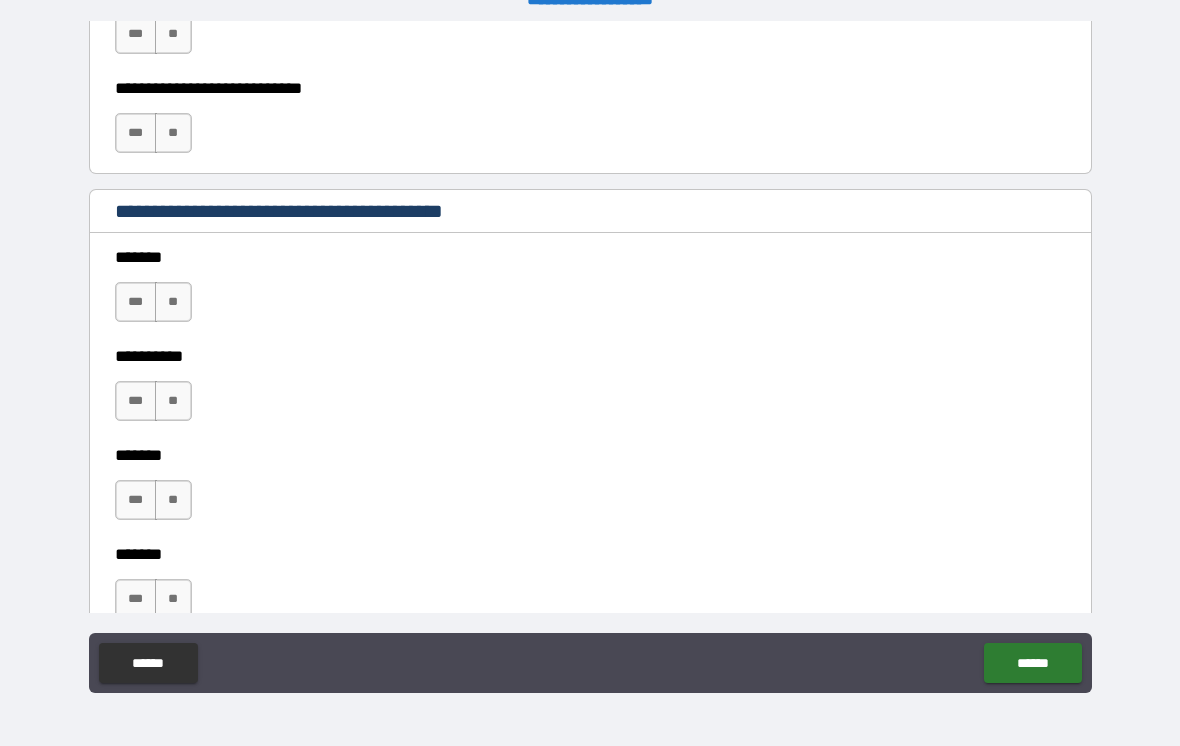 click on "**" at bounding box center [173, 302] 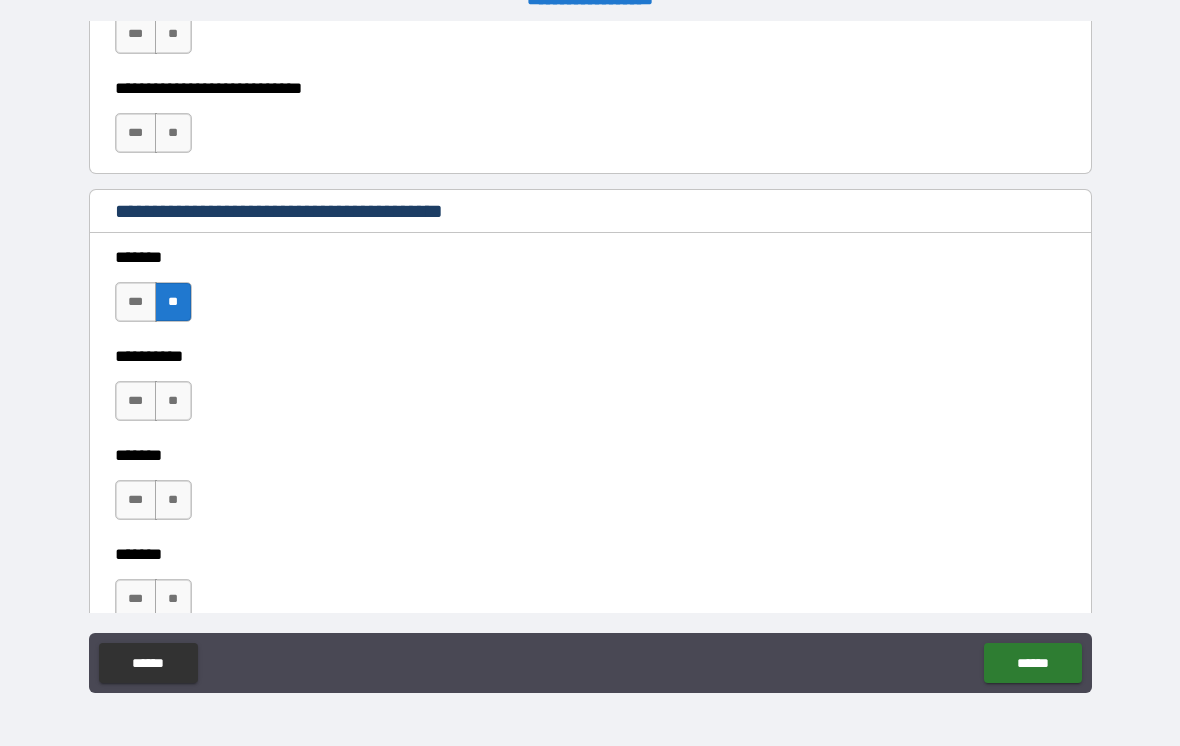click on "**" at bounding box center (173, 401) 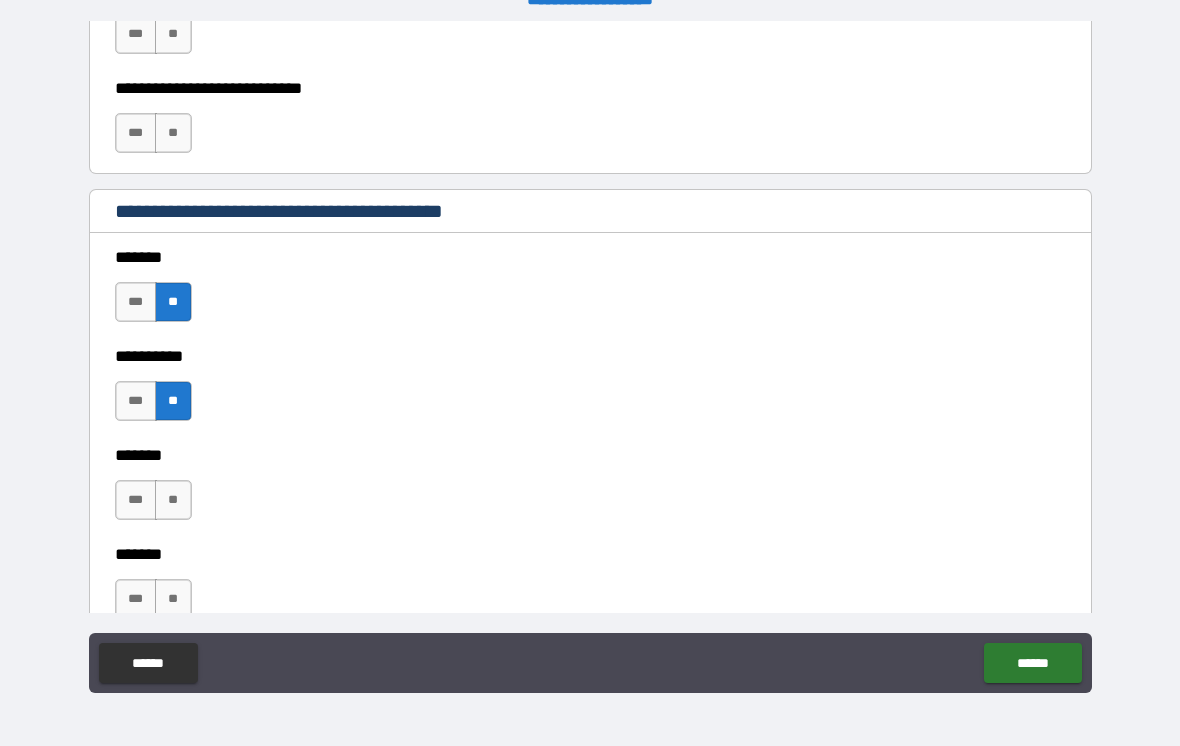 click on "**" at bounding box center (173, 500) 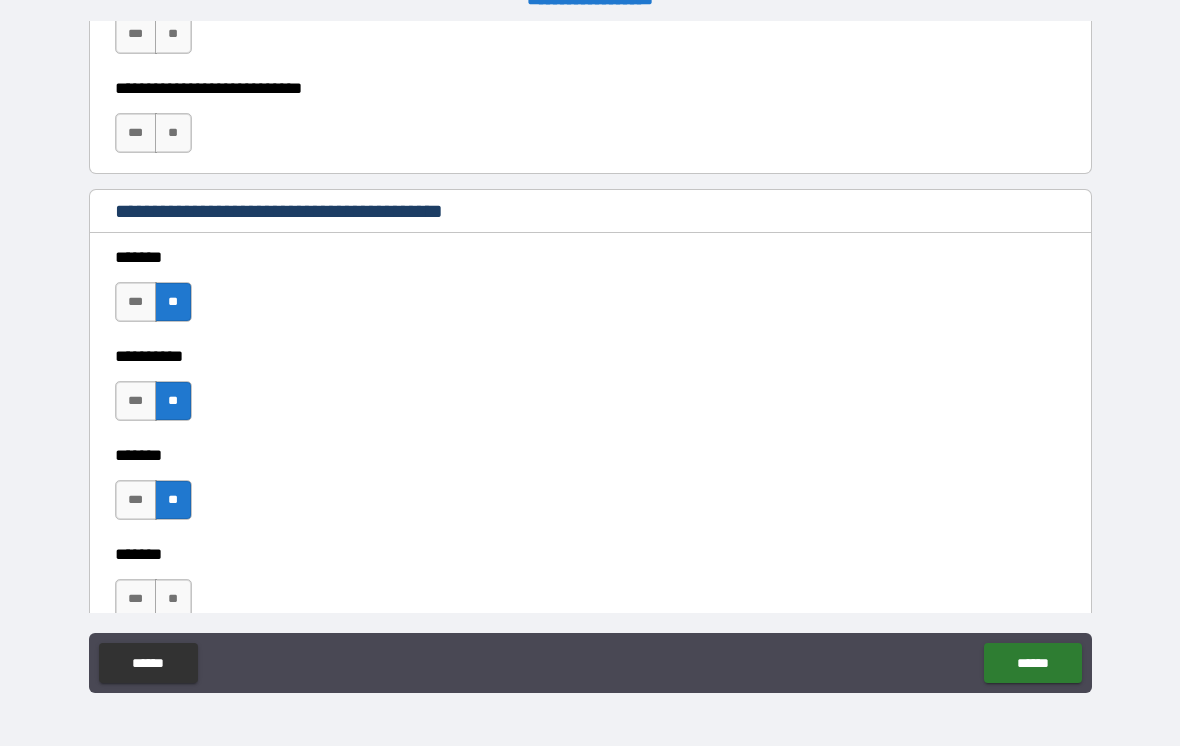 click on "**" at bounding box center (173, 599) 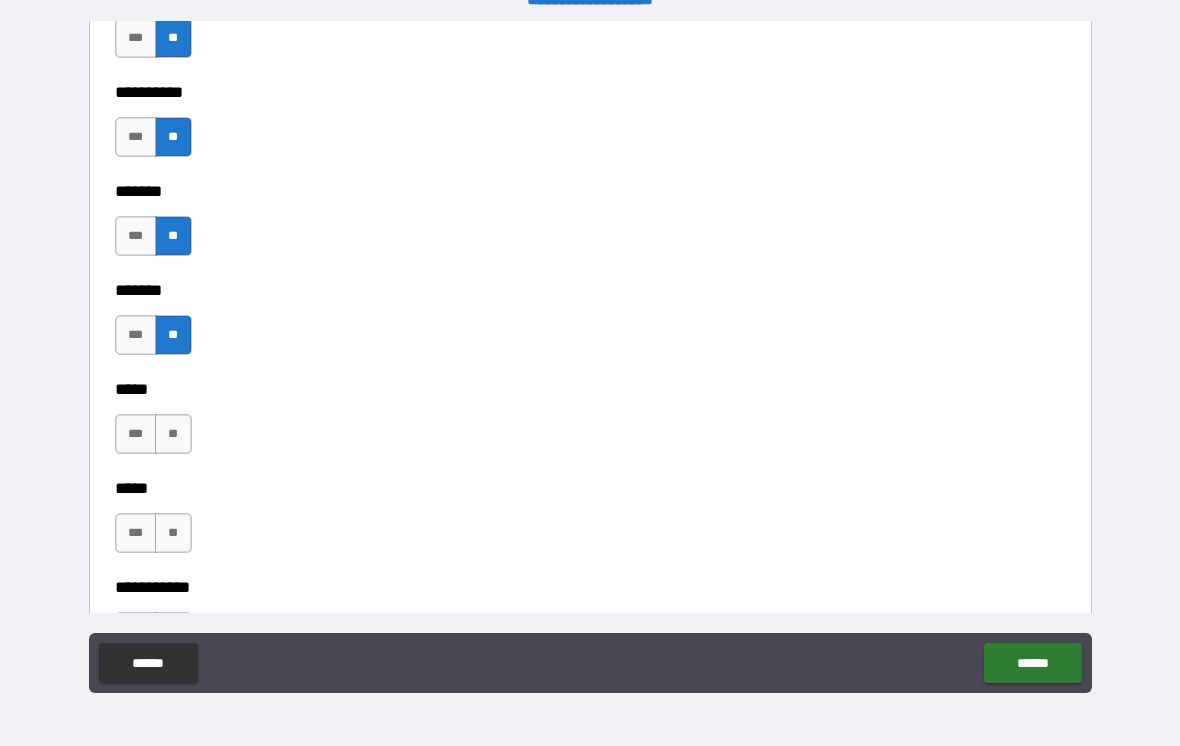 scroll, scrollTop: 1603, scrollLeft: 0, axis: vertical 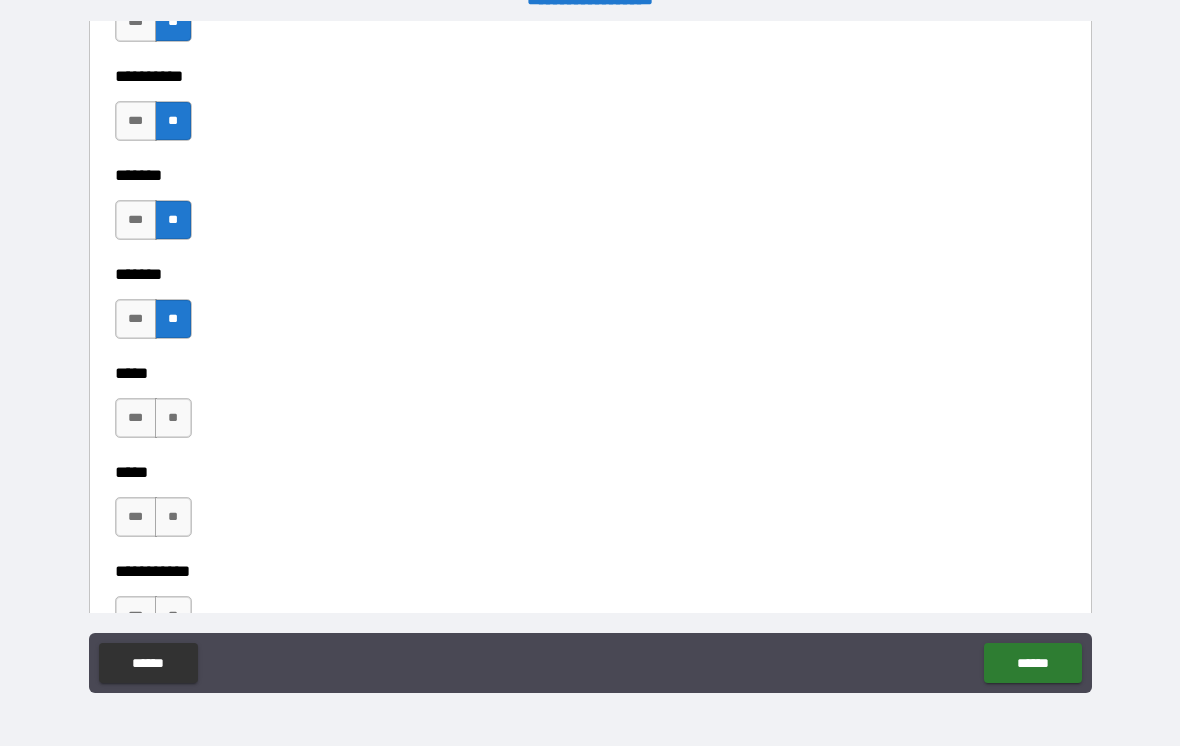 click on "**" at bounding box center (173, 418) 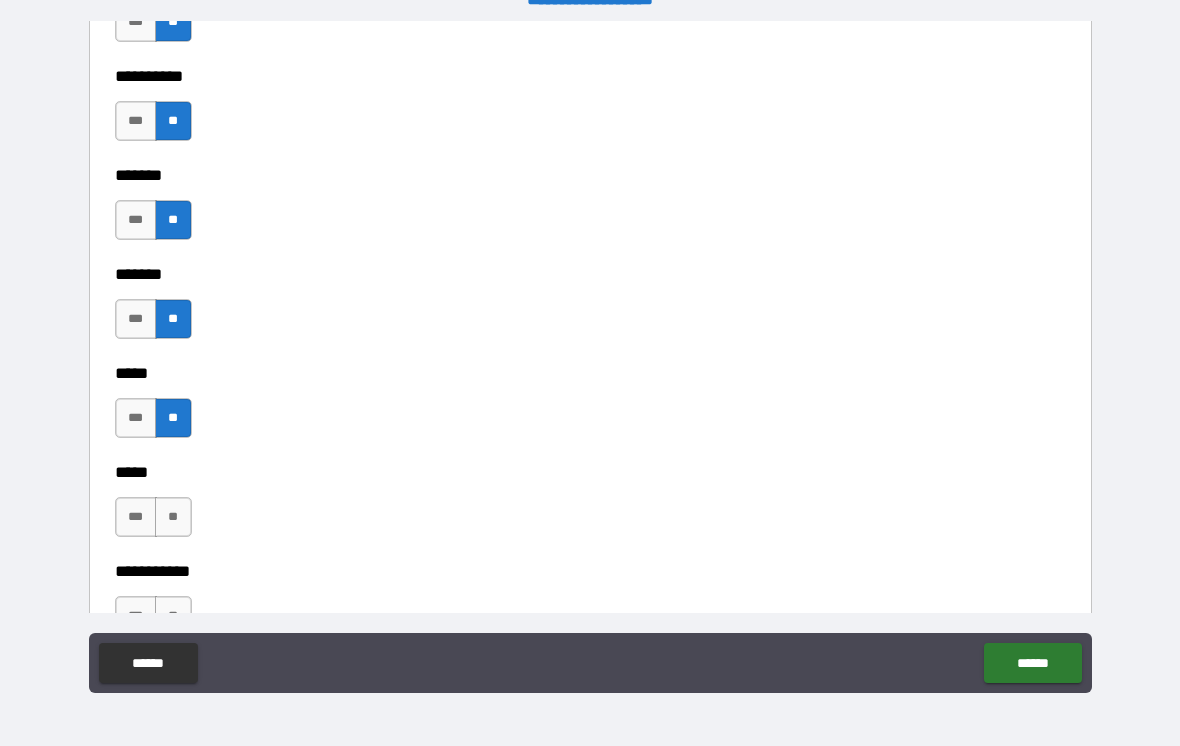 click on "**" at bounding box center [173, 517] 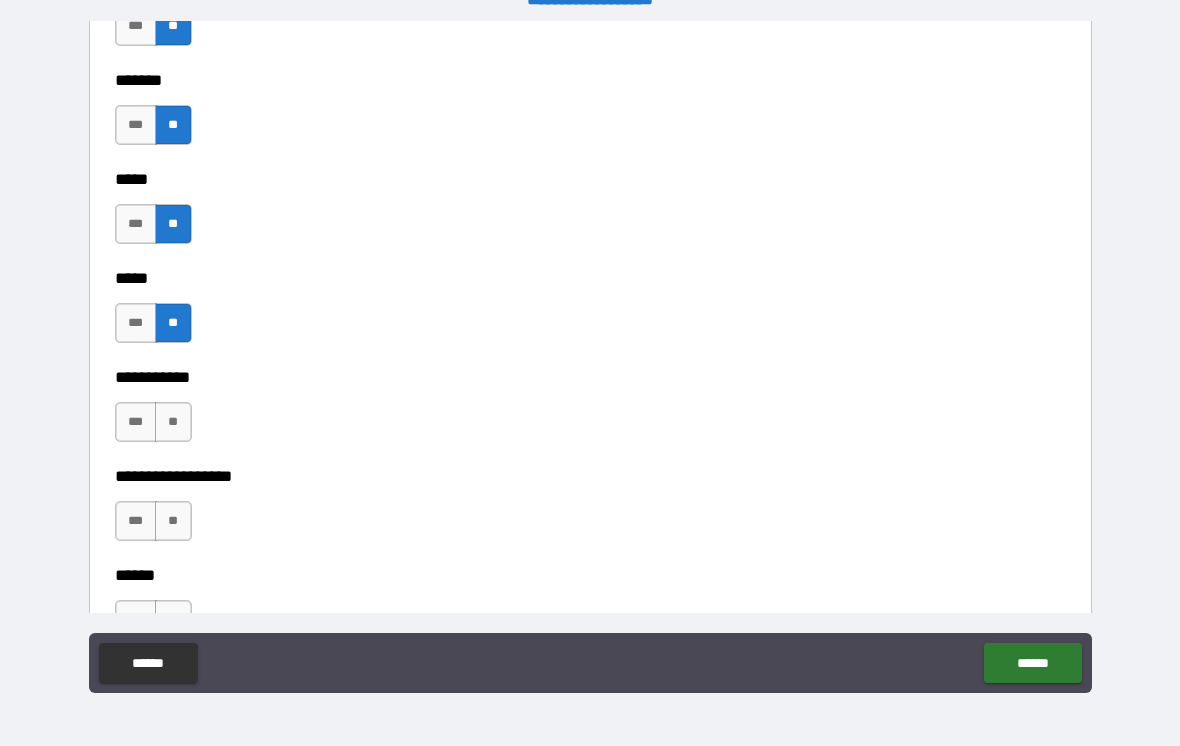 scroll, scrollTop: 1827, scrollLeft: 0, axis: vertical 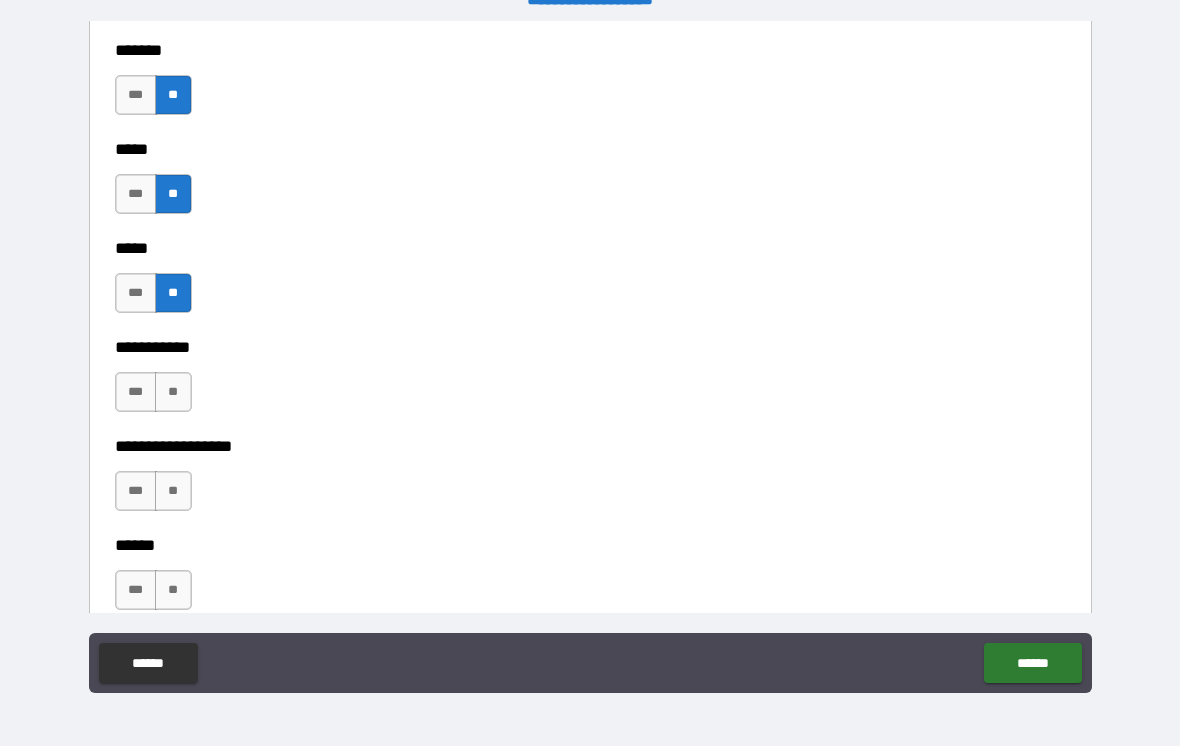 click on "**" at bounding box center (173, 392) 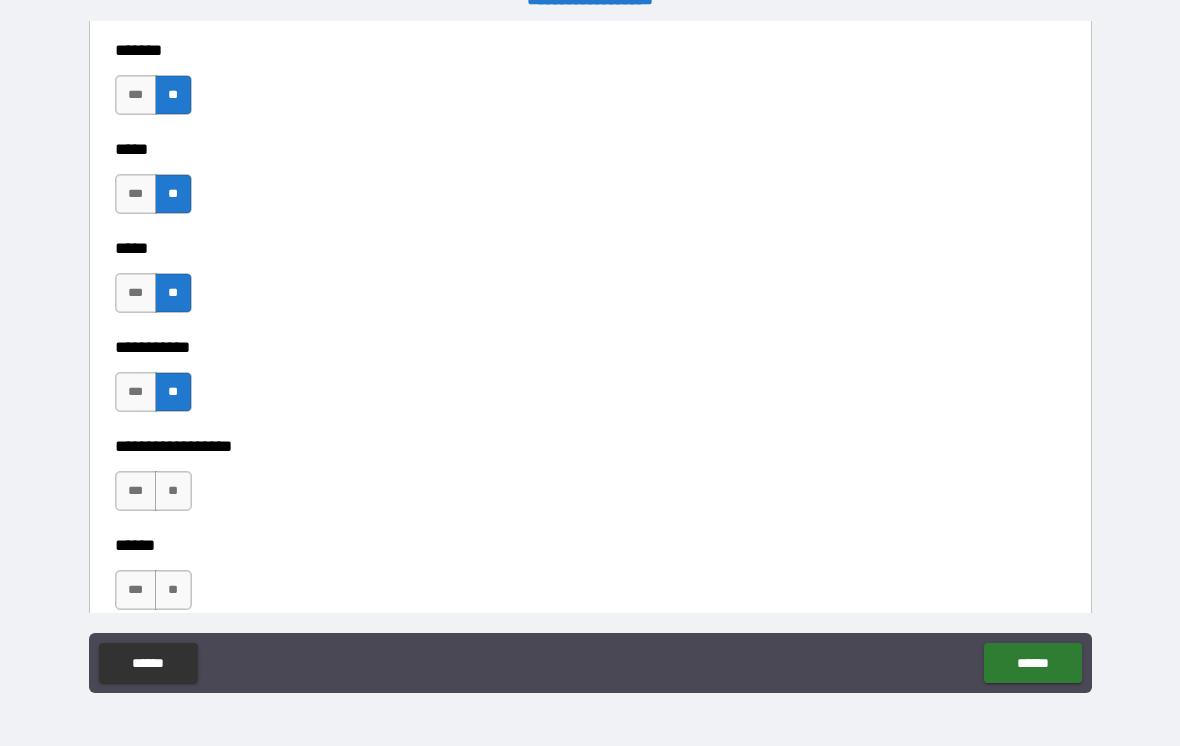 click on "**" at bounding box center [173, 491] 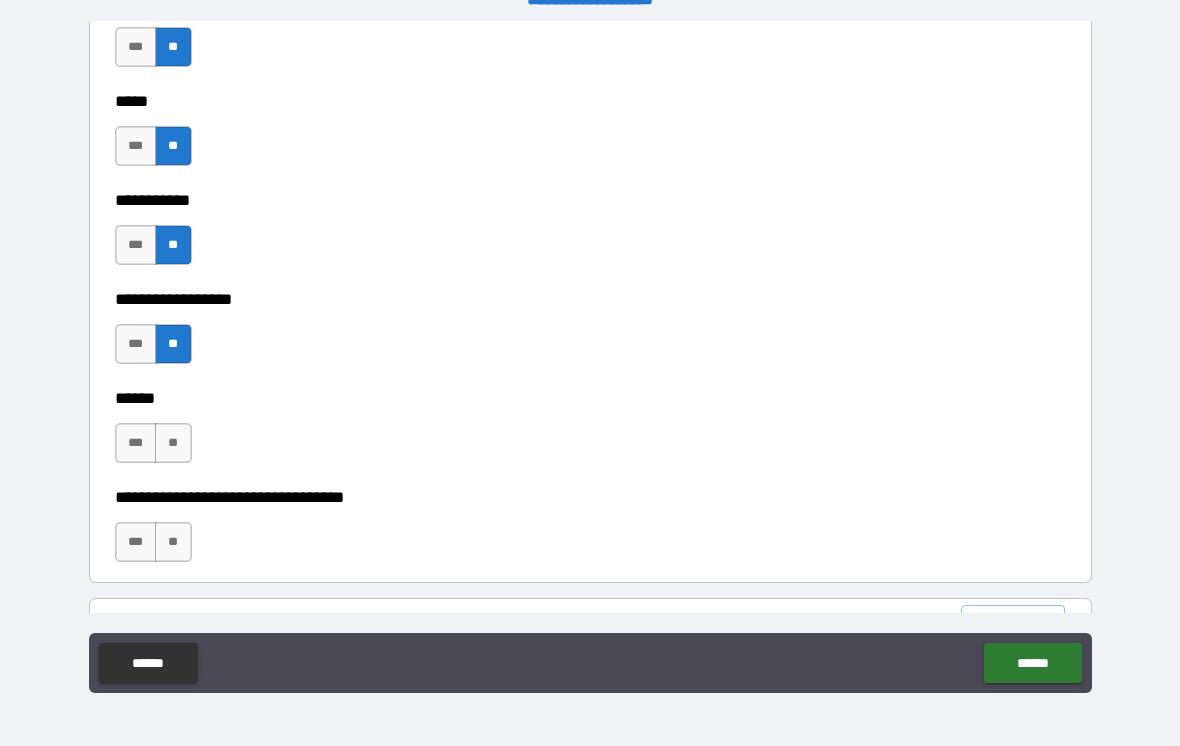 scroll, scrollTop: 2004, scrollLeft: 0, axis: vertical 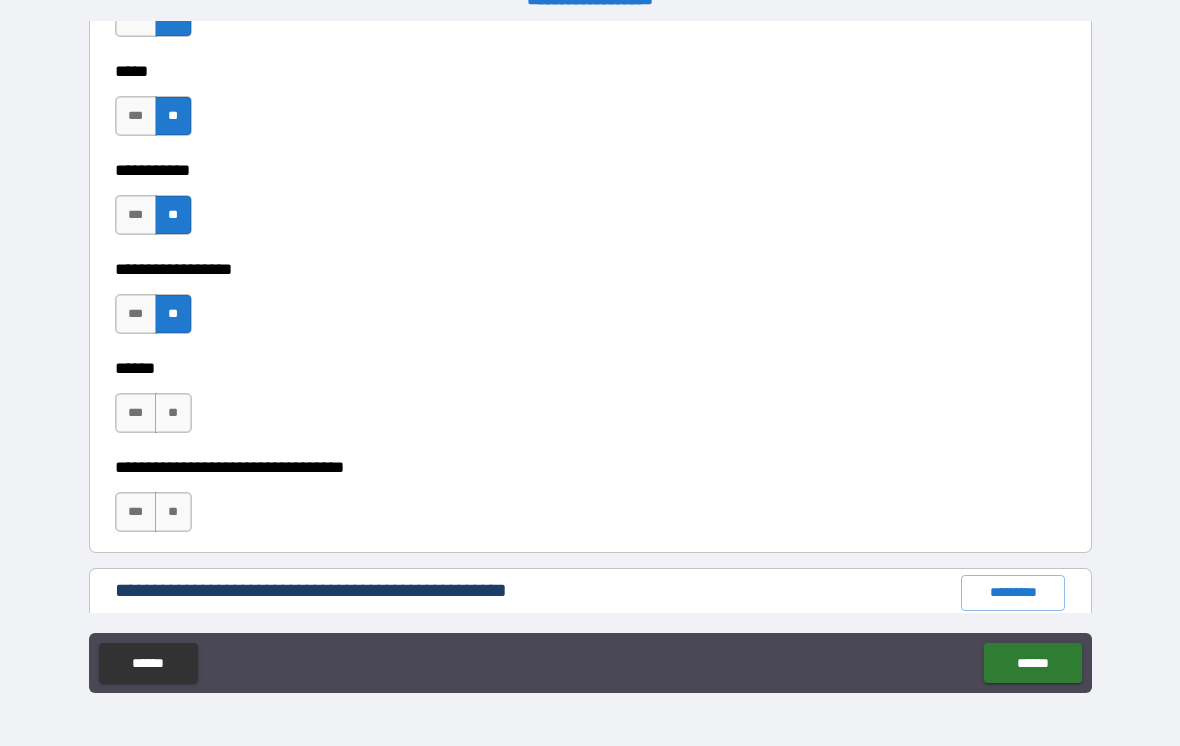 click on "**" at bounding box center (173, 413) 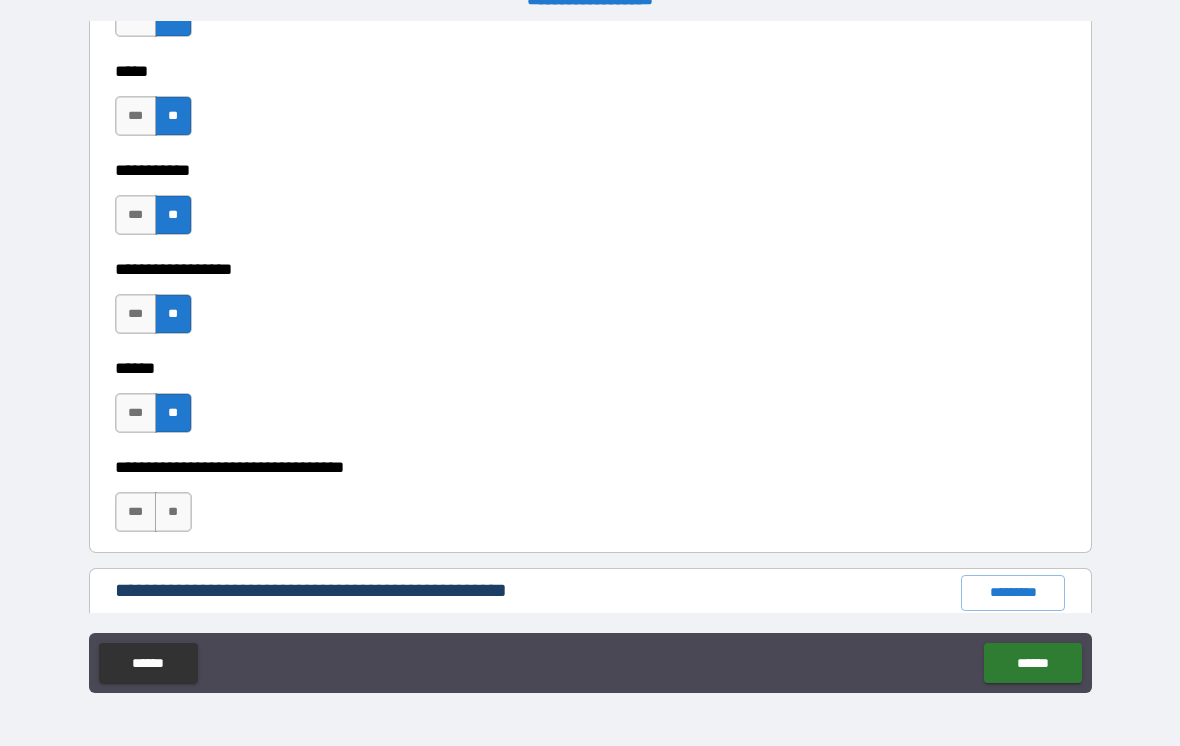 click on "**" at bounding box center [173, 512] 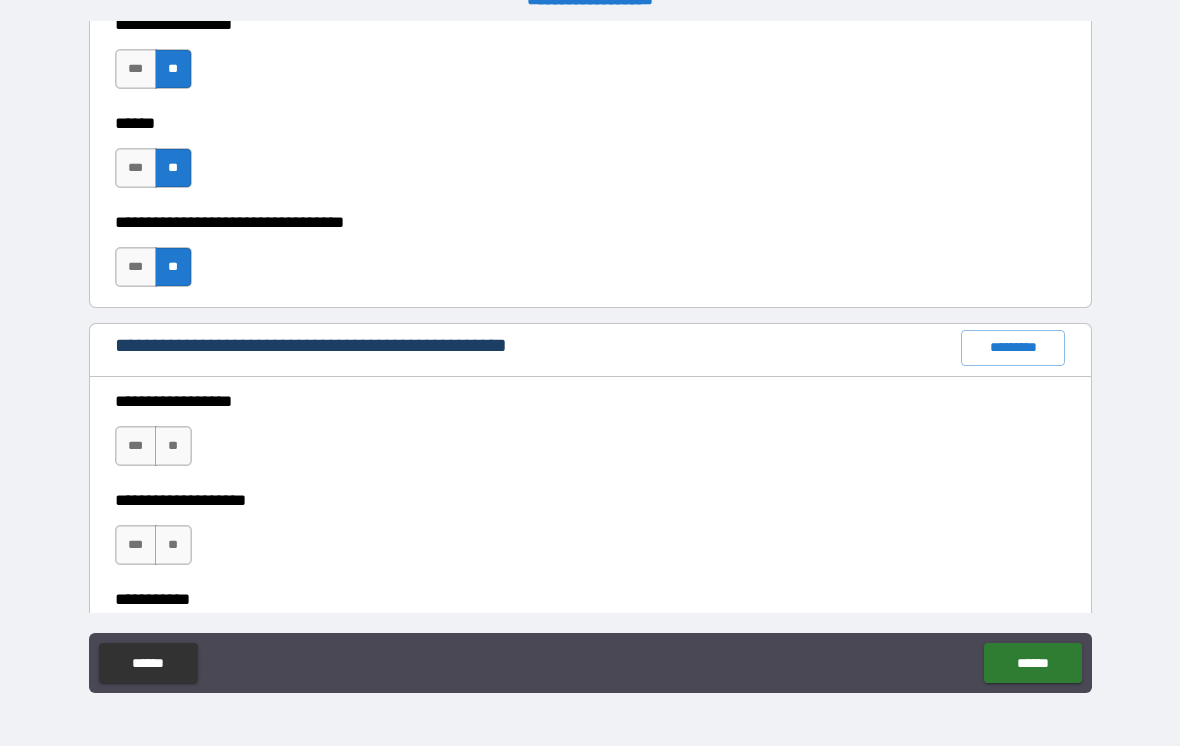 scroll, scrollTop: 2261, scrollLeft: 0, axis: vertical 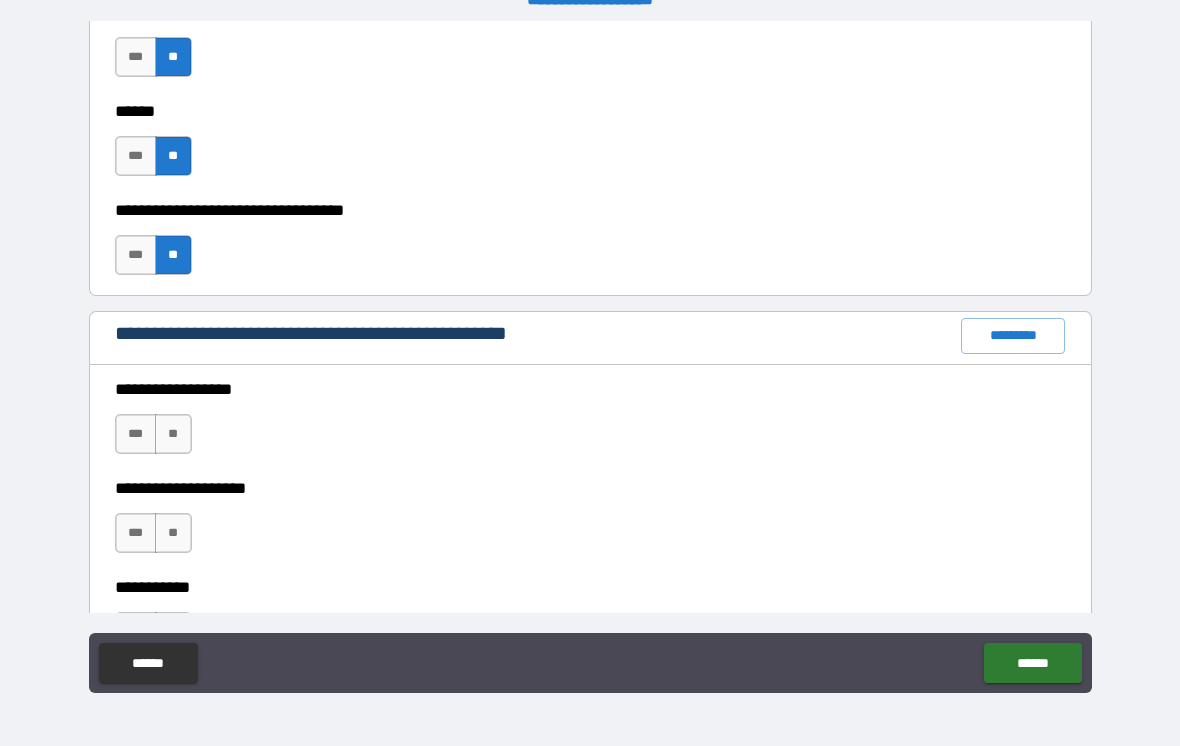 click on "**" at bounding box center [173, 434] 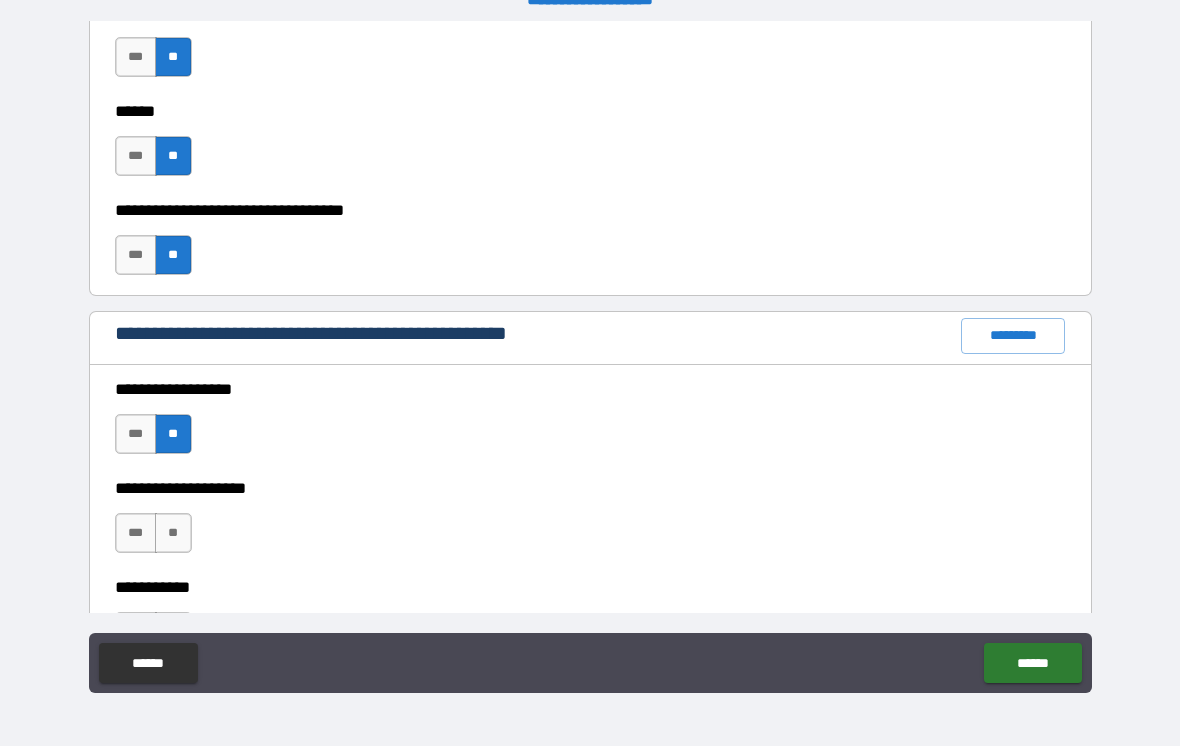 click on "**" at bounding box center [173, 533] 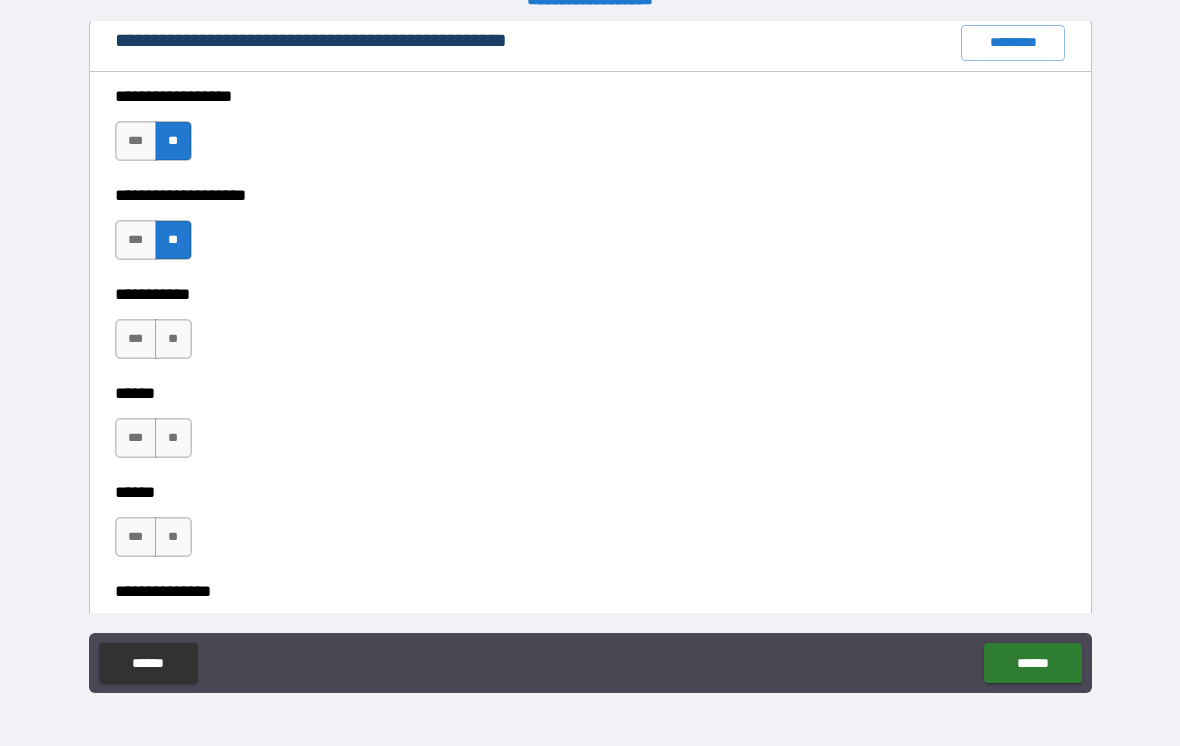 scroll, scrollTop: 2658, scrollLeft: 0, axis: vertical 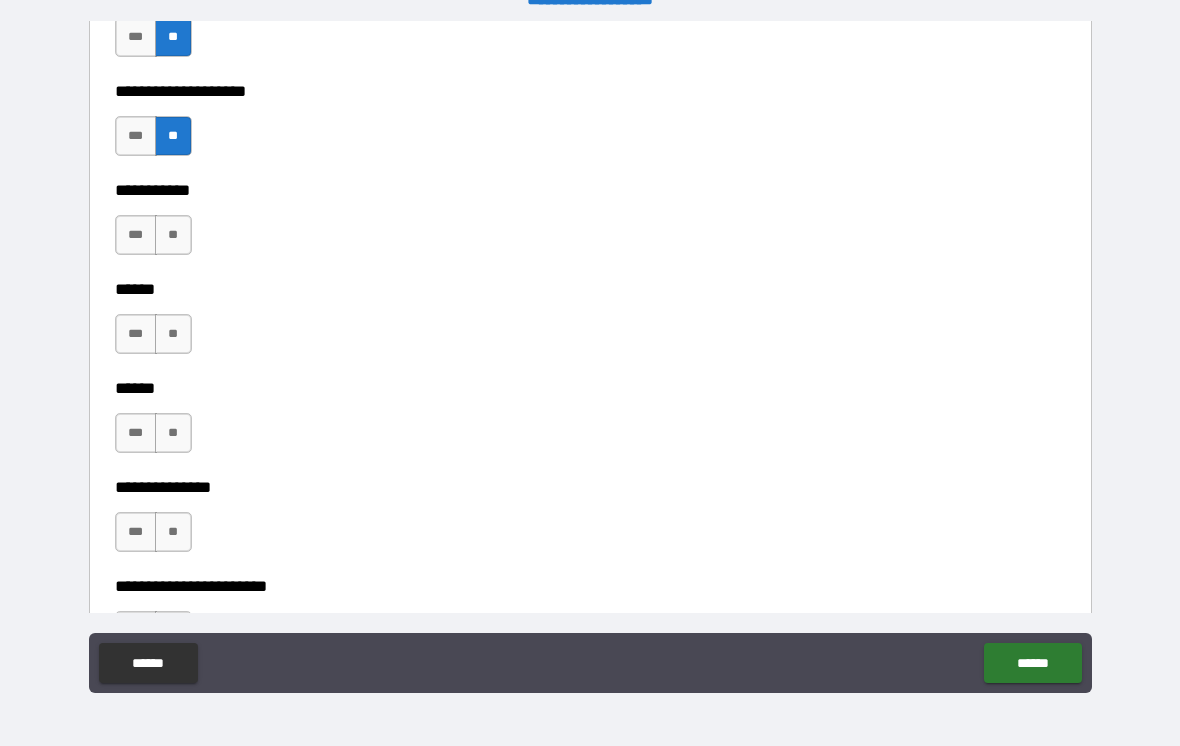 click on "**" at bounding box center (173, 235) 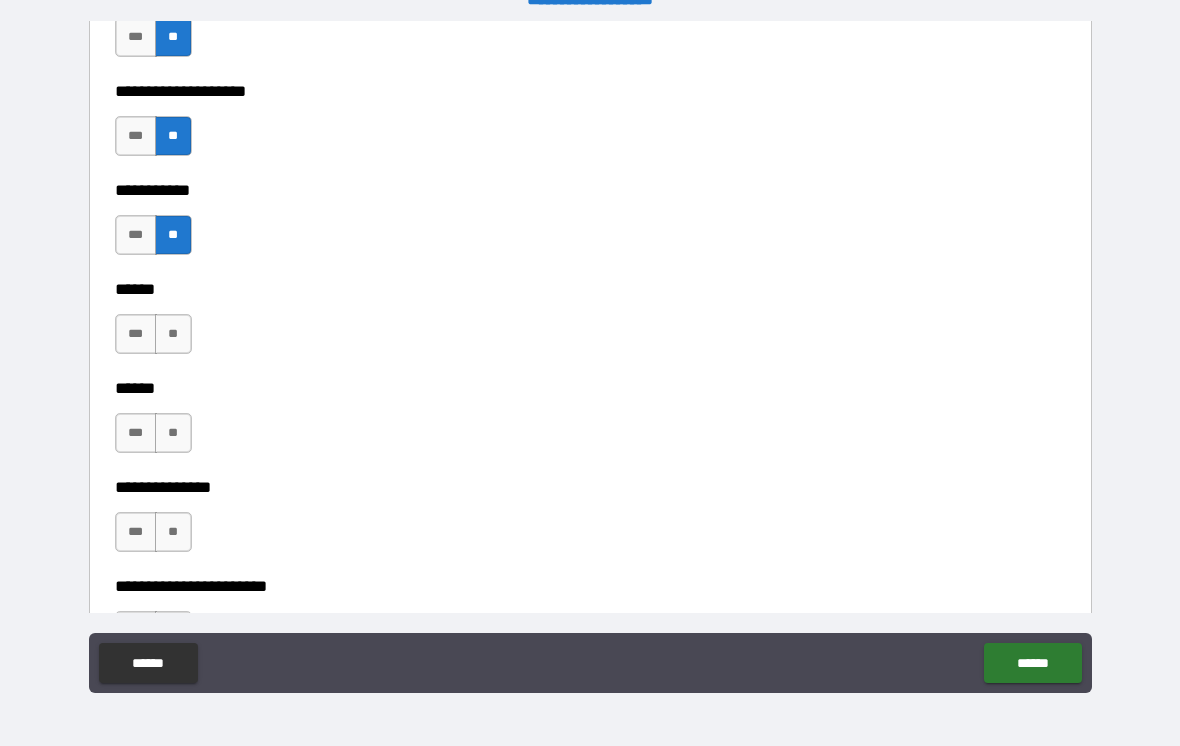 click on "**" at bounding box center (173, 334) 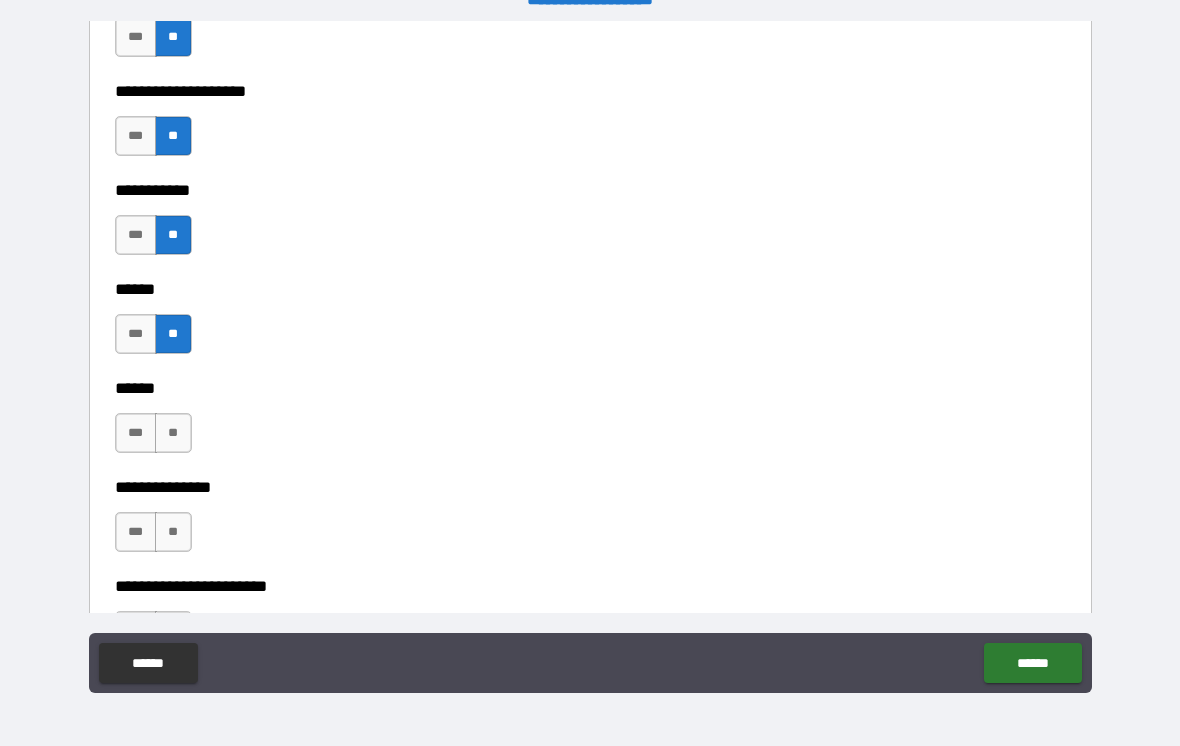 click on "**" at bounding box center [173, 433] 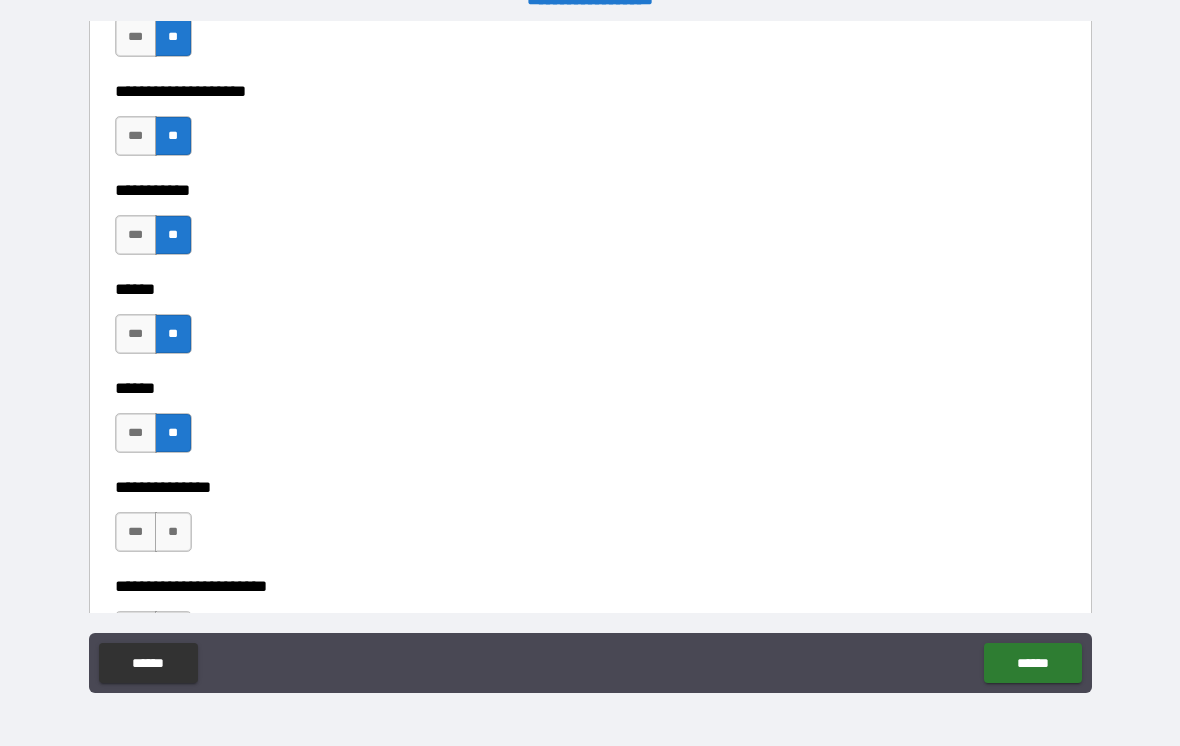 click on "**" at bounding box center [173, 532] 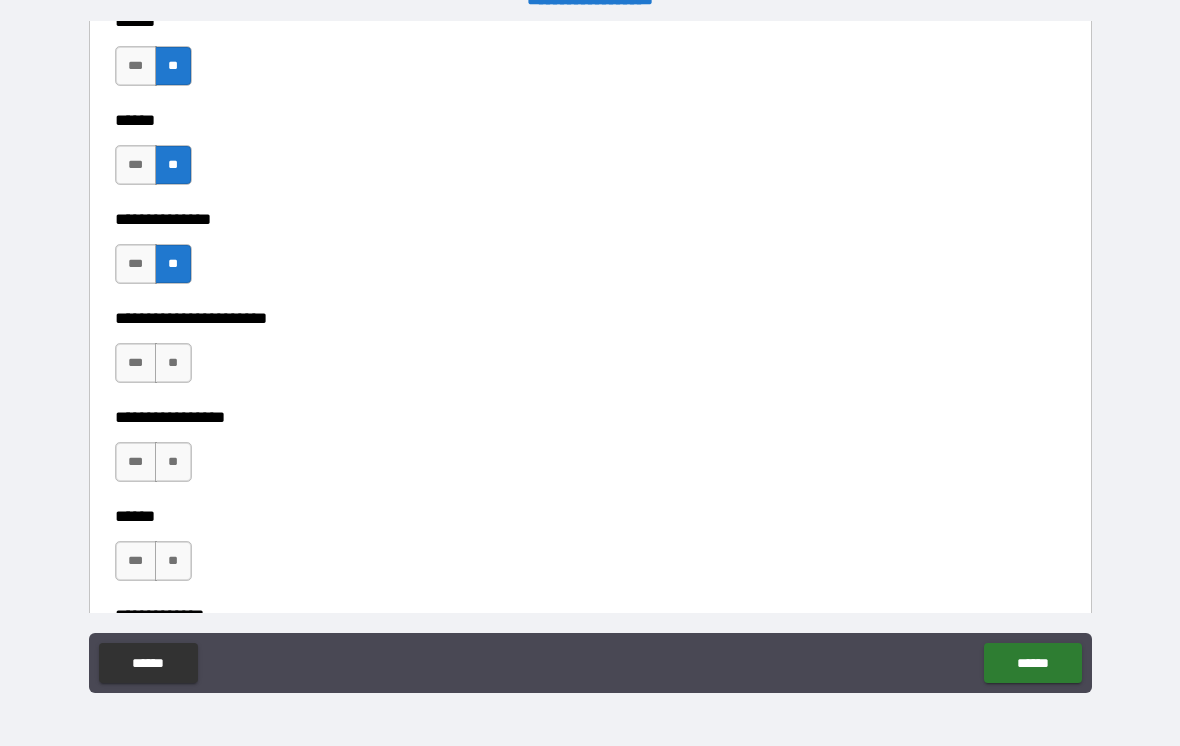 scroll, scrollTop: 2934, scrollLeft: 0, axis: vertical 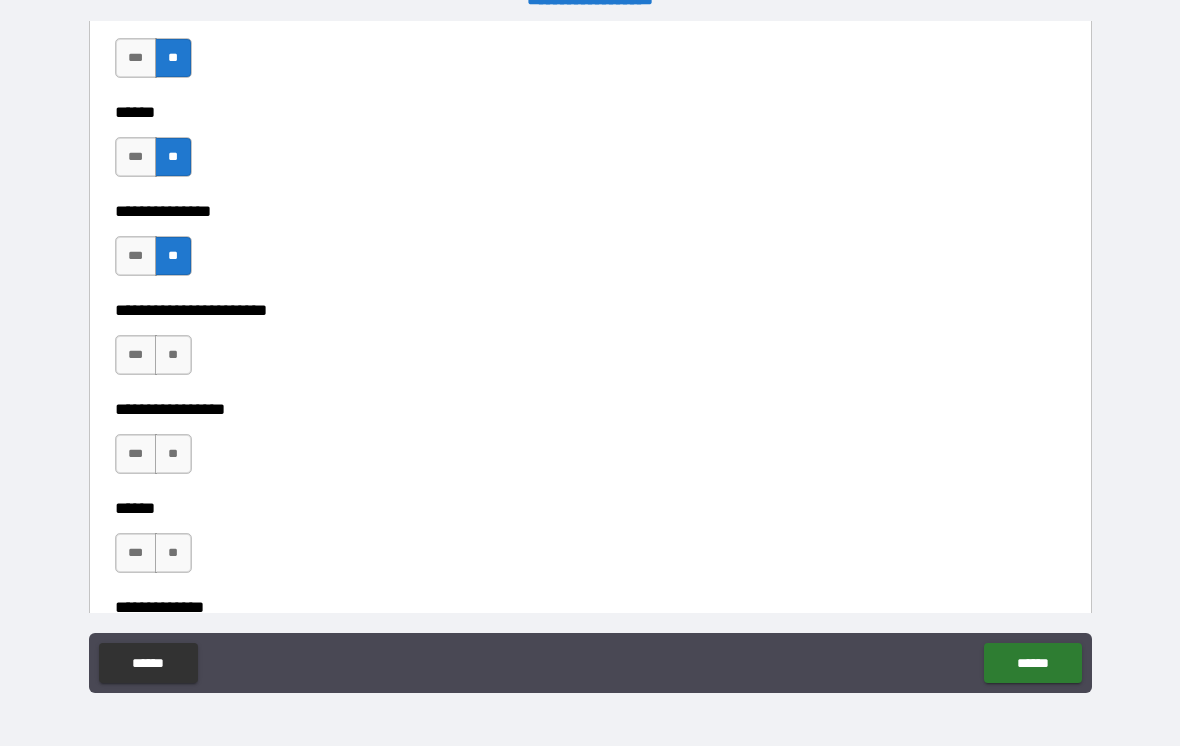 click on "**" at bounding box center (173, 355) 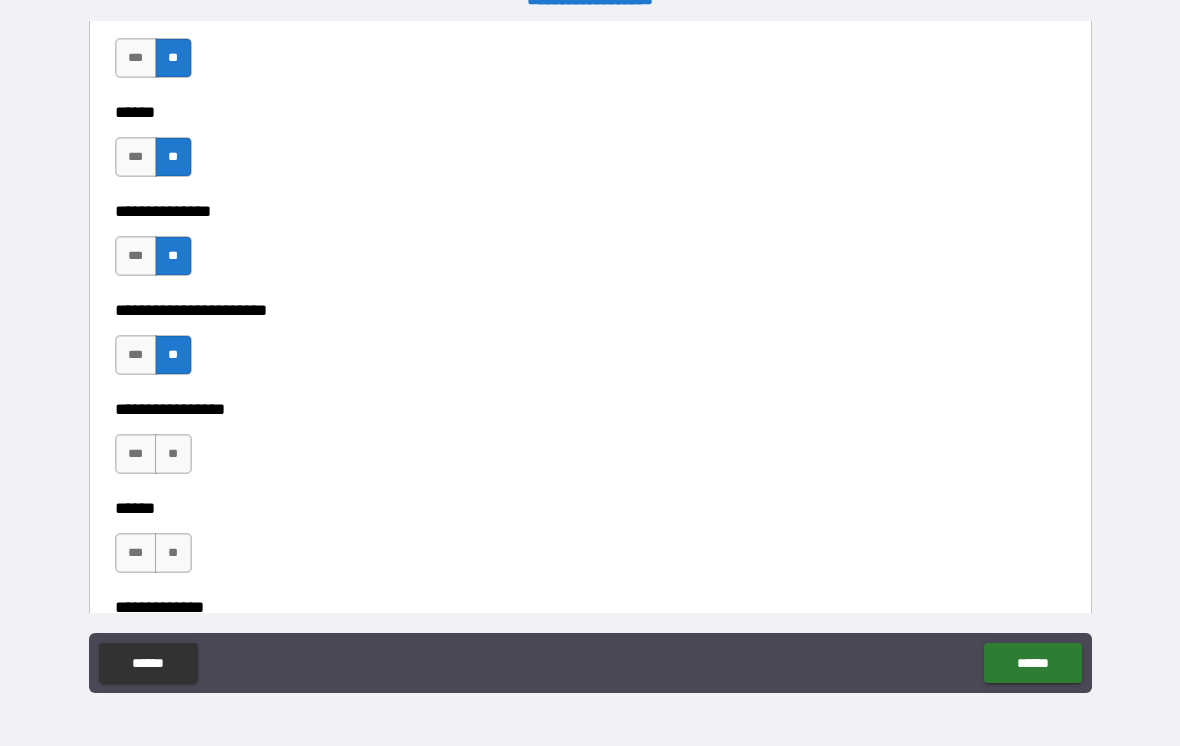 click on "**" at bounding box center [173, 454] 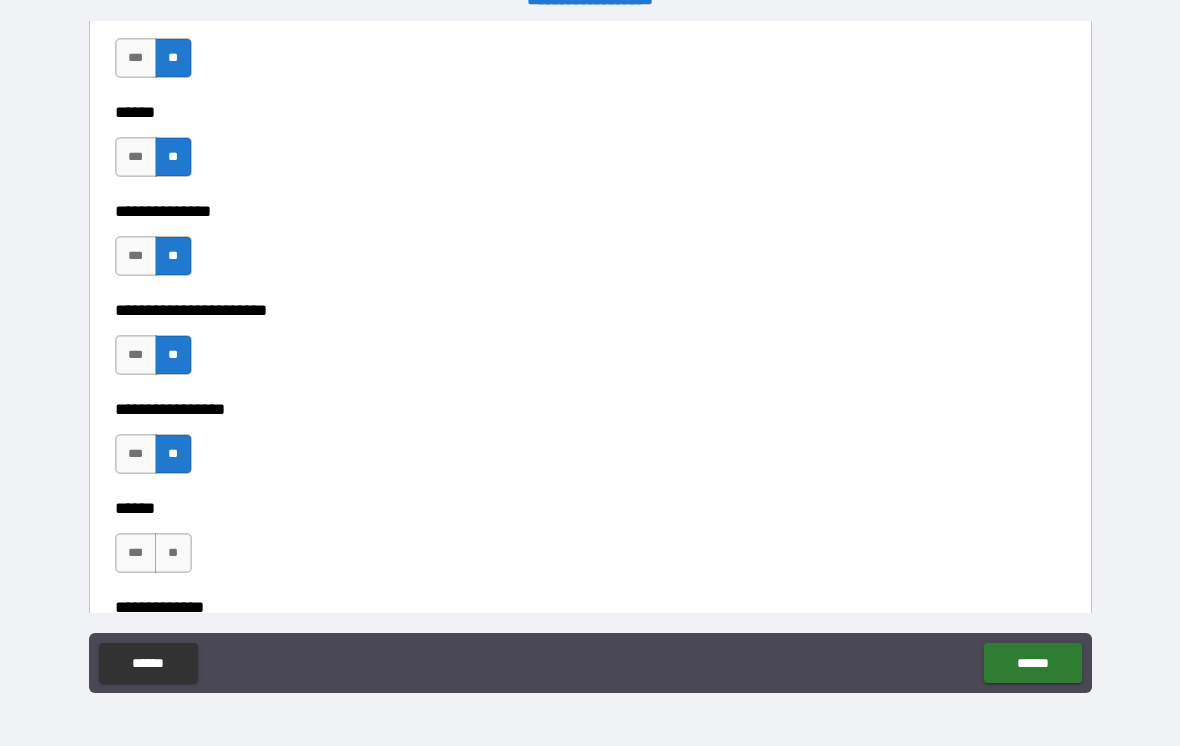 click on "**" at bounding box center (173, 553) 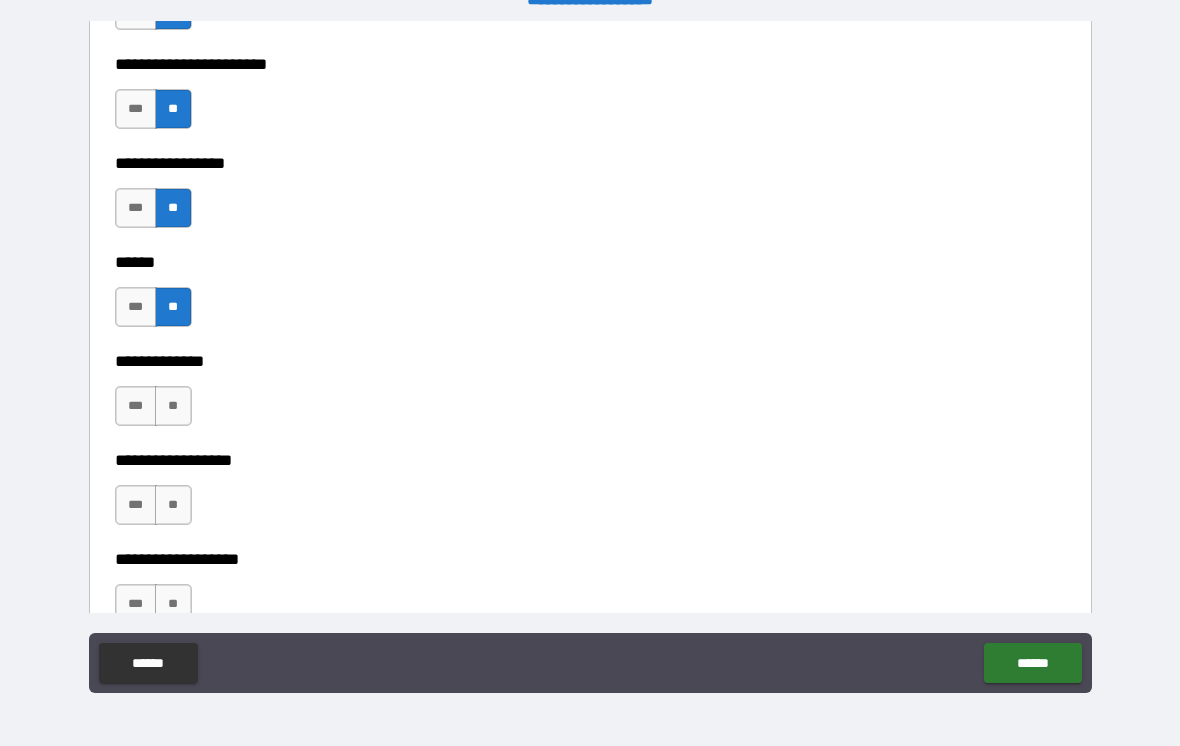 scroll, scrollTop: 3190, scrollLeft: 0, axis: vertical 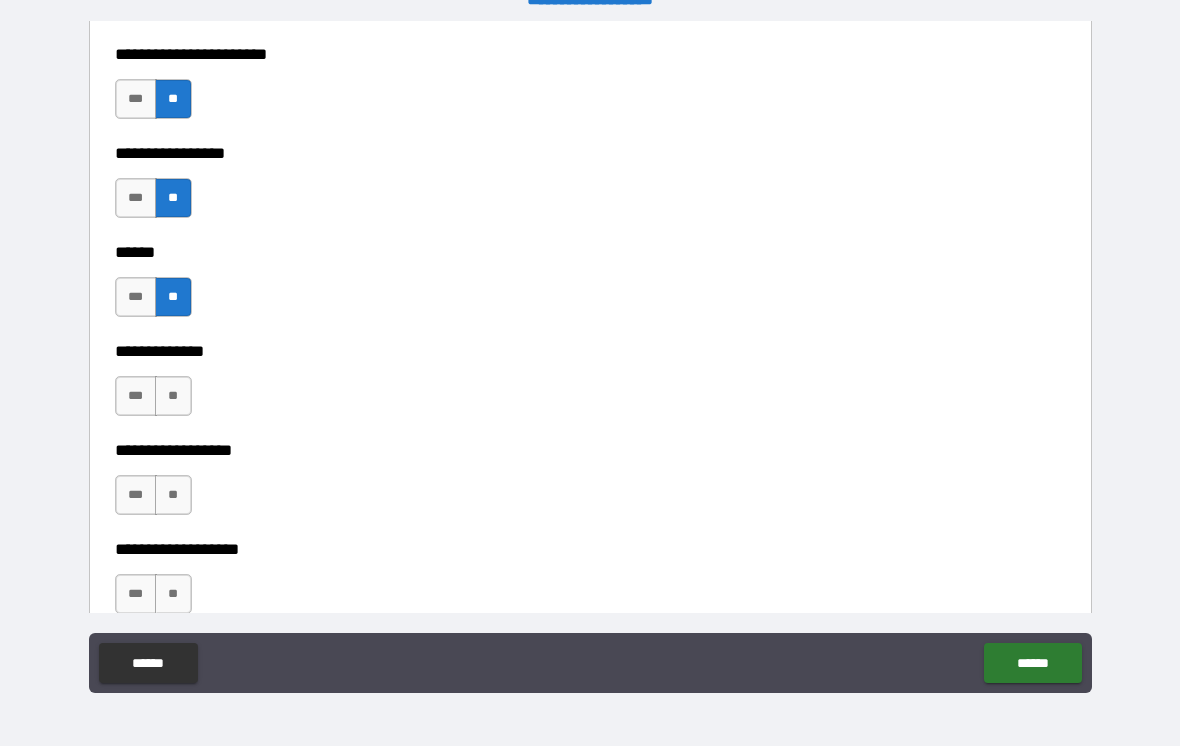 click on "**" at bounding box center [173, 396] 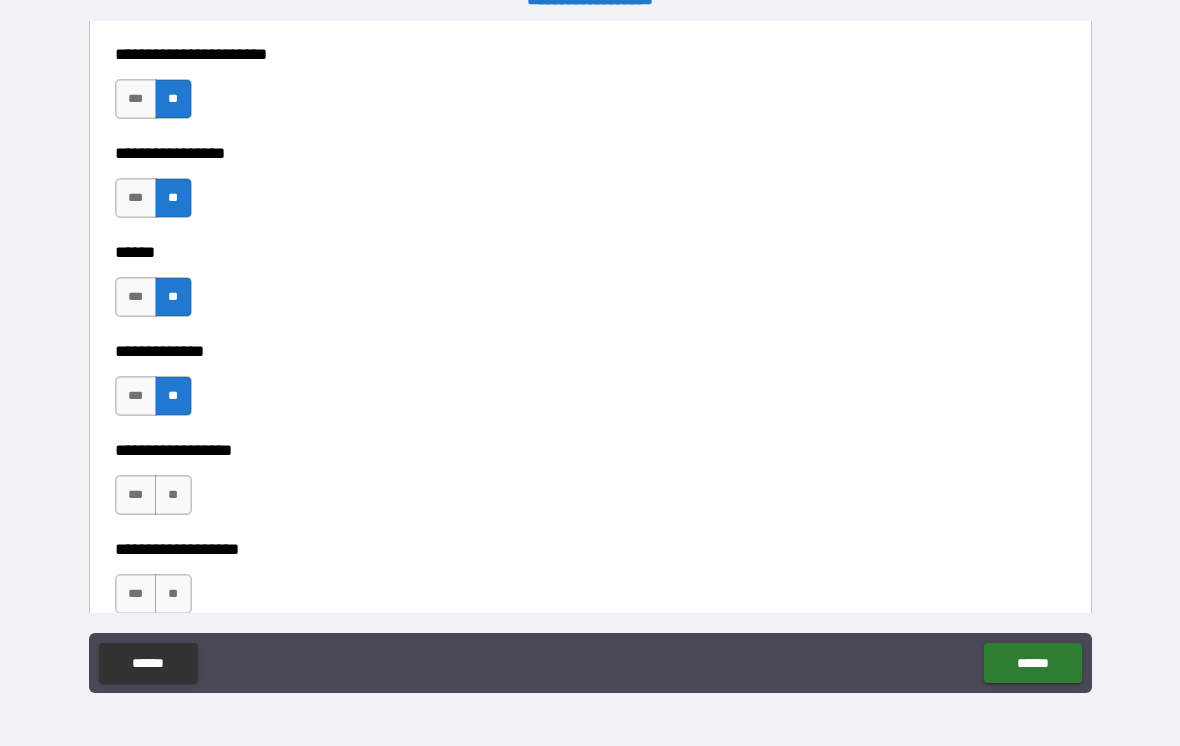 click on "**" at bounding box center (173, 495) 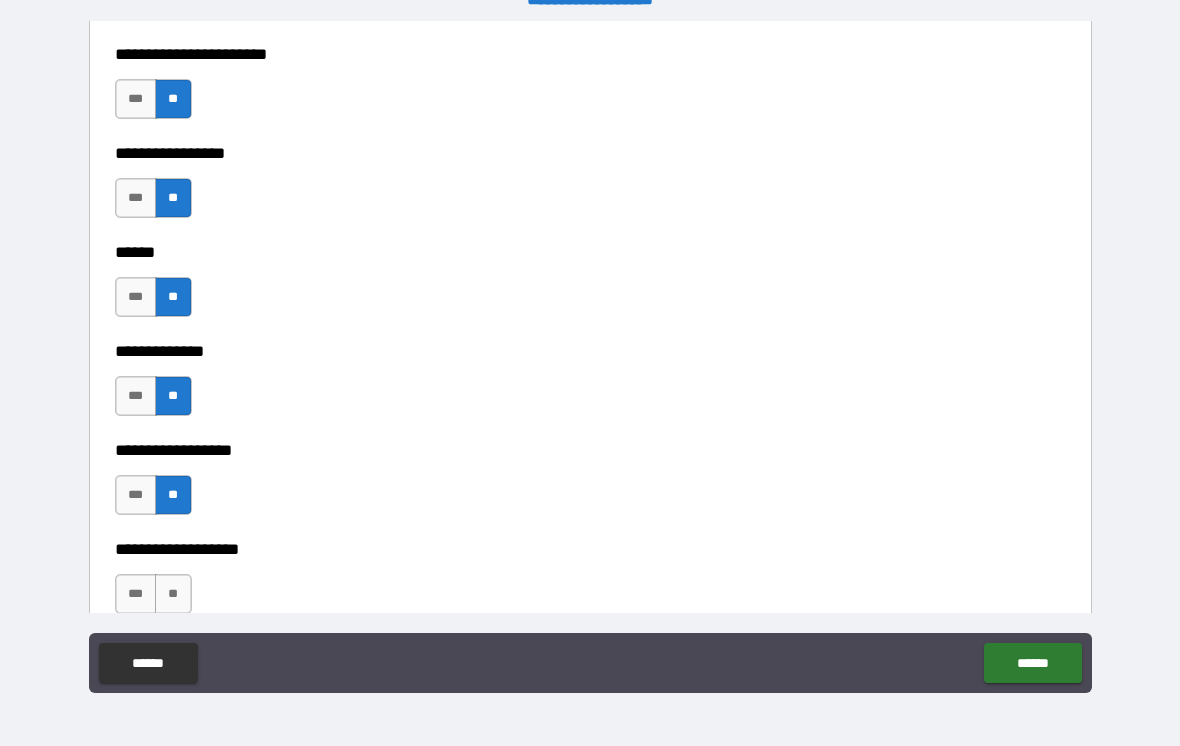 click on "**" at bounding box center [173, 594] 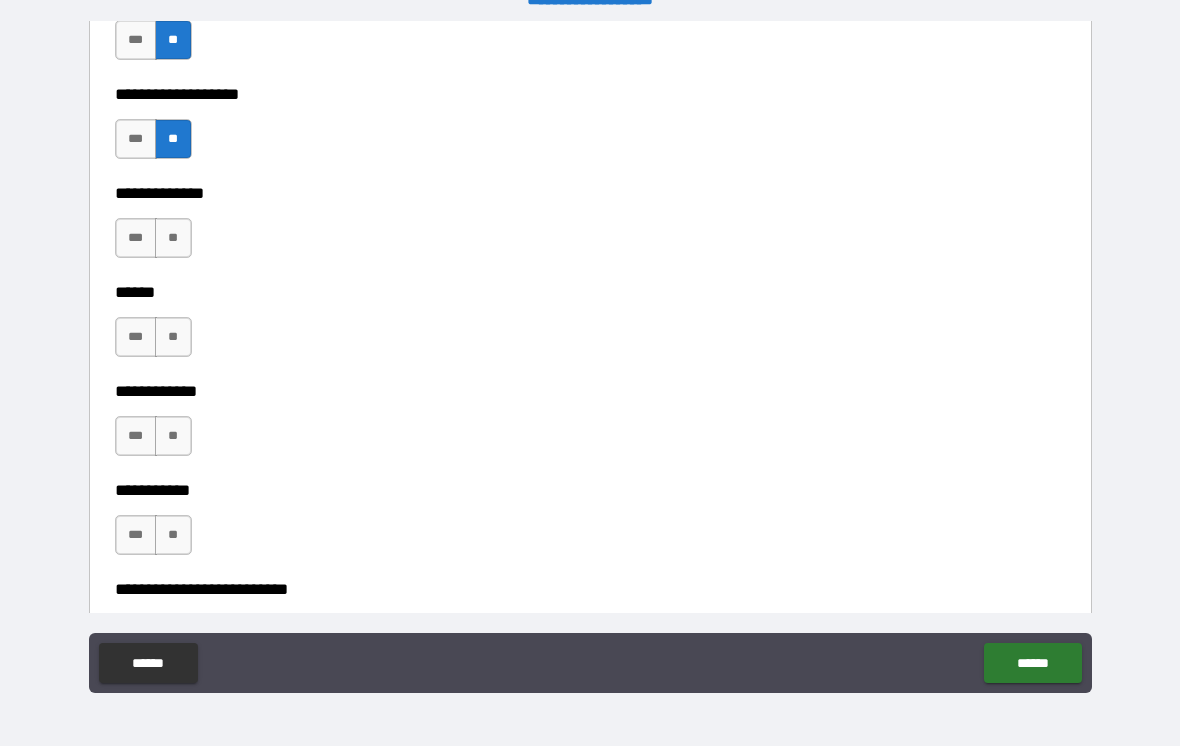 scroll, scrollTop: 3646, scrollLeft: 0, axis: vertical 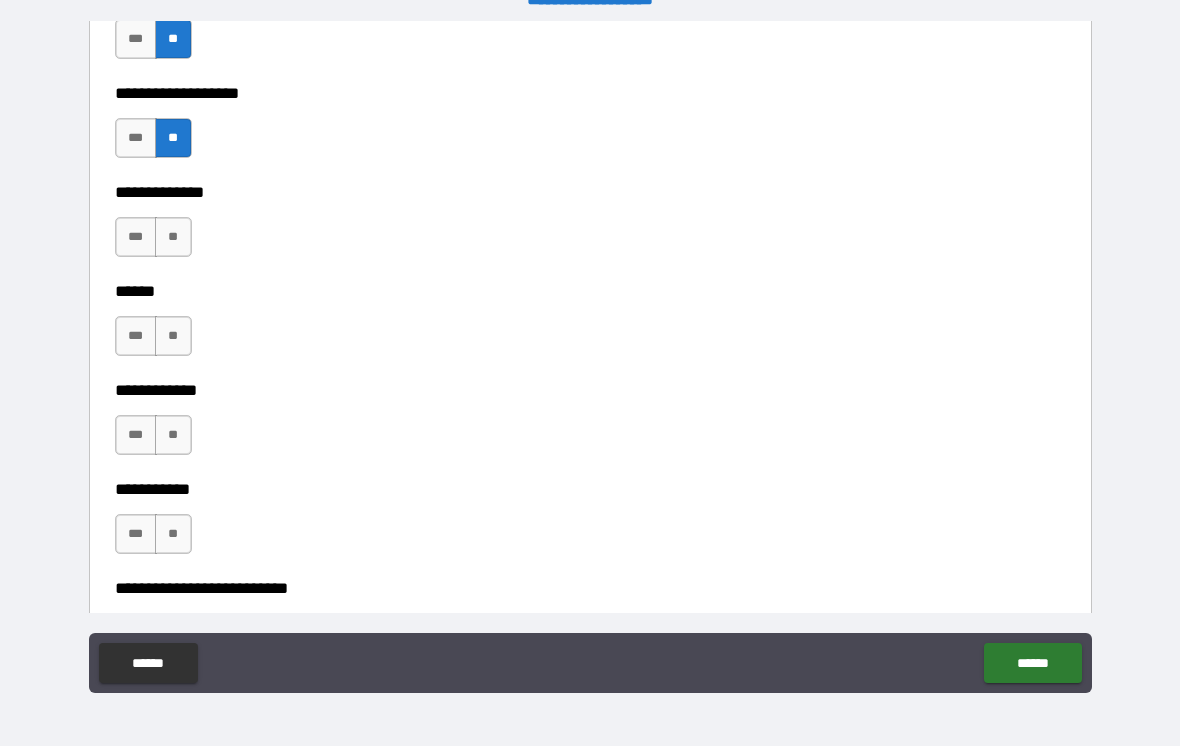 click on "**" at bounding box center [173, 237] 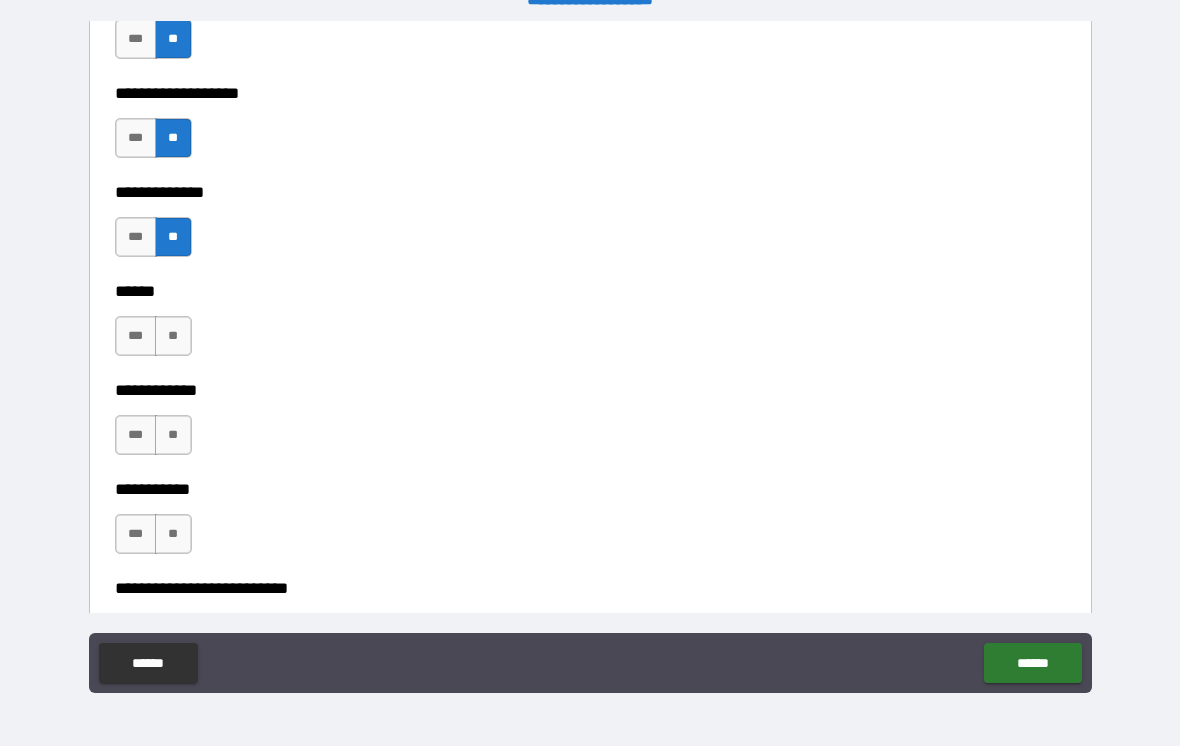 click on "**" at bounding box center (173, 336) 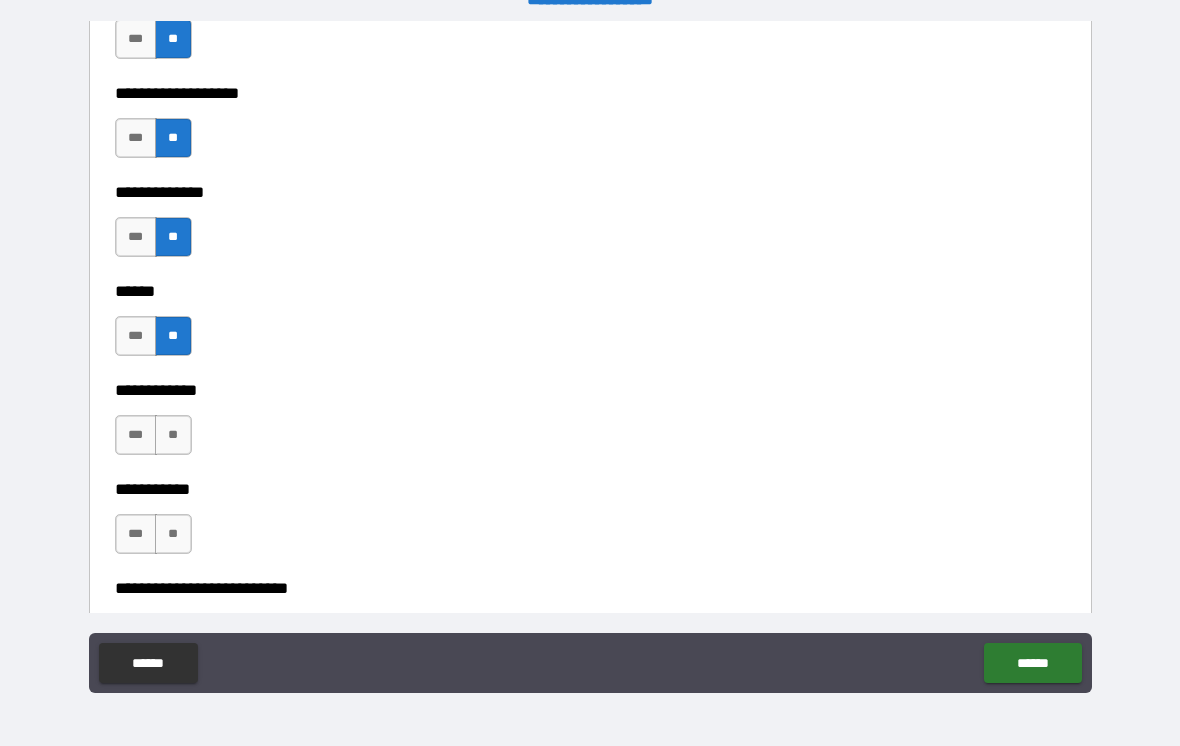 click on "**" at bounding box center (173, 435) 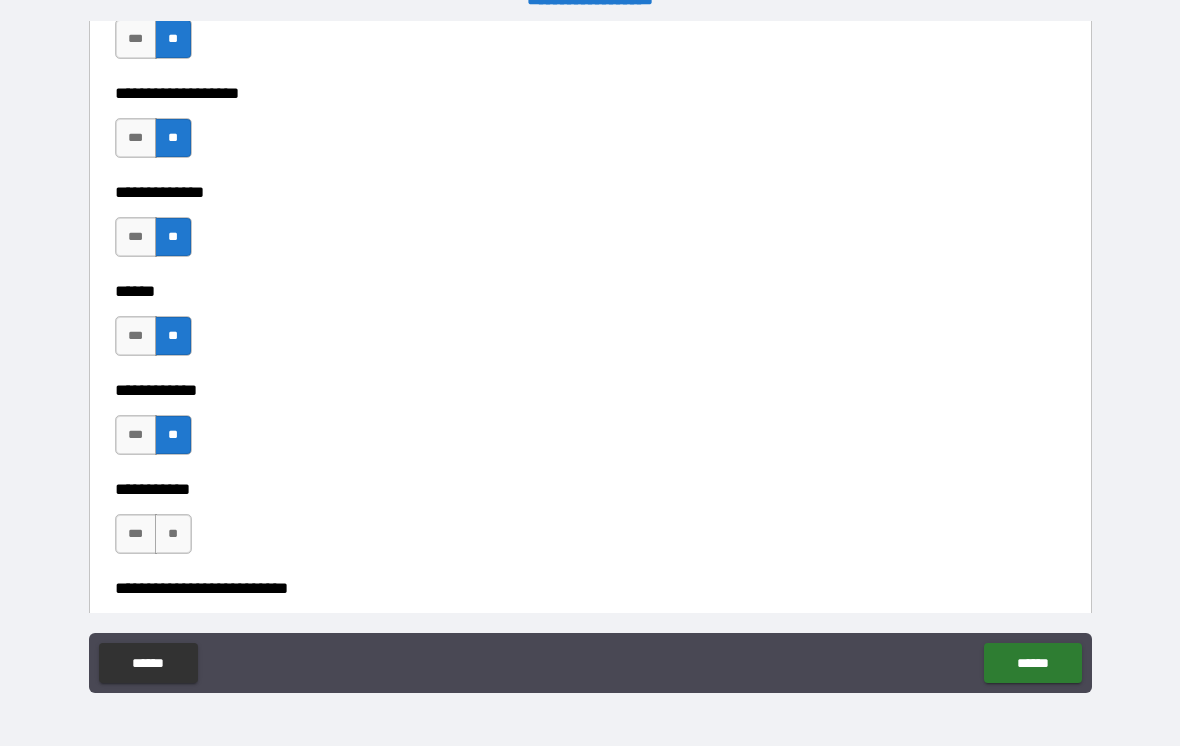 click on "**" at bounding box center [173, 534] 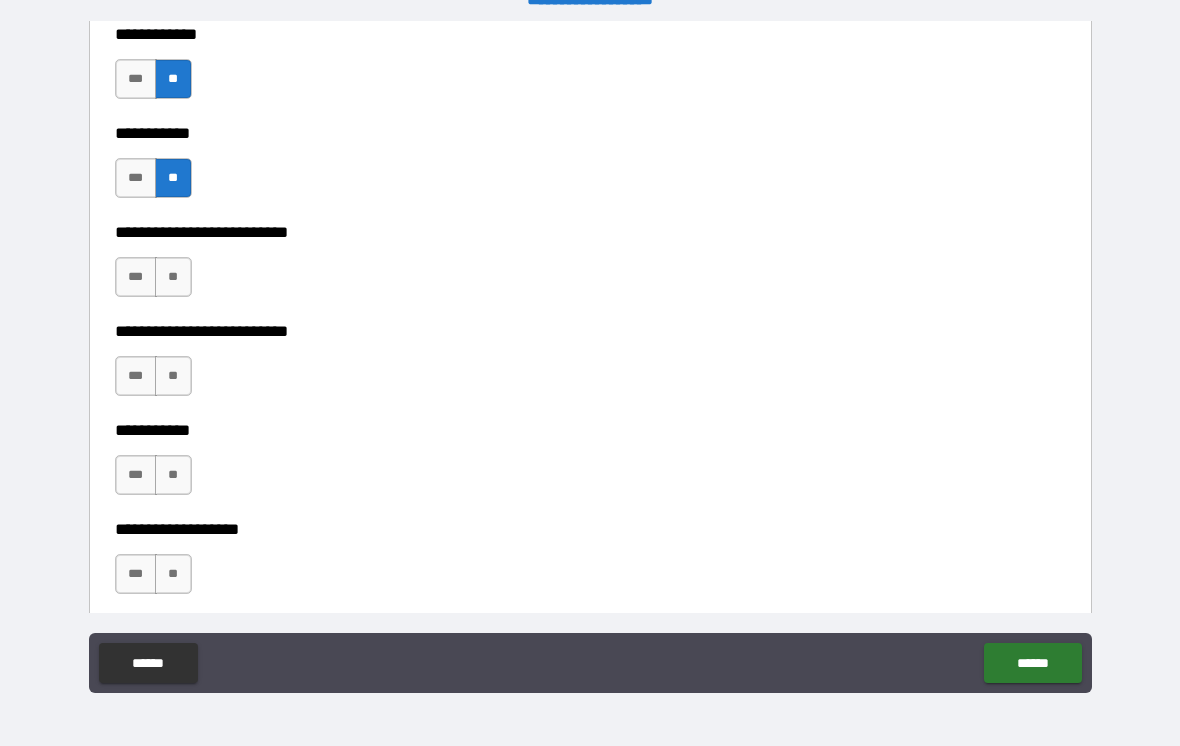 scroll, scrollTop: 4016, scrollLeft: 0, axis: vertical 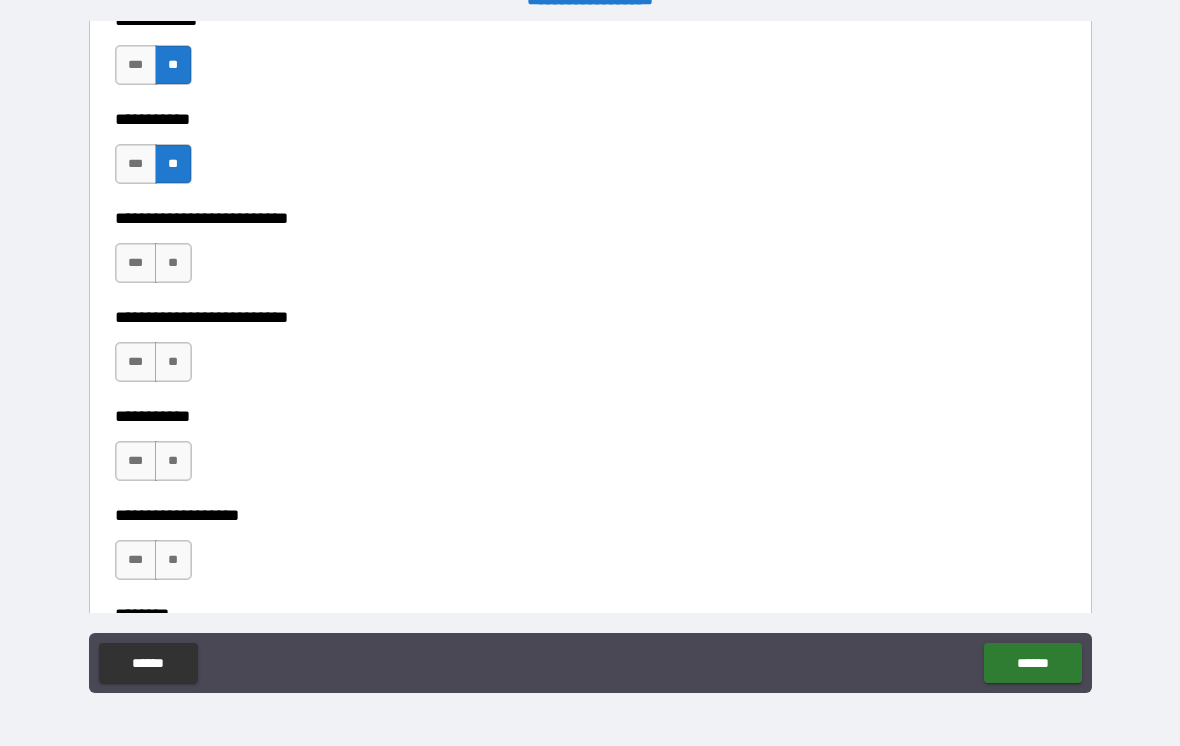click on "**" at bounding box center (173, 263) 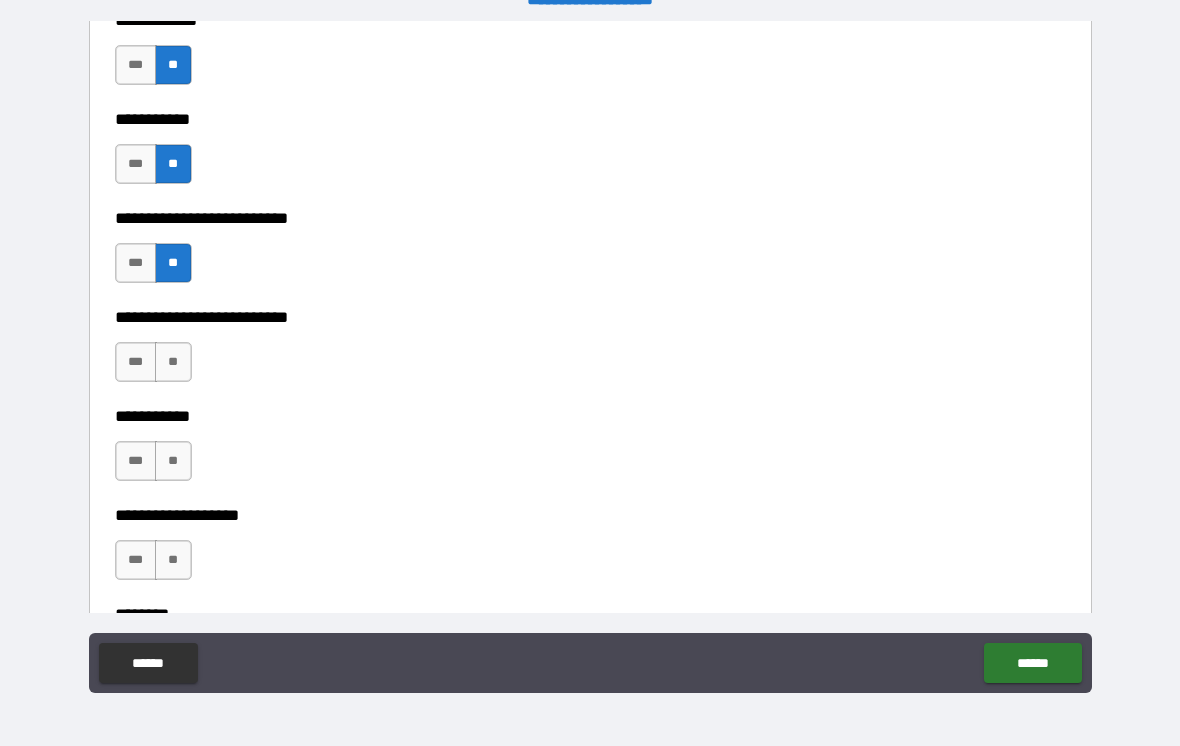 click on "**" at bounding box center [173, 362] 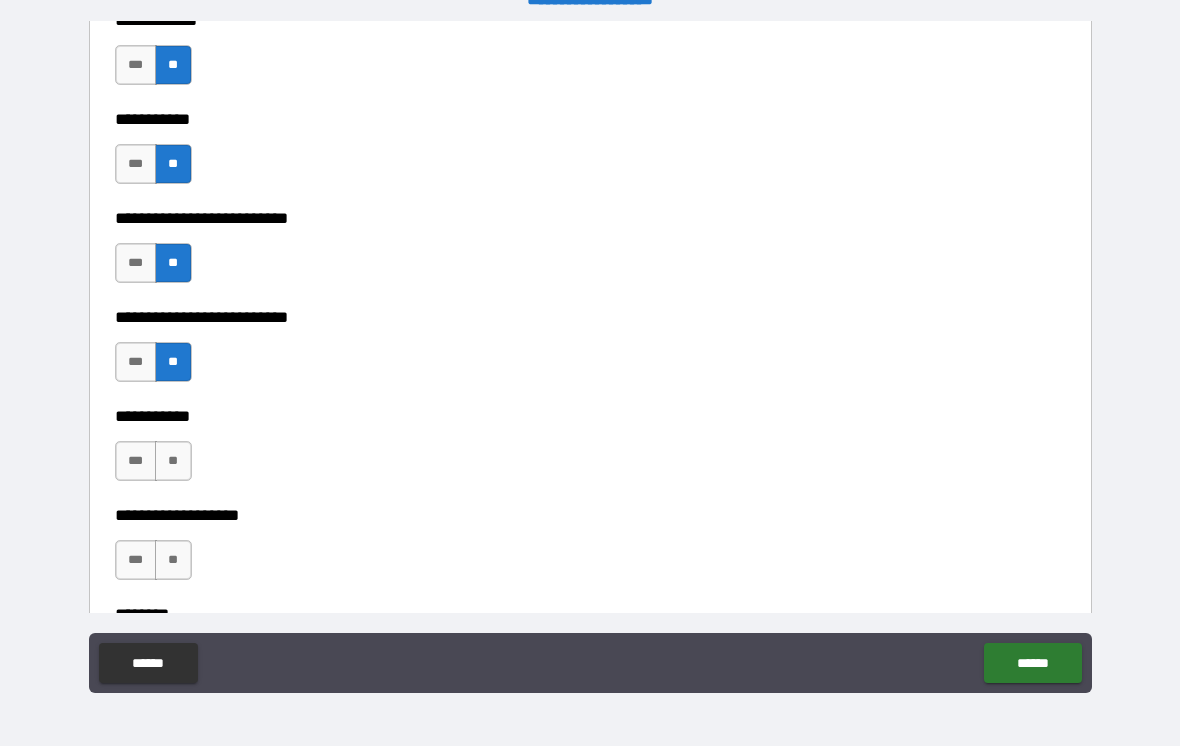 click on "**" at bounding box center [173, 461] 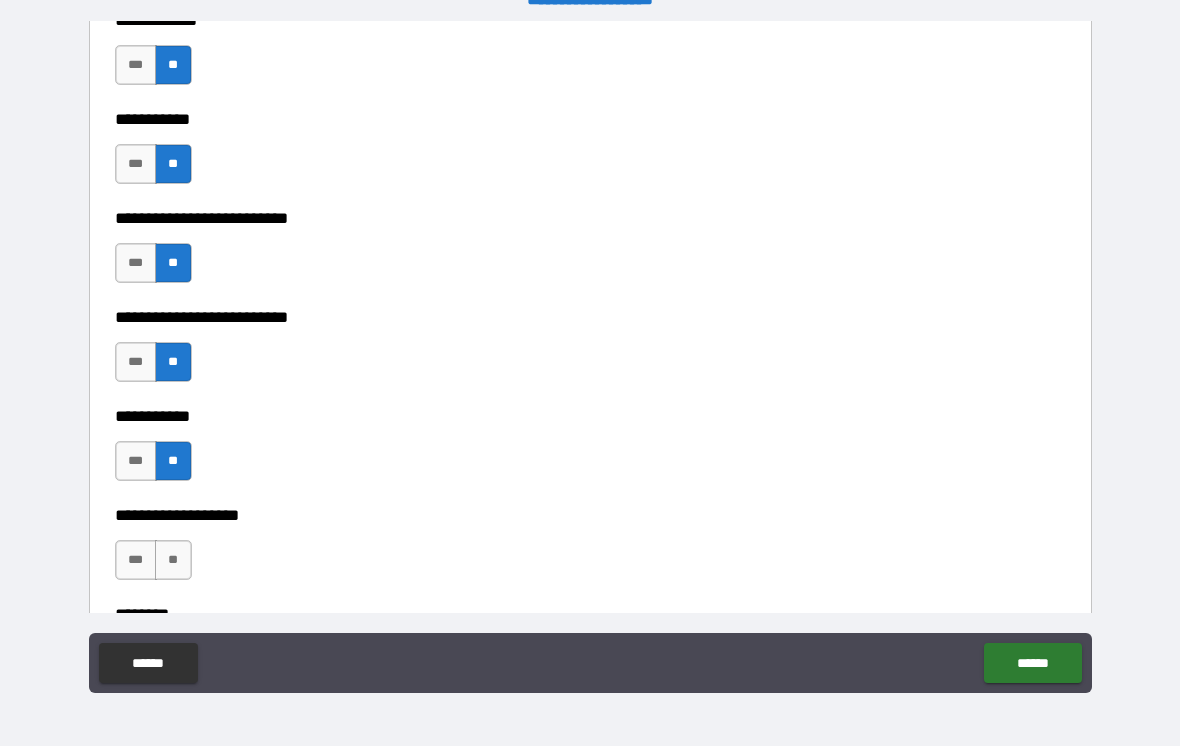 click on "**" at bounding box center (173, 560) 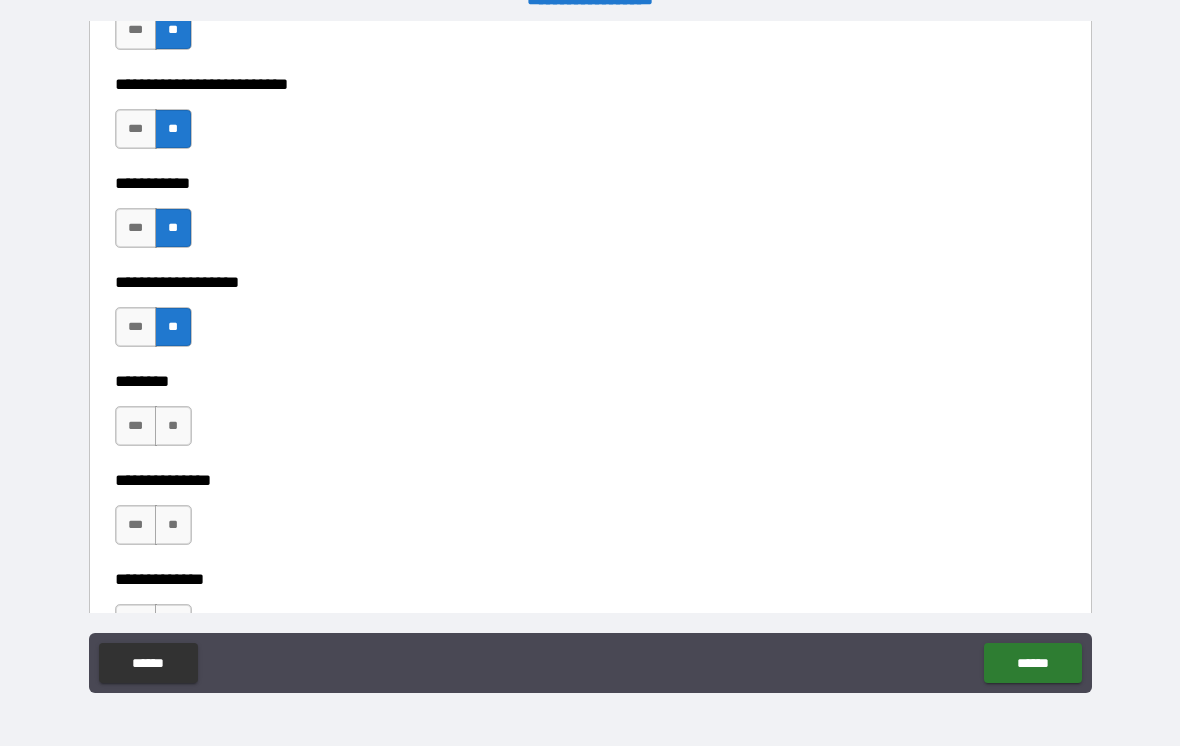 scroll, scrollTop: 4264, scrollLeft: 0, axis: vertical 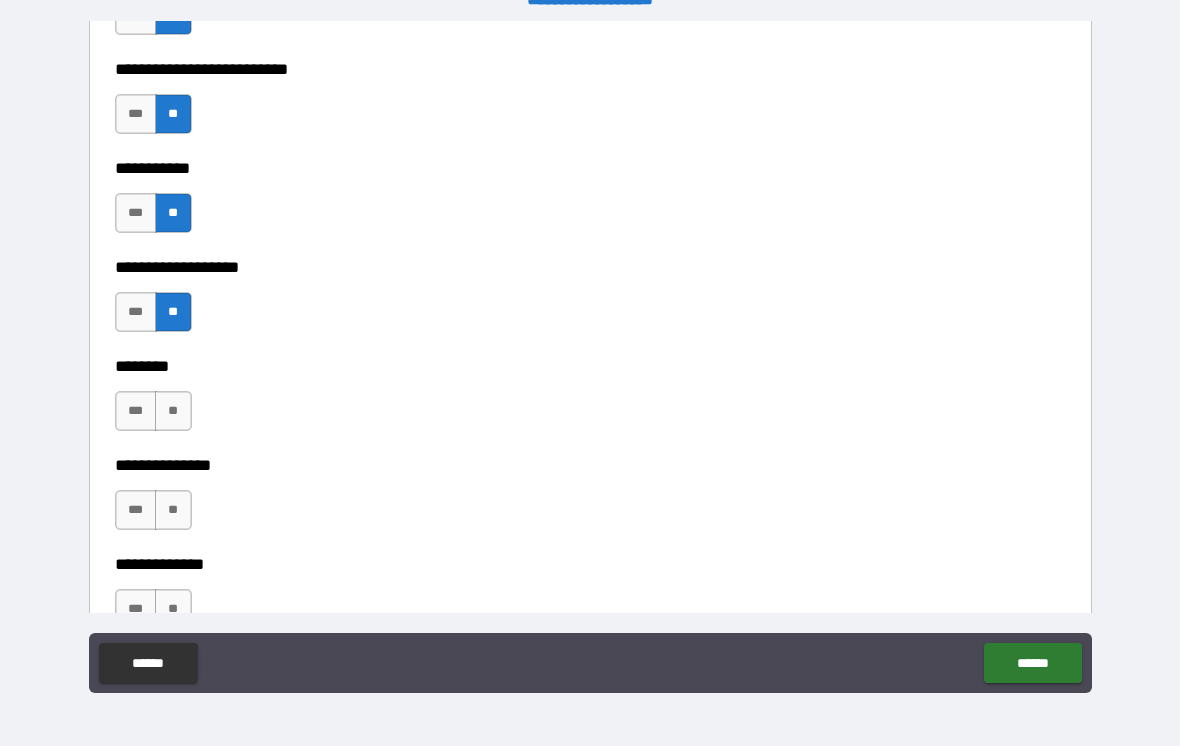 click on "**" at bounding box center [173, 411] 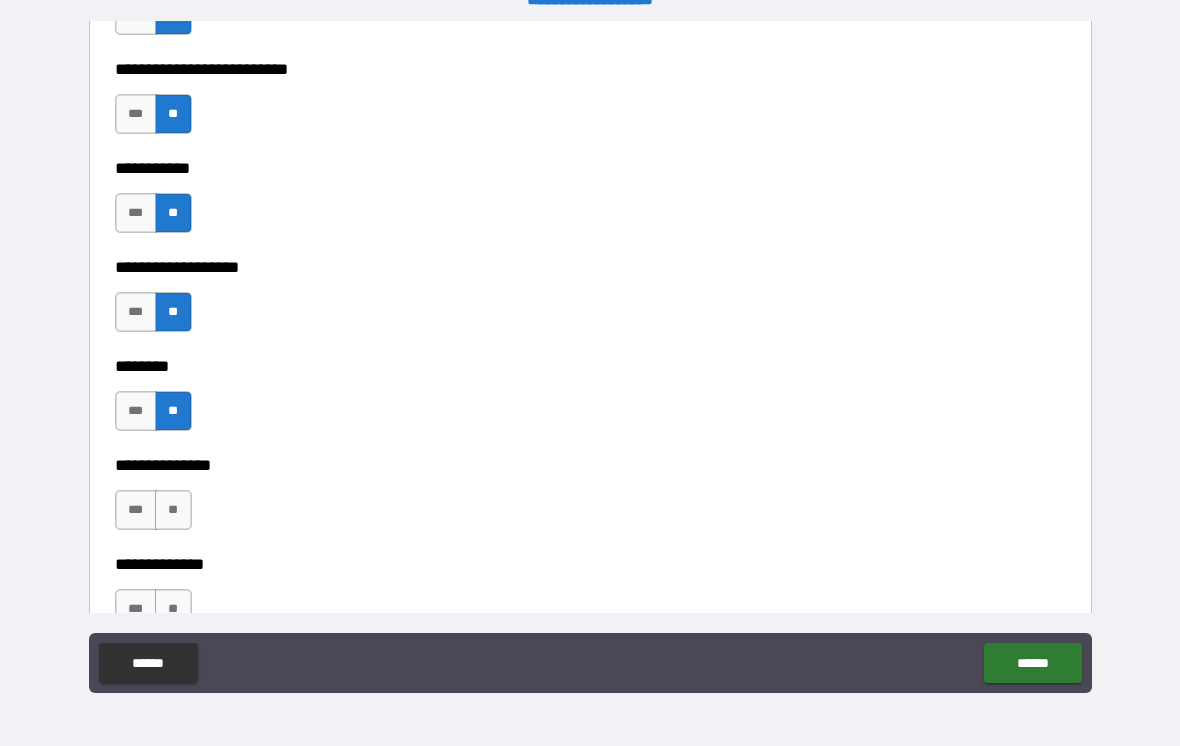 click on "**" at bounding box center [173, 510] 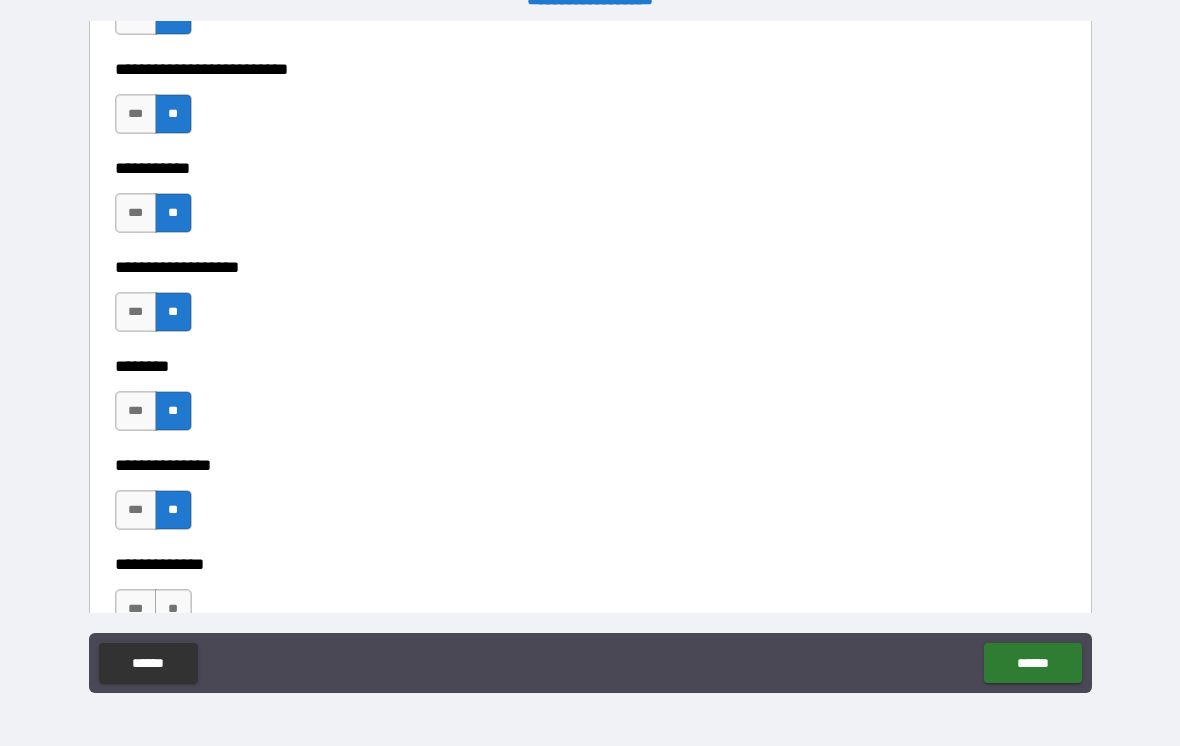 click on "**" at bounding box center [173, 609] 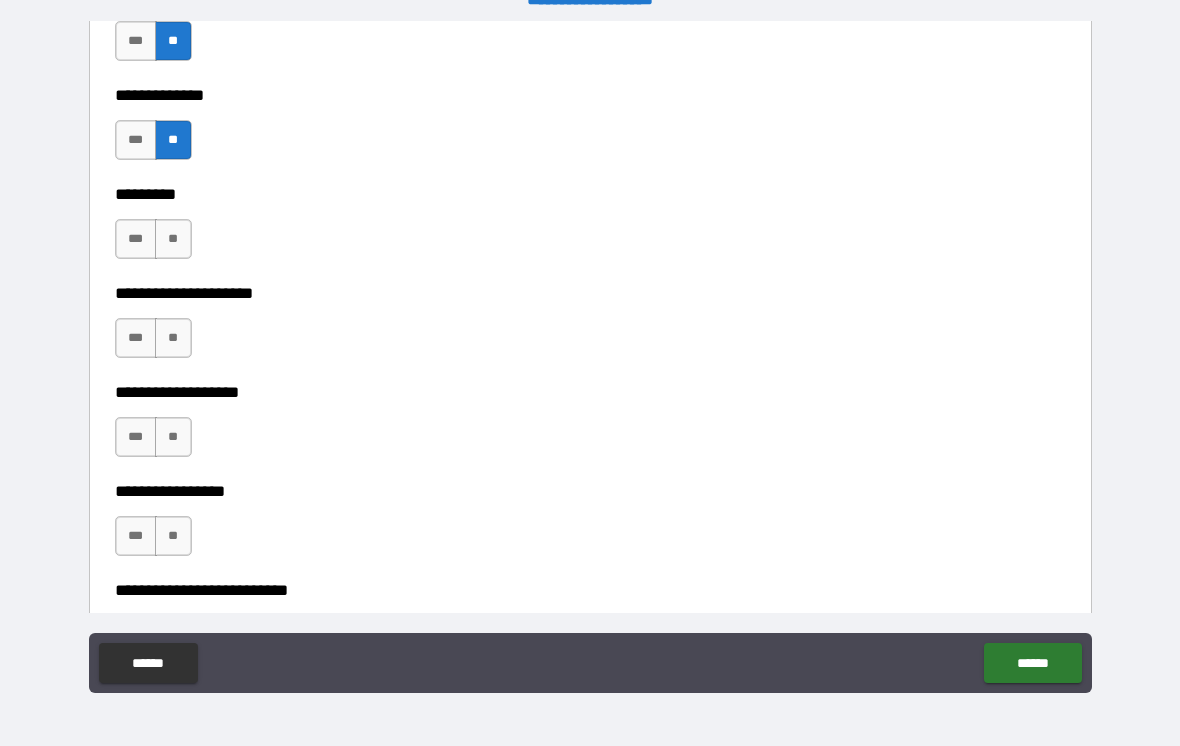 scroll, scrollTop: 4779, scrollLeft: 0, axis: vertical 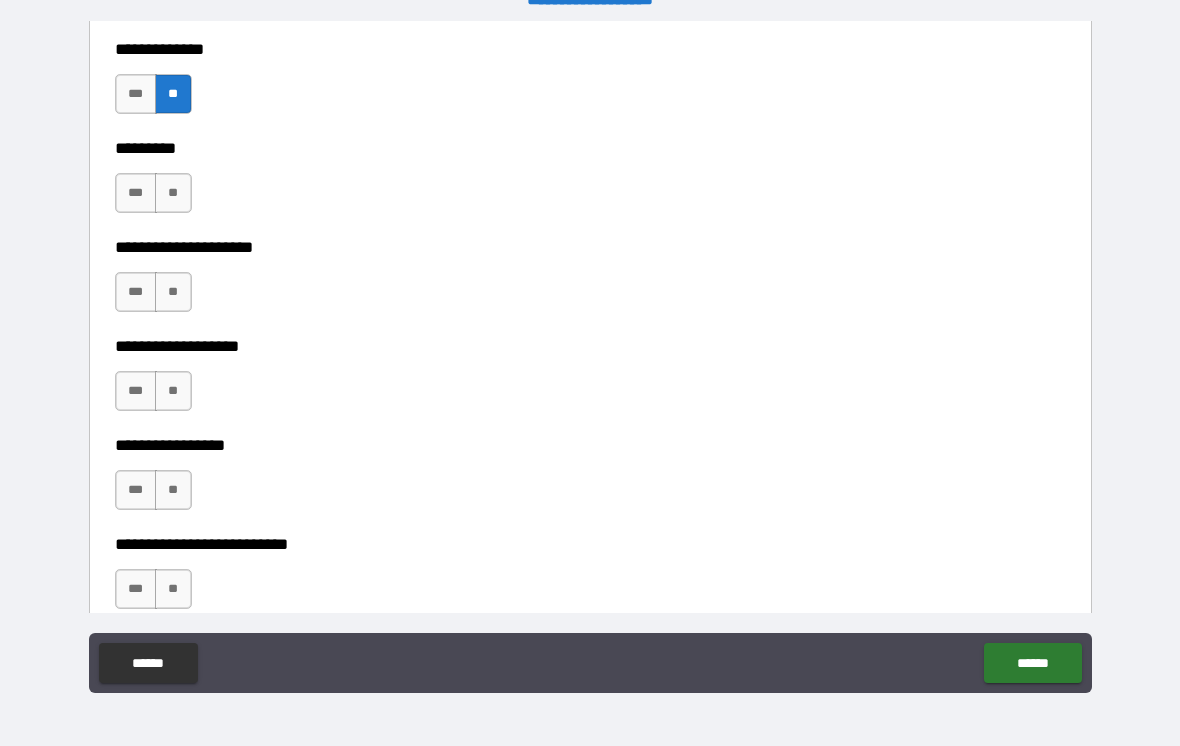 click on "**" at bounding box center (173, 193) 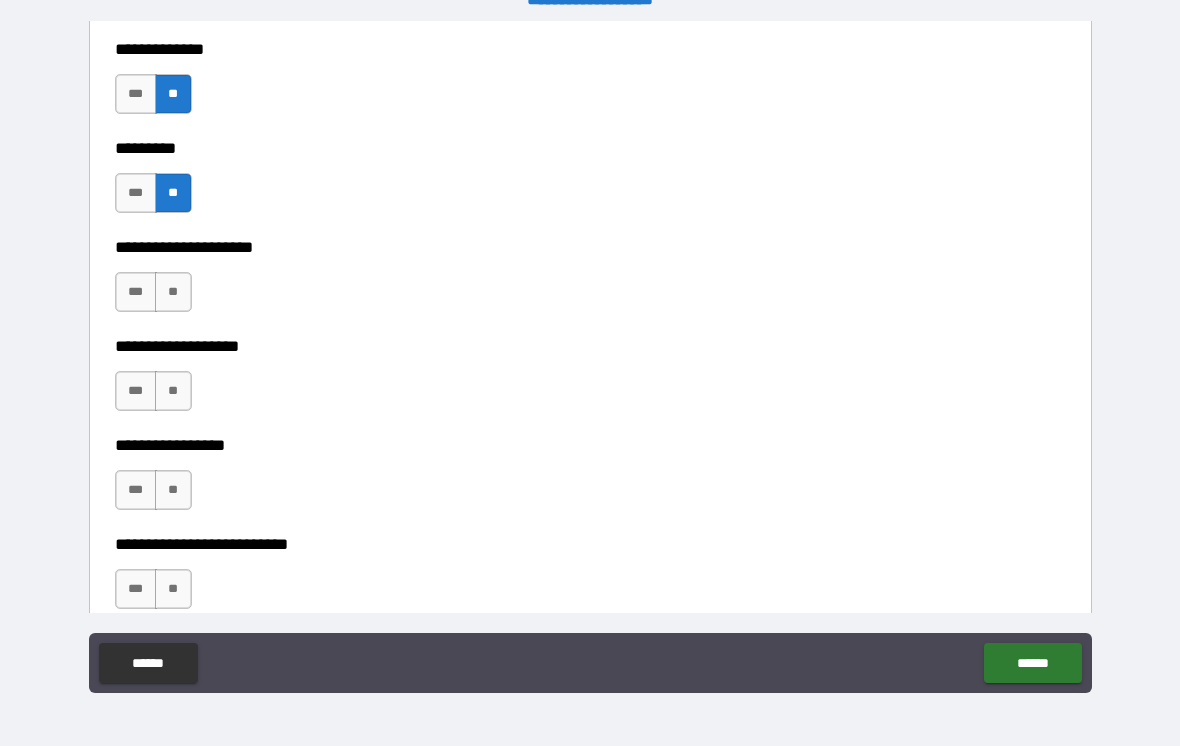 click on "**" at bounding box center [173, 292] 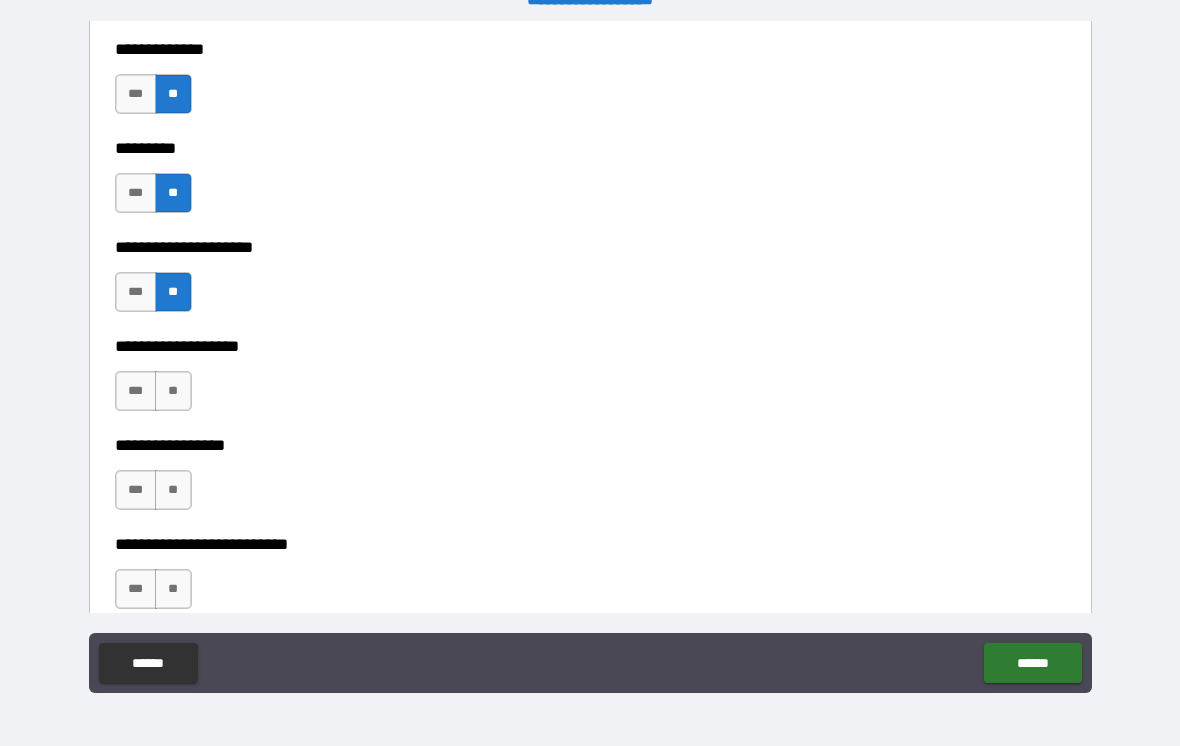 click on "**" at bounding box center [173, 391] 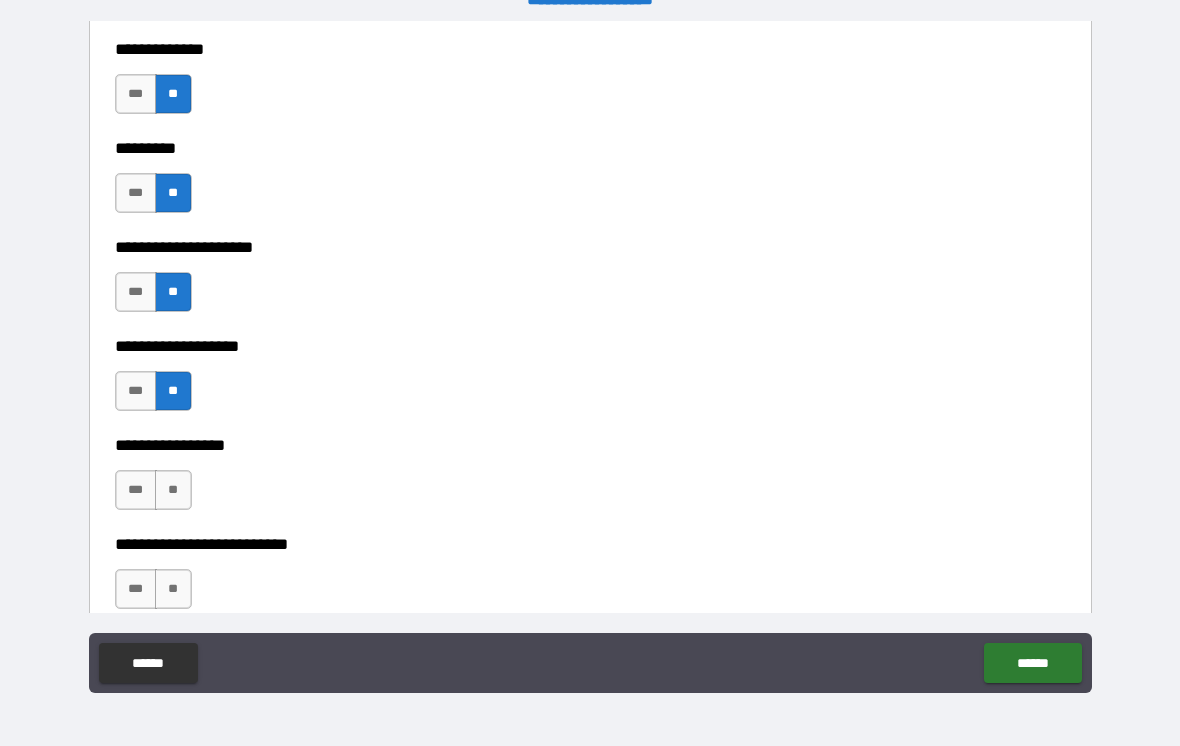 click on "**" at bounding box center [173, 490] 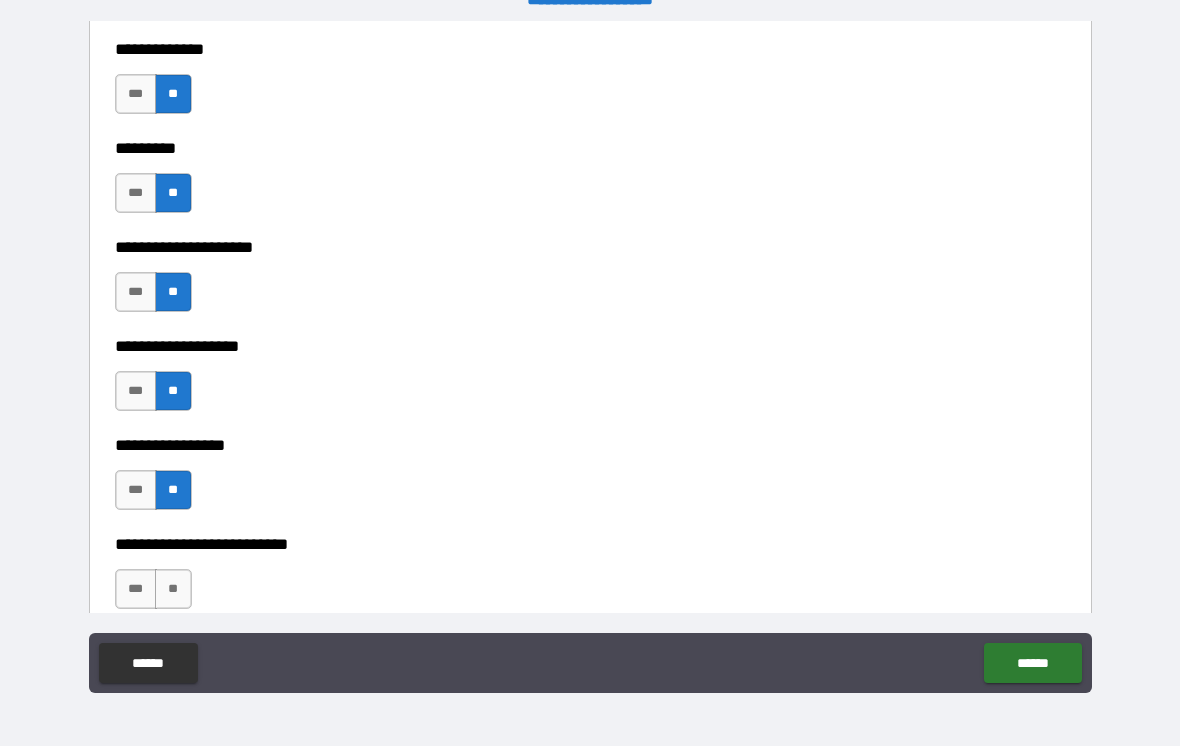 click on "**" at bounding box center [173, 589] 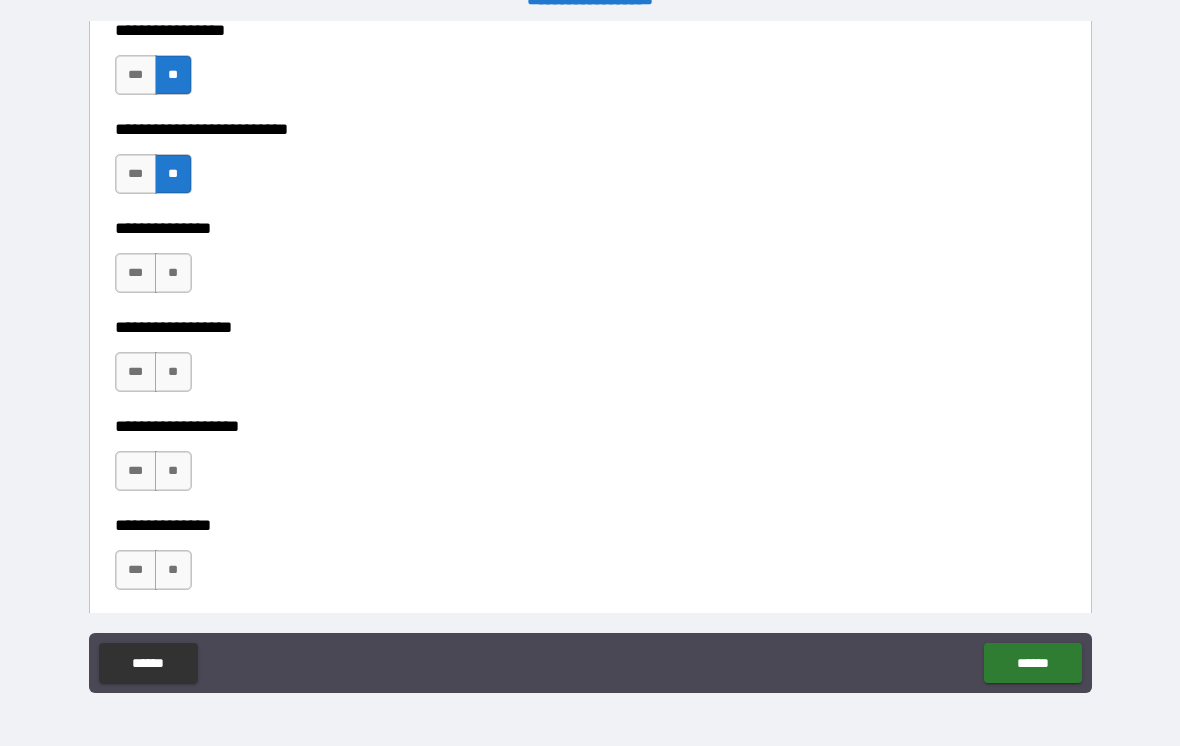 scroll, scrollTop: 5270, scrollLeft: 0, axis: vertical 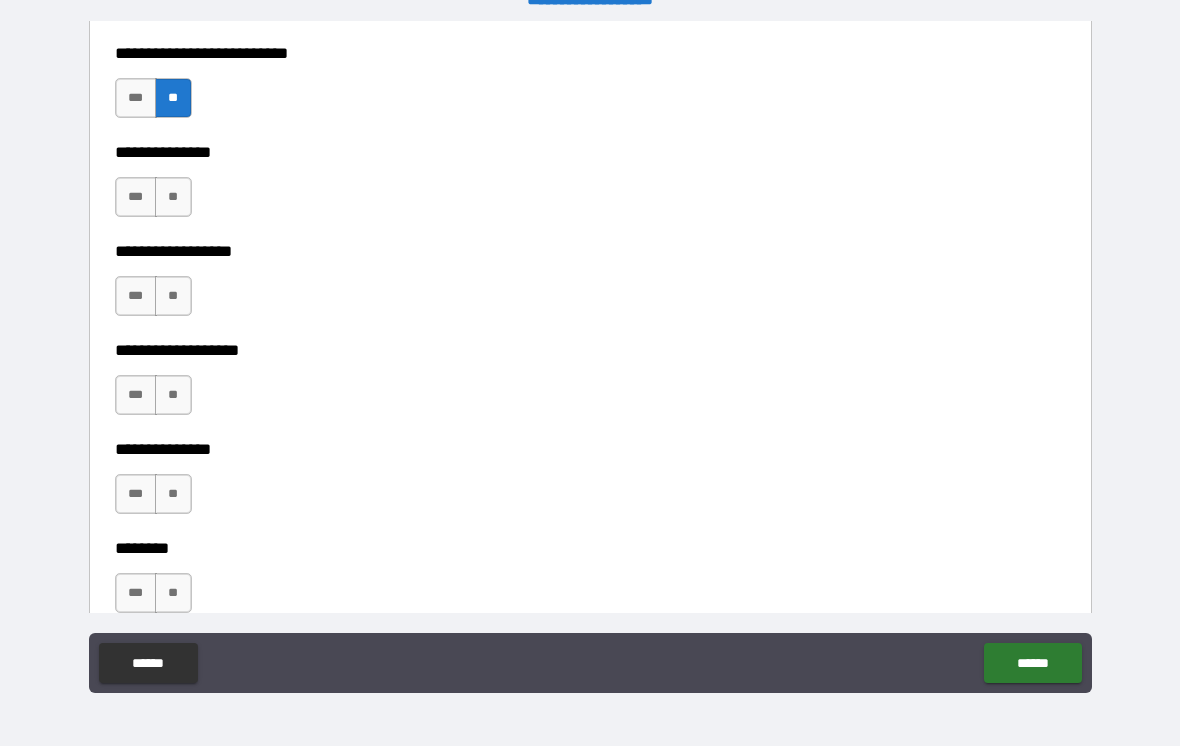 click on "**" at bounding box center (173, 197) 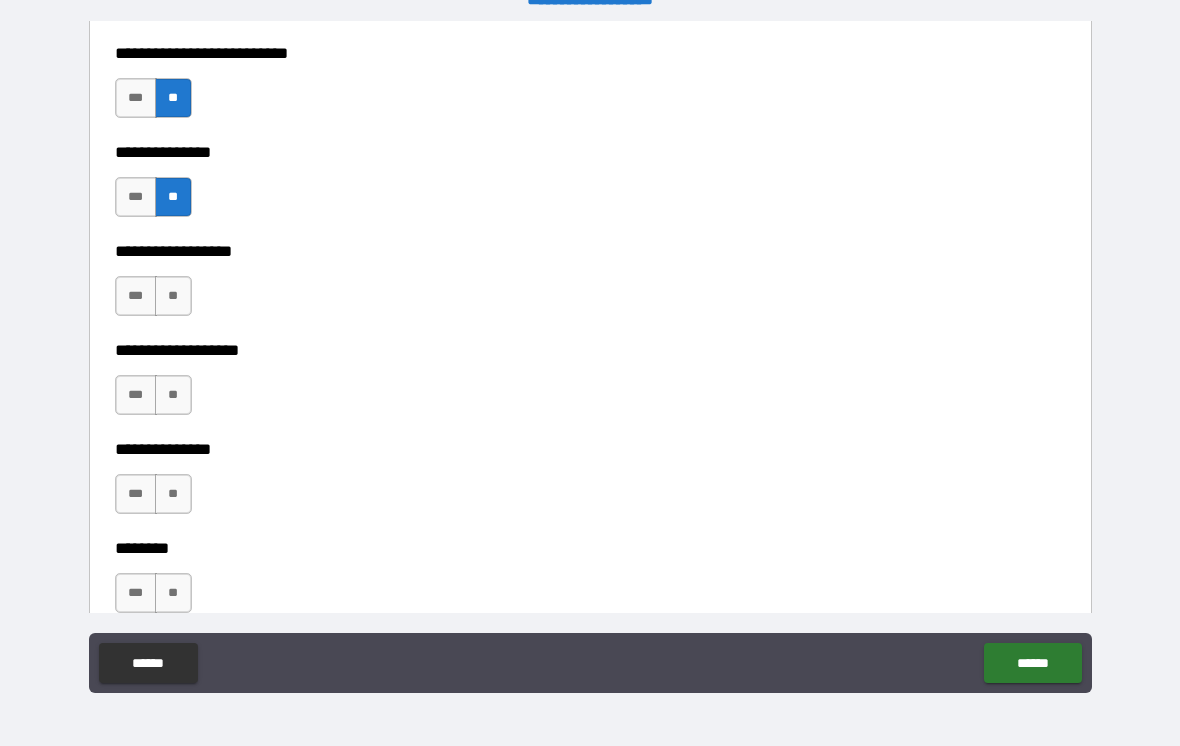 click on "**" at bounding box center [173, 296] 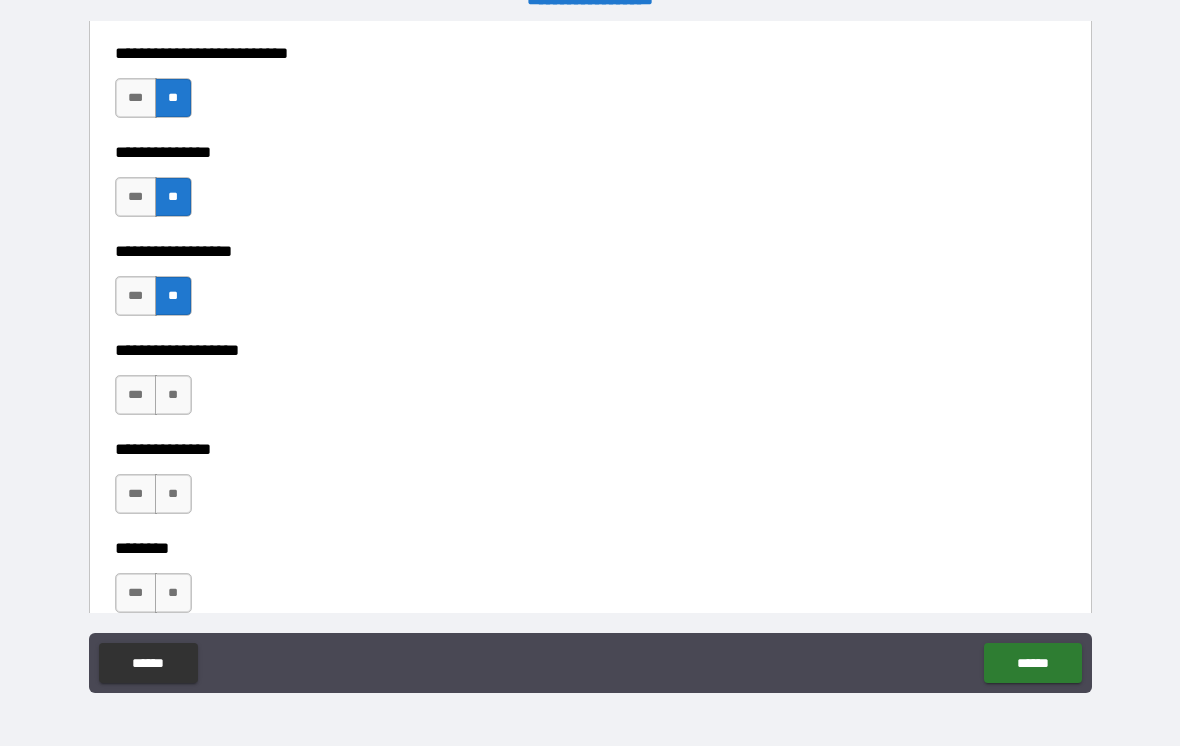 click on "**" at bounding box center (173, 395) 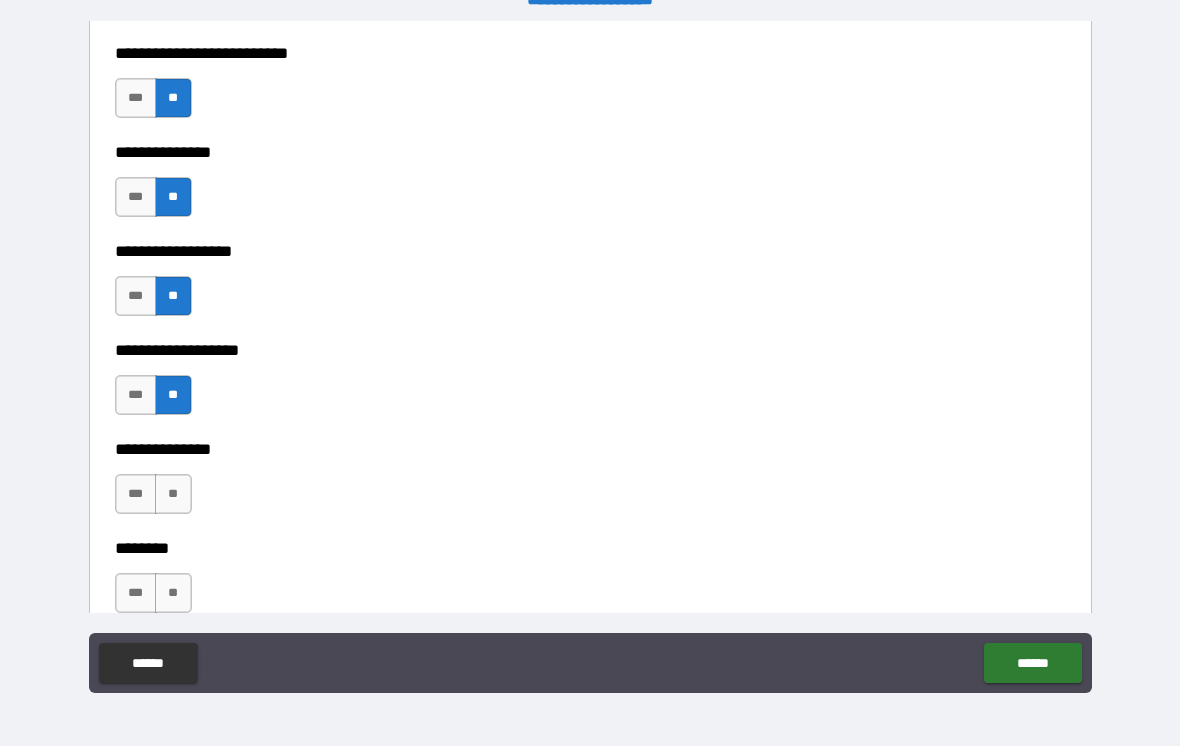 click on "**" at bounding box center (173, 494) 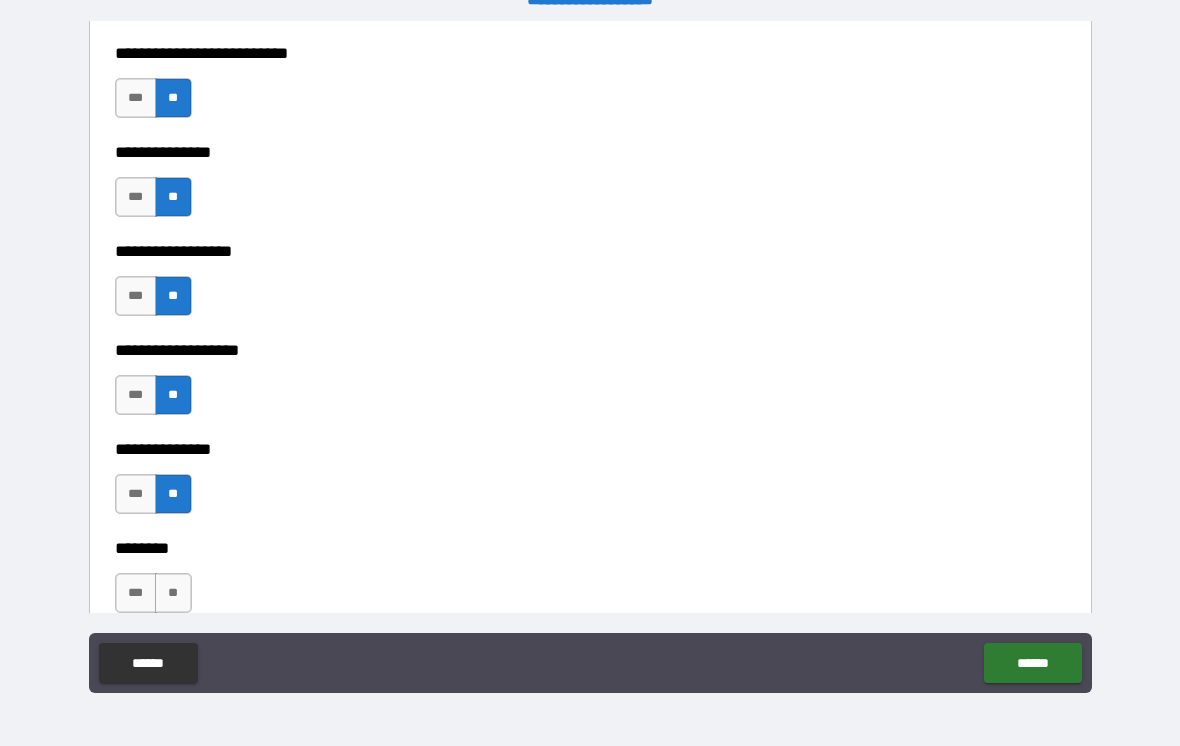 click on "**" at bounding box center (173, 593) 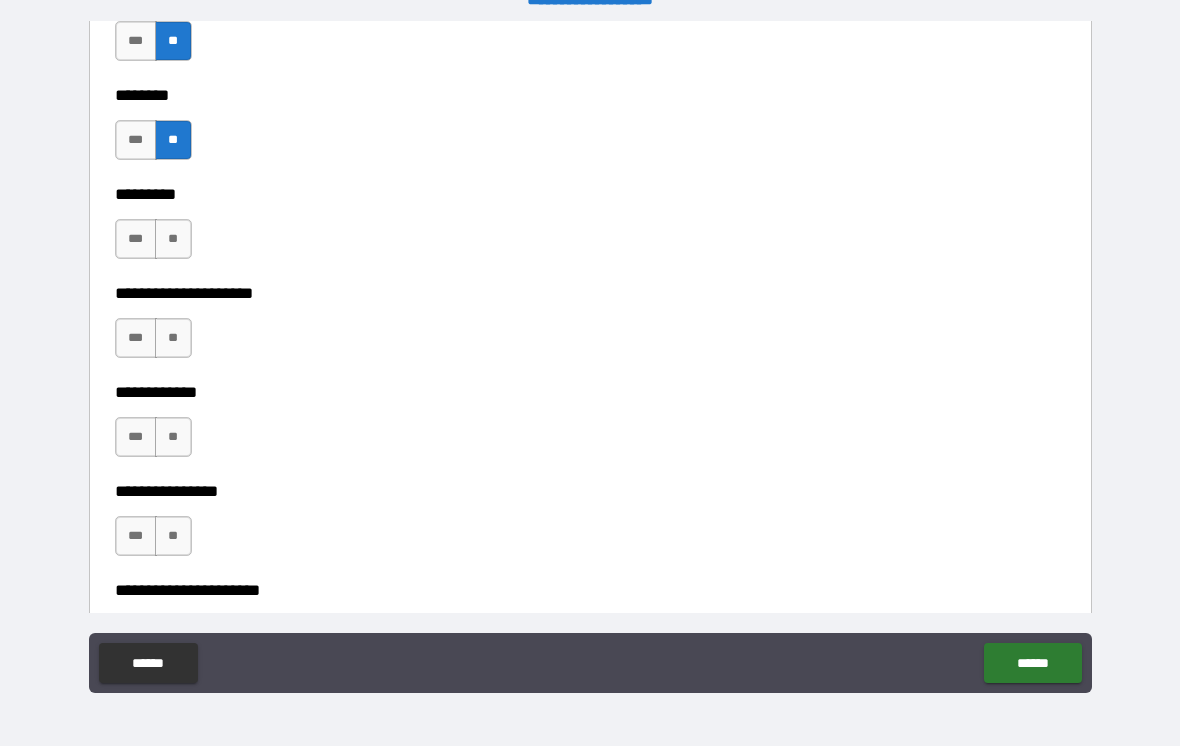 scroll, scrollTop: 5775, scrollLeft: 0, axis: vertical 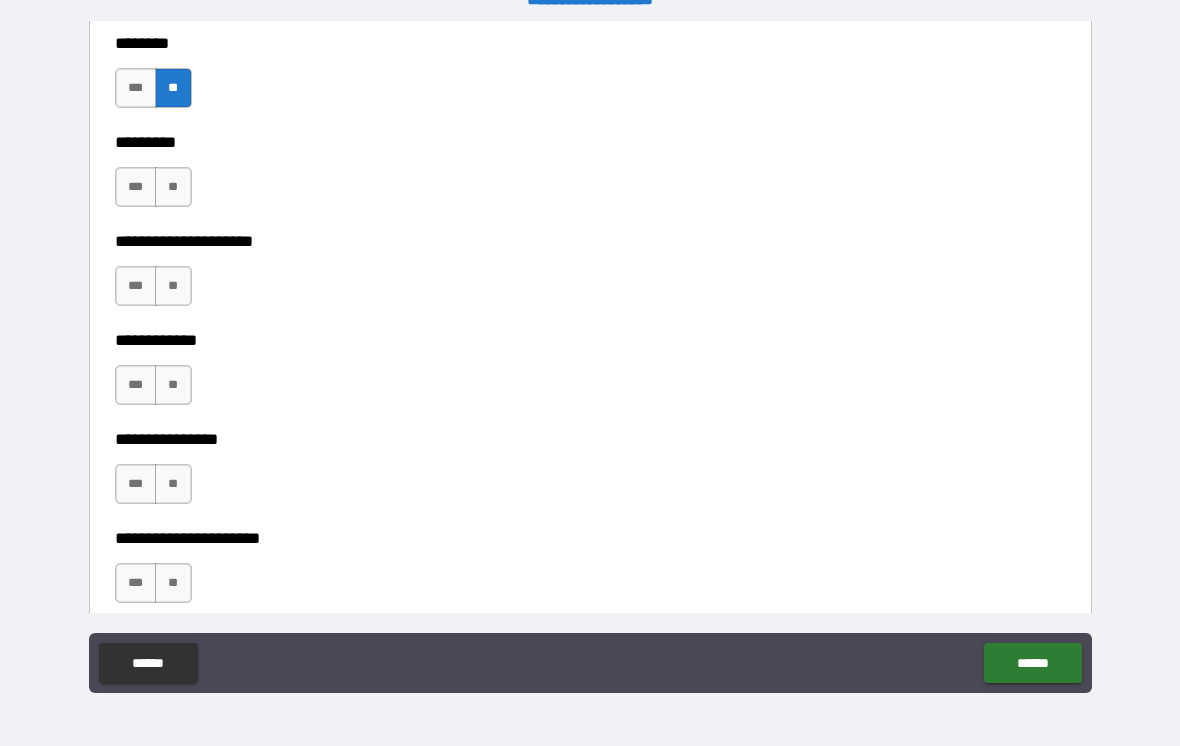 click on "**" at bounding box center (173, 187) 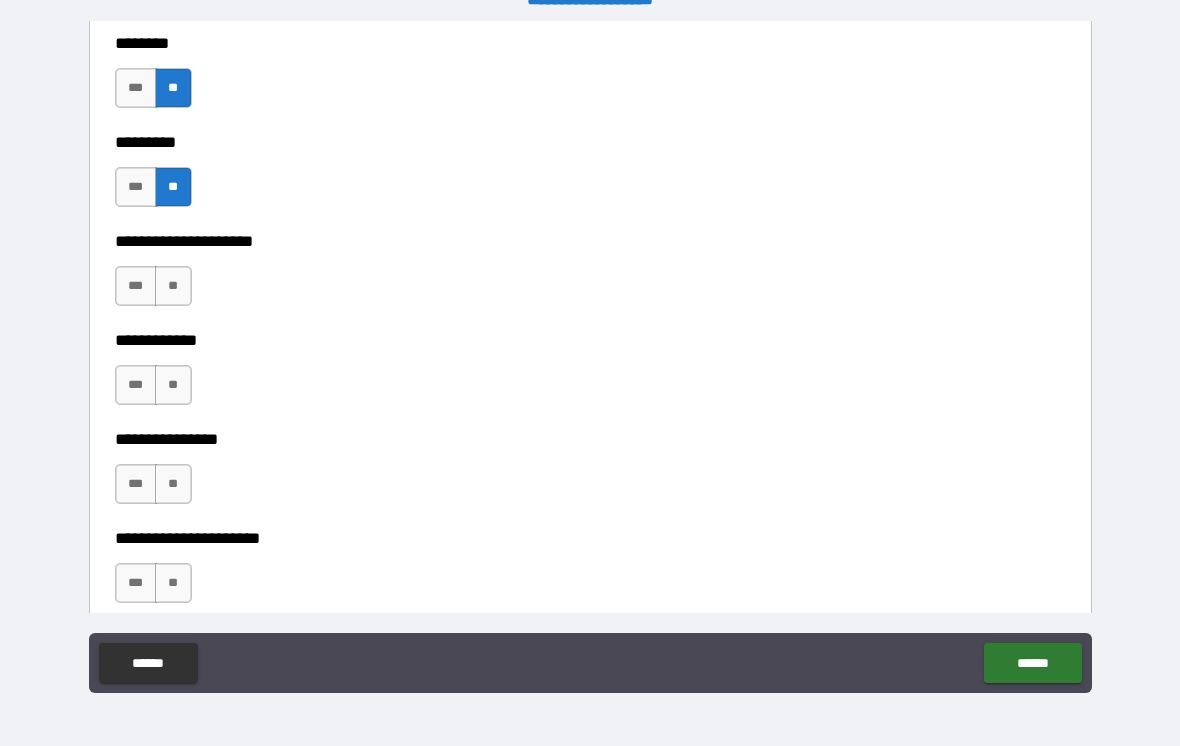click on "**" at bounding box center [173, 286] 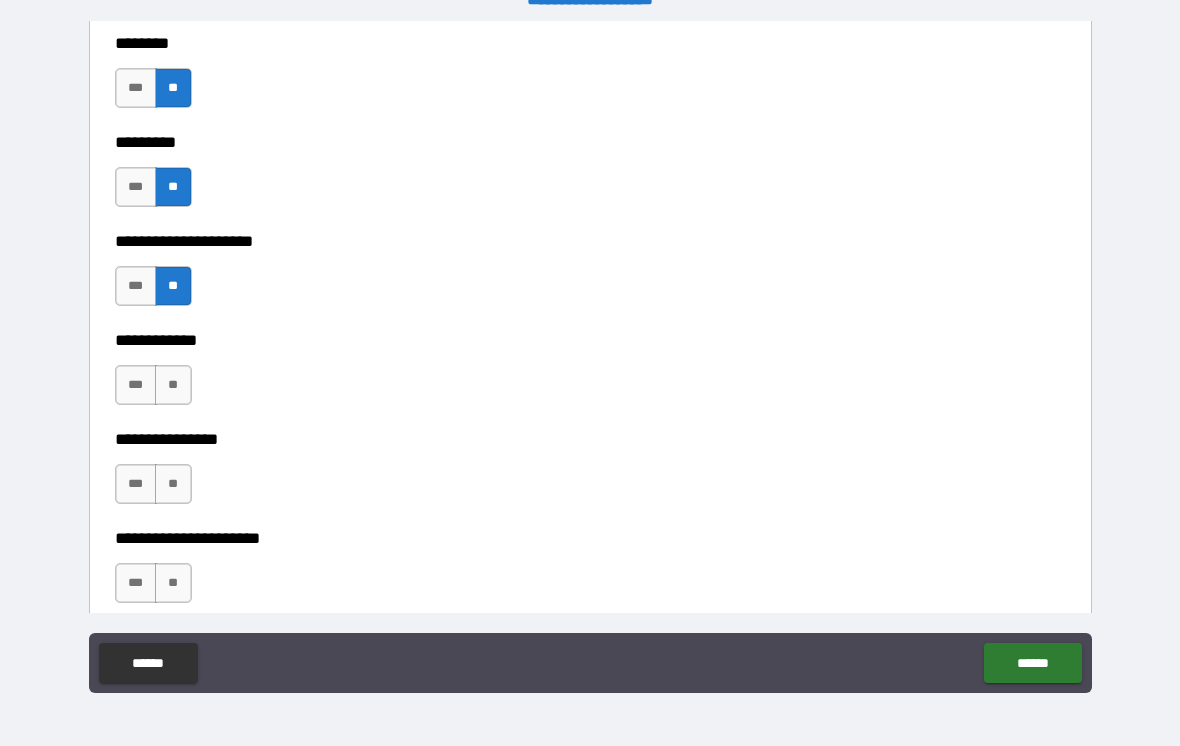 click on "**" at bounding box center (173, 385) 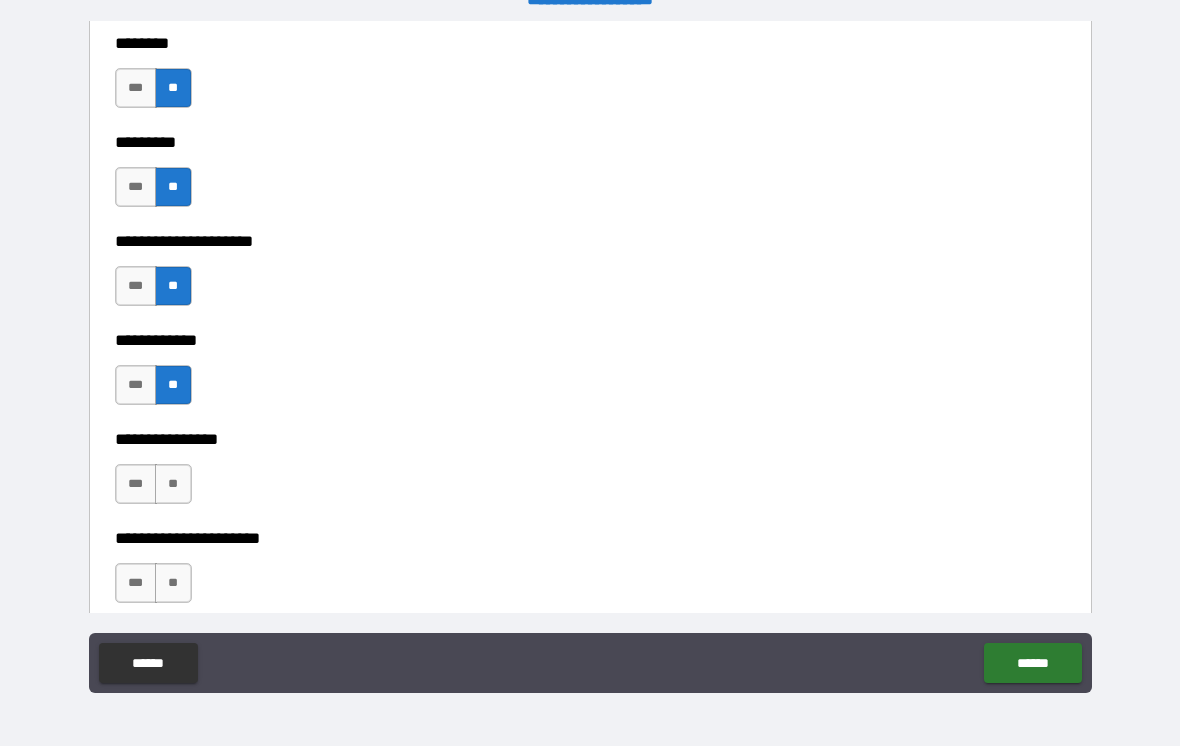 click on "**" at bounding box center [173, 484] 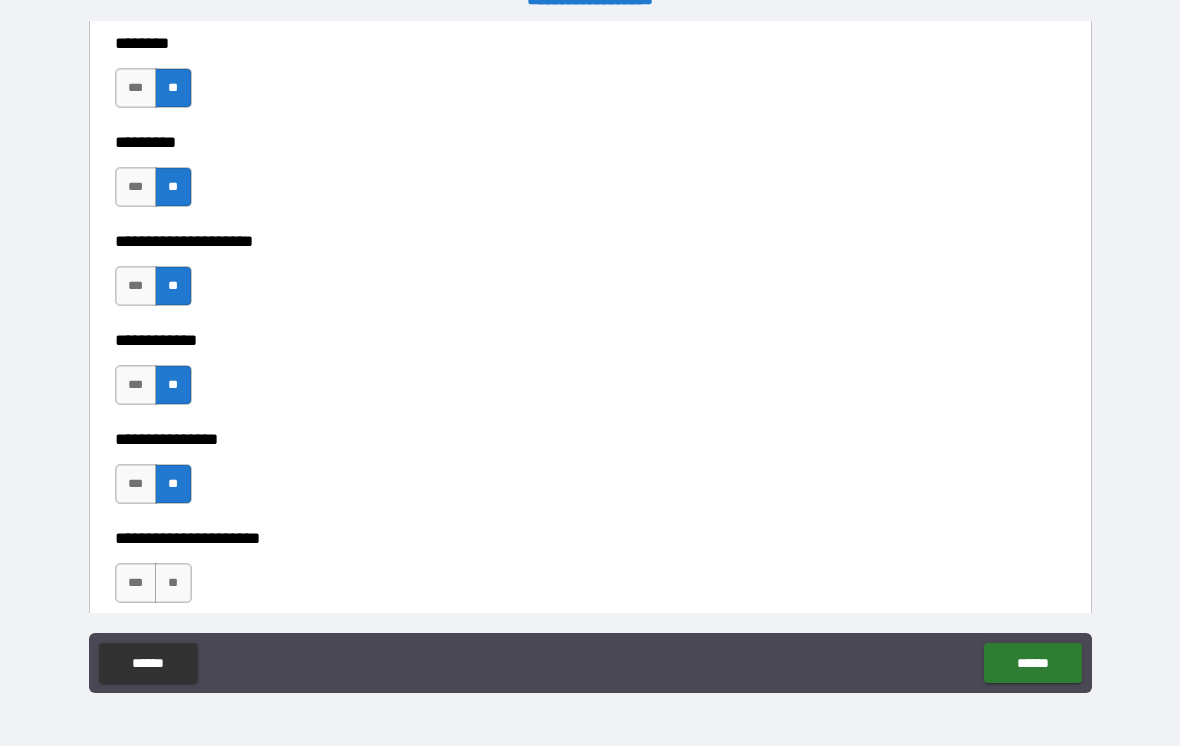 click on "**" at bounding box center [173, 583] 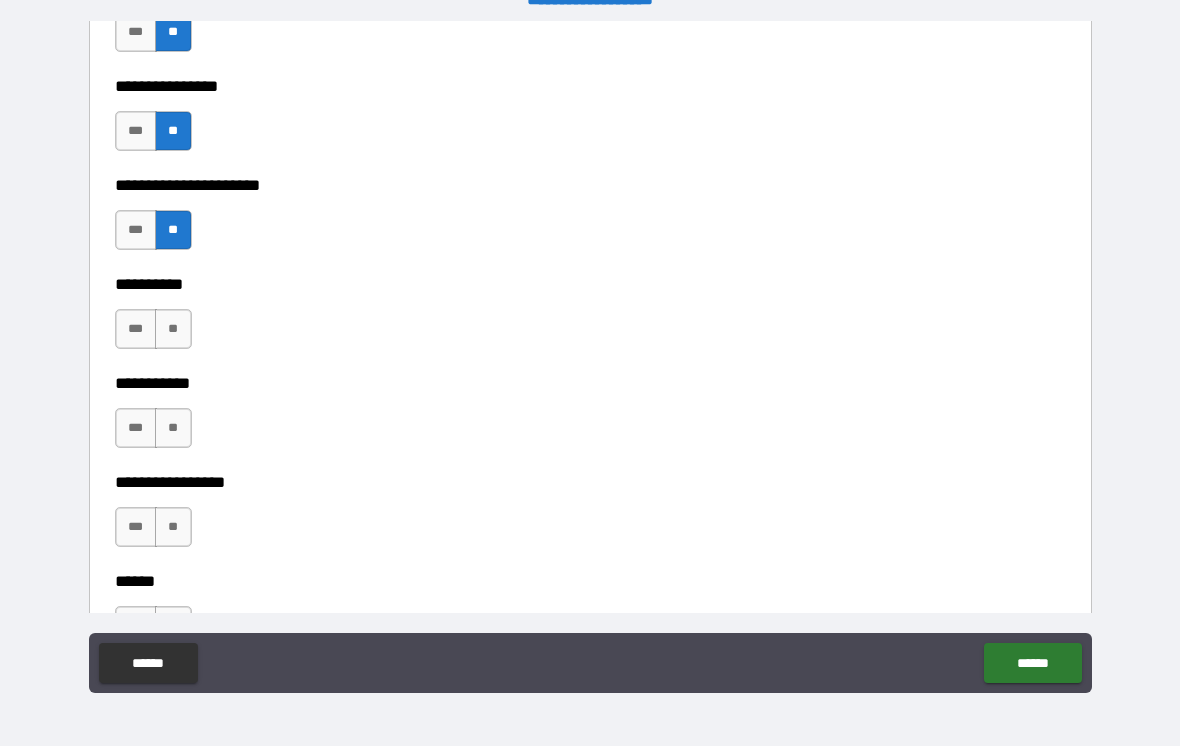 scroll, scrollTop: 6276, scrollLeft: 0, axis: vertical 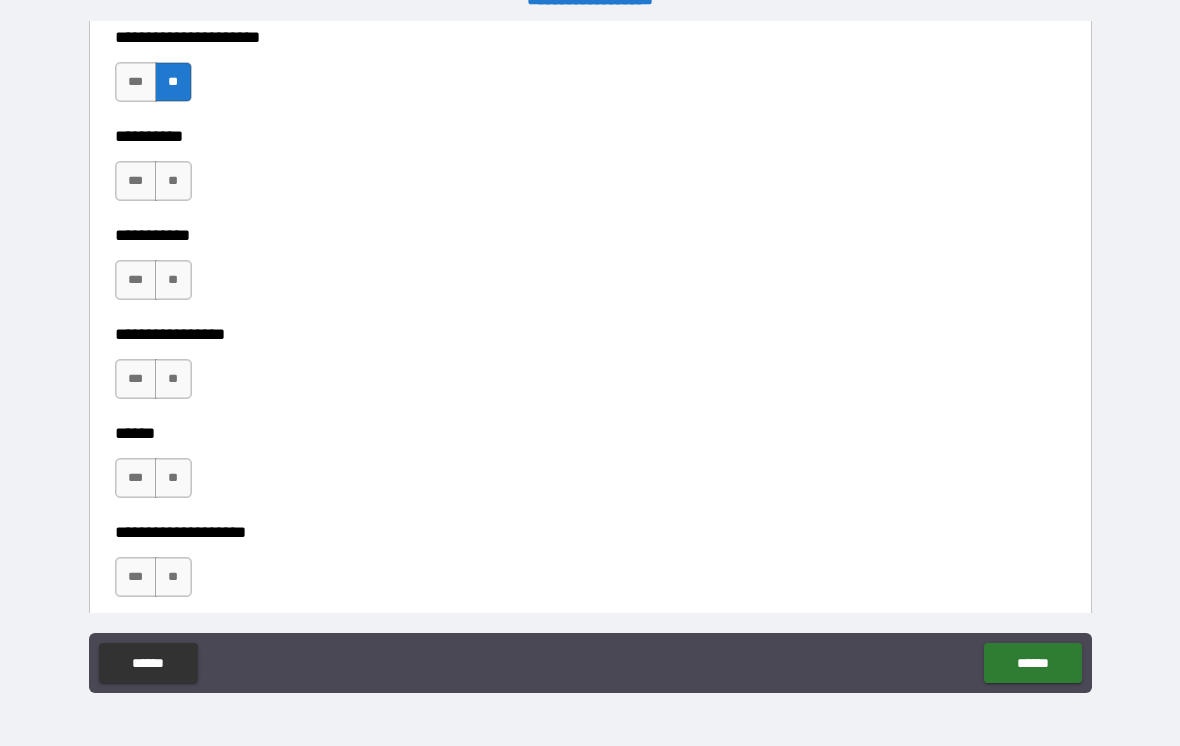 click on "**" at bounding box center (173, 181) 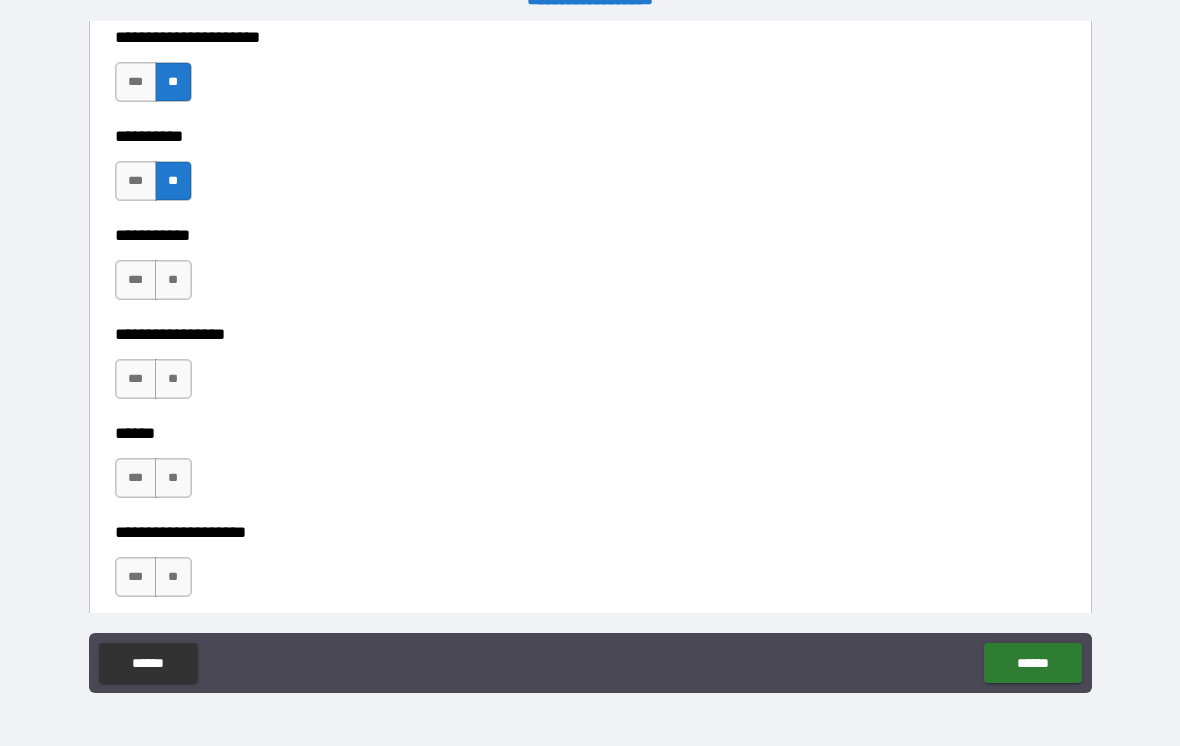 click on "**" at bounding box center [173, 280] 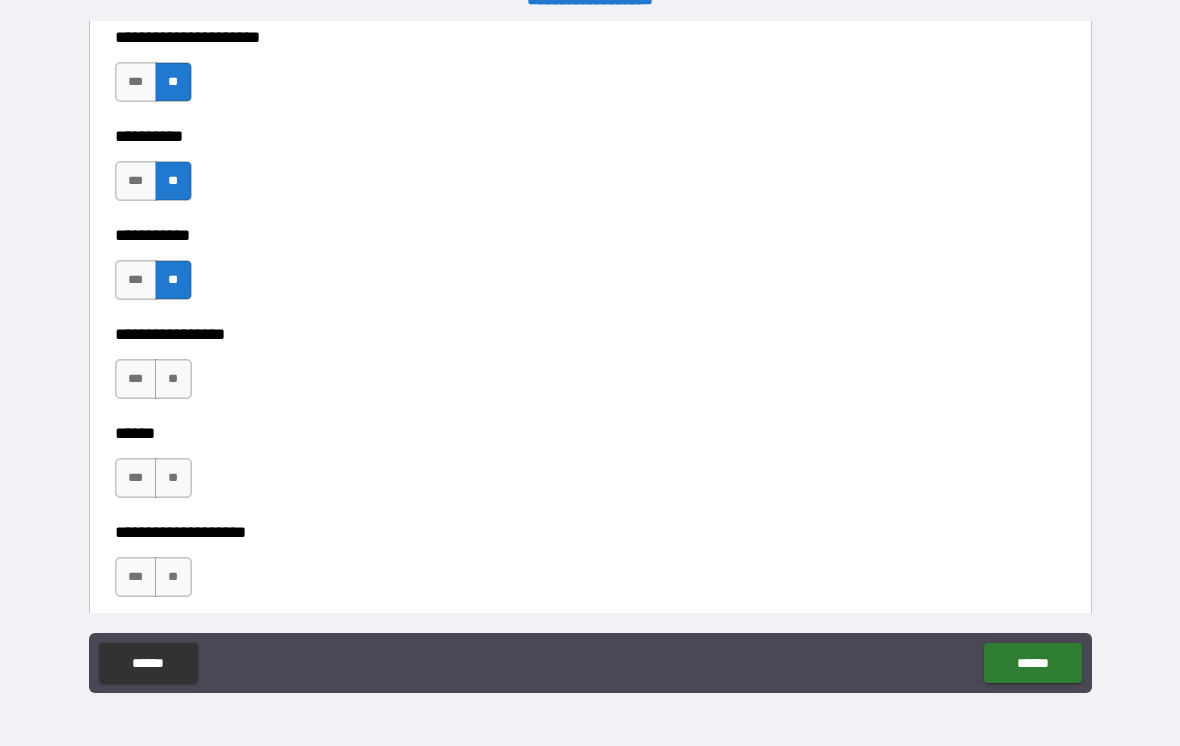 click on "**" at bounding box center (173, 379) 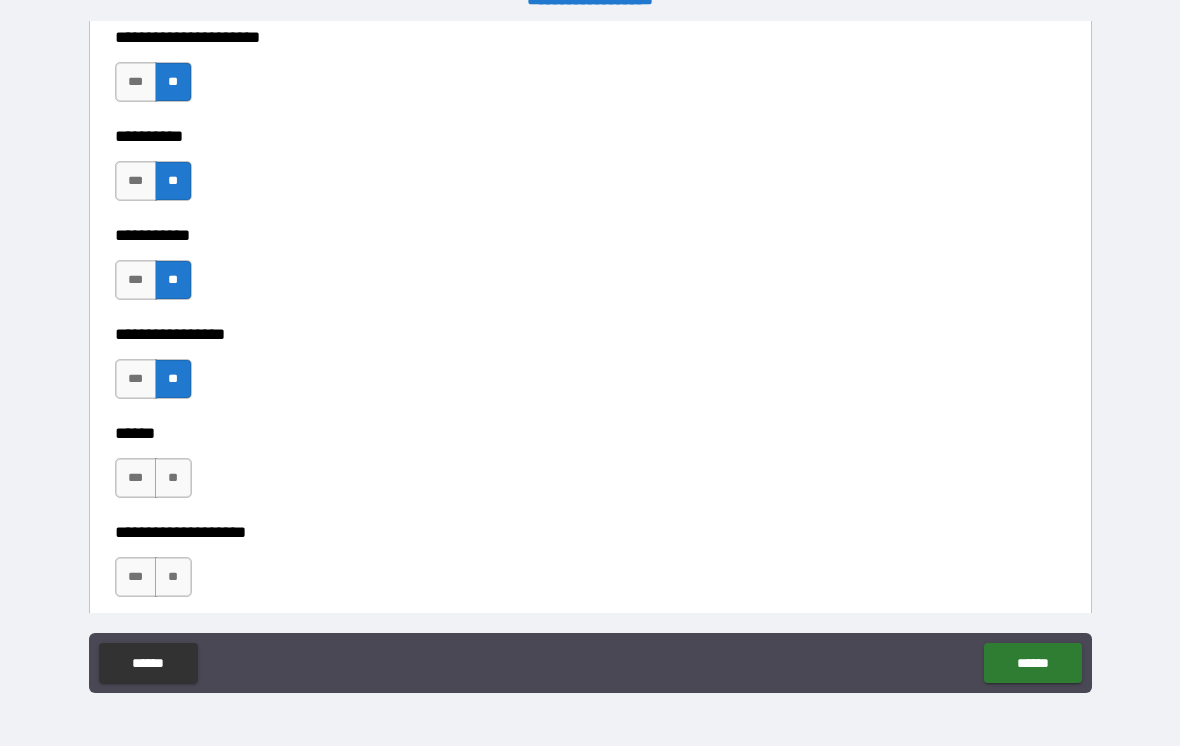 click on "**" at bounding box center (173, 478) 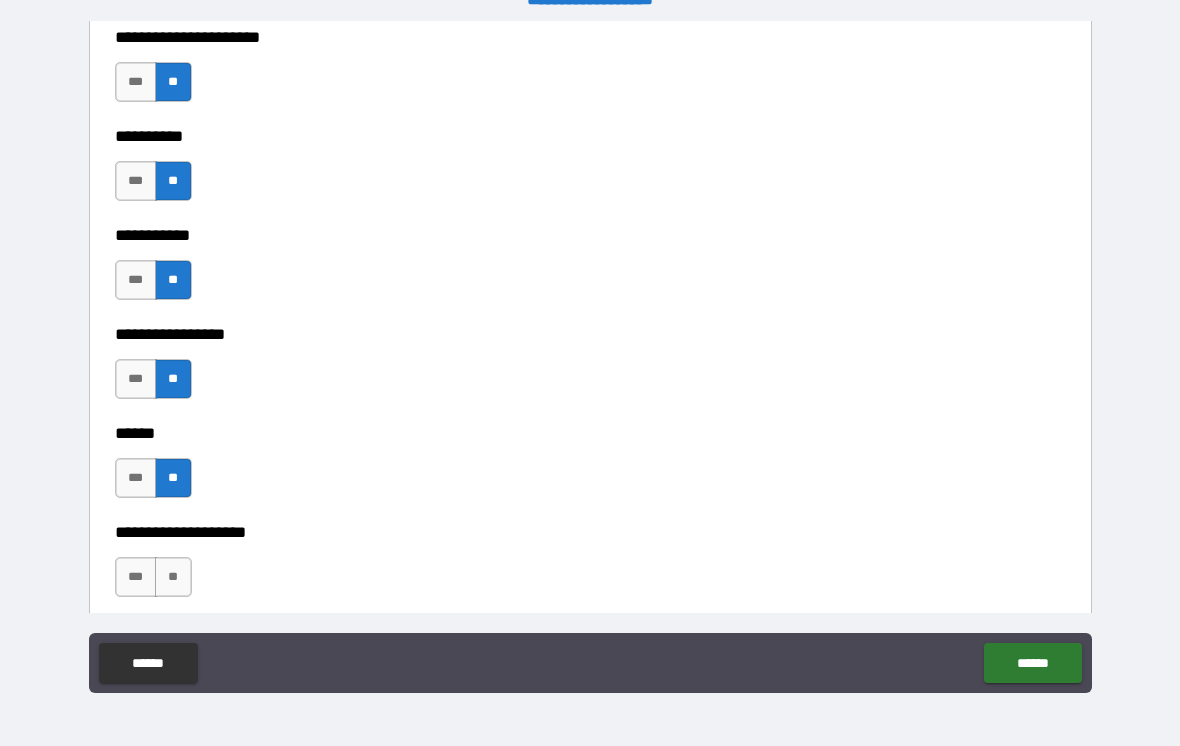 click on "**" at bounding box center (173, 577) 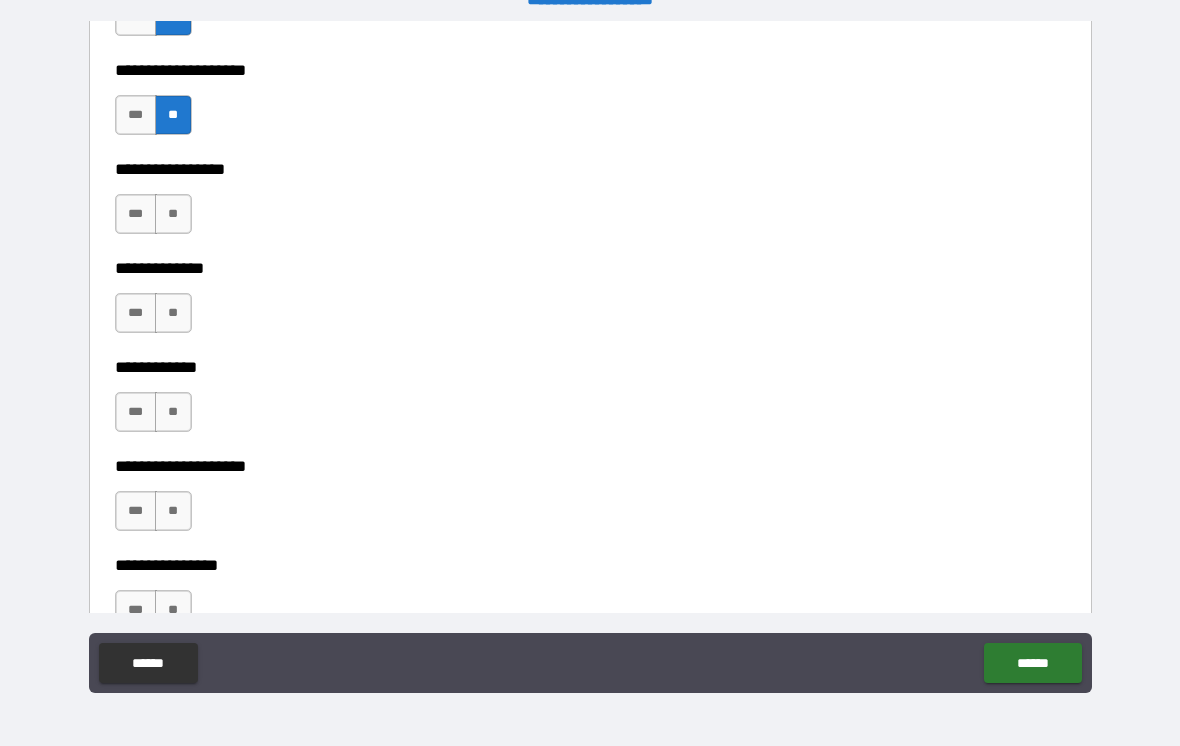 scroll, scrollTop: 6795, scrollLeft: 0, axis: vertical 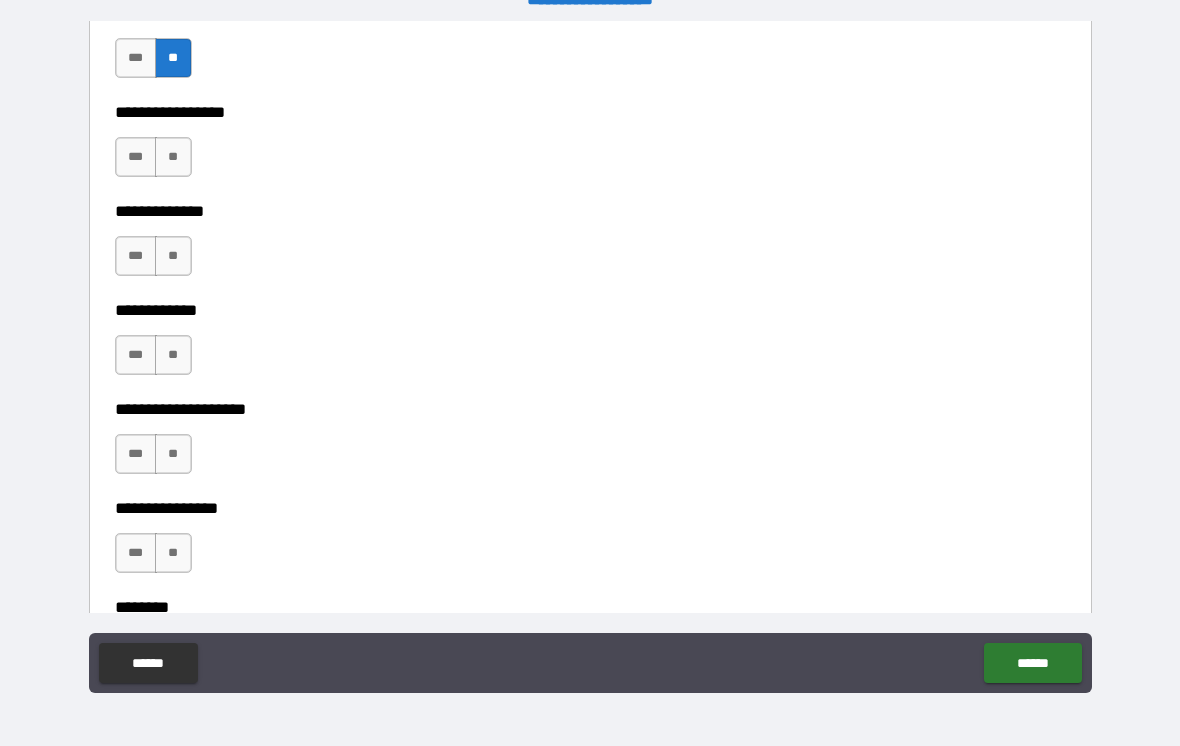 click on "**" at bounding box center (173, 157) 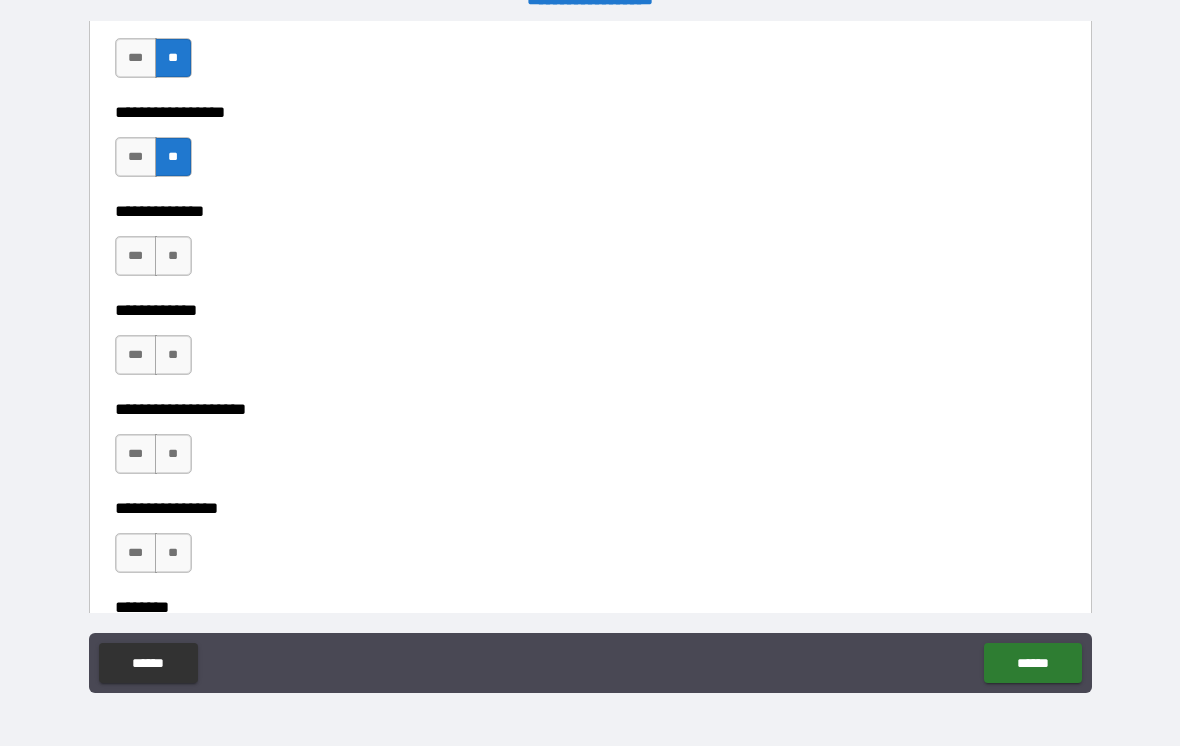 click on "**" at bounding box center (173, 256) 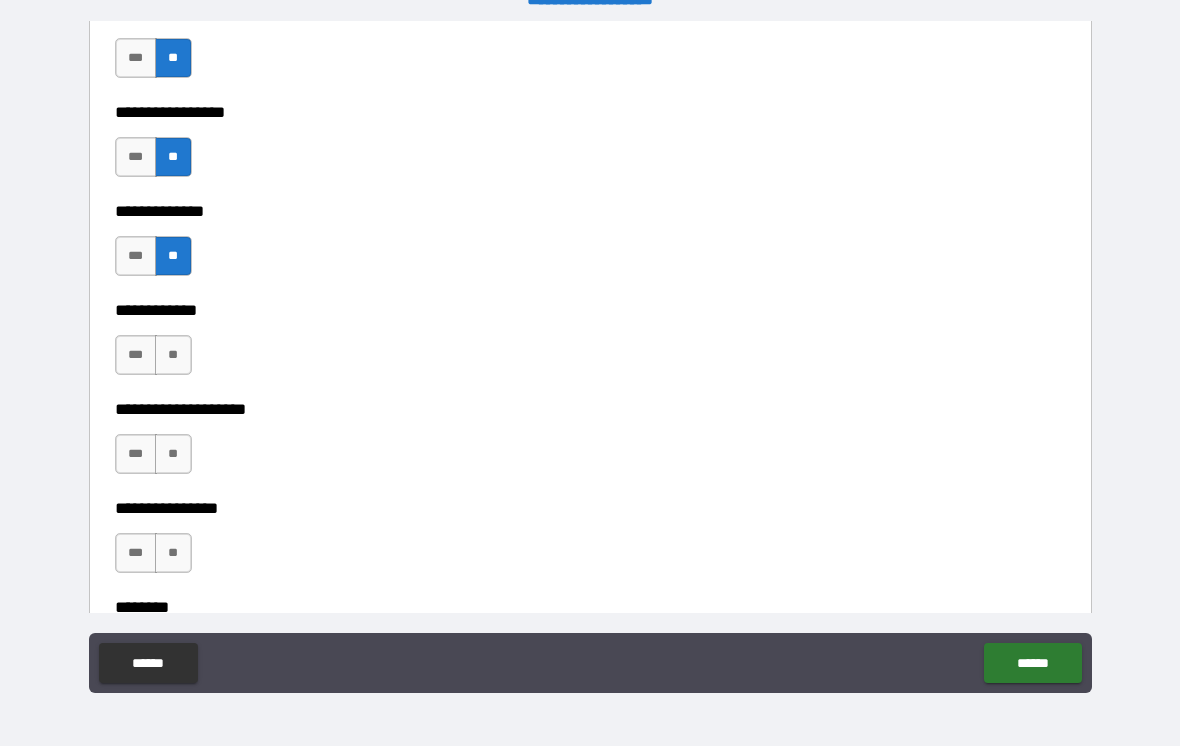 click on "**" at bounding box center (173, 355) 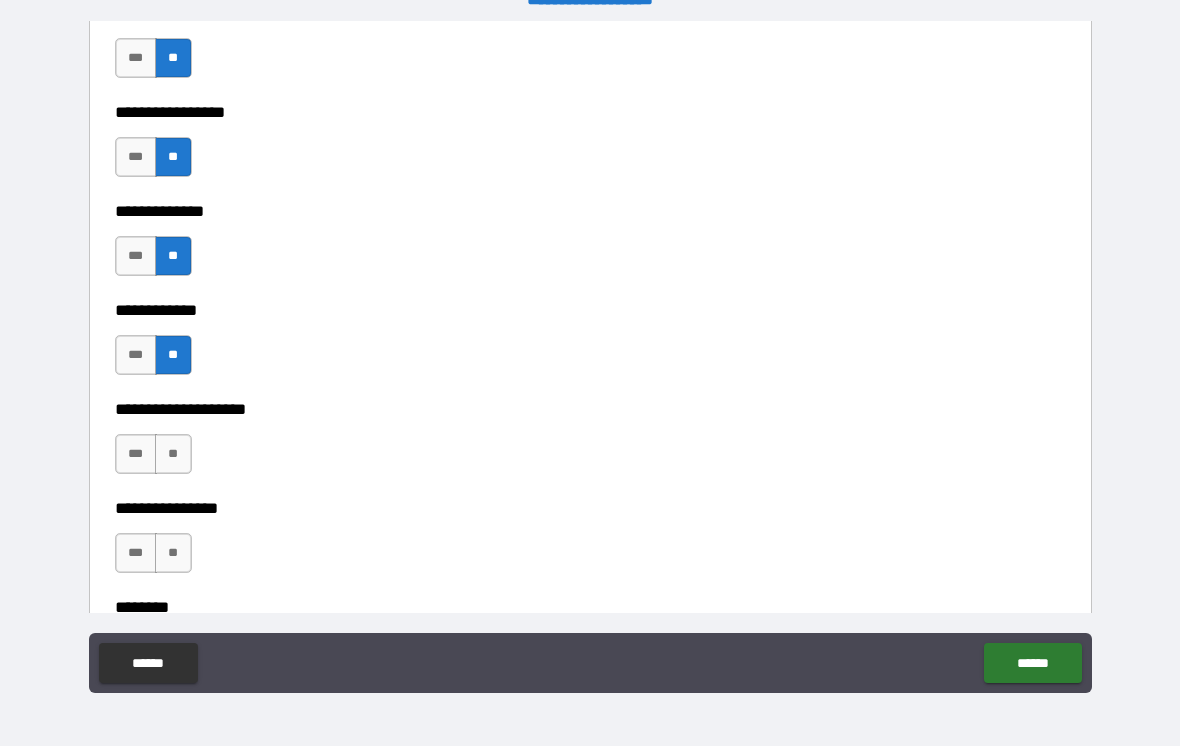 click on "**" at bounding box center [173, 454] 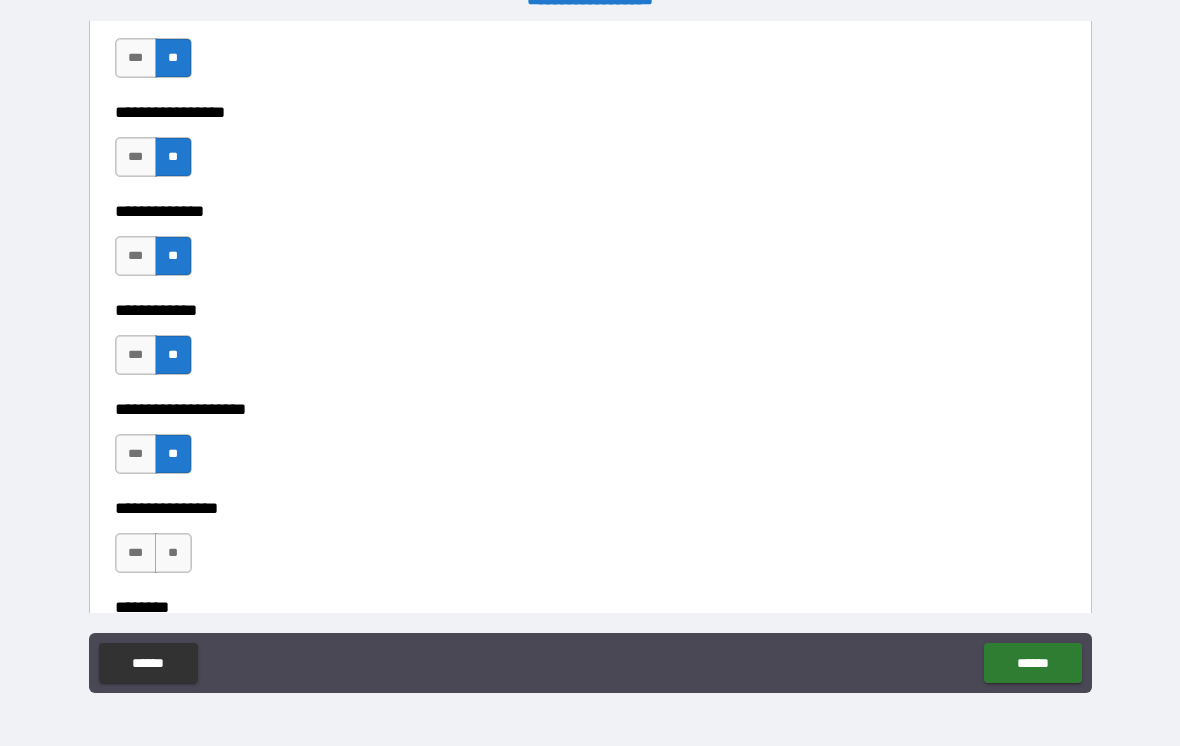 click on "**" at bounding box center (173, 553) 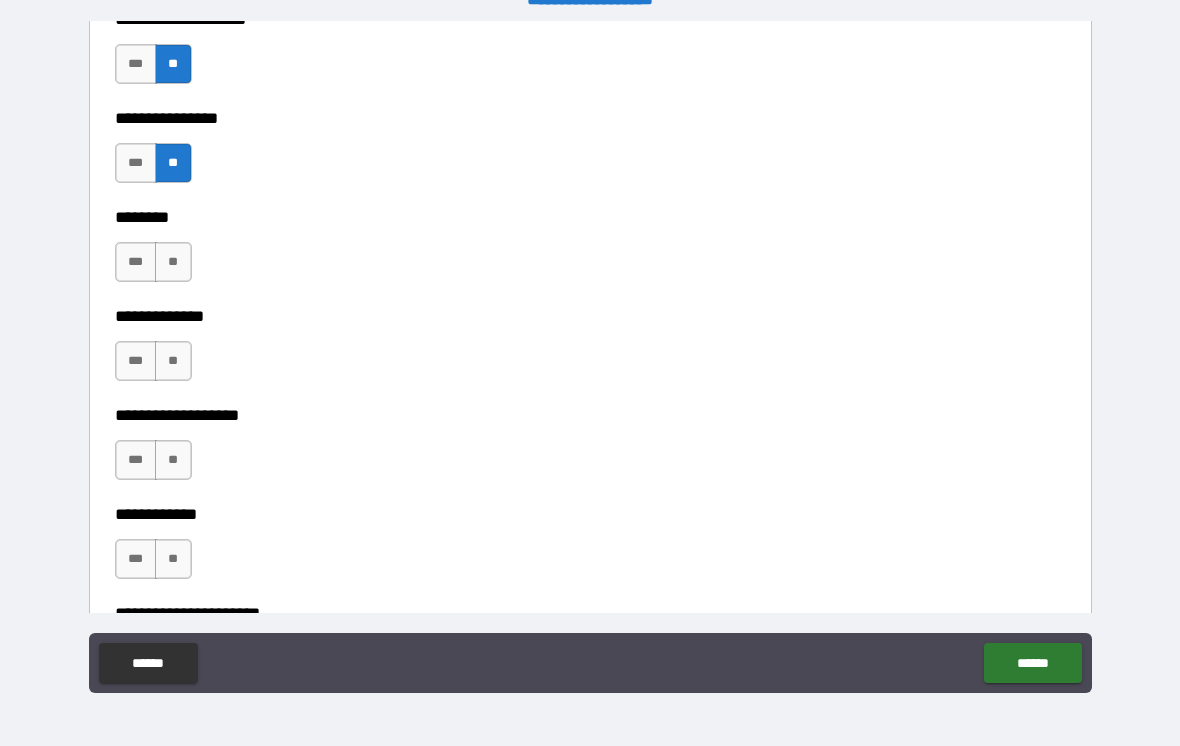 scroll, scrollTop: 7201, scrollLeft: 0, axis: vertical 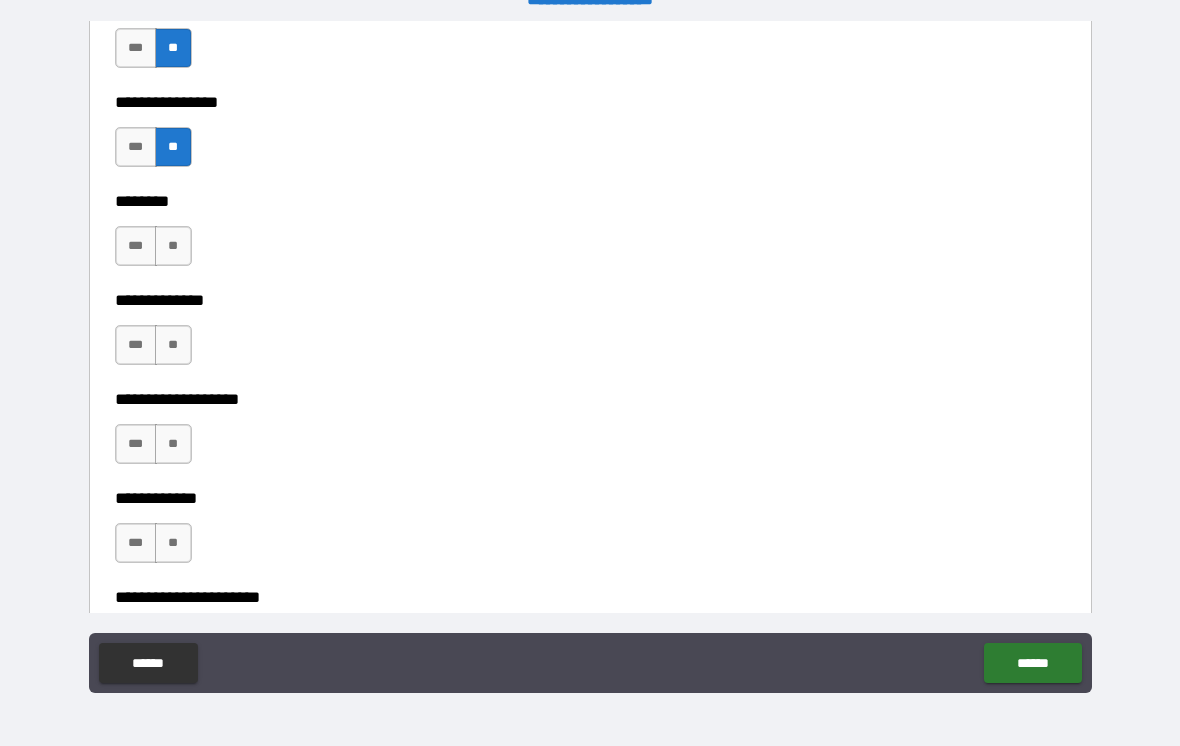 click on "**" at bounding box center (173, 246) 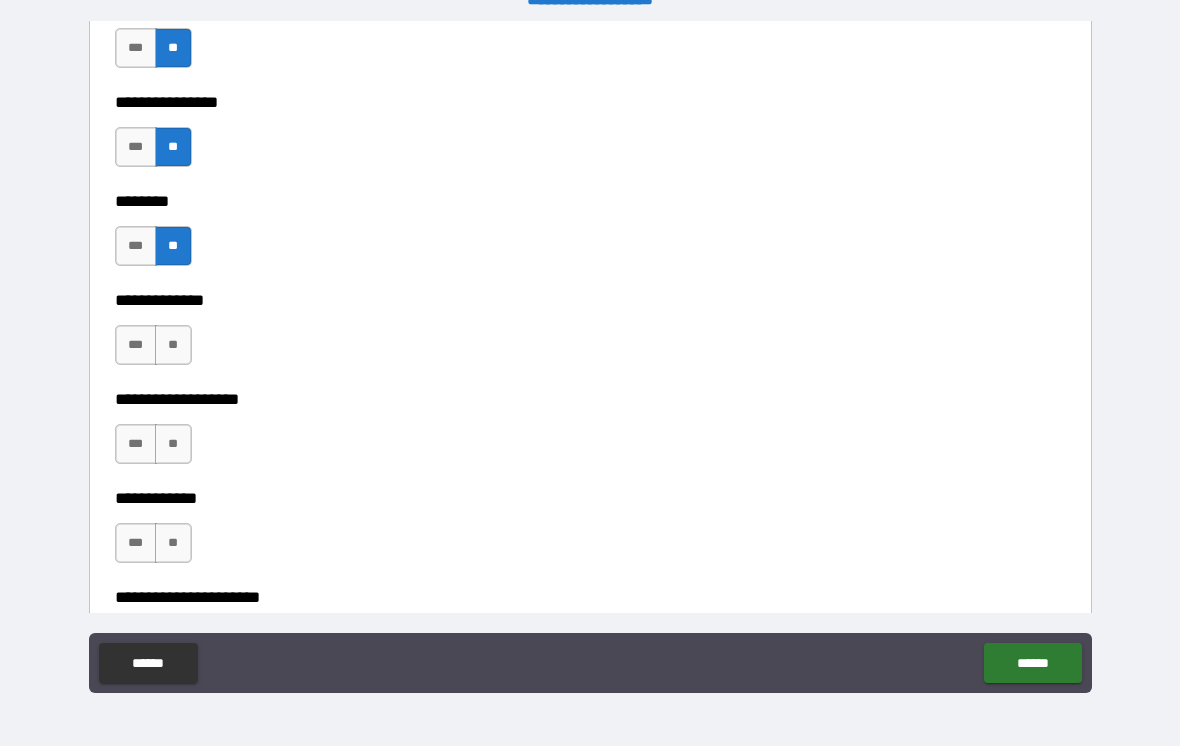 click on "**" at bounding box center (173, 345) 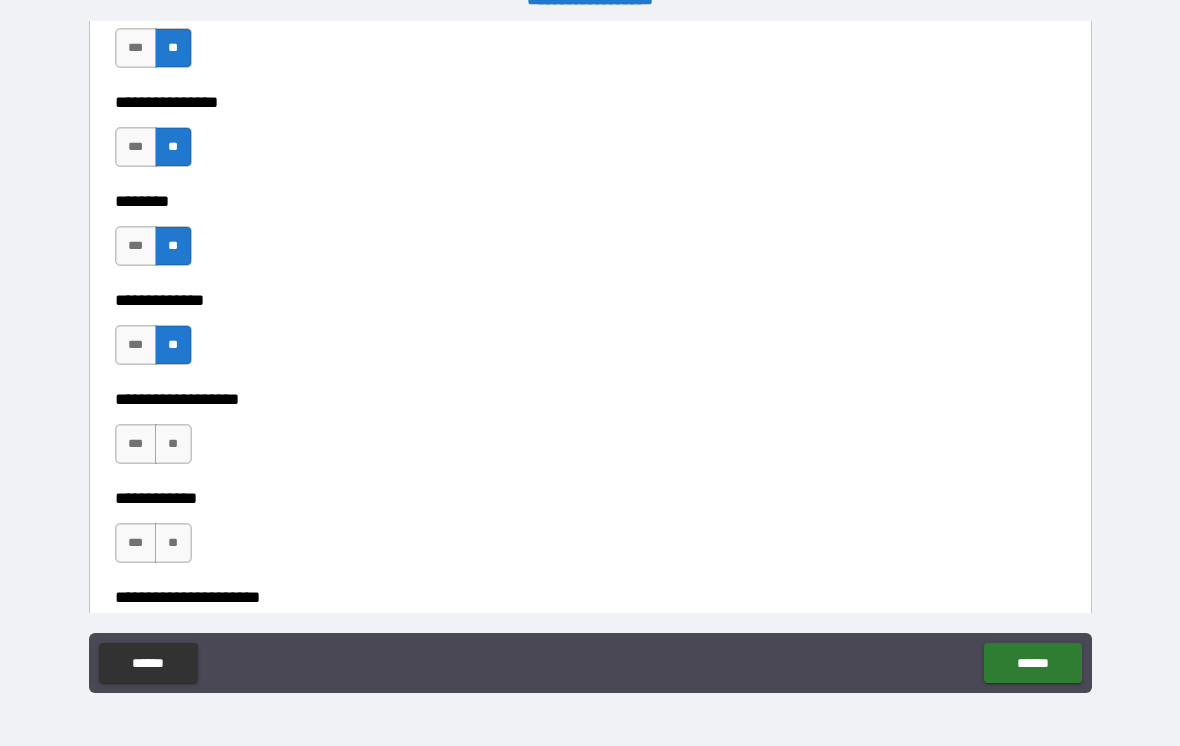 click on "**" at bounding box center (173, 444) 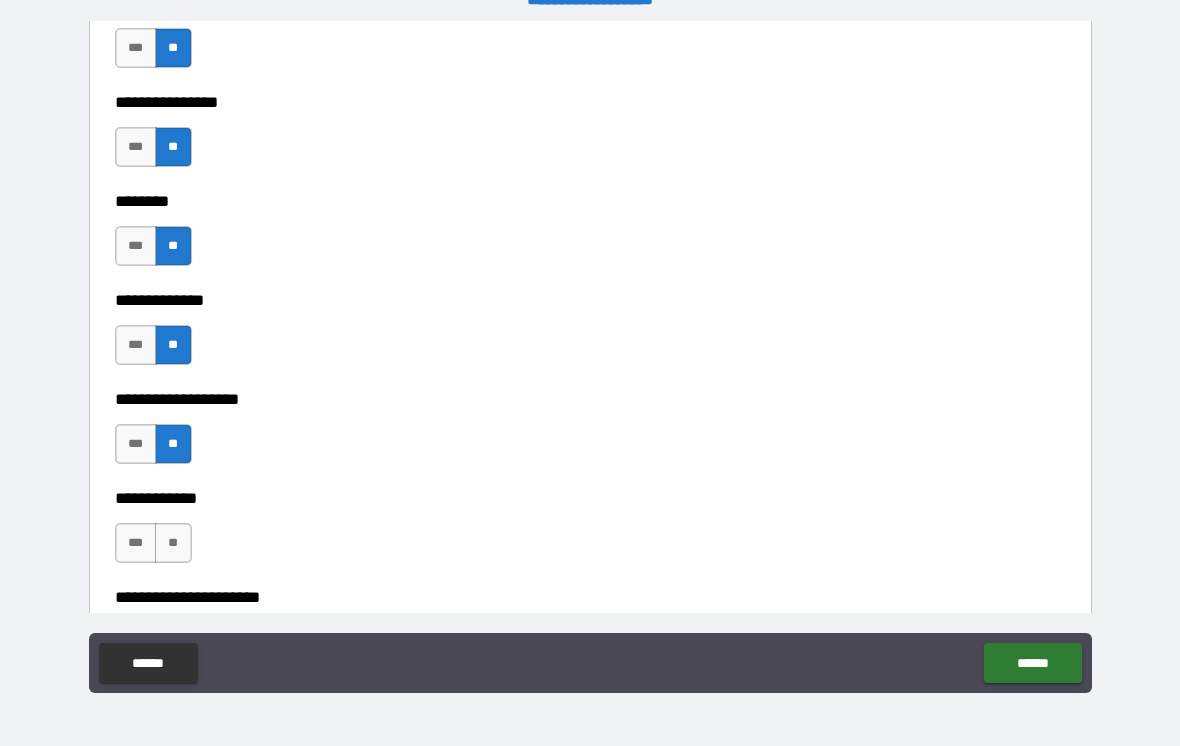click on "**" at bounding box center [173, 543] 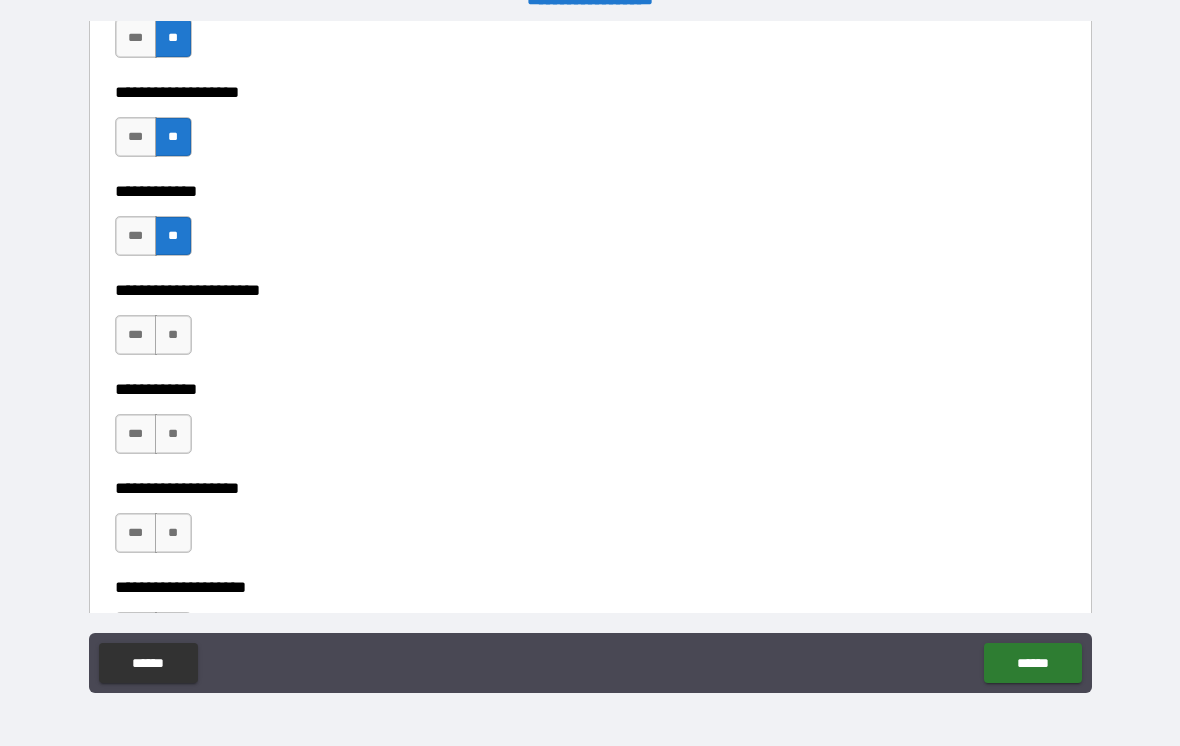 scroll, scrollTop: 7546, scrollLeft: 0, axis: vertical 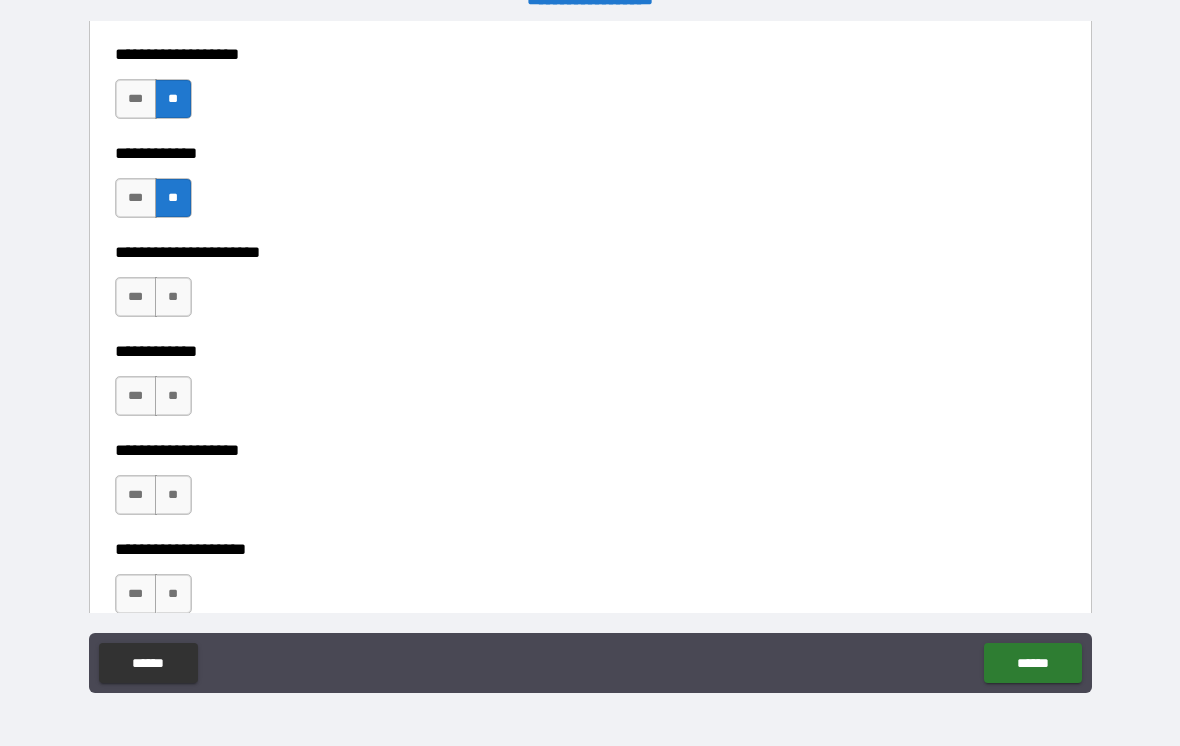 click on "**" at bounding box center [173, 297] 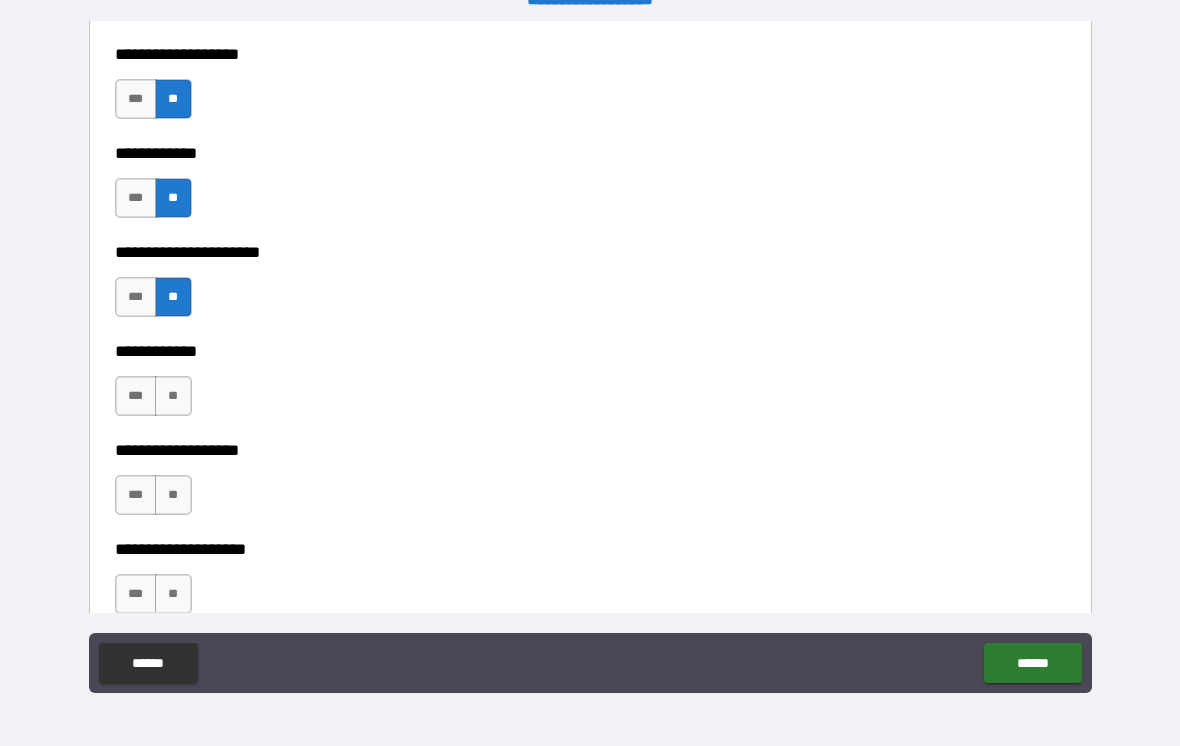 click on "**" at bounding box center [173, 396] 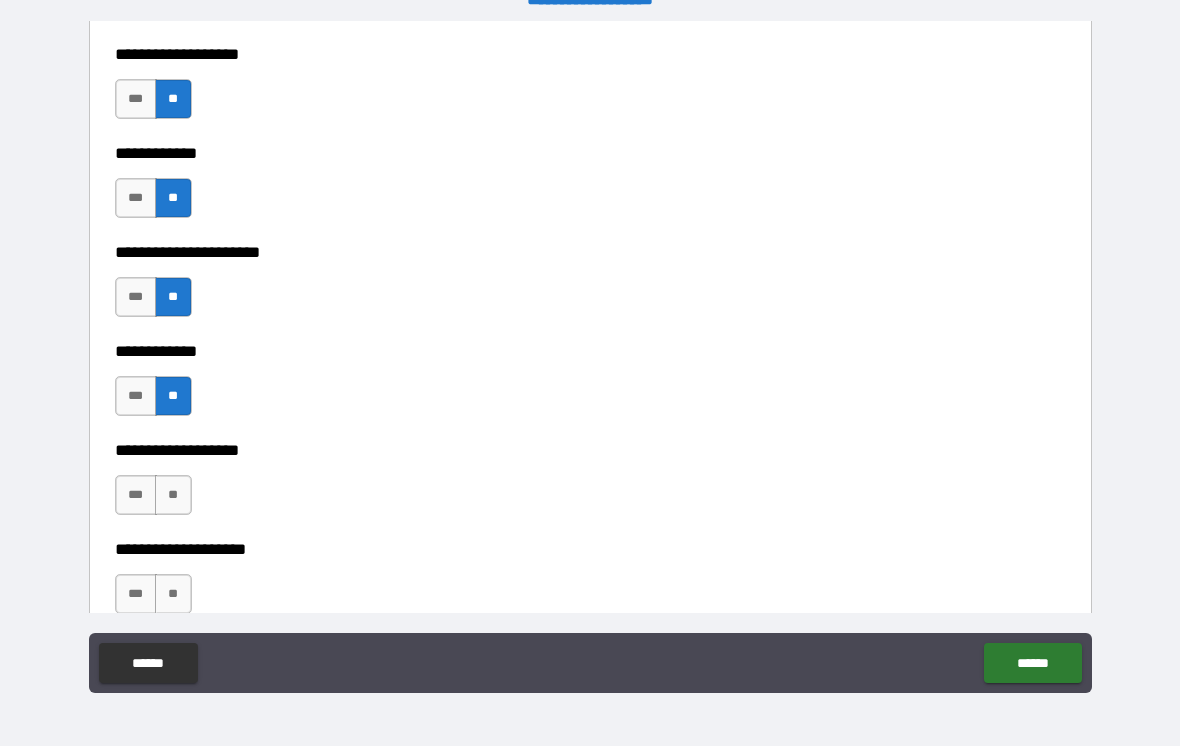 click on "**" at bounding box center [173, 495] 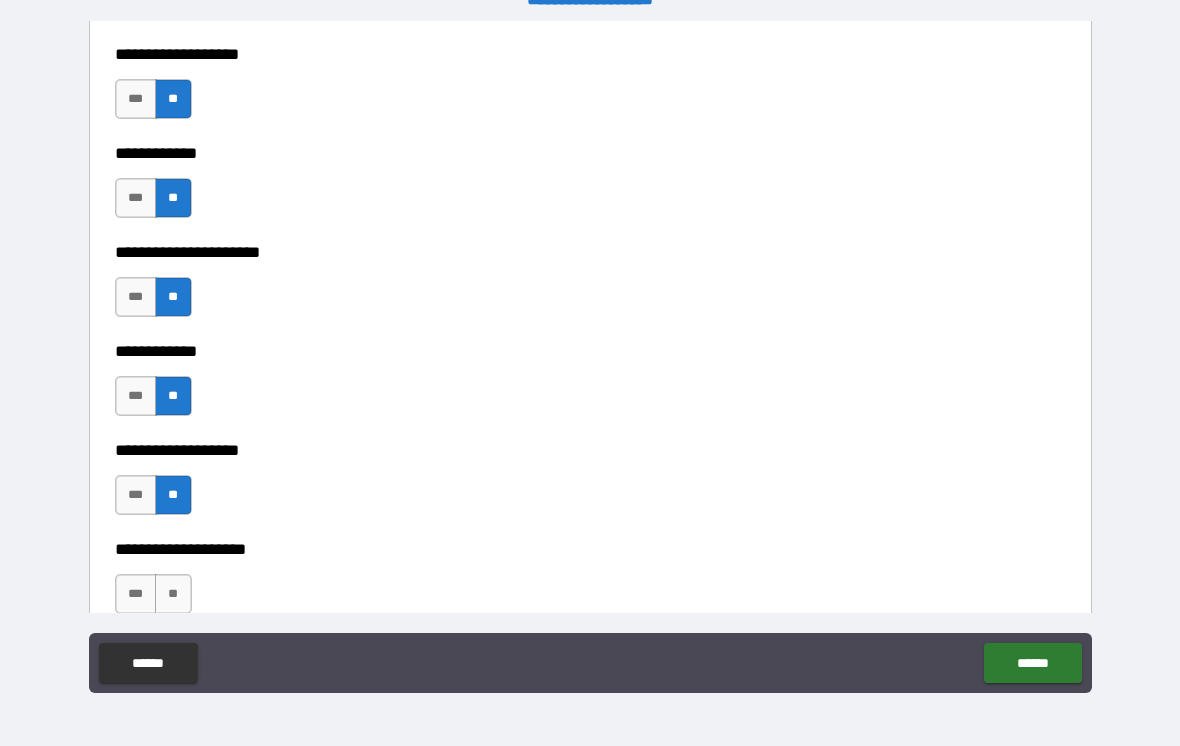 click on "**" at bounding box center (173, 594) 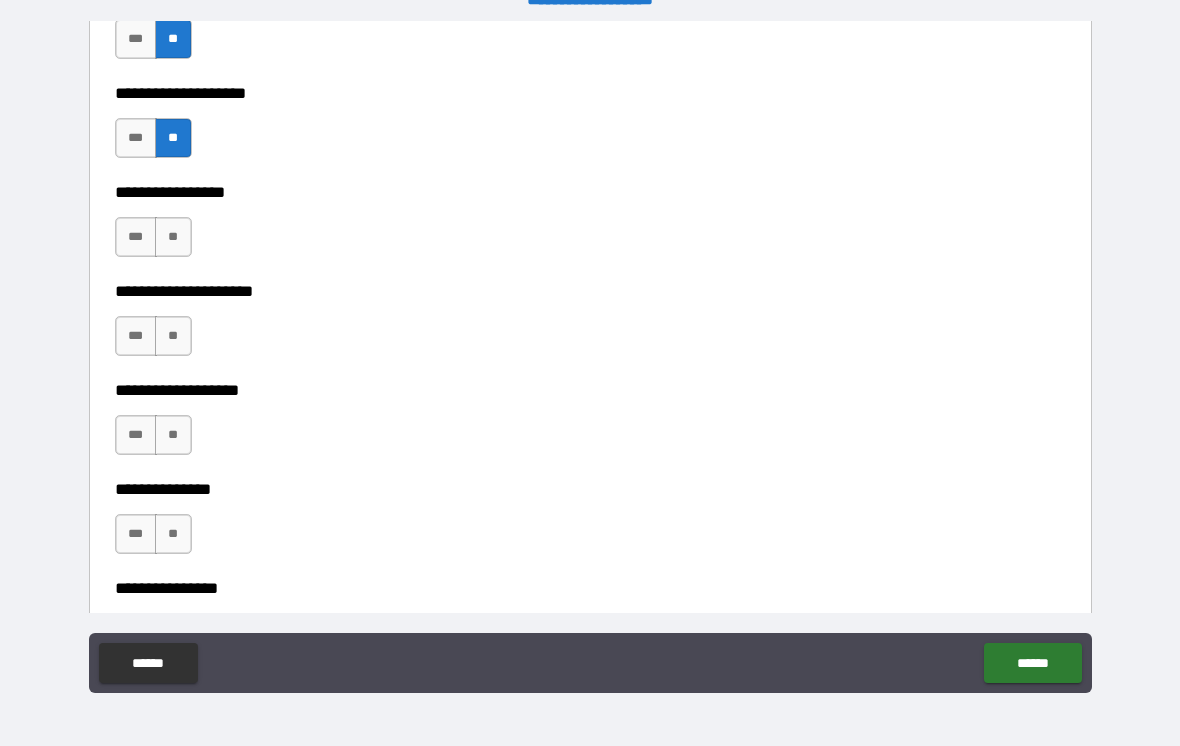 scroll, scrollTop: 8003, scrollLeft: 0, axis: vertical 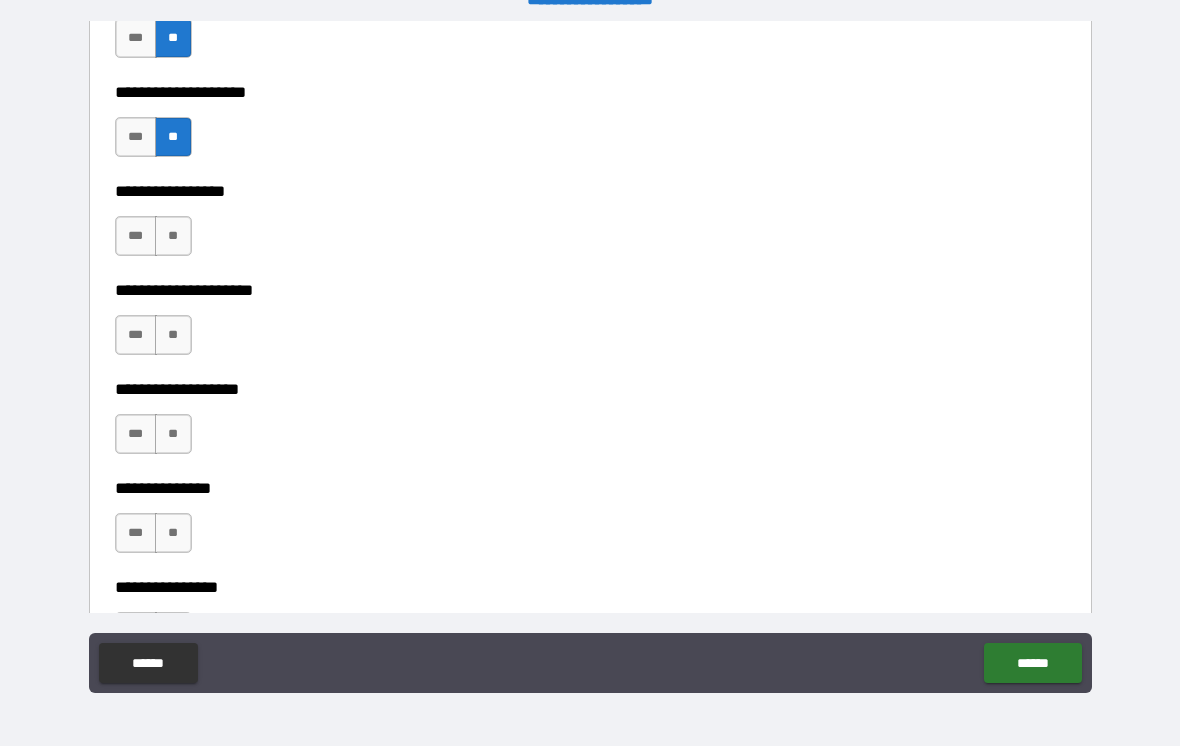 click on "**" at bounding box center [173, 236] 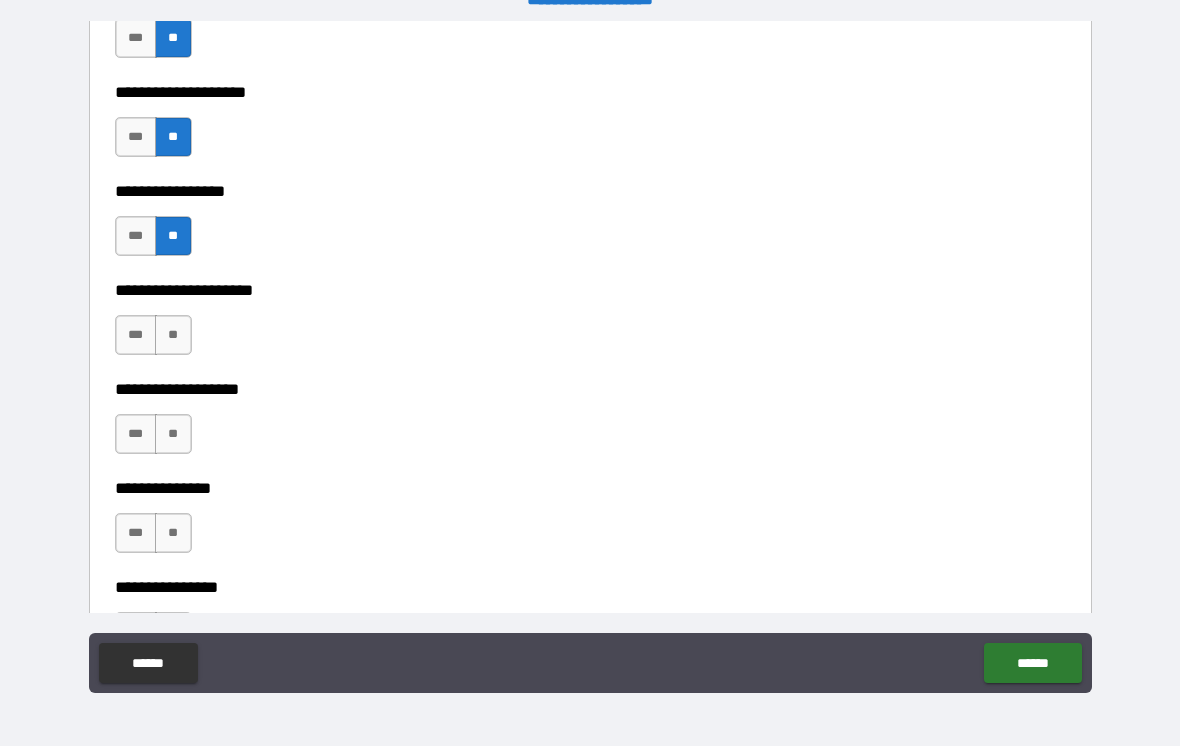 click on "**" at bounding box center [173, 335] 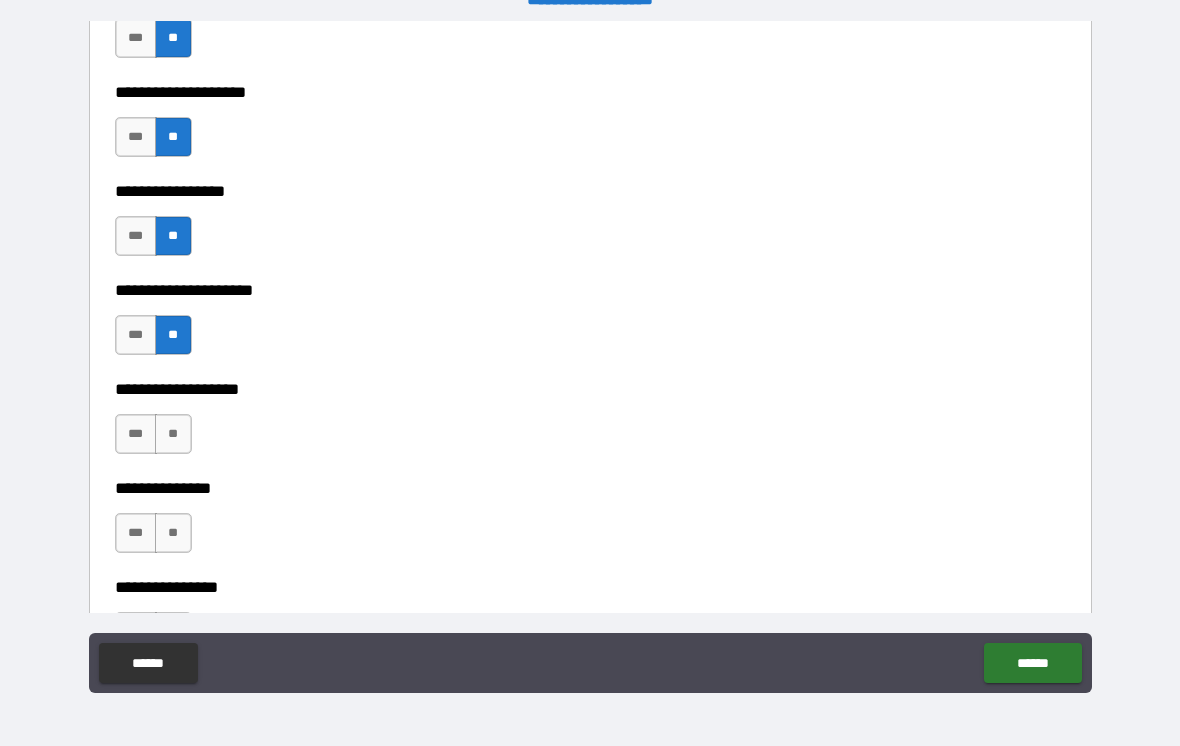 click on "**" at bounding box center (173, 434) 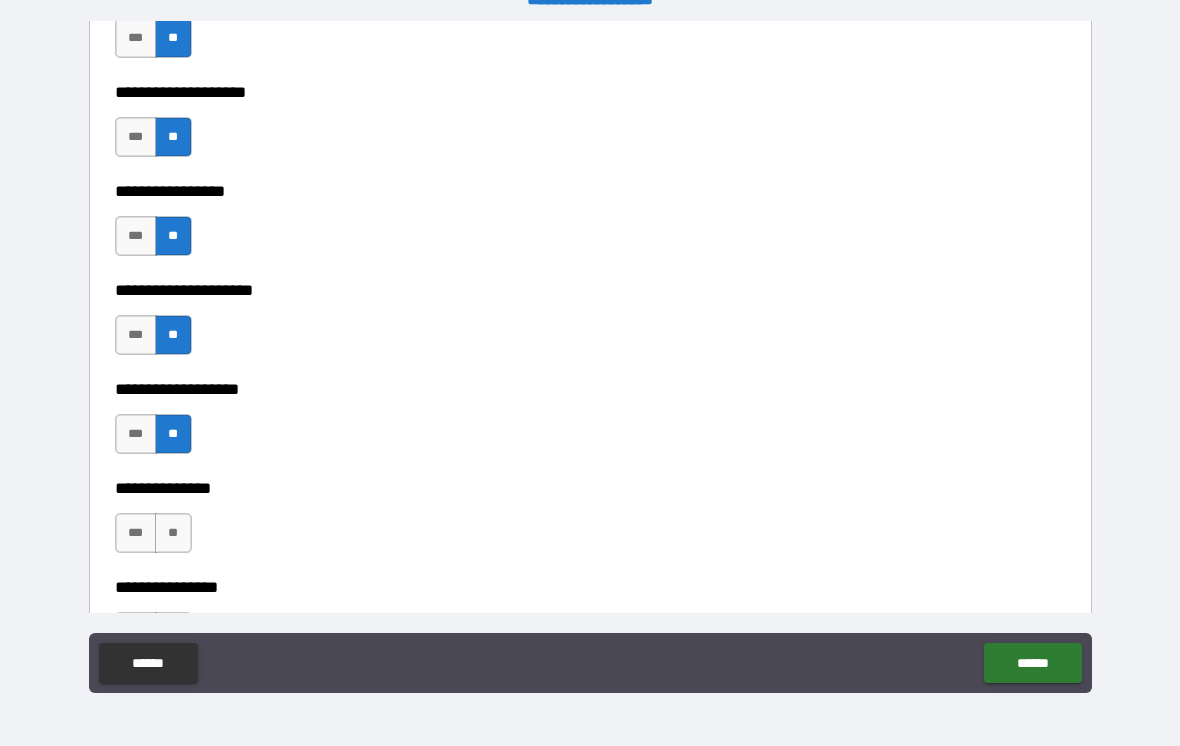 click on "**" at bounding box center [173, 533] 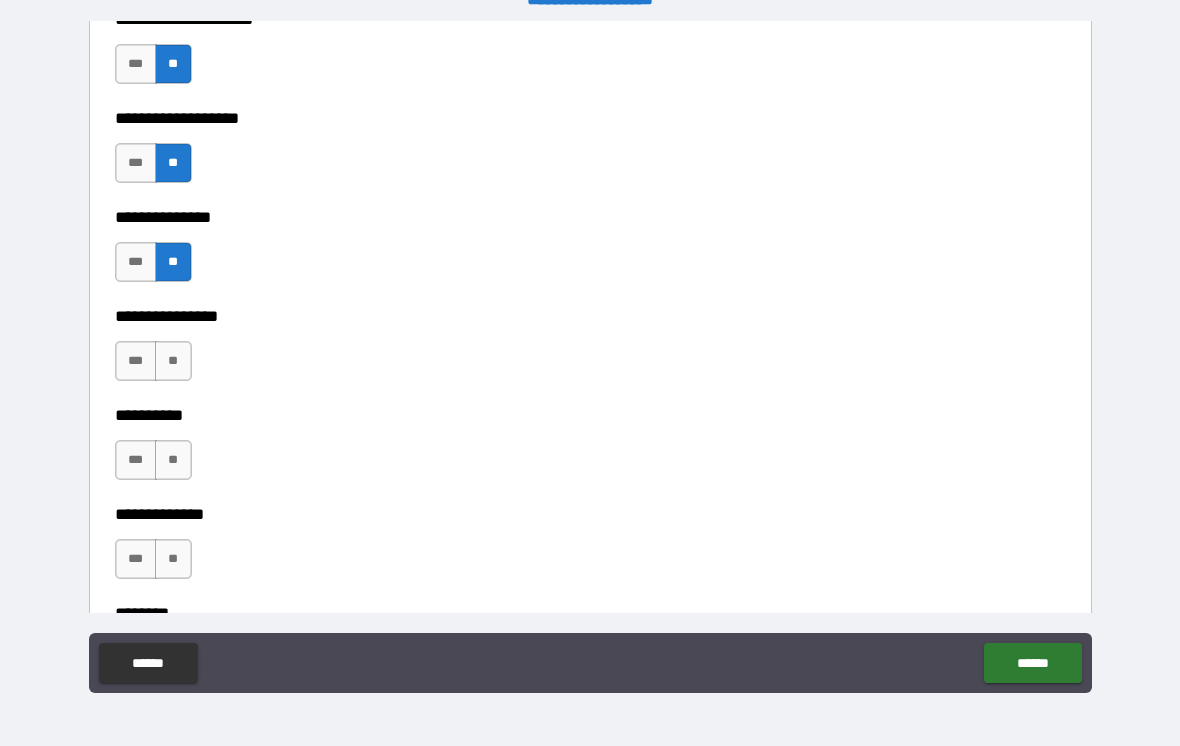 scroll, scrollTop: 8427, scrollLeft: 0, axis: vertical 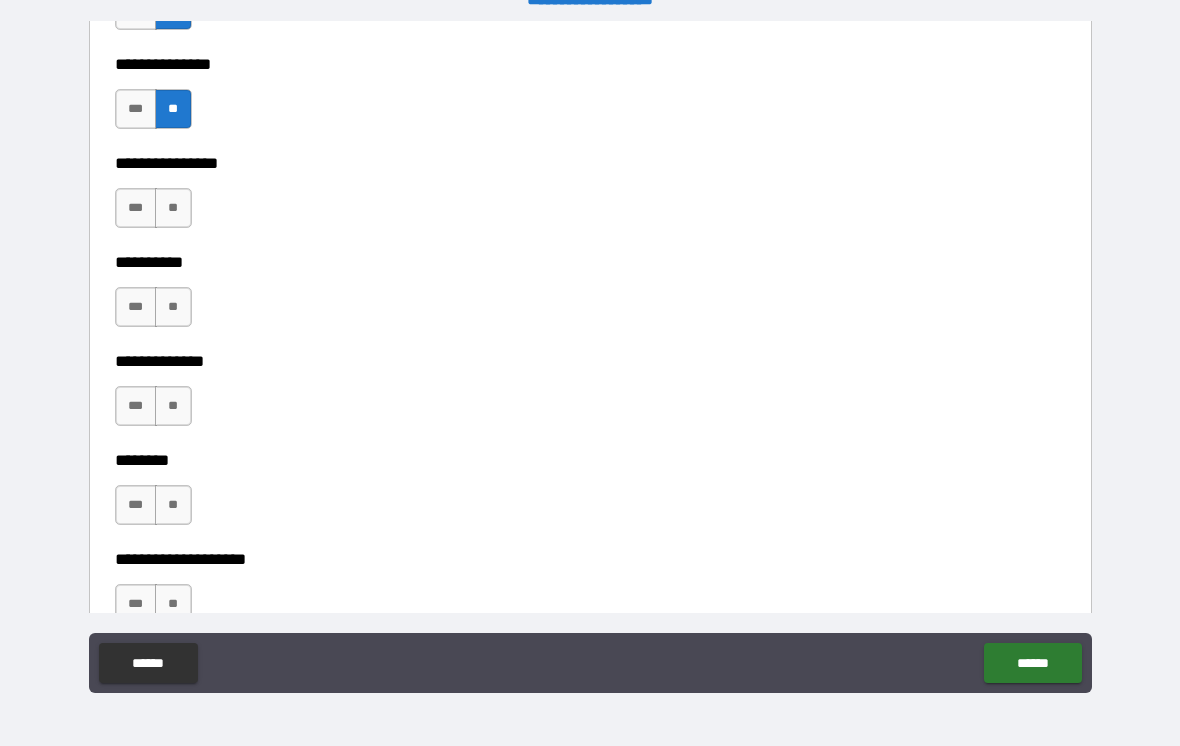 click on "**" at bounding box center (173, 208) 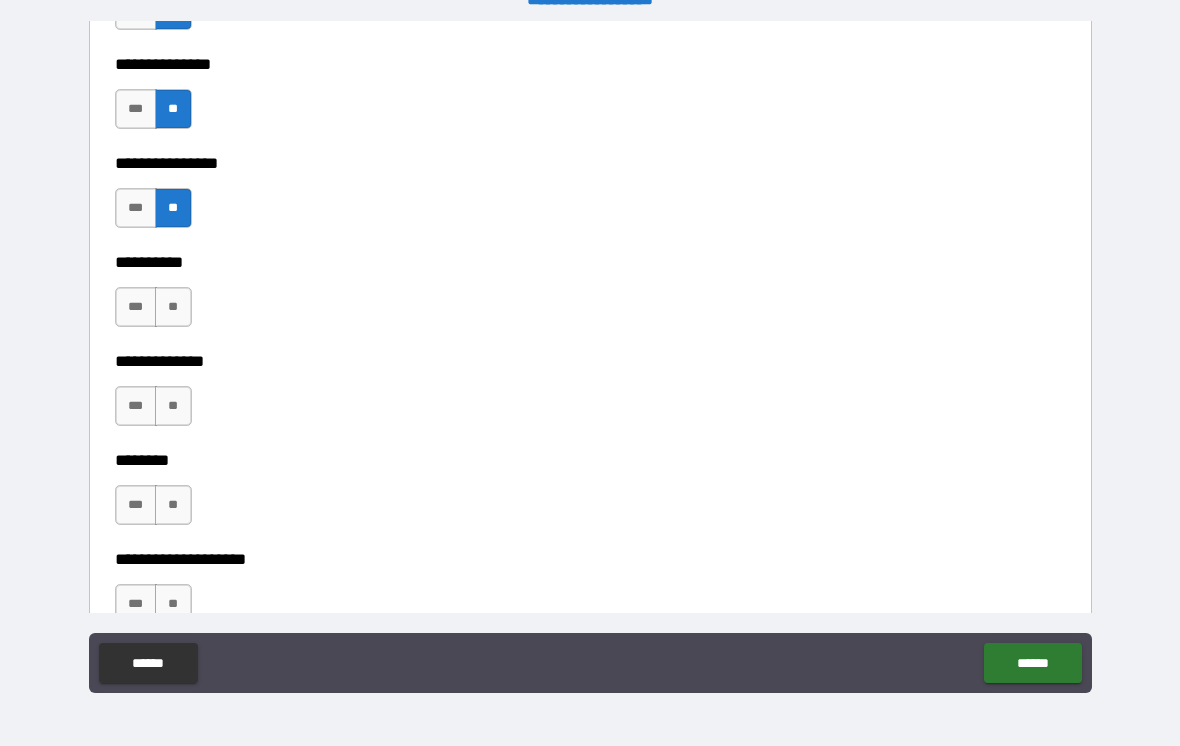 click on "**" at bounding box center [173, 307] 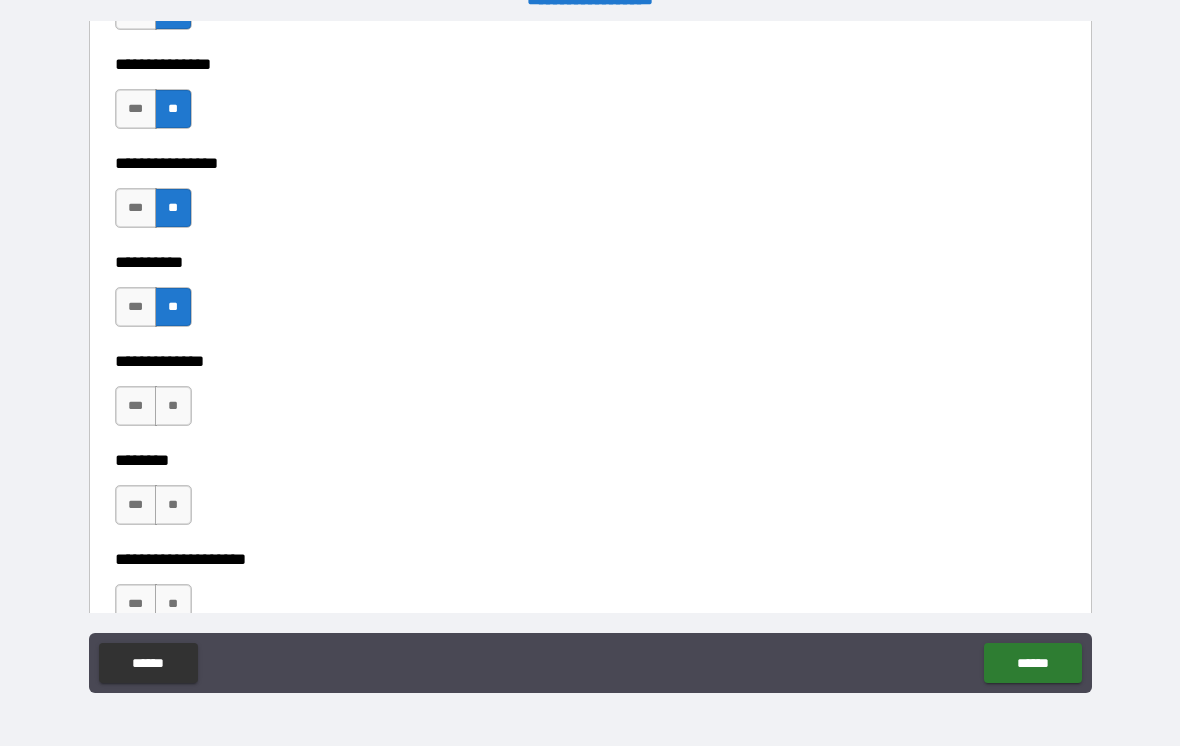 click on "**" at bounding box center [173, 406] 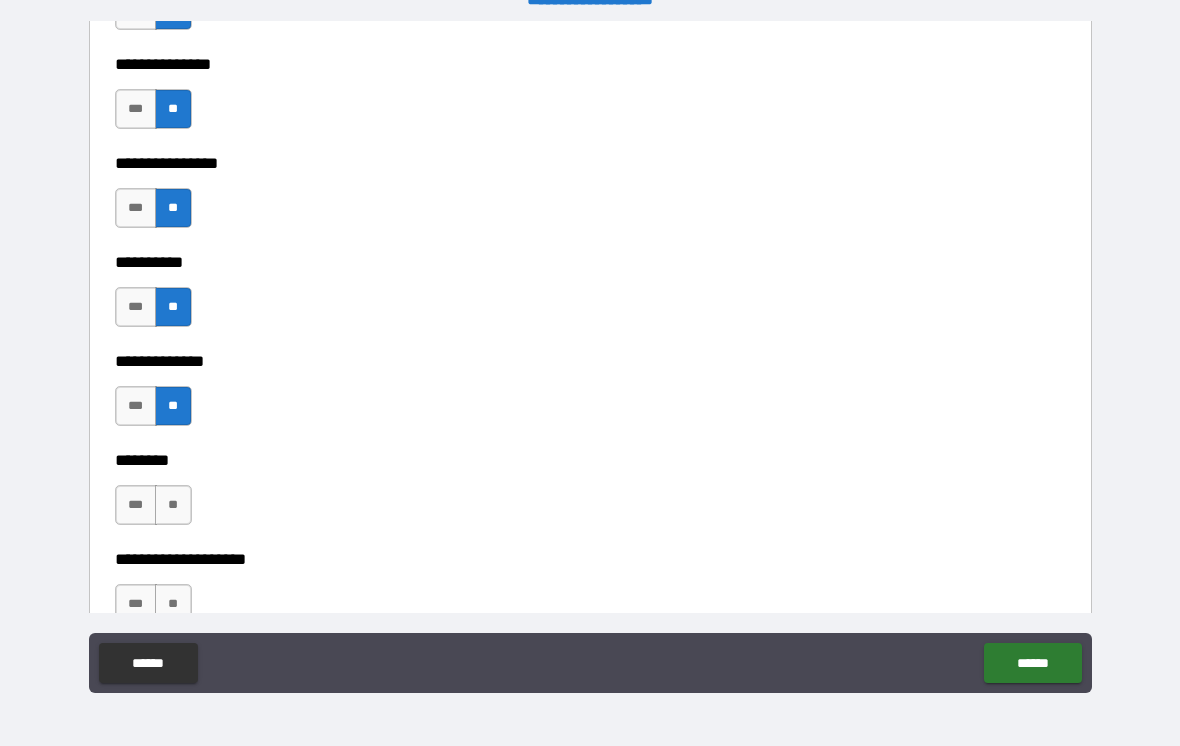 click on "**" at bounding box center [173, 505] 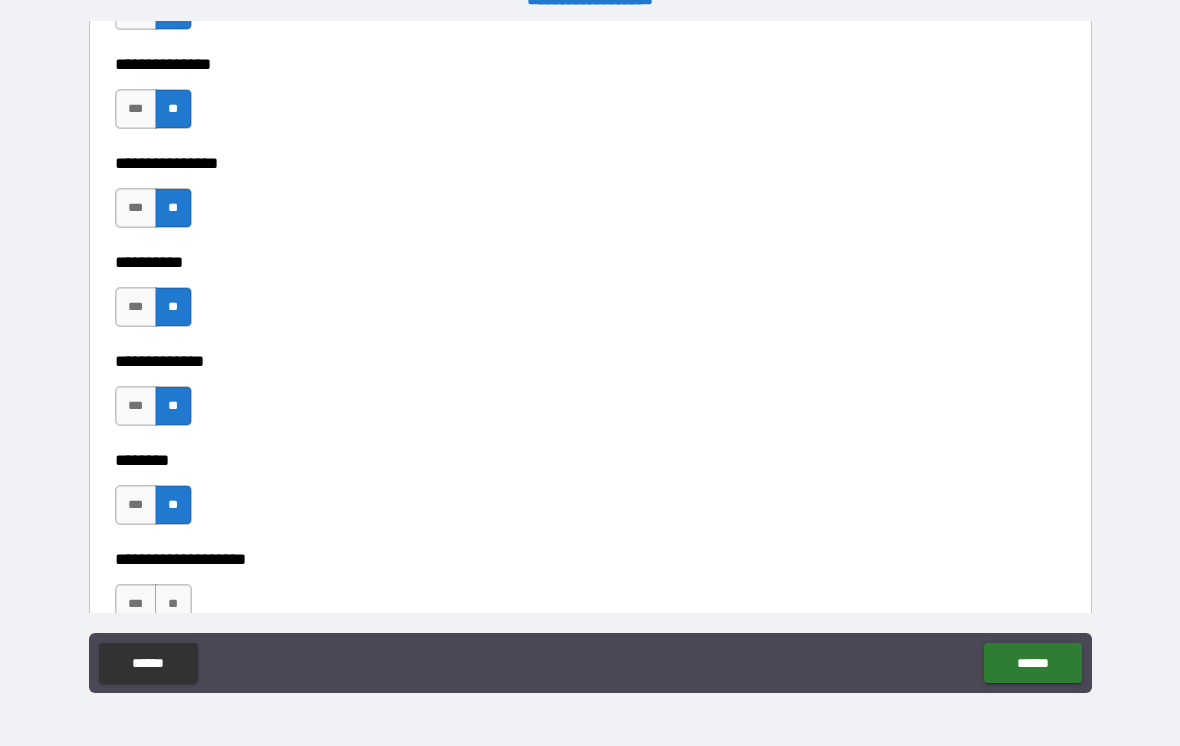 click on "**" at bounding box center [173, 604] 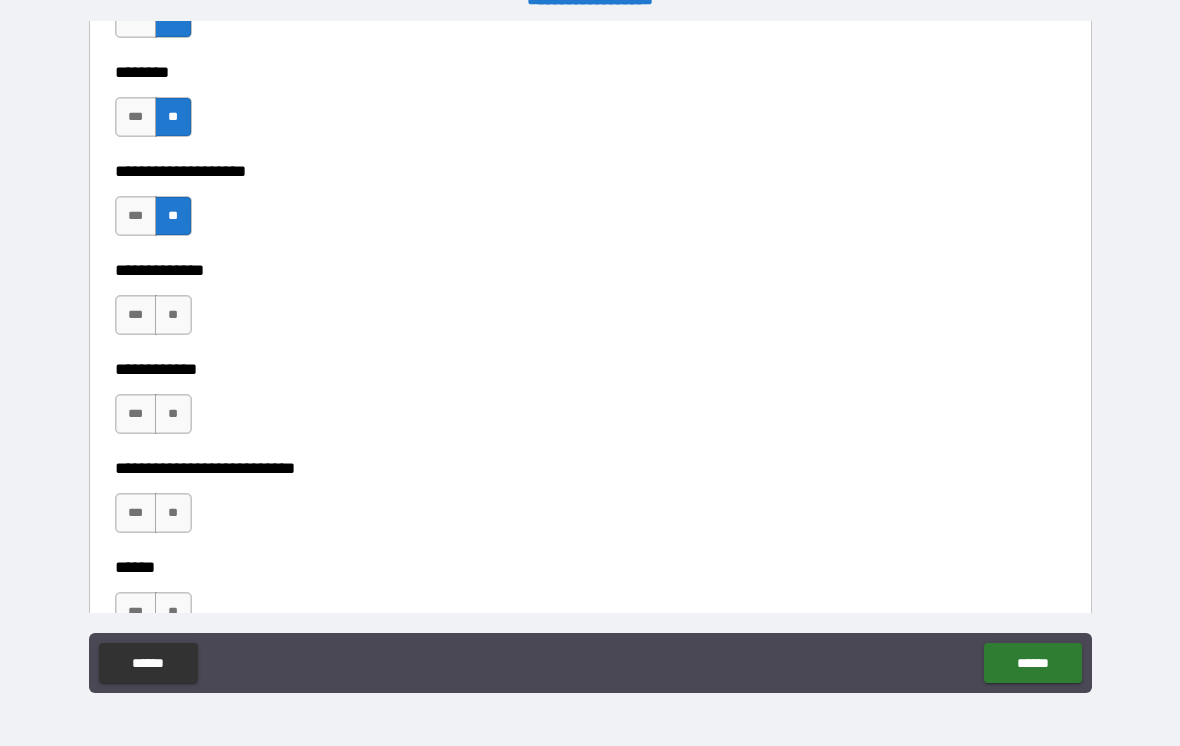 scroll, scrollTop: 8944, scrollLeft: 0, axis: vertical 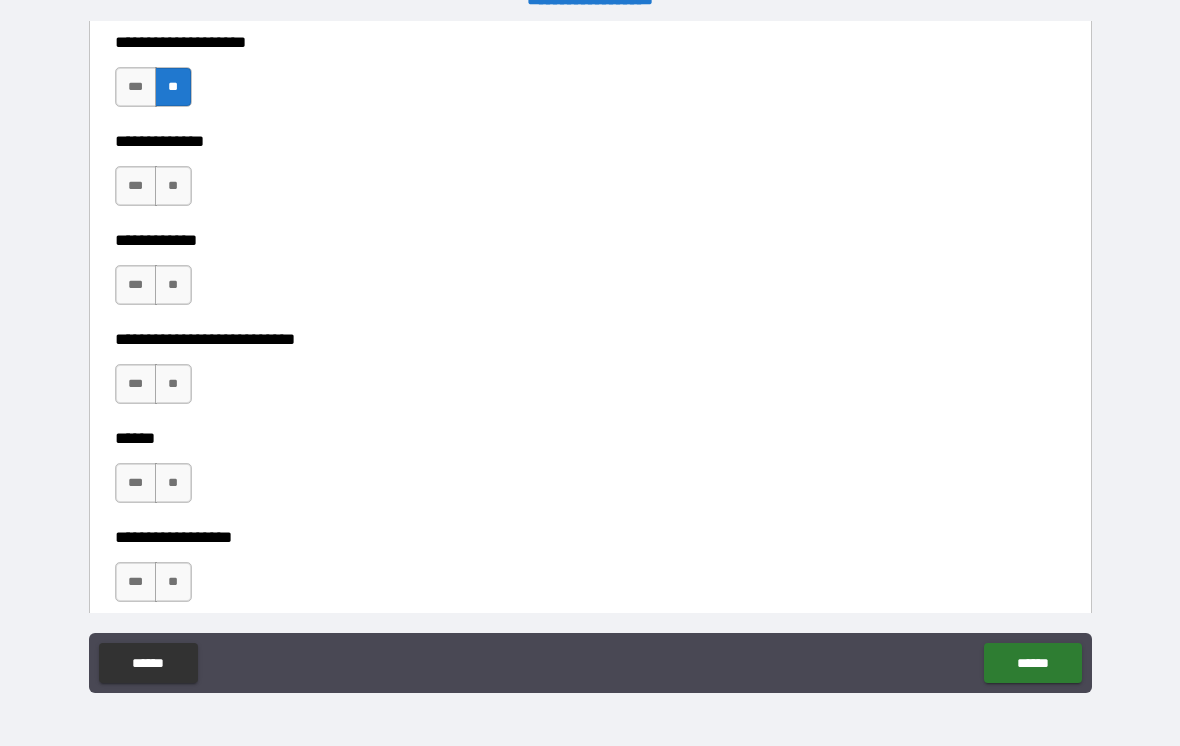 click on "**" at bounding box center (173, 186) 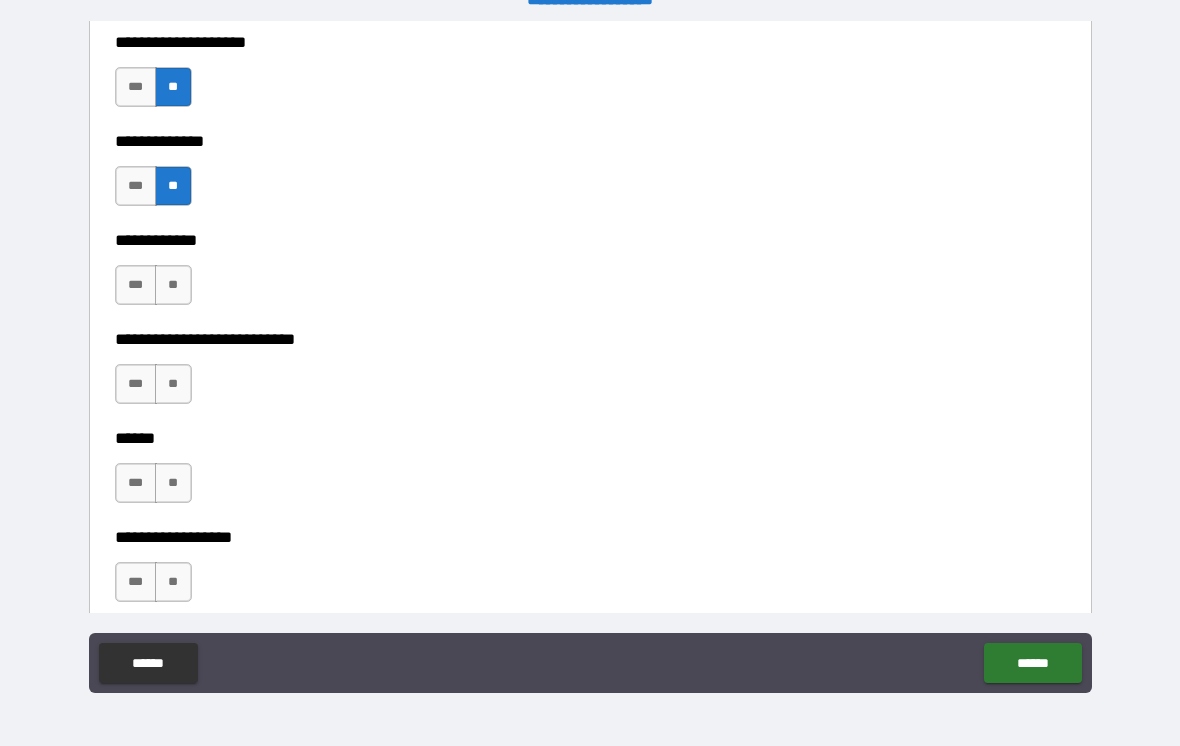 click on "**" at bounding box center (173, 285) 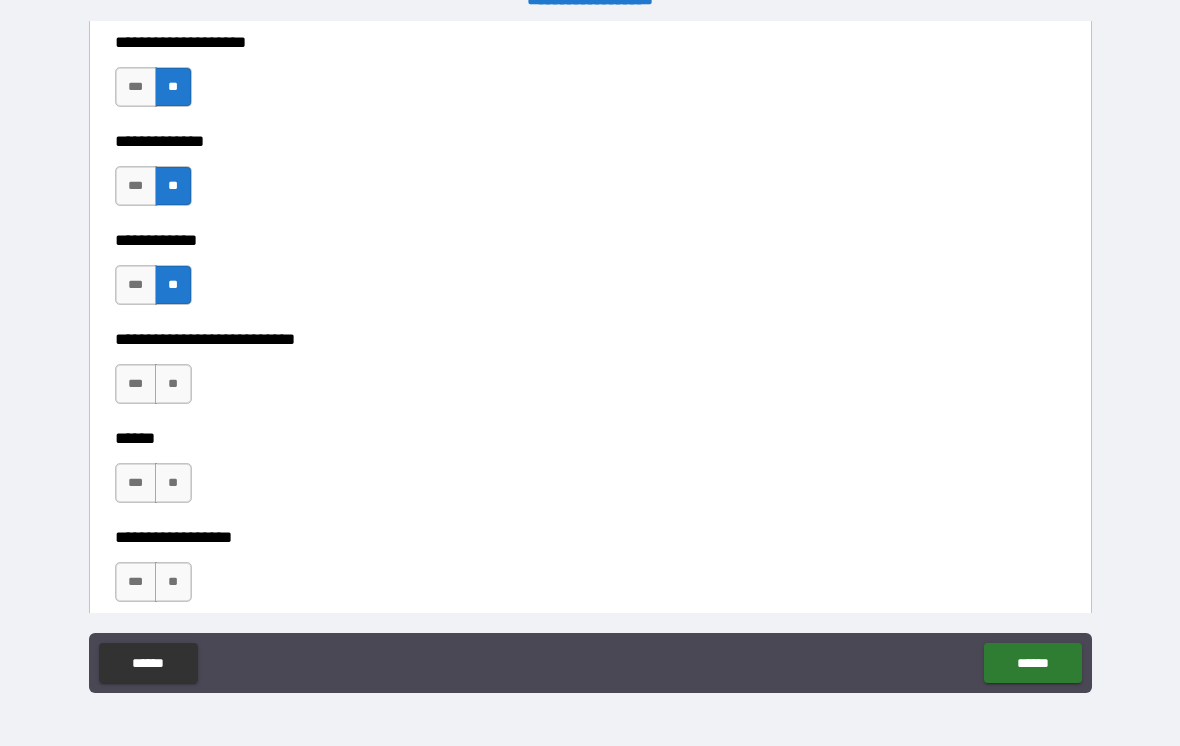 click on "**" at bounding box center (173, 384) 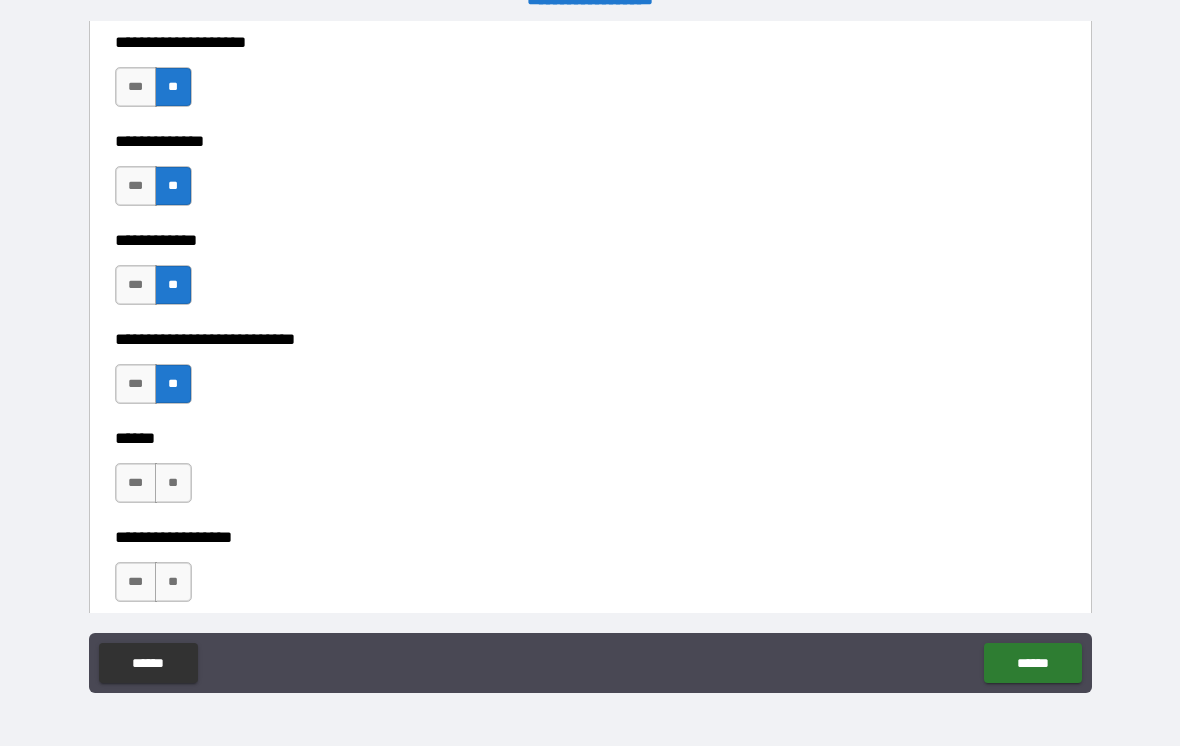 click on "**" at bounding box center [173, 483] 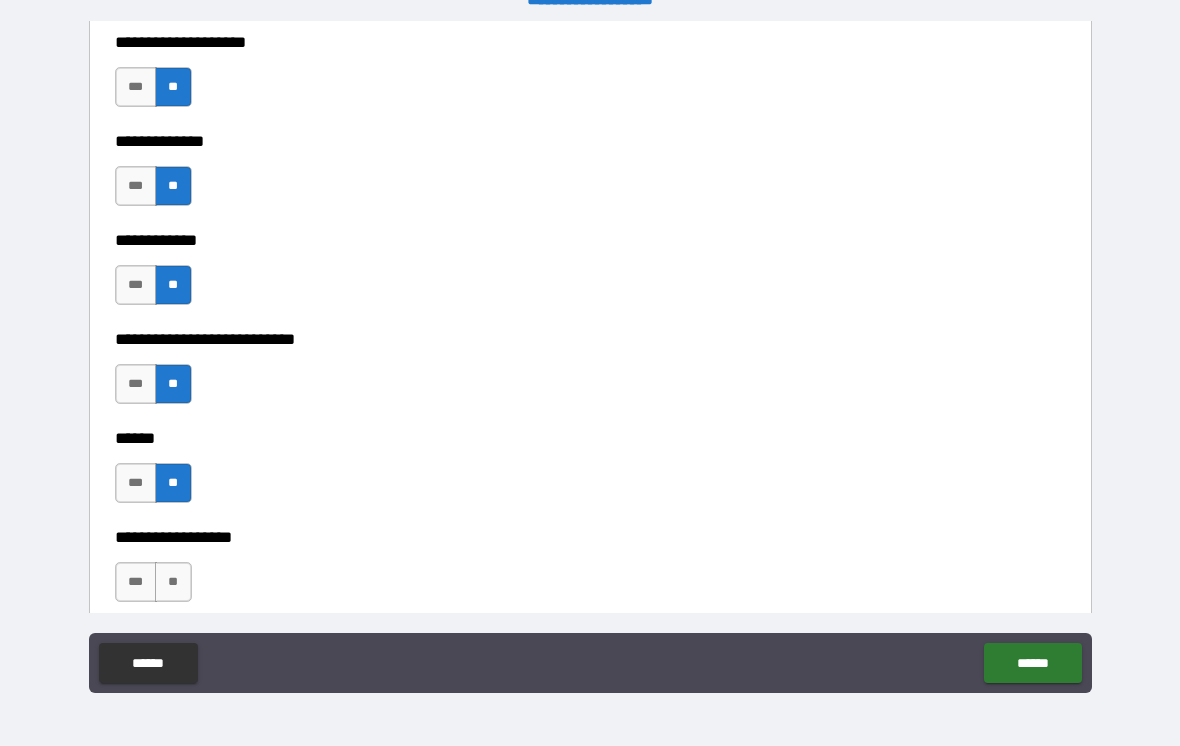 click on "**" at bounding box center (173, 582) 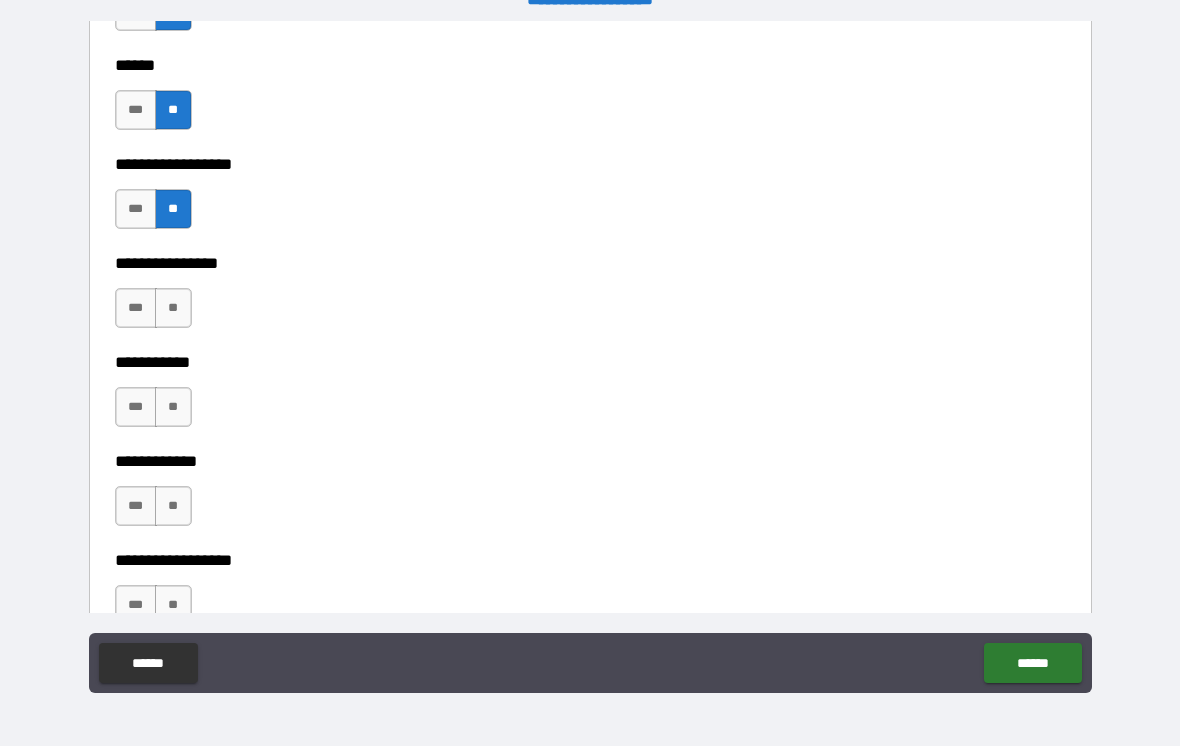 scroll, scrollTop: 9332, scrollLeft: 0, axis: vertical 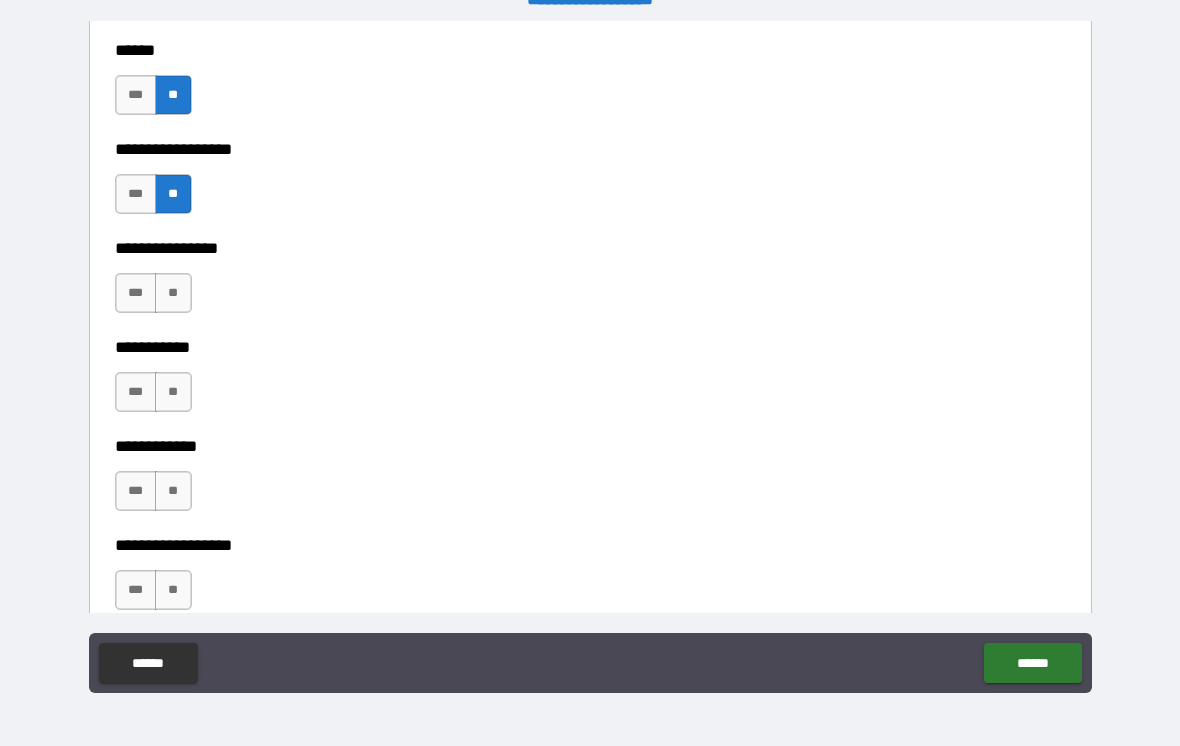 click on "**" at bounding box center [173, 293] 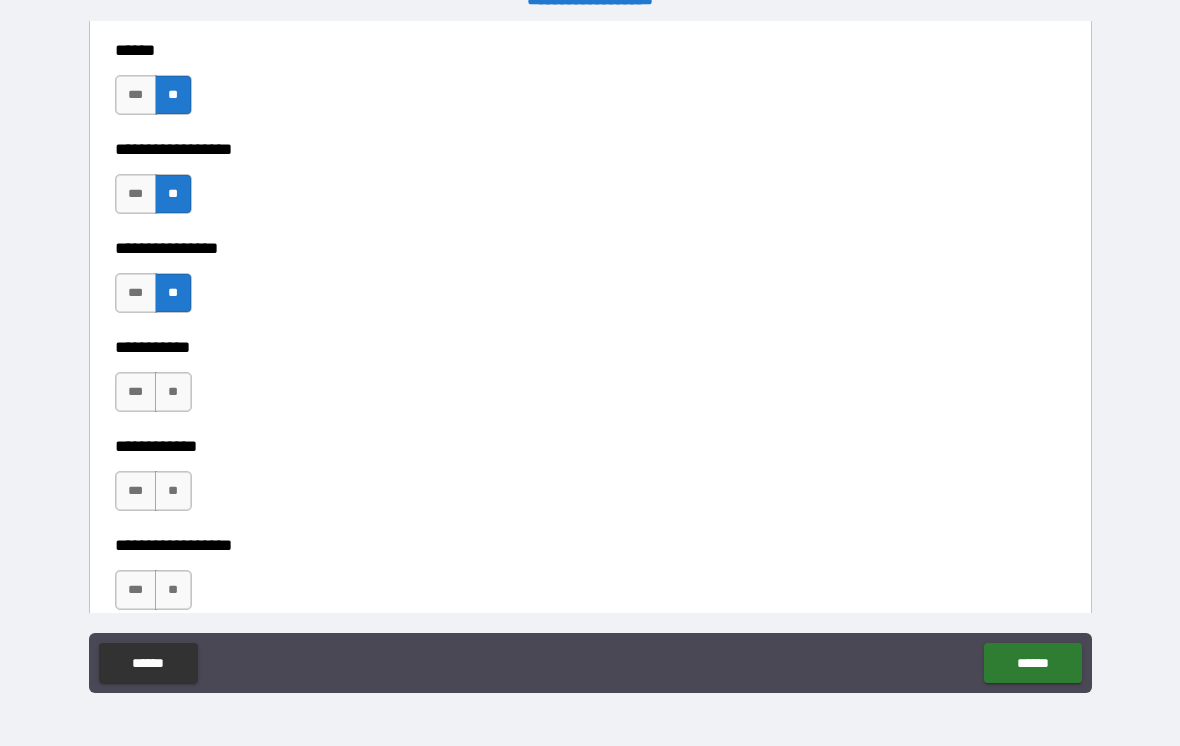 click on "**" at bounding box center (173, 392) 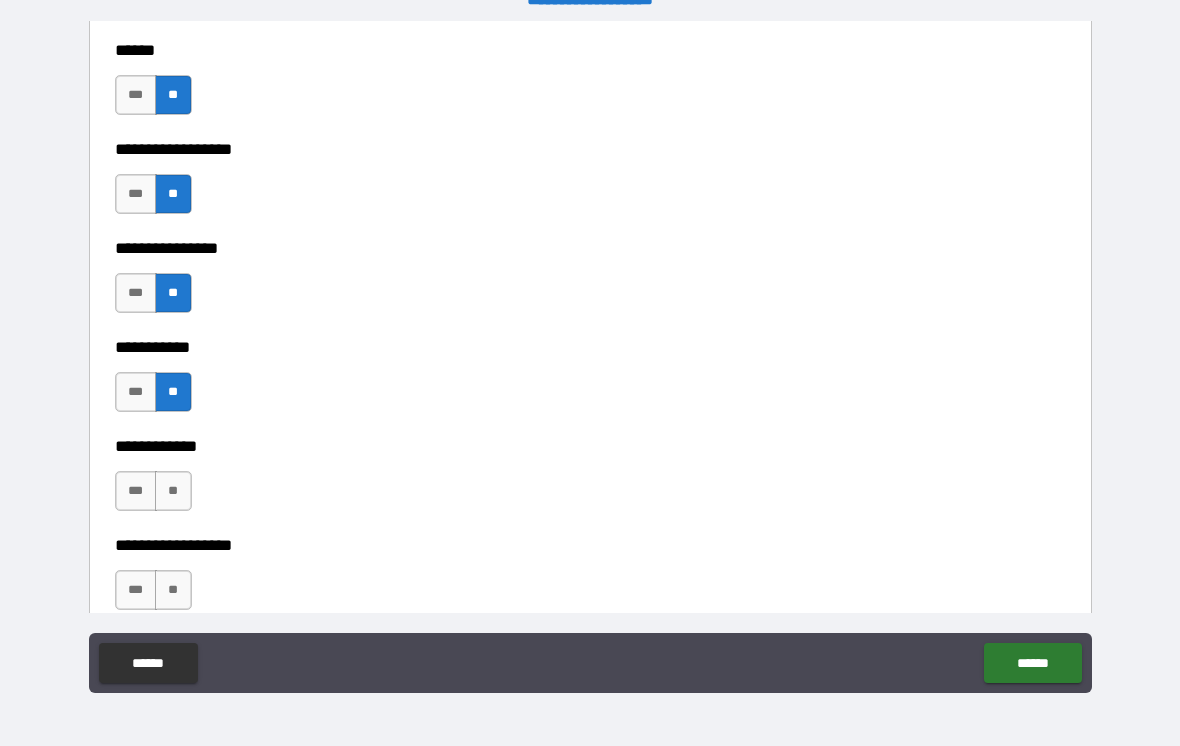 click on "**" at bounding box center [173, 491] 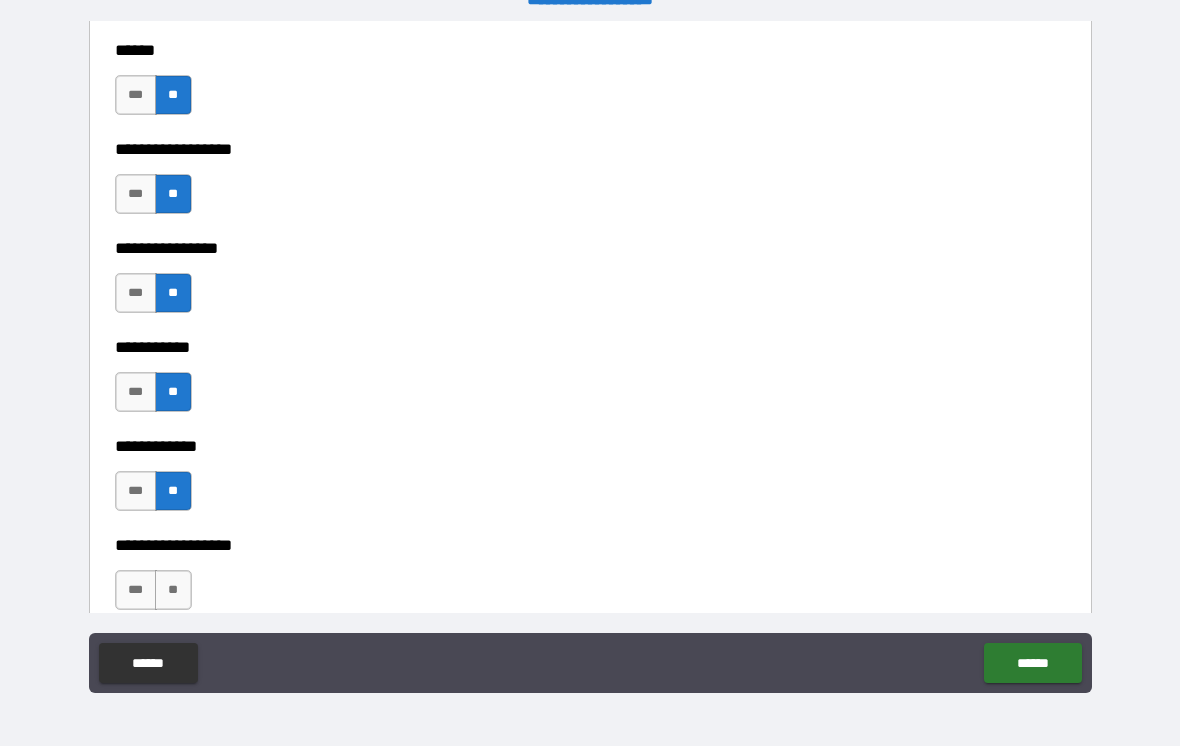 click on "**" at bounding box center [173, 590] 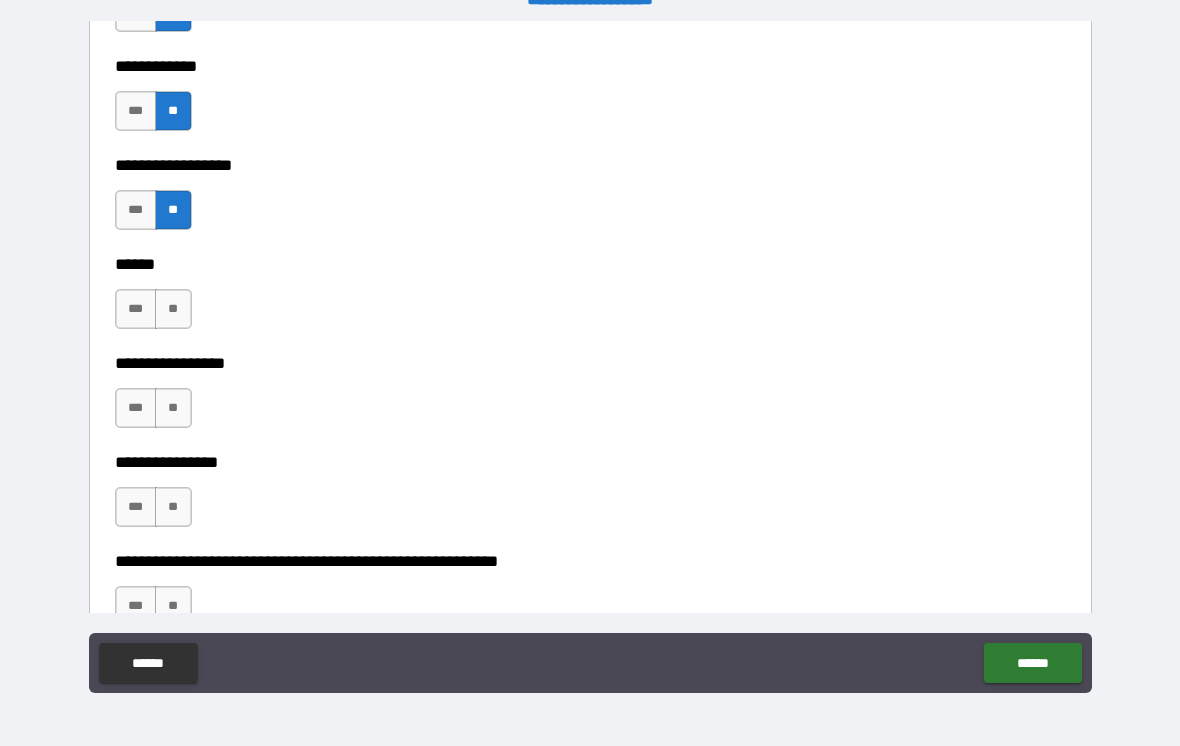 scroll, scrollTop: 9822, scrollLeft: 0, axis: vertical 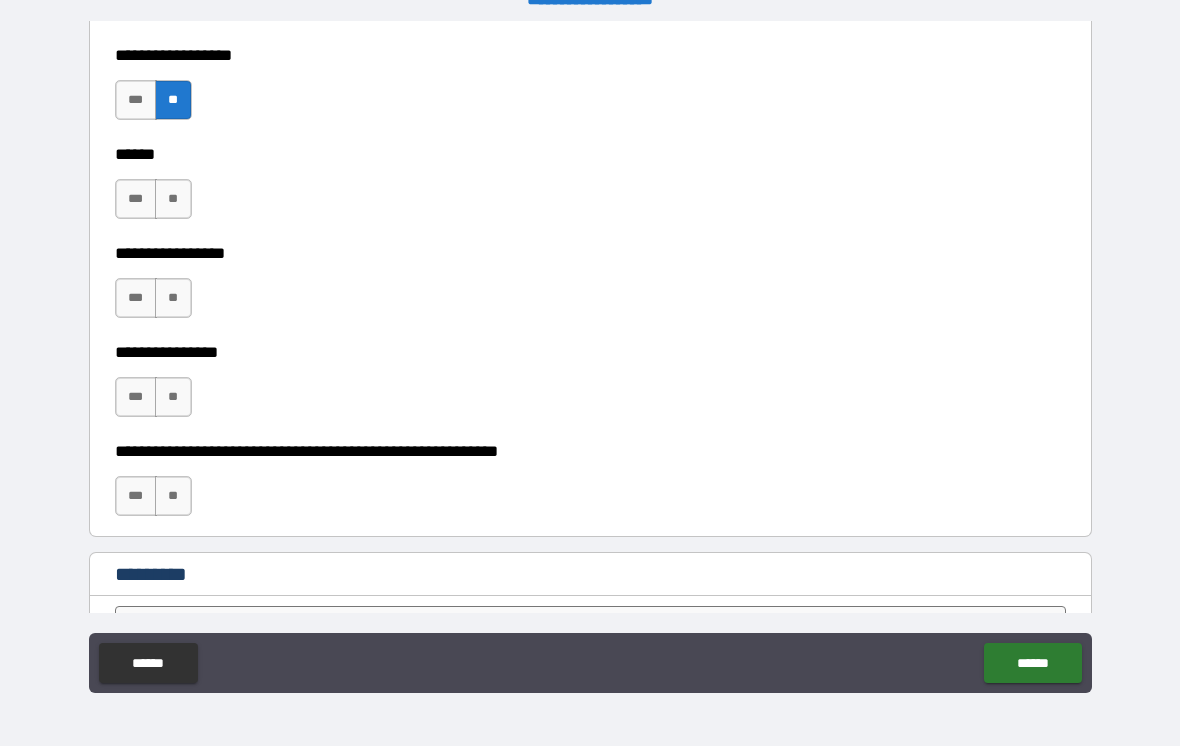 click on "**" at bounding box center [173, 199] 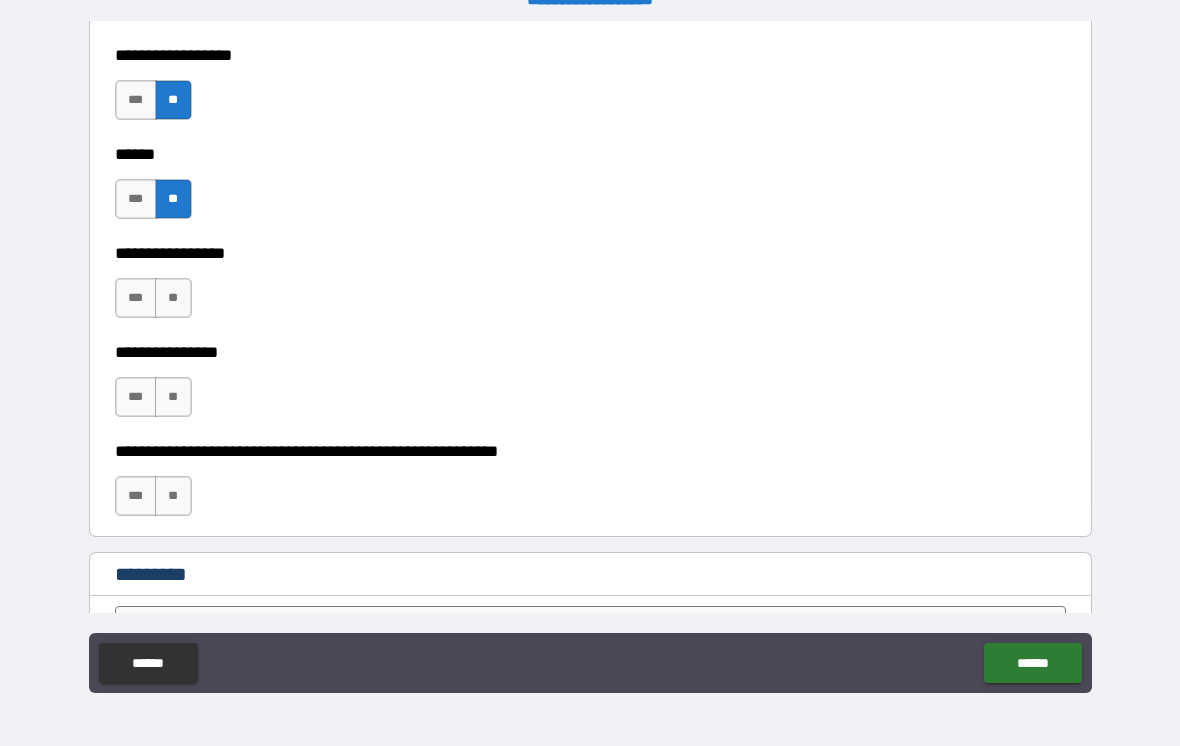 click on "**" at bounding box center [173, 298] 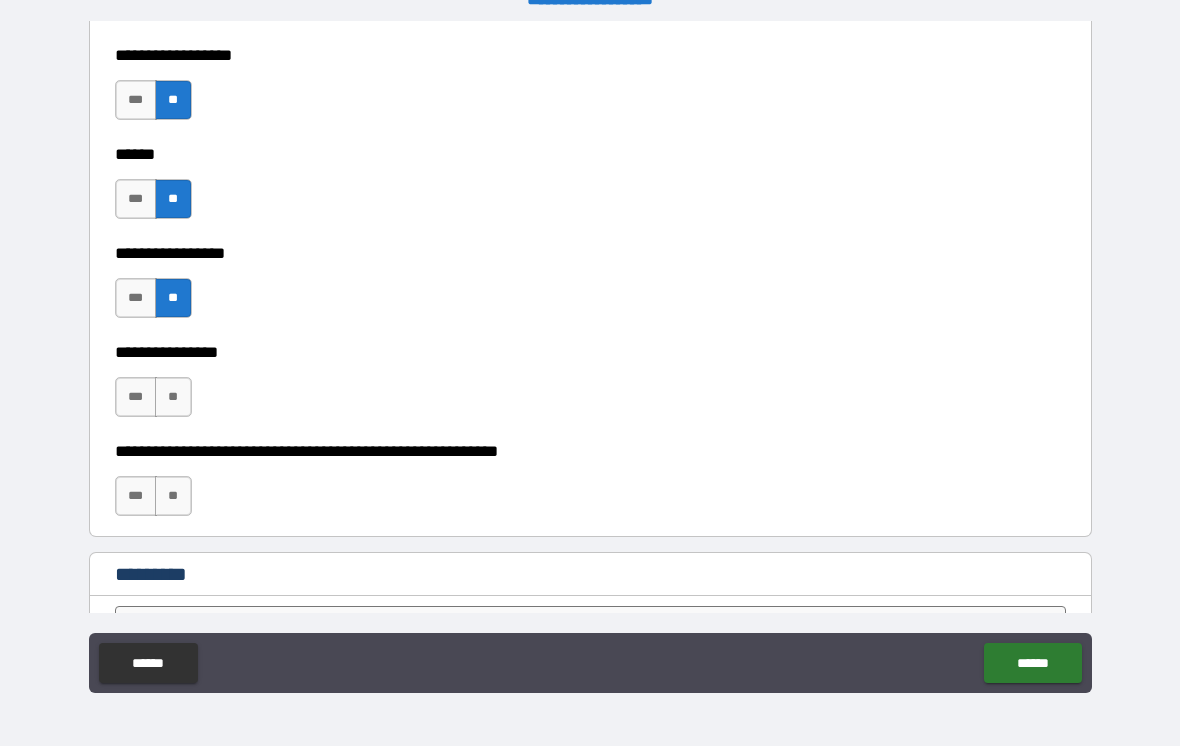 click on "**" at bounding box center [173, 397] 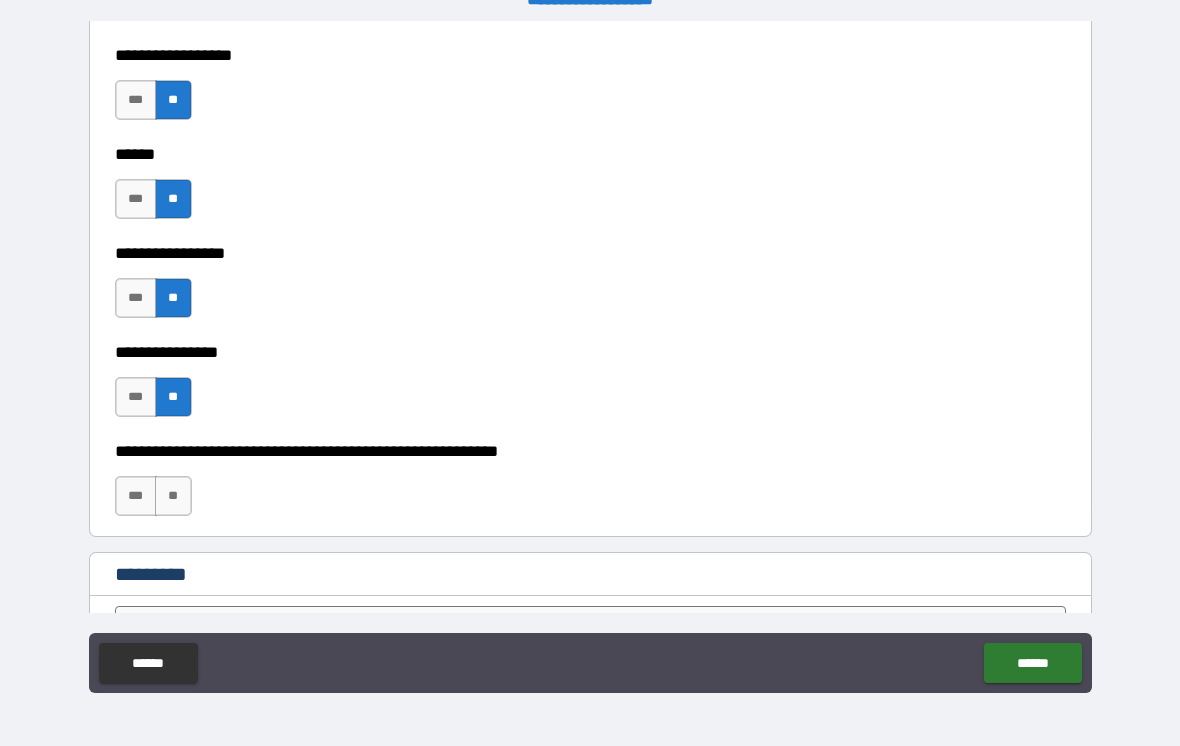 click on "**" at bounding box center [173, 496] 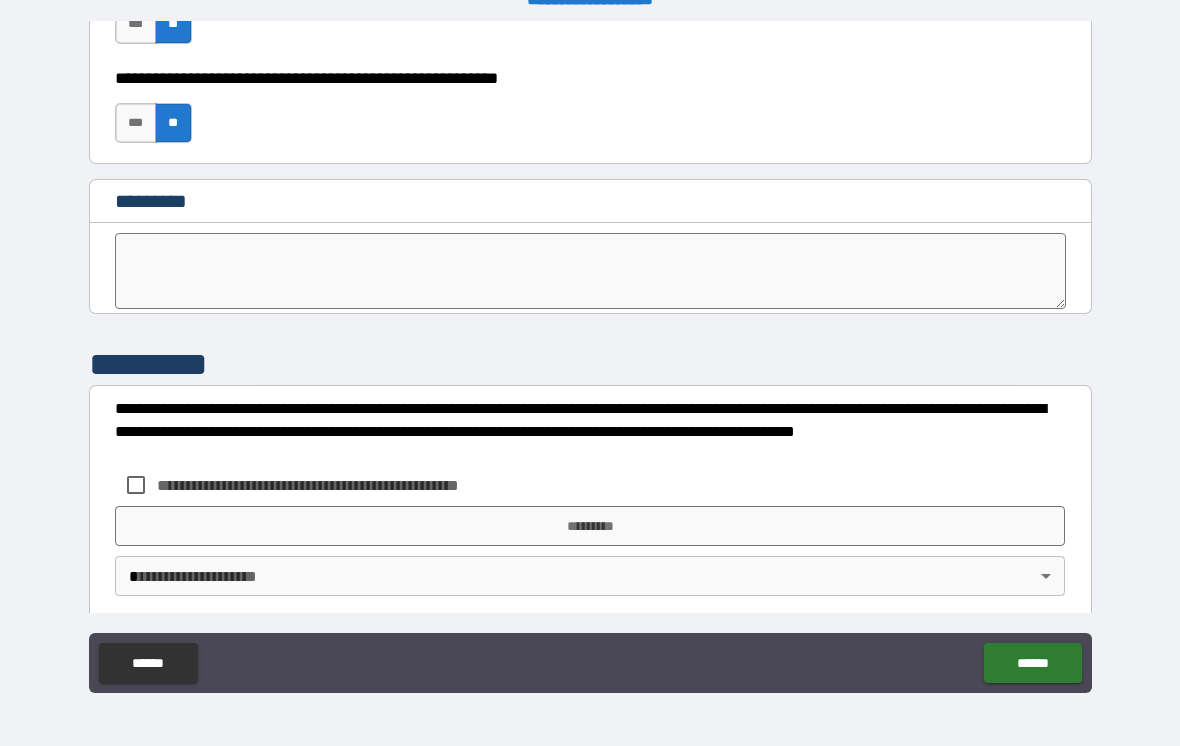 scroll, scrollTop: 10192, scrollLeft: 0, axis: vertical 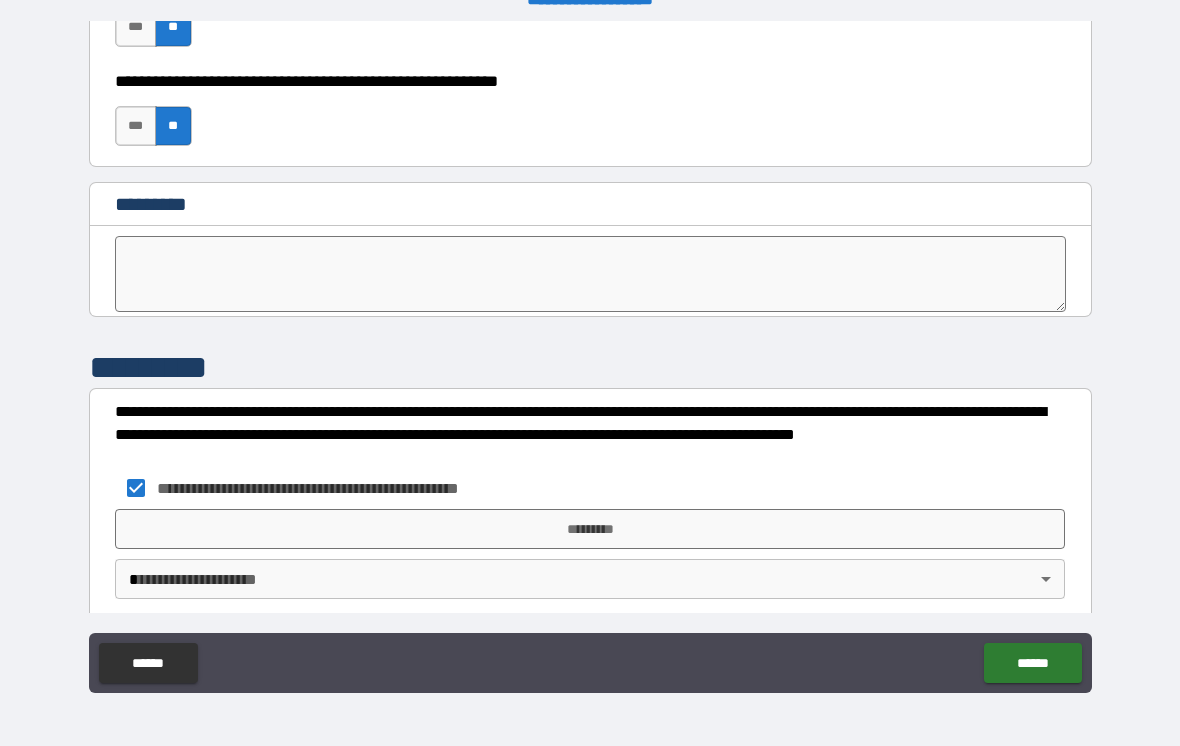 click on "*********" at bounding box center (590, 529) 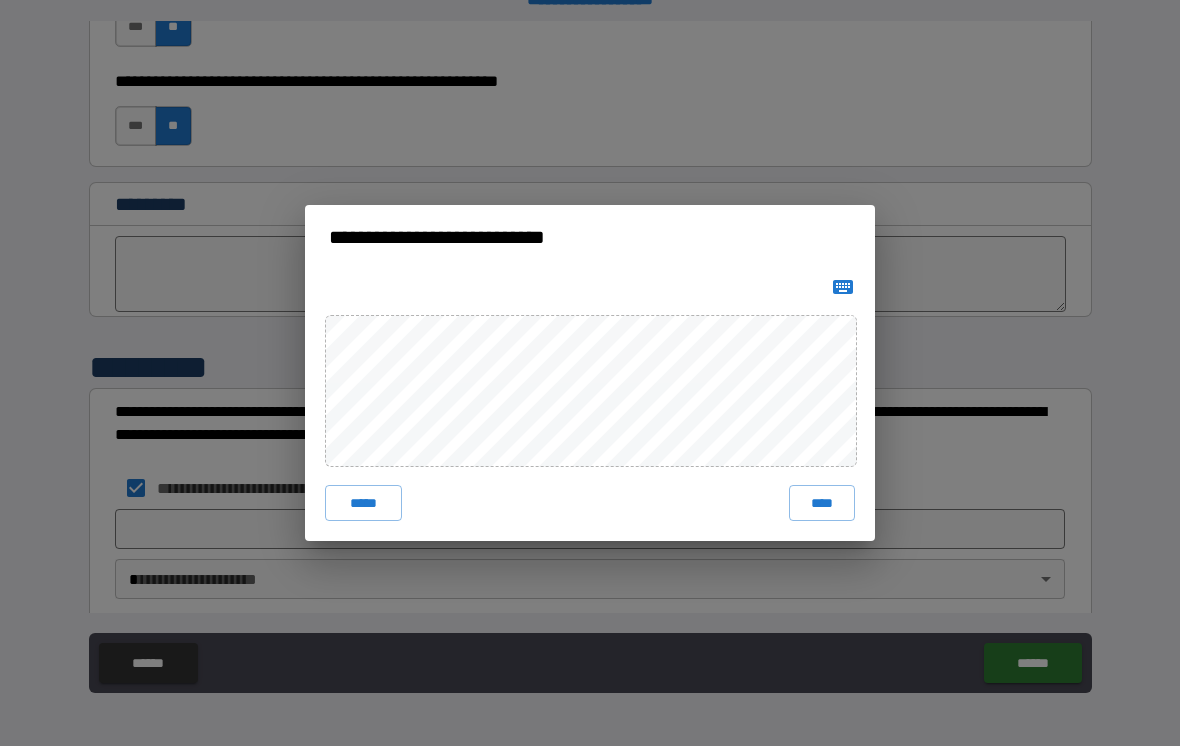 click on "****" at bounding box center (822, 503) 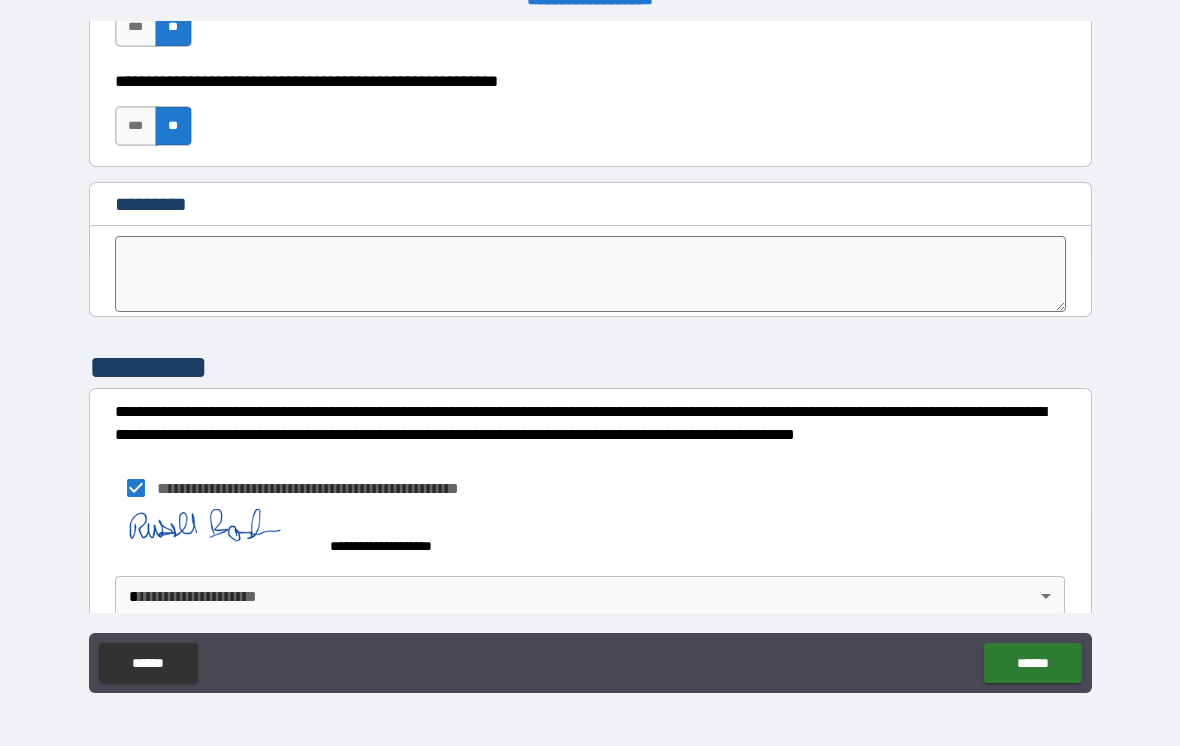 click on "**********" at bounding box center [590, 357] 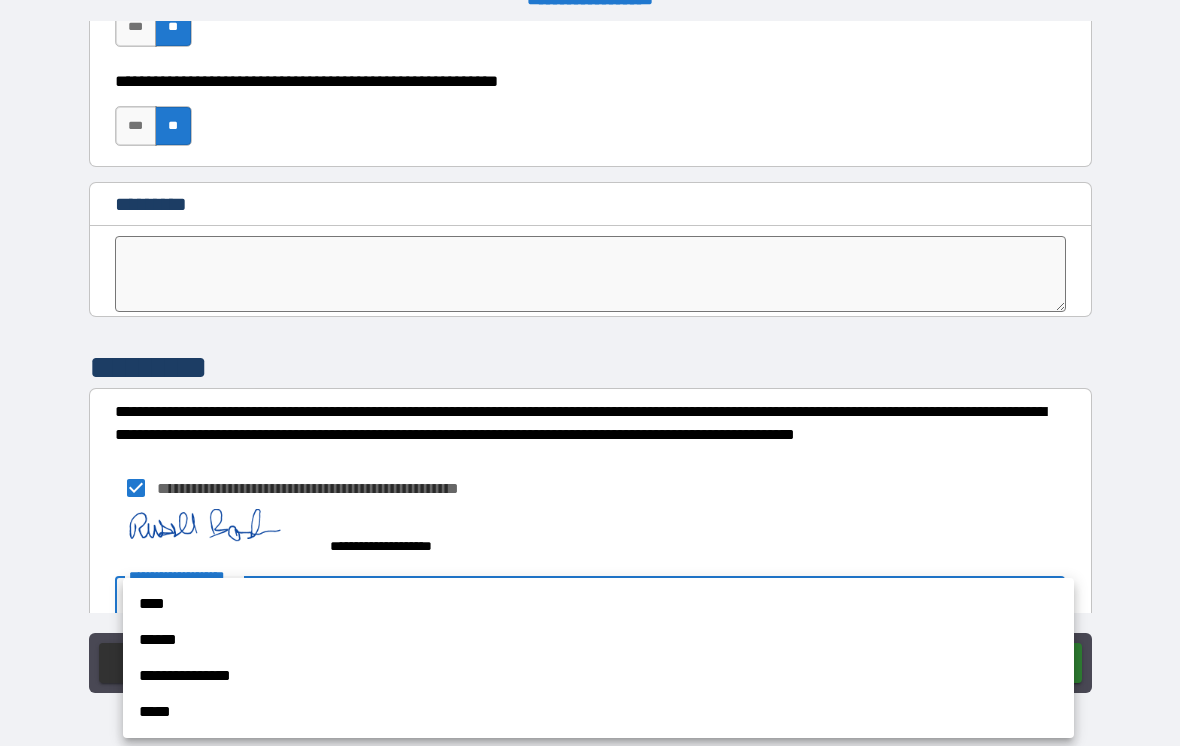click on "****" at bounding box center (598, 604) 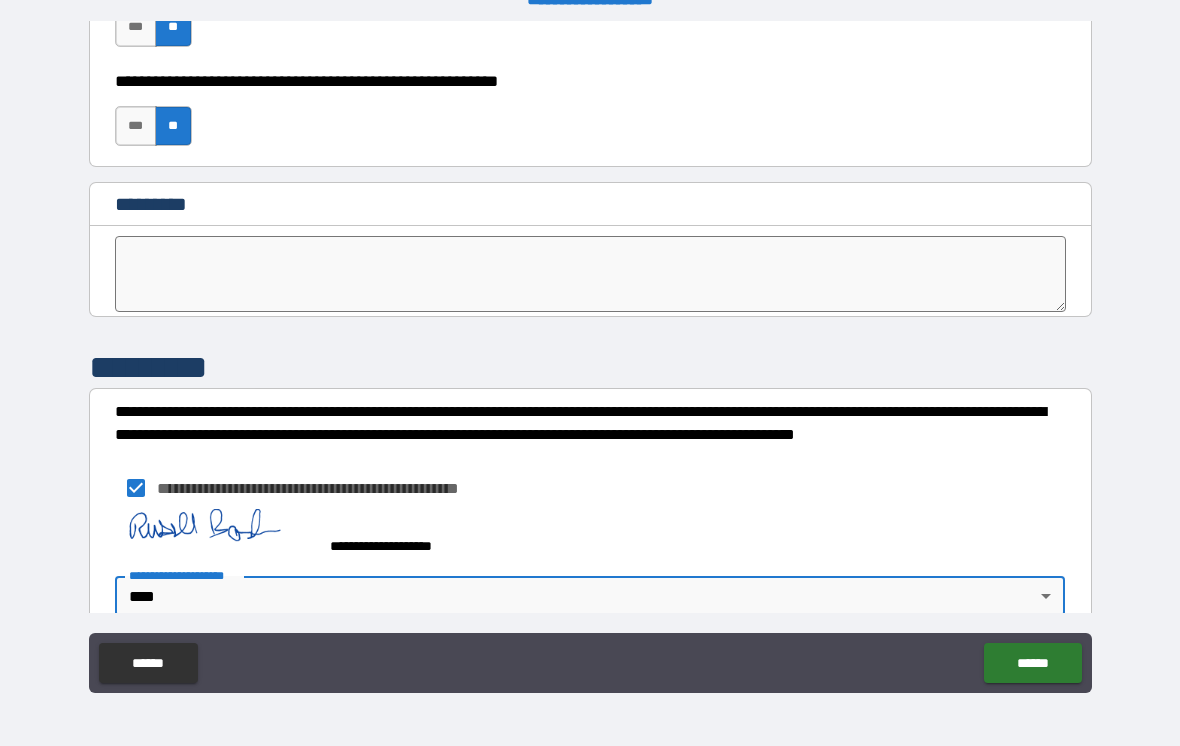 scroll, scrollTop: 10195, scrollLeft: 0, axis: vertical 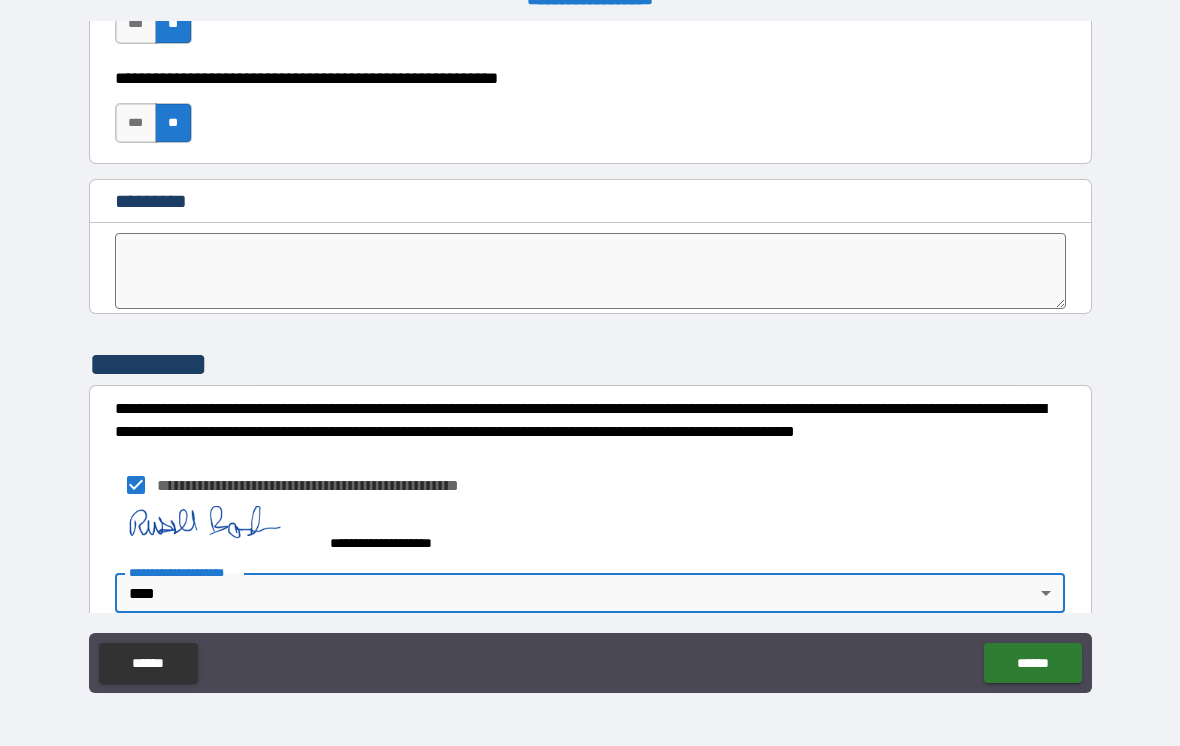 click on "******" at bounding box center (1032, 663) 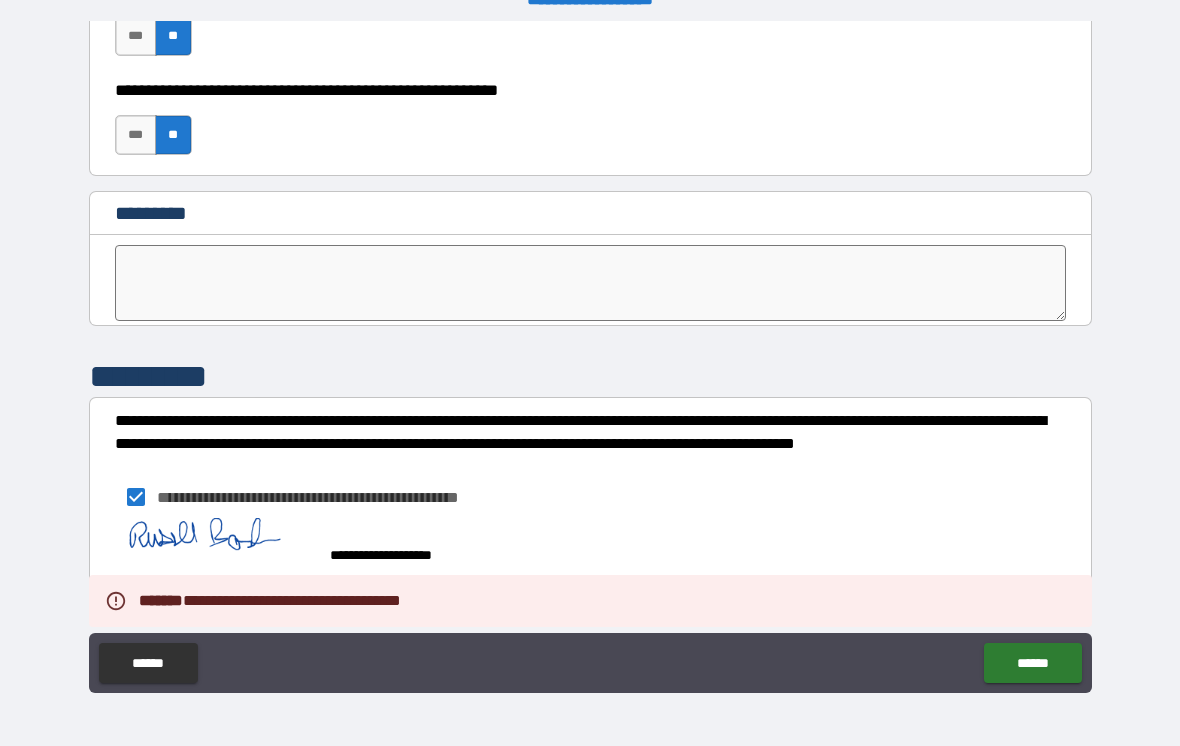 scroll, scrollTop: 10156, scrollLeft: 0, axis: vertical 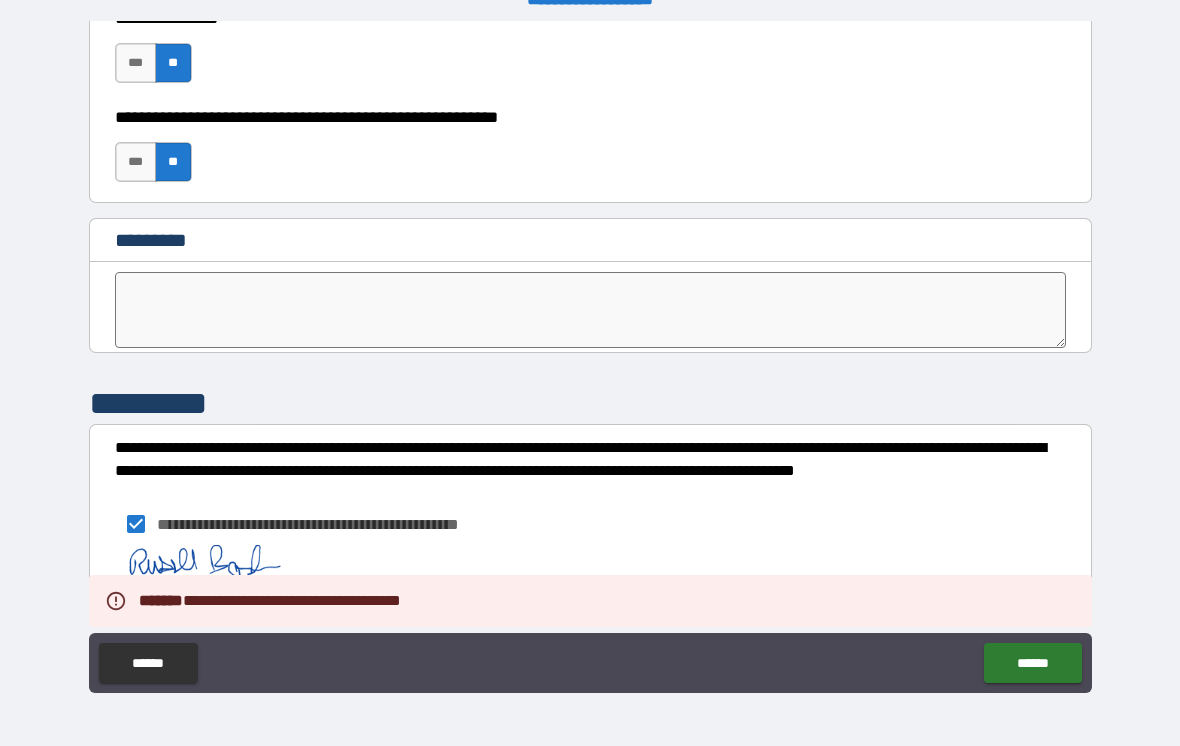 click at bounding box center (591, 310) 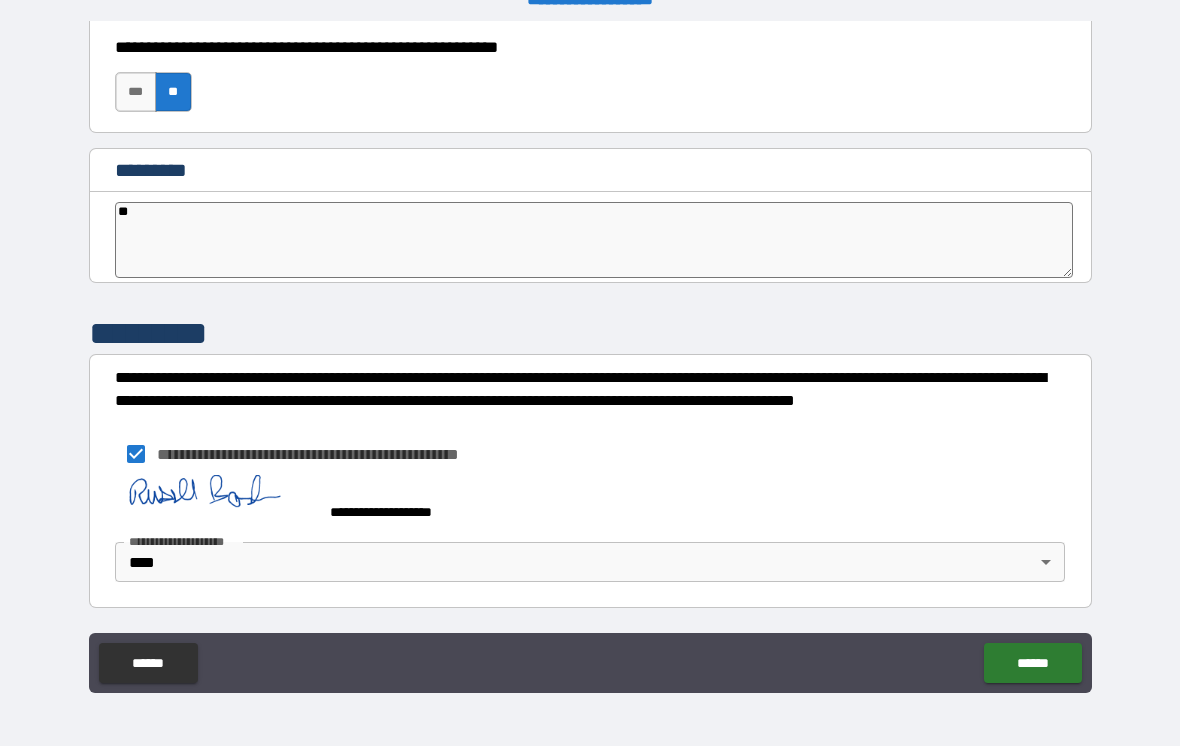 scroll, scrollTop: 10226, scrollLeft: 0, axis: vertical 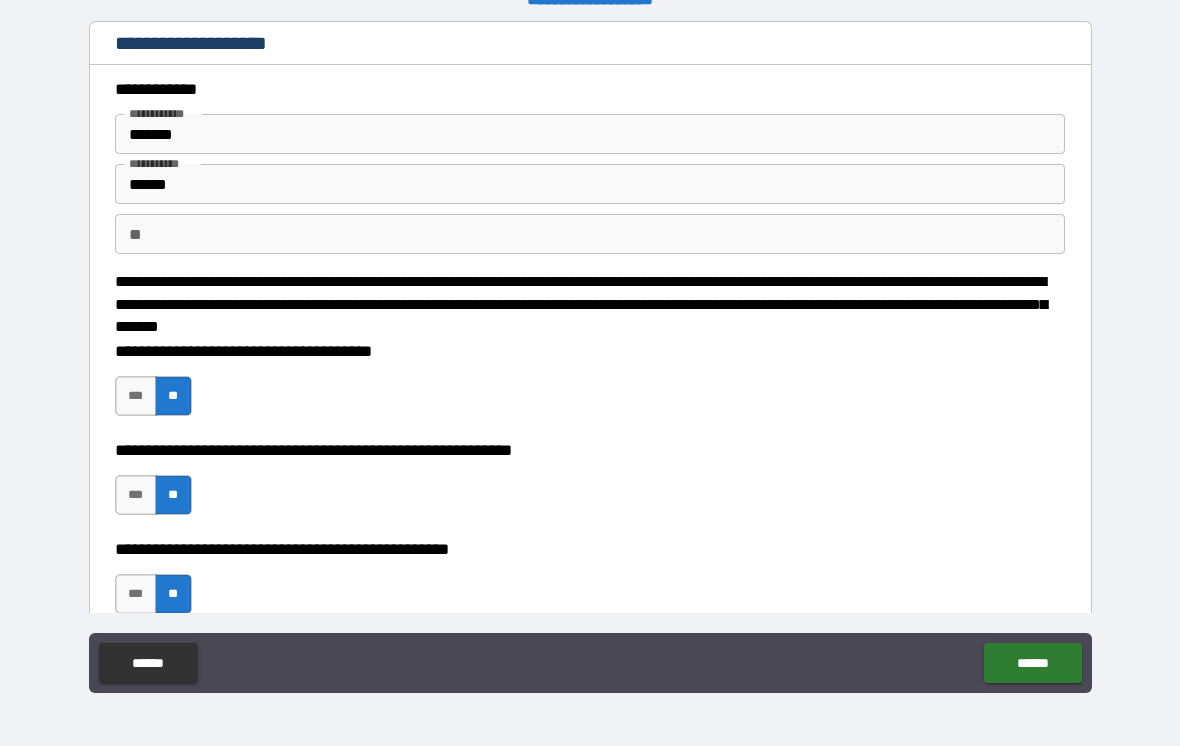 click on "**" at bounding box center (590, 234) 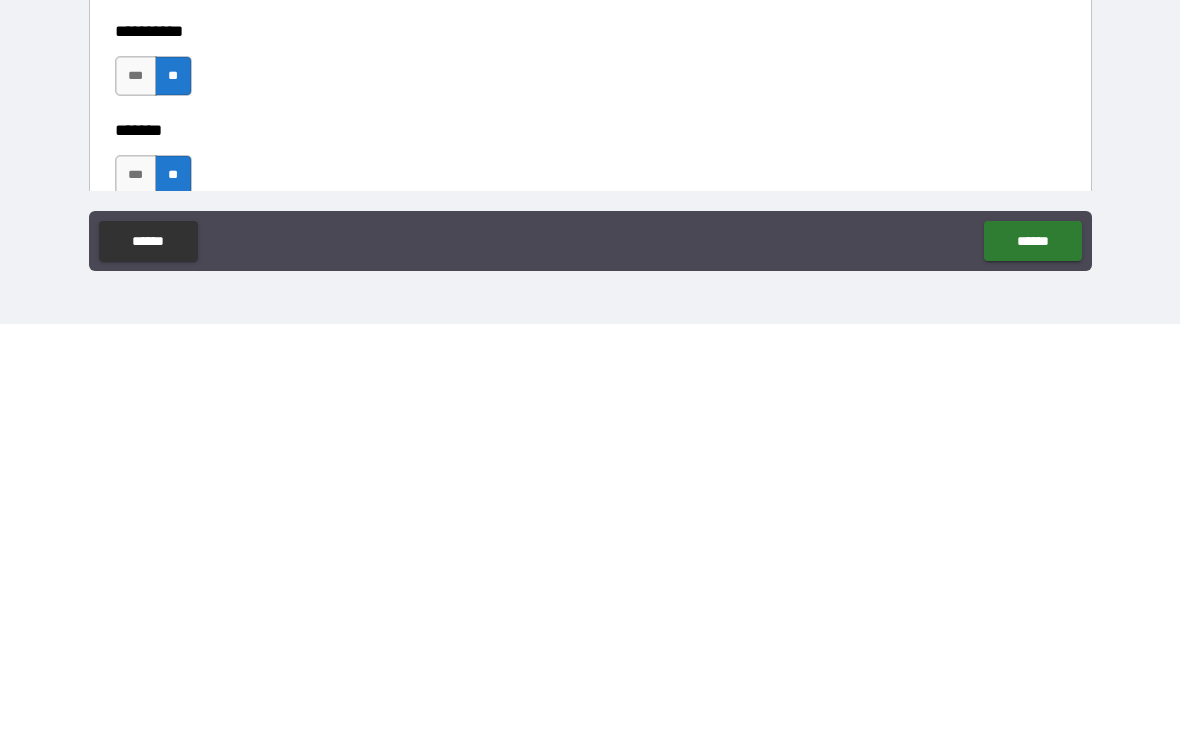 scroll, scrollTop: 1230, scrollLeft: 0, axis: vertical 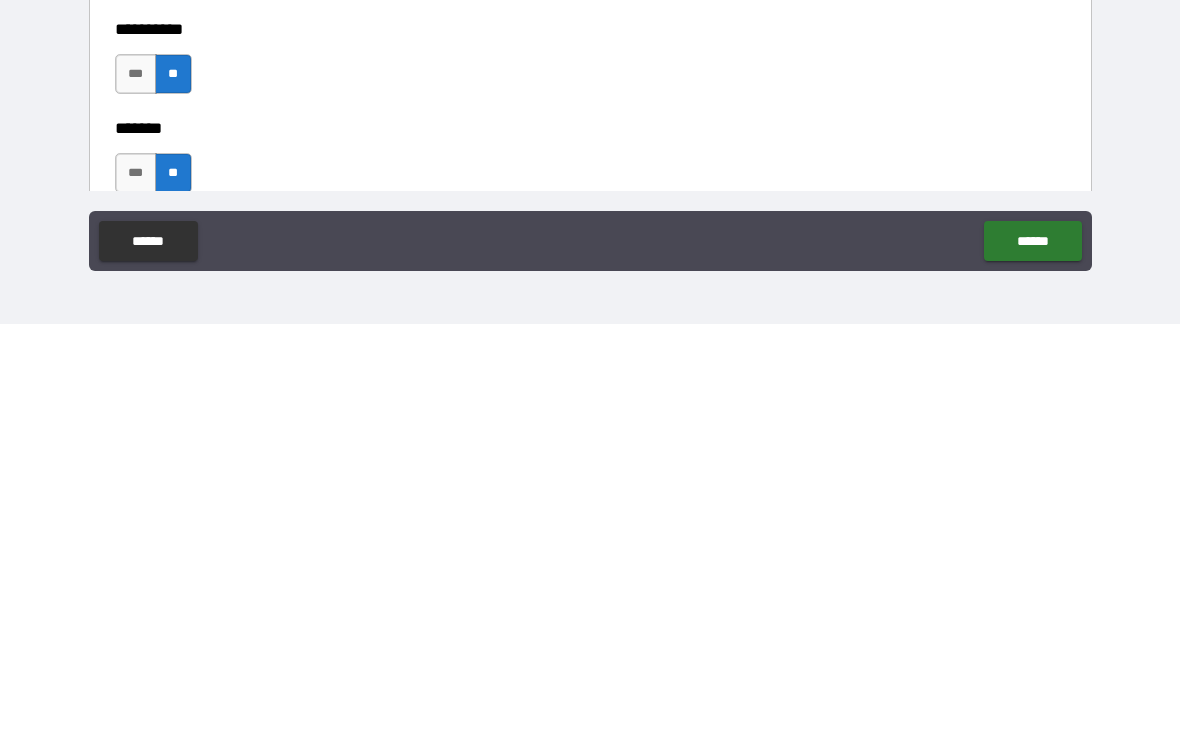 click on "******" at bounding box center [1032, 663] 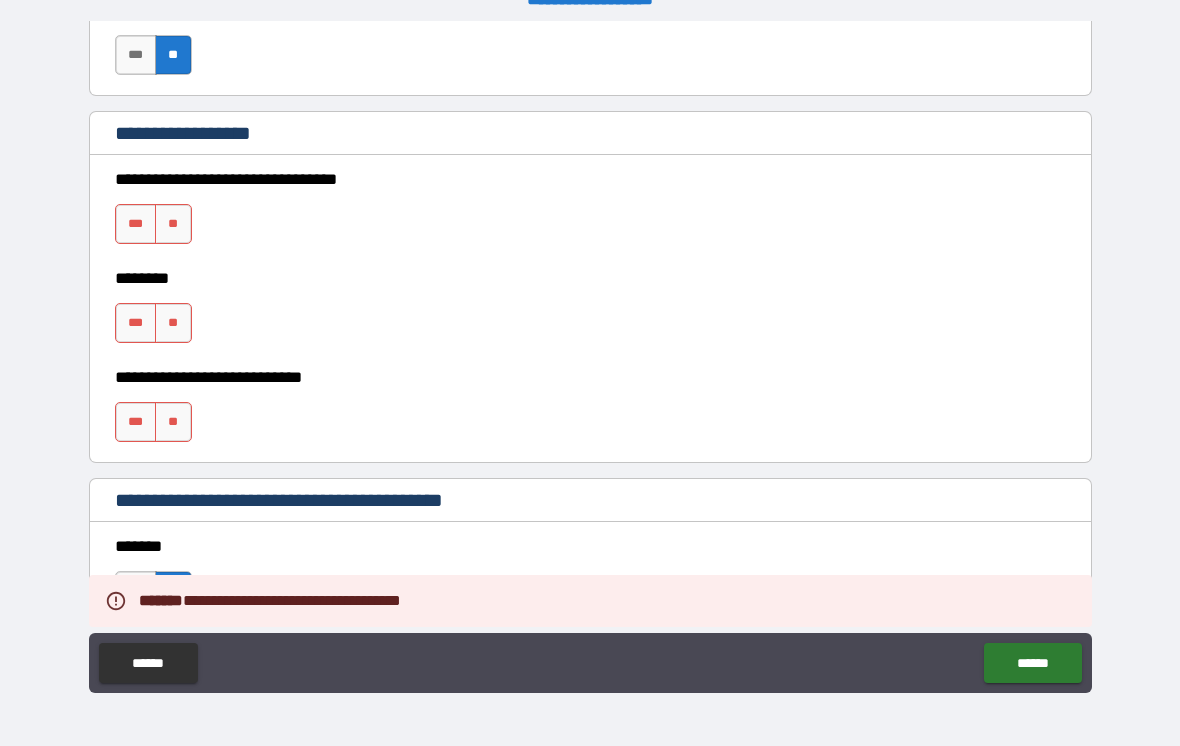 scroll, scrollTop: 1026, scrollLeft: 0, axis: vertical 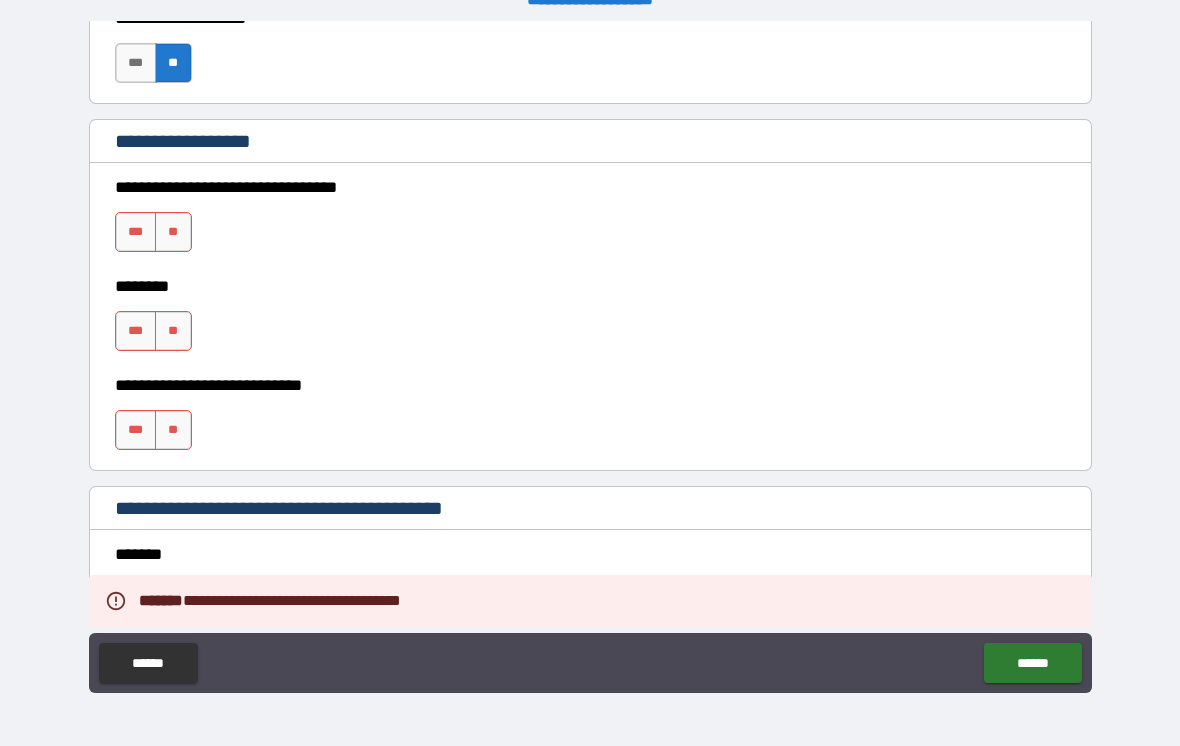 click on "**" at bounding box center [173, 232] 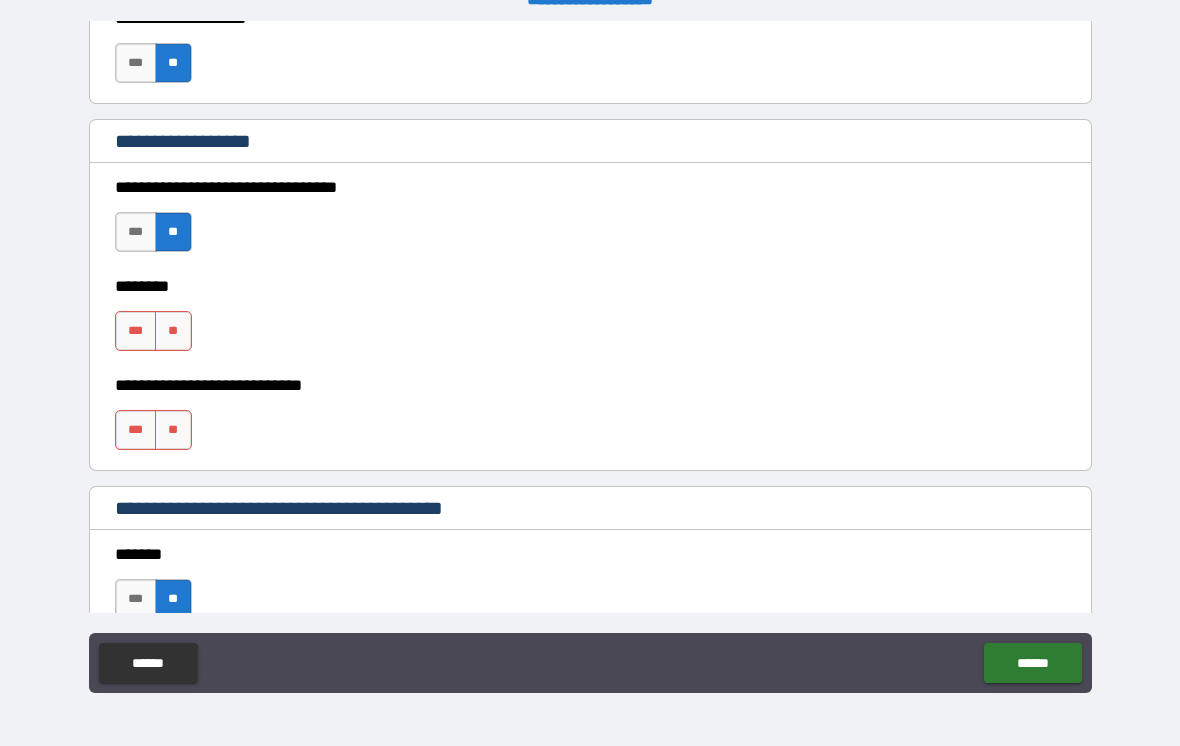 click on "**" at bounding box center (173, 331) 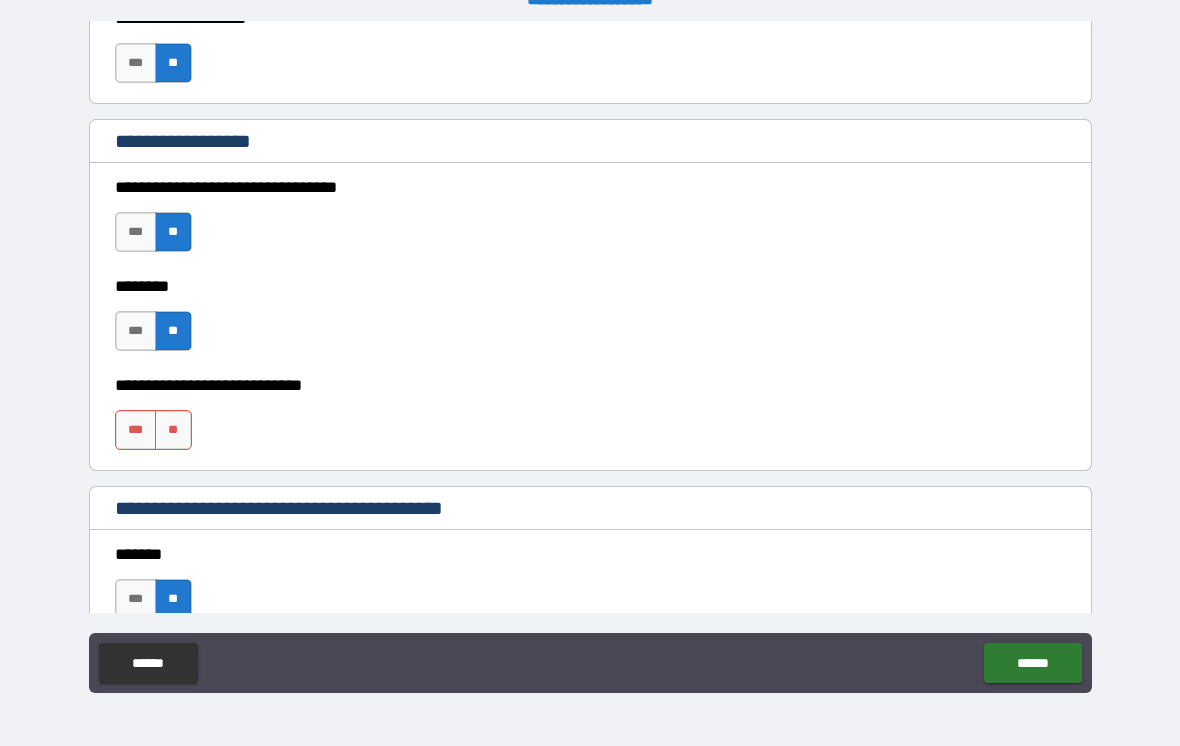 click on "**" at bounding box center (173, 430) 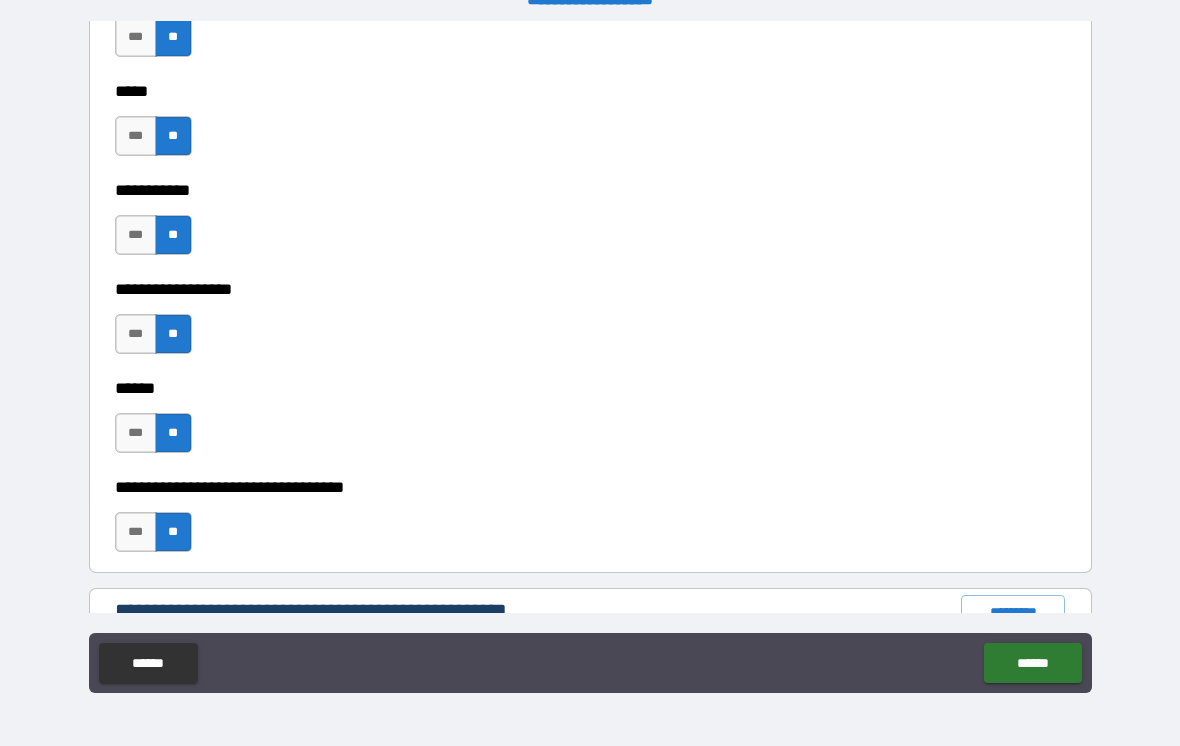 scroll, scrollTop: 2074, scrollLeft: 0, axis: vertical 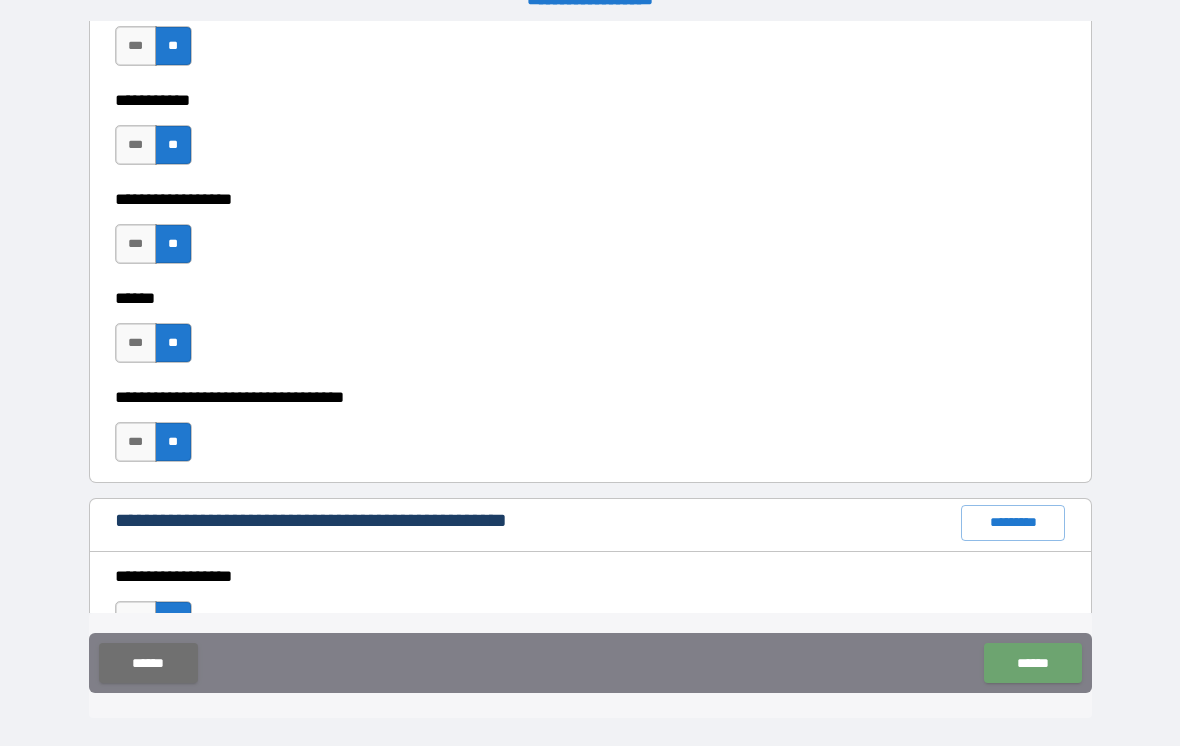 click on "******" at bounding box center (1032, 663) 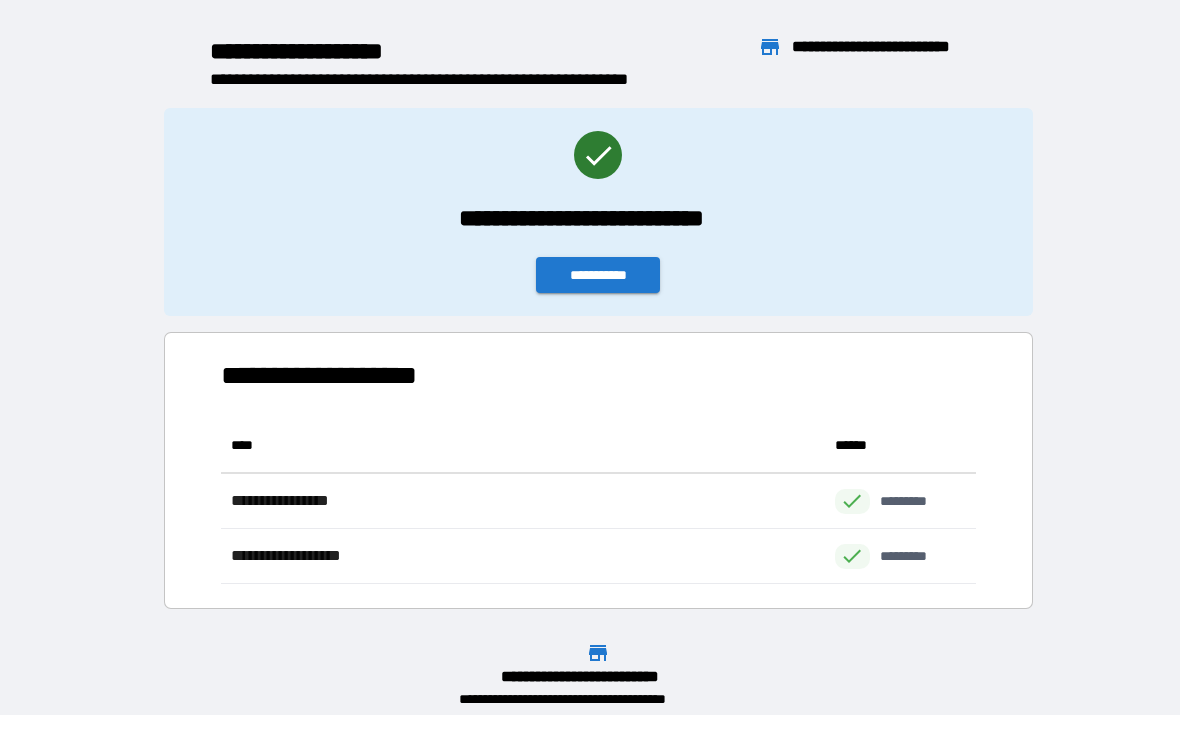 scroll, scrollTop: 1, scrollLeft: 1, axis: both 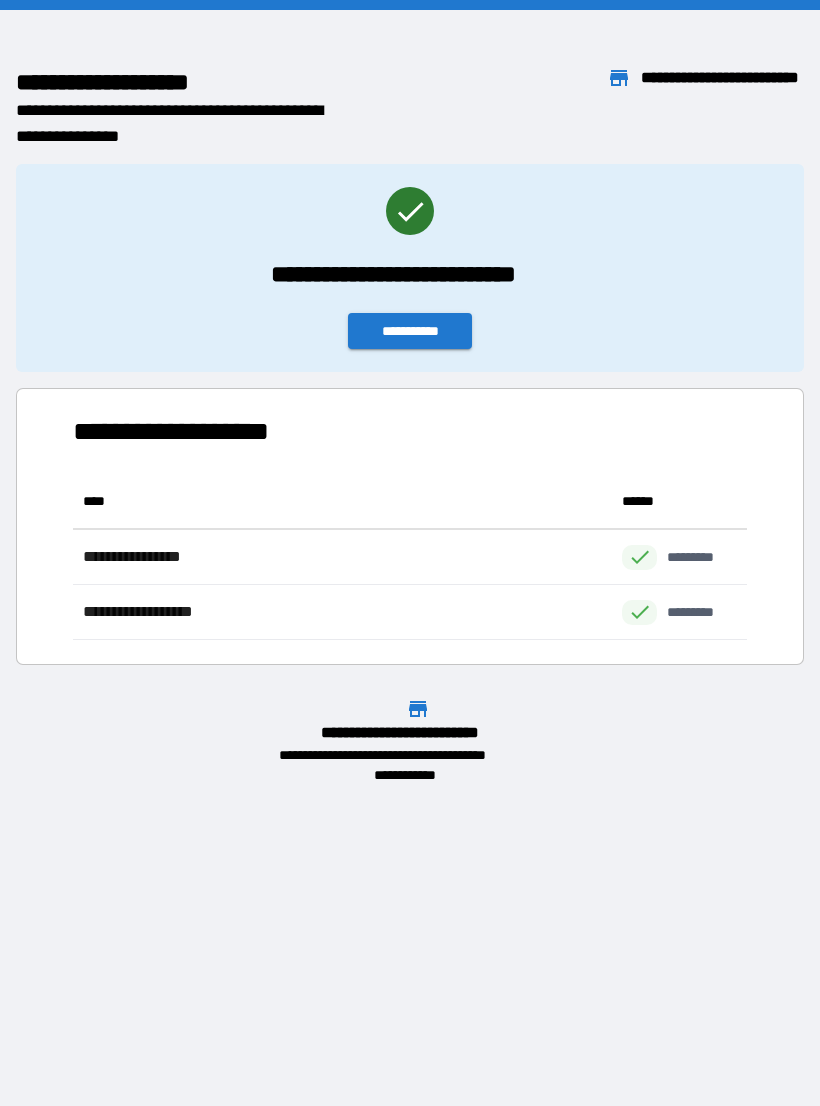 click on "**********" at bounding box center [410, 331] 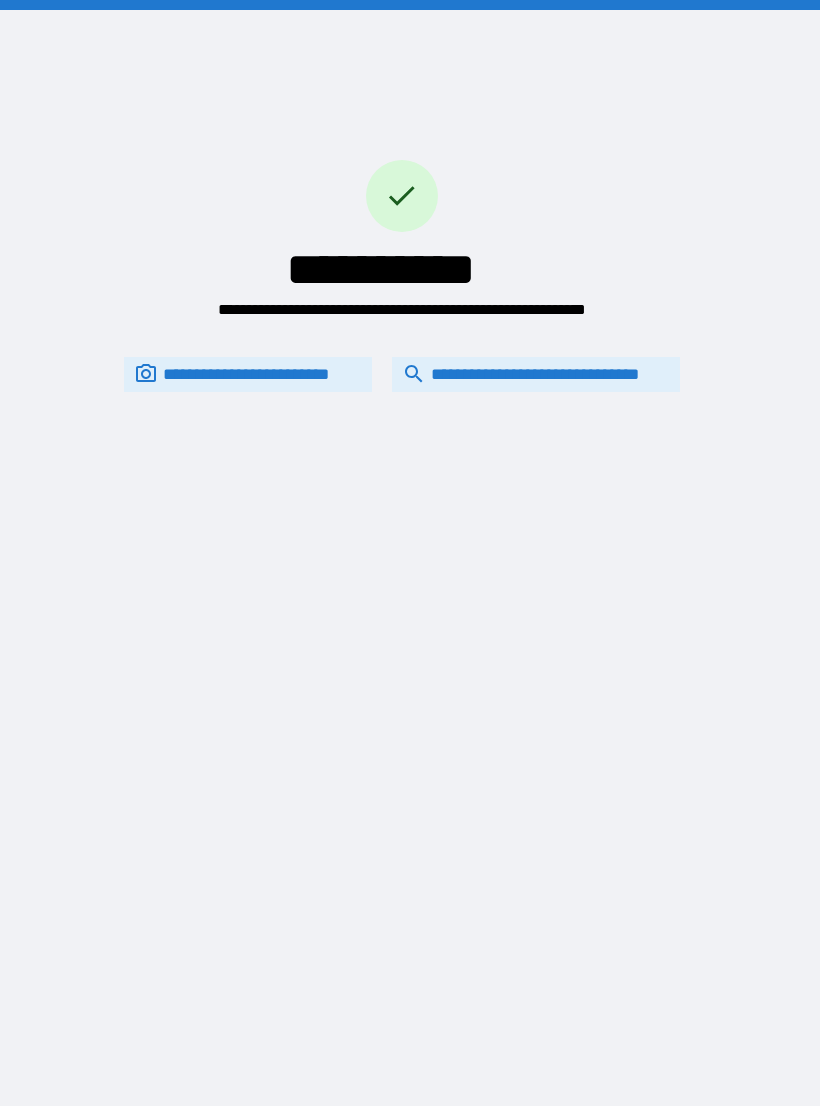 click on "**********" at bounding box center [402, 210] 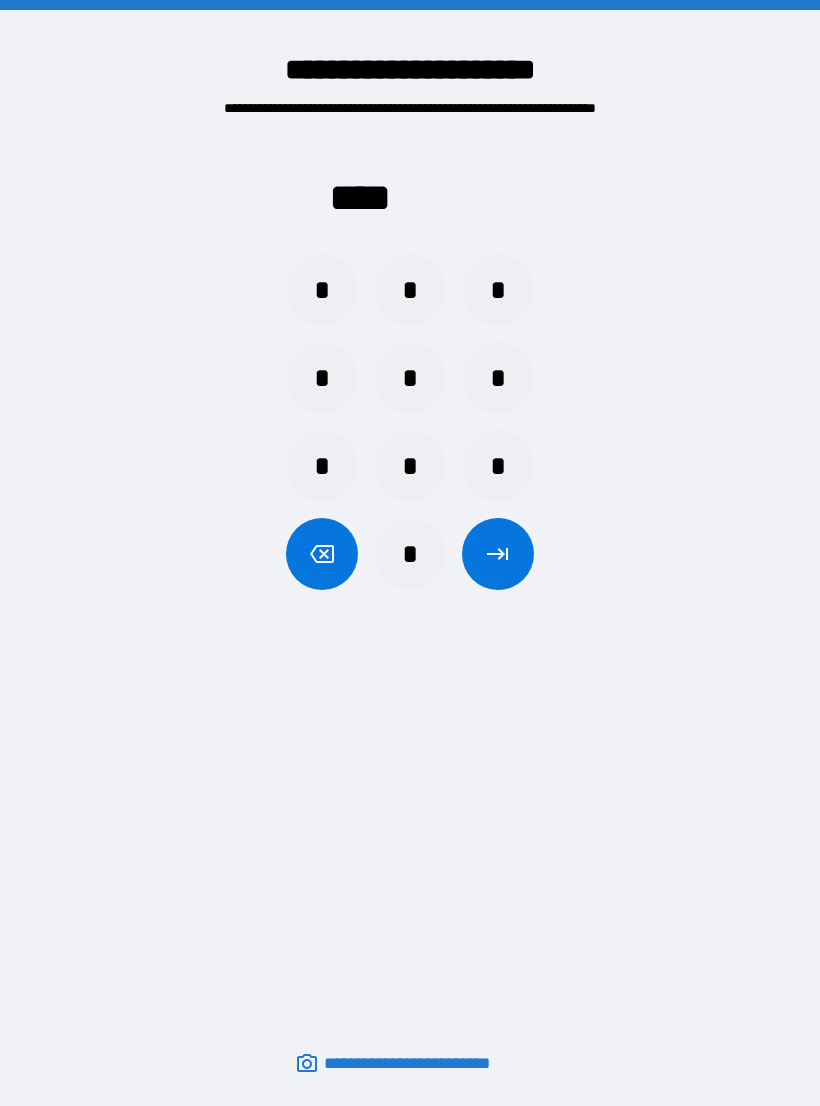 click on "*" at bounding box center [322, 290] 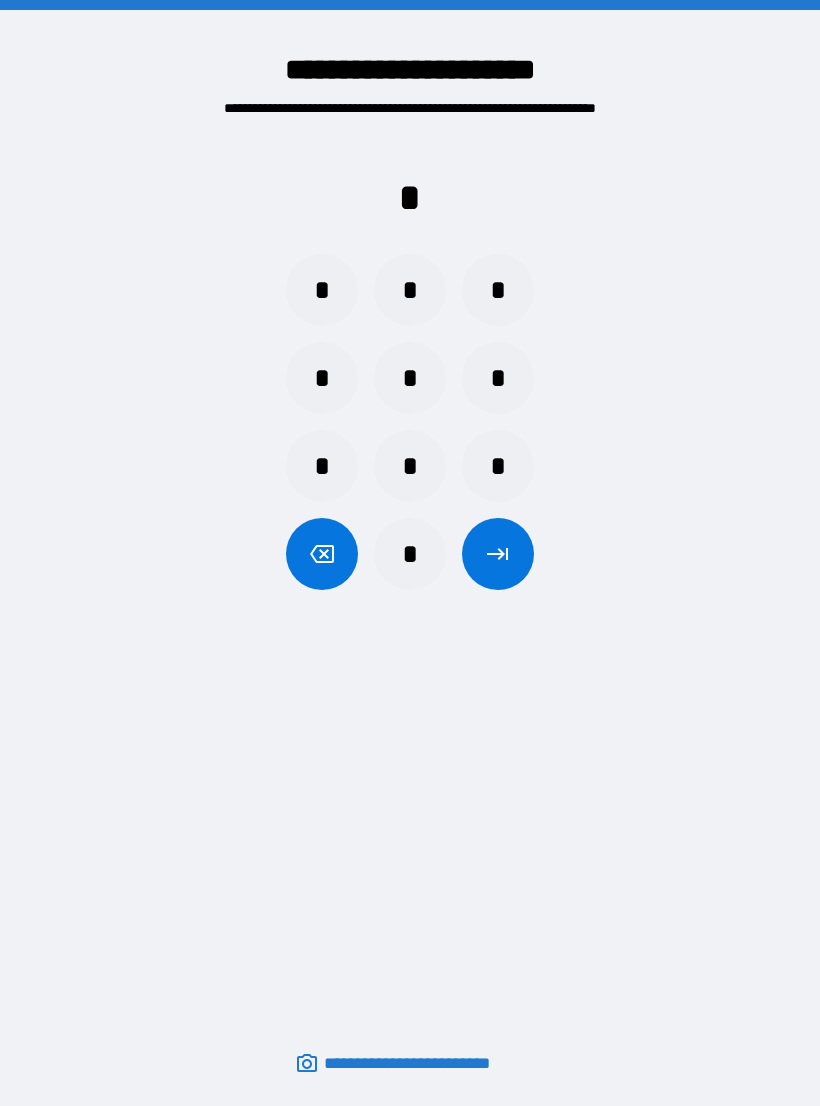 click on "*" at bounding box center (410, 290) 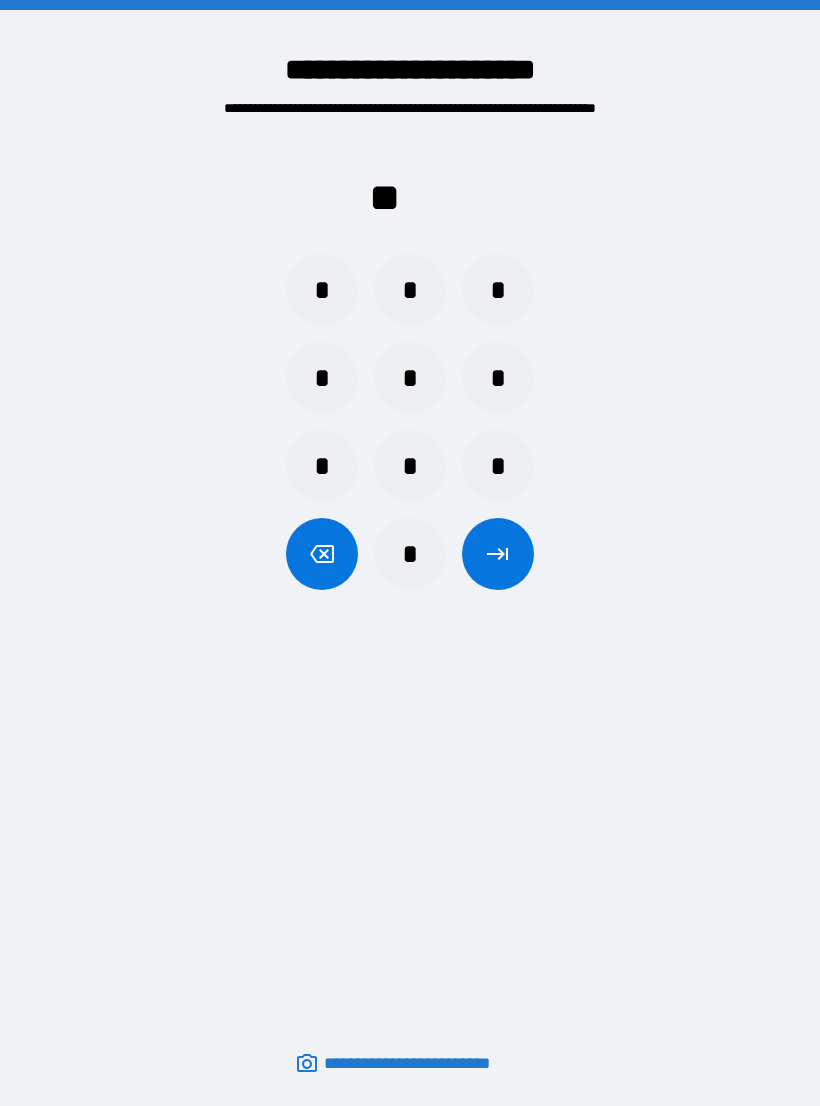 click on "*" at bounding box center (498, 466) 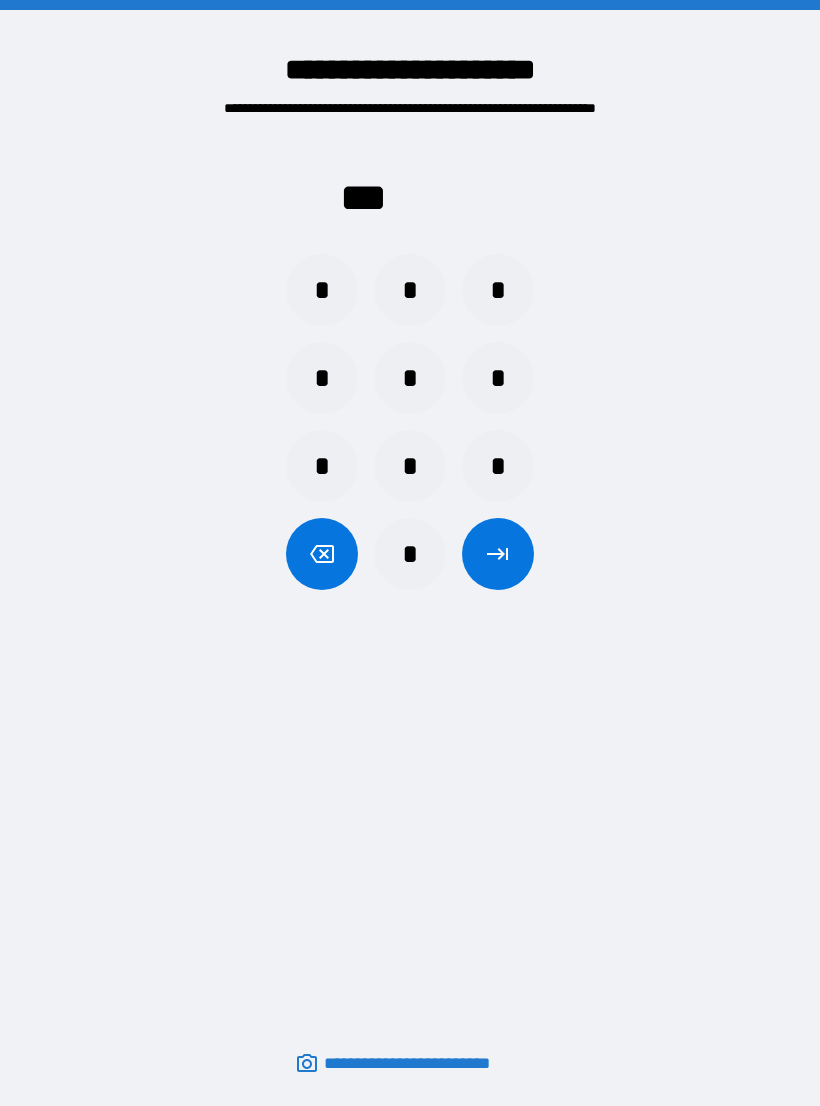 click on "*" at bounding box center (410, 378) 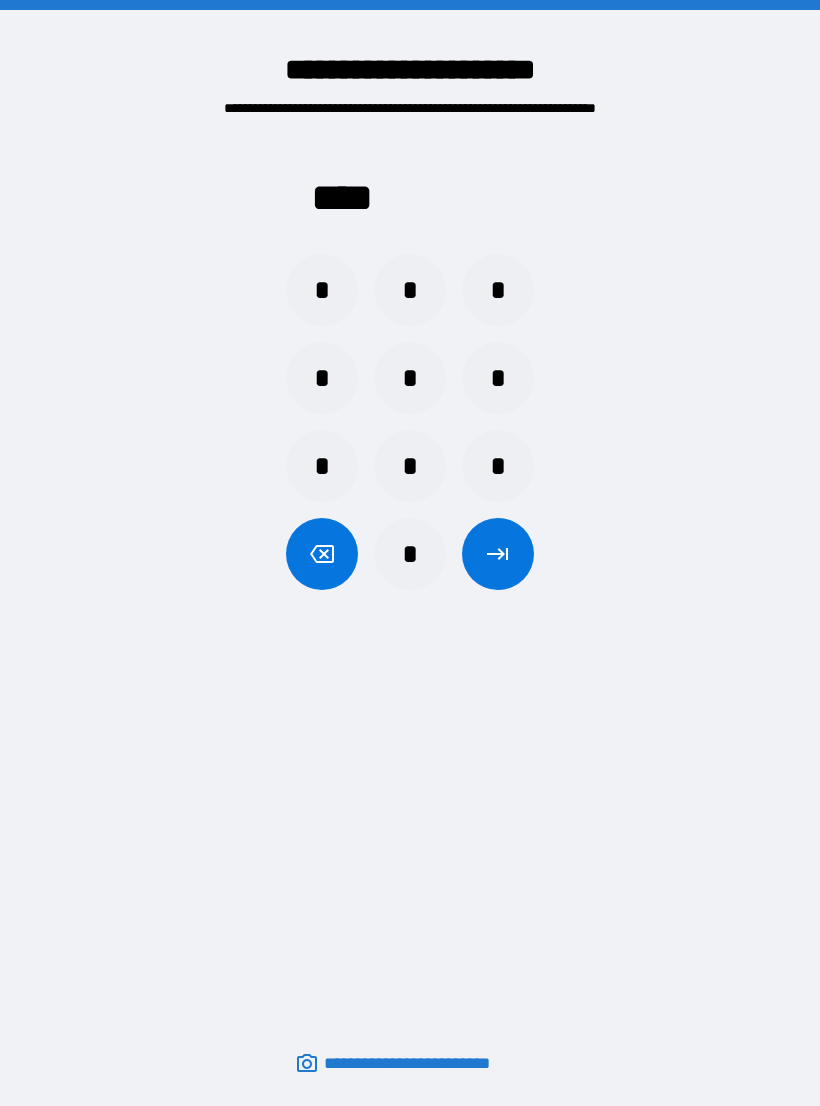 click at bounding box center [498, 554] 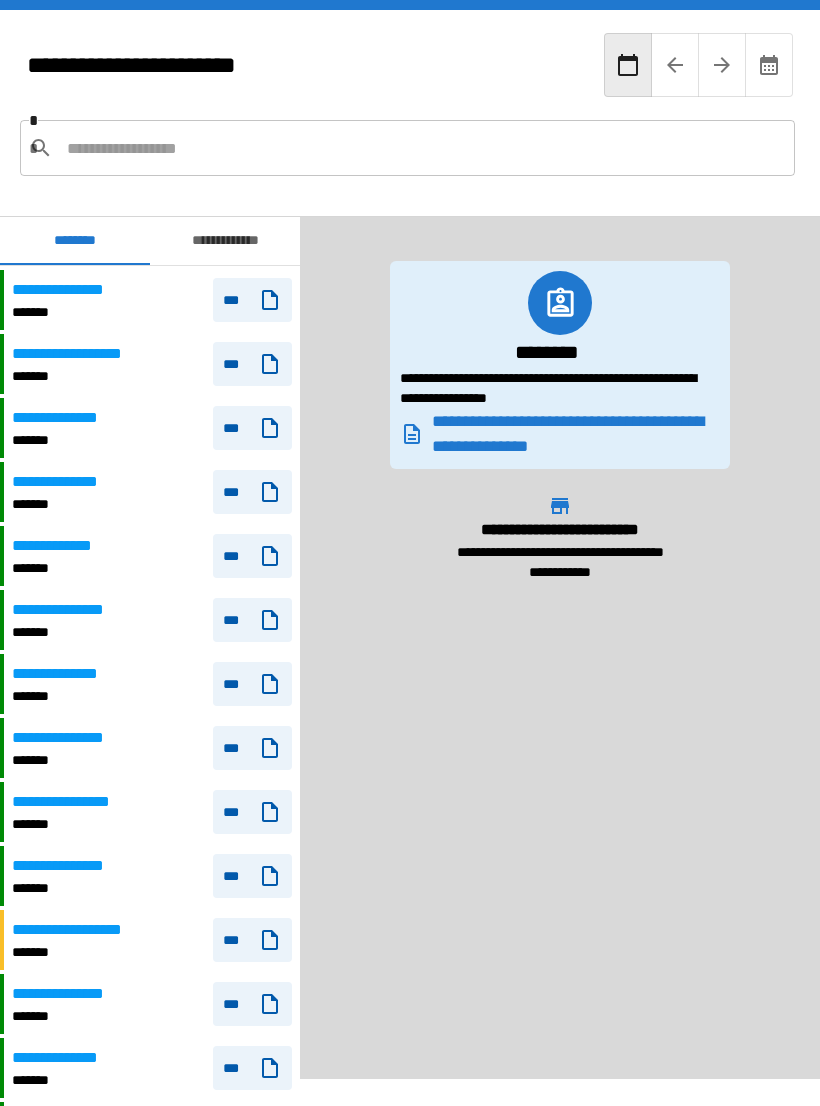scroll, scrollTop: 2742, scrollLeft: 0, axis: vertical 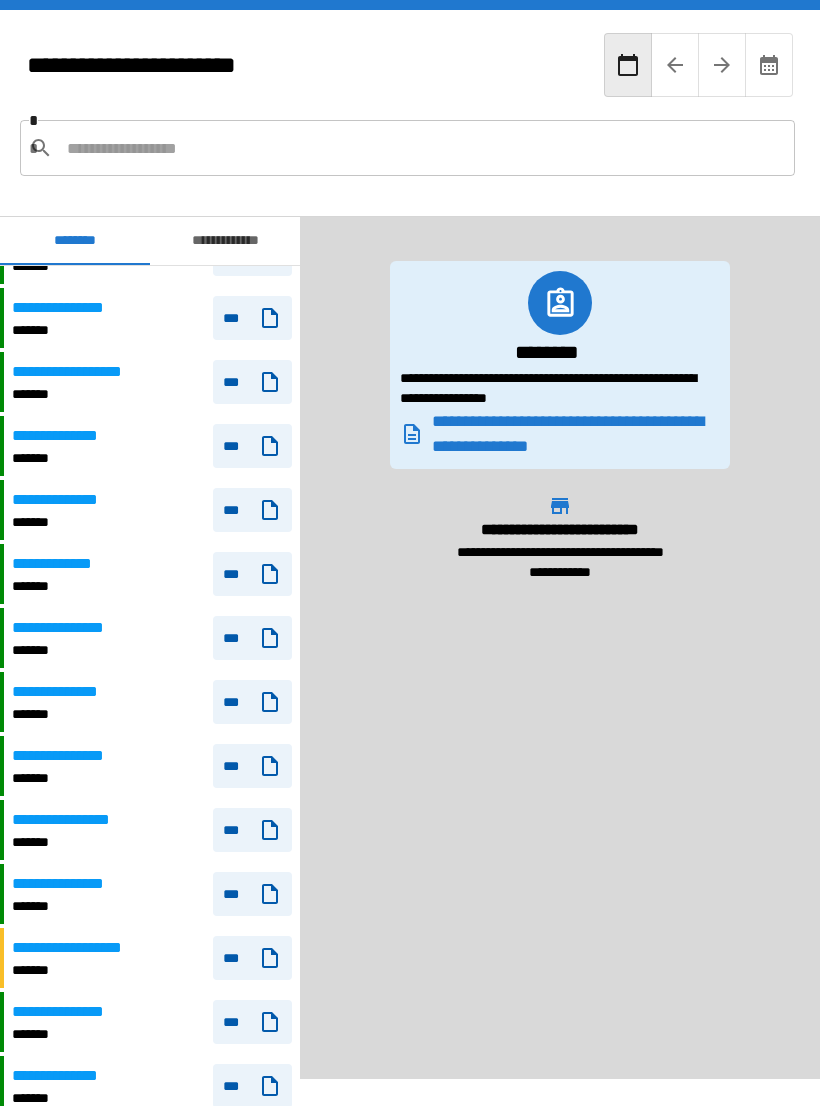 click on "***" at bounding box center [252, 446] 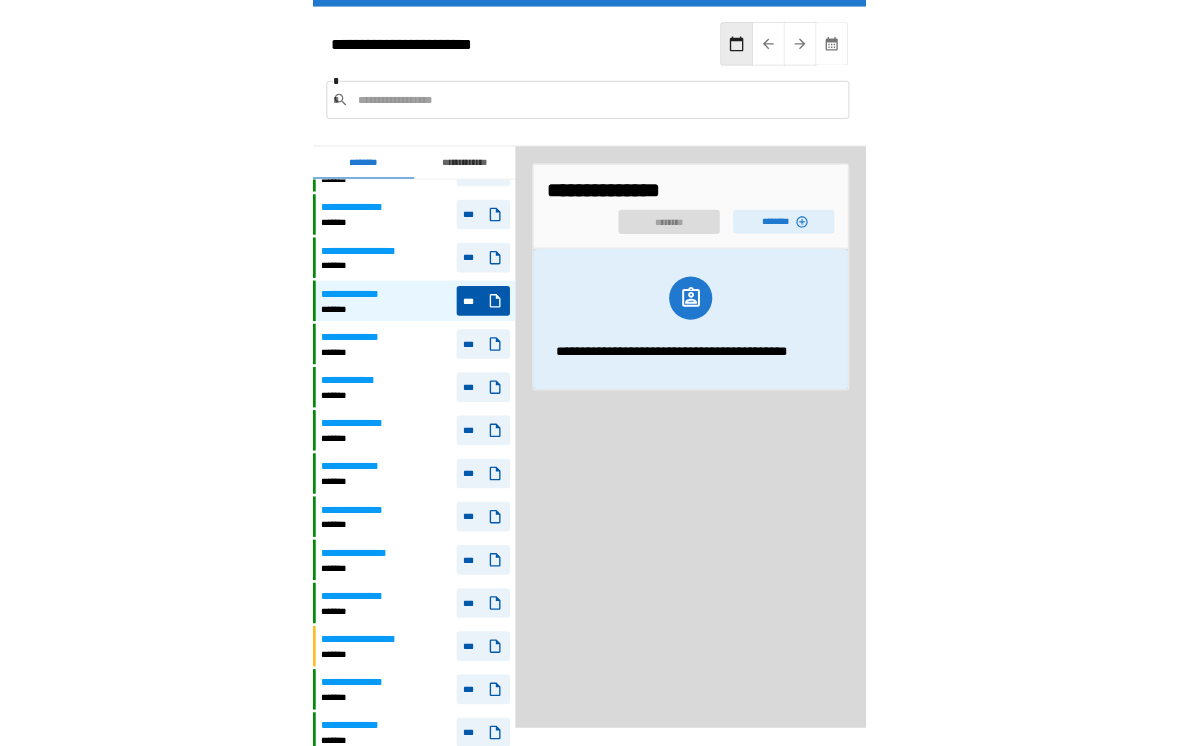 scroll, scrollTop: 31, scrollLeft: 0, axis: vertical 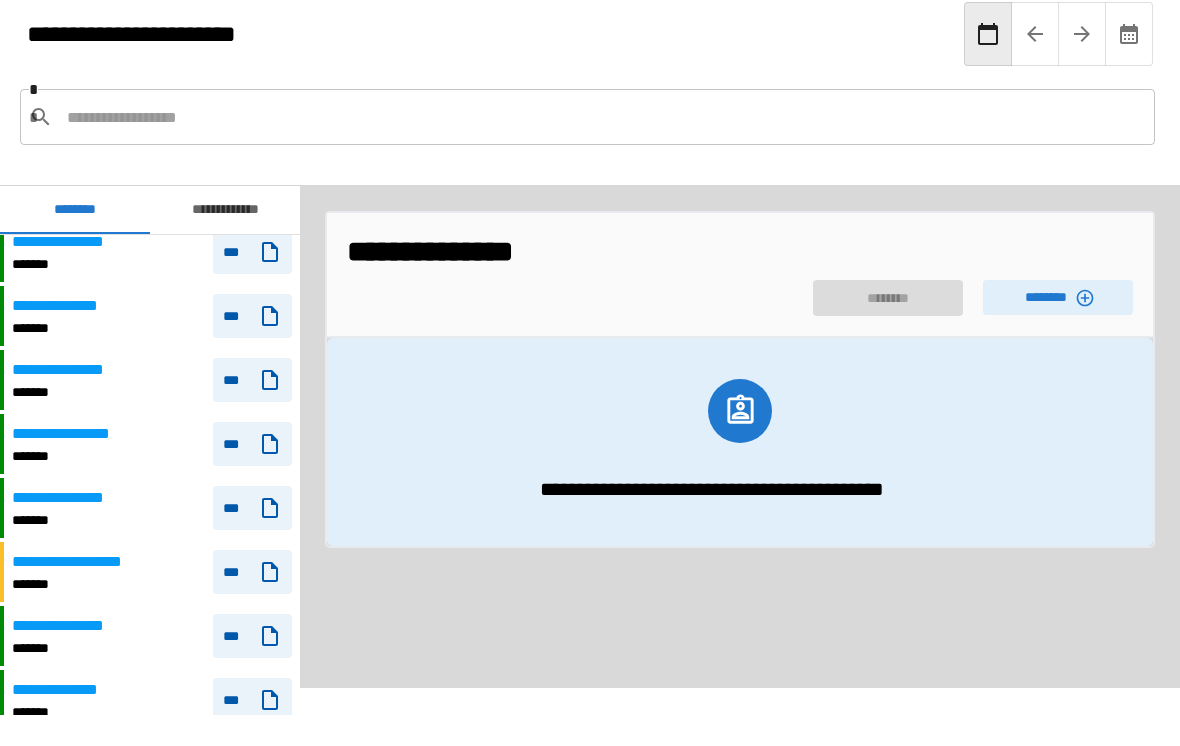 click on "**********" at bounding box center [75, 434] 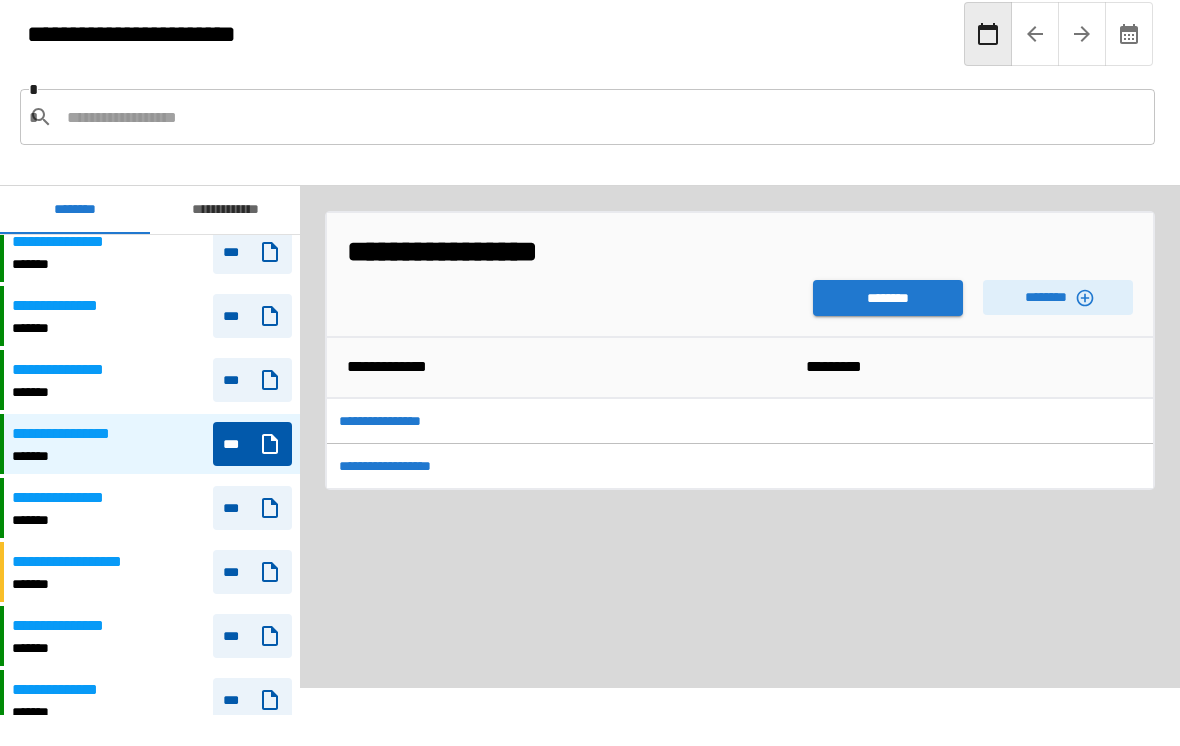 click on "********" at bounding box center [888, 298] 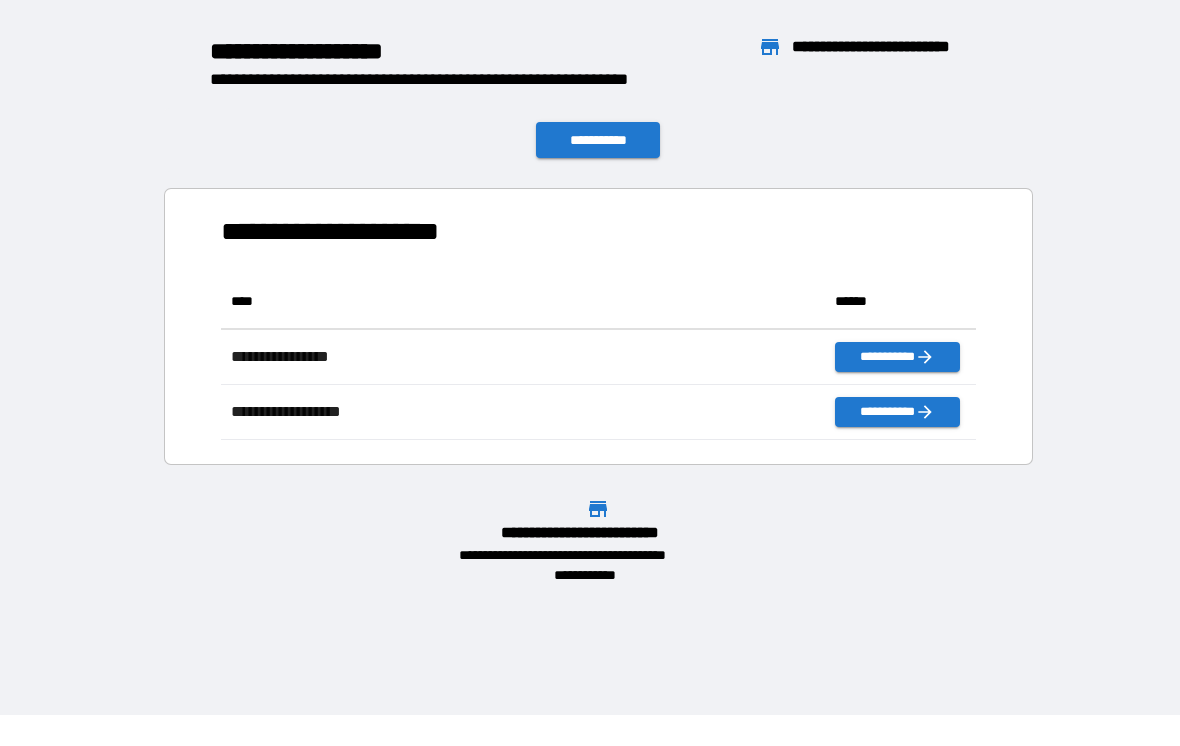scroll, scrollTop: 1, scrollLeft: 1, axis: both 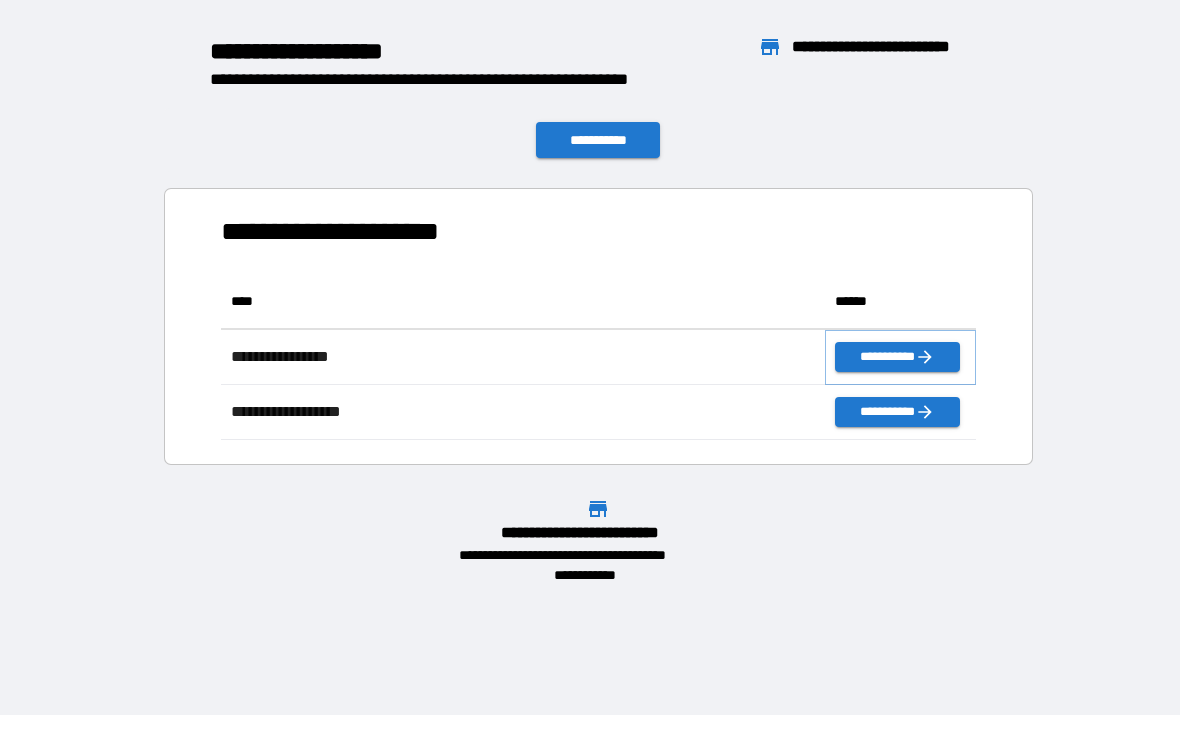 click on "**********" at bounding box center (897, 357) 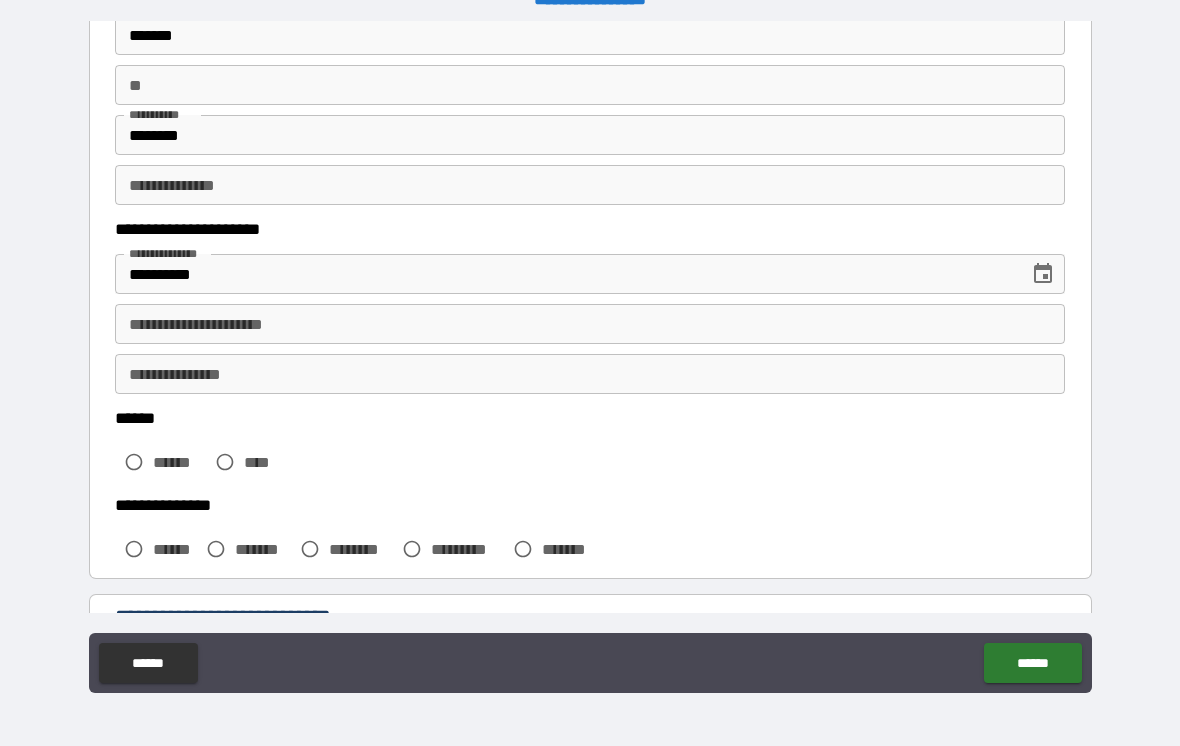 scroll, scrollTop: 151, scrollLeft: 0, axis: vertical 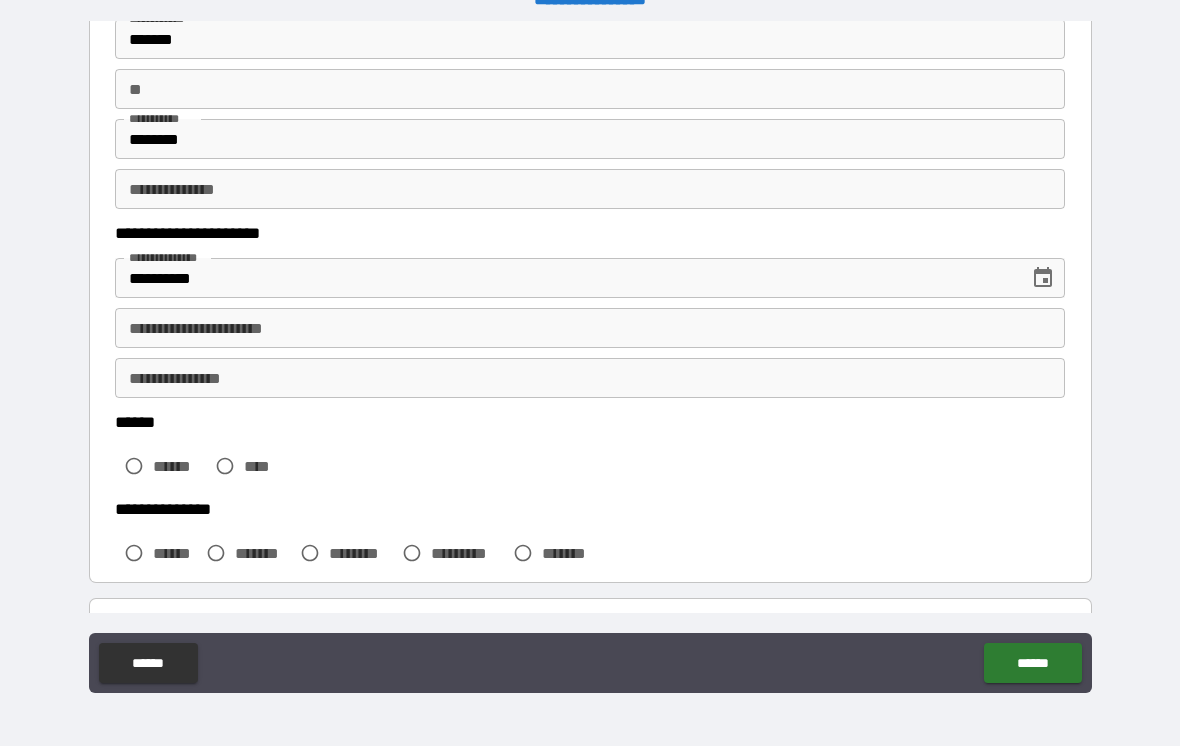 click on "**********" at bounding box center (590, 328) 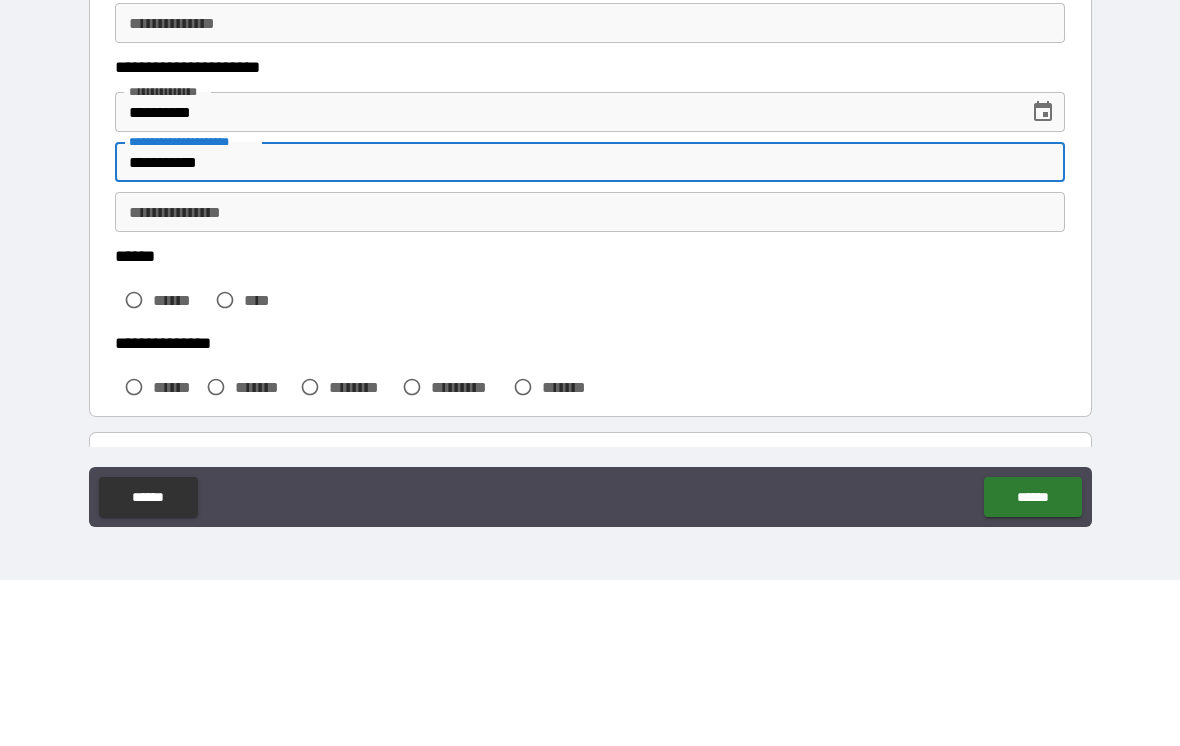 click on "**********" at bounding box center (590, 378) 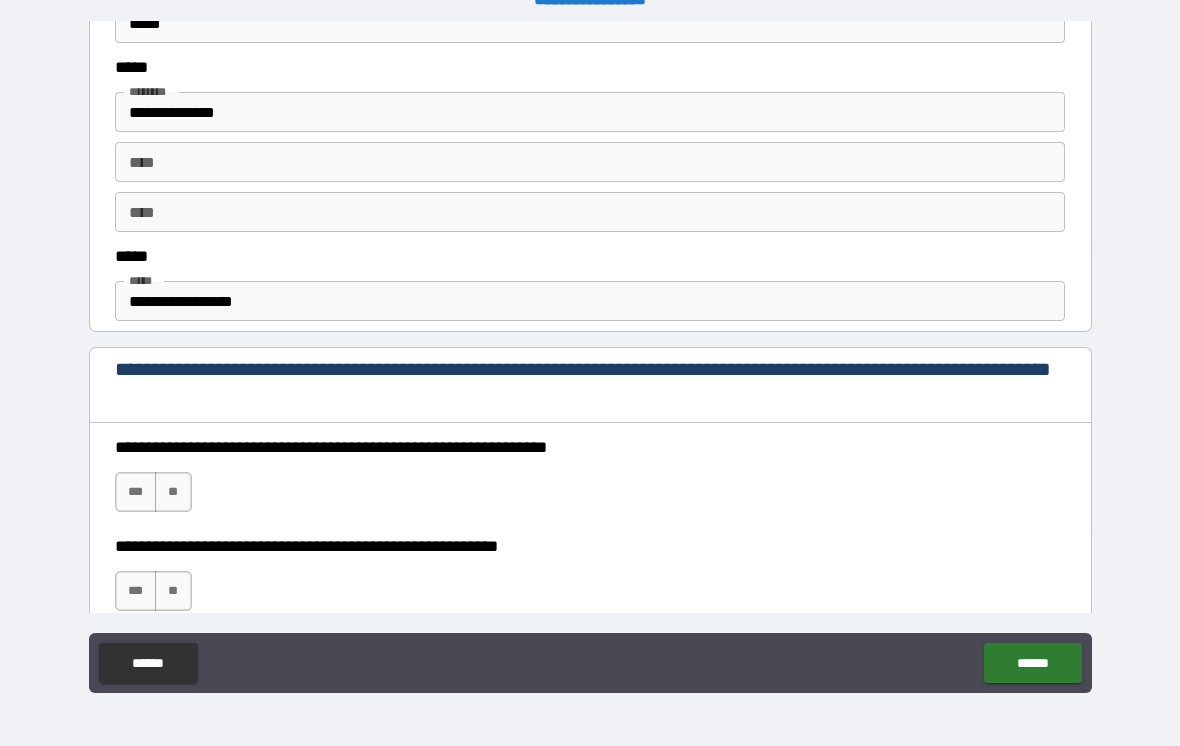 scroll, scrollTop: 1052, scrollLeft: 0, axis: vertical 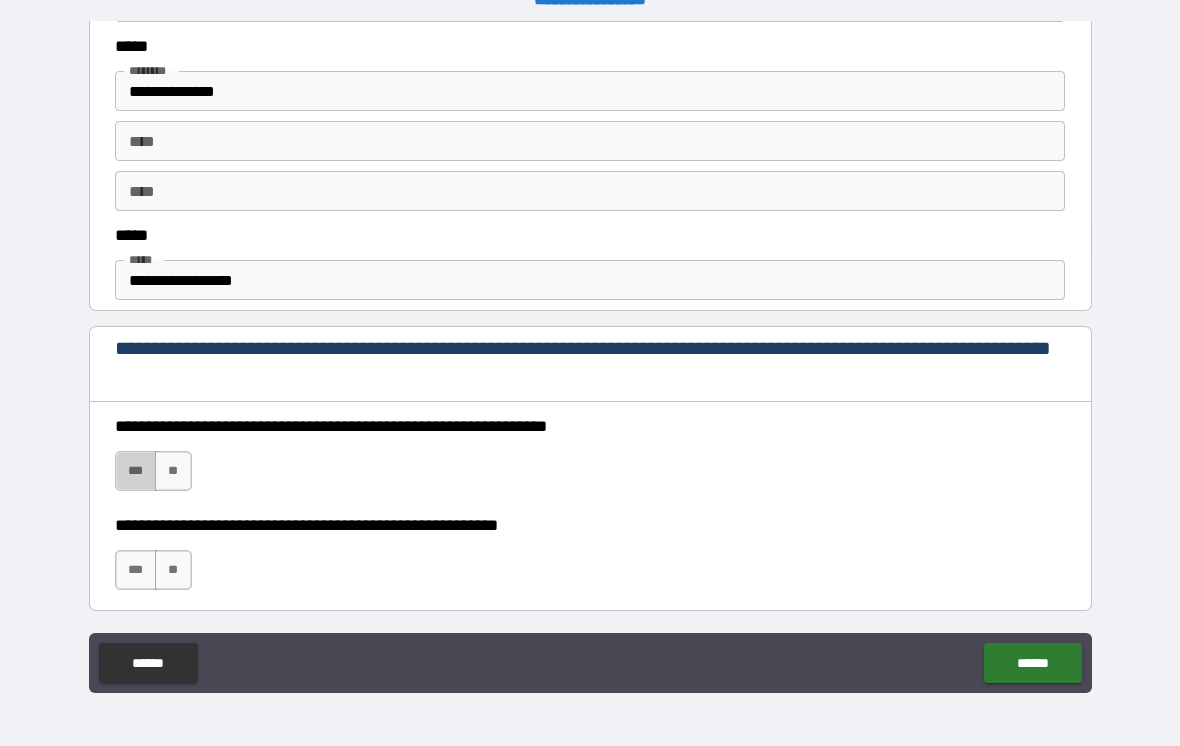 click on "***" at bounding box center [136, 471] 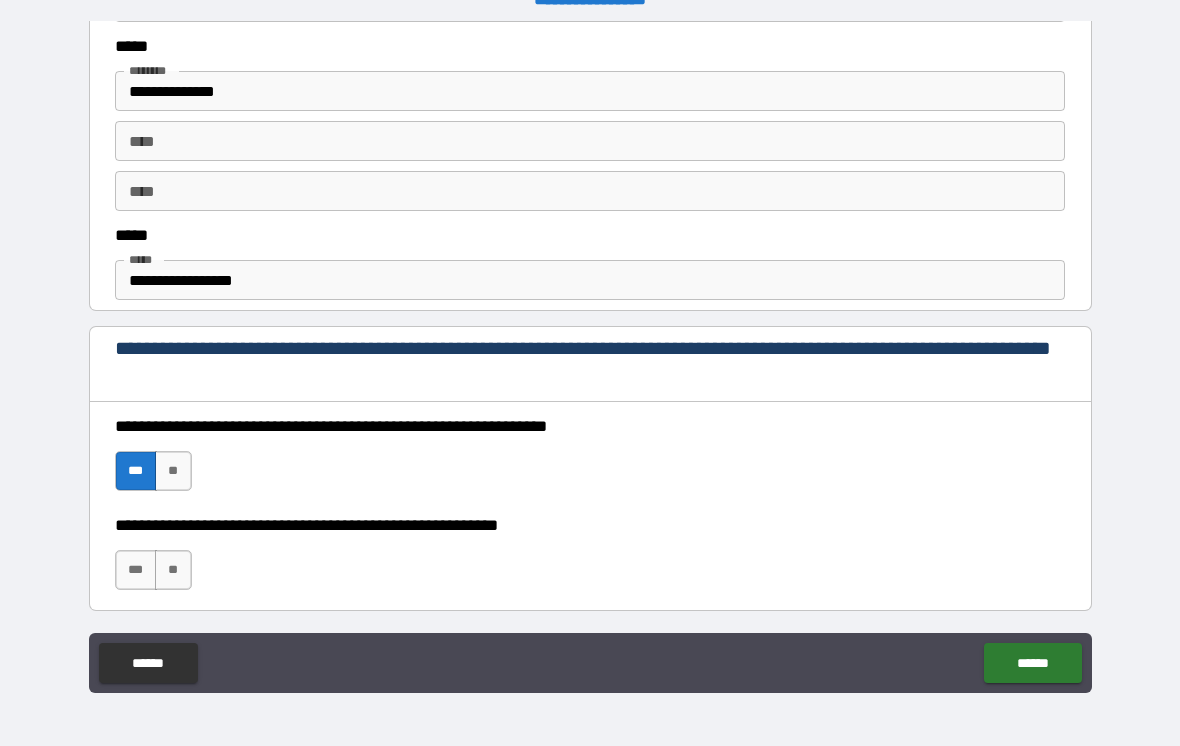 click on "***" at bounding box center [136, 570] 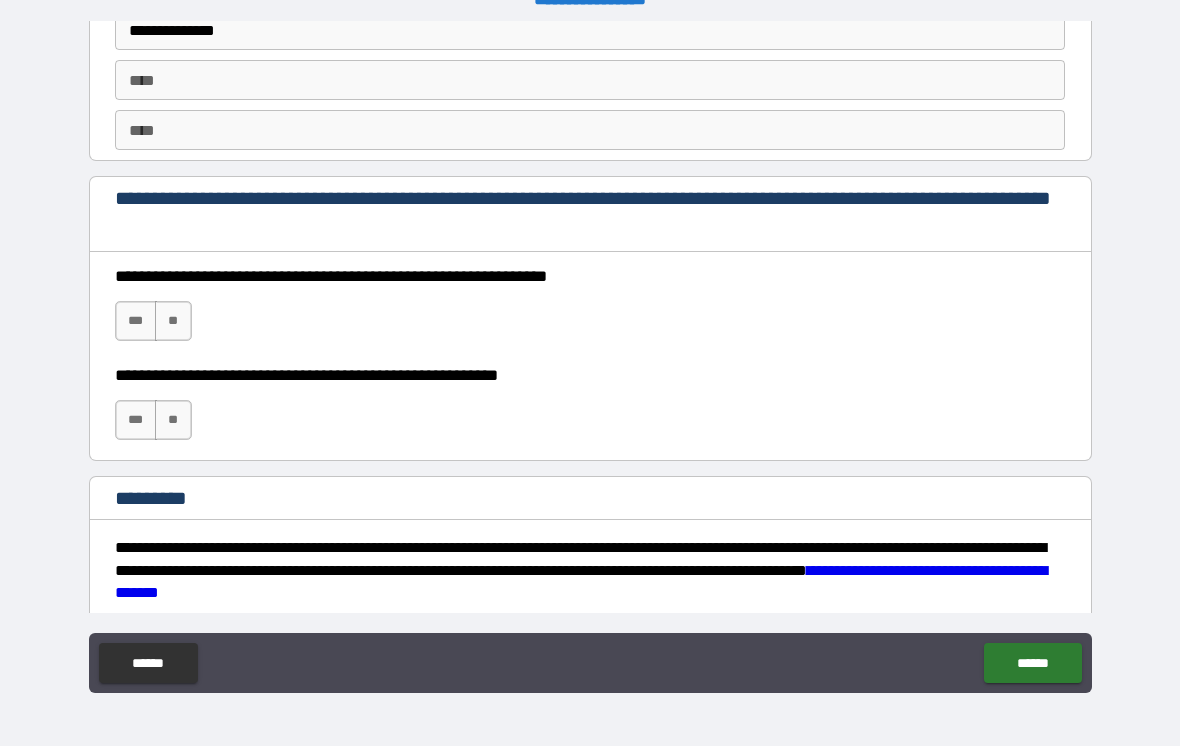 scroll, scrollTop: 2805, scrollLeft: 0, axis: vertical 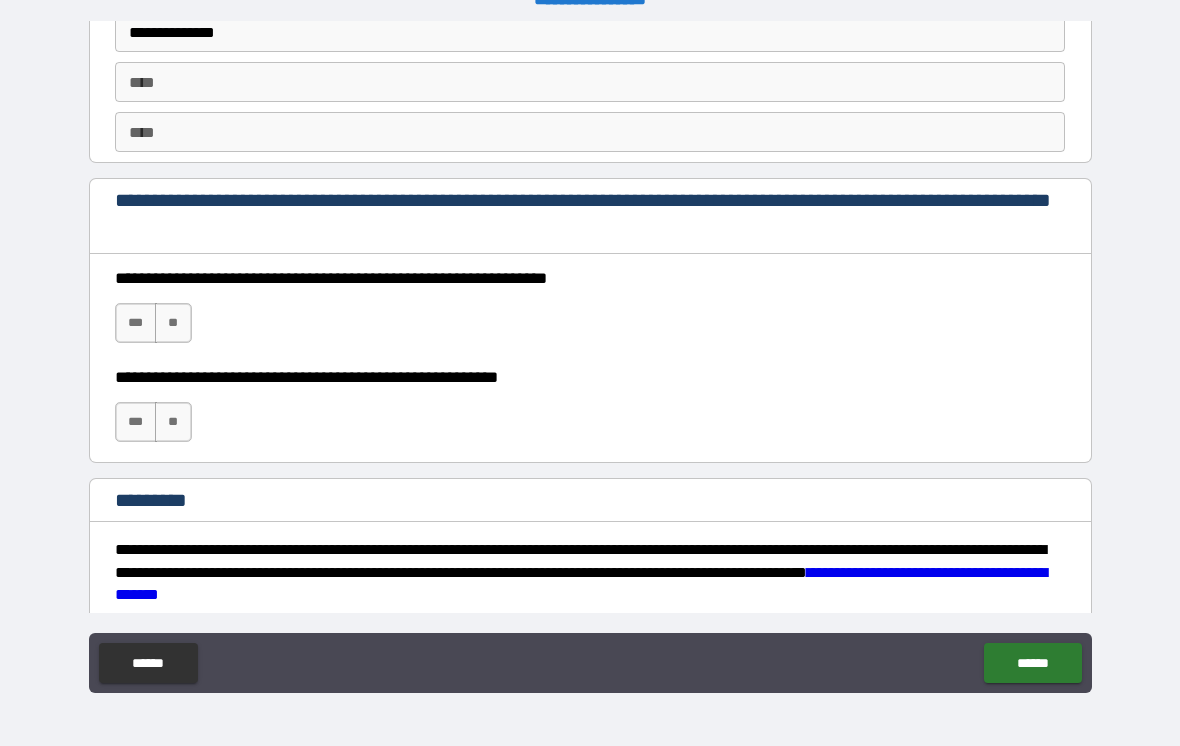 click on "***" at bounding box center (136, 323) 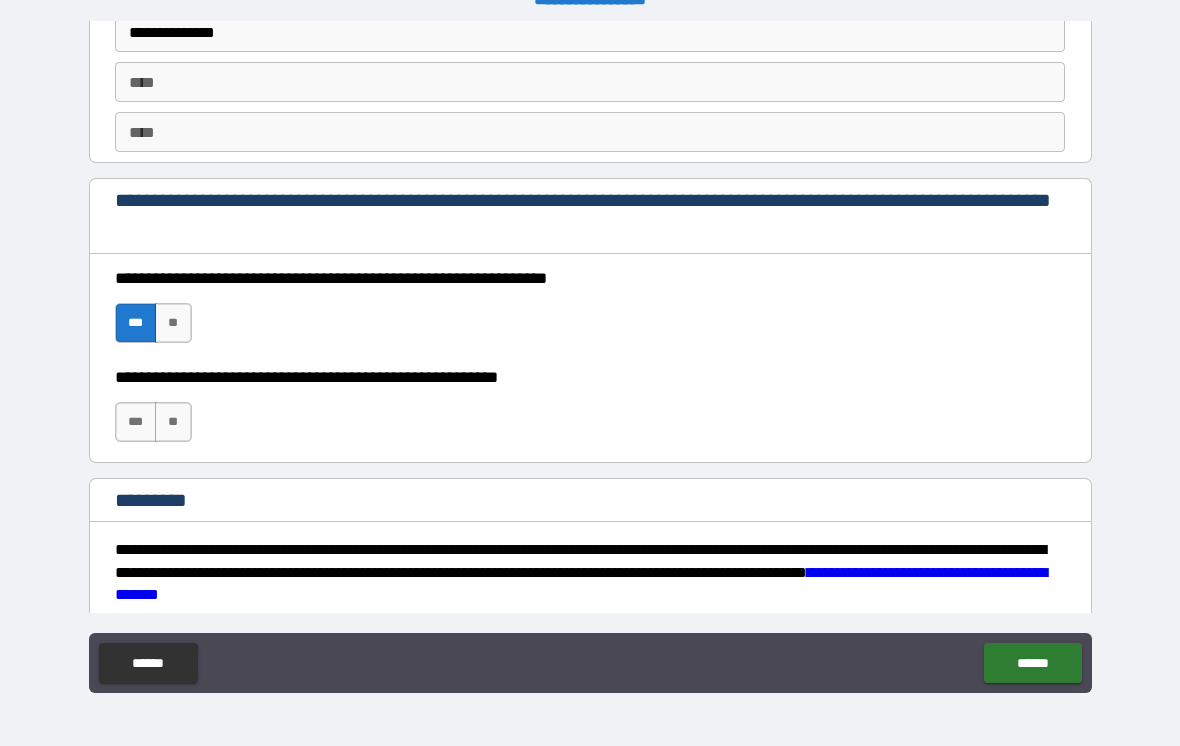 click on "***" at bounding box center [136, 422] 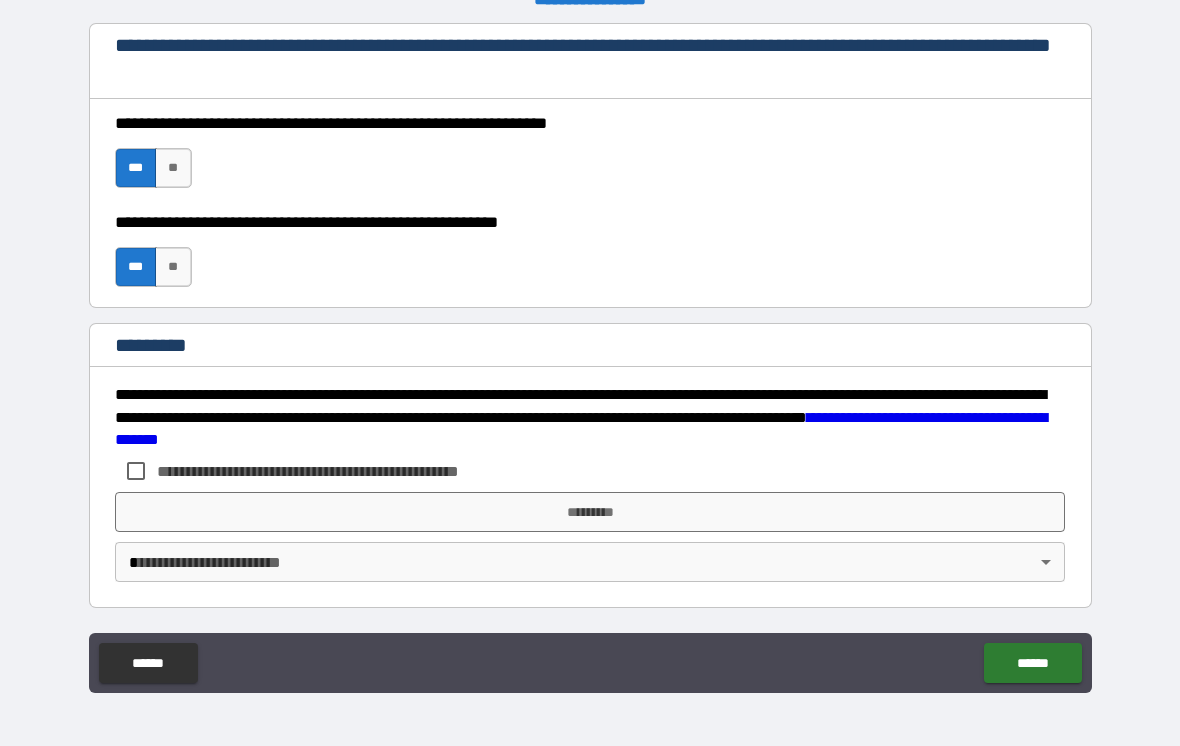 scroll, scrollTop: 2960, scrollLeft: 0, axis: vertical 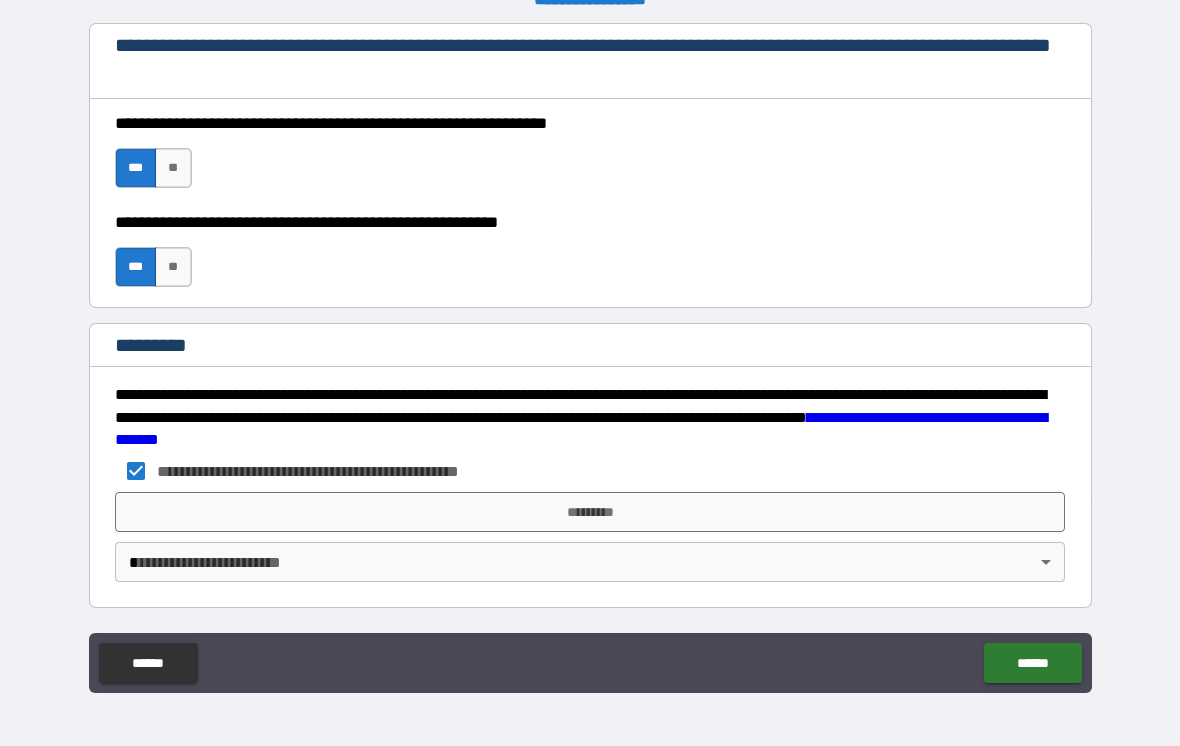 click on "**********" at bounding box center (590, 357) 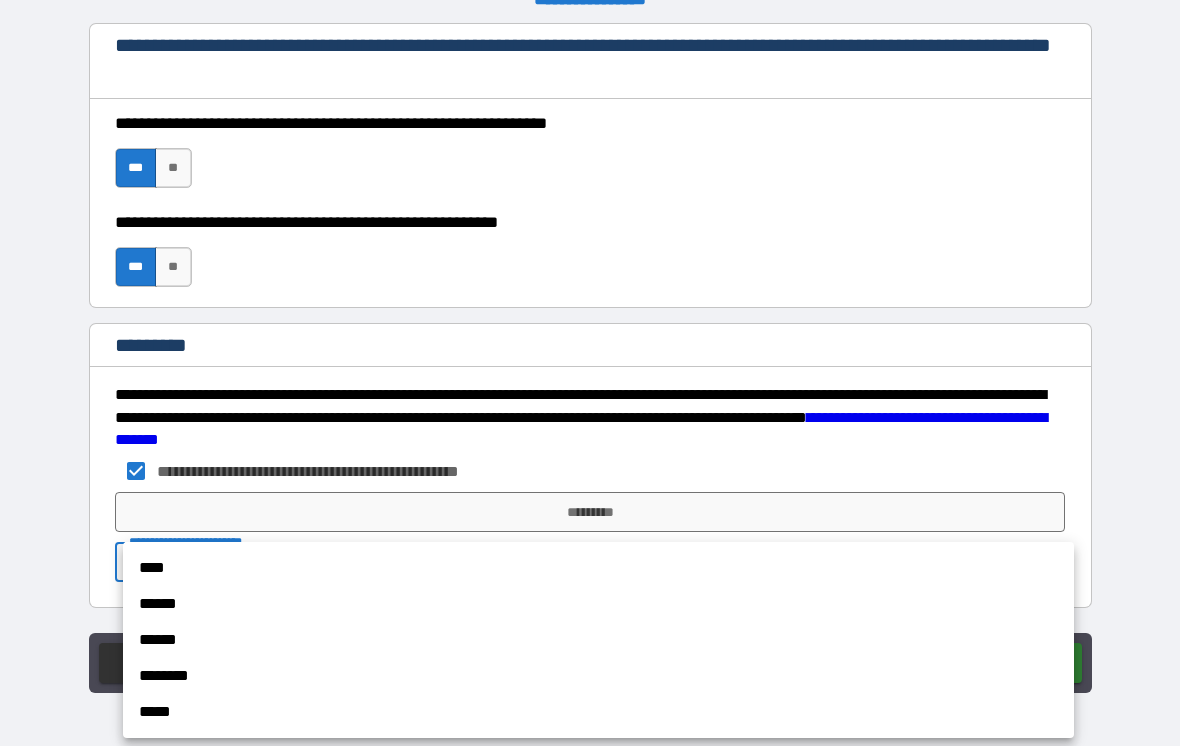 click on "****" at bounding box center (598, 568) 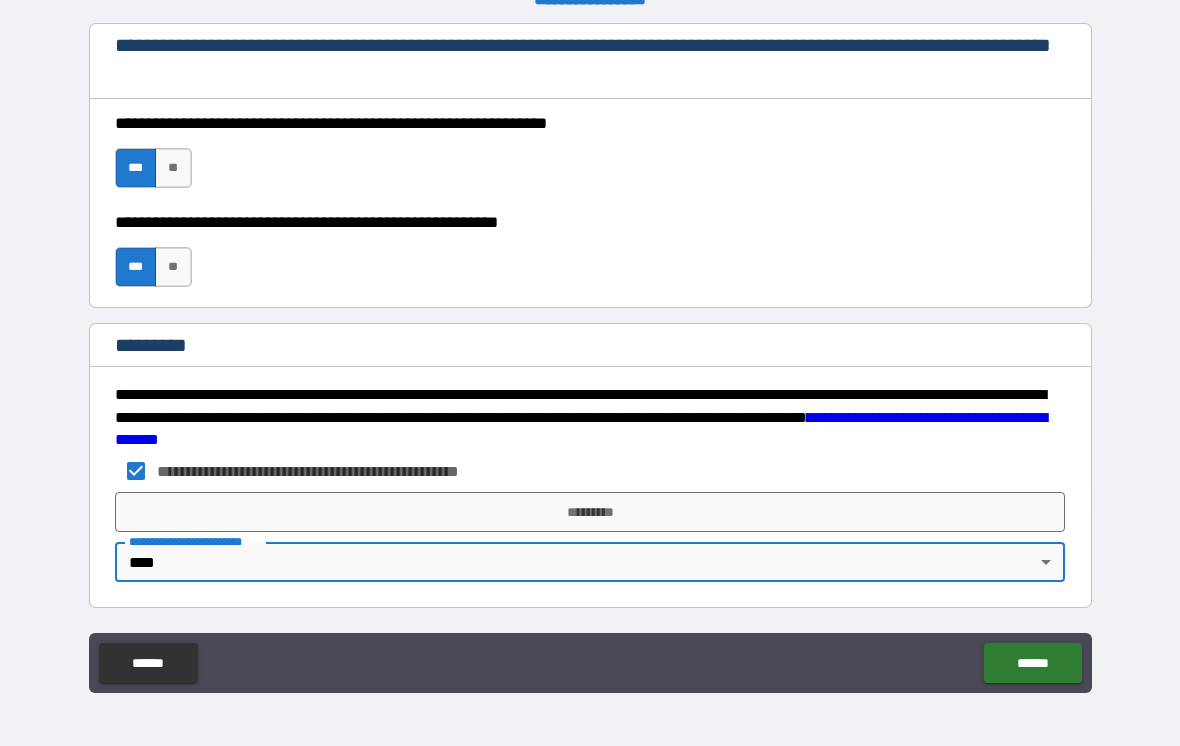 click on "*********" at bounding box center [590, 512] 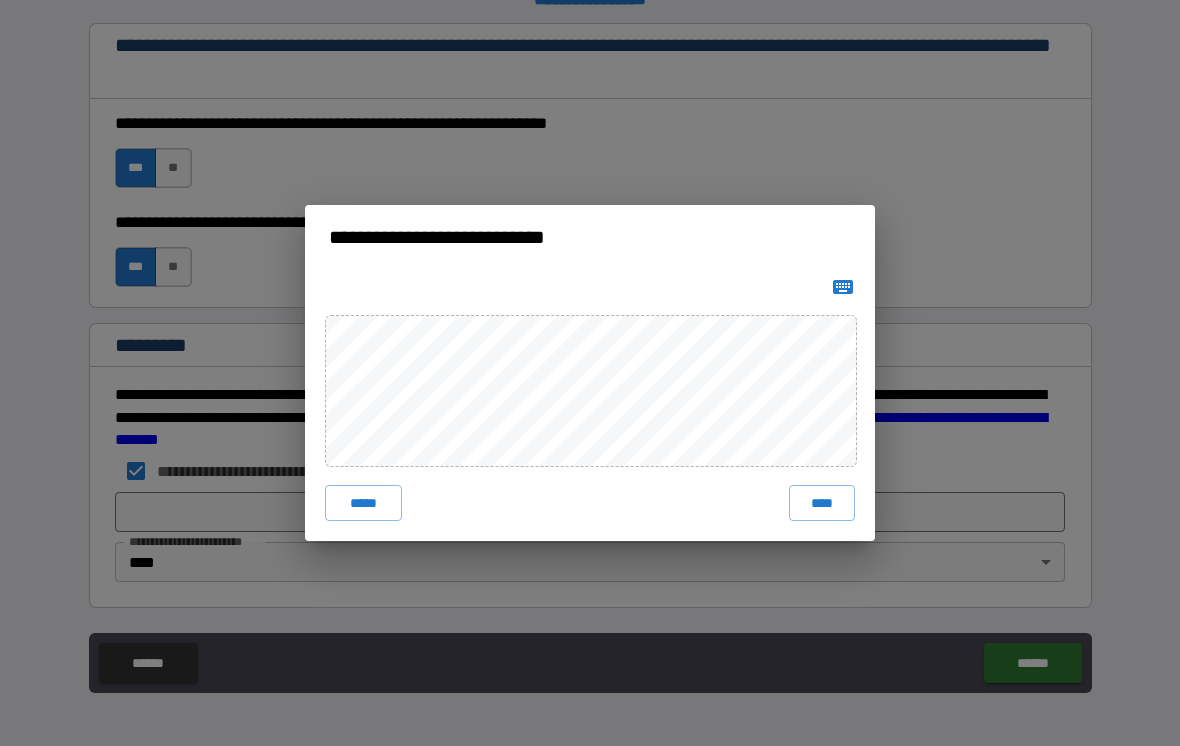 click on "****" at bounding box center [822, 503] 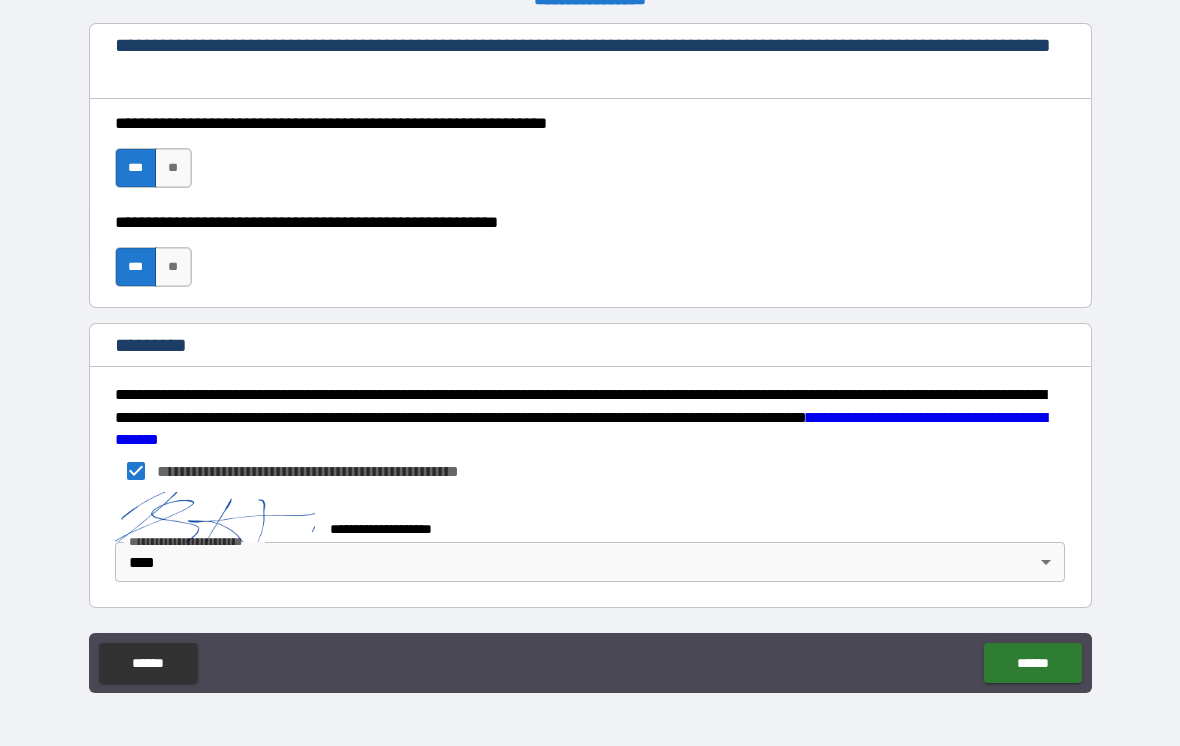 scroll, scrollTop: 2950, scrollLeft: 0, axis: vertical 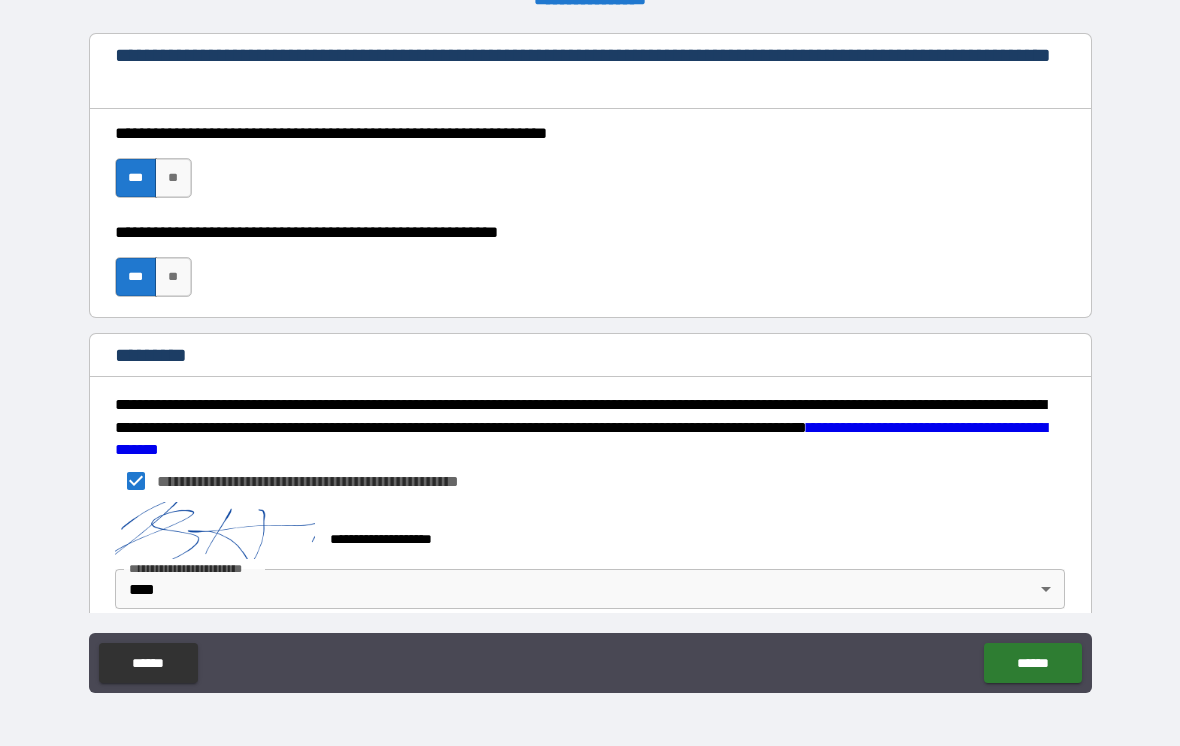 click on "******" at bounding box center (1032, 663) 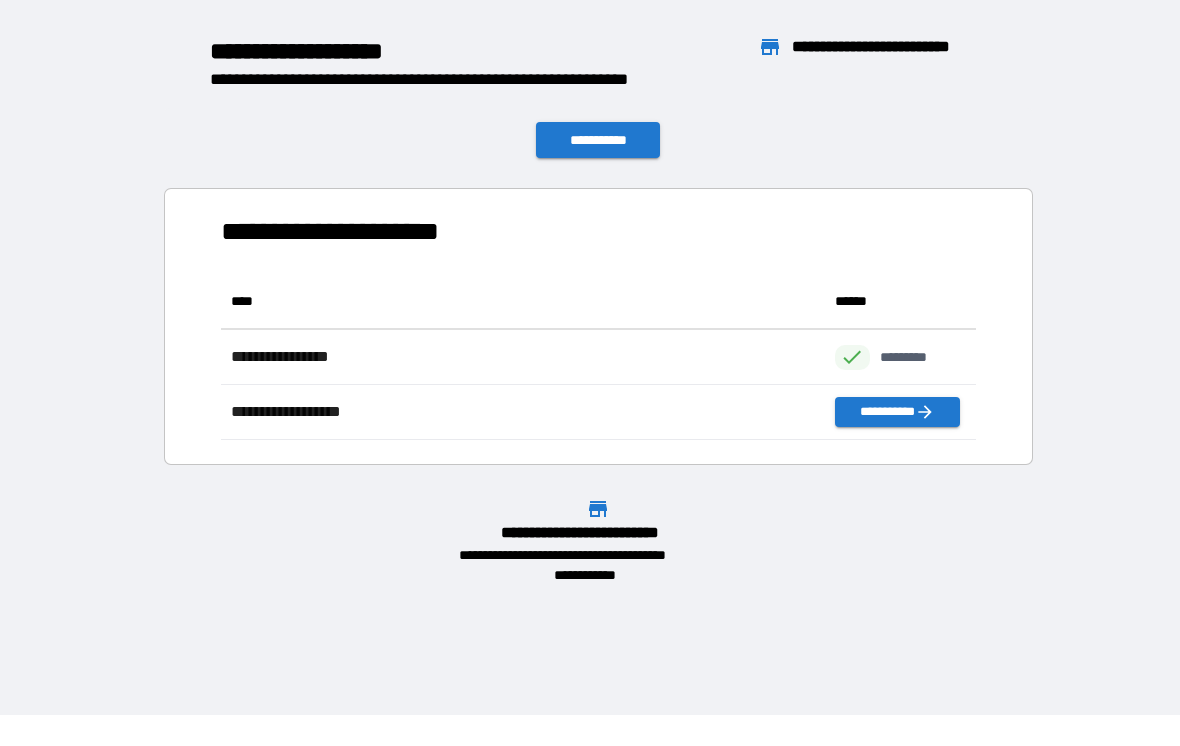 scroll, scrollTop: 166, scrollLeft: 755, axis: both 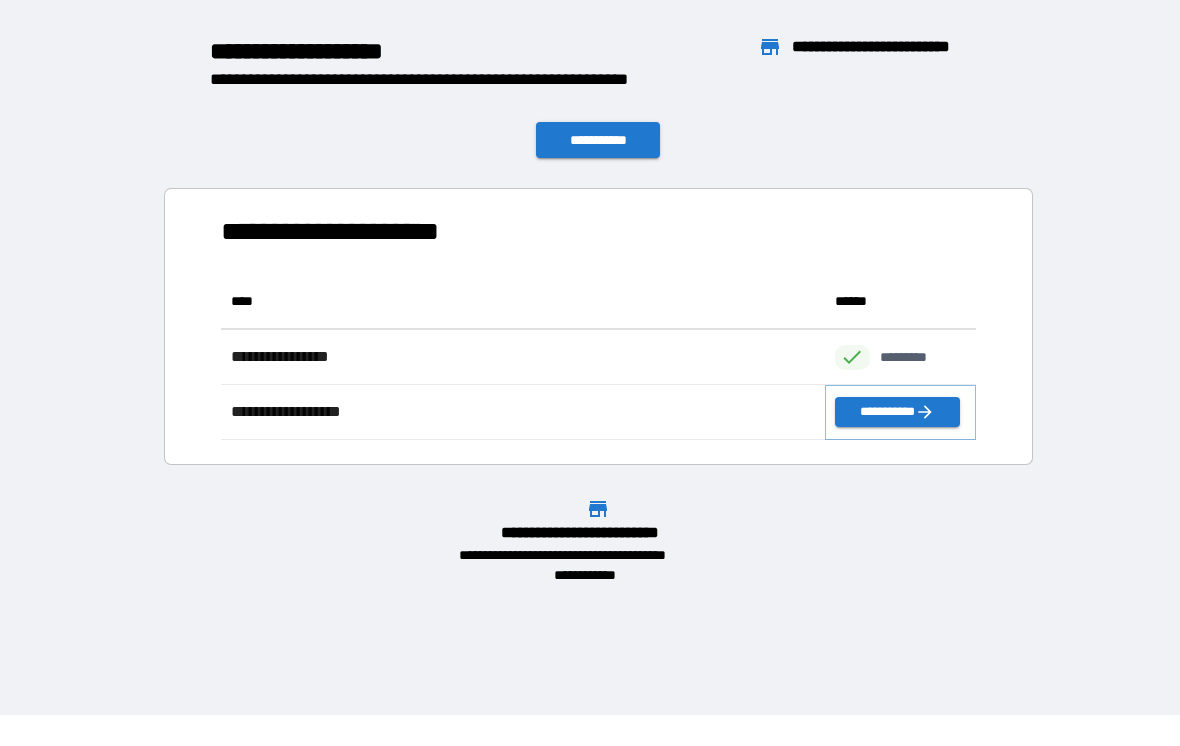 click on "**********" at bounding box center (897, 412) 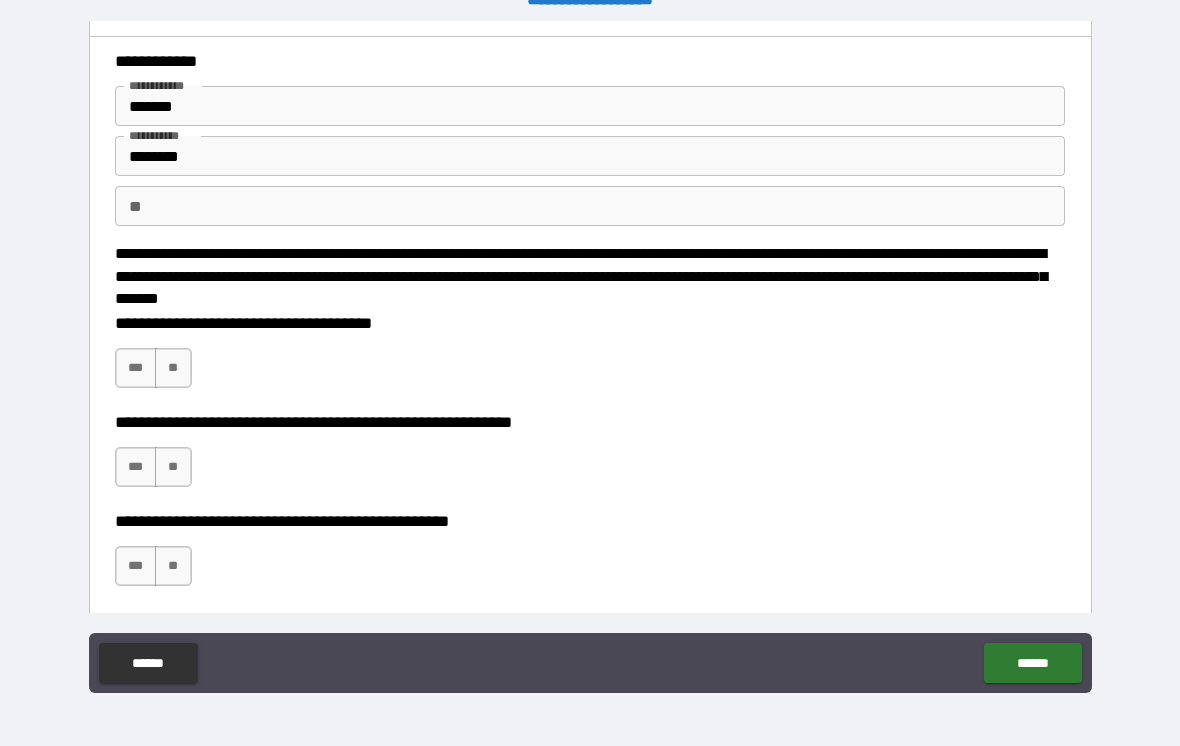 scroll, scrollTop: 32, scrollLeft: 0, axis: vertical 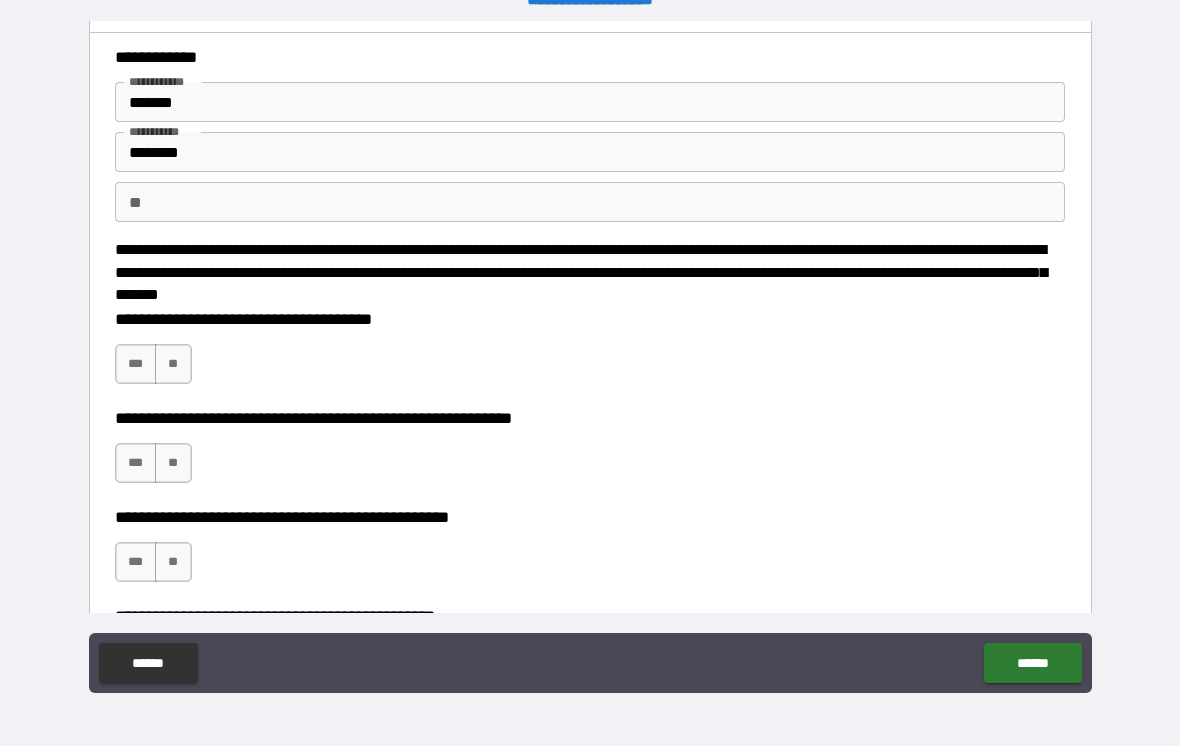 click on "***" at bounding box center (136, 364) 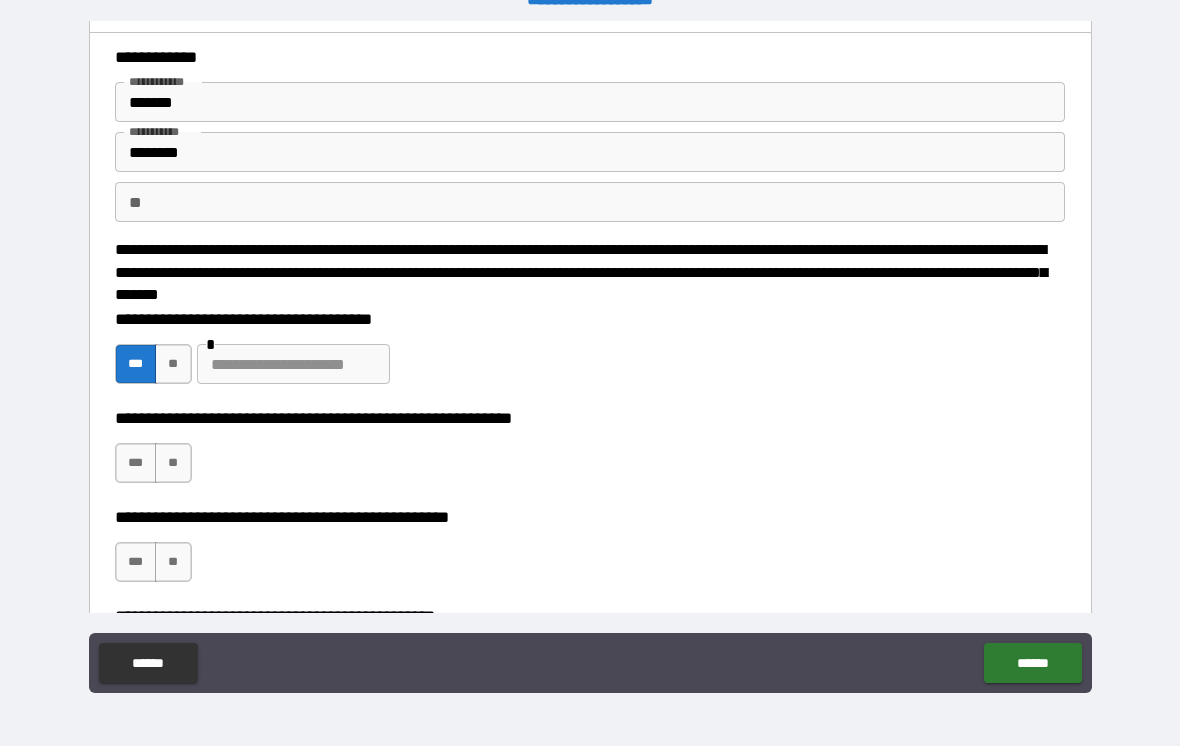 click on "**" at bounding box center (173, 364) 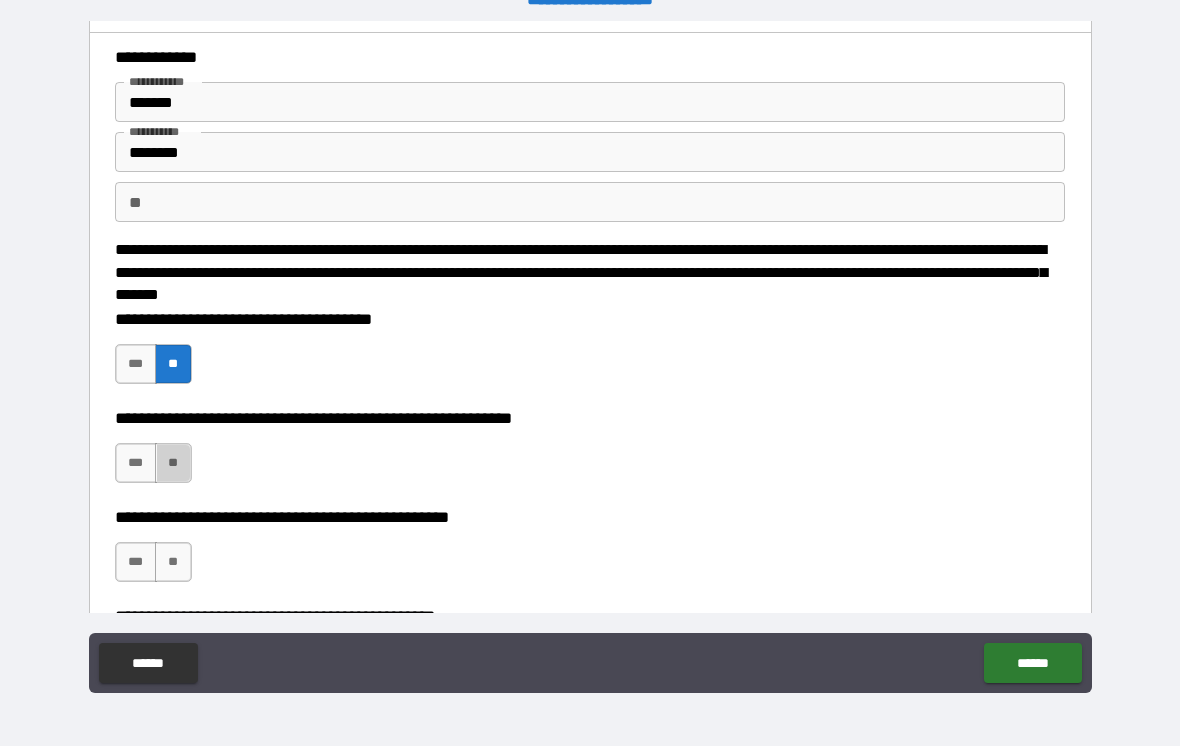 click on "**" at bounding box center [173, 463] 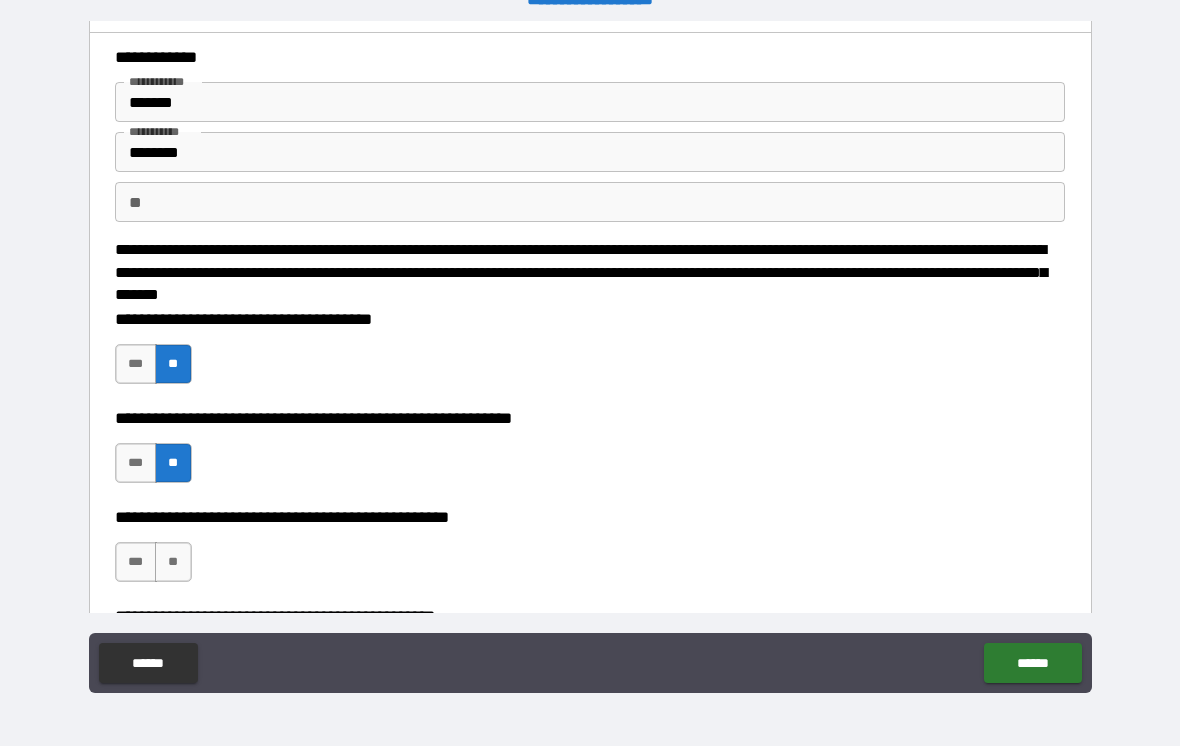 click on "**" at bounding box center [173, 562] 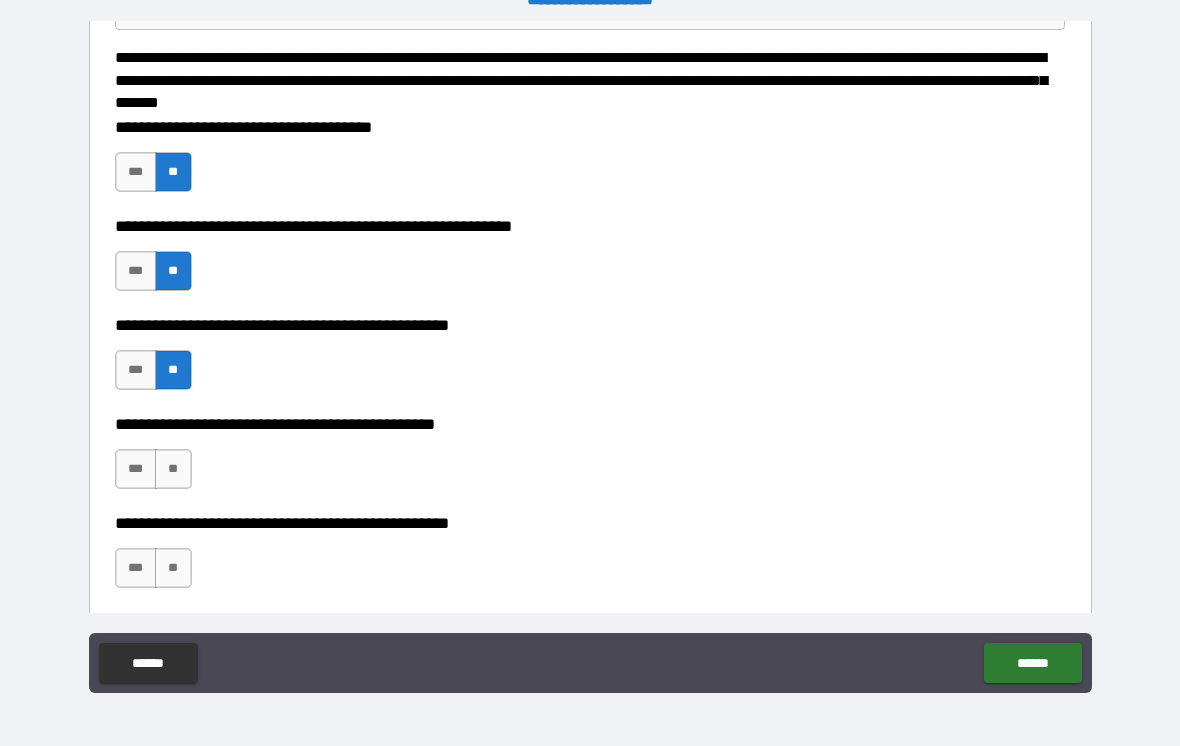 scroll, scrollTop: 237, scrollLeft: 0, axis: vertical 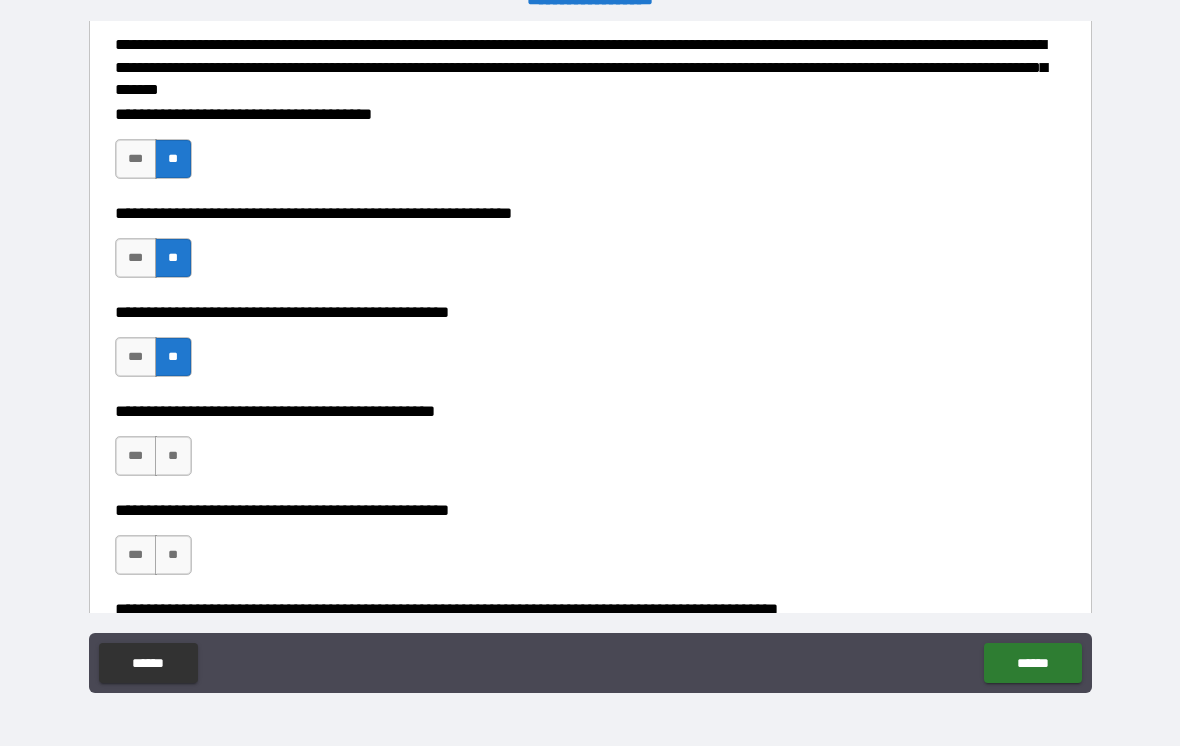 click on "**" at bounding box center [173, 456] 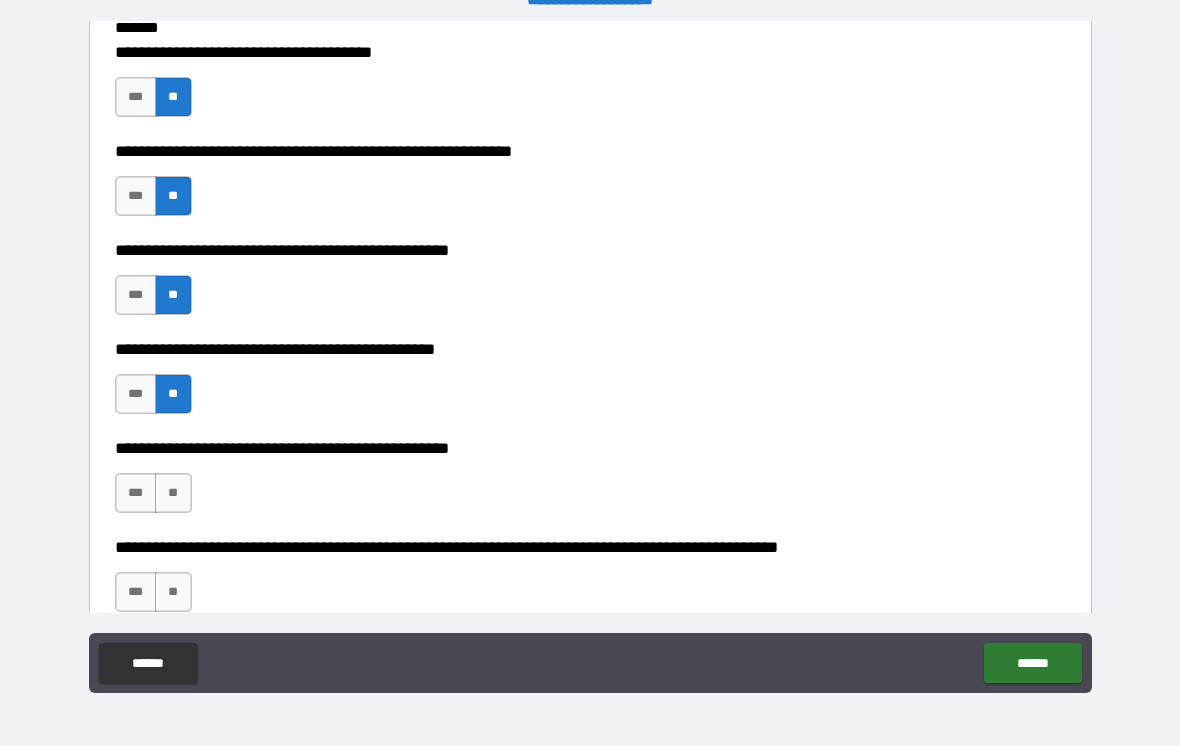 scroll, scrollTop: 325, scrollLeft: 0, axis: vertical 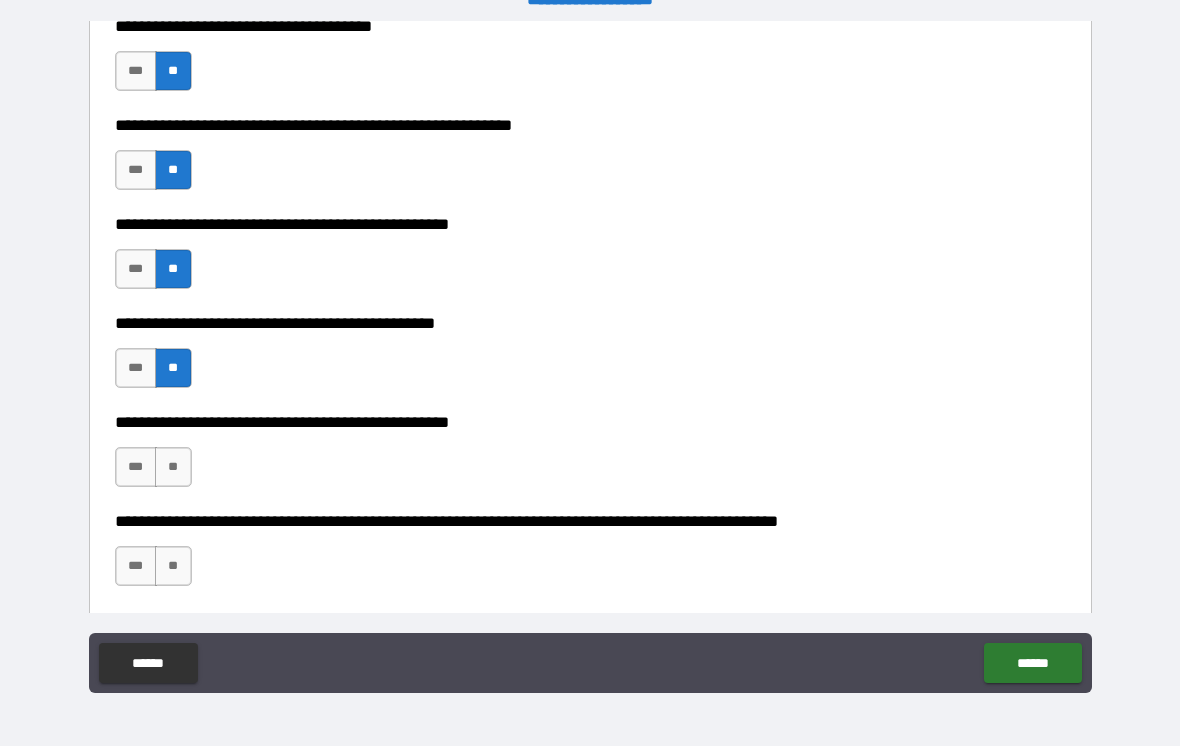 click on "**" at bounding box center [173, 467] 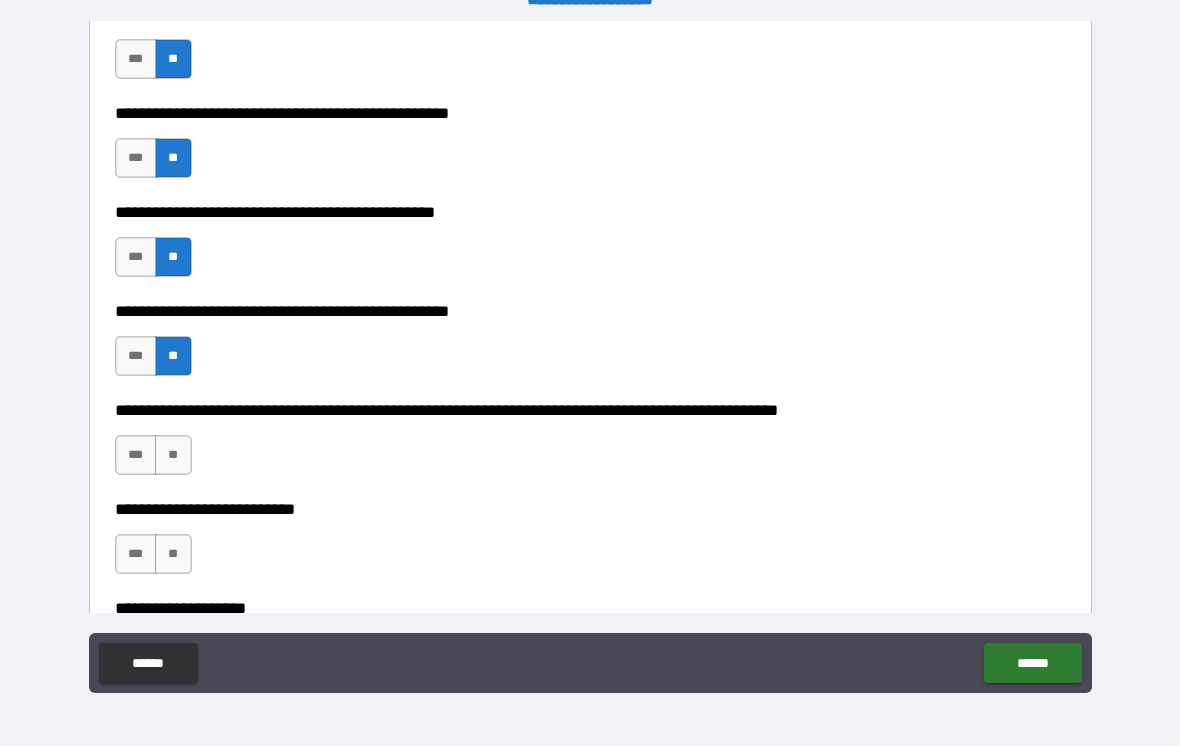 scroll, scrollTop: 447, scrollLeft: 0, axis: vertical 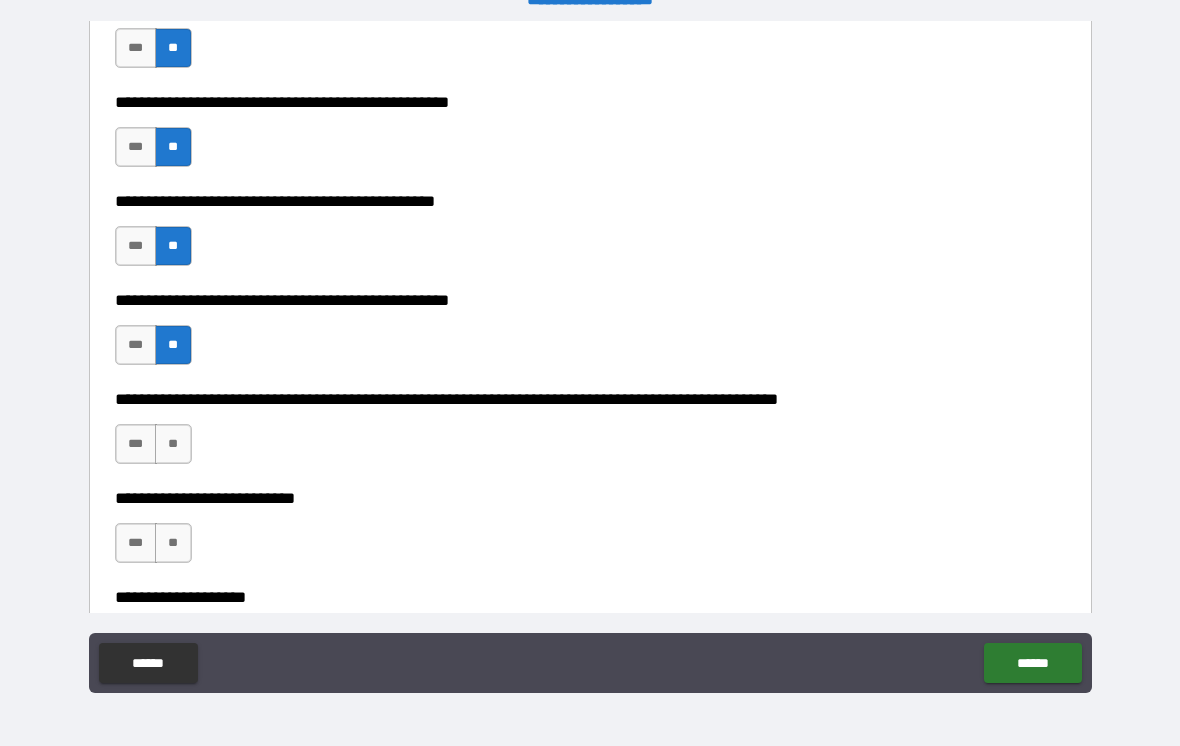 click on "**" at bounding box center (173, 444) 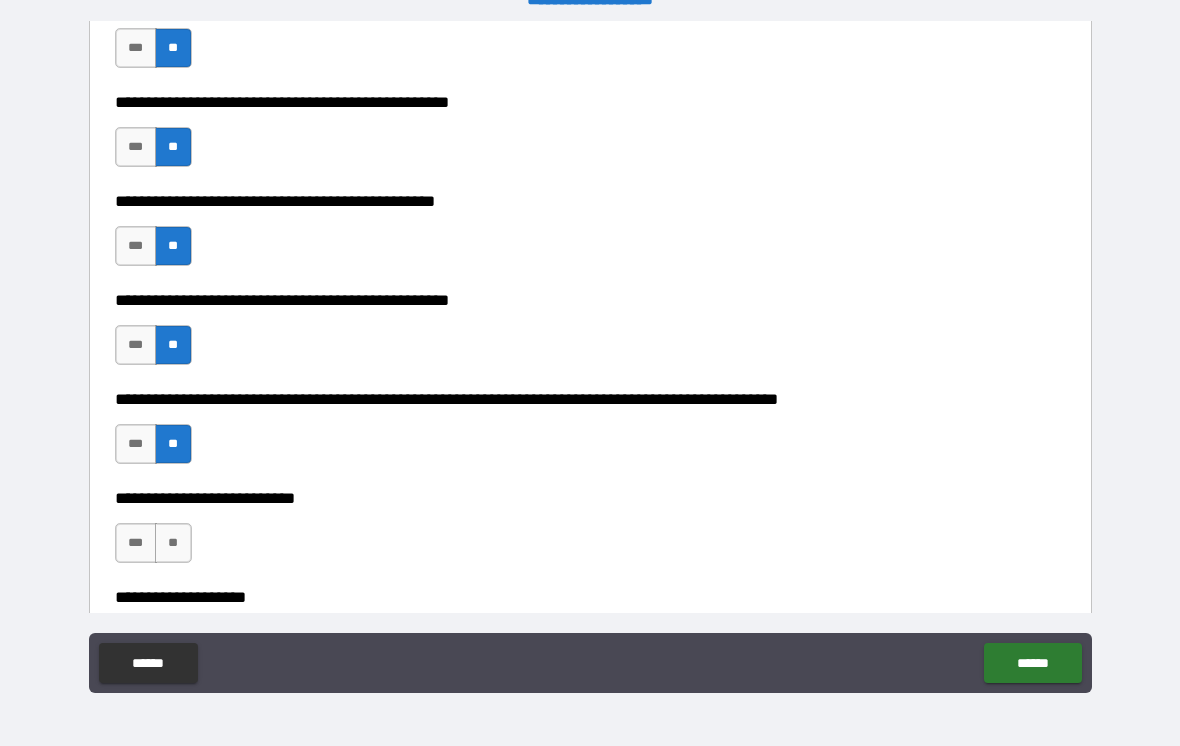 click on "**" at bounding box center [173, 543] 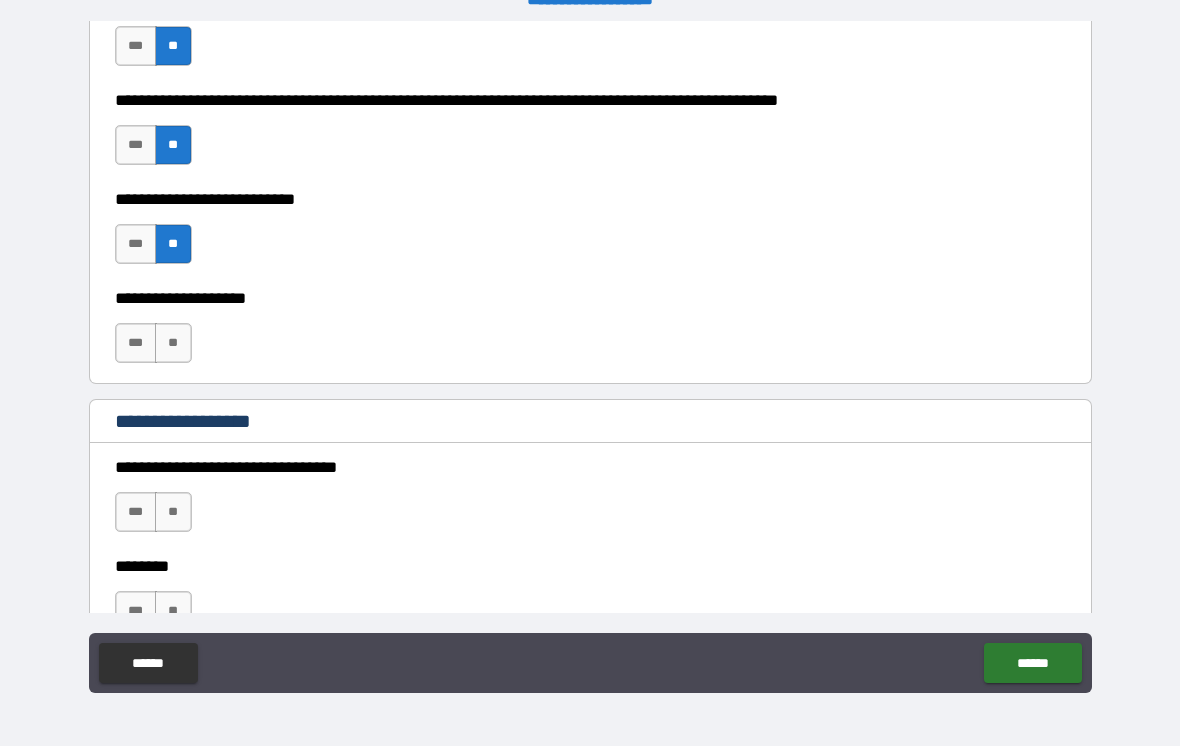 scroll, scrollTop: 754, scrollLeft: 0, axis: vertical 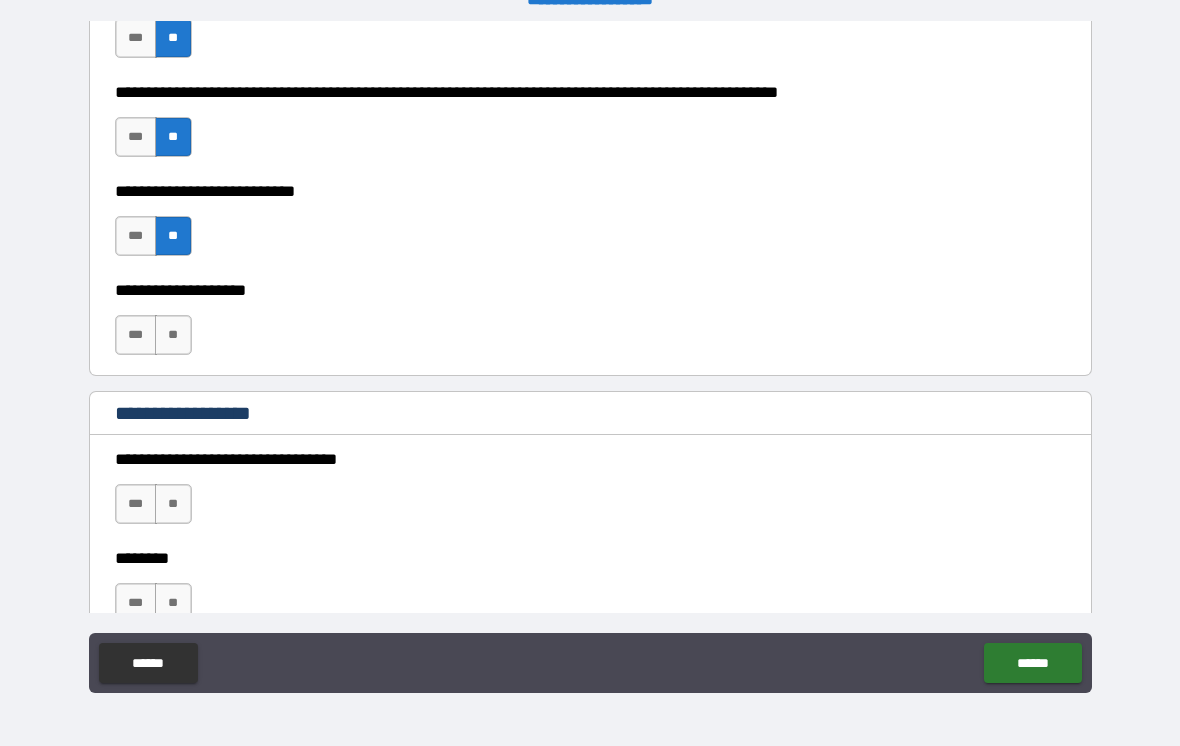 click on "**" at bounding box center [173, 335] 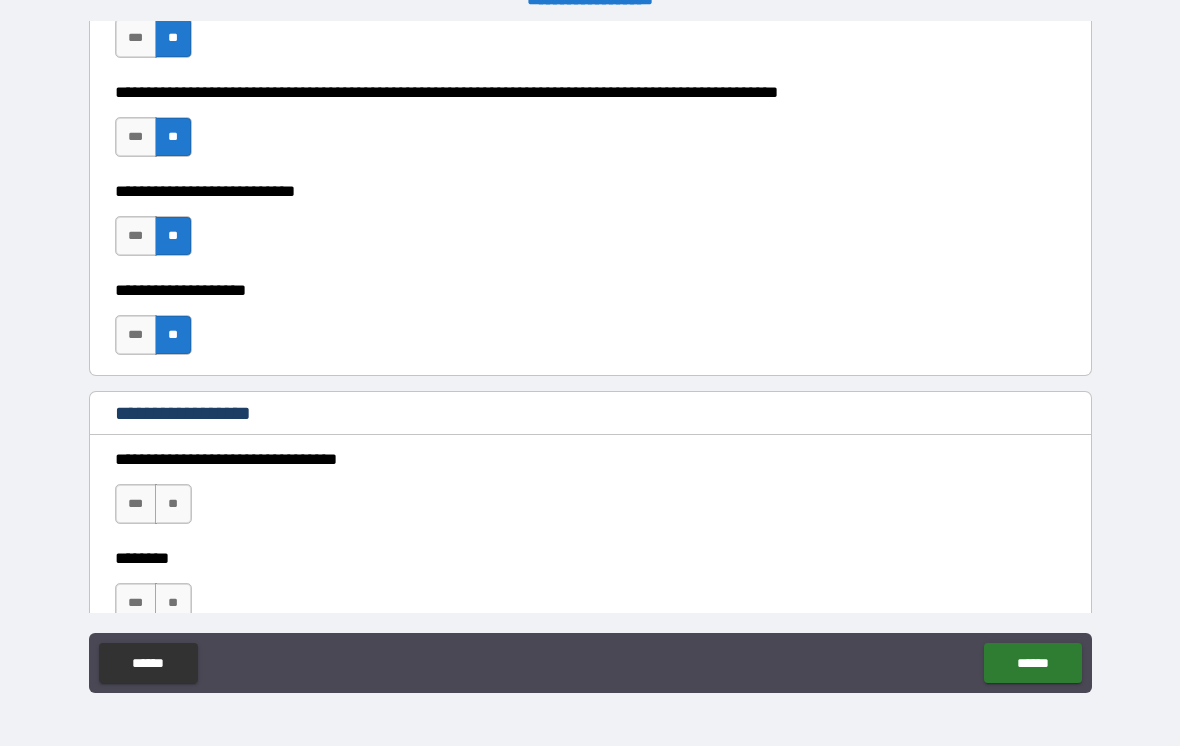 click on "**" at bounding box center (173, 504) 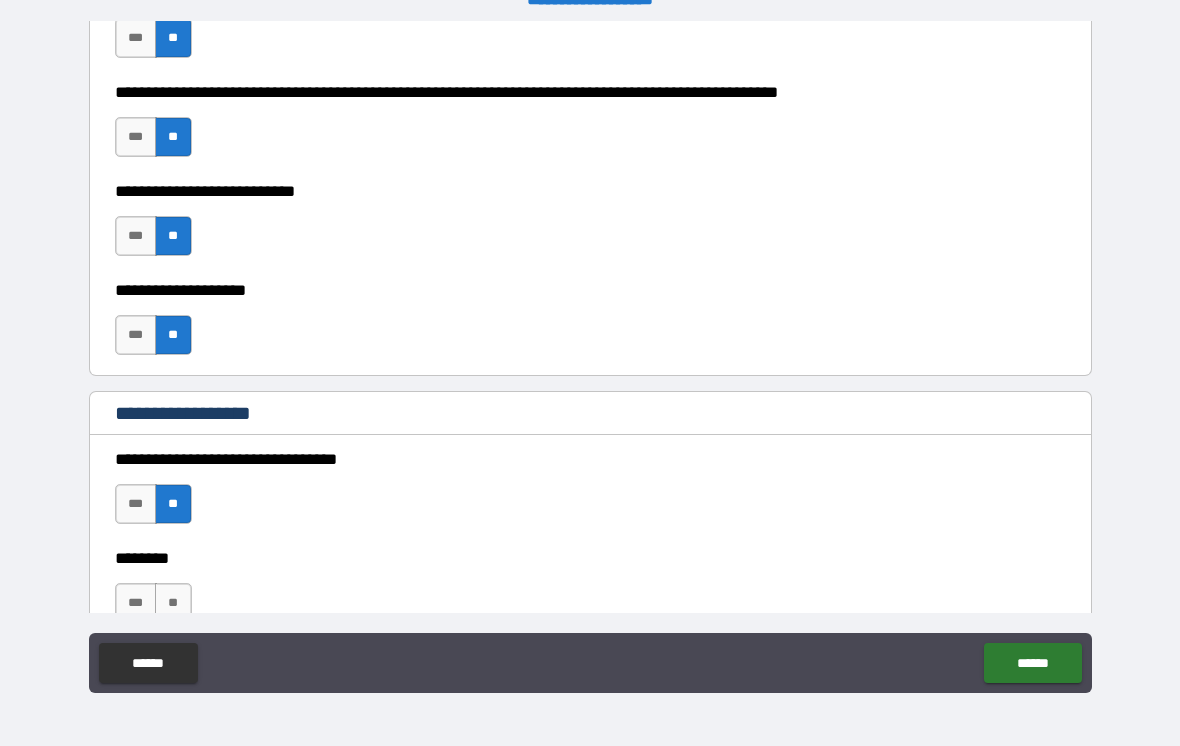 click on "**" at bounding box center [173, 603] 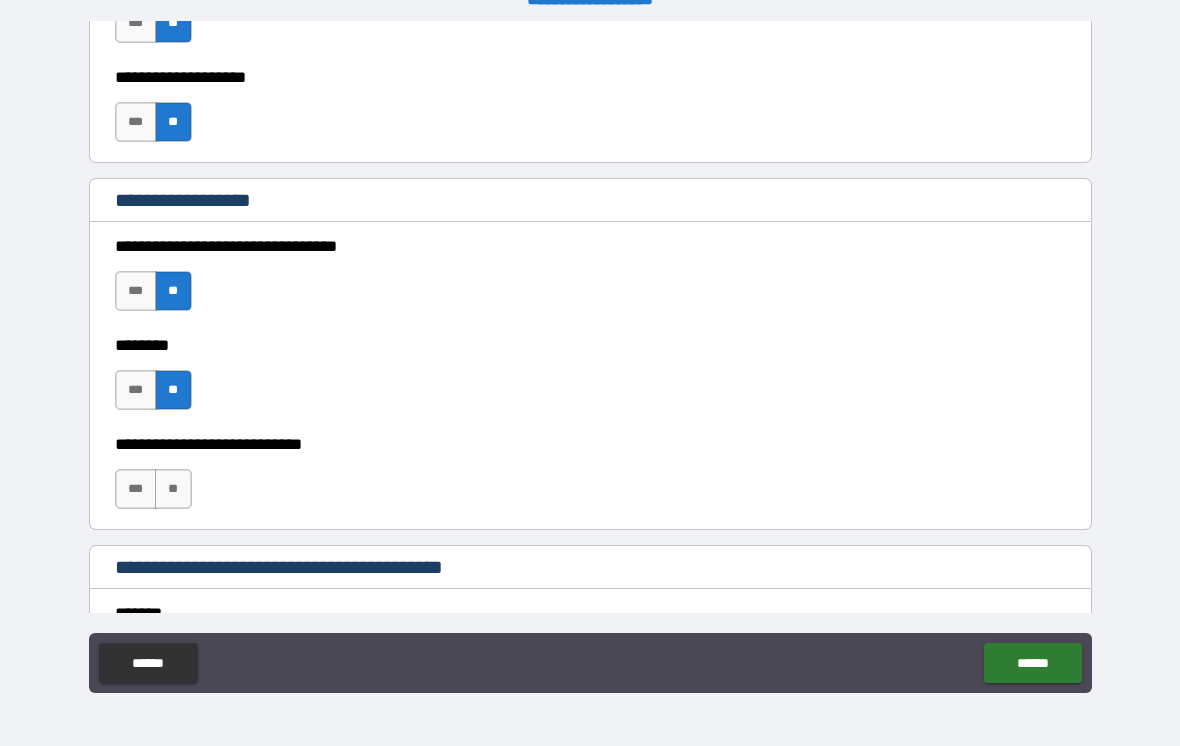 scroll, scrollTop: 968, scrollLeft: 0, axis: vertical 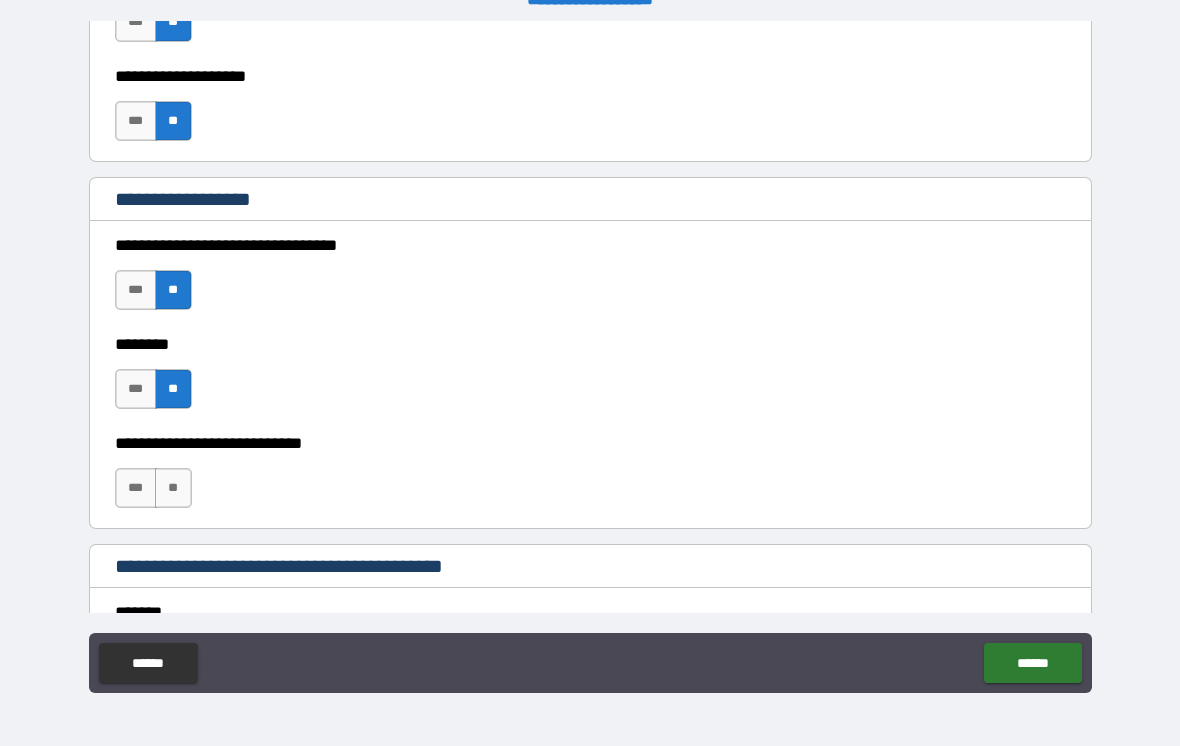 click on "**" at bounding box center (173, 488) 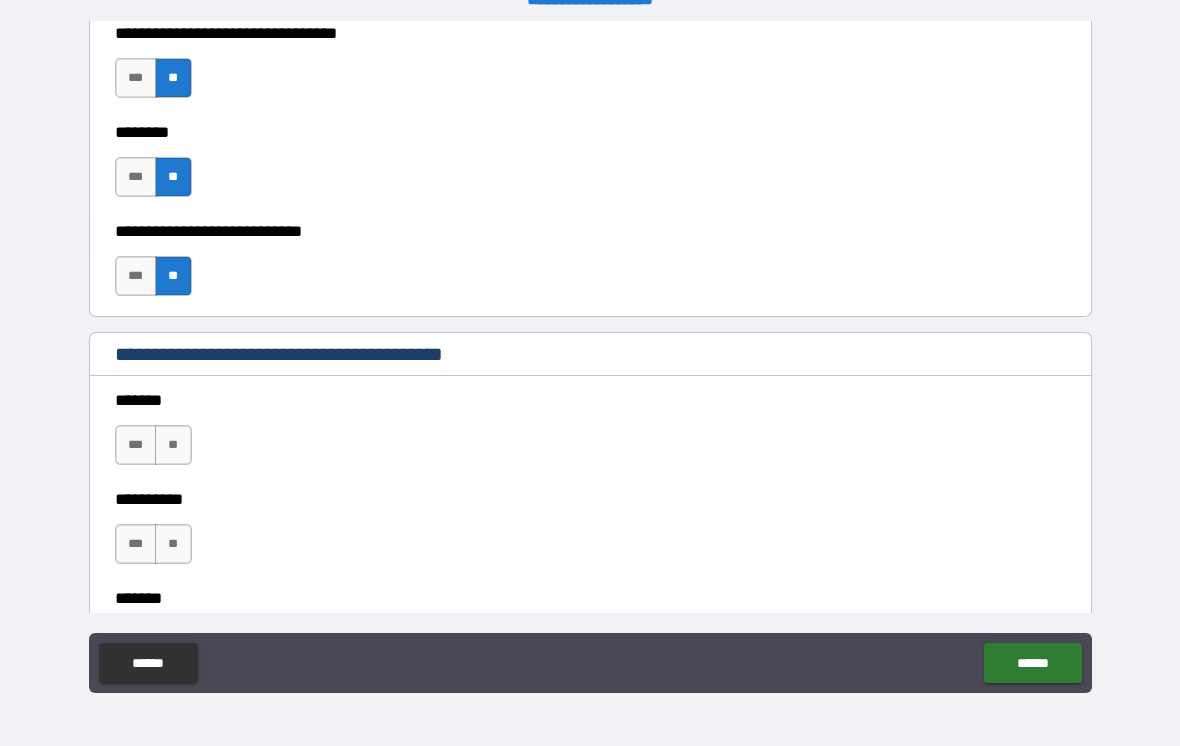 scroll, scrollTop: 1185, scrollLeft: 0, axis: vertical 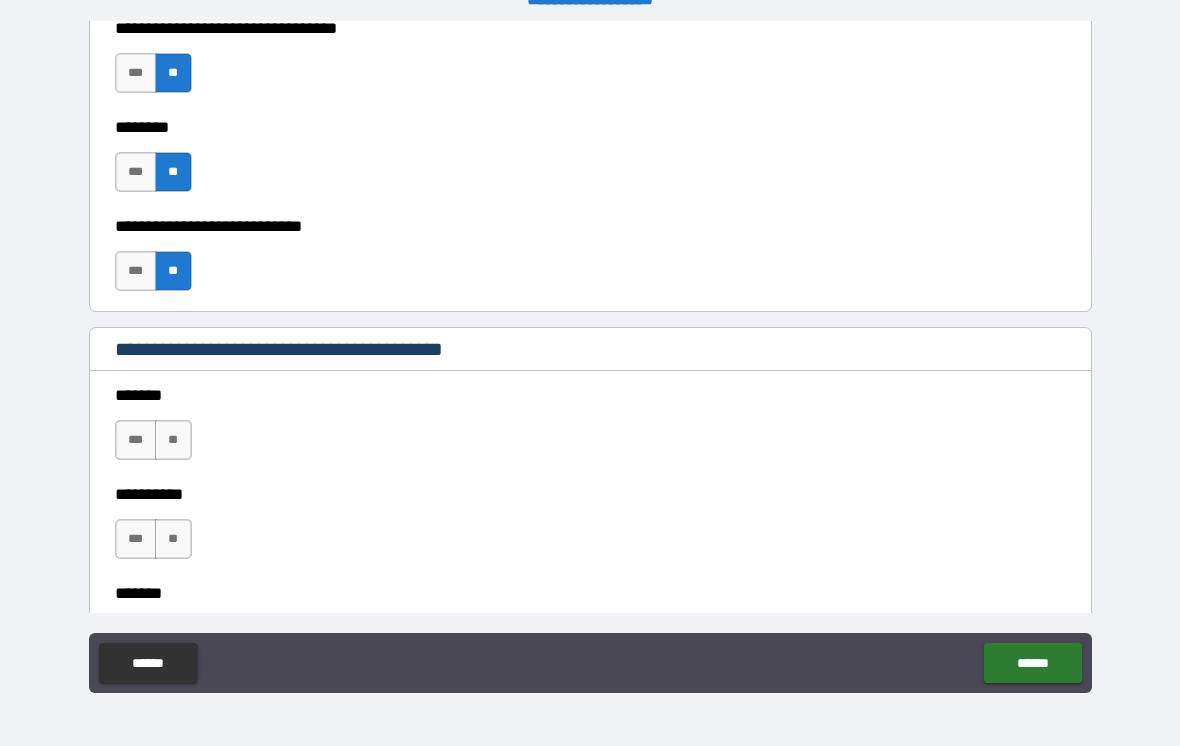 click on "**" at bounding box center (173, 440) 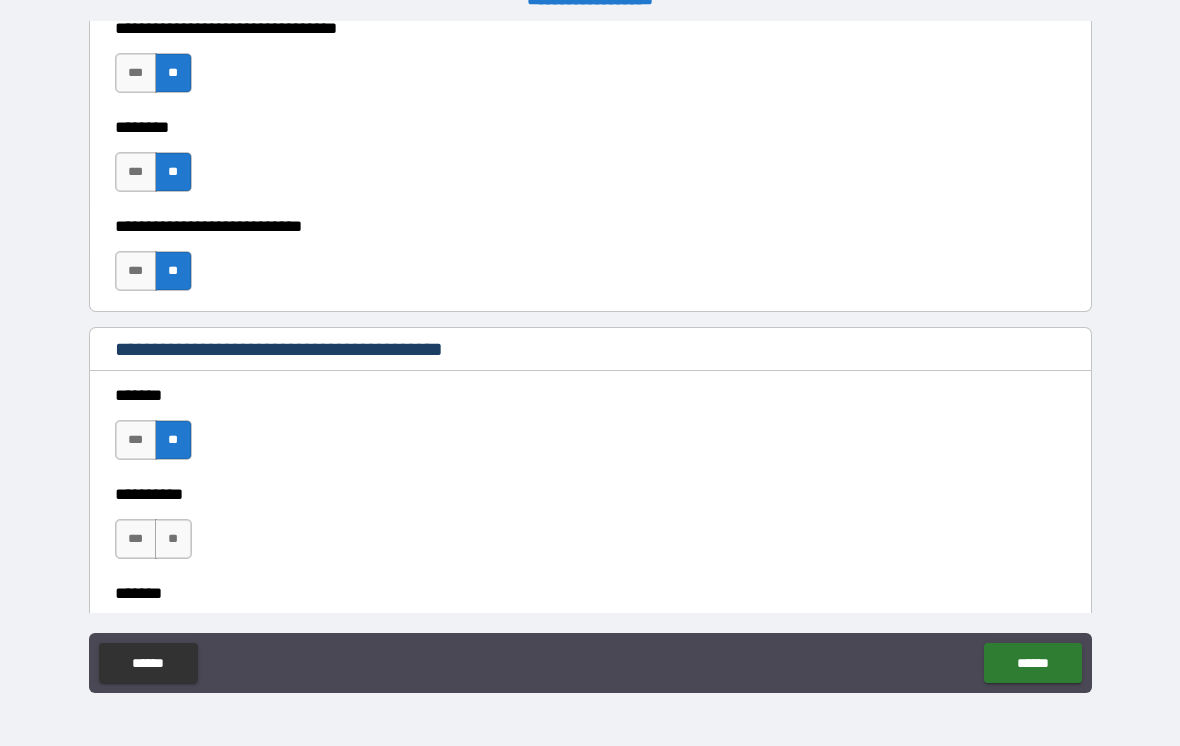 click on "**" at bounding box center (173, 539) 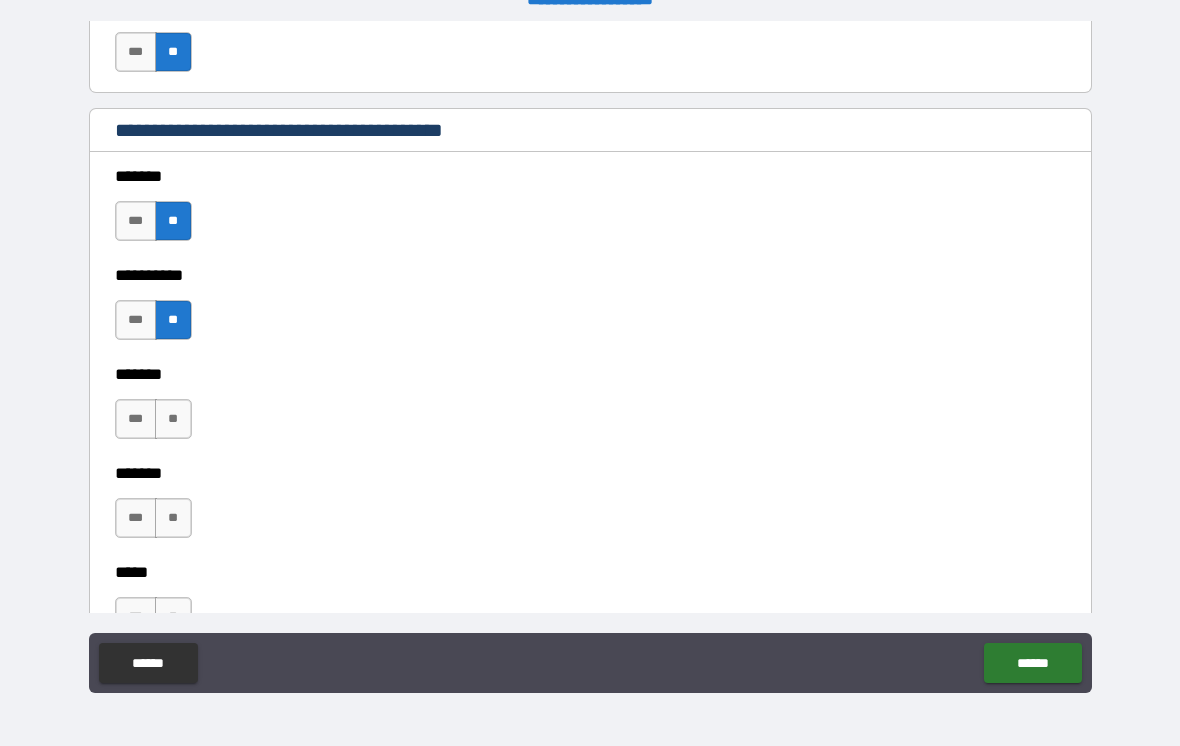 scroll, scrollTop: 1409, scrollLeft: 0, axis: vertical 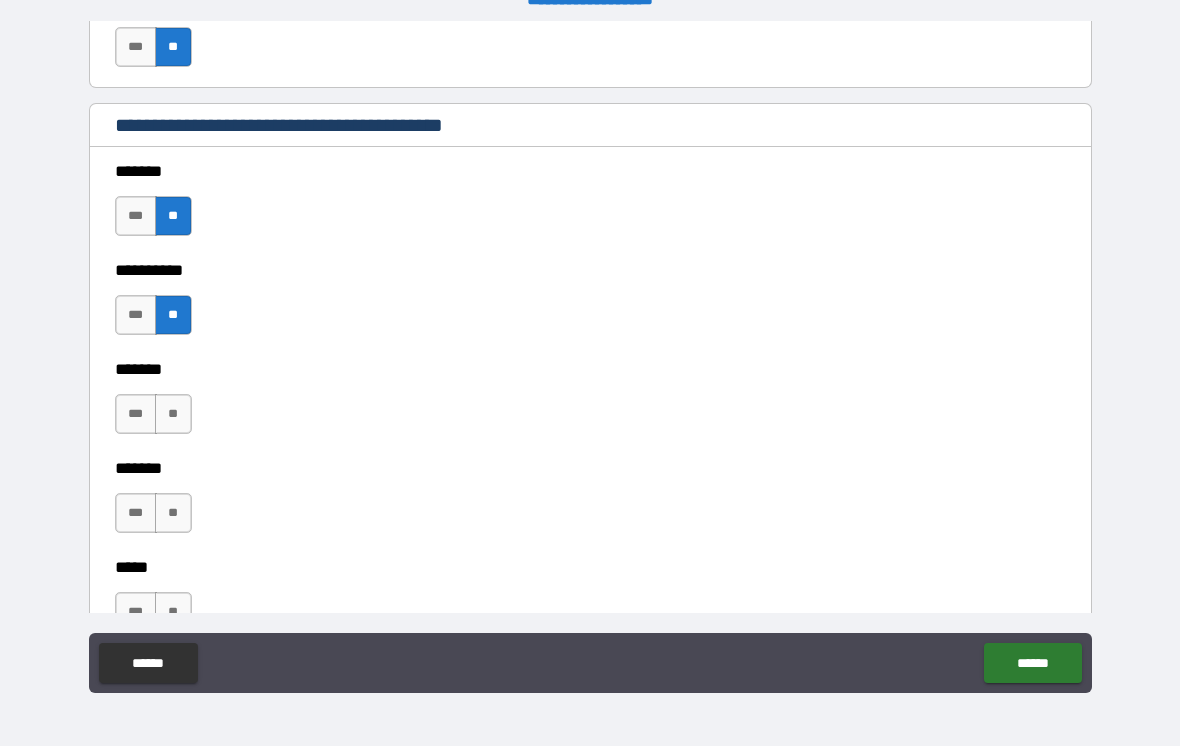 click on "**" at bounding box center [173, 414] 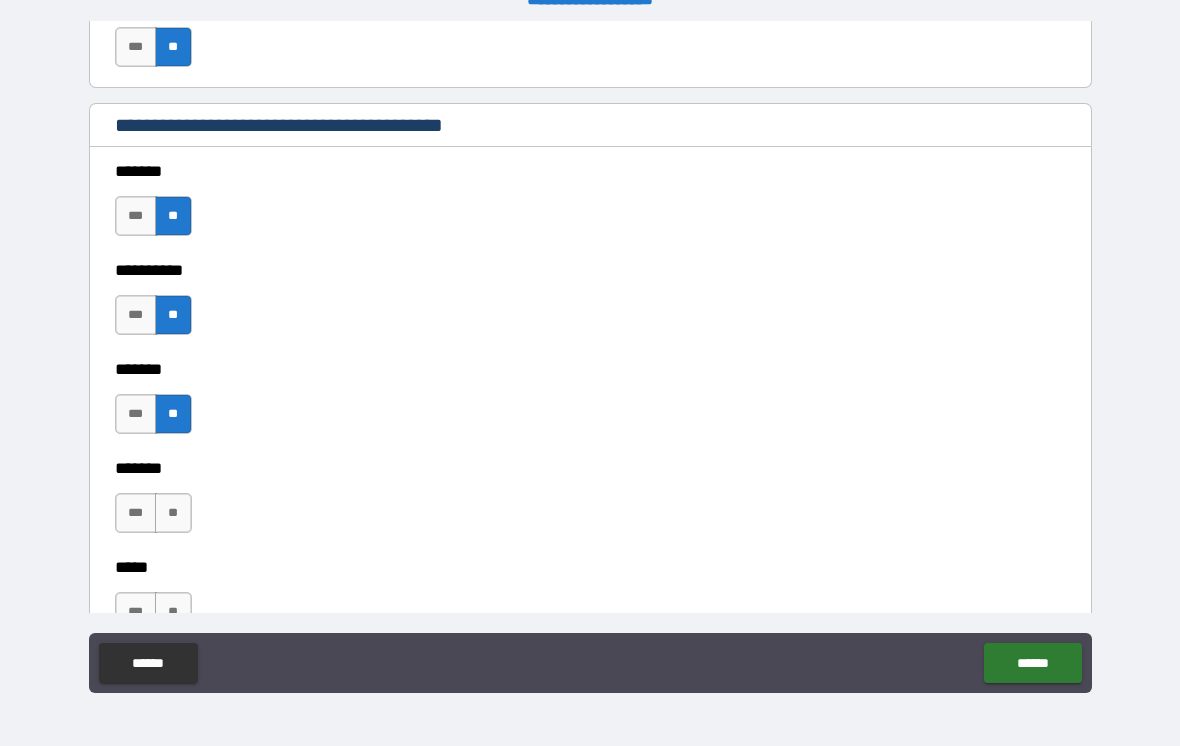 click on "**" at bounding box center [173, 513] 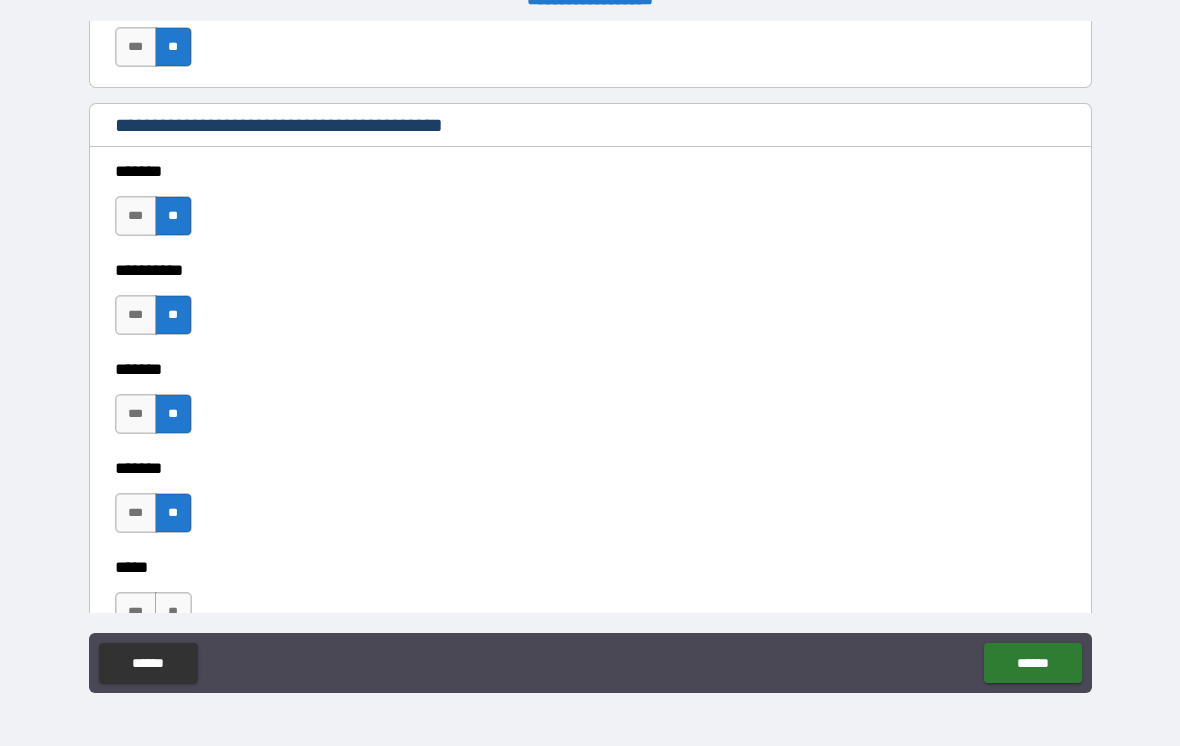 click on "**" at bounding box center [173, 612] 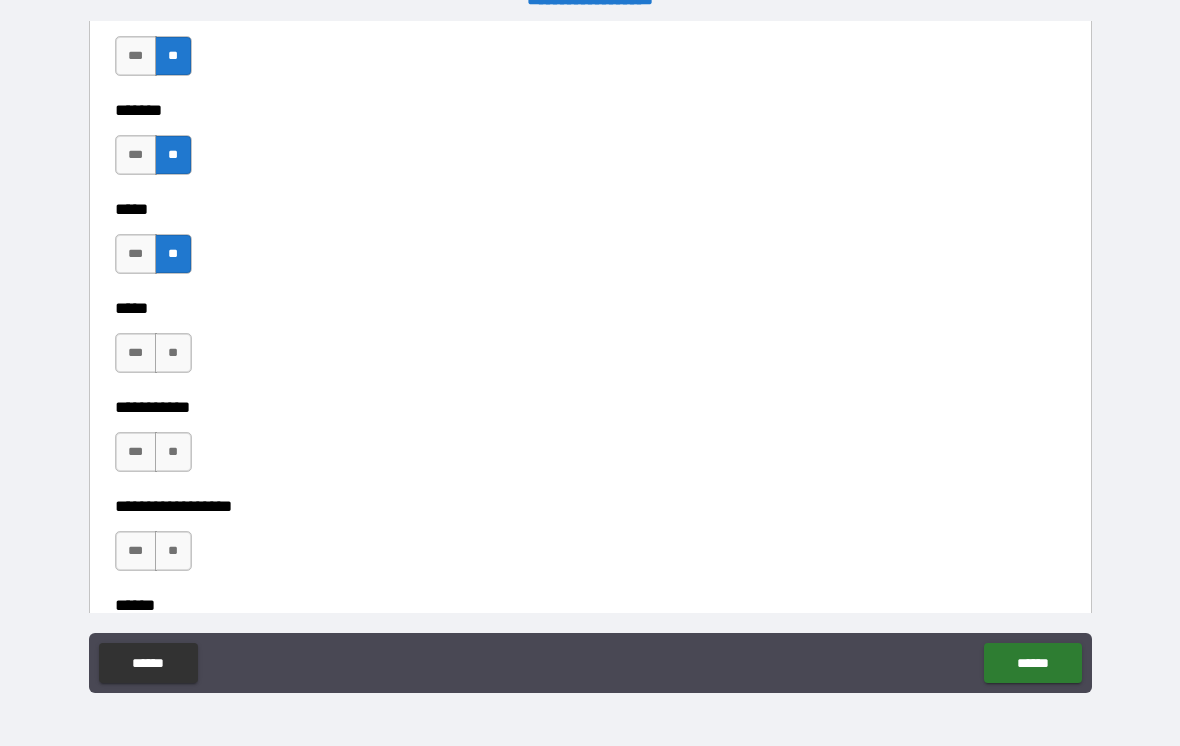 scroll, scrollTop: 1791, scrollLeft: 0, axis: vertical 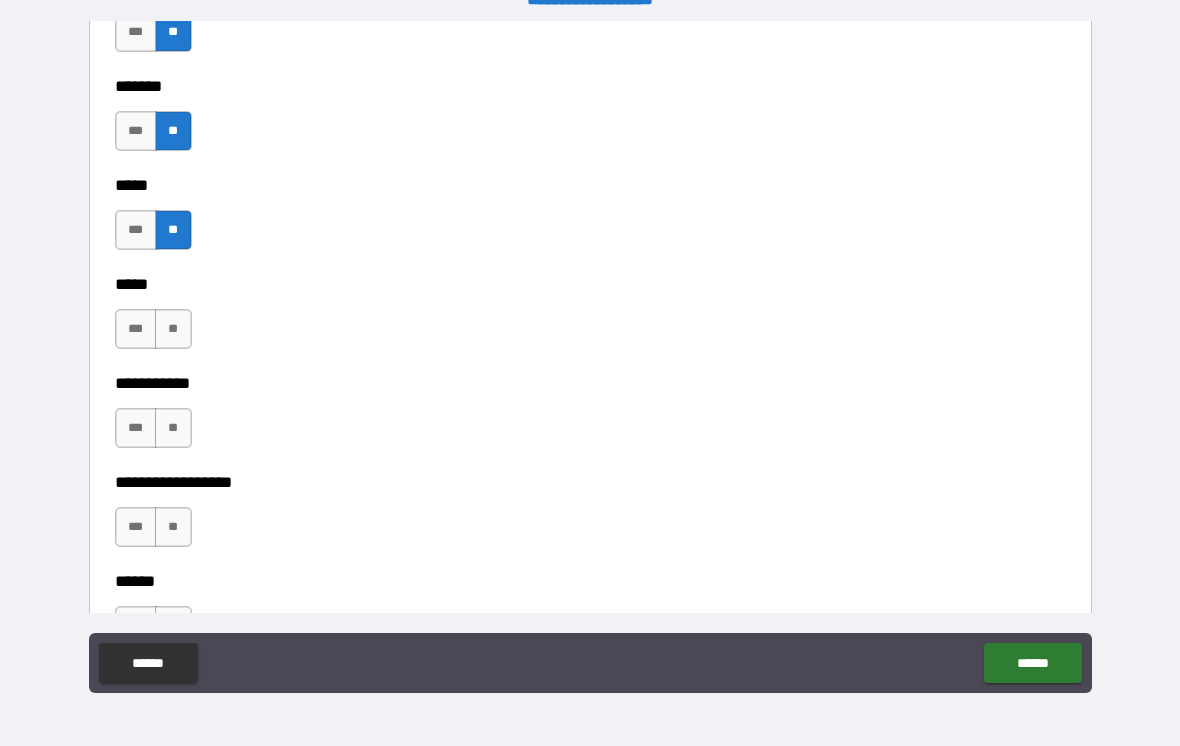 click on "**" at bounding box center (173, 329) 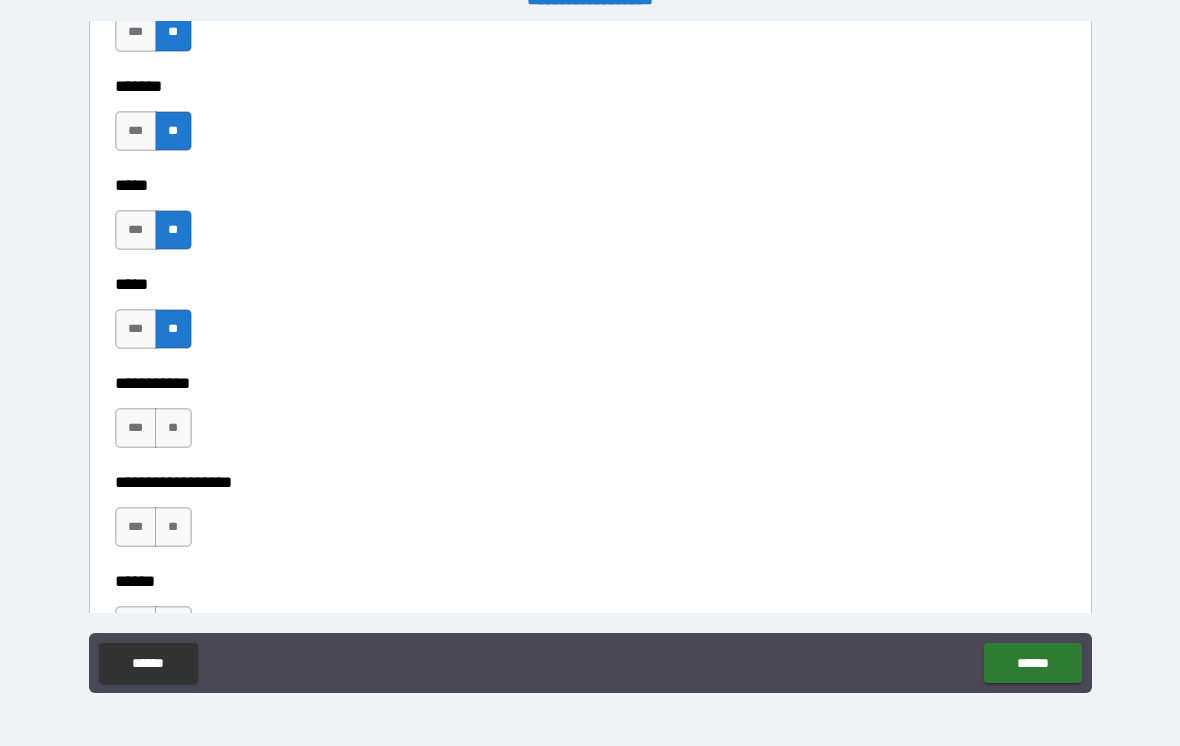 click on "**" at bounding box center [173, 428] 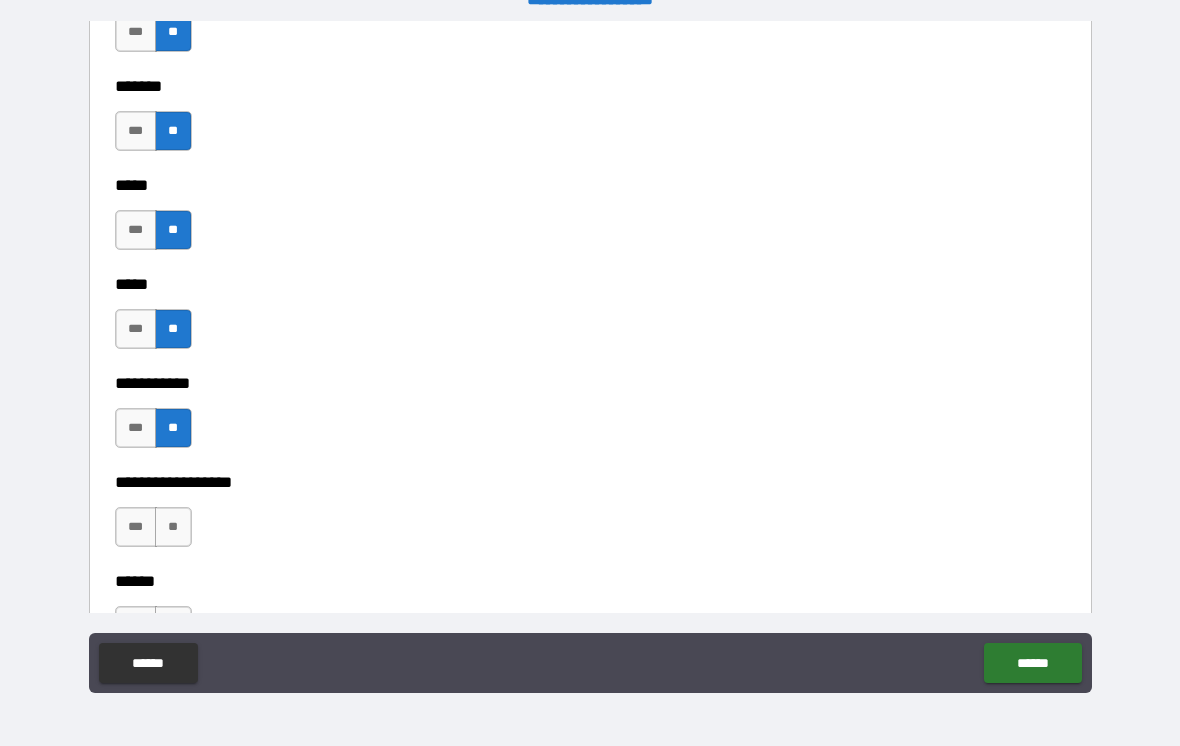 click on "**" at bounding box center [173, 527] 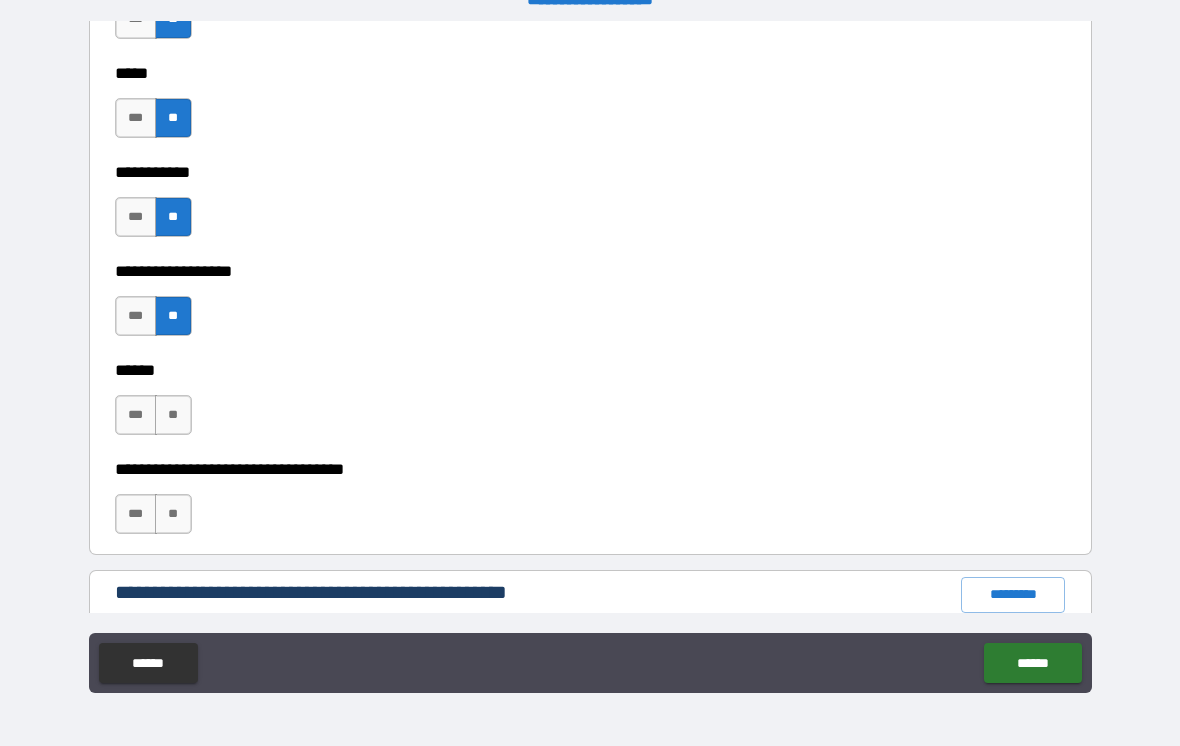 scroll, scrollTop: 2004, scrollLeft: 0, axis: vertical 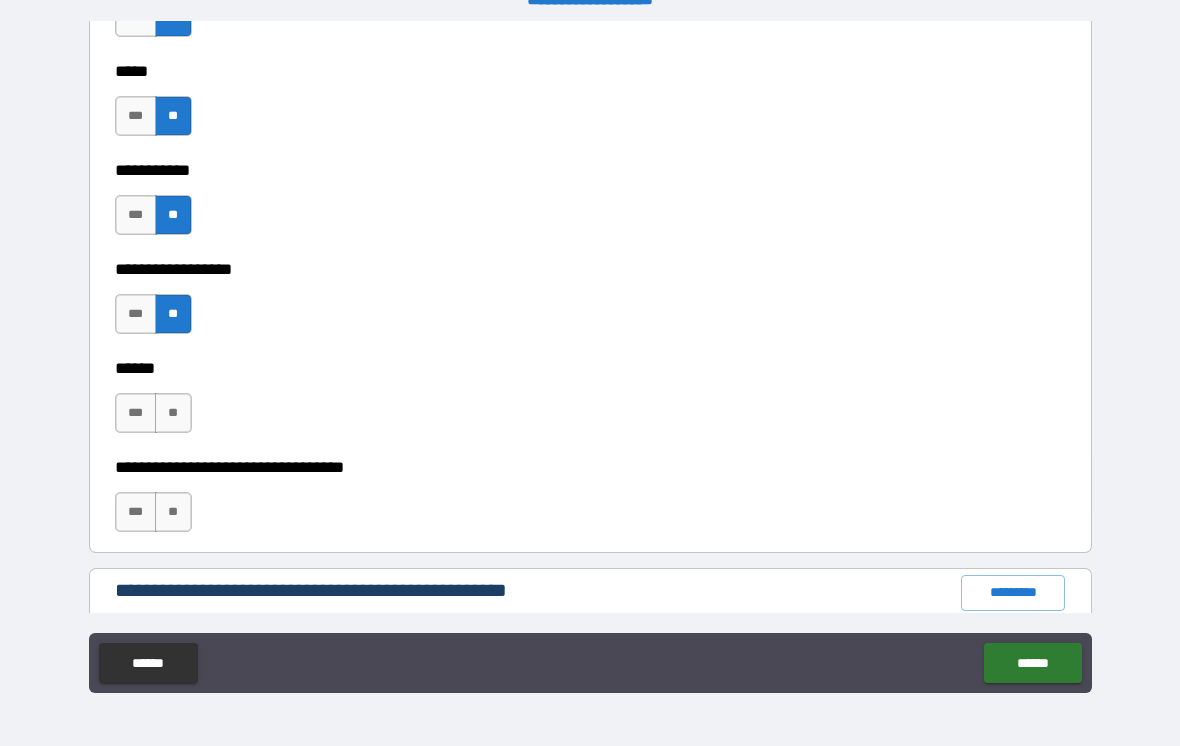 click on "**" at bounding box center (173, 413) 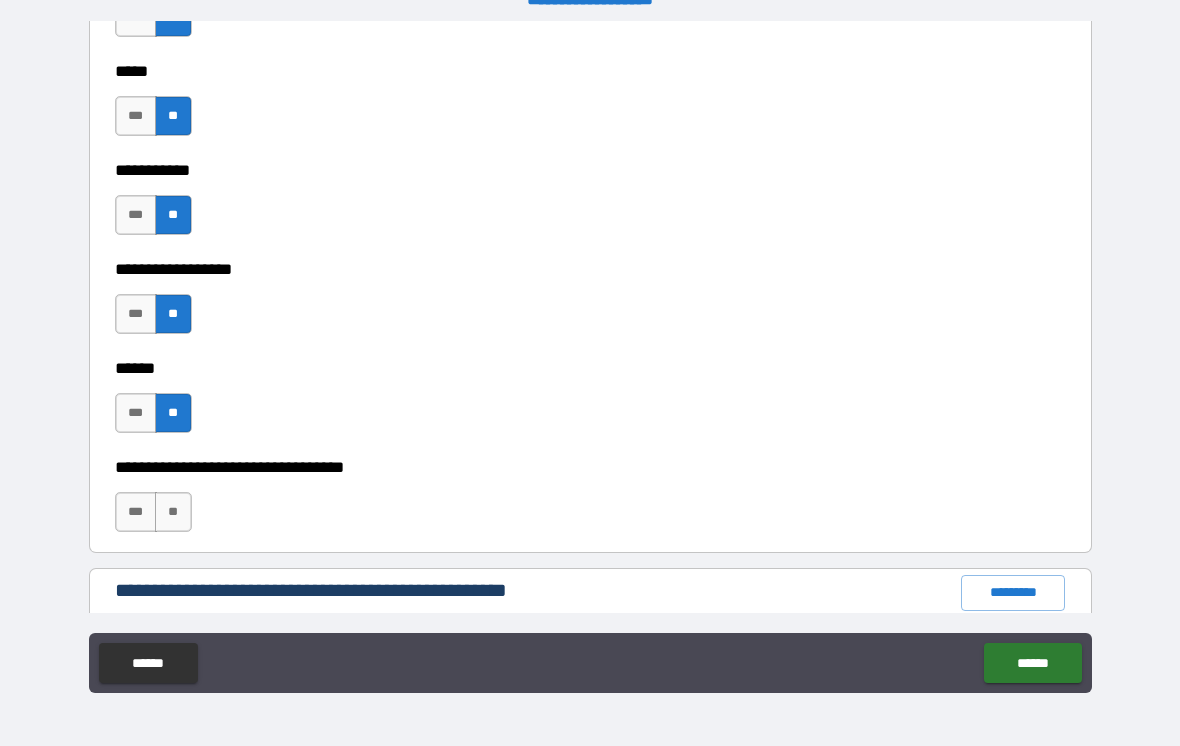 click on "**" at bounding box center (173, 512) 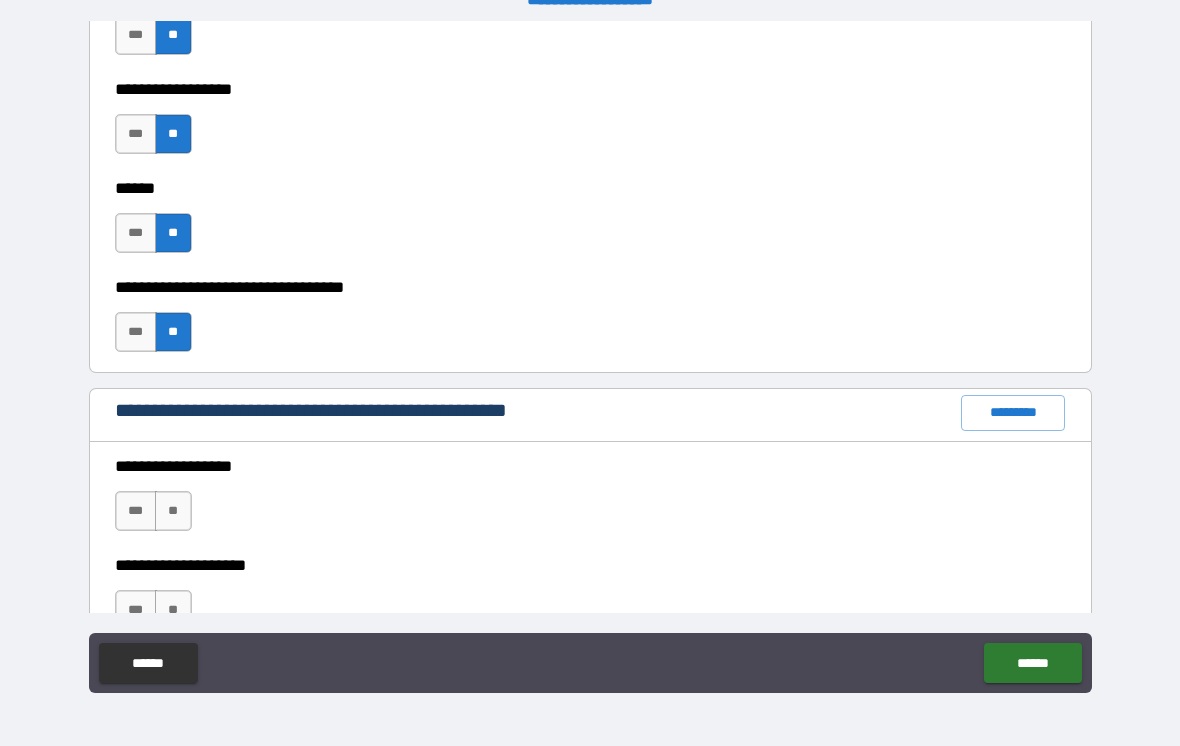 scroll, scrollTop: 2201, scrollLeft: 0, axis: vertical 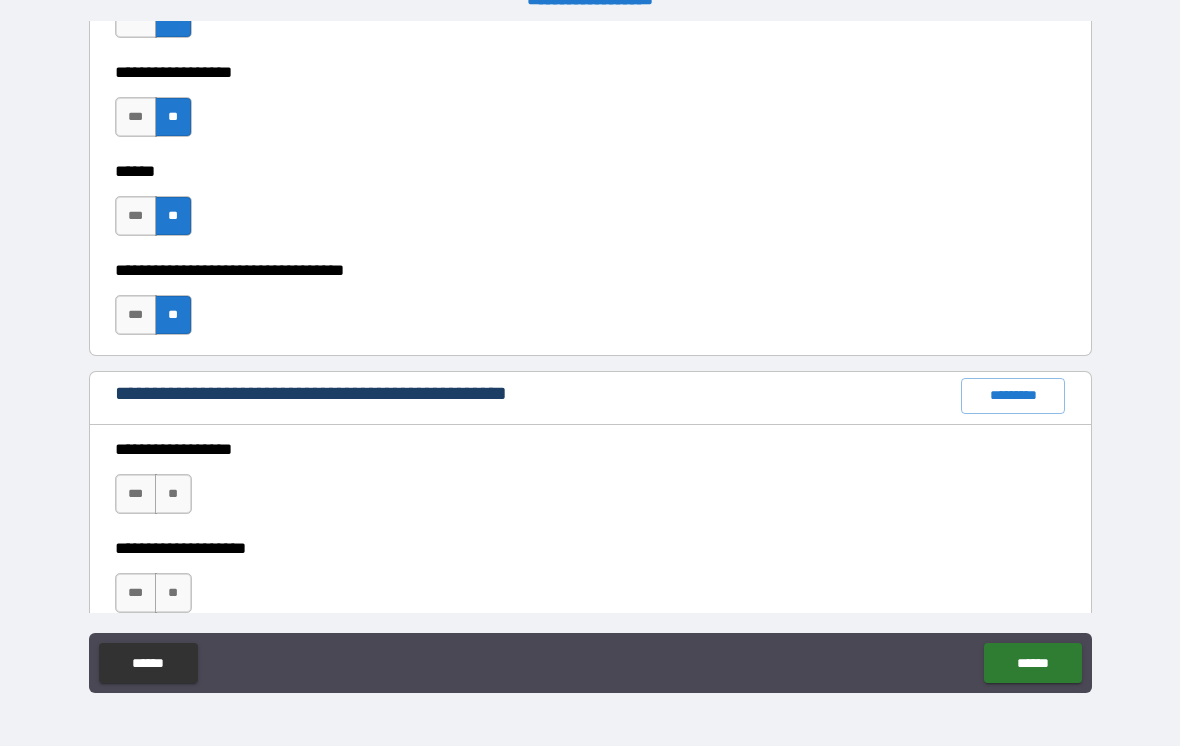 click on "**" at bounding box center [173, 494] 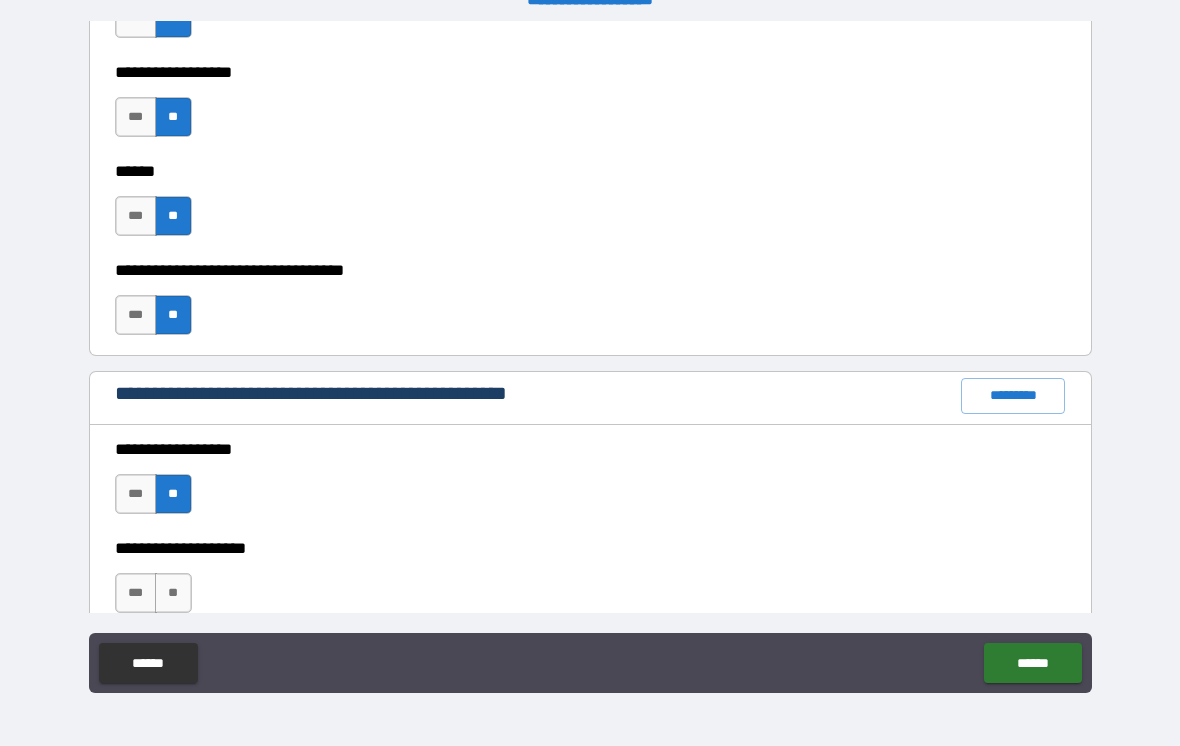 click on "**" at bounding box center [173, 593] 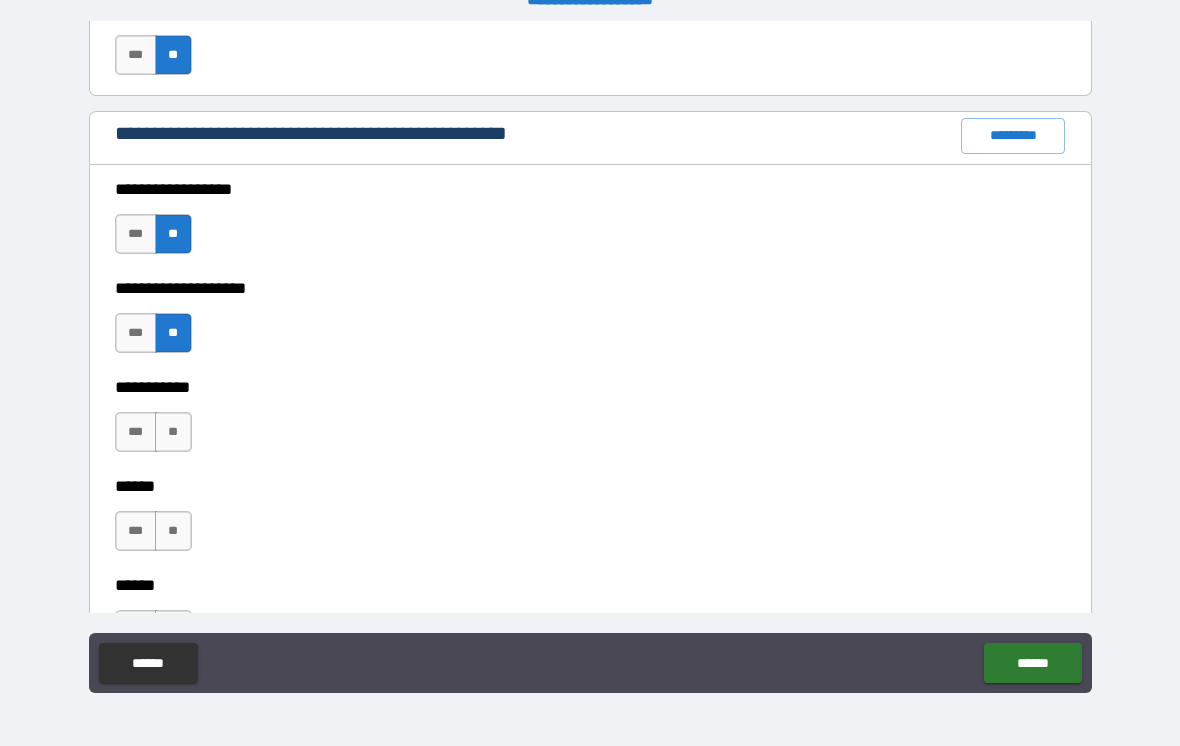 scroll, scrollTop: 2466, scrollLeft: 0, axis: vertical 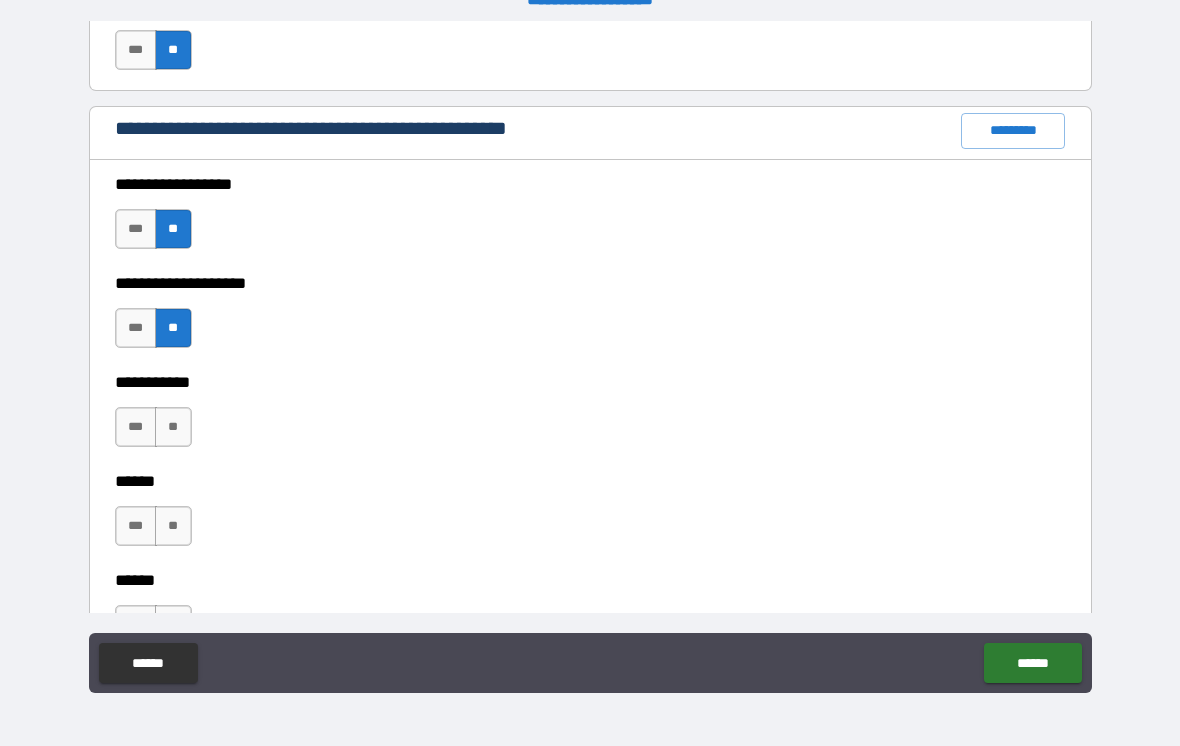 click on "**" at bounding box center [173, 427] 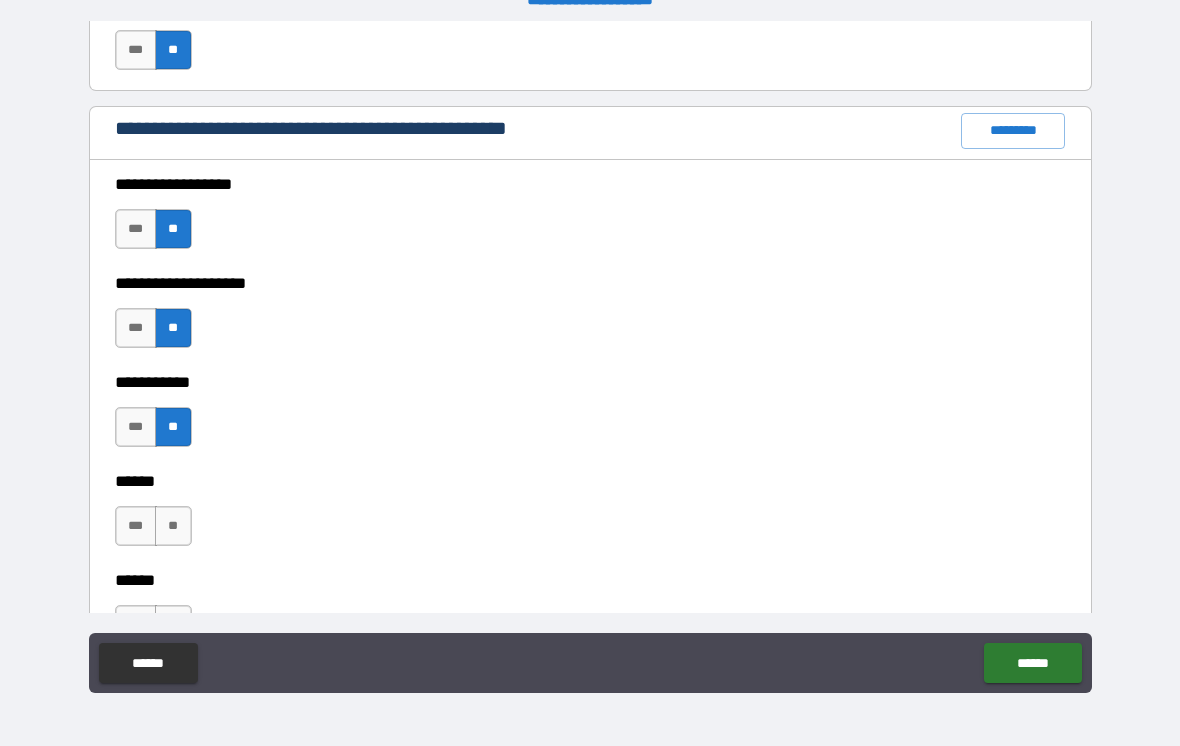 click on "**" at bounding box center (173, 526) 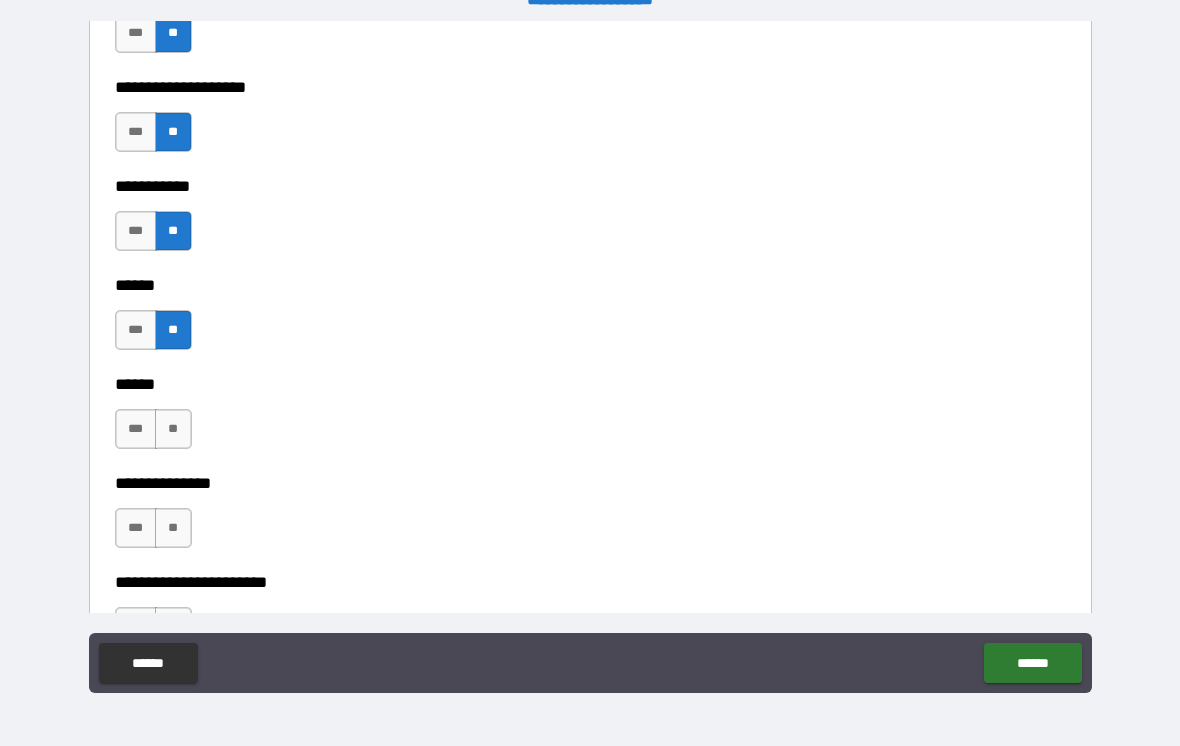scroll, scrollTop: 2667, scrollLeft: 0, axis: vertical 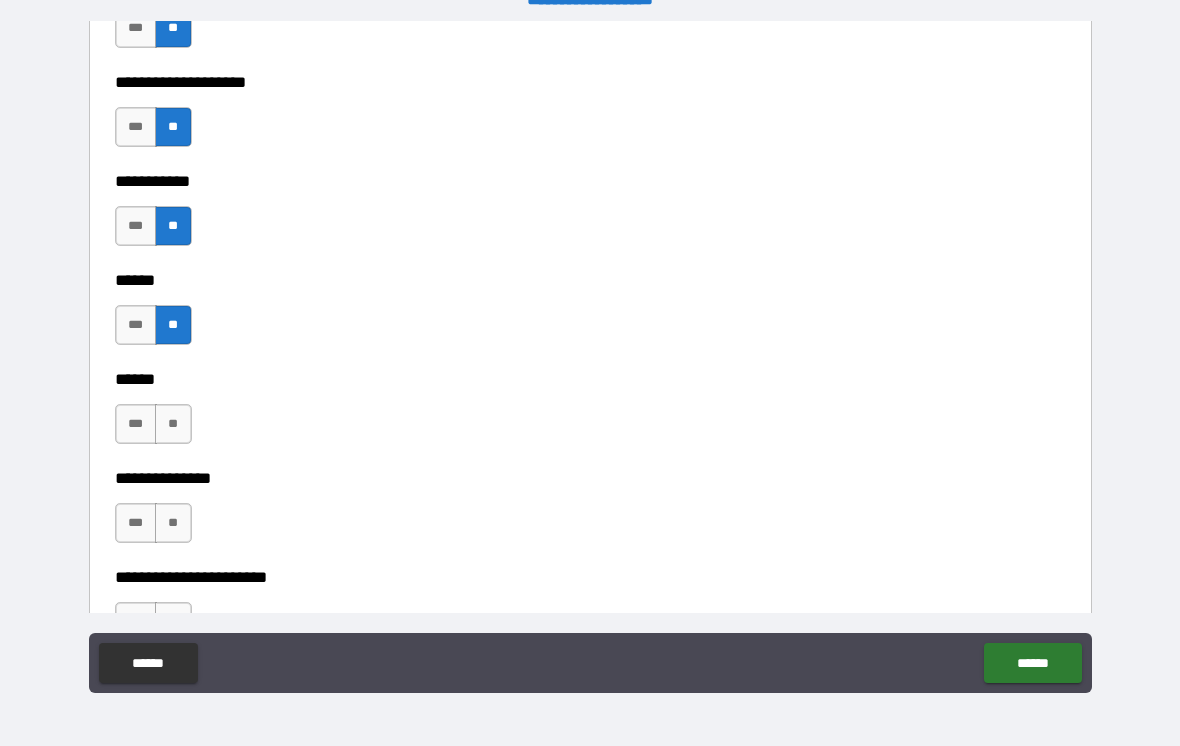 click on "**" at bounding box center [173, 424] 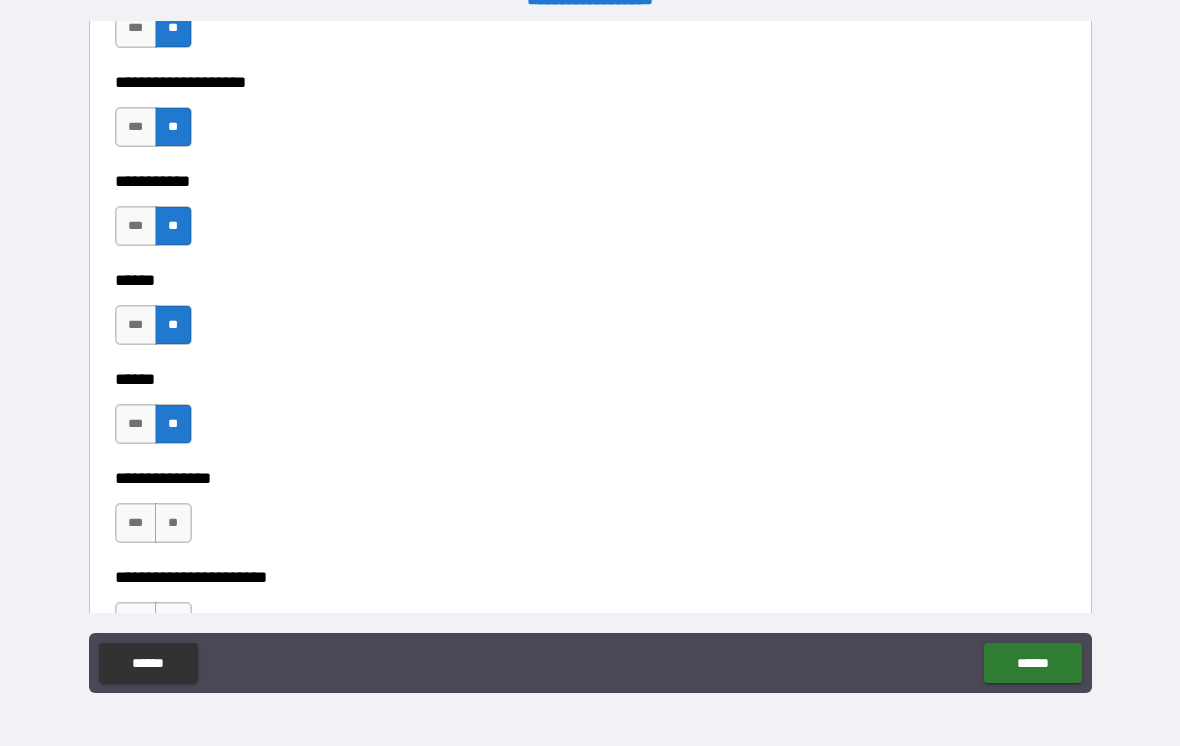 click on "**" at bounding box center (173, 523) 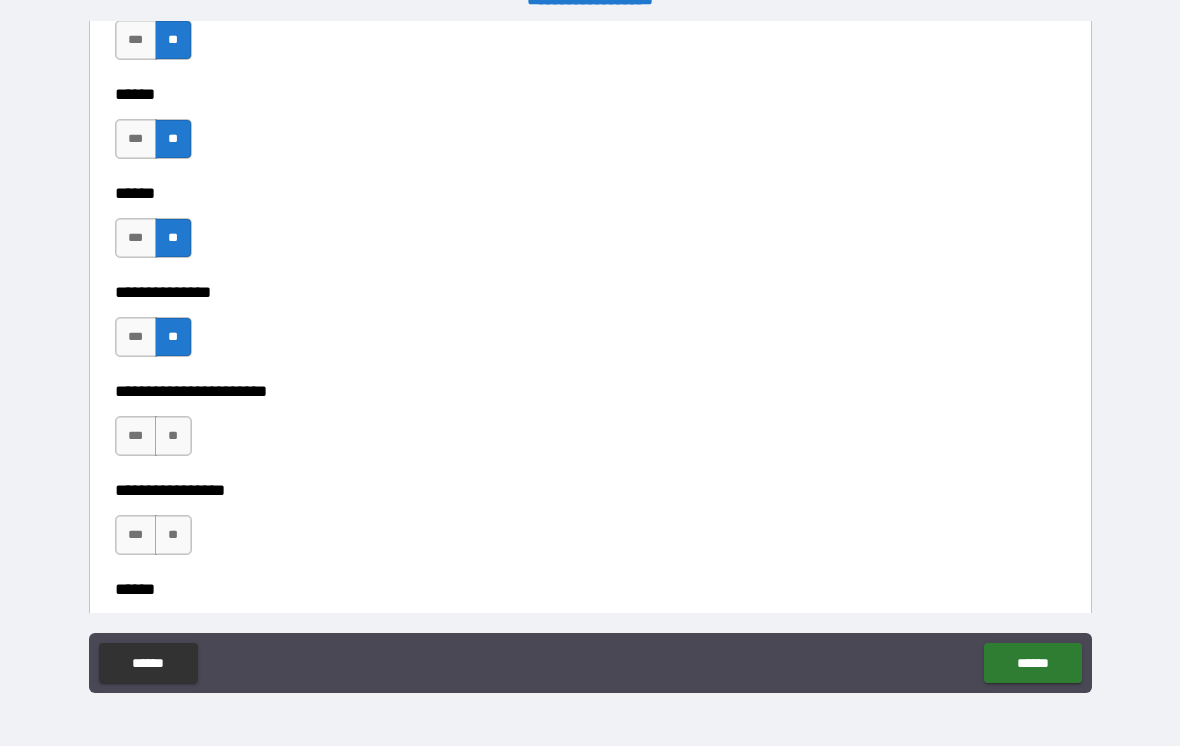 scroll, scrollTop: 2861, scrollLeft: 0, axis: vertical 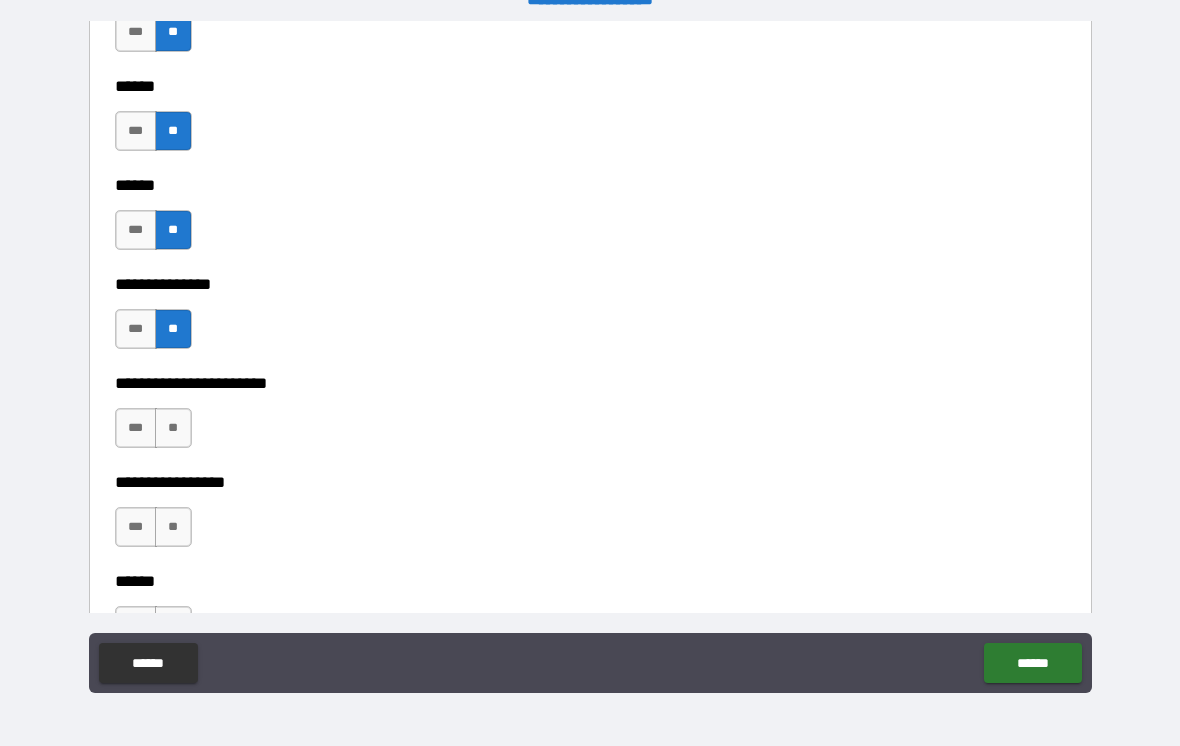 click on "**" at bounding box center [173, 428] 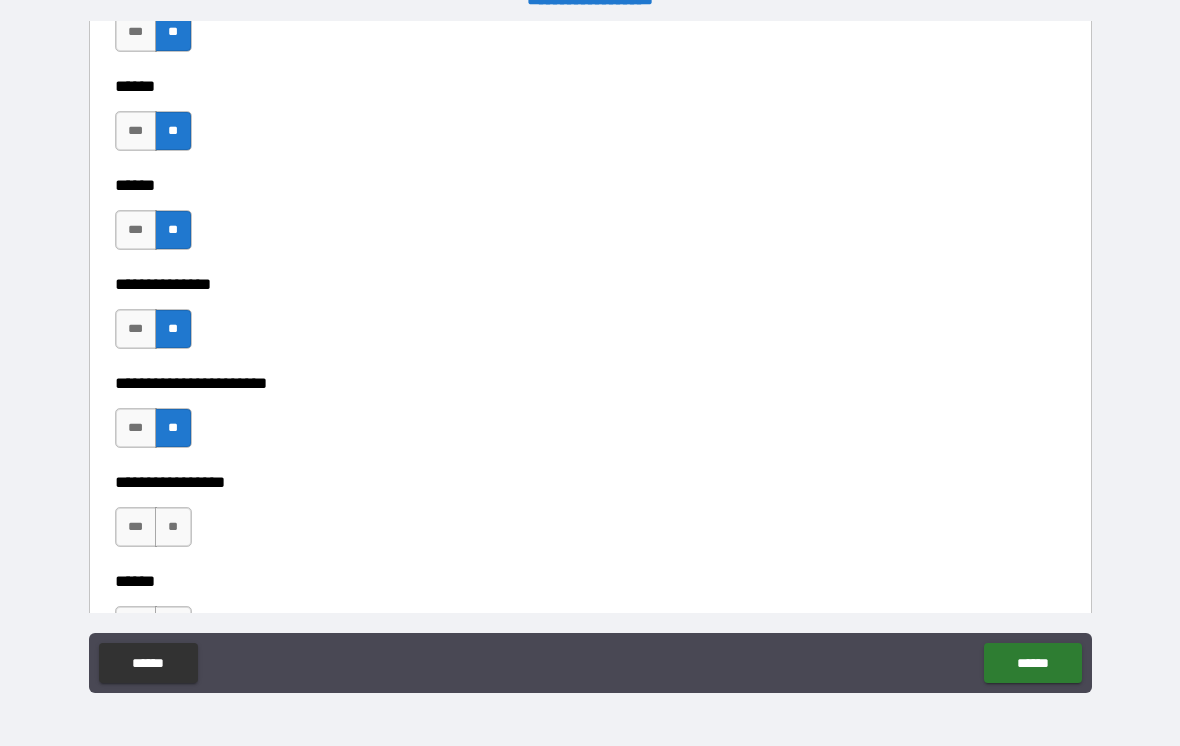 click on "**" at bounding box center (173, 527) 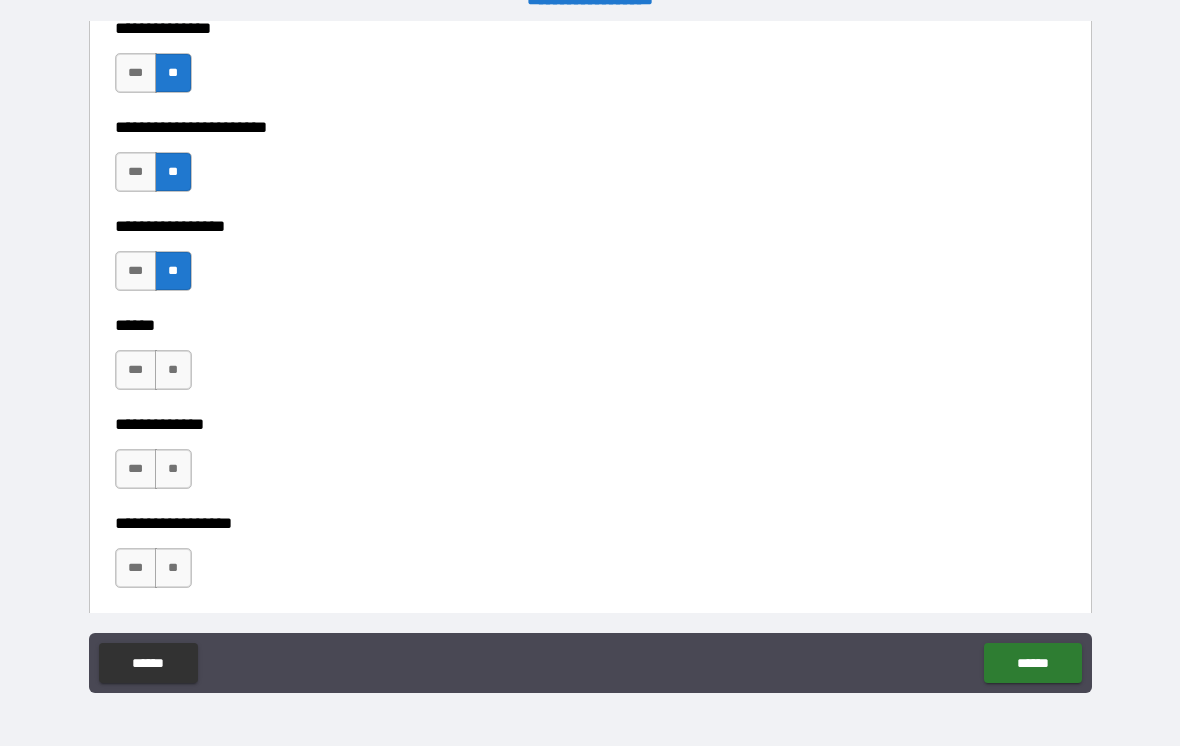 scroll, scrollTop: 3123, scrollLeft: 0, axis: vertical 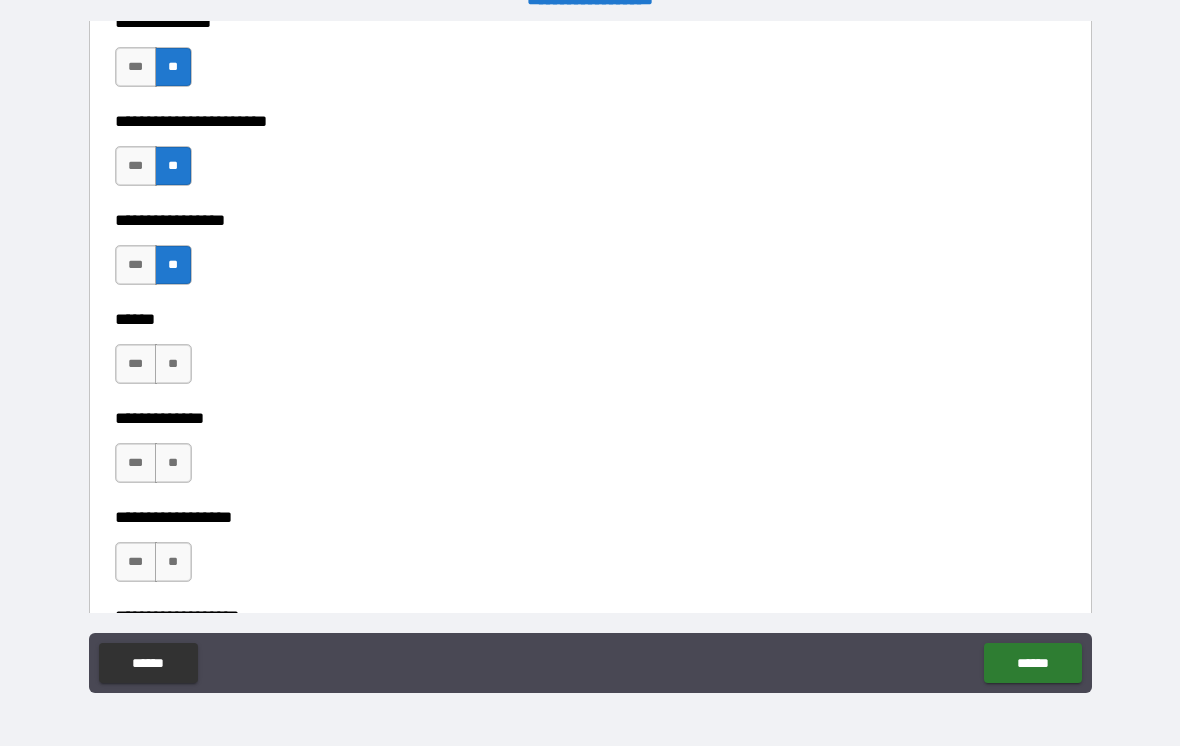 click on "**" at bounding box center (173, 364) 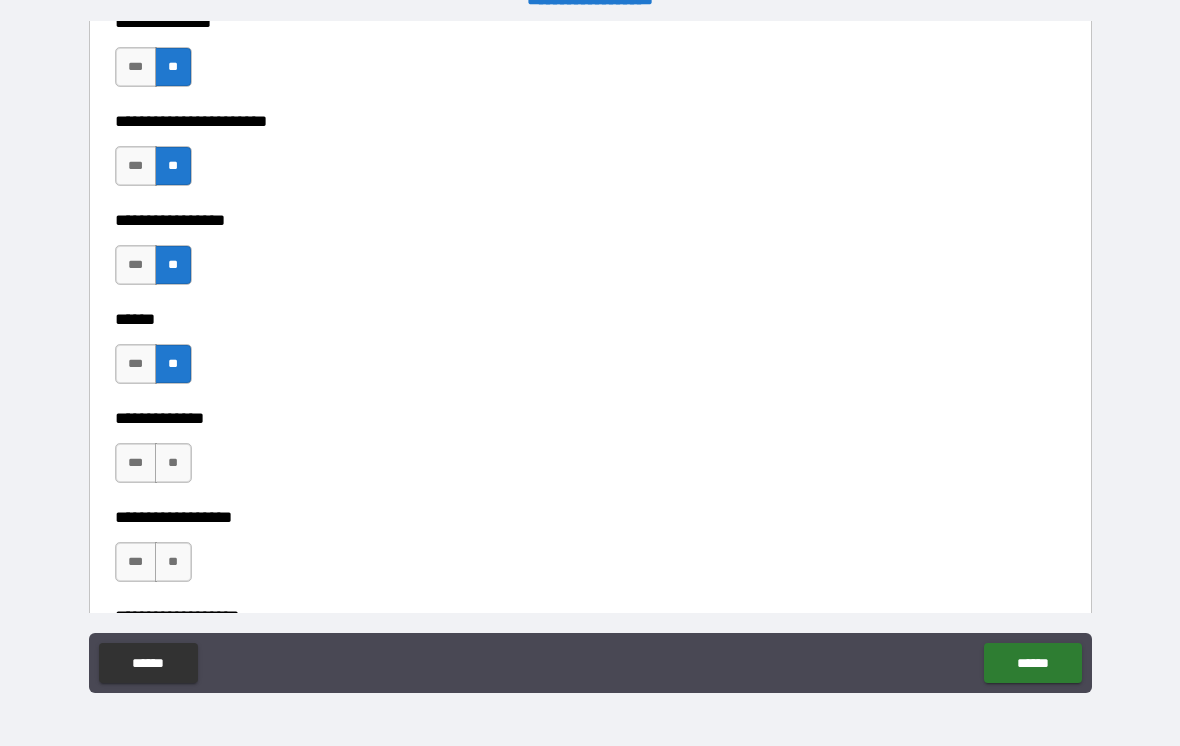 click on "**" at bounding box center (173, 463) 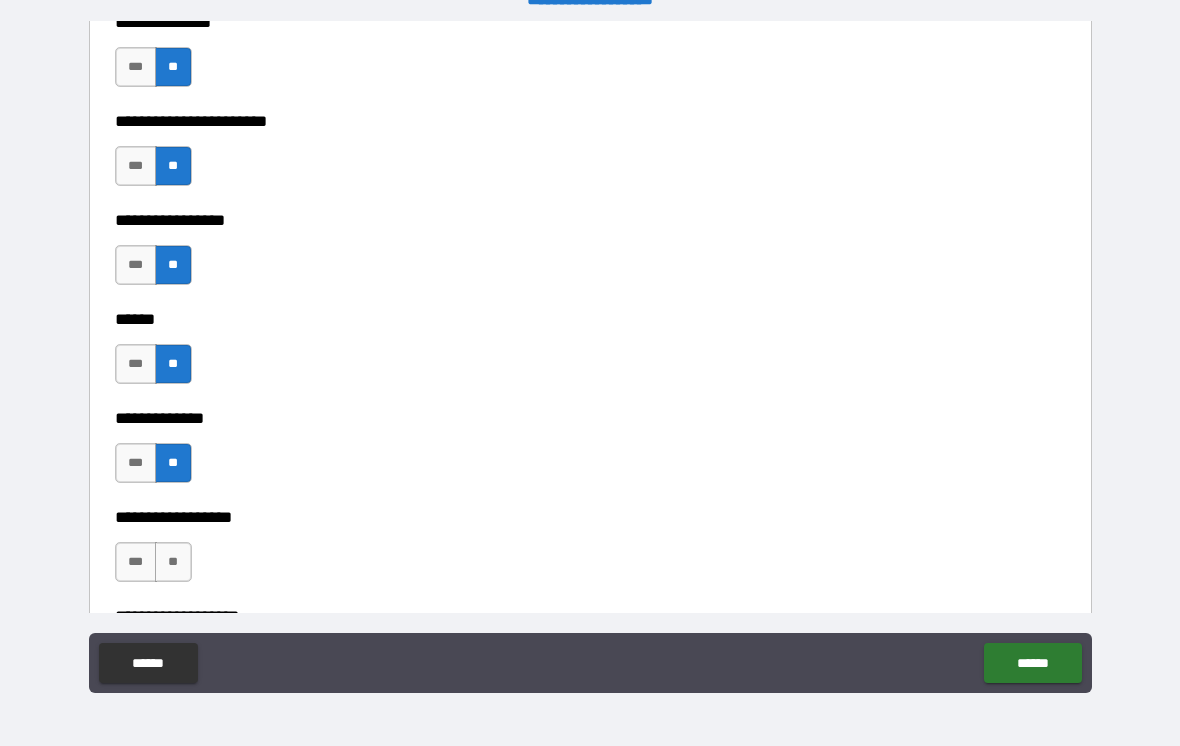click on "**" at bounding box center (173, 562) 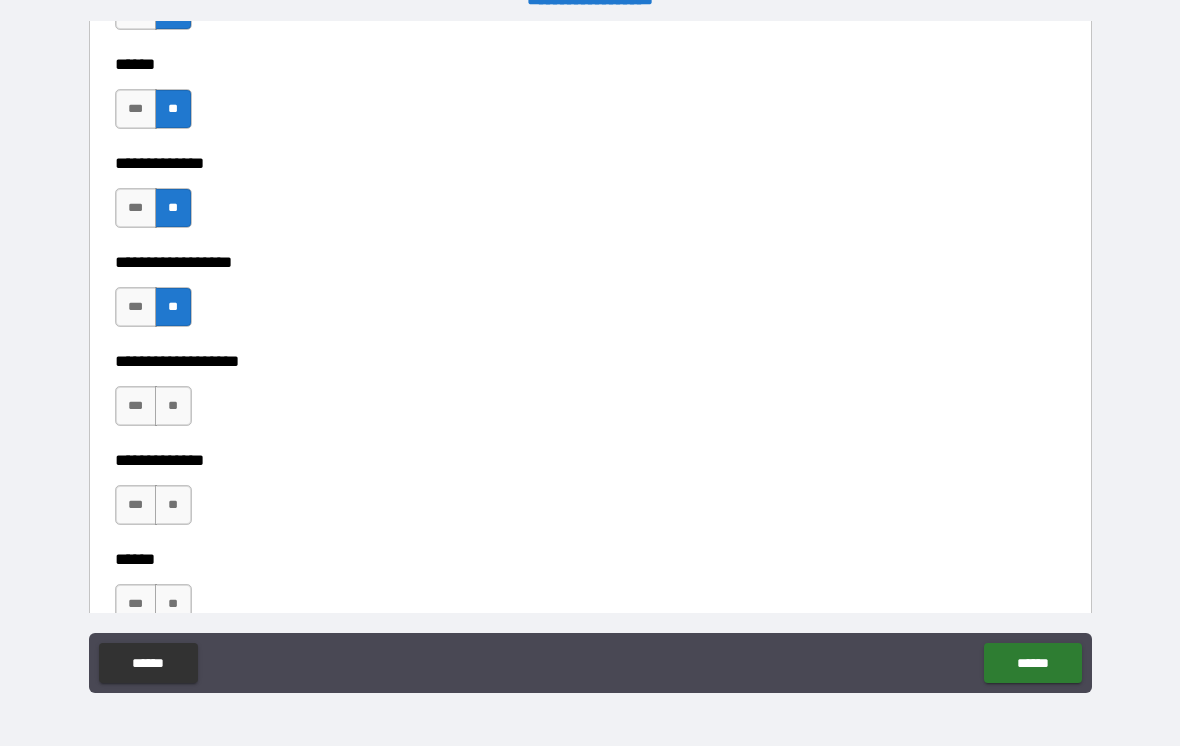 scroll, scrollTop: 3378, scrollLeft: 0, axis: vertical 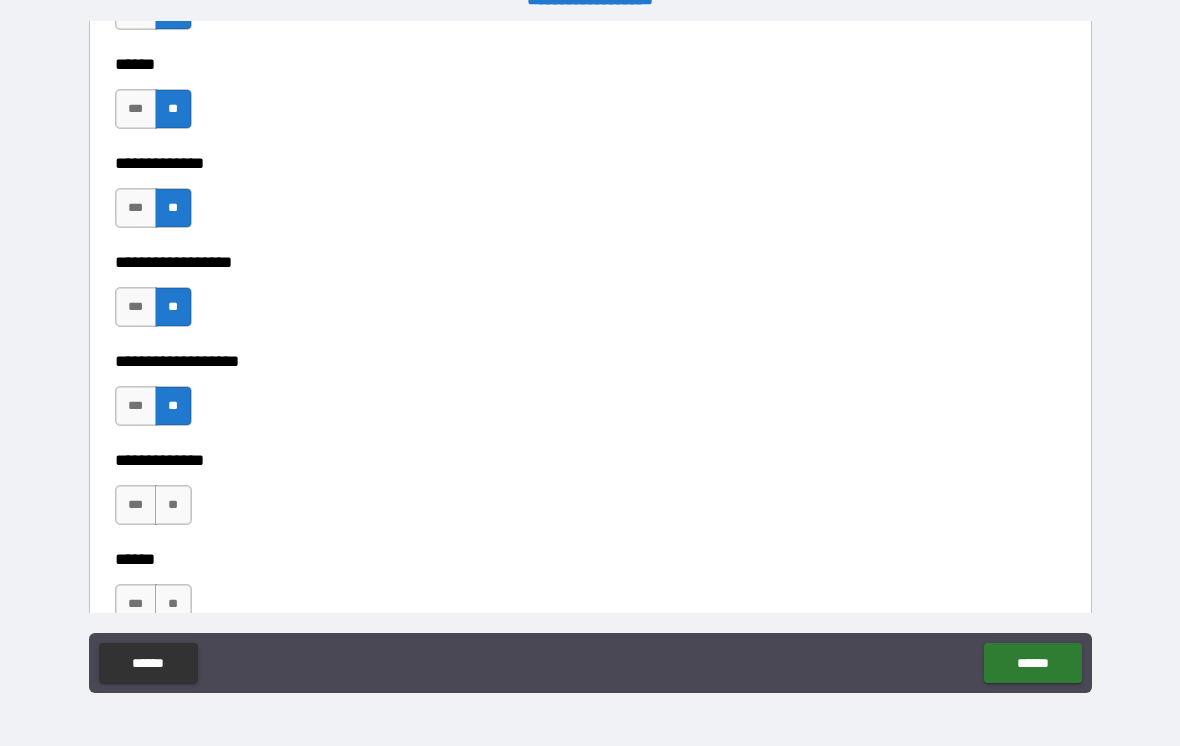 click on "**" at bounding box center [173, 505] 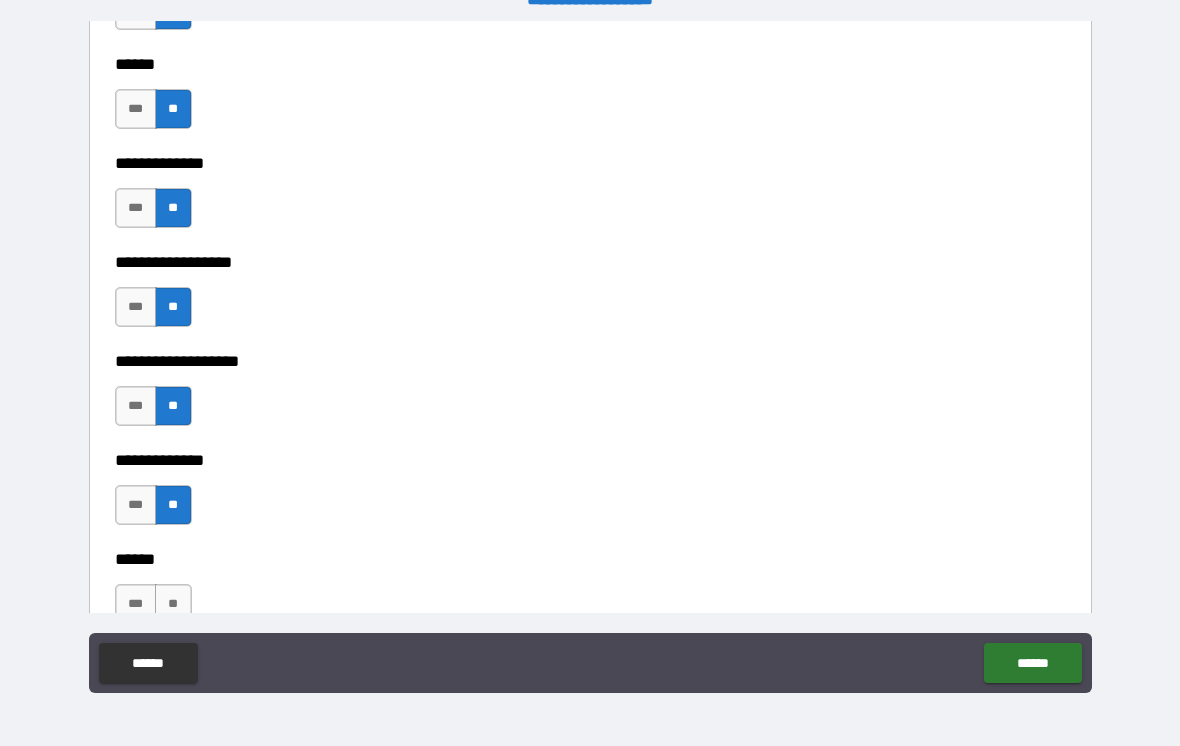 click on "**" at bounding box center [173, 604] 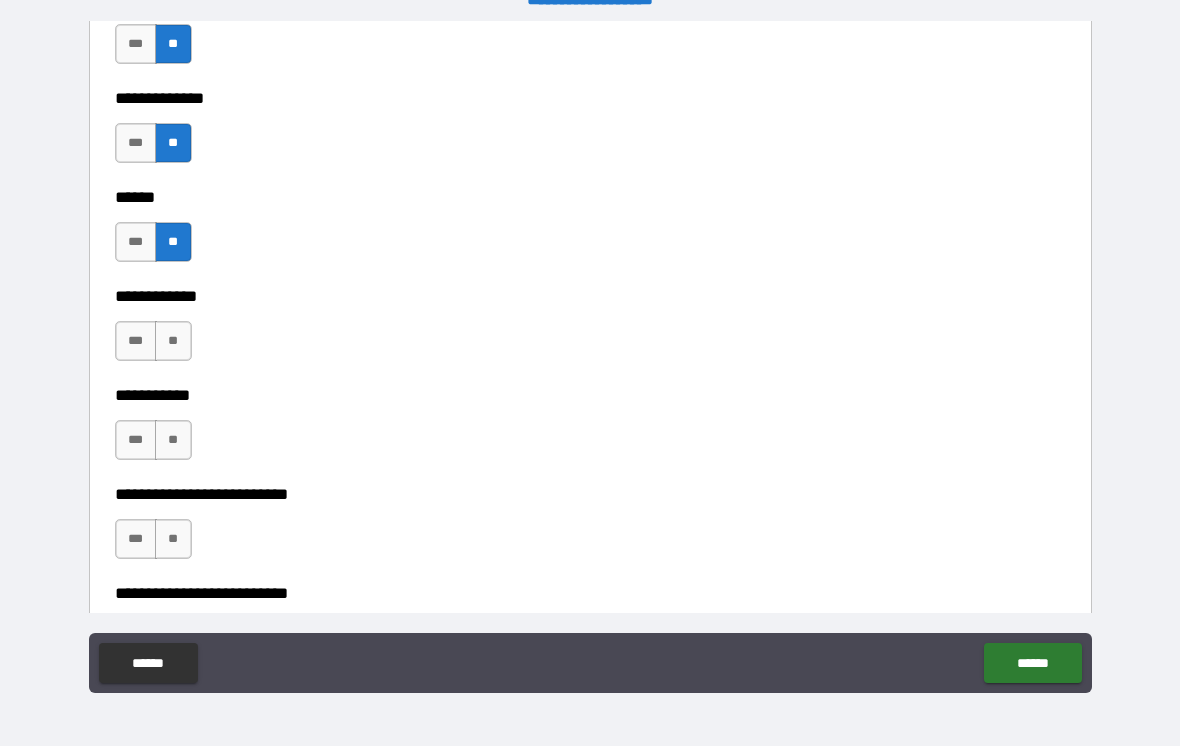 scroll, scrollTop: 3746, scrollLeft: 0, axis: vertical 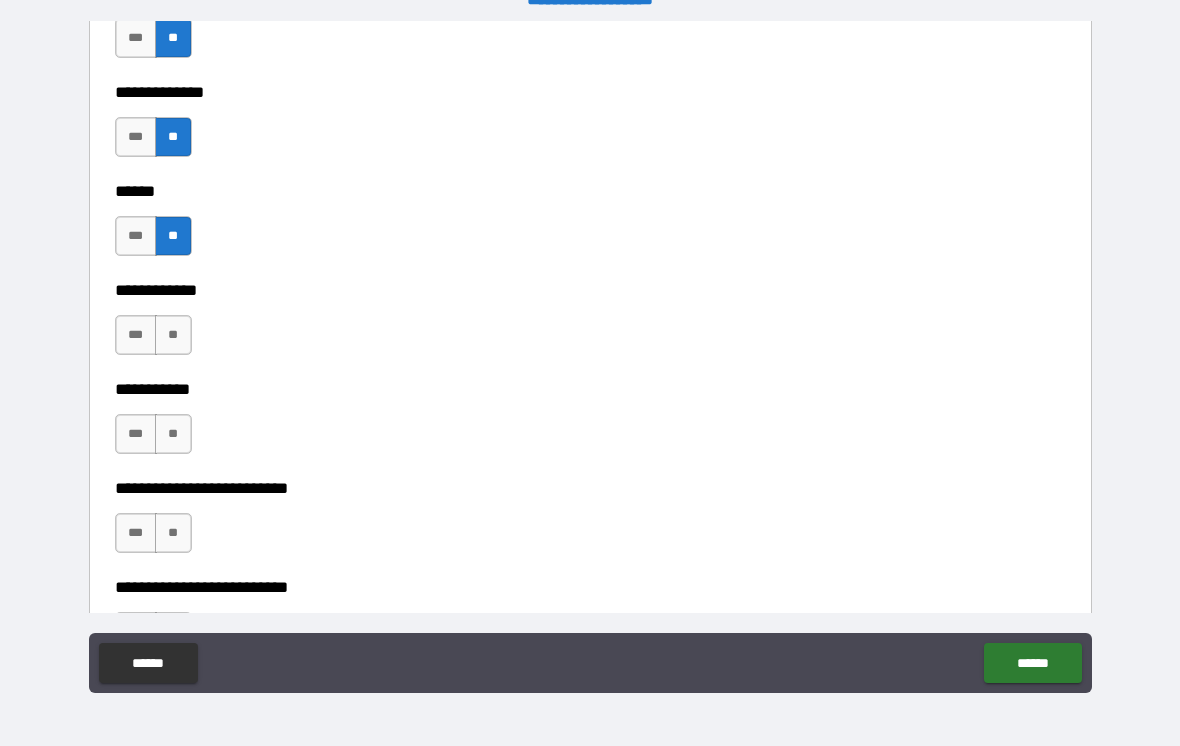 click on "**" at bounding box center (173, 335) 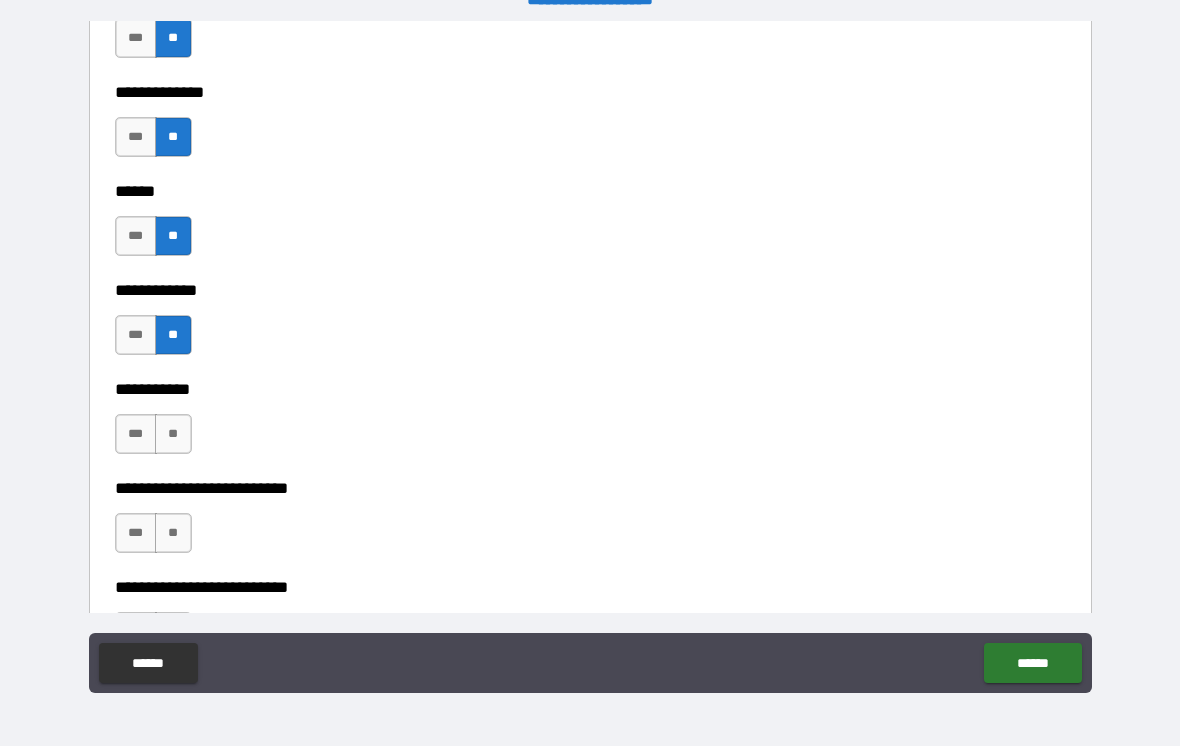 click on "**" at bounding box center (173, 434) 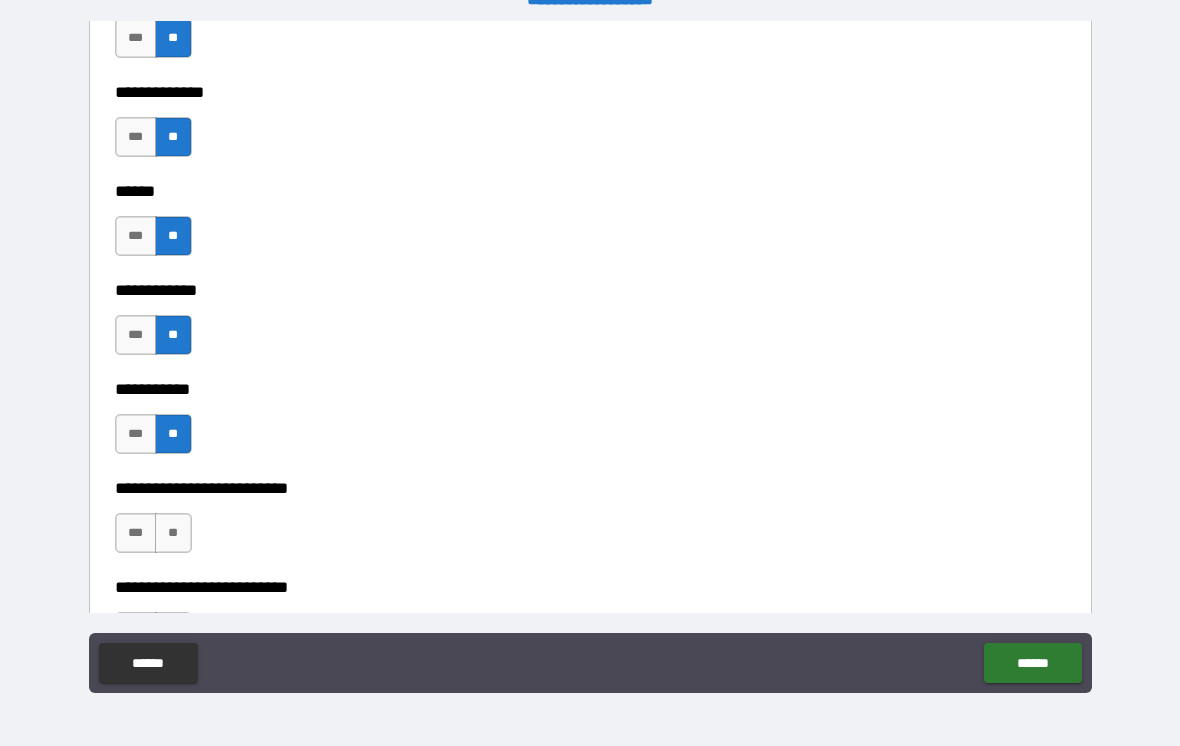 click on "**" at bounding box center (173, 533) 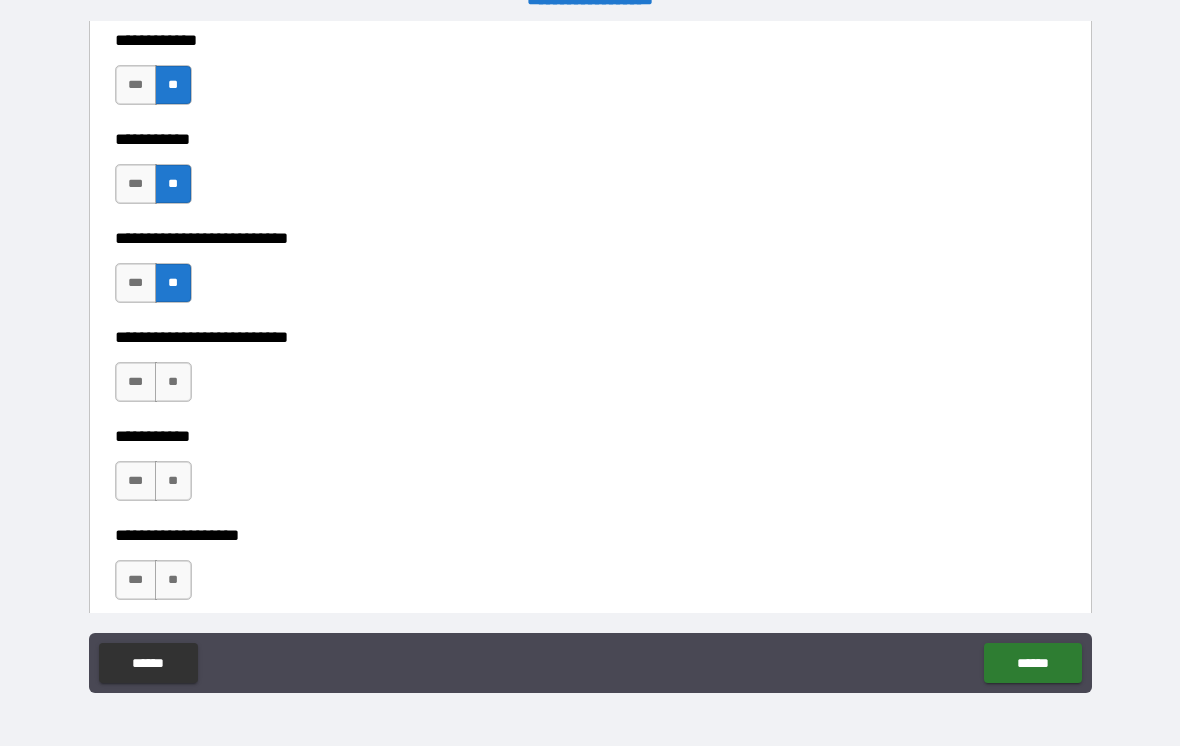 scroll, scrollTop: 3996, scrollLeft: 0, axis: vertical 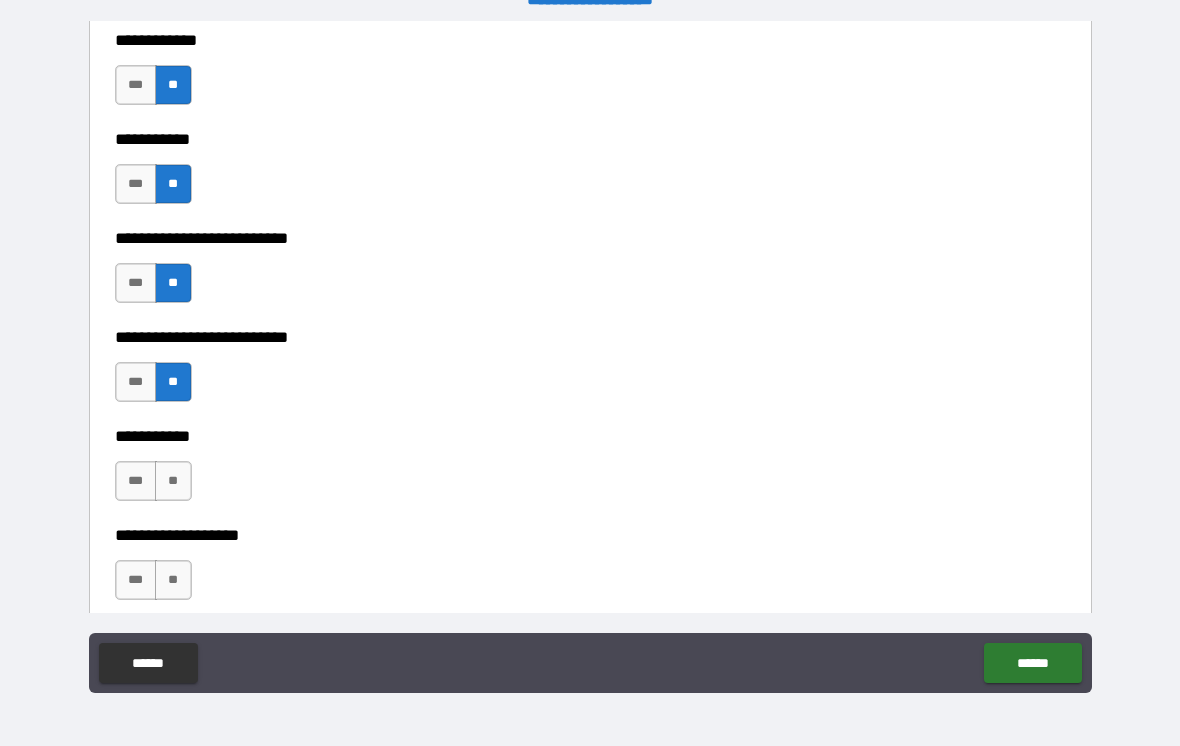 click on "**" at bounding box center [173, 481] 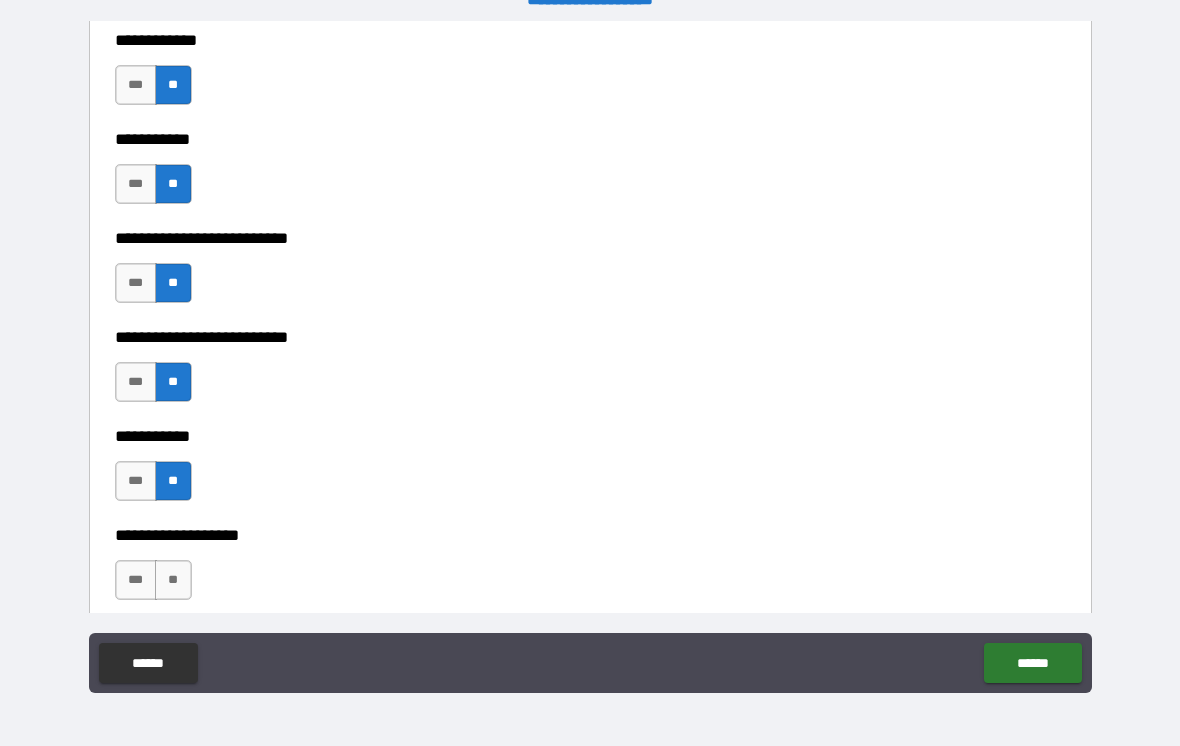 click on "**********" at bounding box center [590, 521] 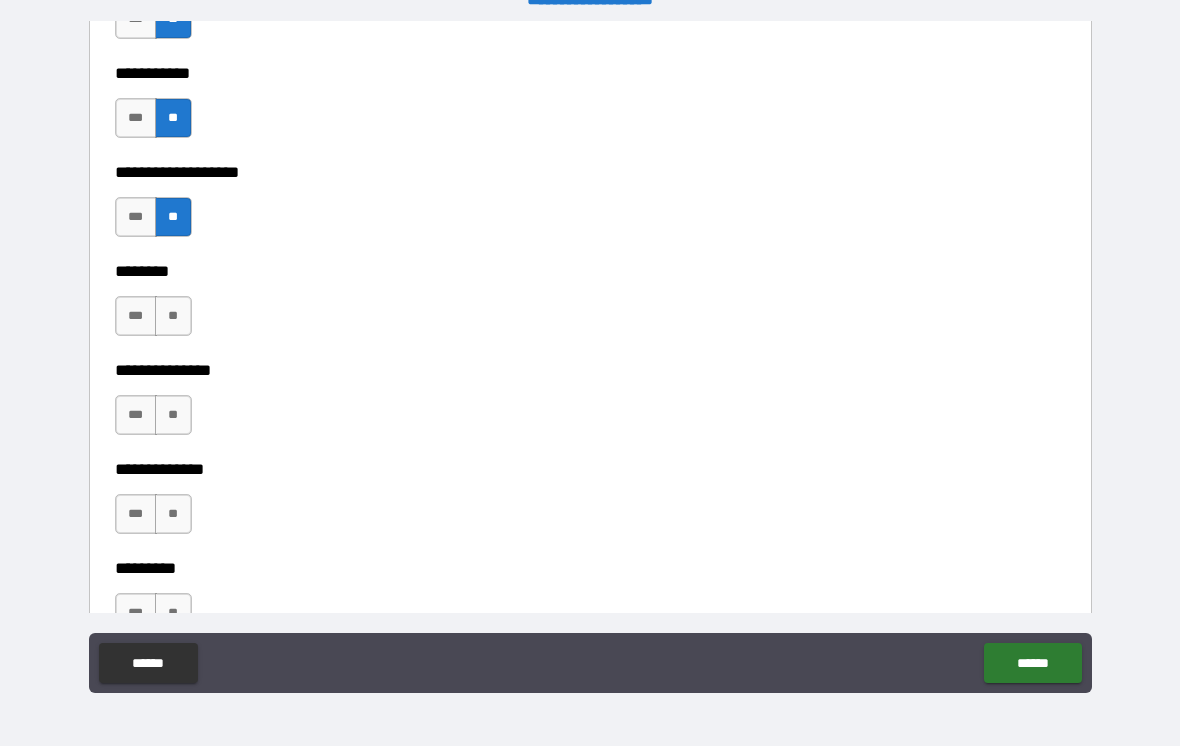 scroll, scrollTop: 4367, scrollLeft: 0, axis: vertical 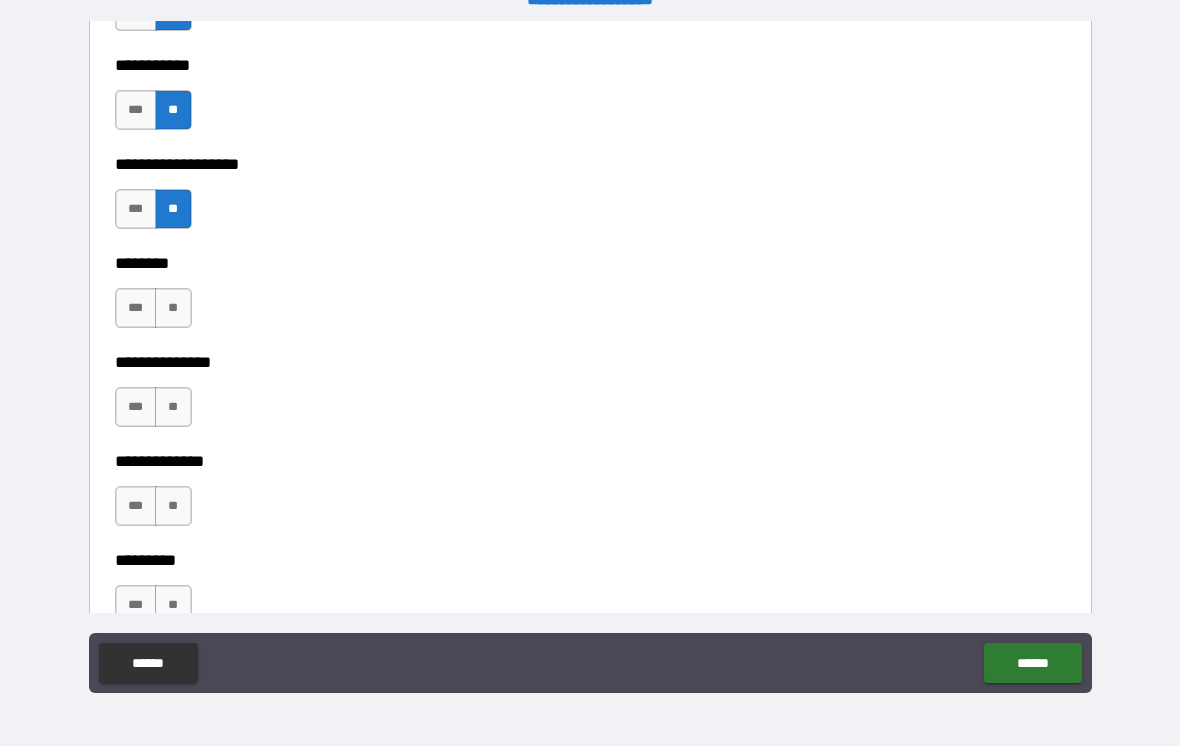 click on "**" at bounding box center [173, 308] 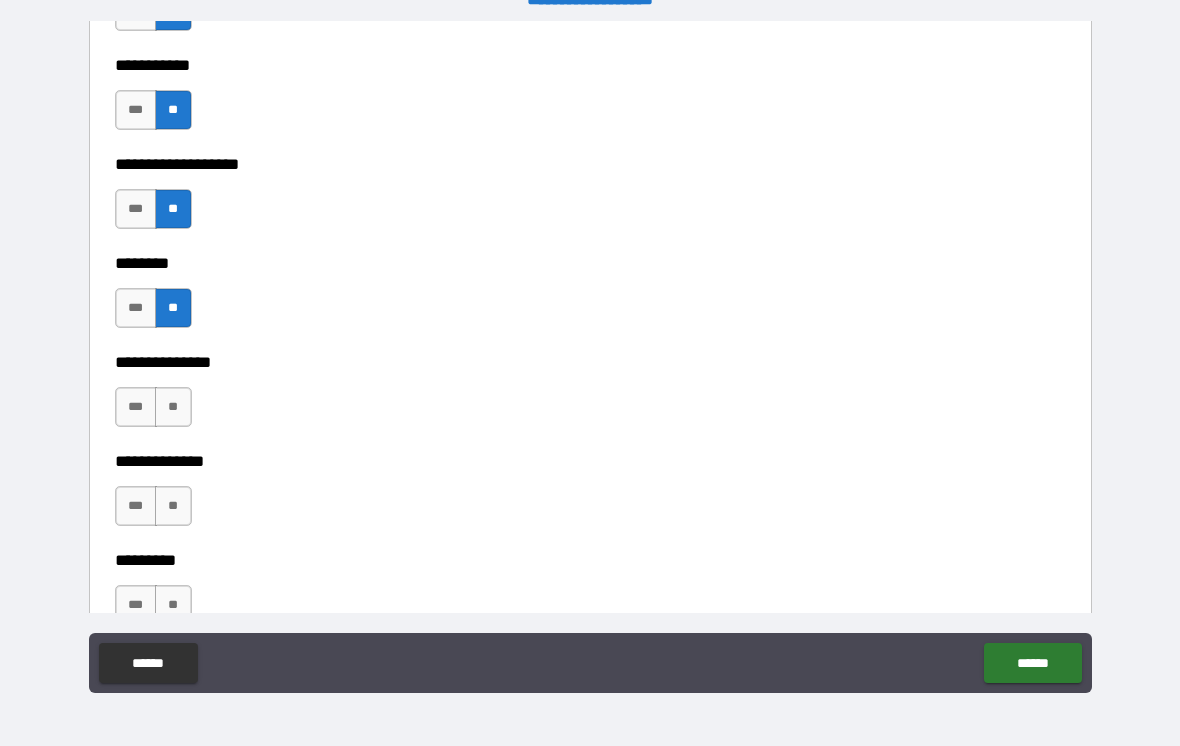 click on "**" at bounding box center [173, 407] 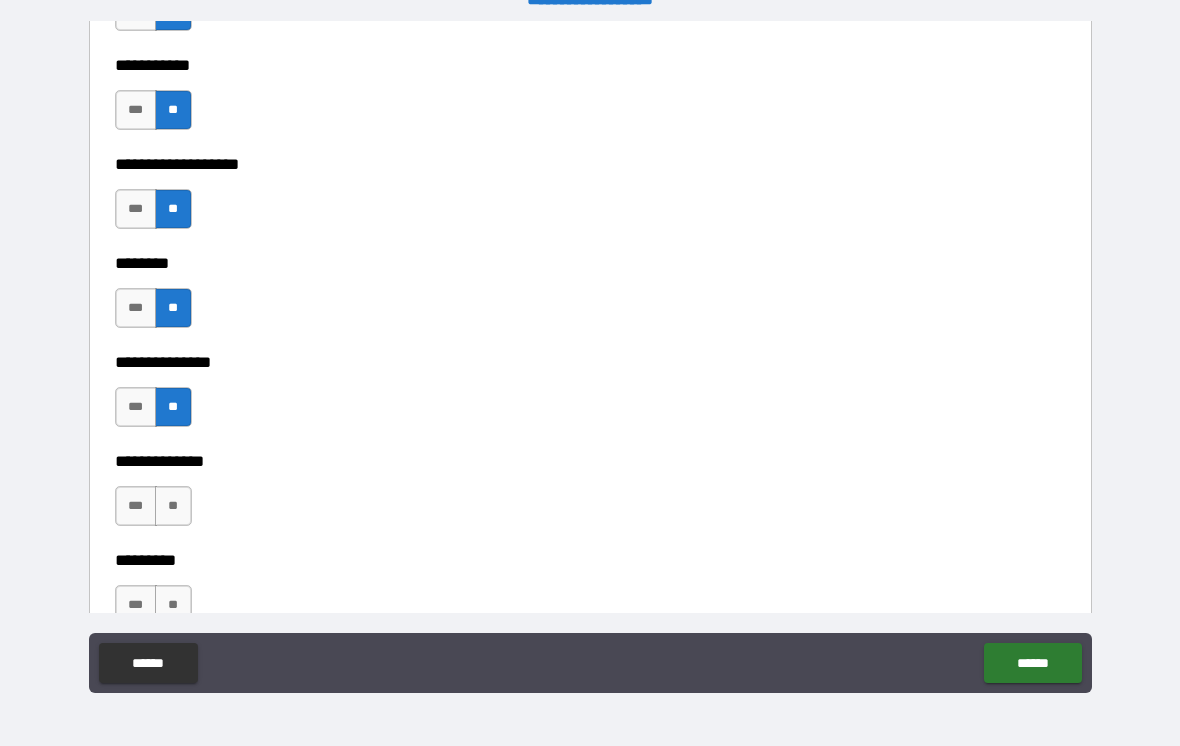click on "**" at bounding box center [173, 506] 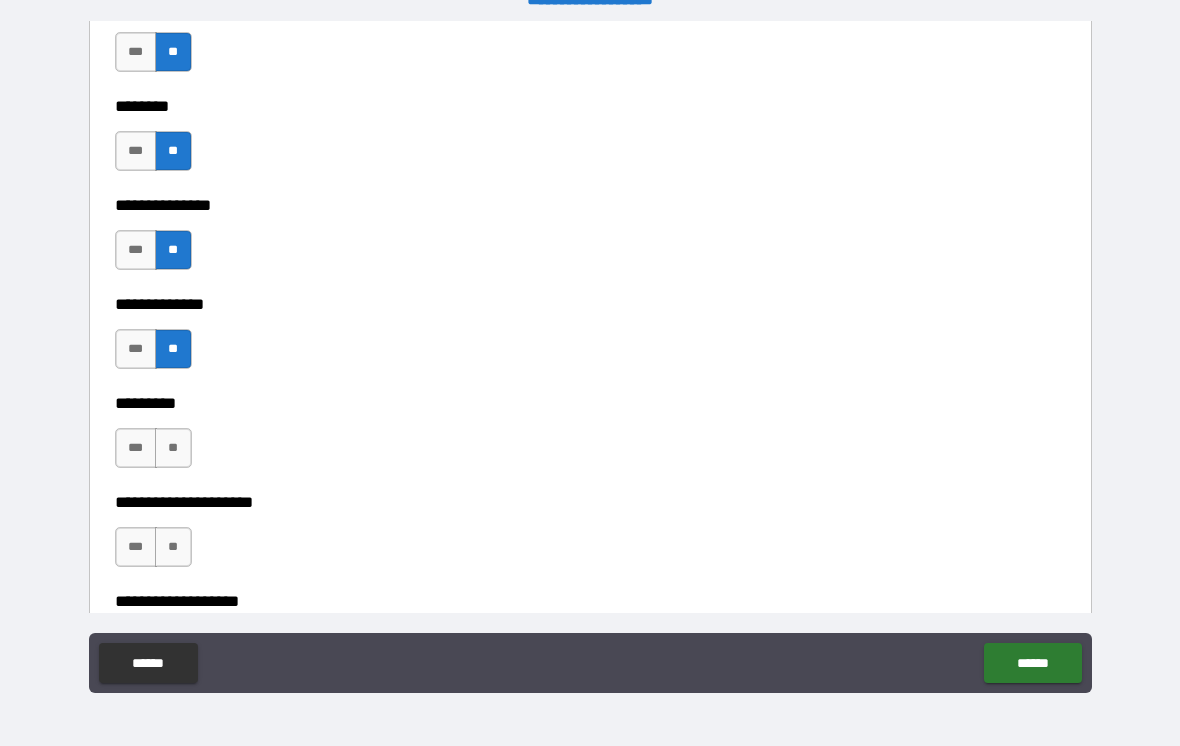 scroll, scrollTop: 4526, scrollLeft: 0, axis: vertical 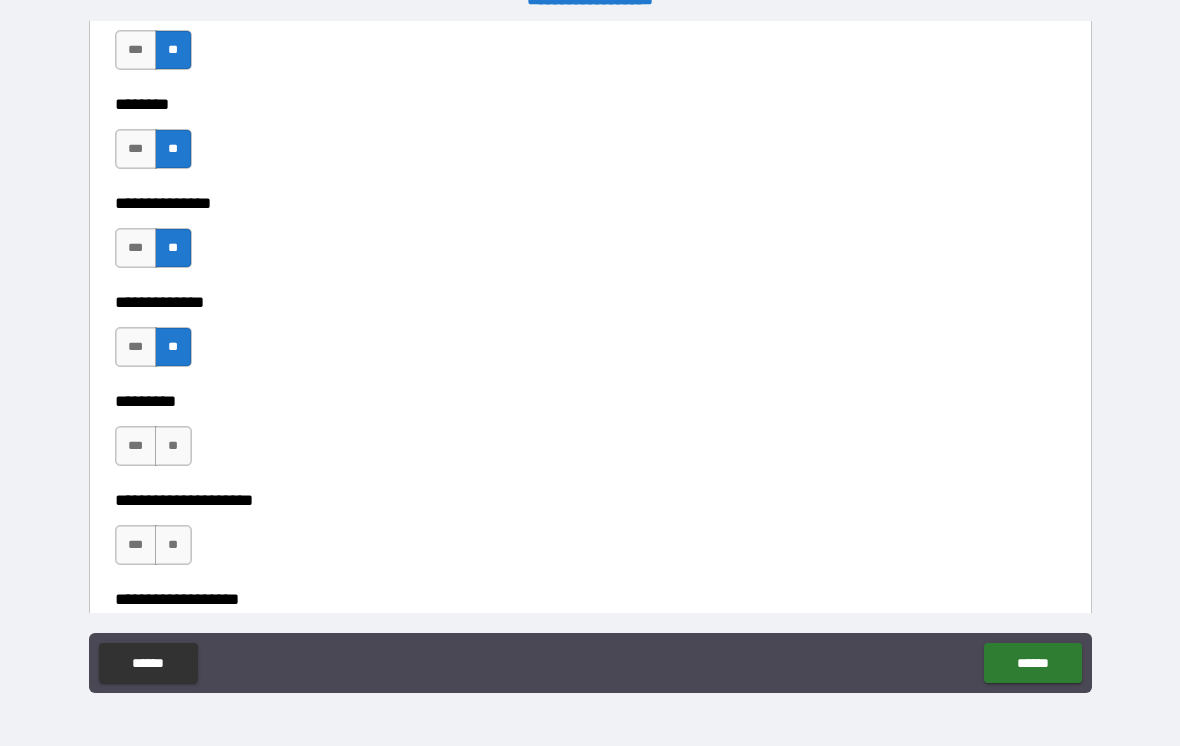 click on "**" at bounding box center (173, 446) 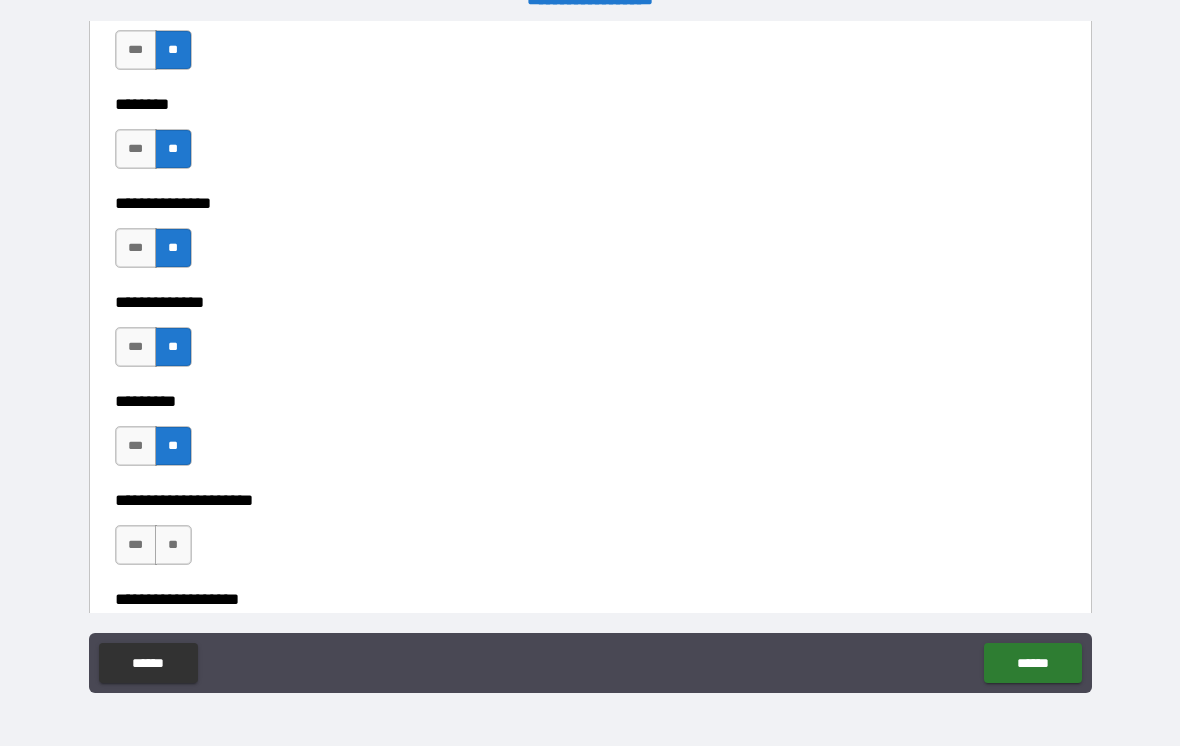 click on "**" at bounding box center [173, 545] 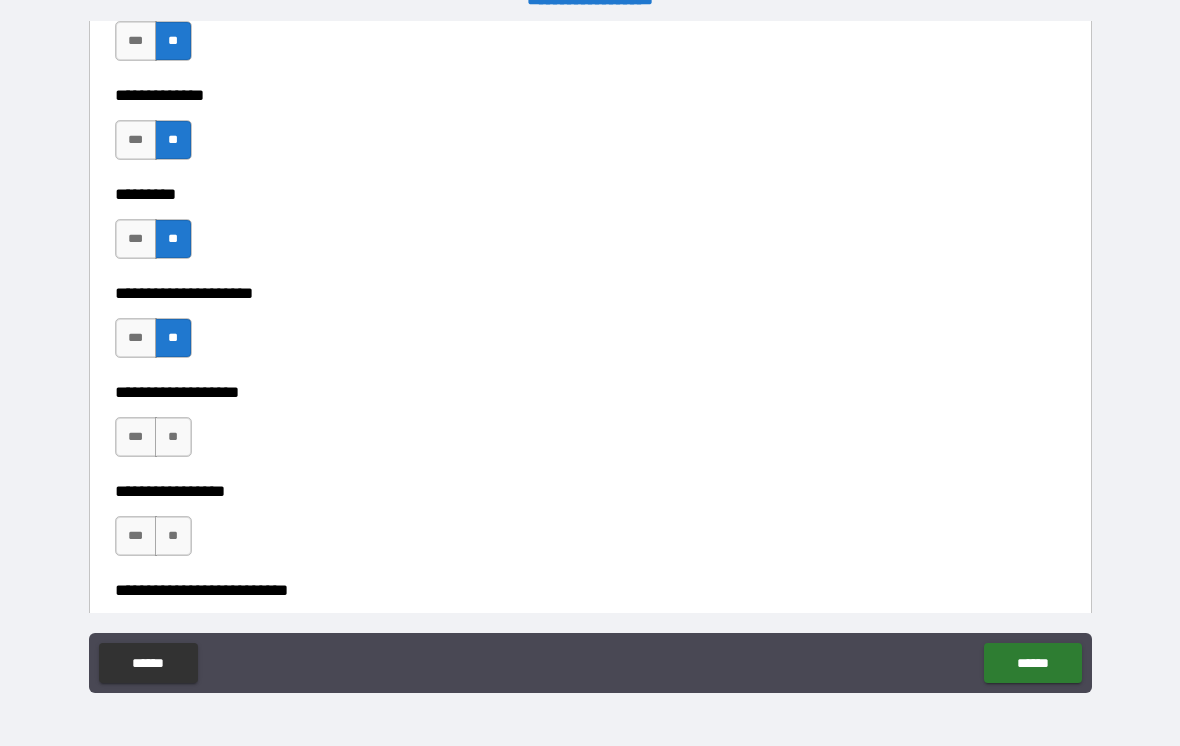 scroll, scrollTop: 4734, scrollLeft: 0, axis: vertical 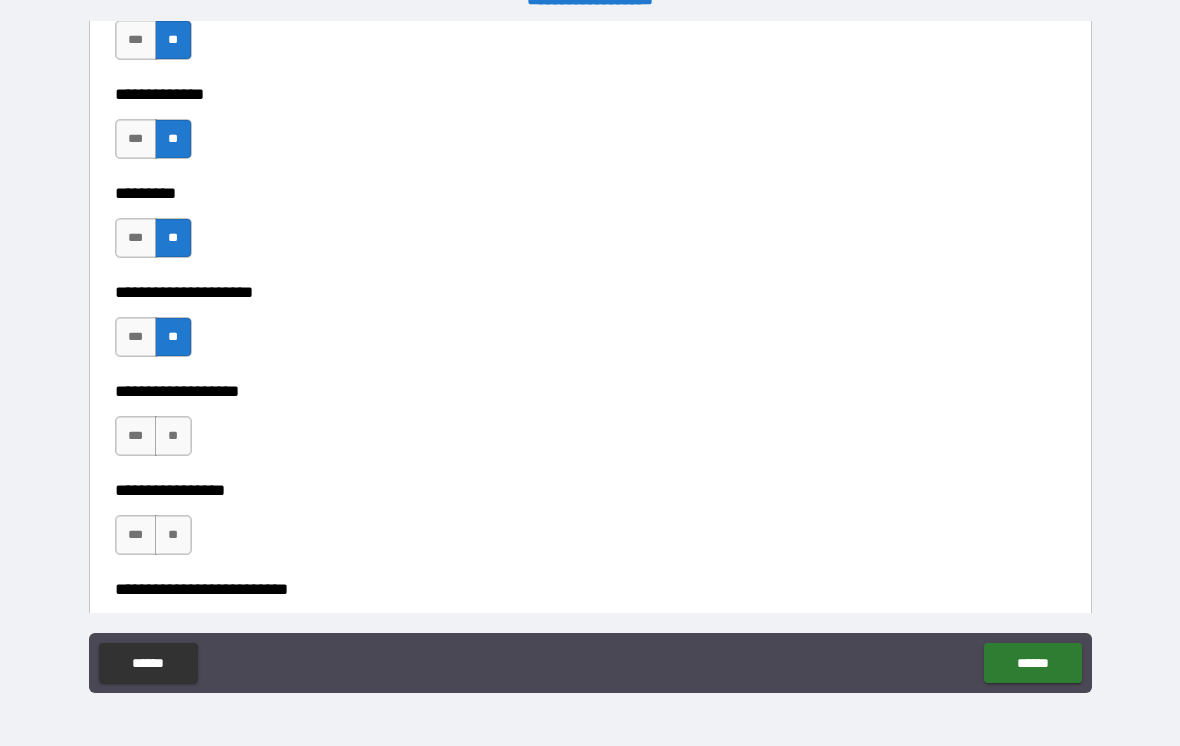 click on "**" at bounding box center (173, 436) 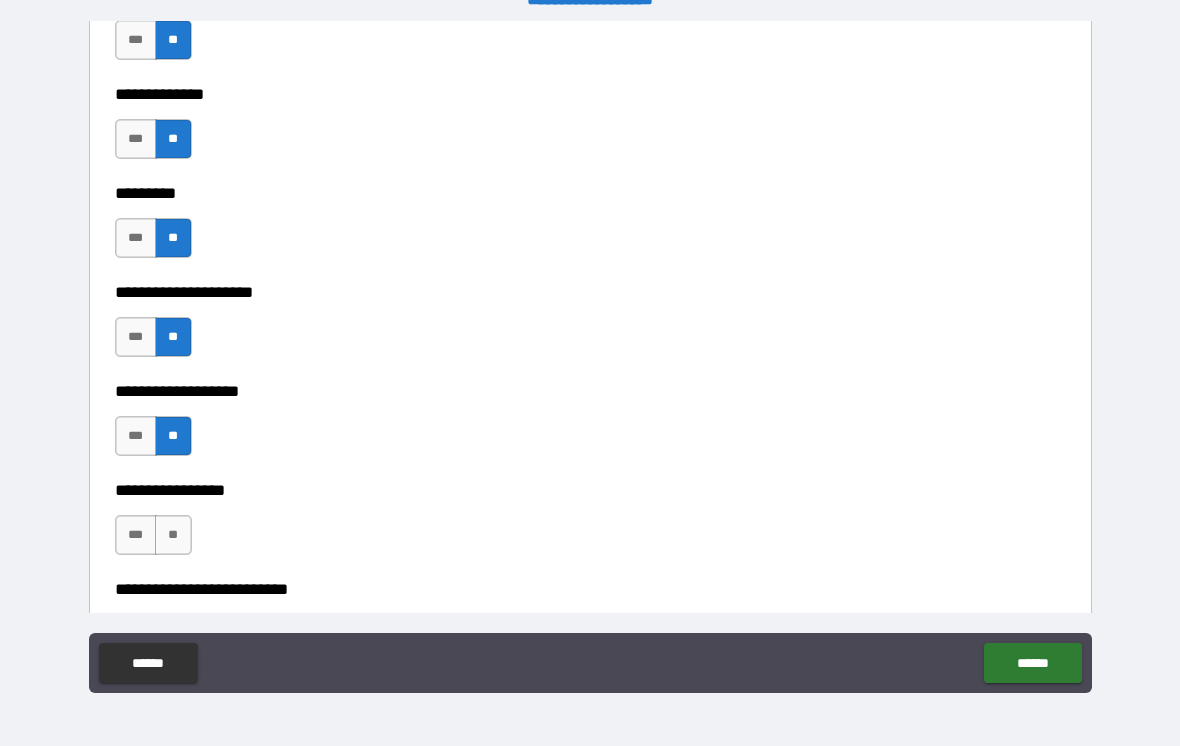 click on "**" at bounding box center [173, 535] 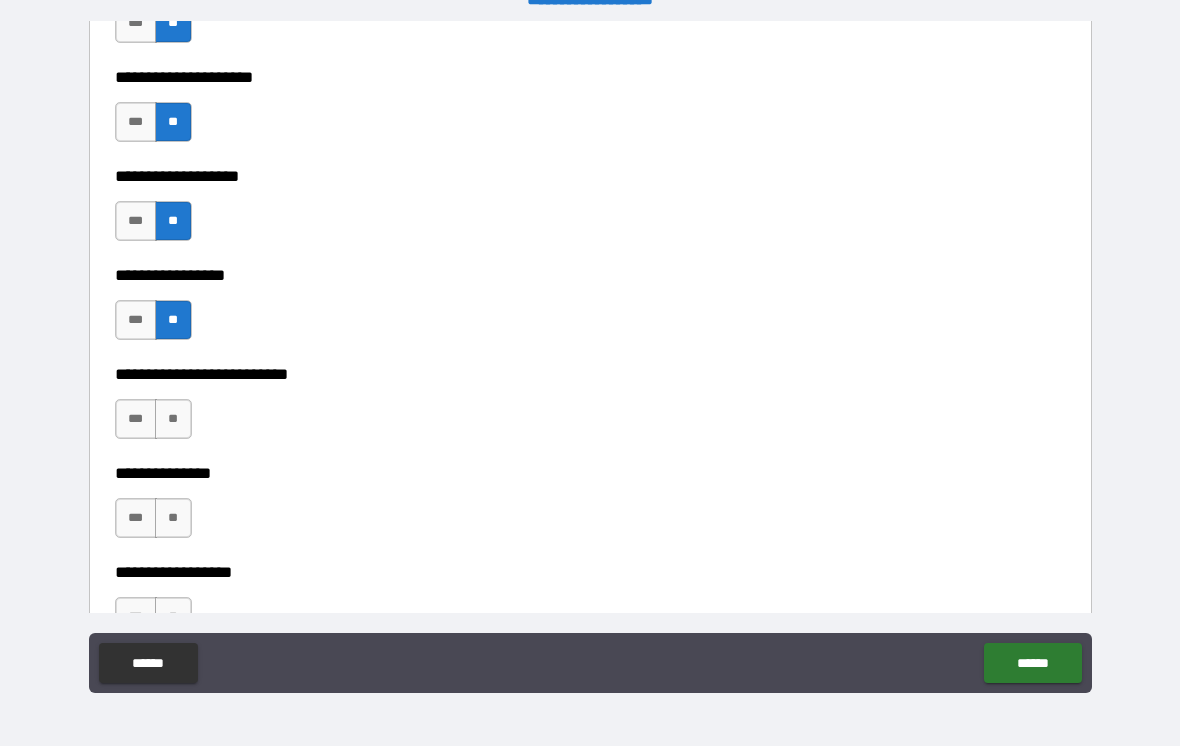scroll, scrollTop: 4958, scrollLeft: 0, axis: vertical 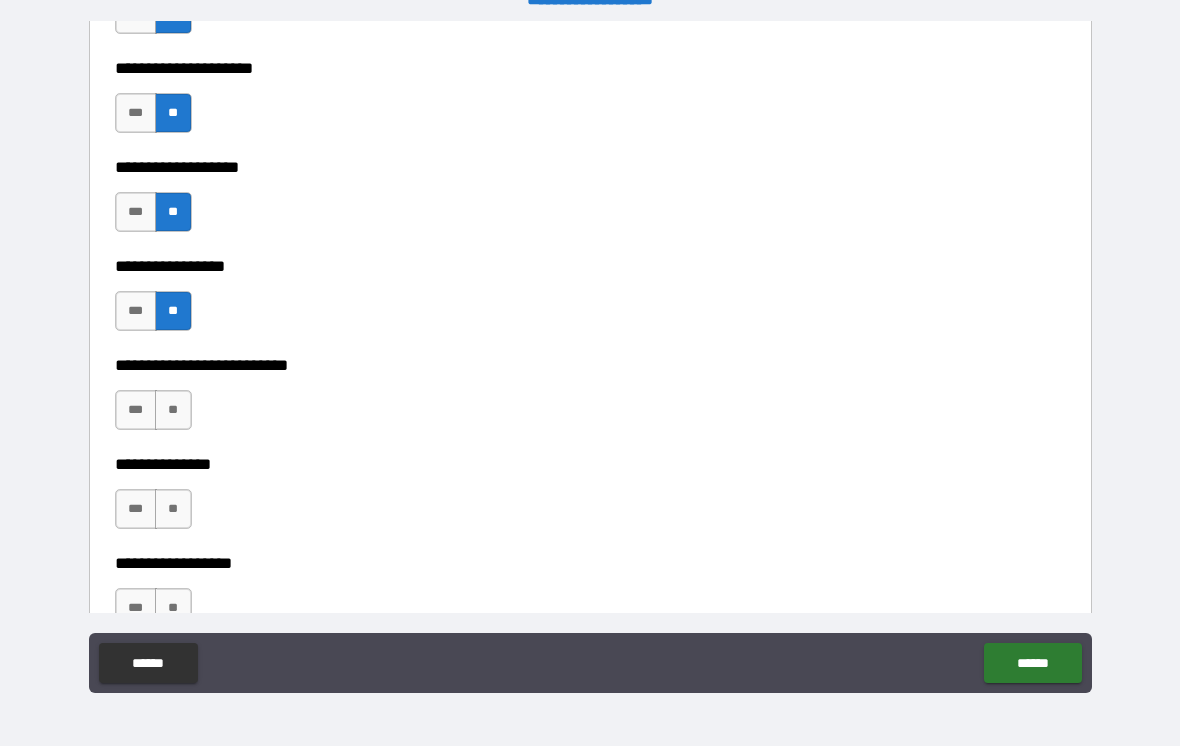 click on "**" at bounding box center [173, 410] 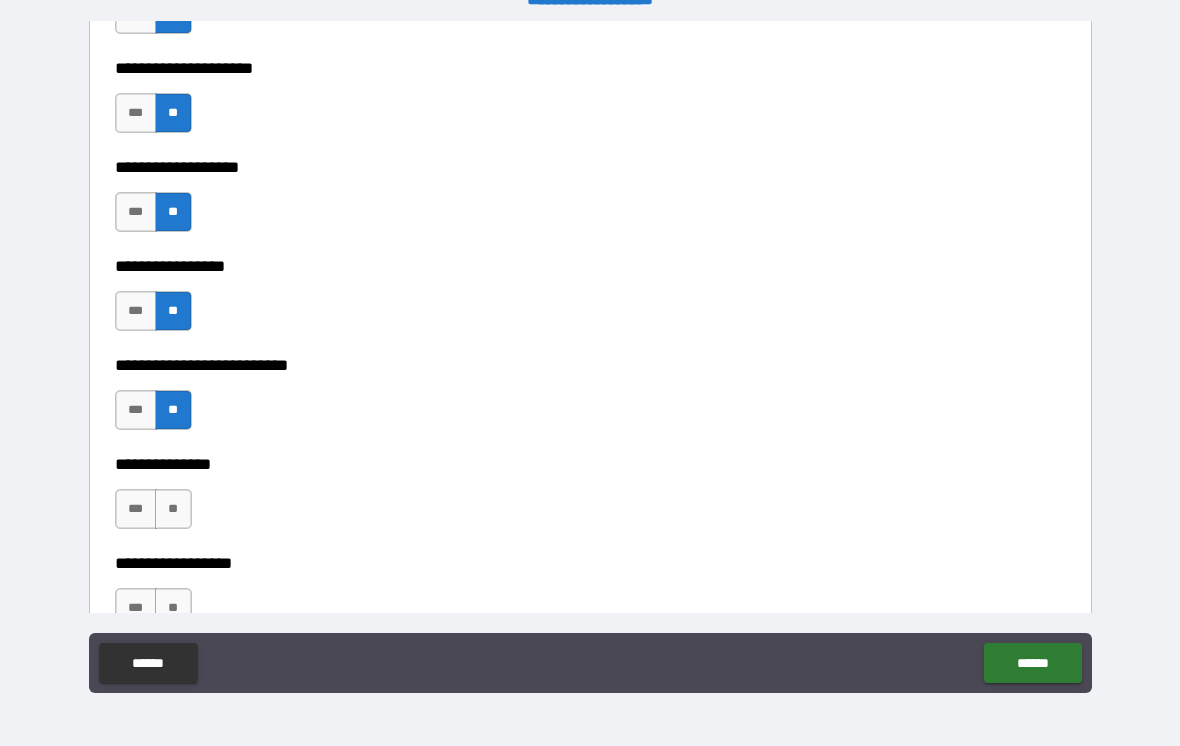 click on "**" at bounding box center (173, 509) 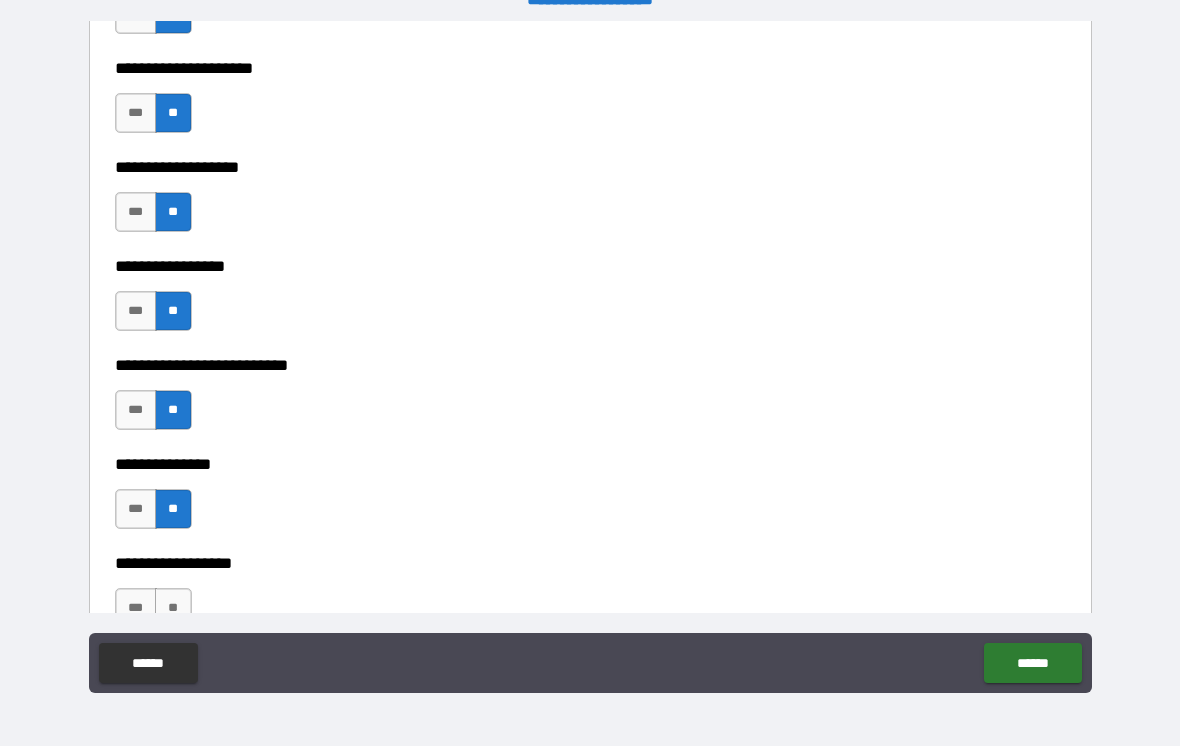 click on "**" at bounding box center (173, 608) 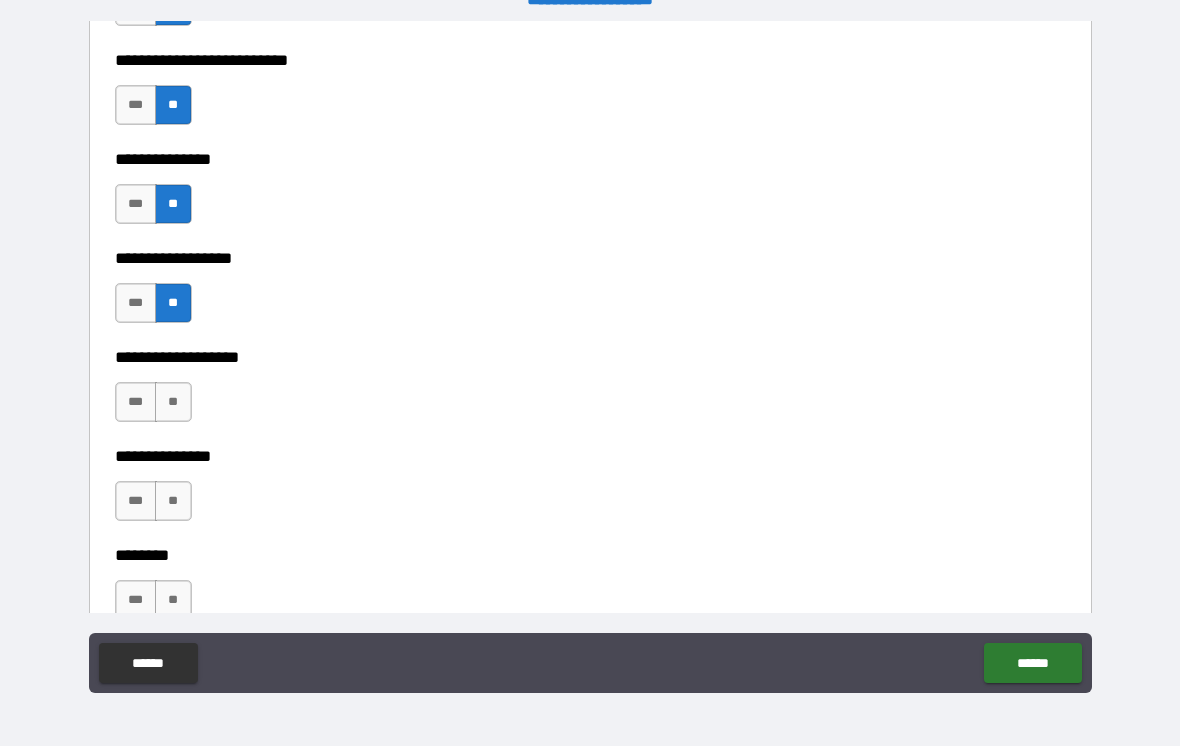 scroll, scrollTop: 5272, scrollLeft: 0, axis: vertical 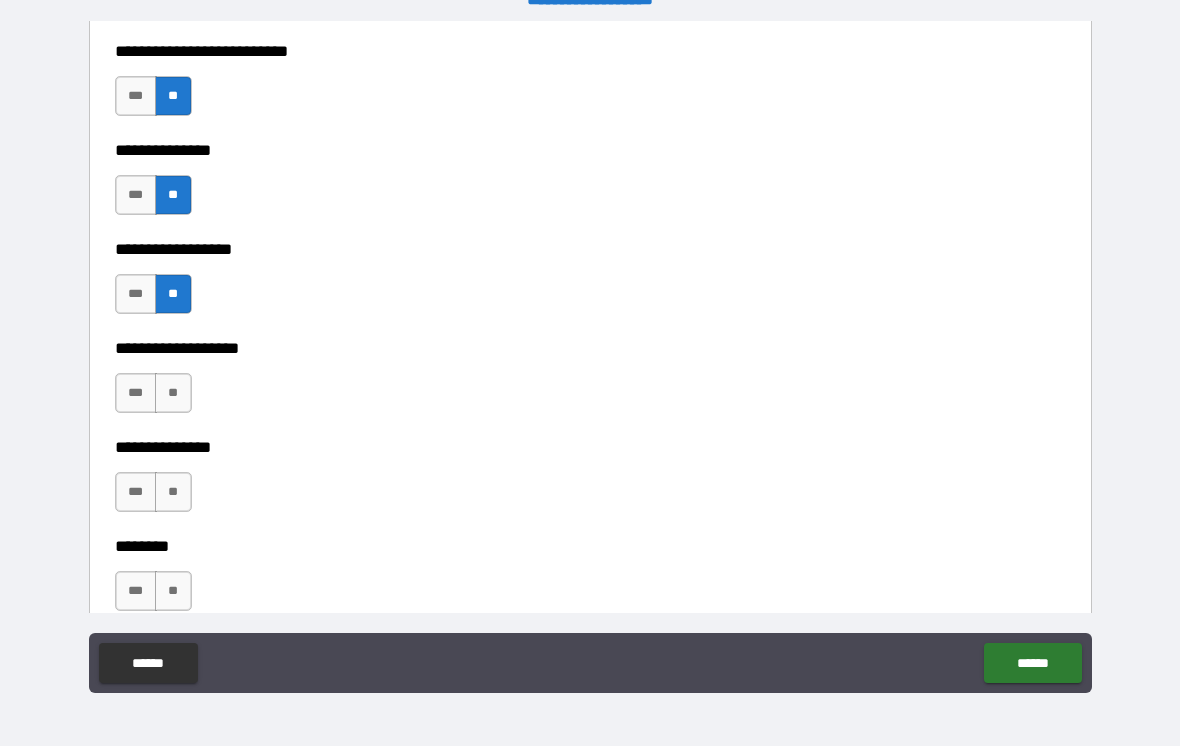 click on "**" at bounding box center [173, 393] 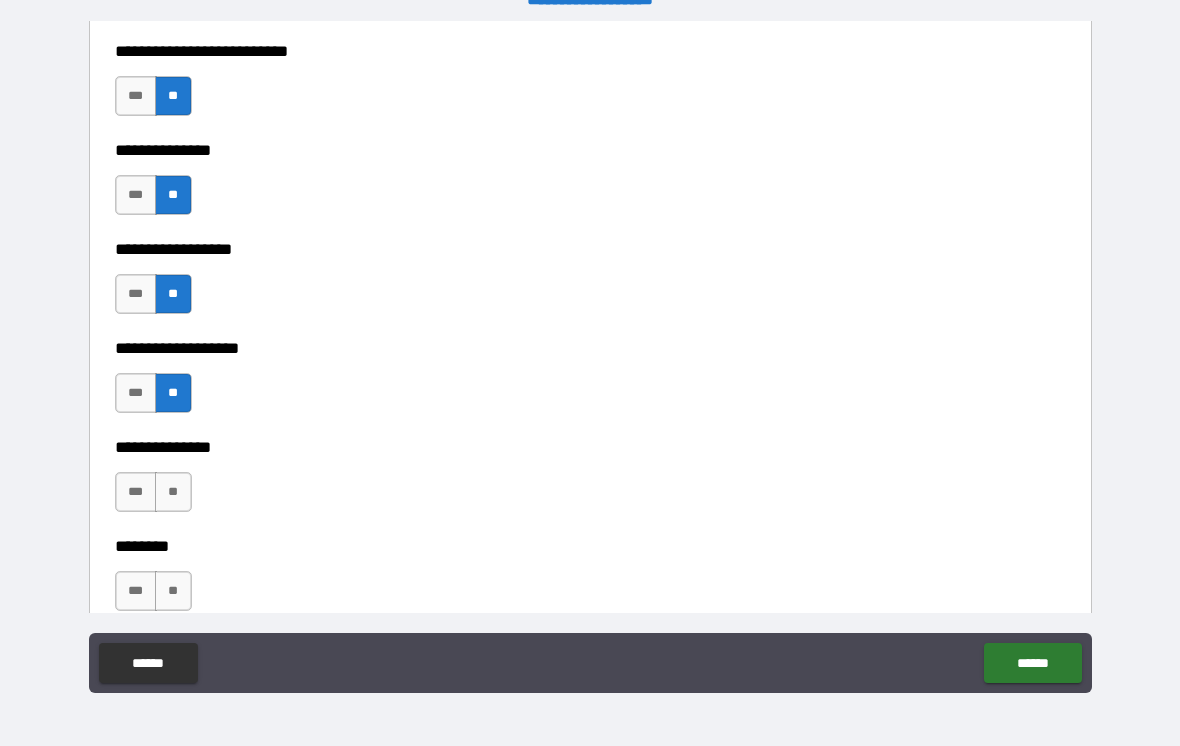 click on "**" at bounding box center [173, 492] 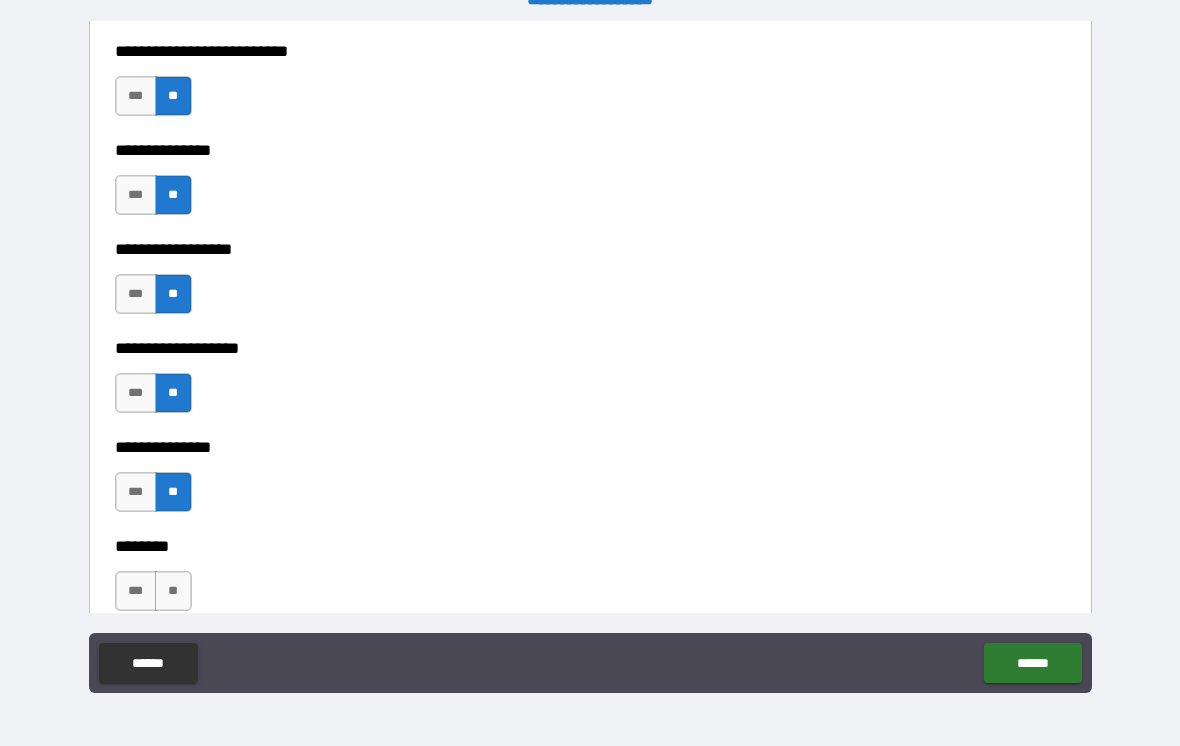 click on "**" at bounding box center [173, 591] 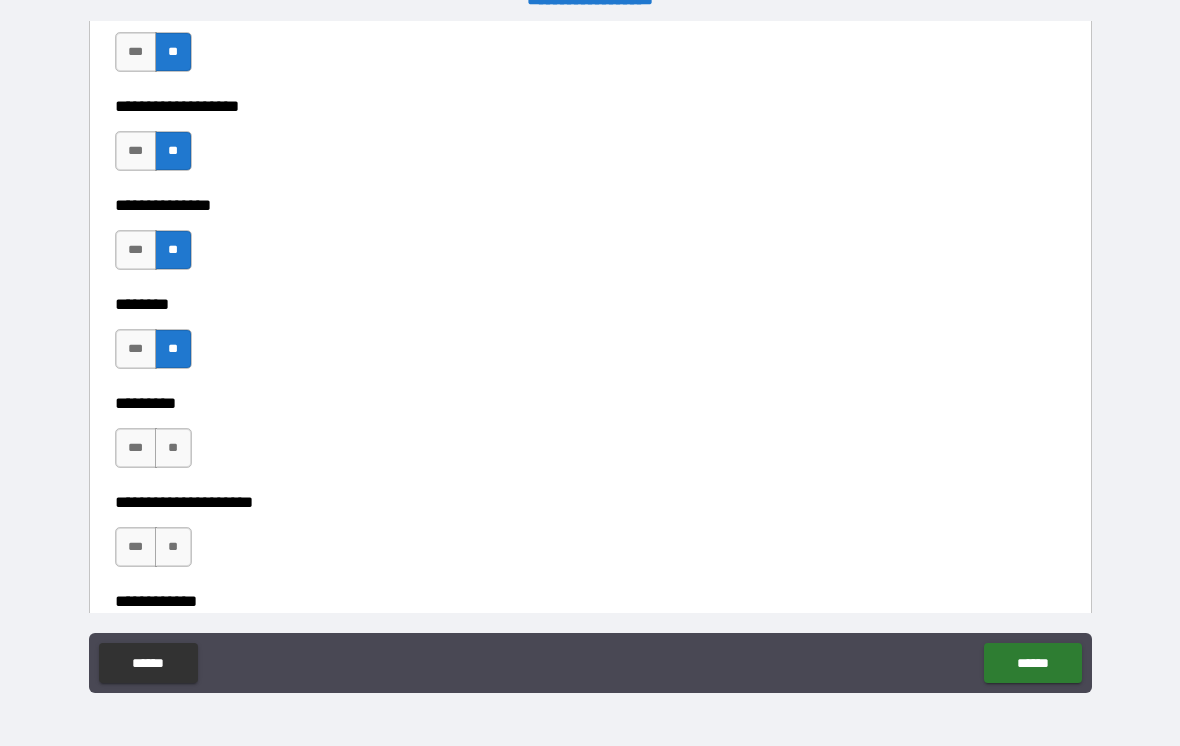 scroll, scrollTop: 5522, scrollLeft: 0, axis: vertical 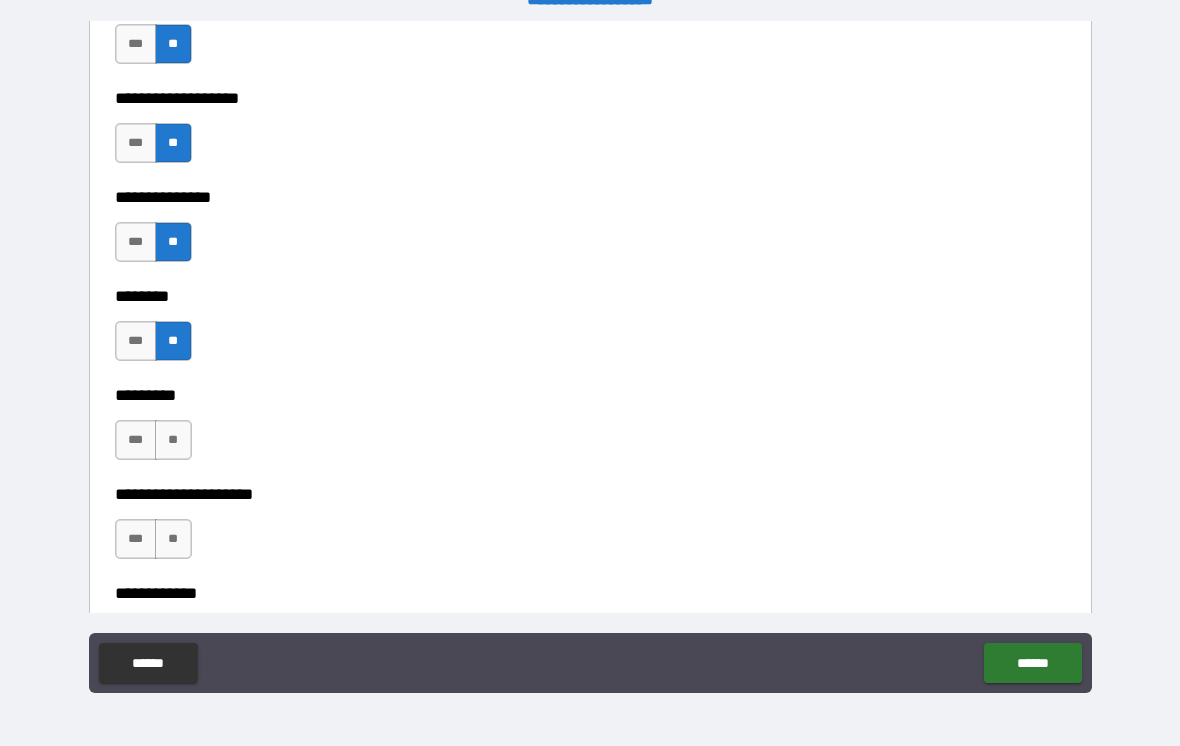 click on "**" at bounding box center [173, 440] 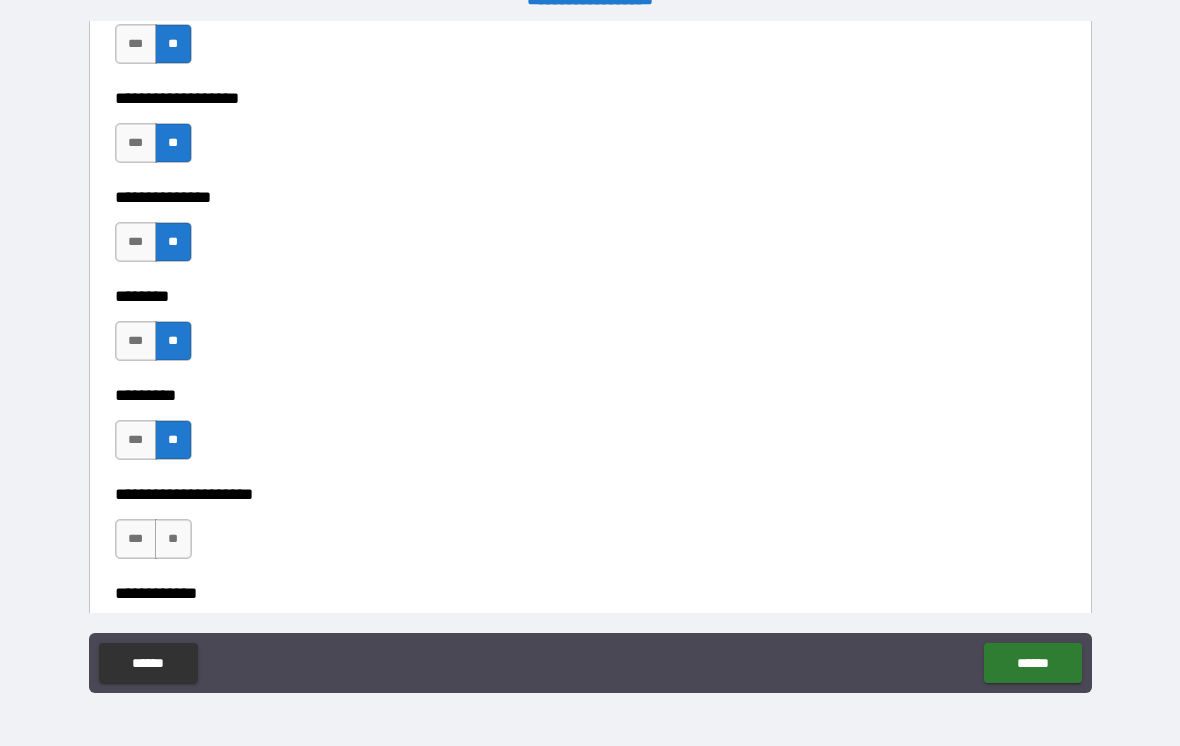 click on "**" at bounding box center (173, 539) 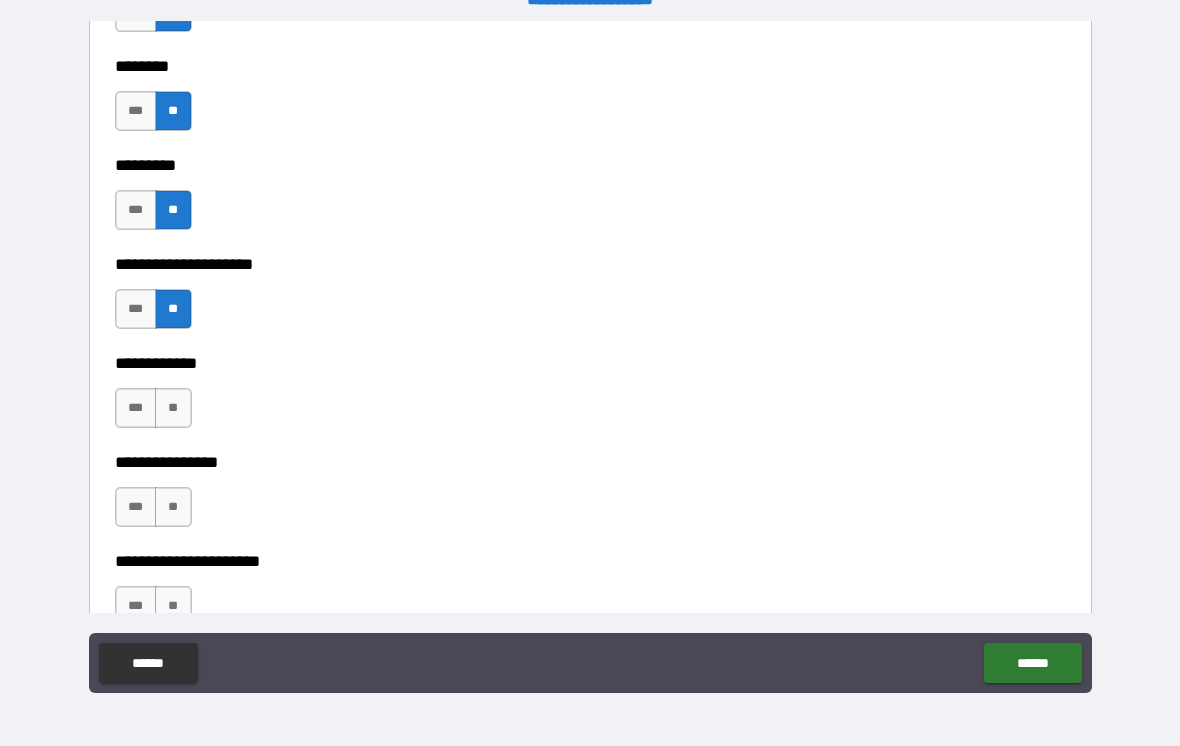 scroll, scrollTop: 5759, scrollLeft: 0, axis: vertical 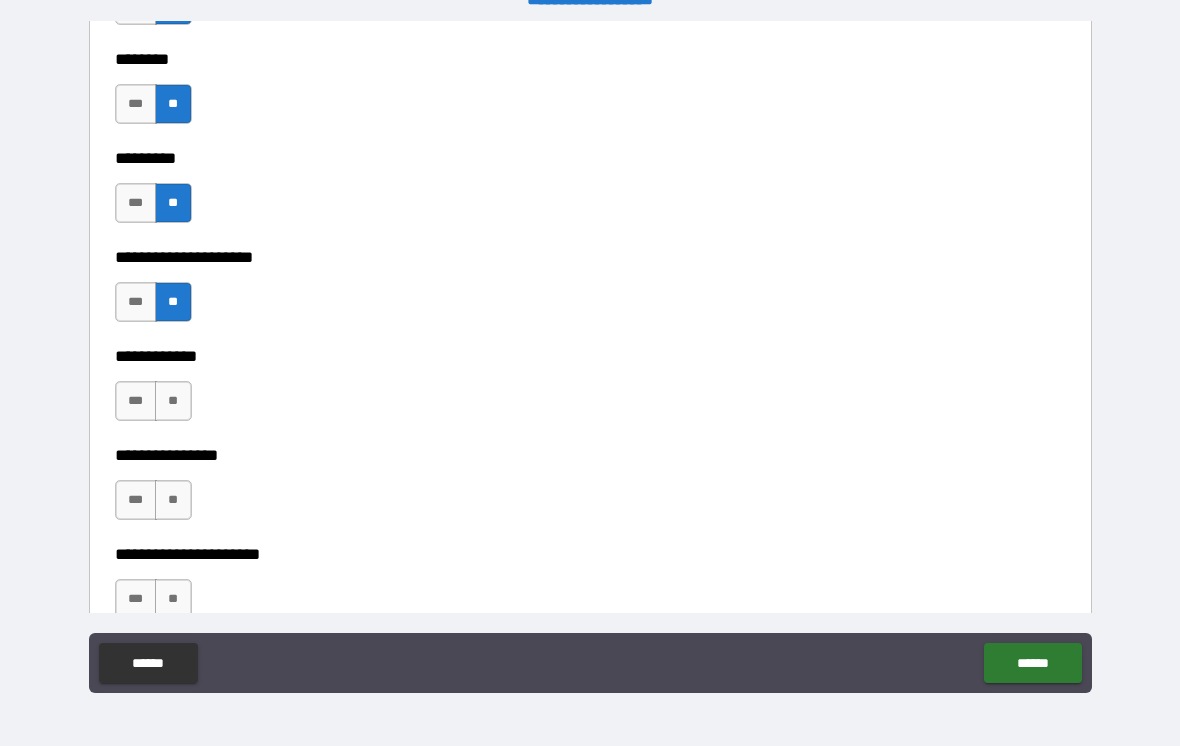click on "**" at bounding box center (173, 401) 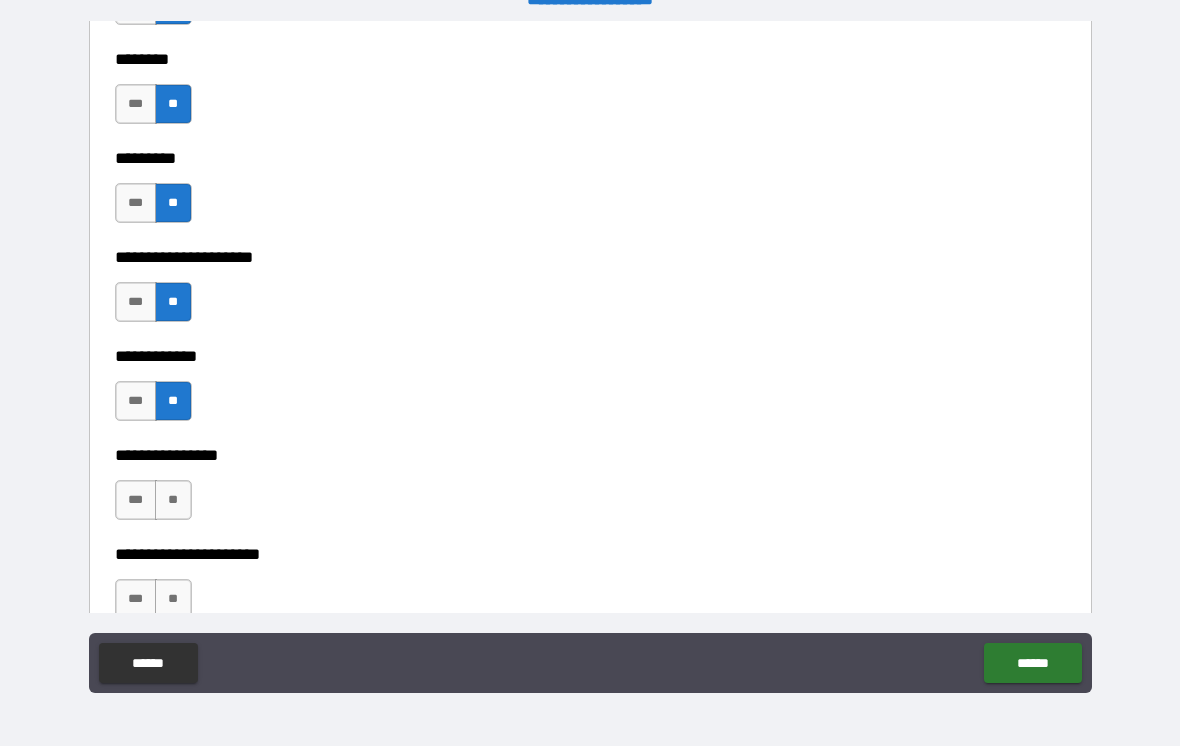 click on "**" at bounding box center [173, 500] 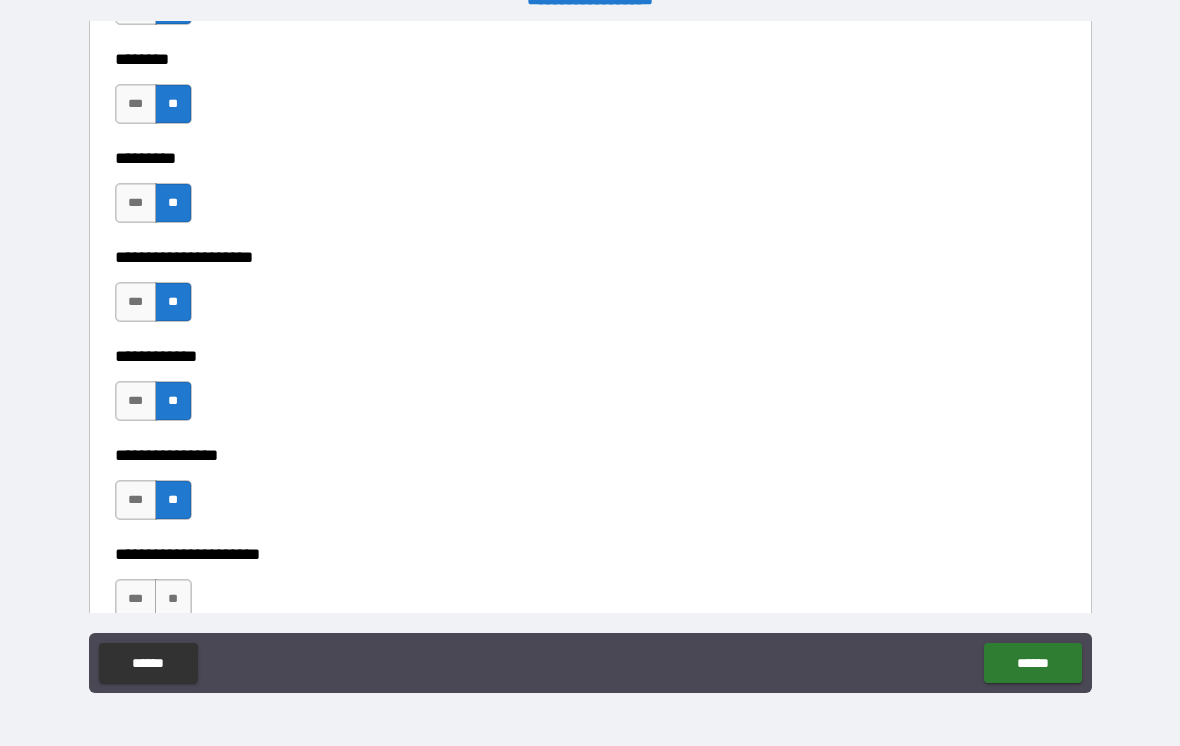 click on "**" at bounding box center [173, 599] 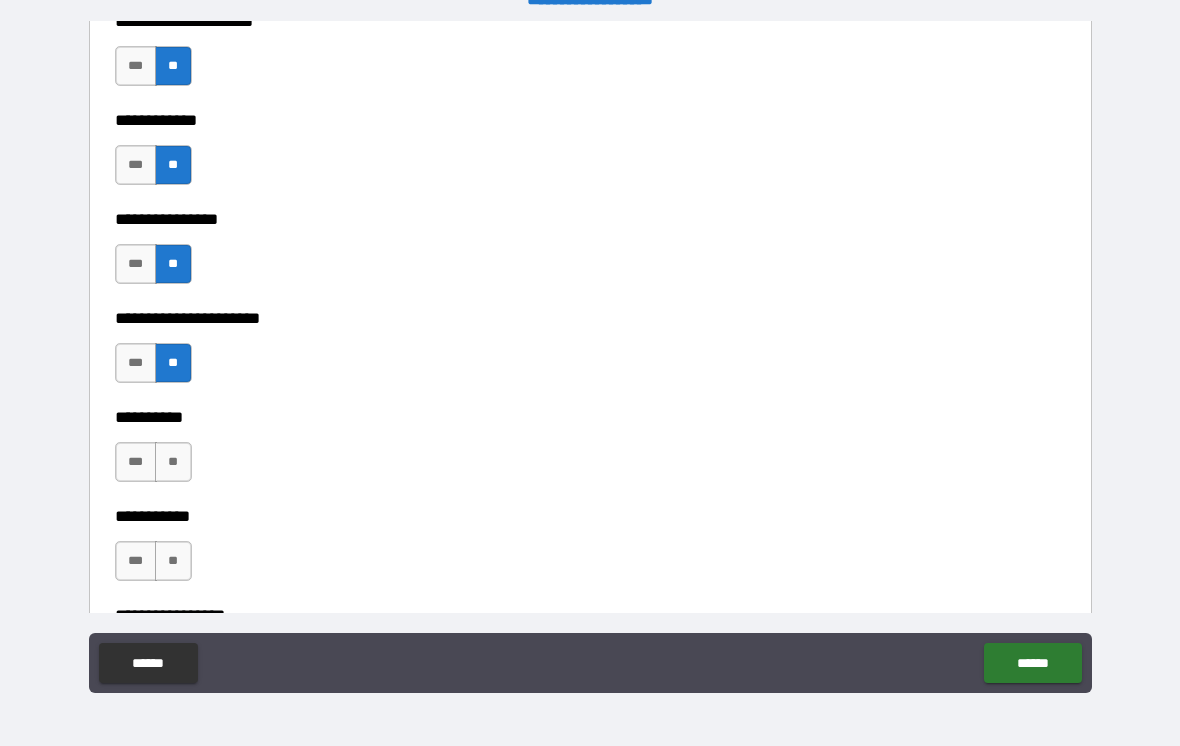 scroll, scrollTop: 6022, scrollLeft: 0, axis: vertical 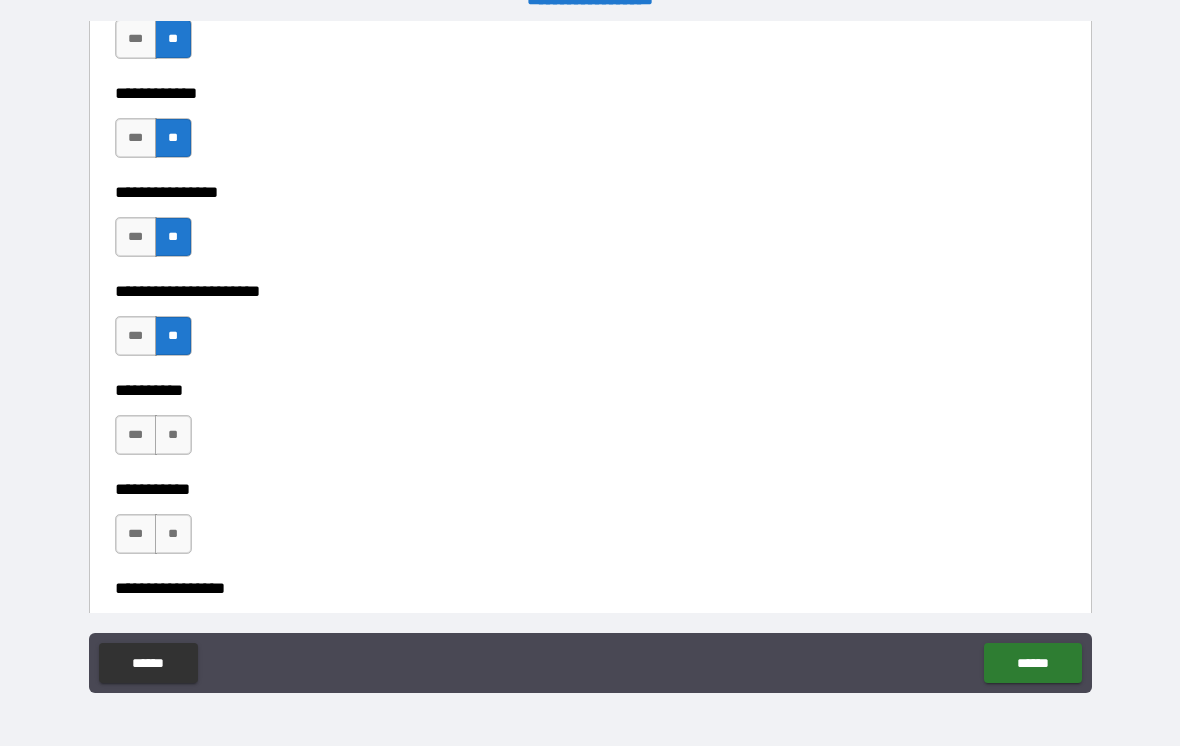 click on "**" at bounding box center [173, 435] 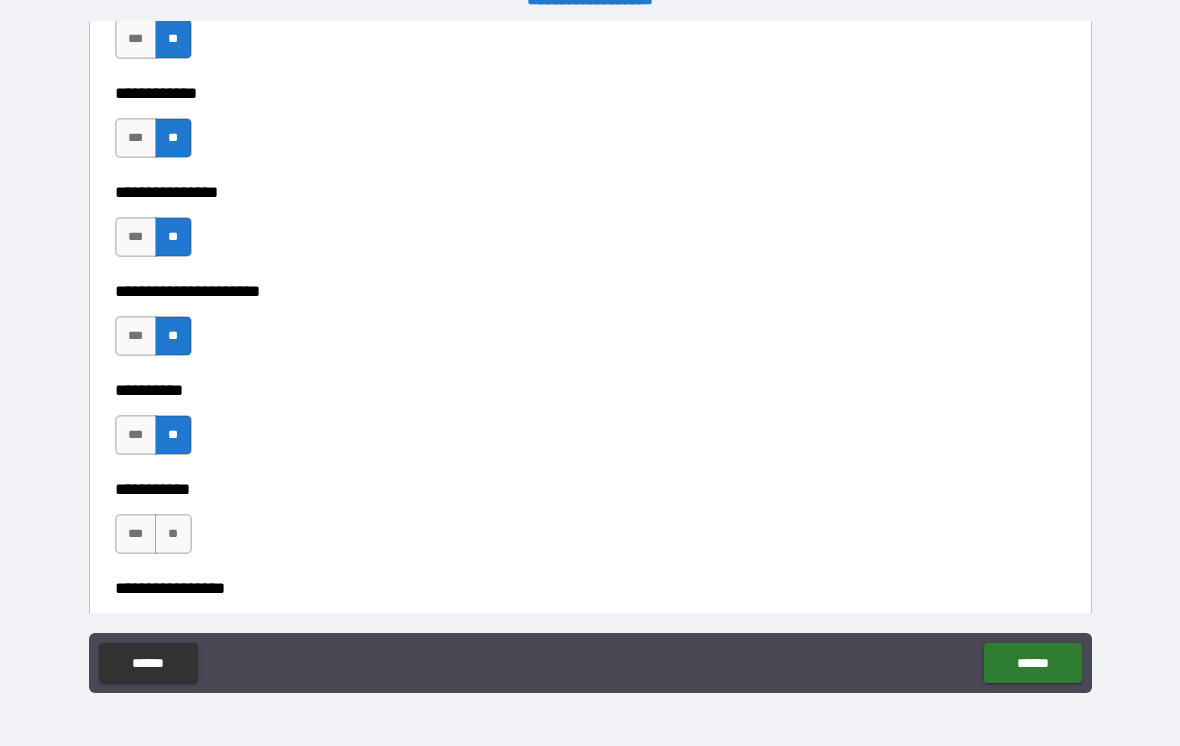 click on "**" at bounding box center [173, 534] 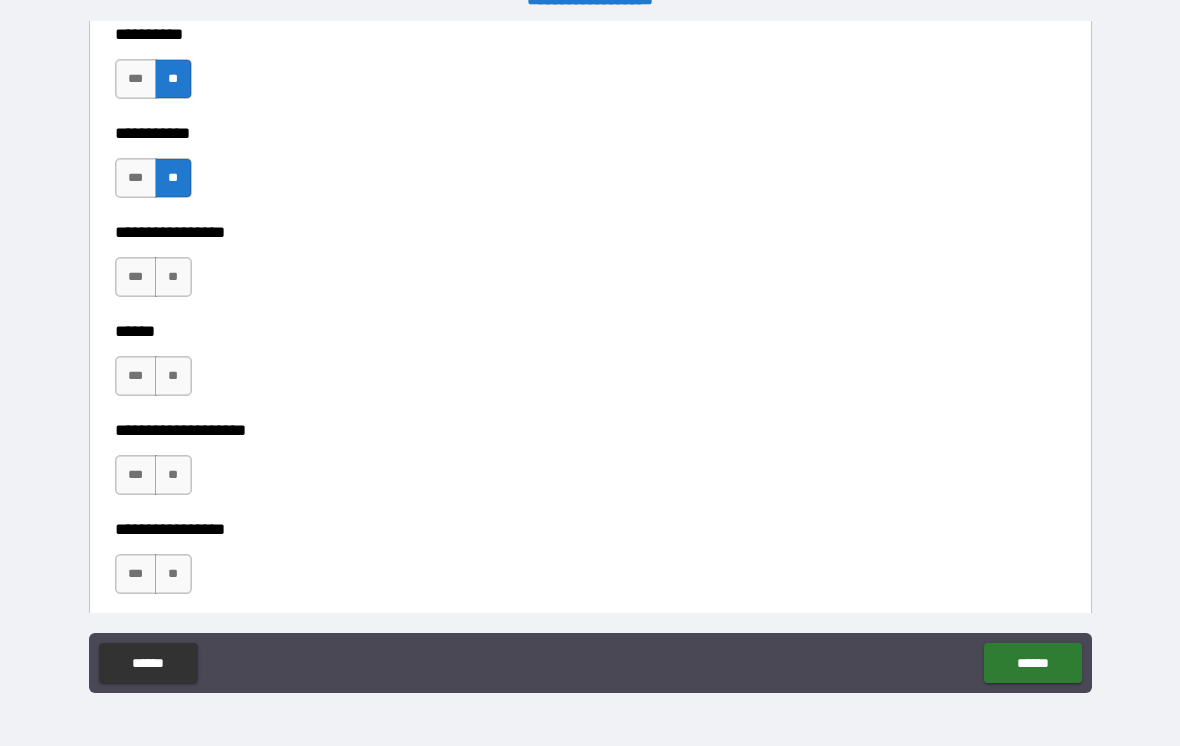 scroll, scrollTop: 6396, scrollLeft: 0, axis: vertical 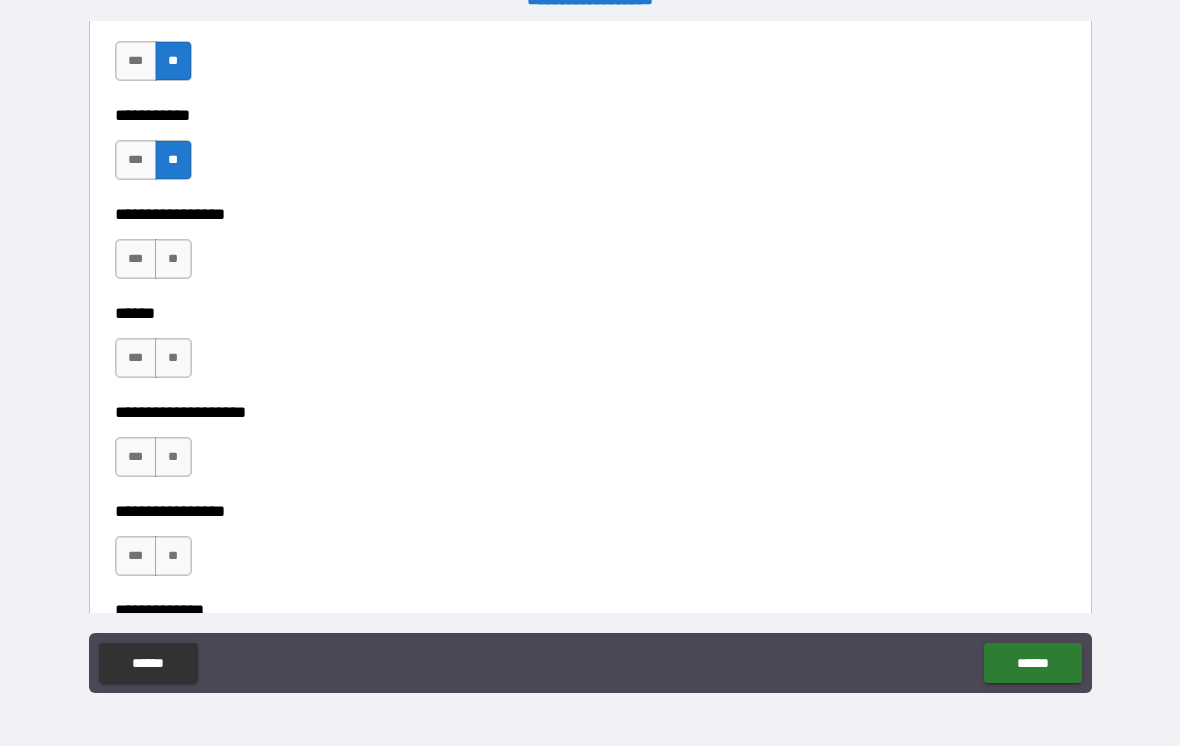 click on "**" at bounding box center (173, 259) 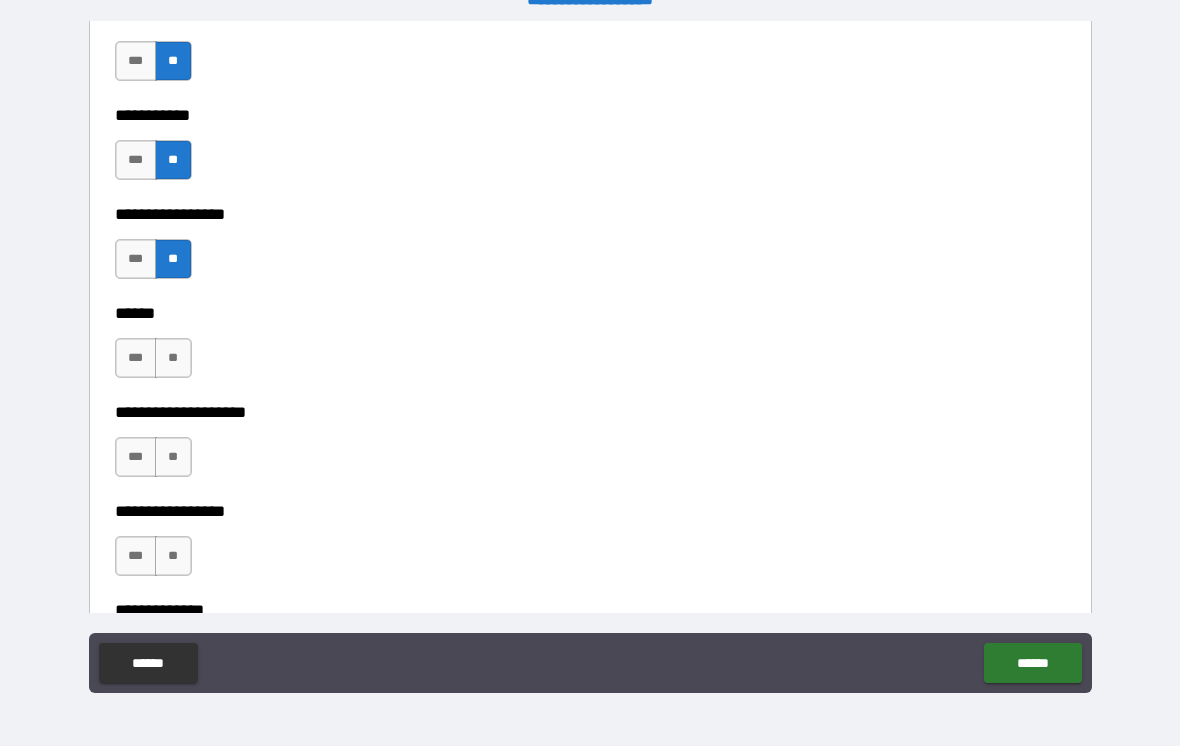 click on "**" at bounding box center (173, 358) 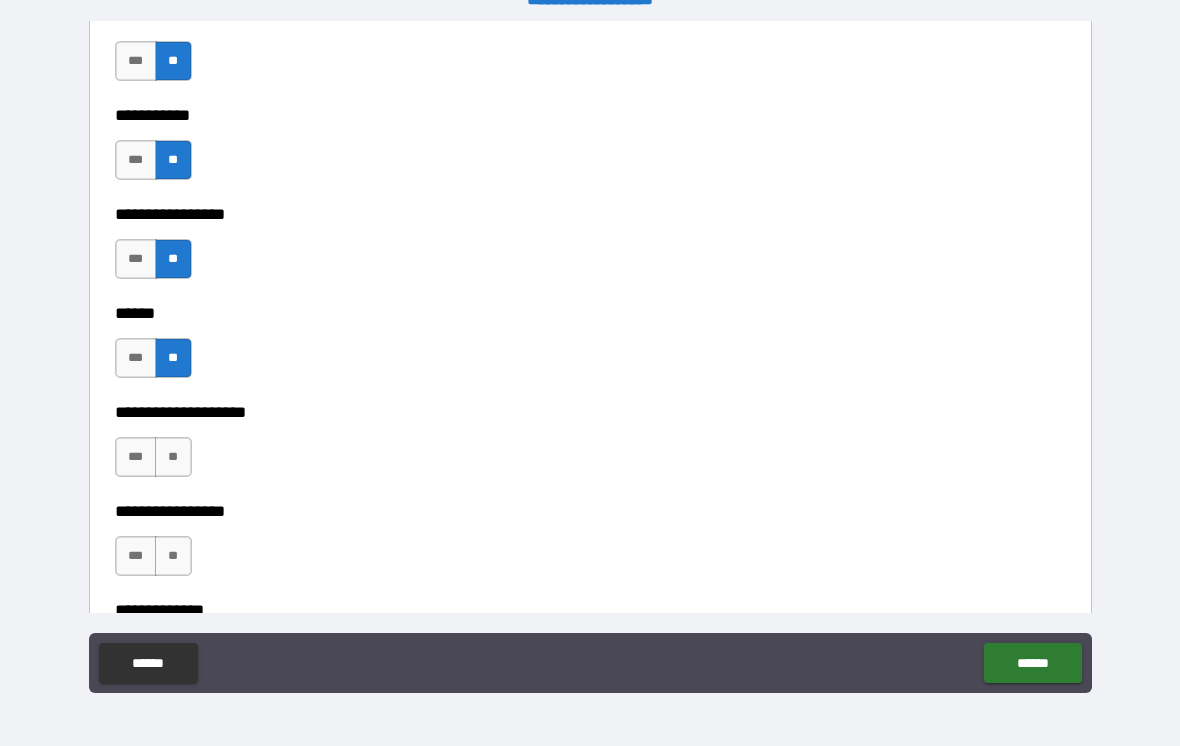 click on "**" at bounding box center (173, 457) 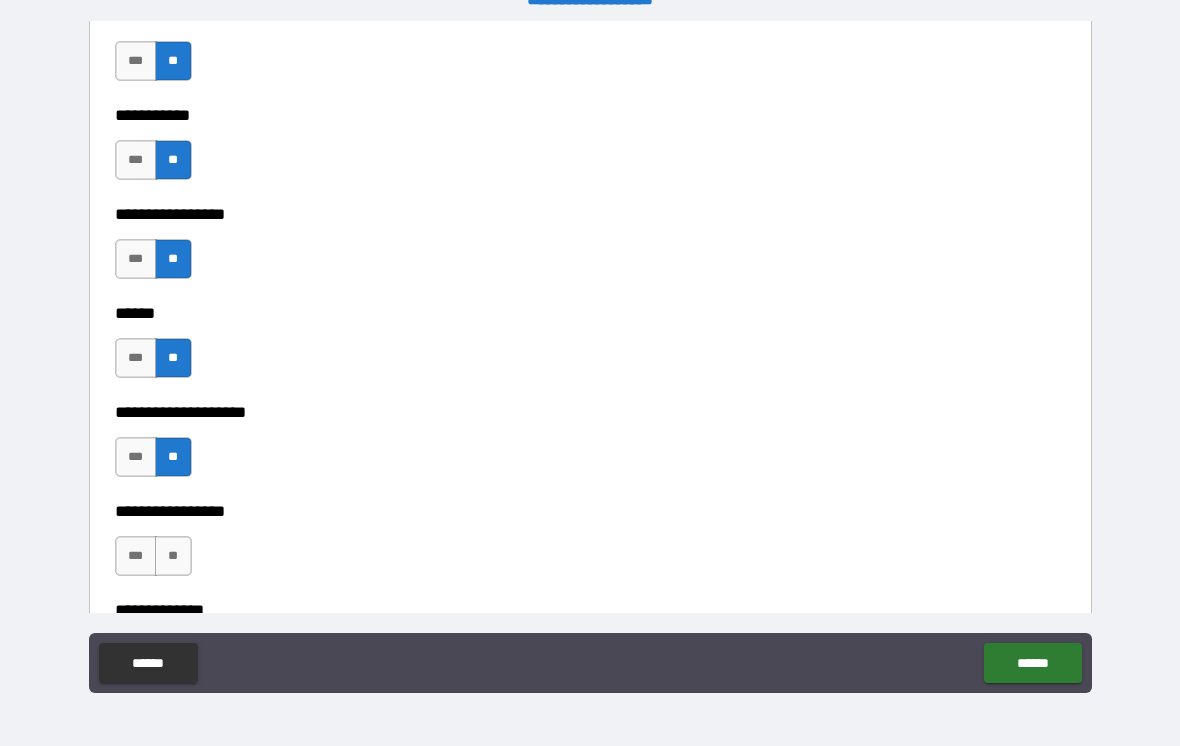 click on "**" at bounding box center [173, 556] 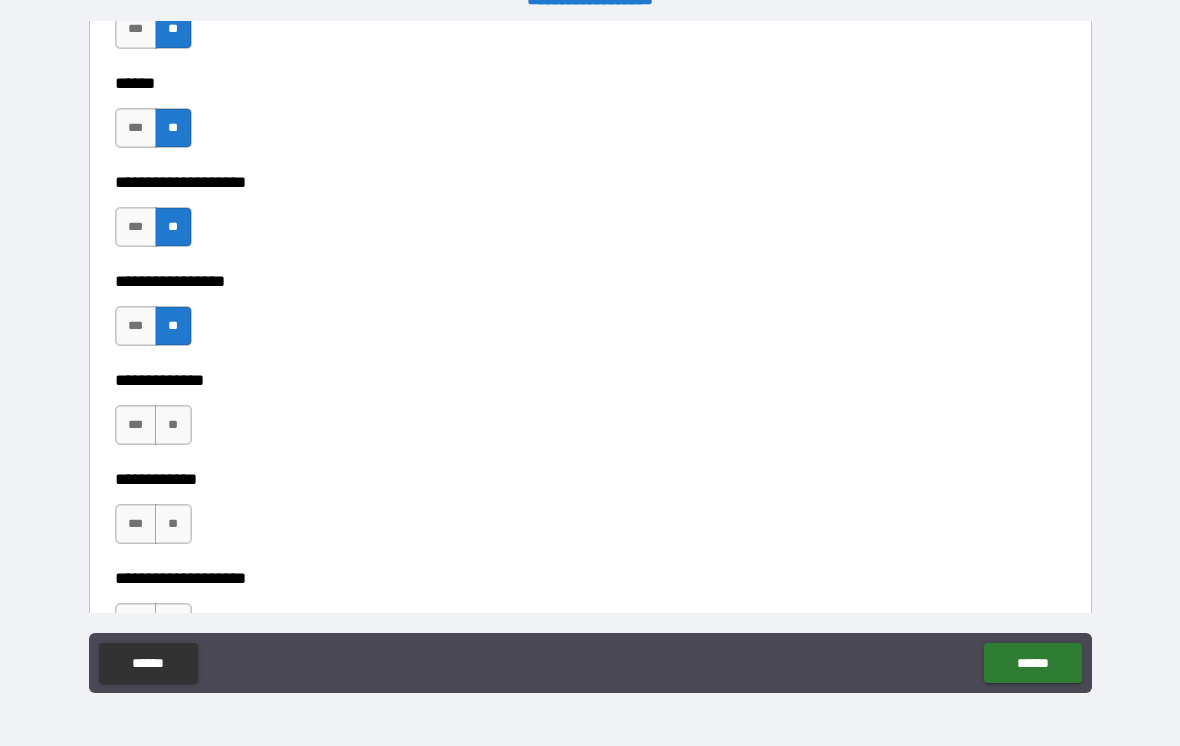 scroll, scrollTop: 6621, scrollLeft: 0, axis: vertical 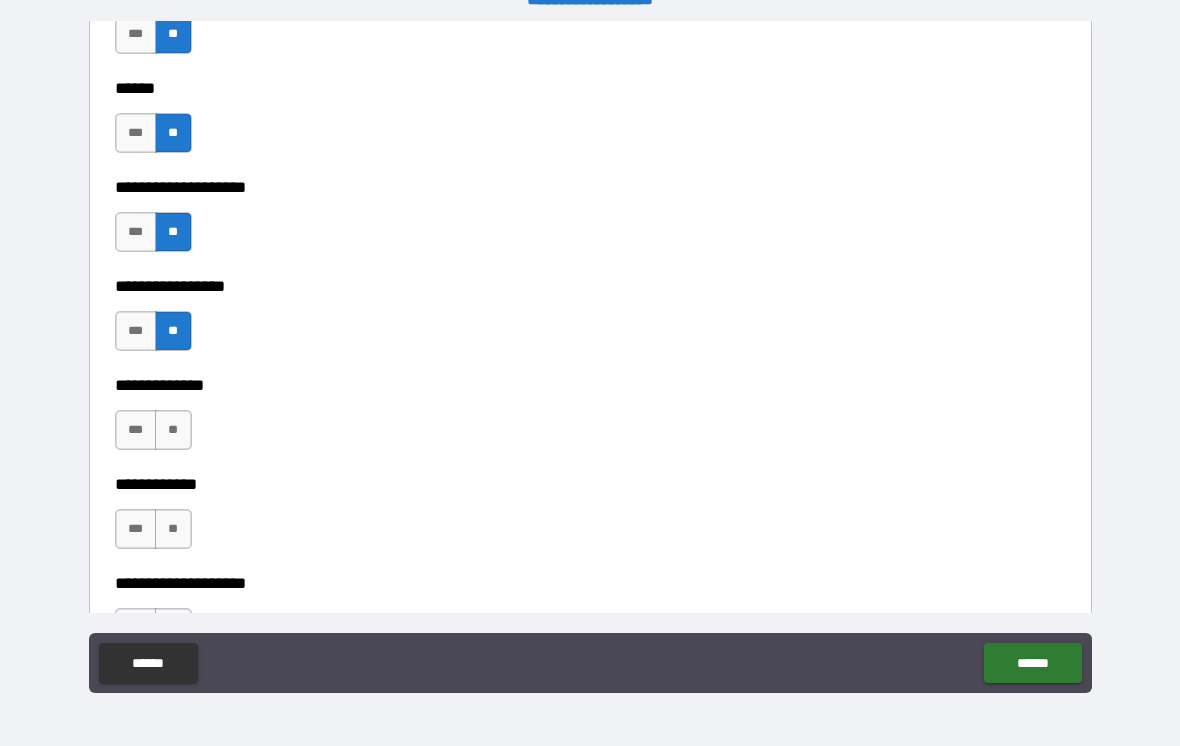 click on "**" at bounding box center [173, 430] 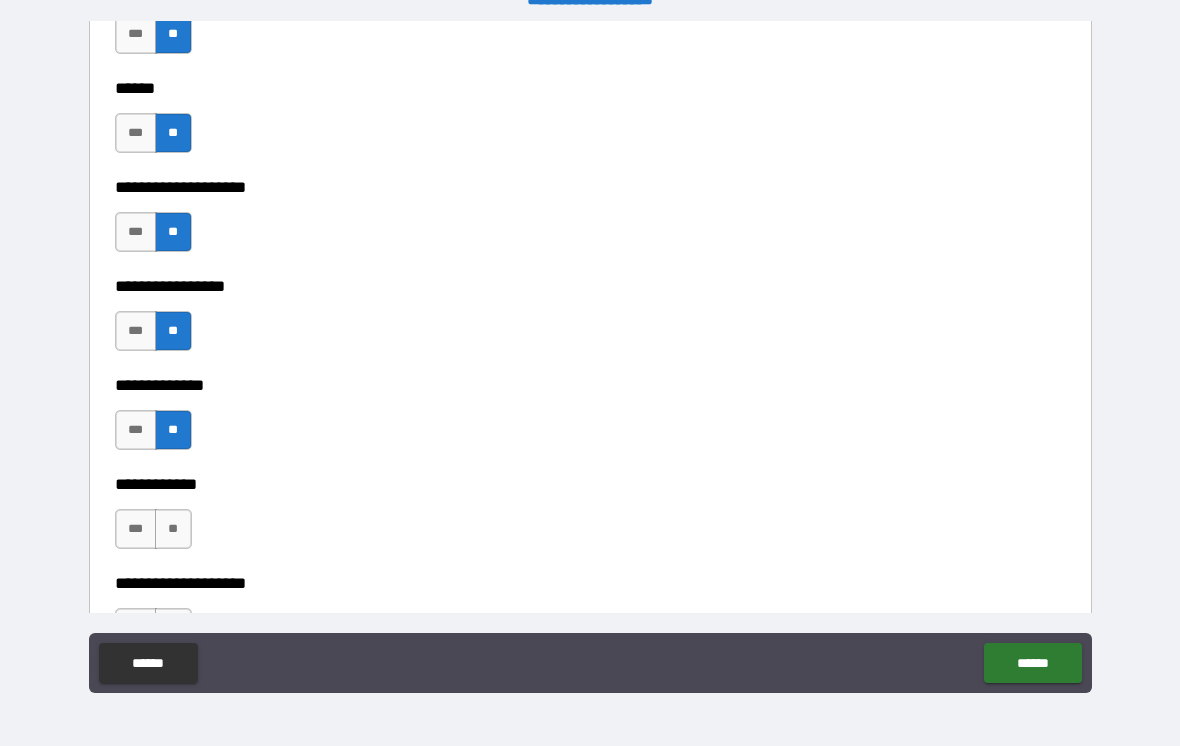 click on "**" at bounding box center (173, 529) 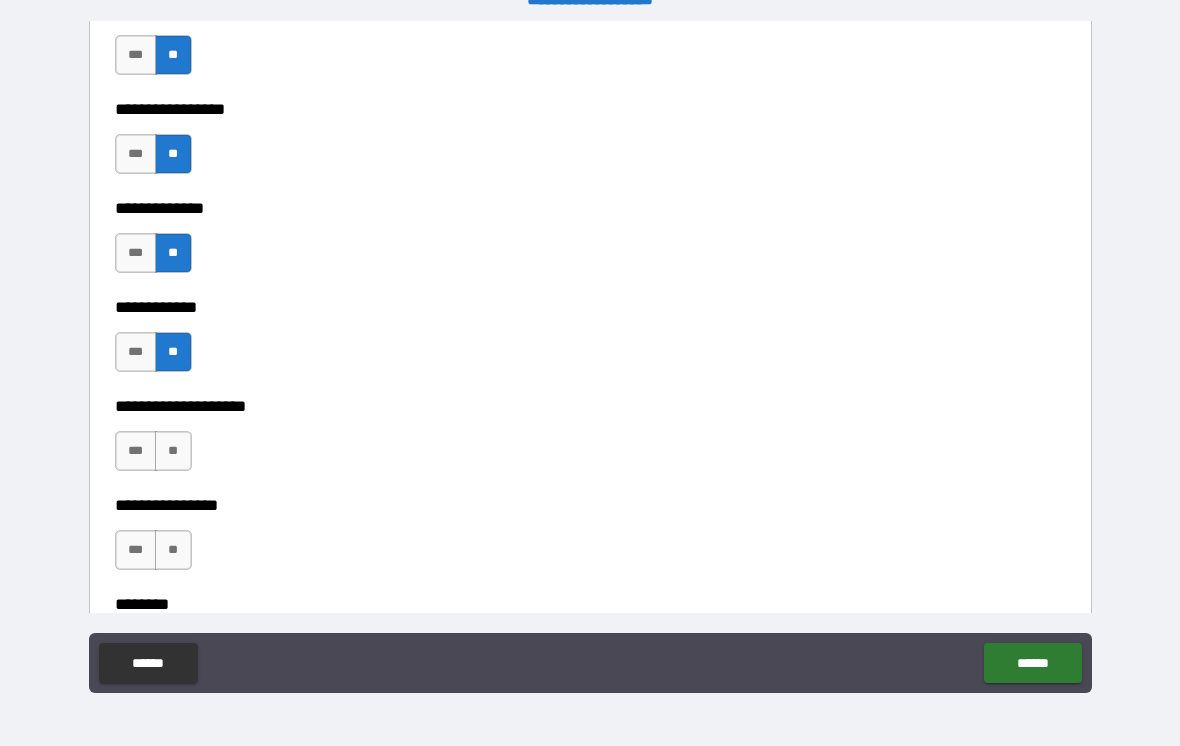 scroll, scrollTop: 6838, scrollLeft: 0, axis: vertical 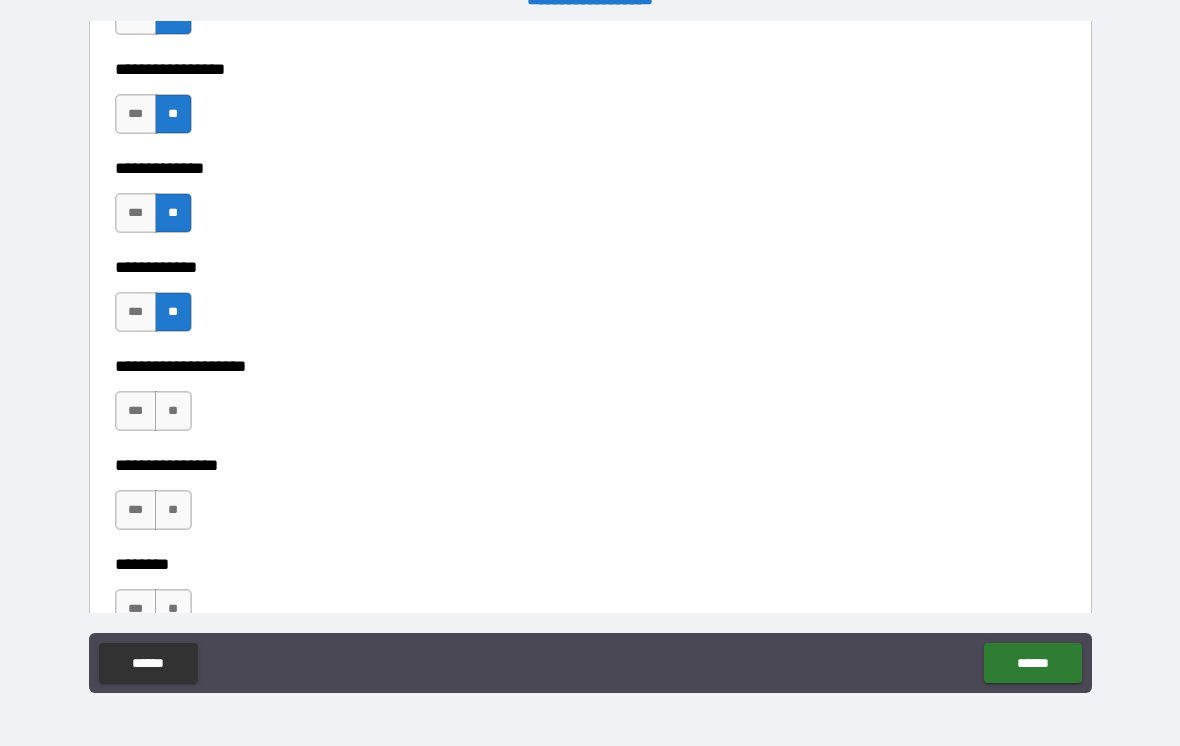 click on "**" at bounding box center (173, 411) 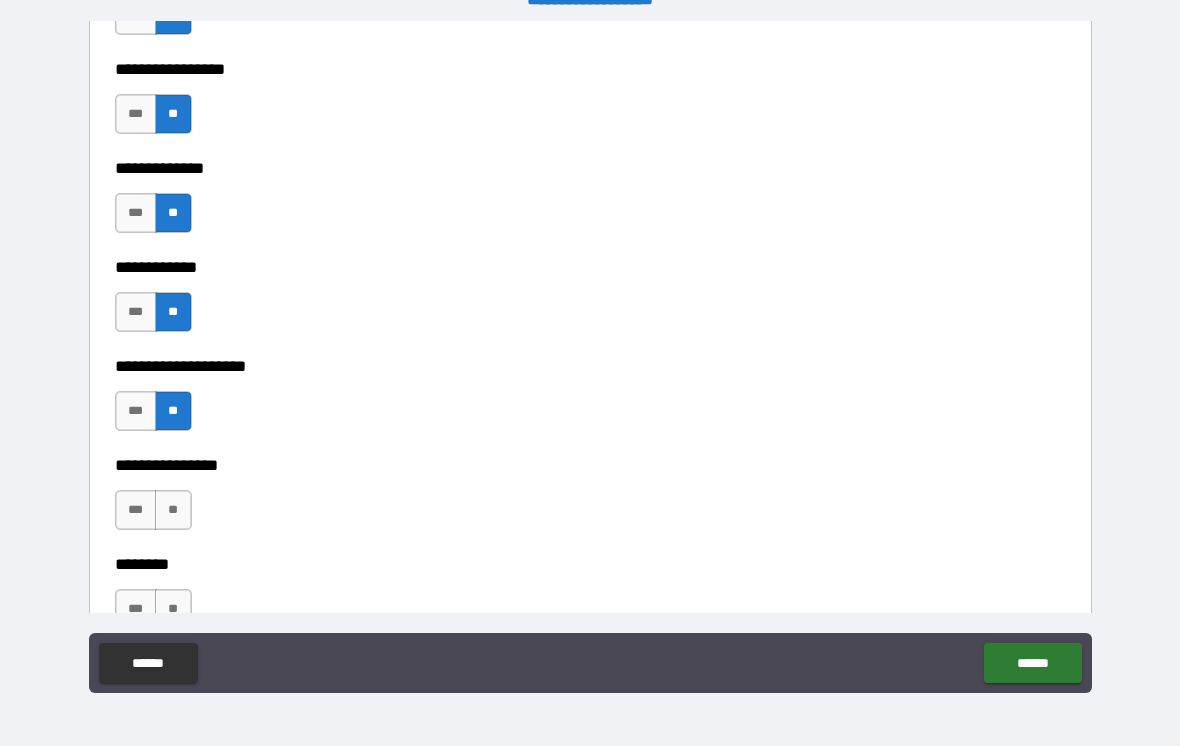 click on "**" at bounding box center (173, 510) 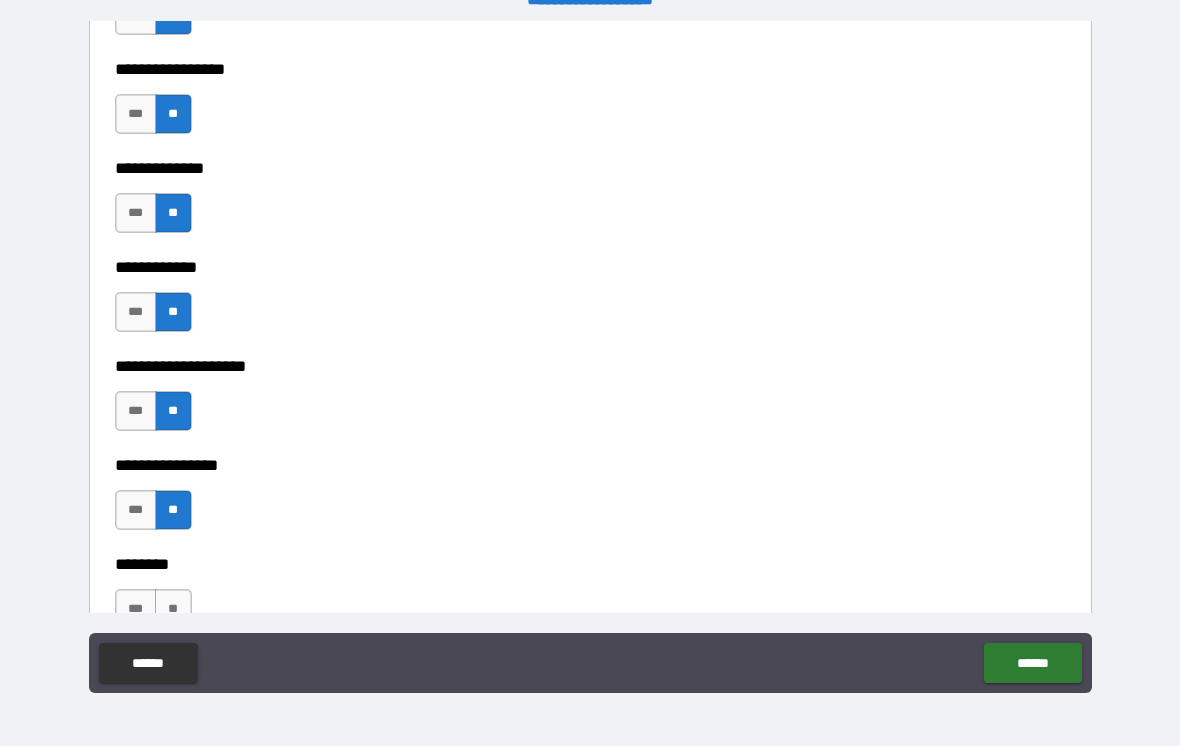 click on "**" at bounding box center (173, 609) 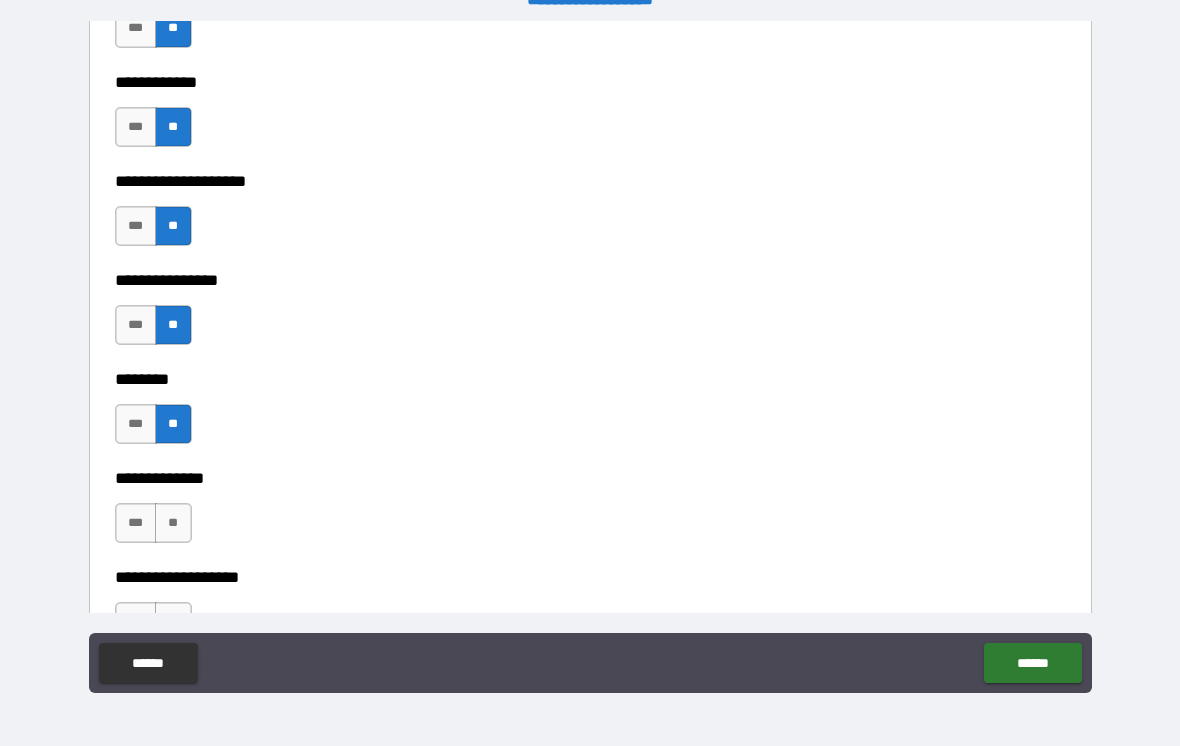 scroll, scrollTop: 7102, scrollLeft: 0, axis: vertical 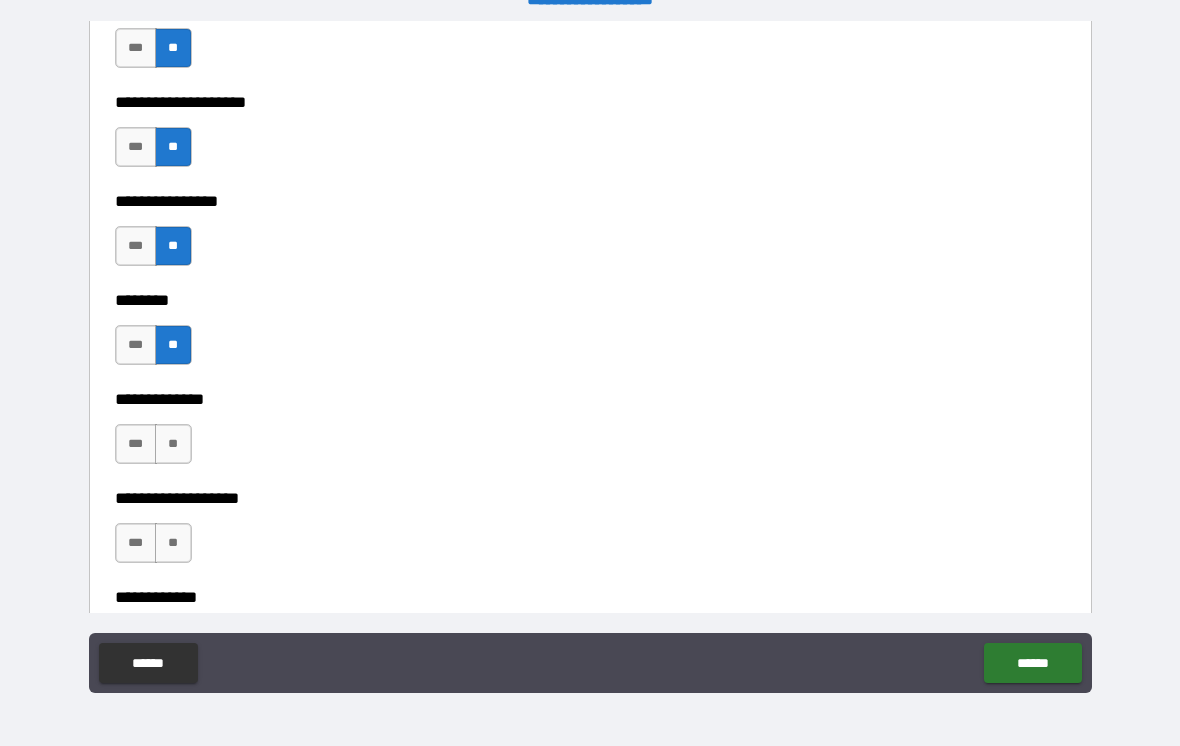 click on "**" at bounding box center [173, 444] 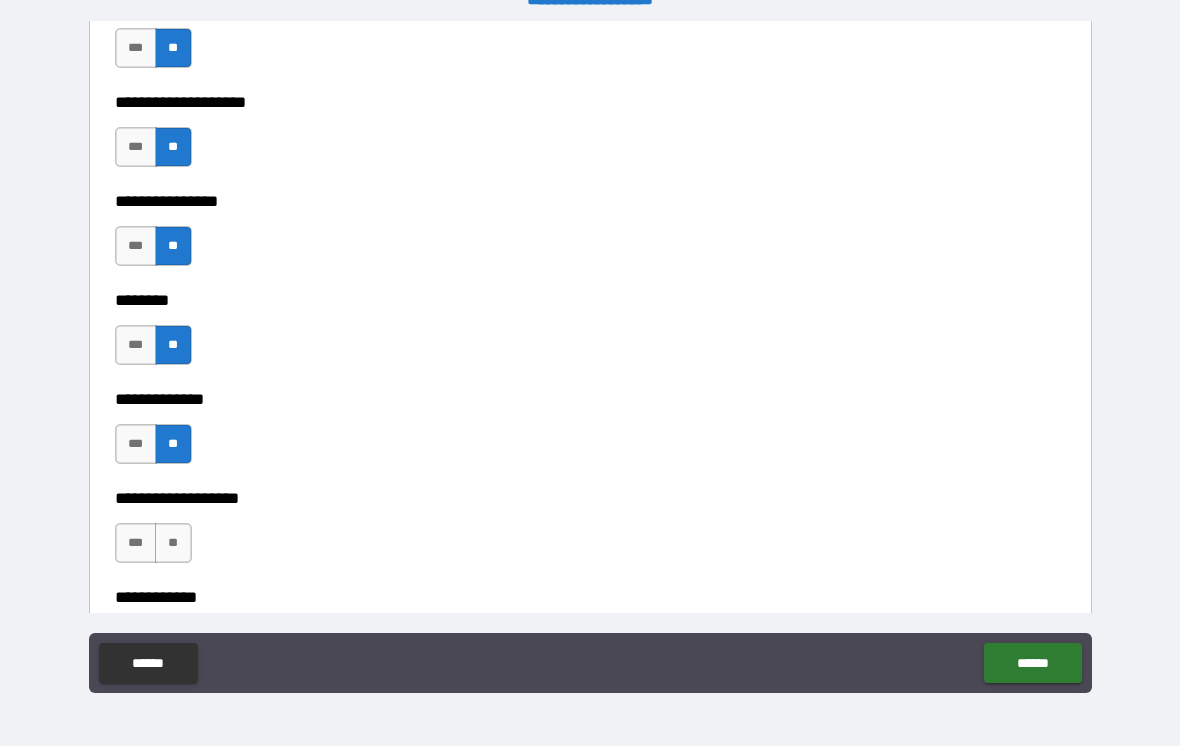 click on "**" at bounding box center (173, 543) 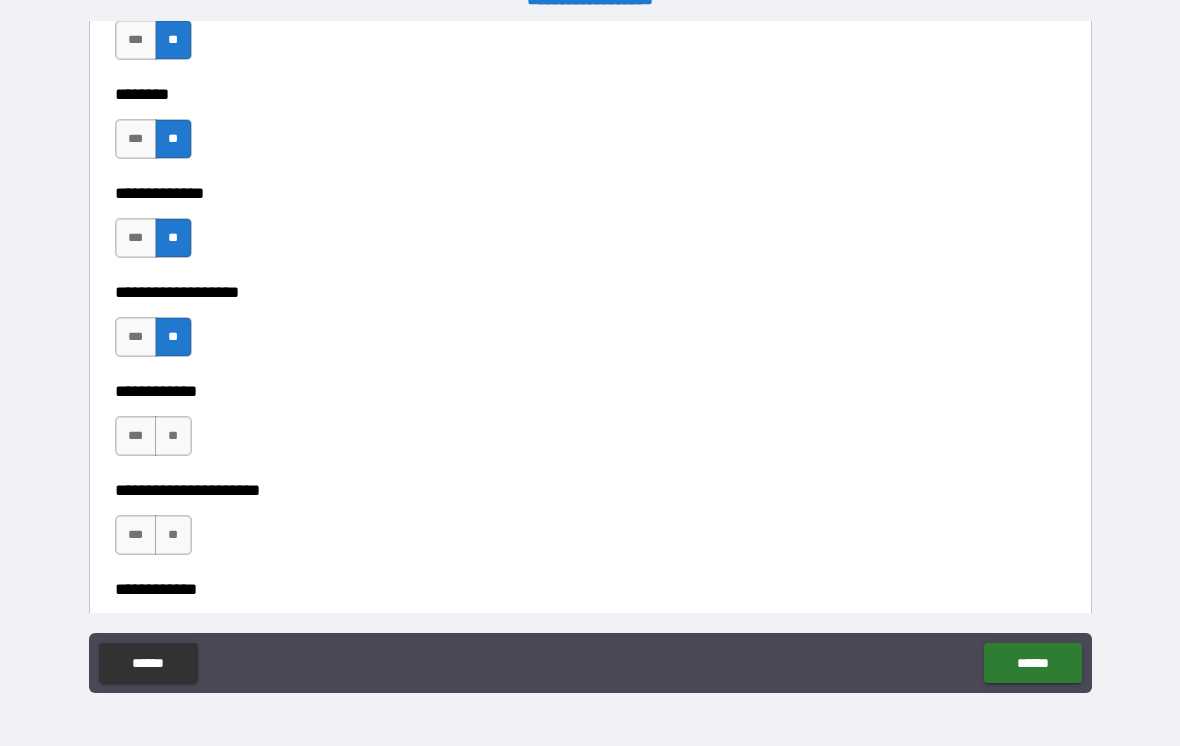 scroll, scrollTop: 7323, scrollLeft: 0, axis: vertical 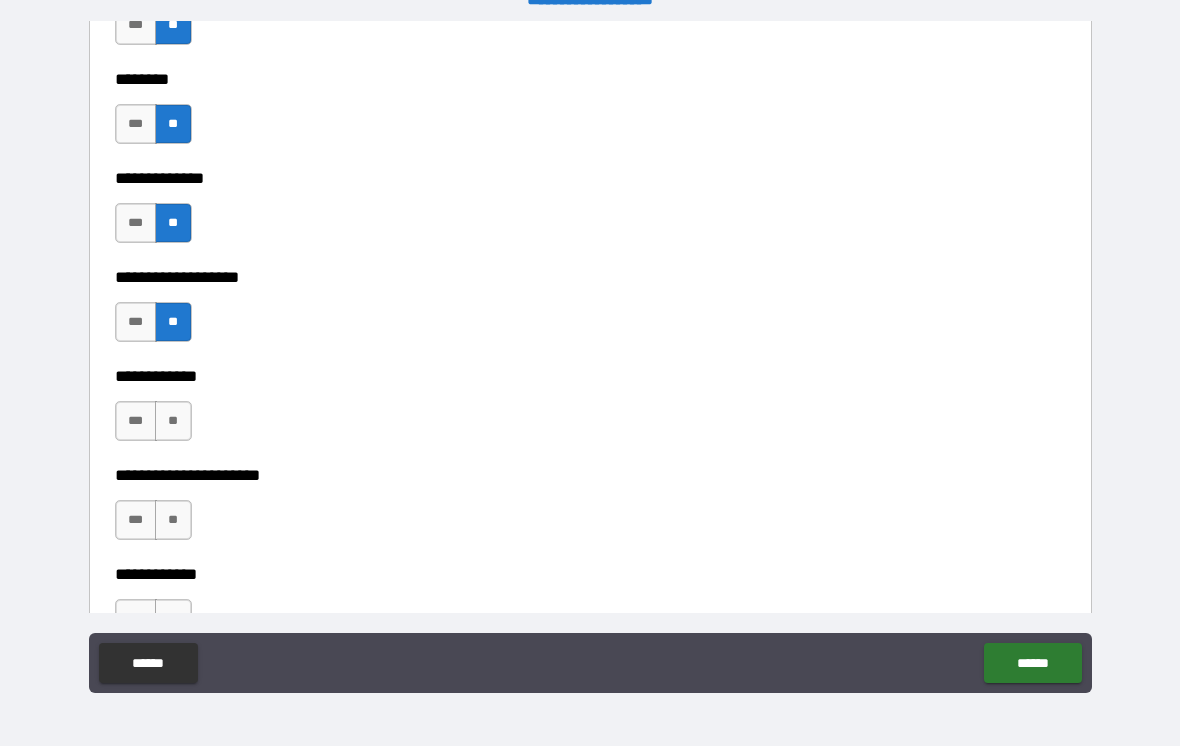 click on "**" at bounding box center [173, 421] 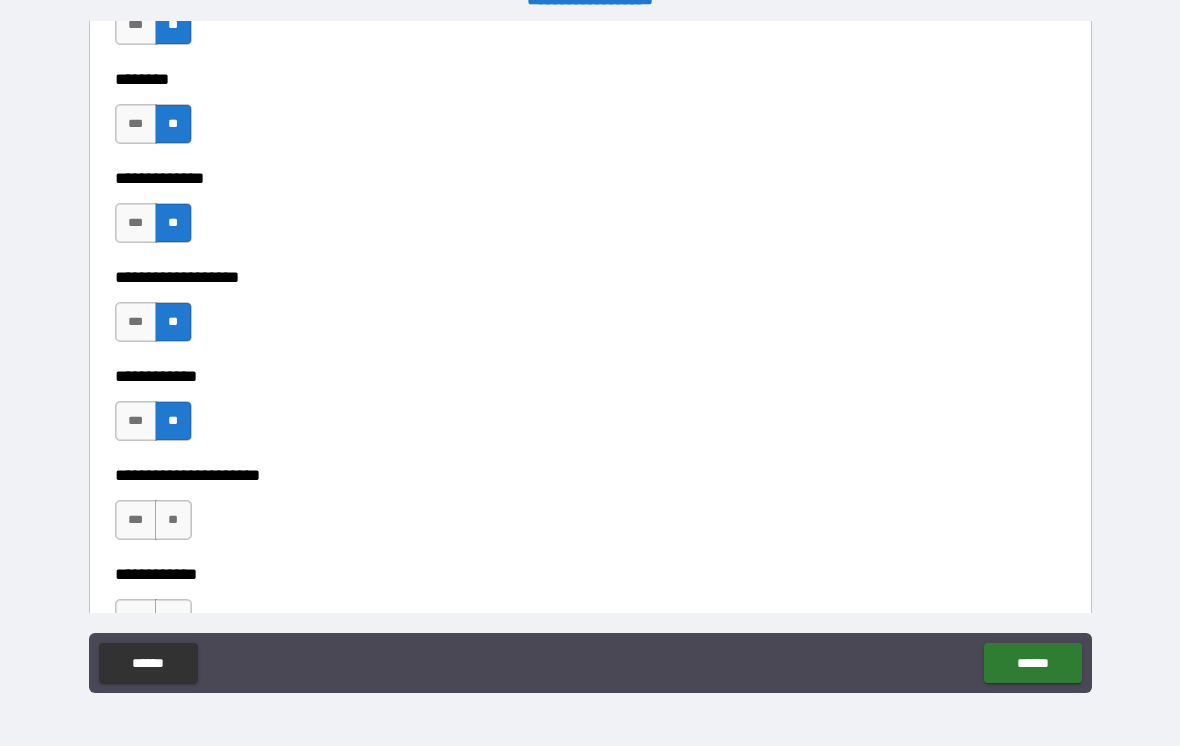 click on "**" at bounding box center (173, 520) 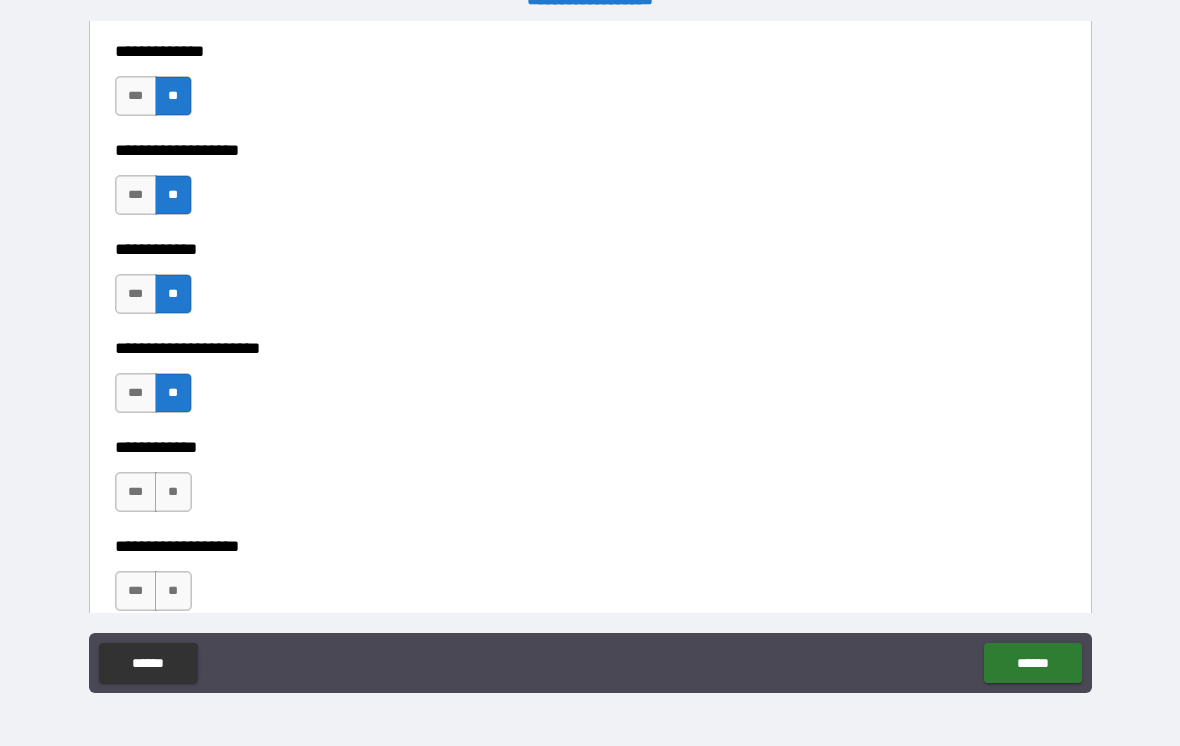 scroll 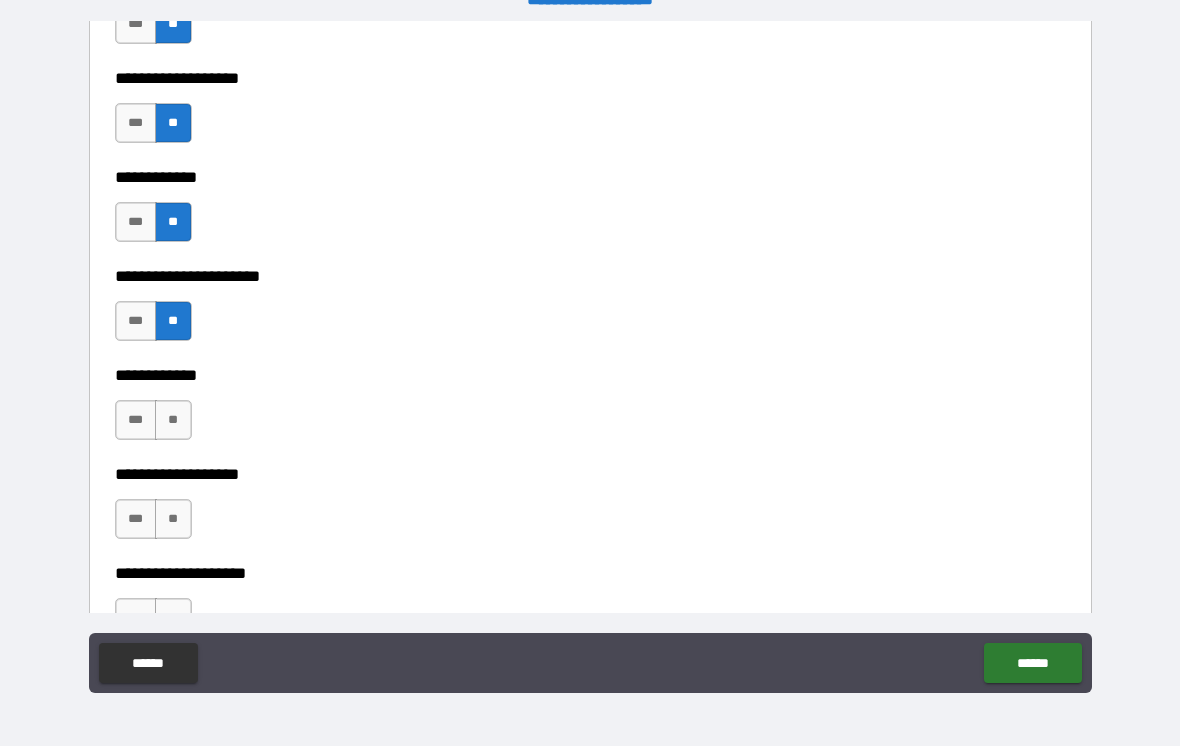 click on "**" at bounding box center [173, 420] 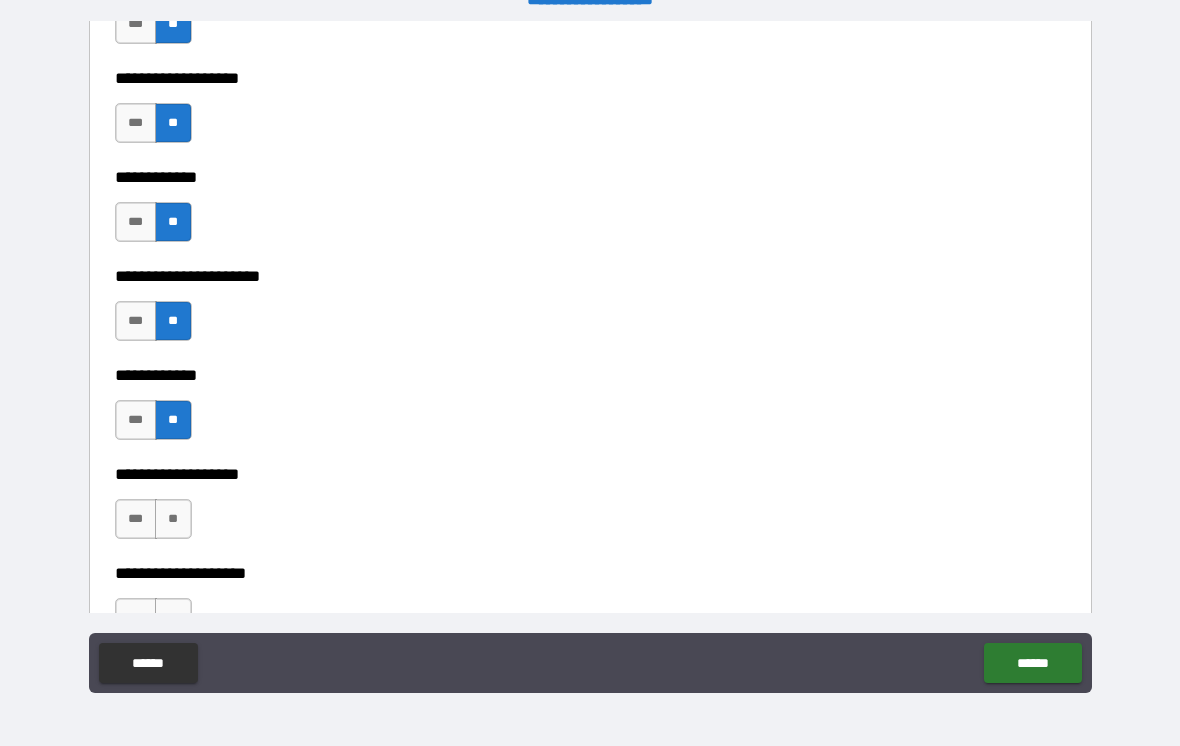 click on "**" at bounding box center [173, 519] 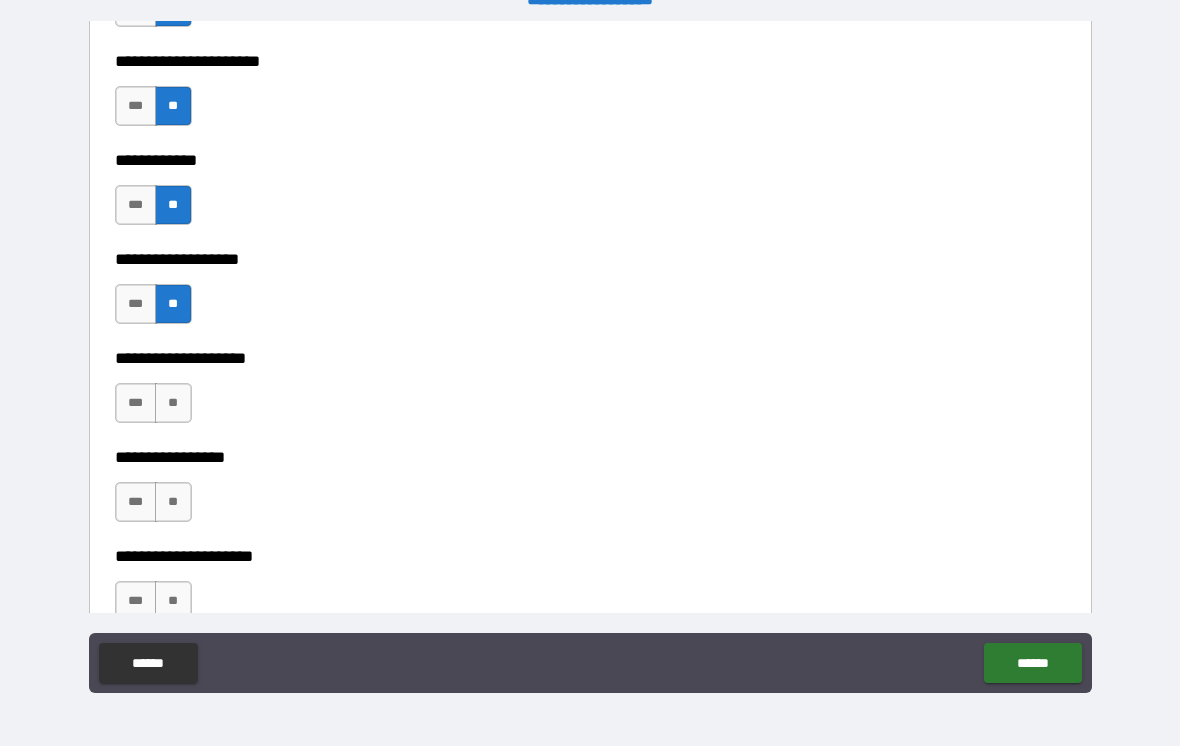 click on "**" at bounding box center (173, 403) 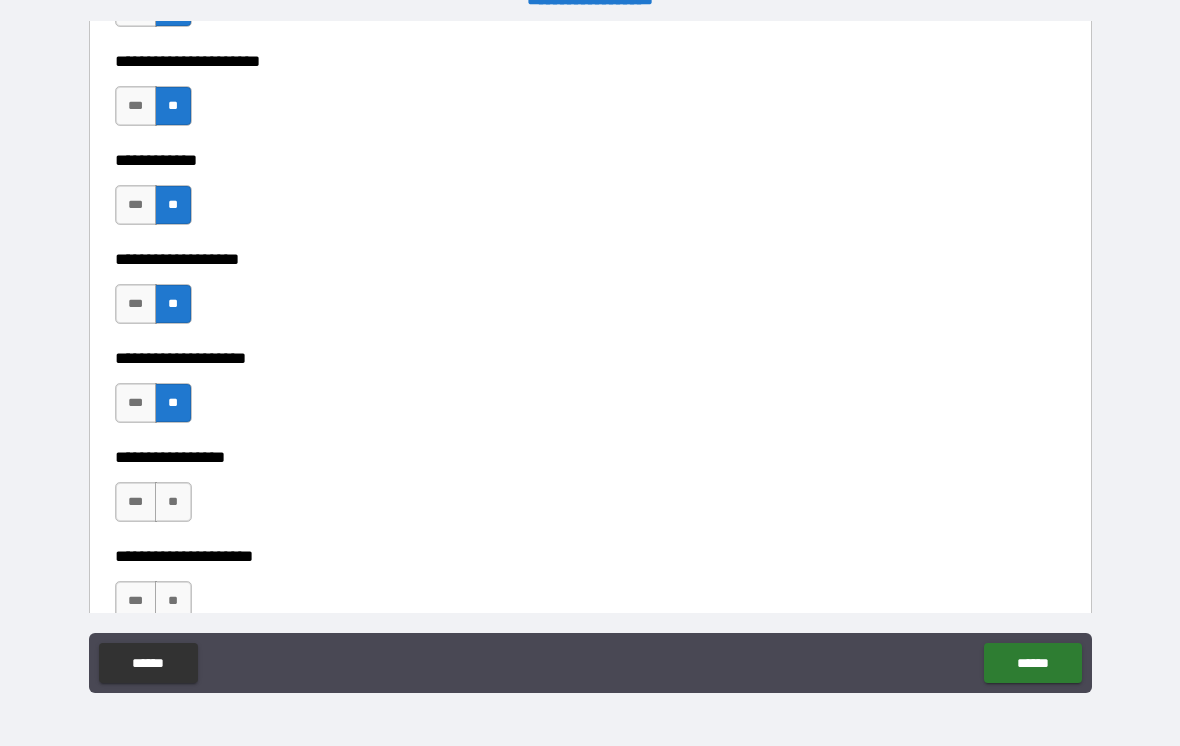 click on "**" at bounding box center (173, 502) 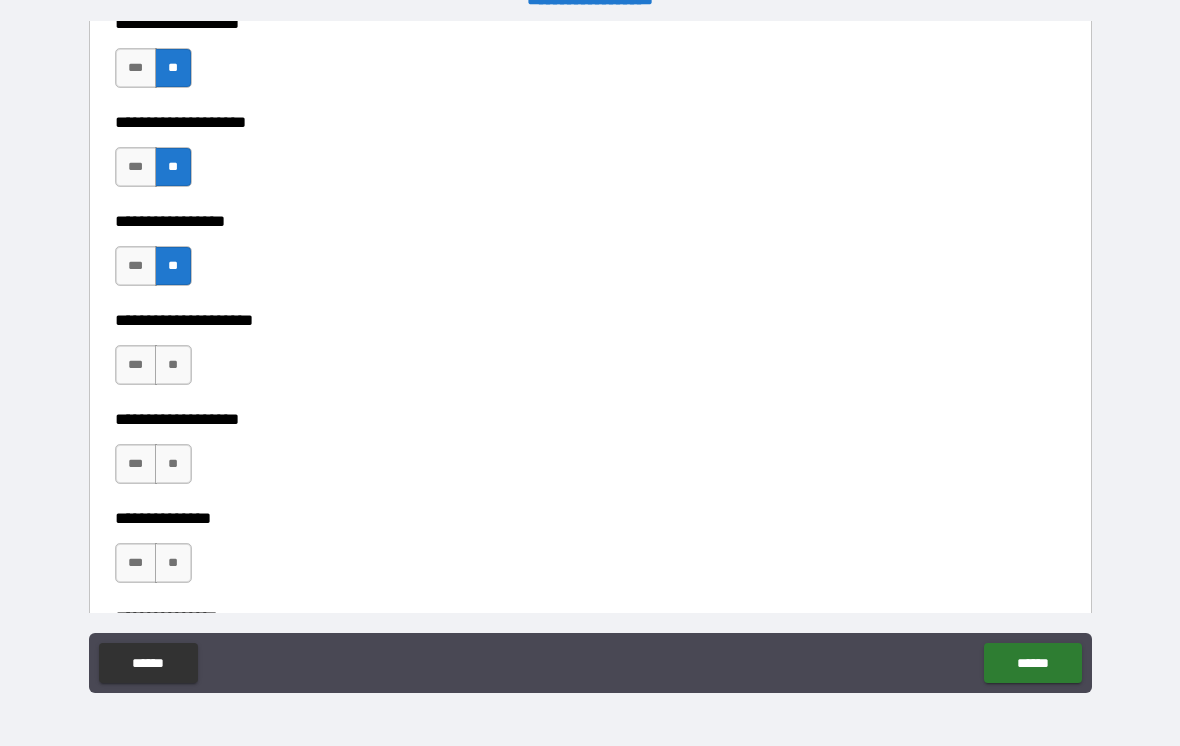 click on "**" at bounding box center (173, 365) 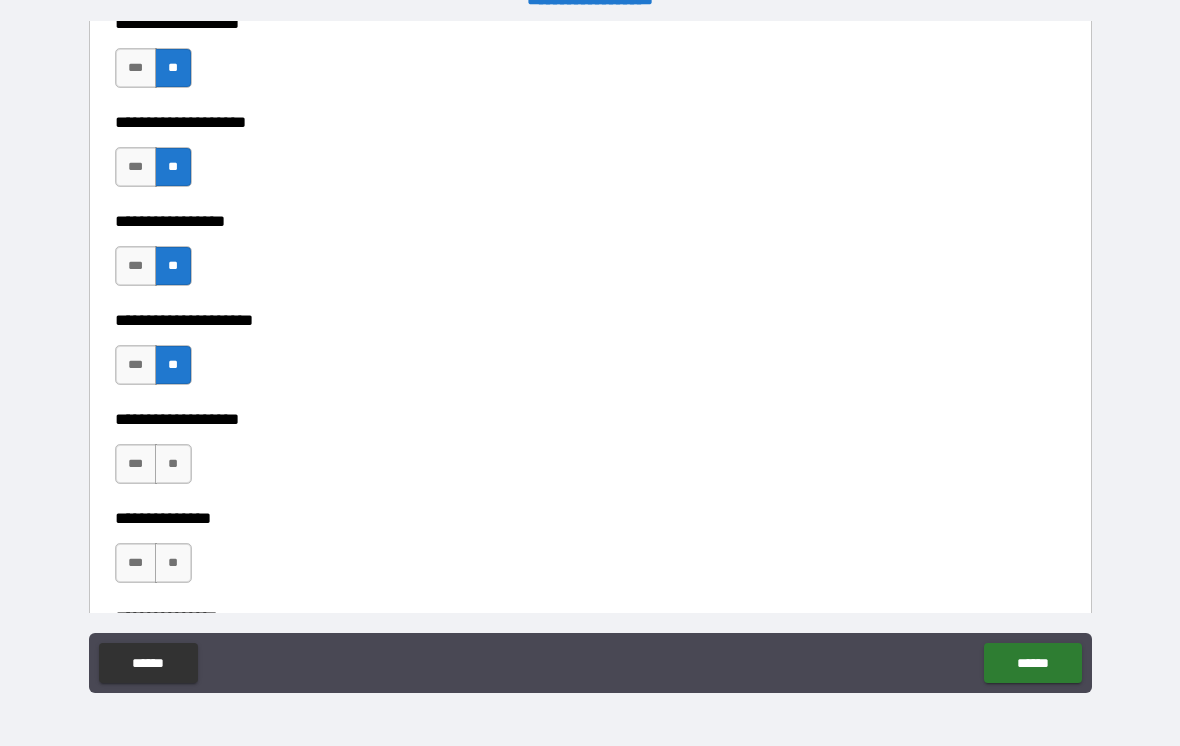 click on "**" at bounding box center (173, 464) 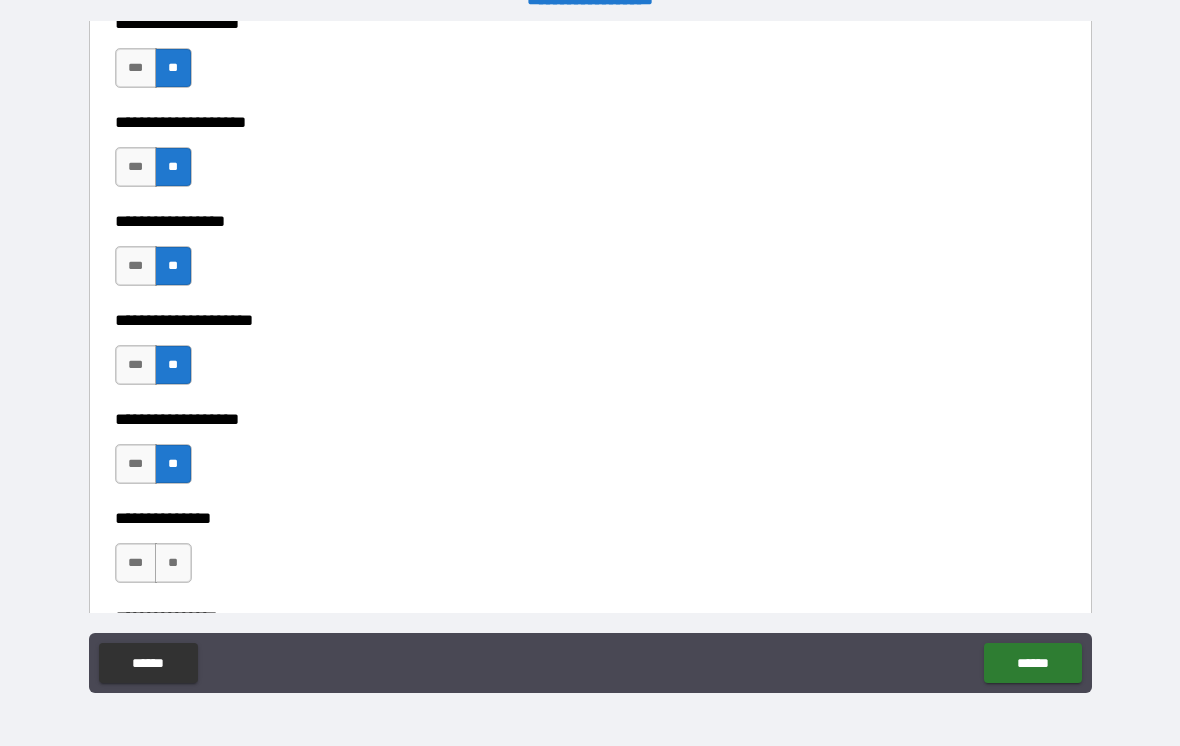 click on "**" at bounding box center (173, 563) 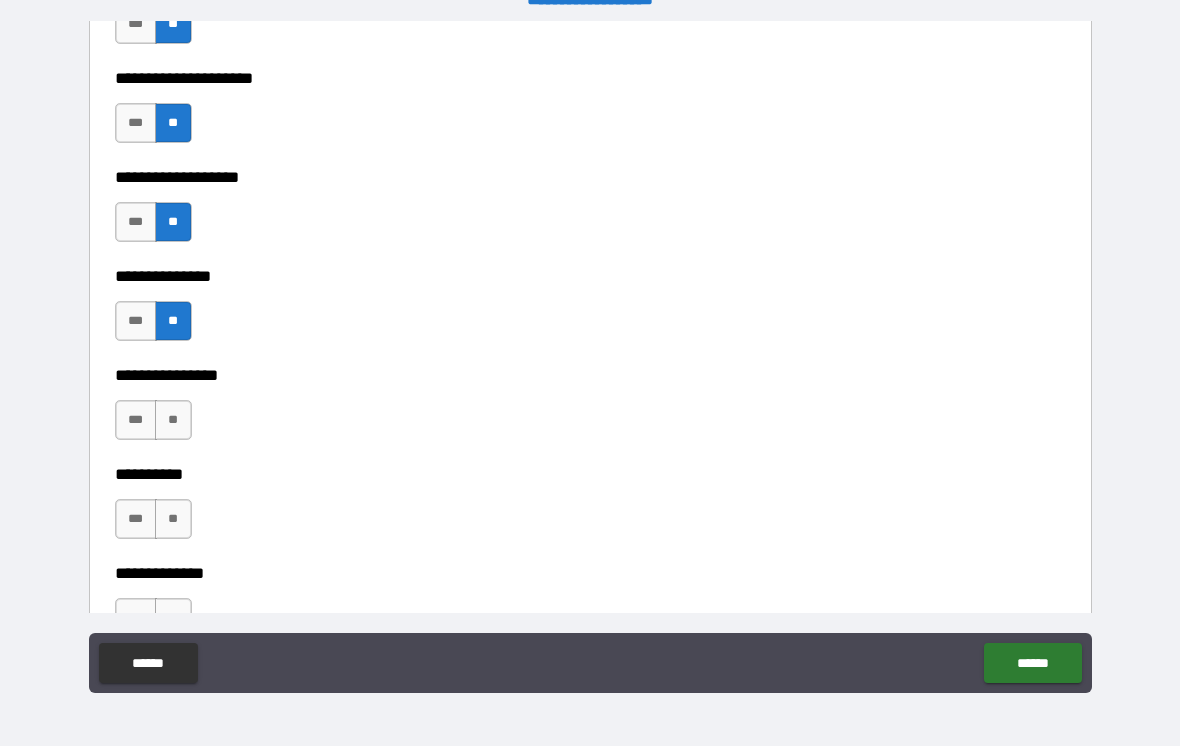 click on "**" at bounding box center (173, 420) 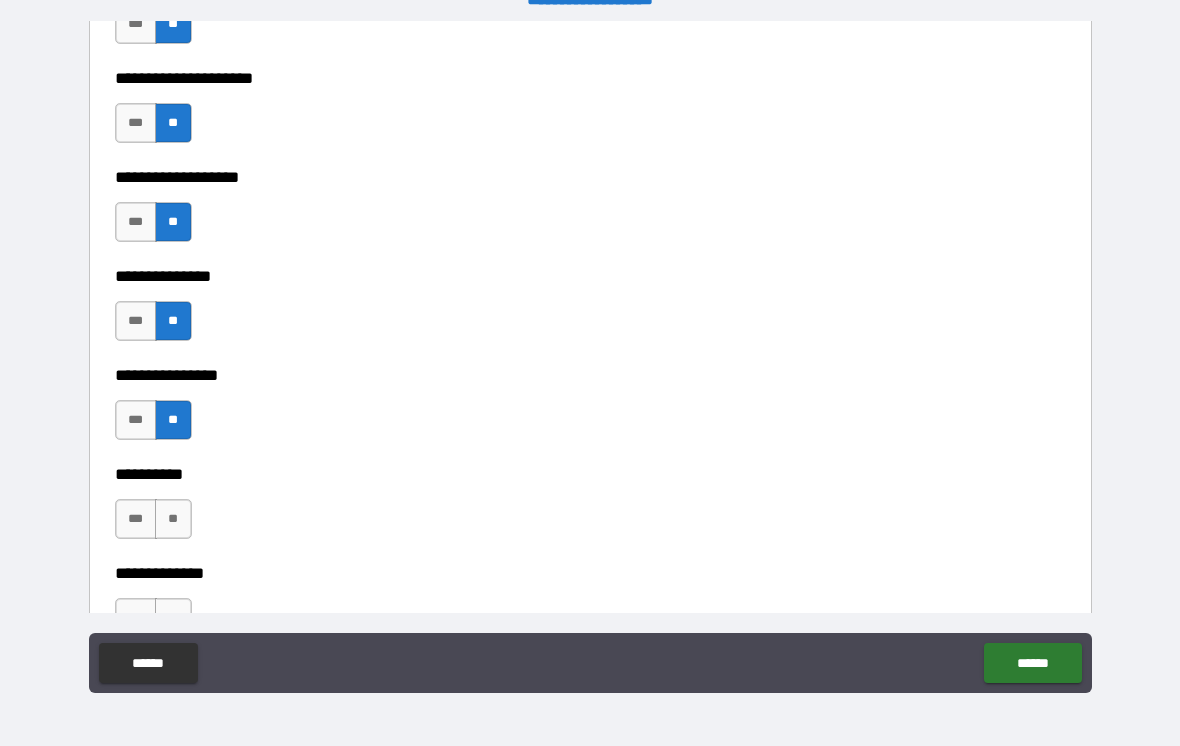 click on "**" at bounding box center (173, 519) 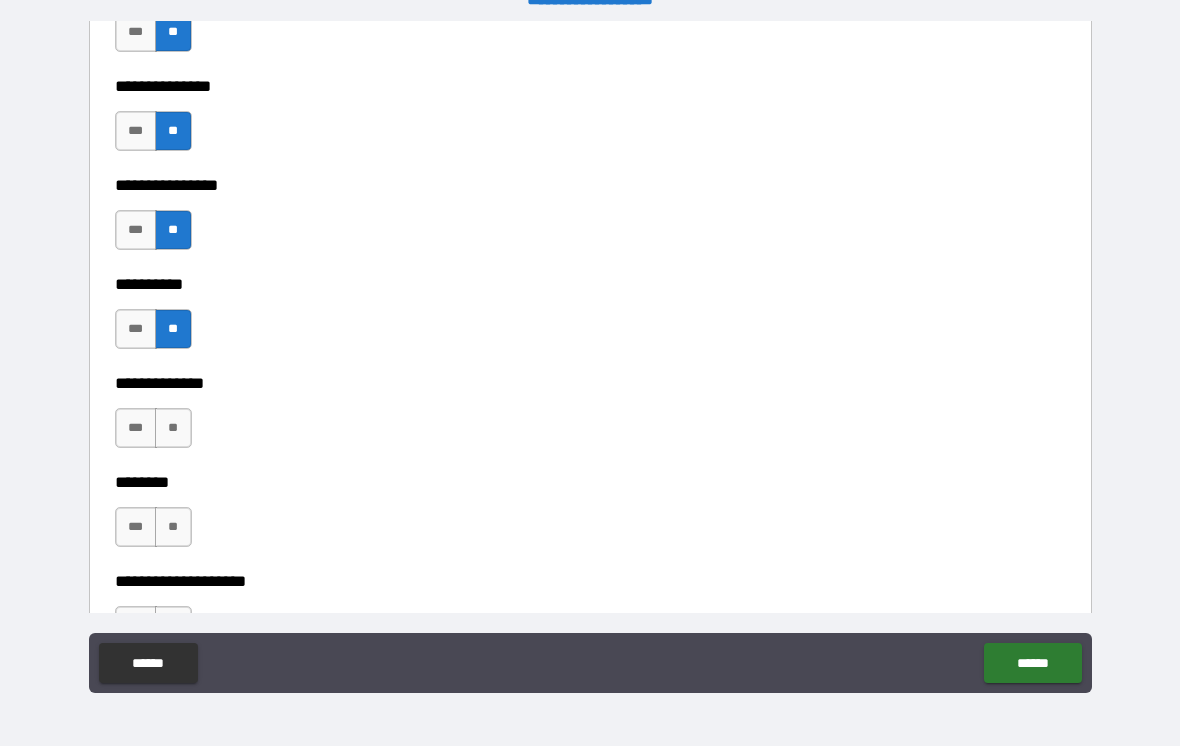 click on "**" at bounding box center [173, 428] 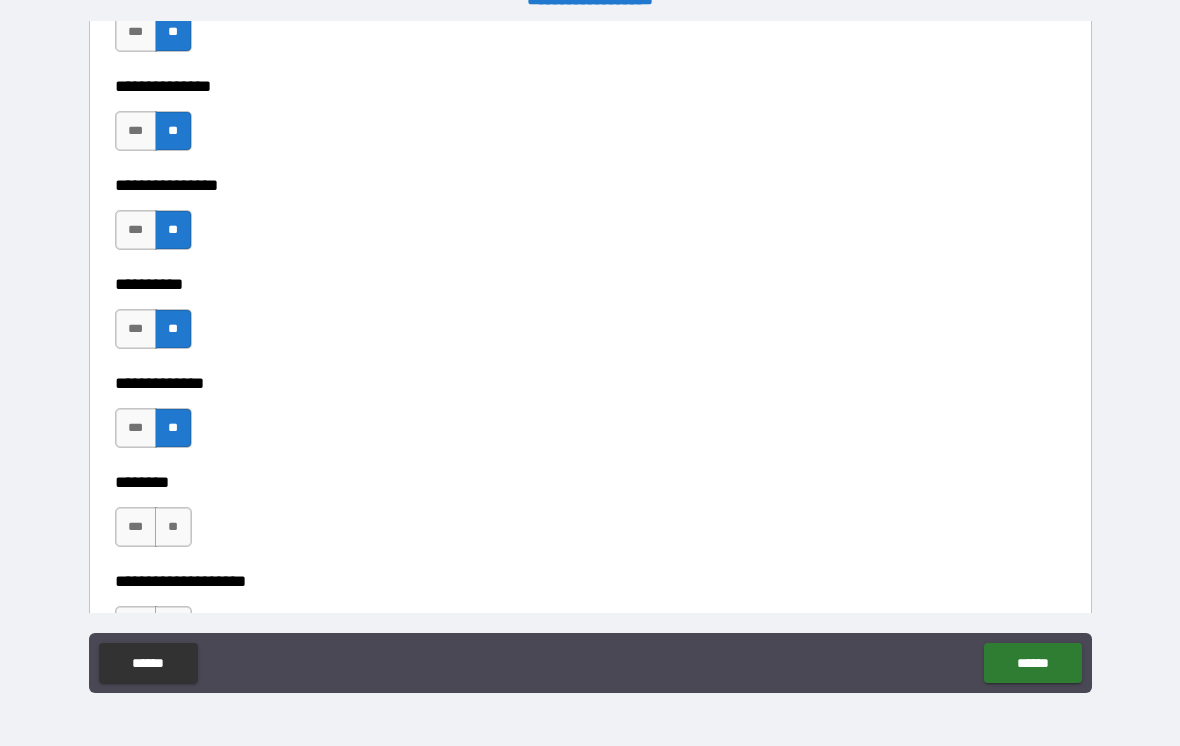 click on "**" at bounding box center [173, 527] 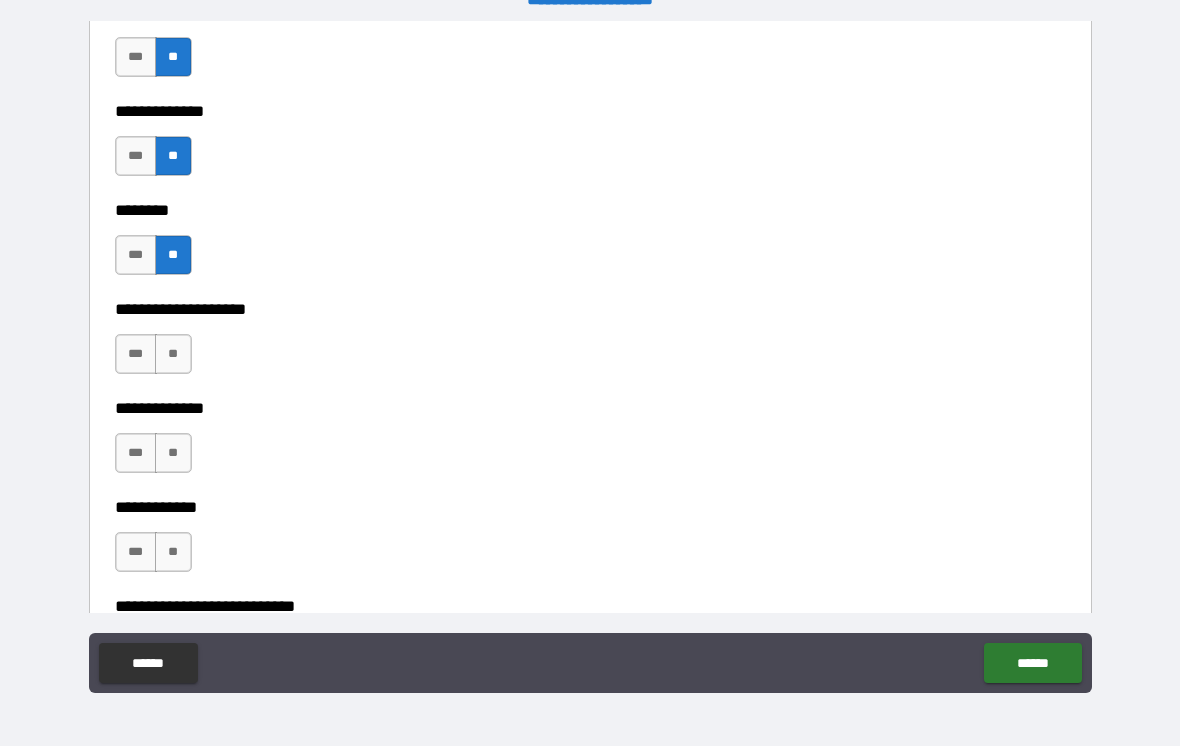 click on "**" at bounding box center (173, 354) 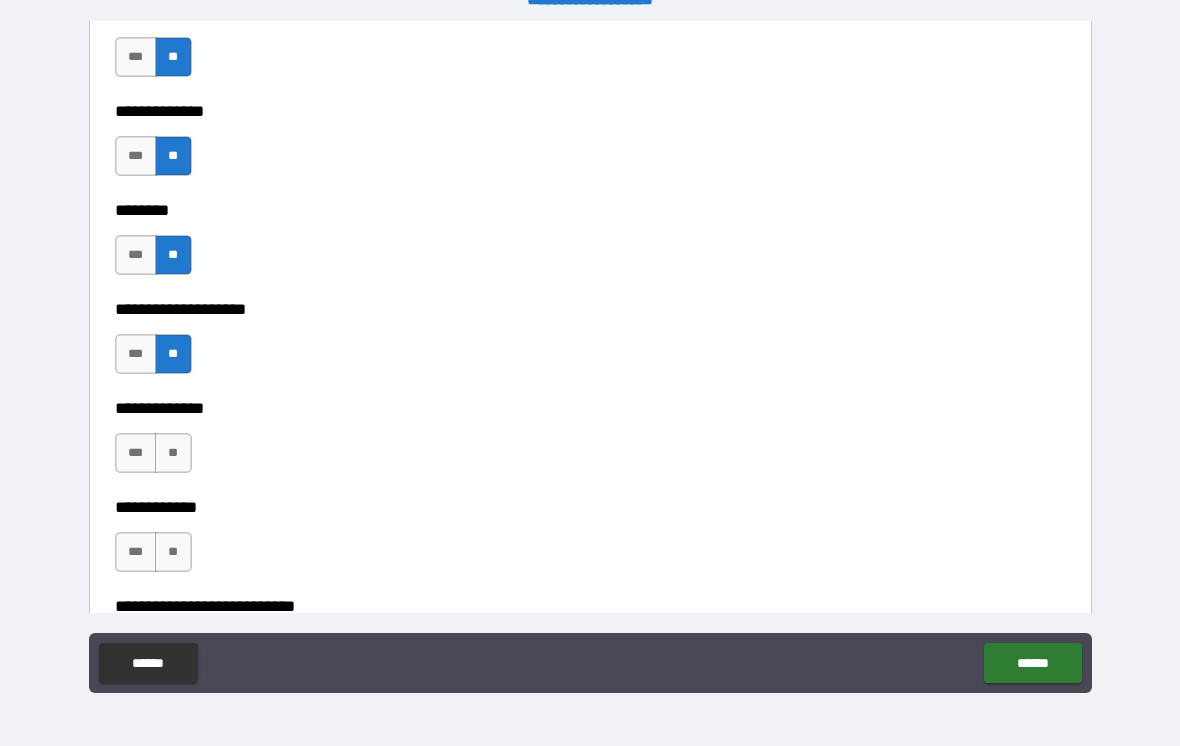click on "**" at bounding box center (173, 453) 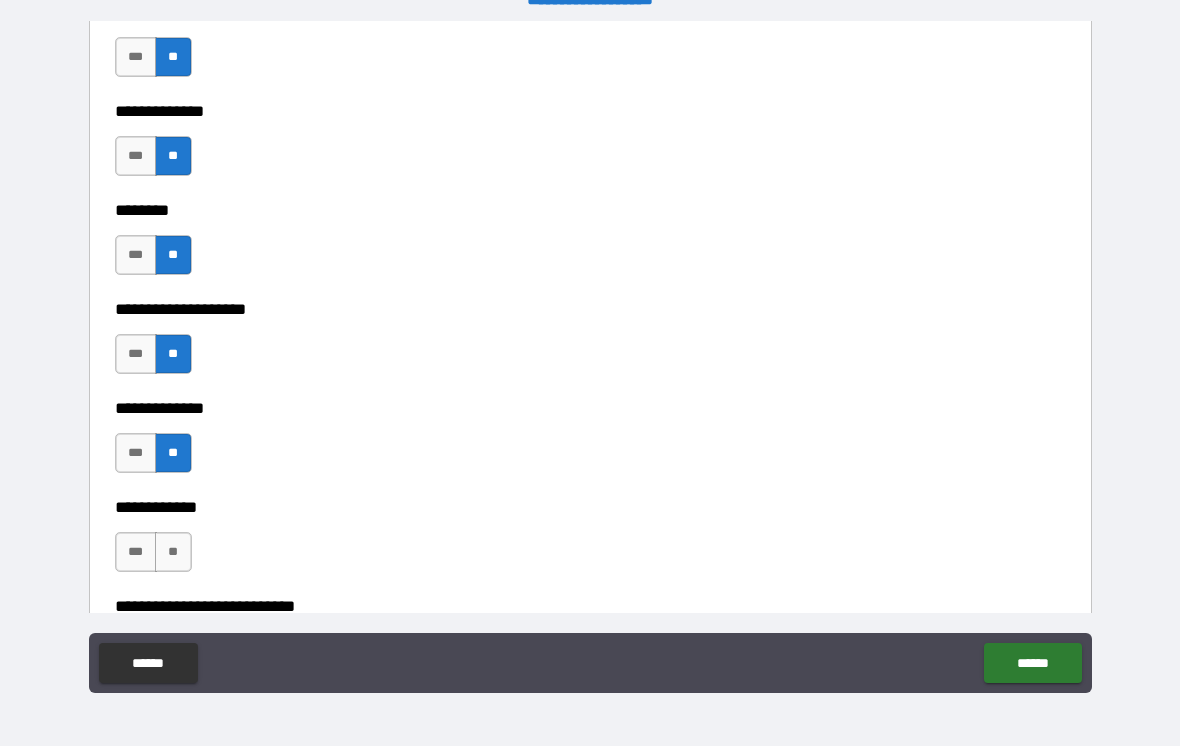 click on "**" at bounding box center (173, 552) 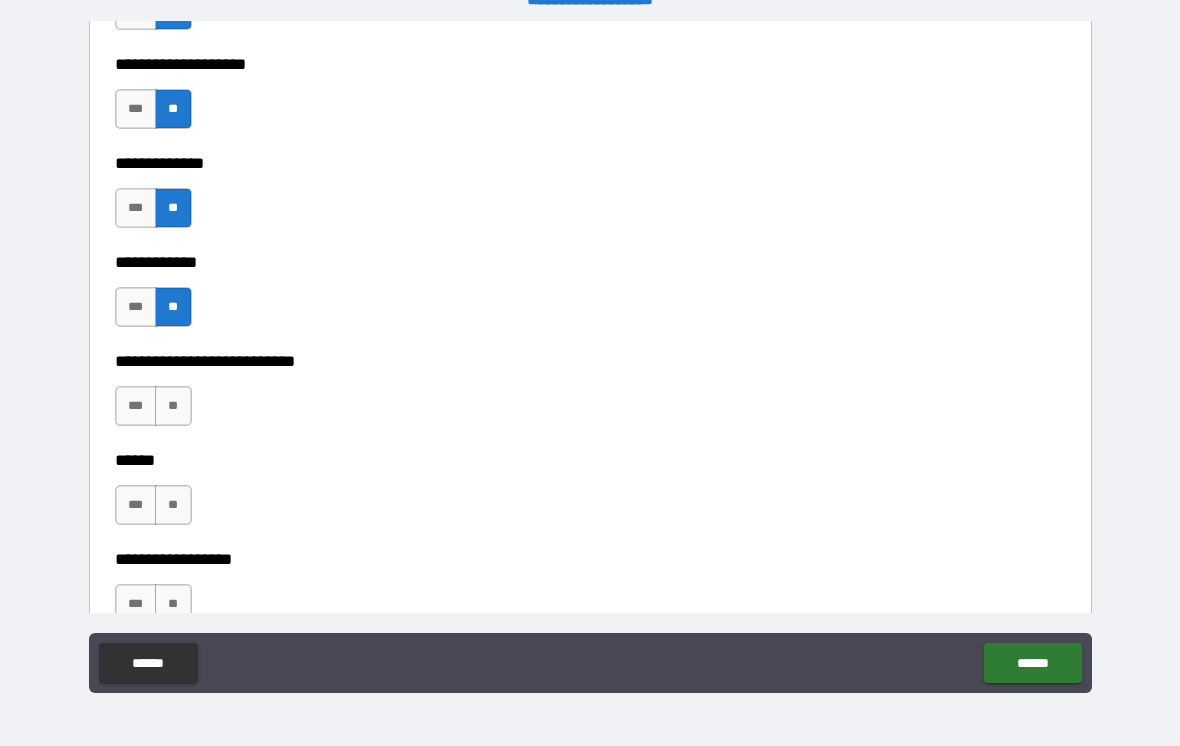 click on "**" at bounding box center [173, 406] 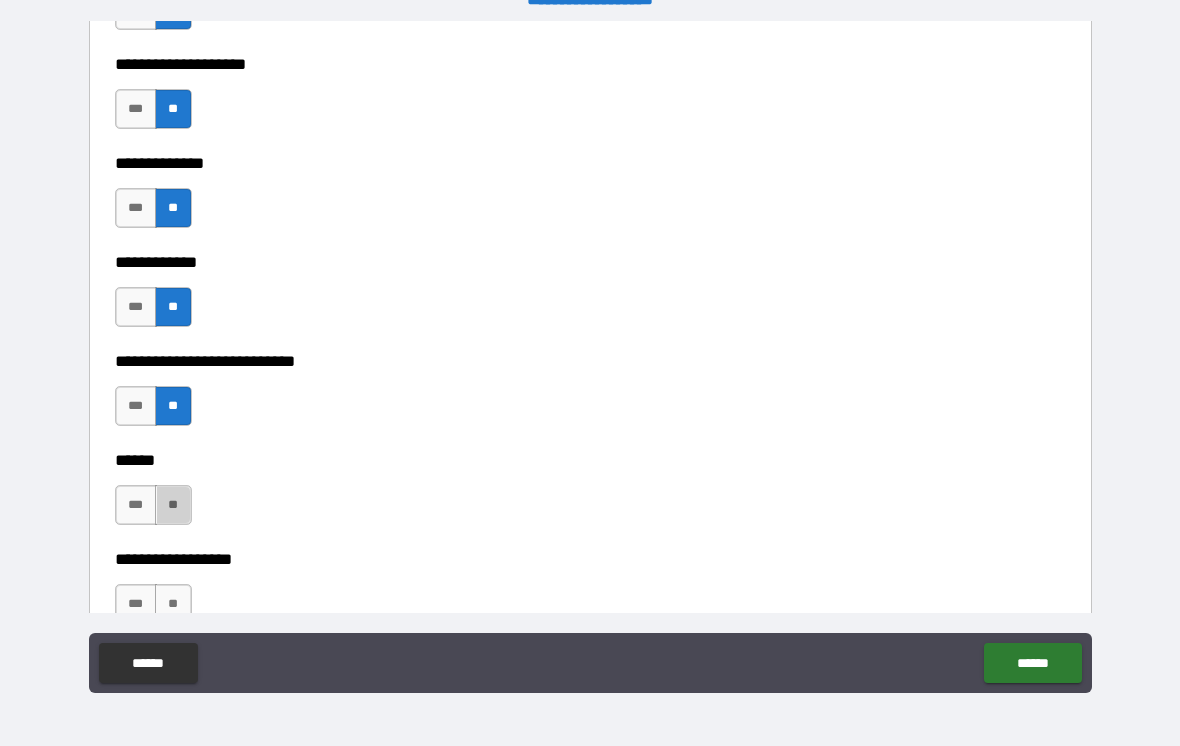 click on "**" at bounding box center (173, 505) 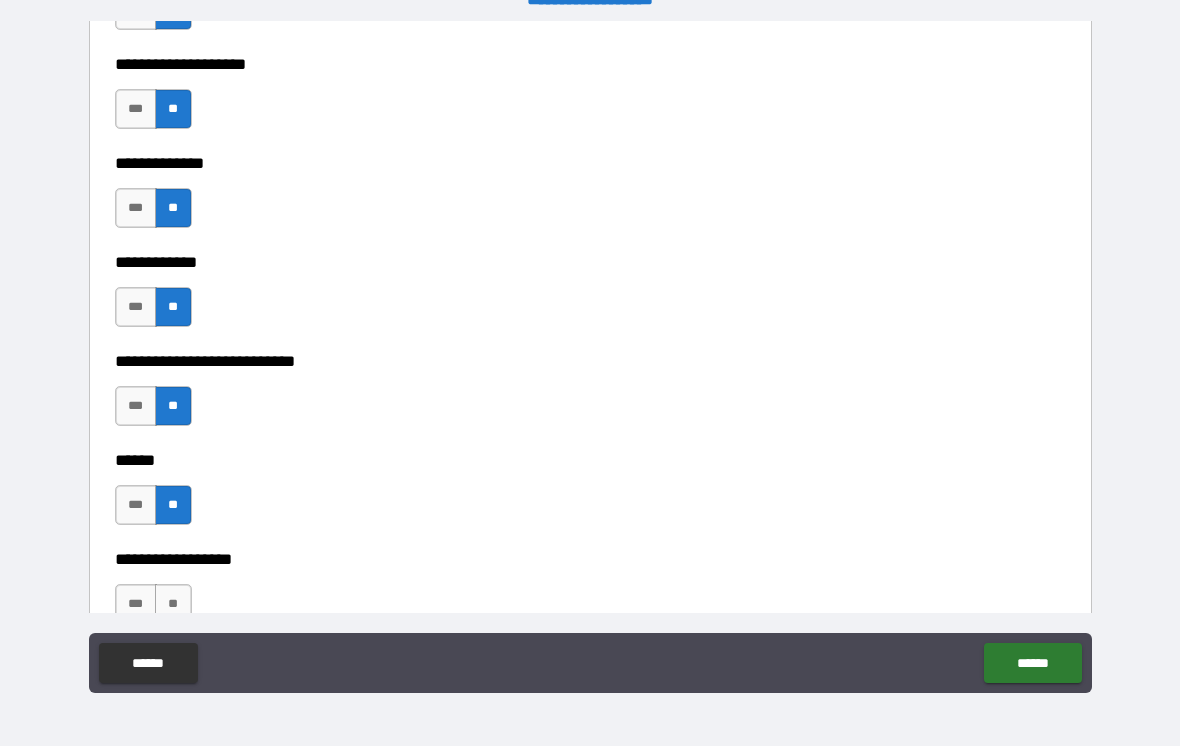 click on "**" at bounding box center (173, 604) 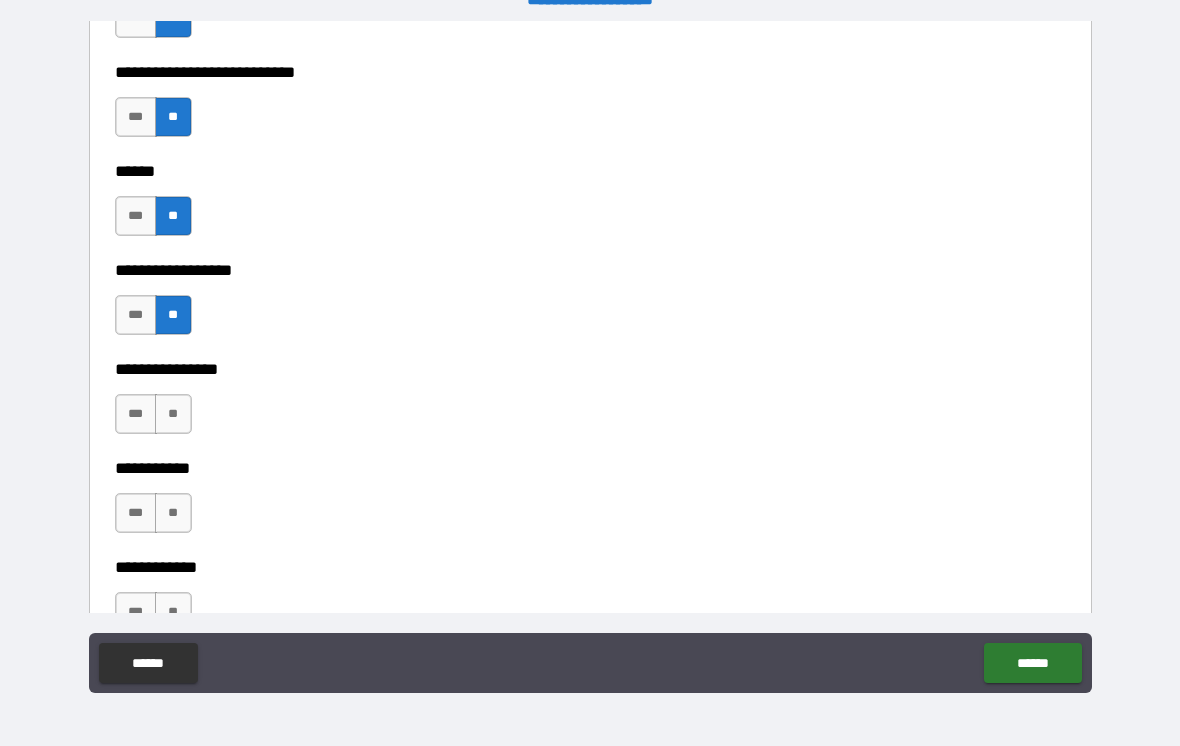 click on "**" at bounding box center [173, 414] 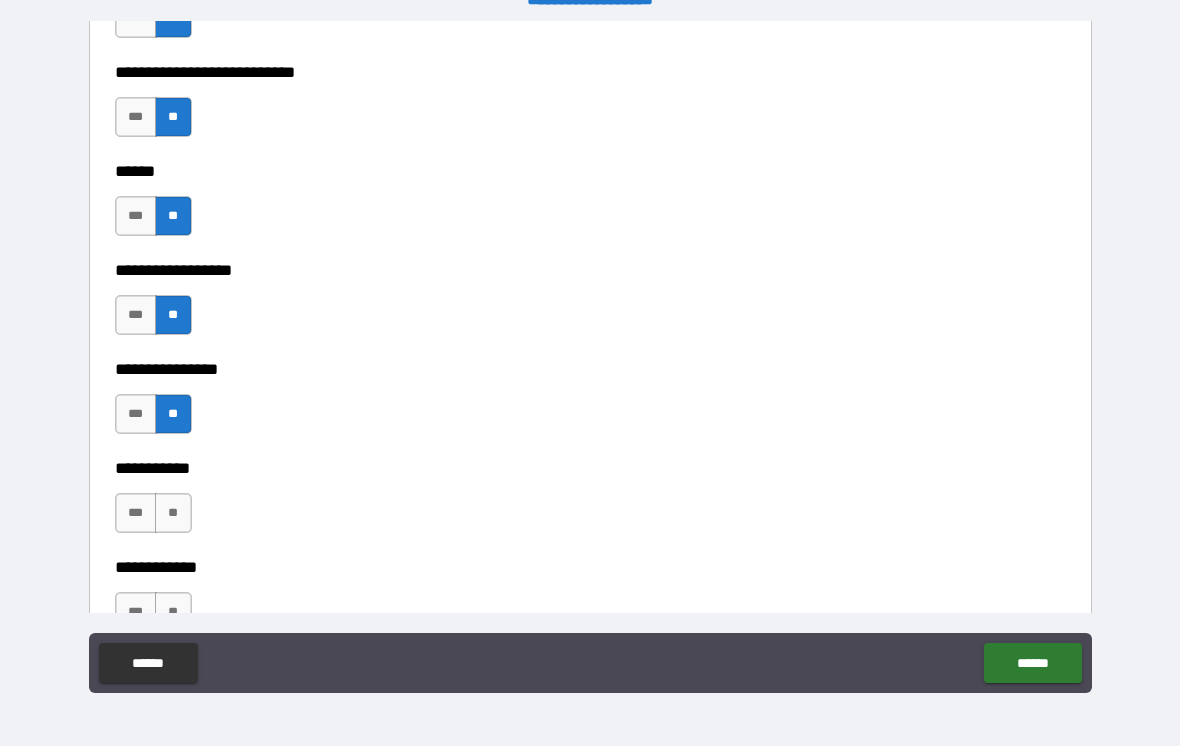 click on "**" at bounding box center (173, 513) 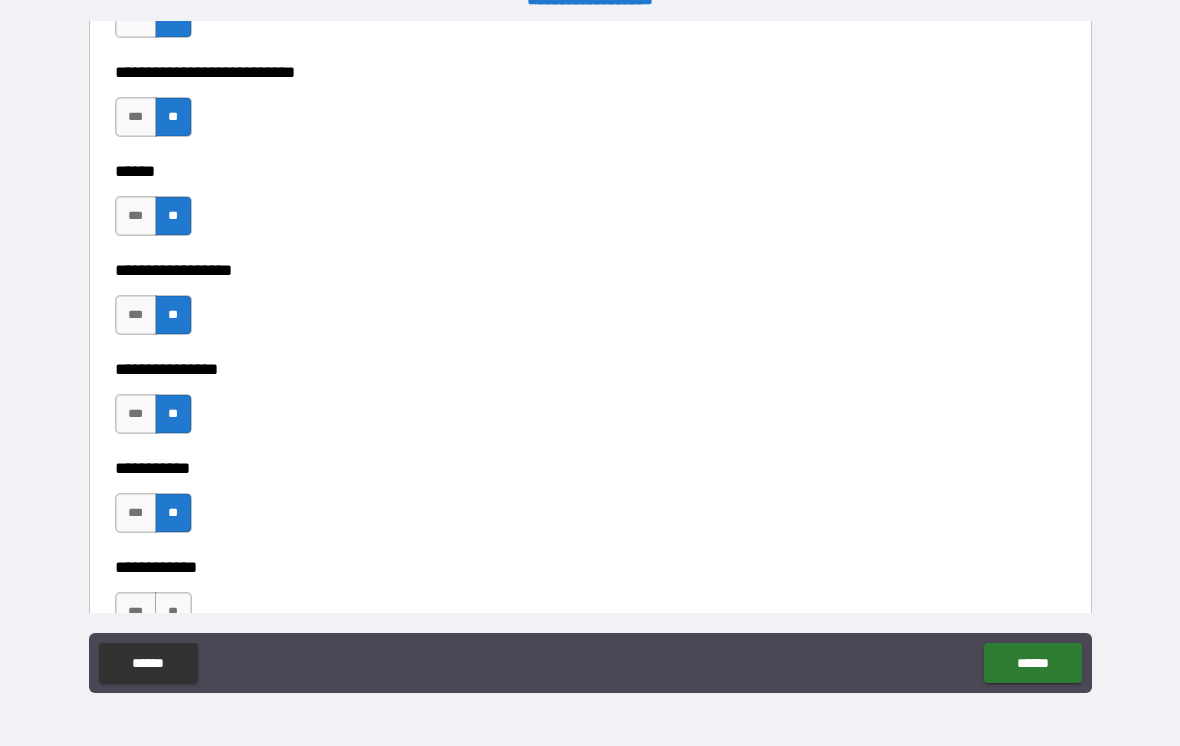 click on "**********" at bounding box center (590, 652) 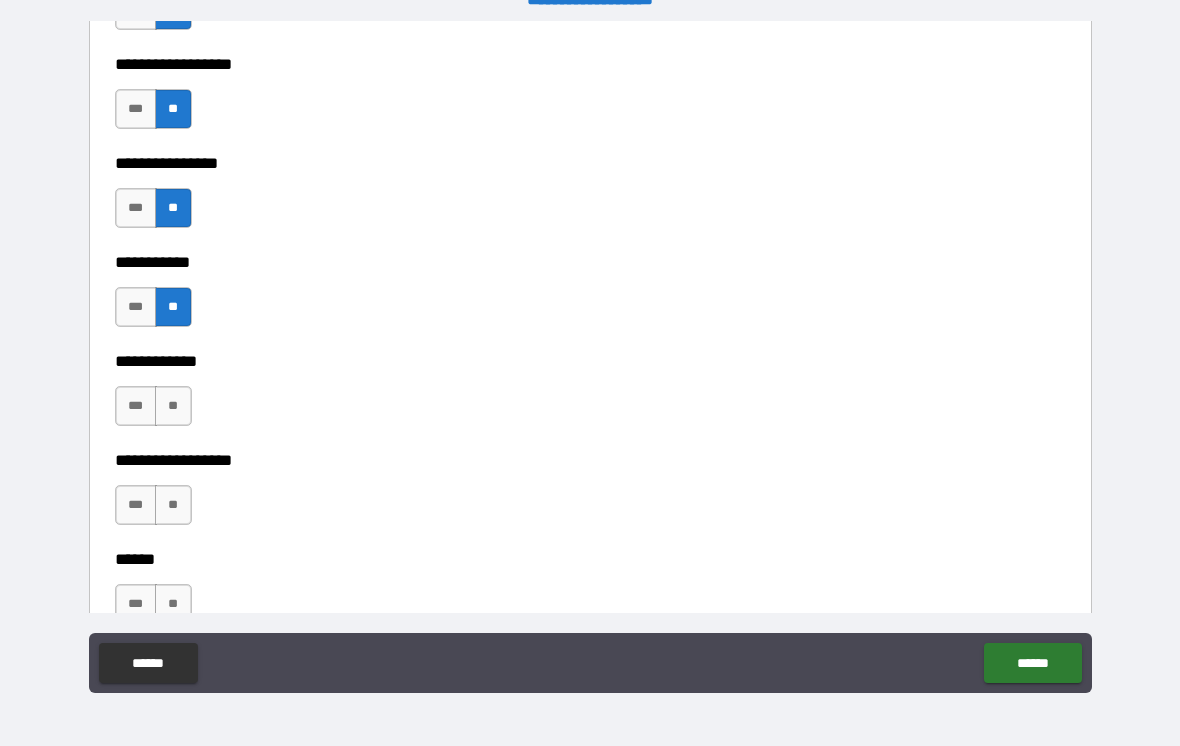 click on "**" at bounding box center (173, 406) 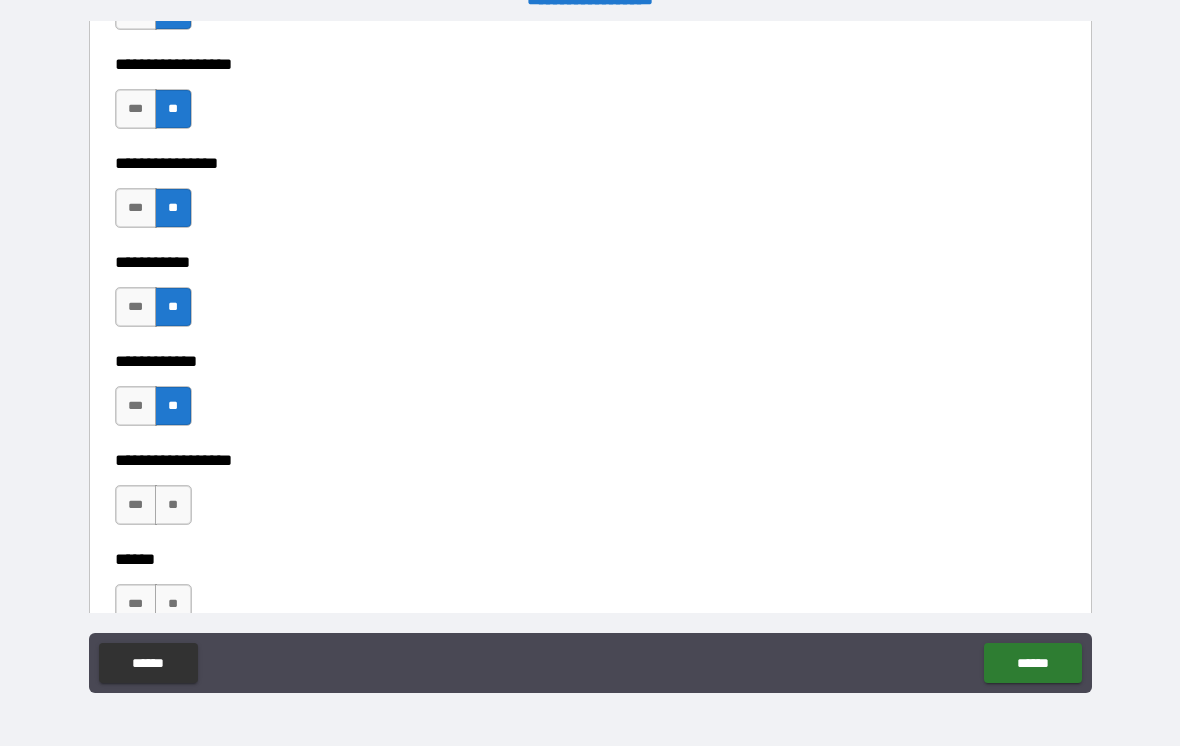 click on "**" at bounding box center [173, 505] 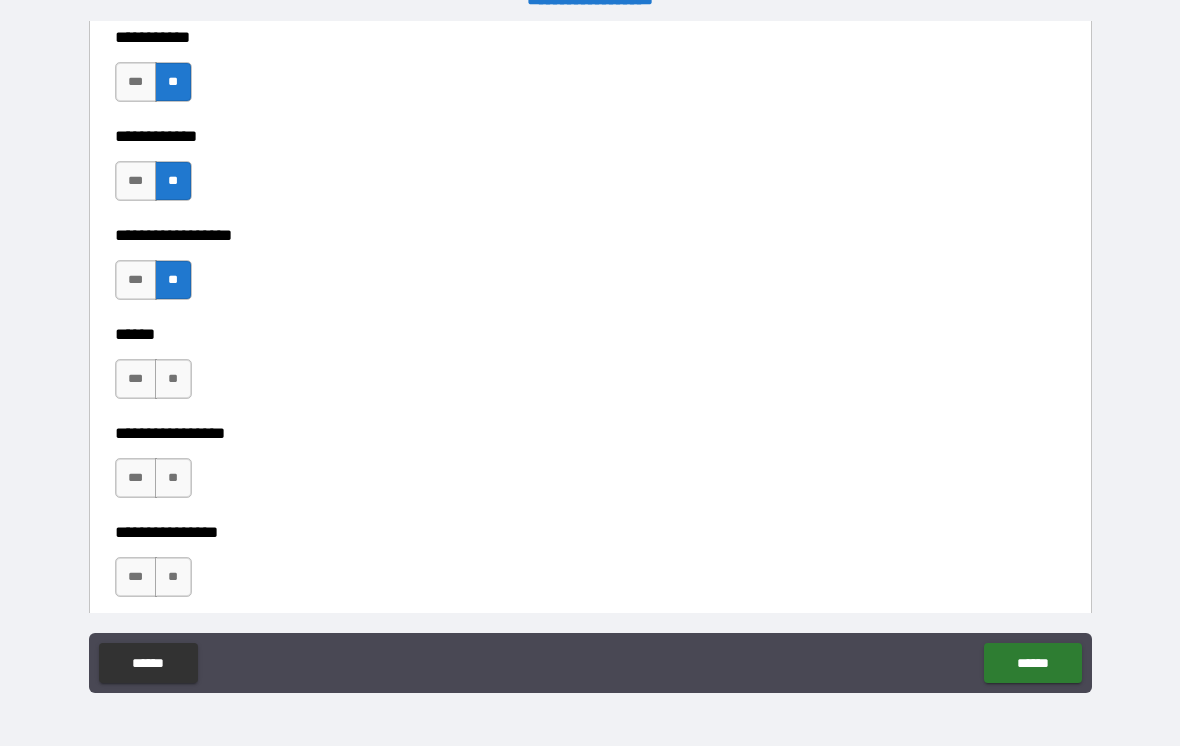 click on "**" at bounding box center (173, 379) 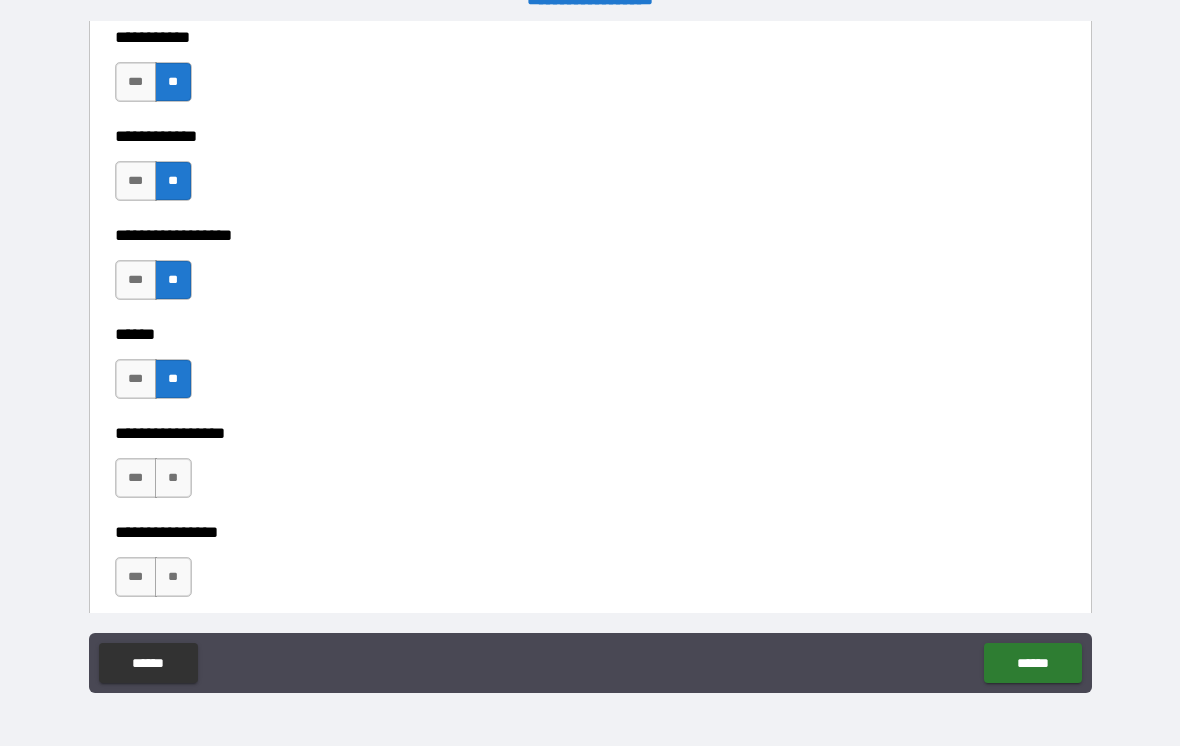 click on "**" at bounding box center [173, 478] 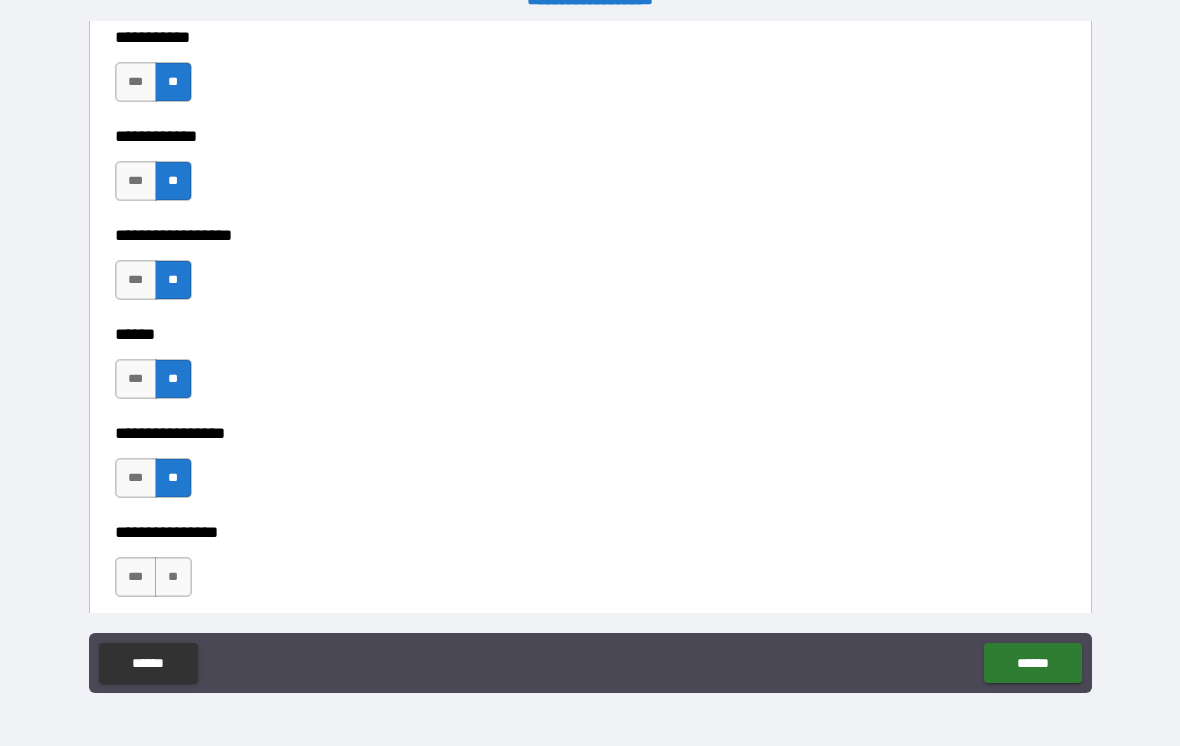 click on "**" at bounding box center (173, 577) 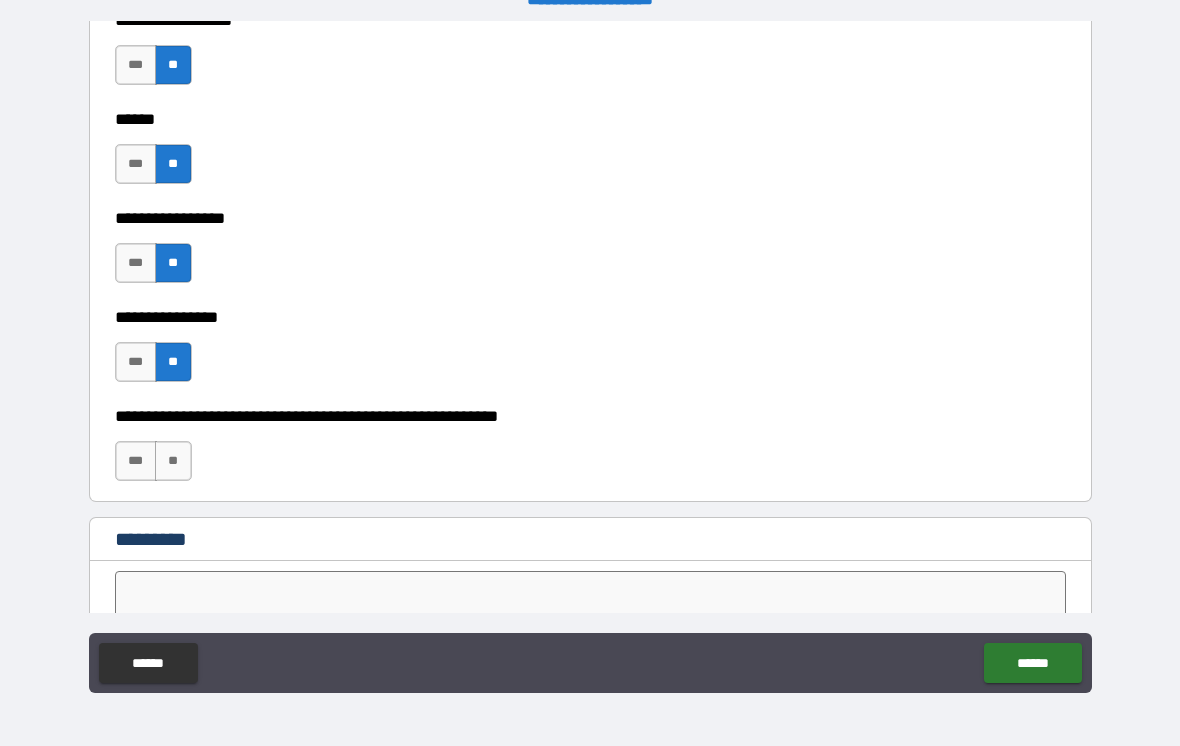 click on "**" at bounding box center (173, 461) 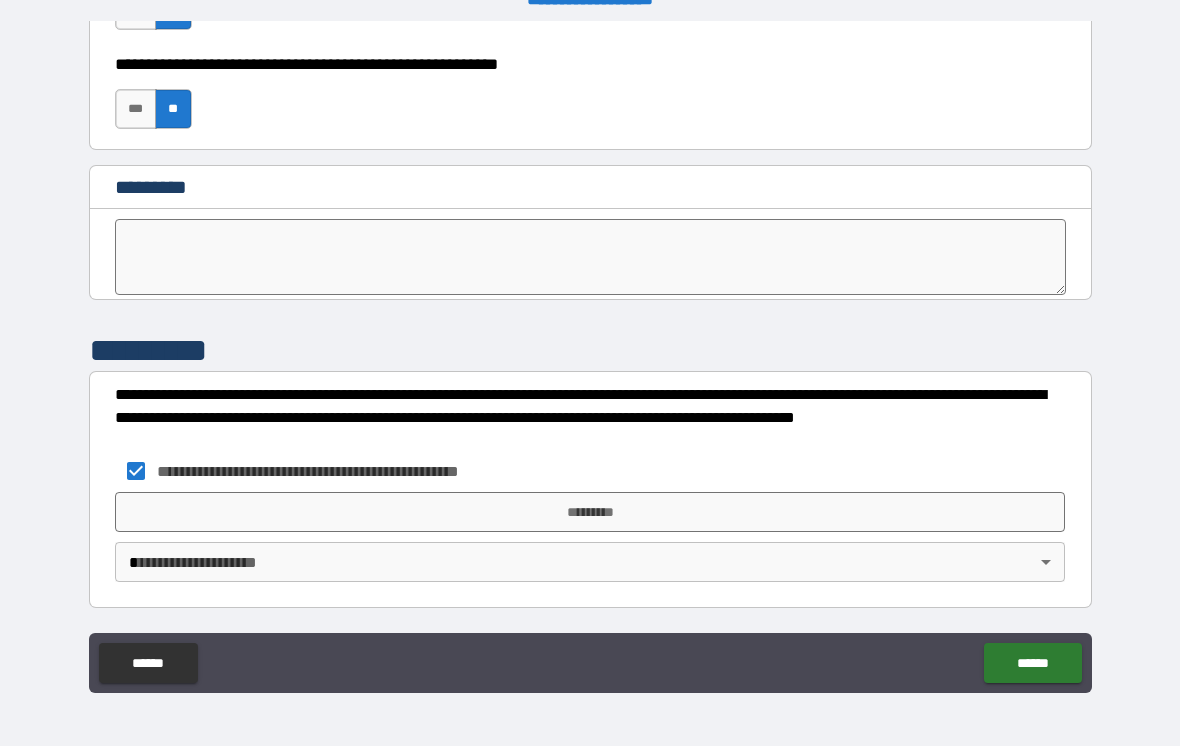click on "*********" at bounding box center (590, 512) 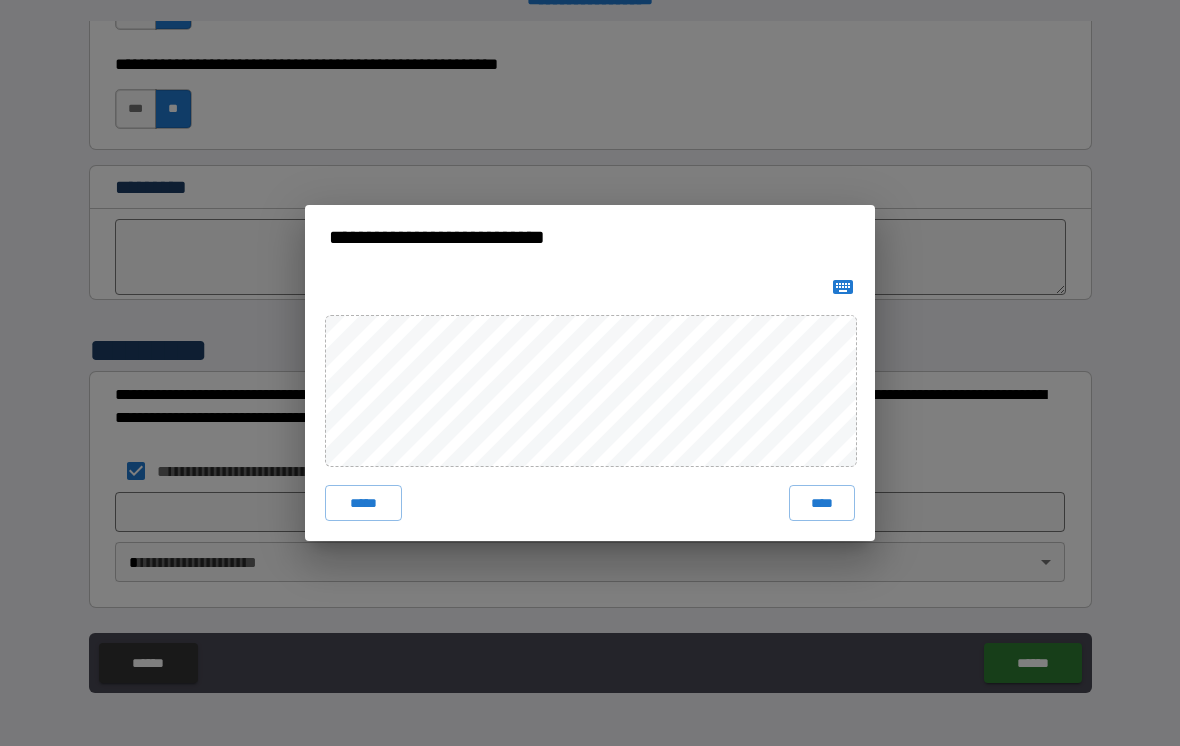 click on "**********" at bounding box center (590, 373) 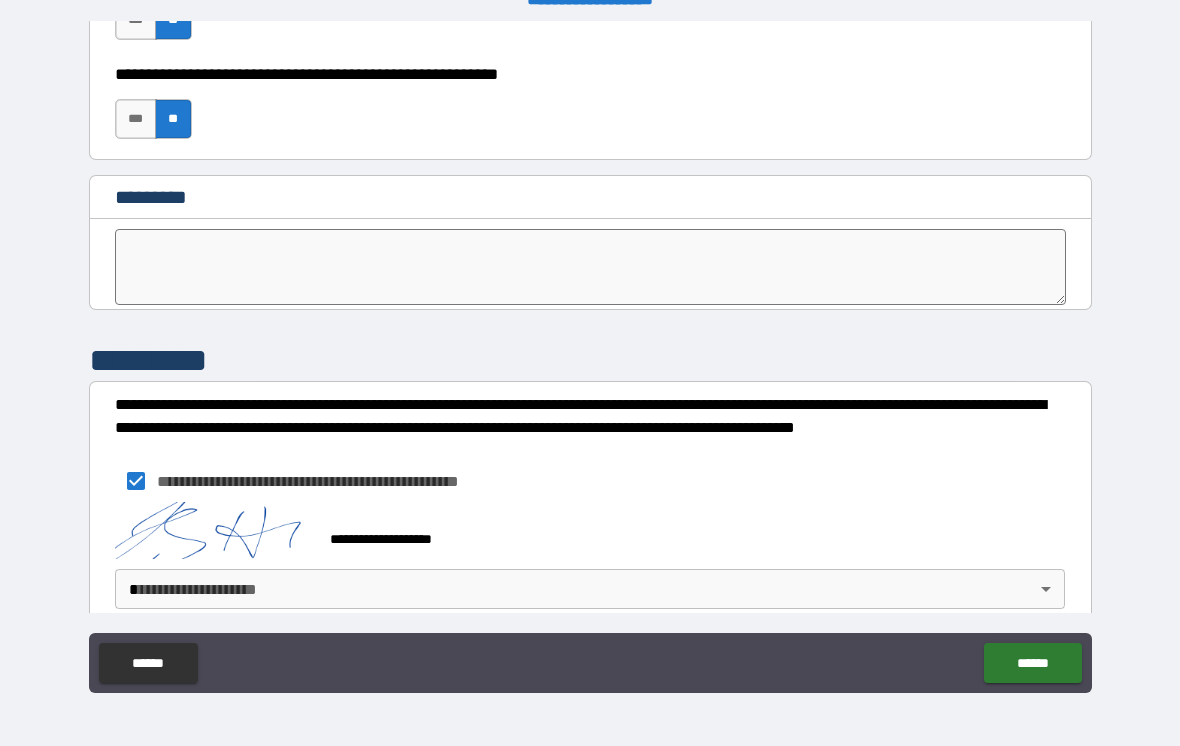 click on "**********" at bounding box center (590, 357) 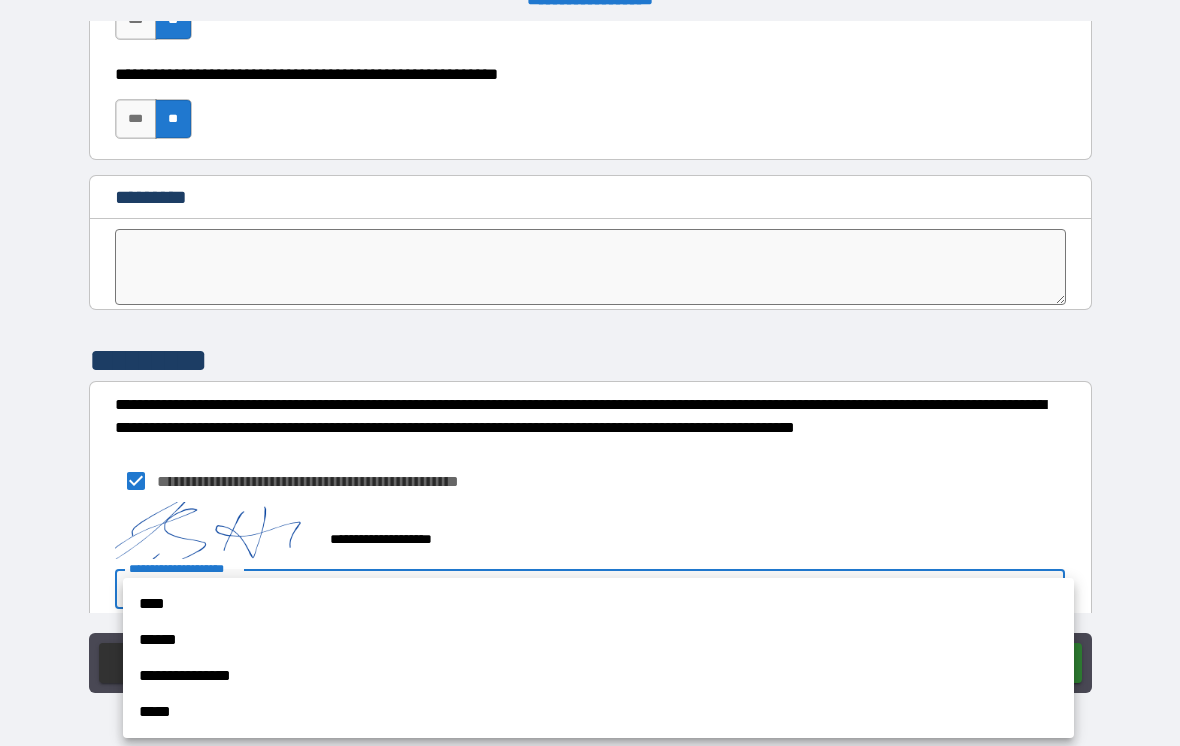 click on "****" at bounding box center [598, 604] 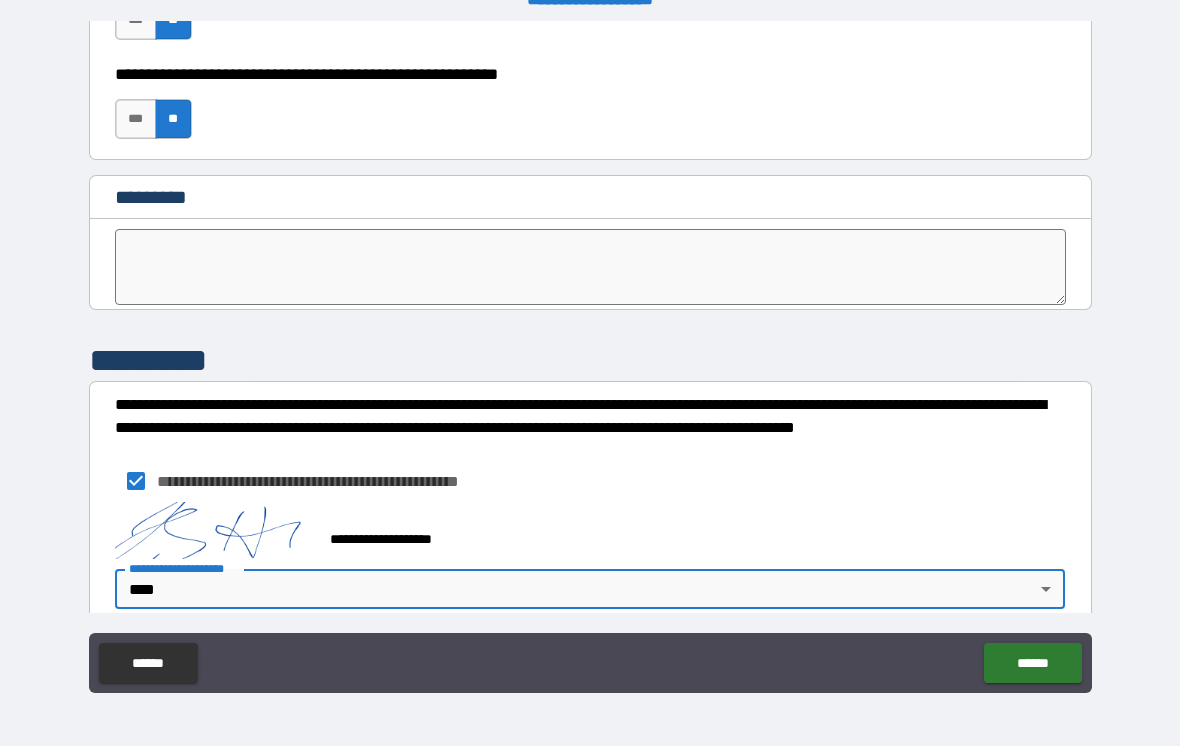 click on "******" at bounding box center [1032, 663] 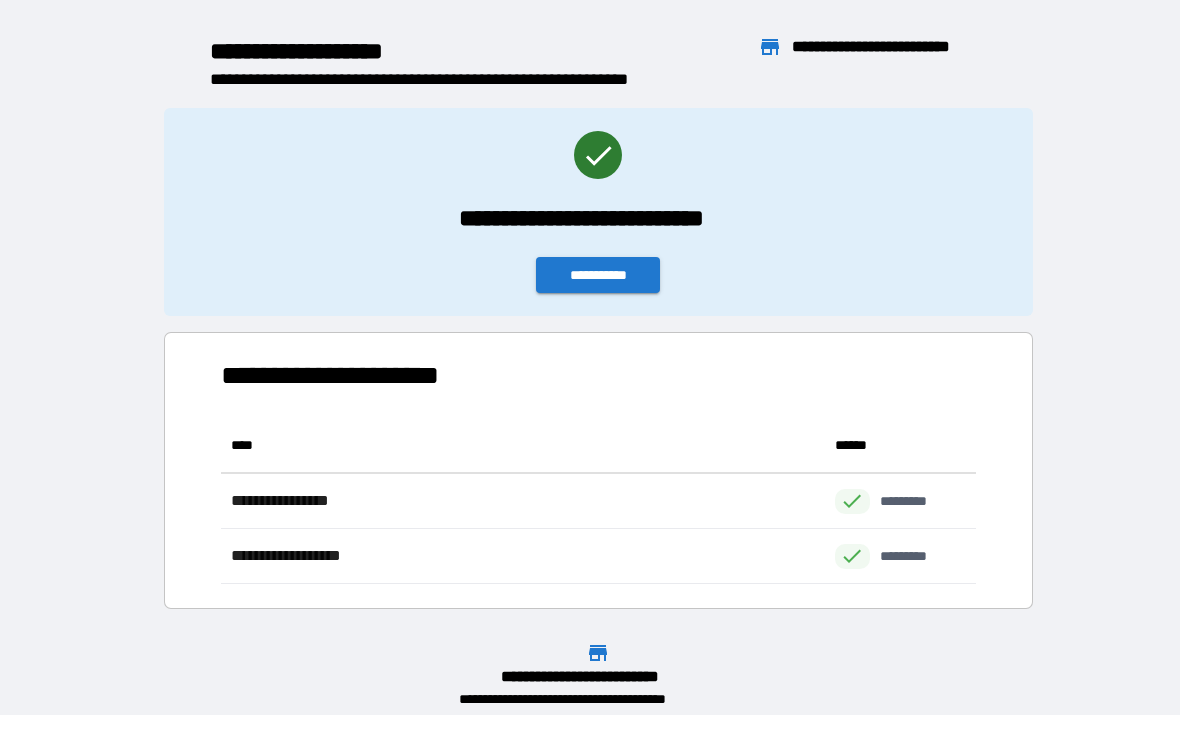 scroll, scrollTop: 1, scrollLeft: 1, axis: both 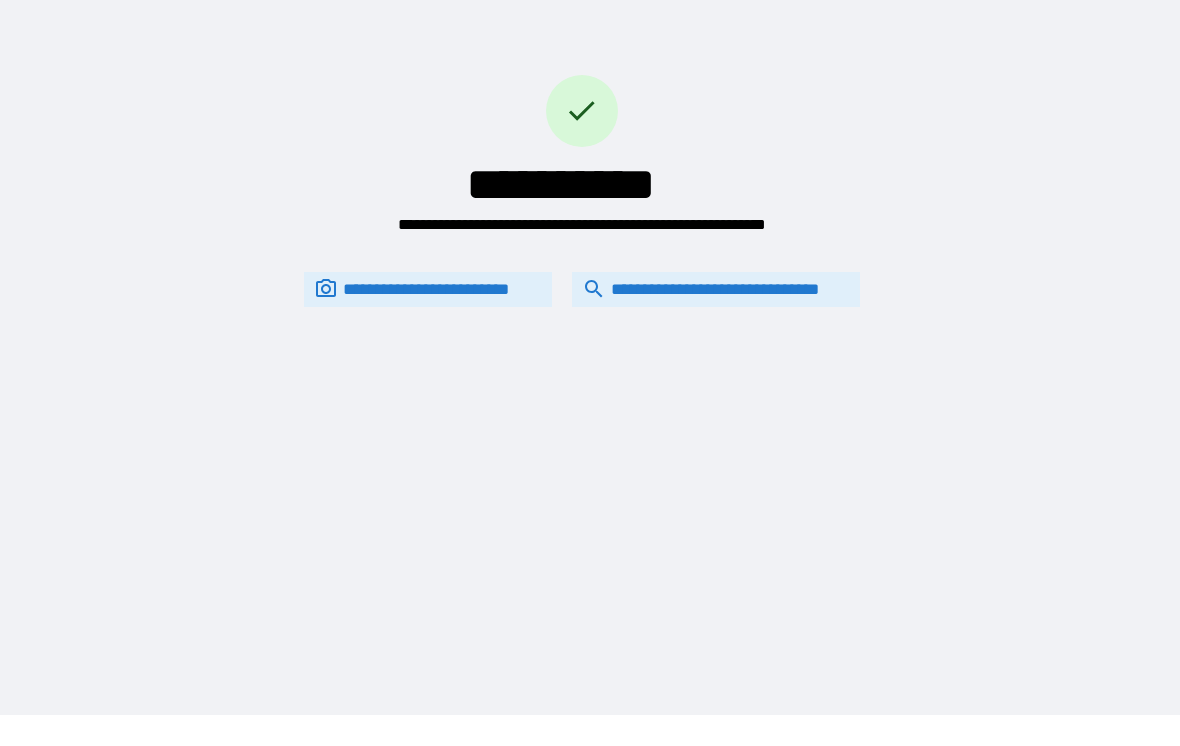 click on "**********" at bounding box center [582, 152] 